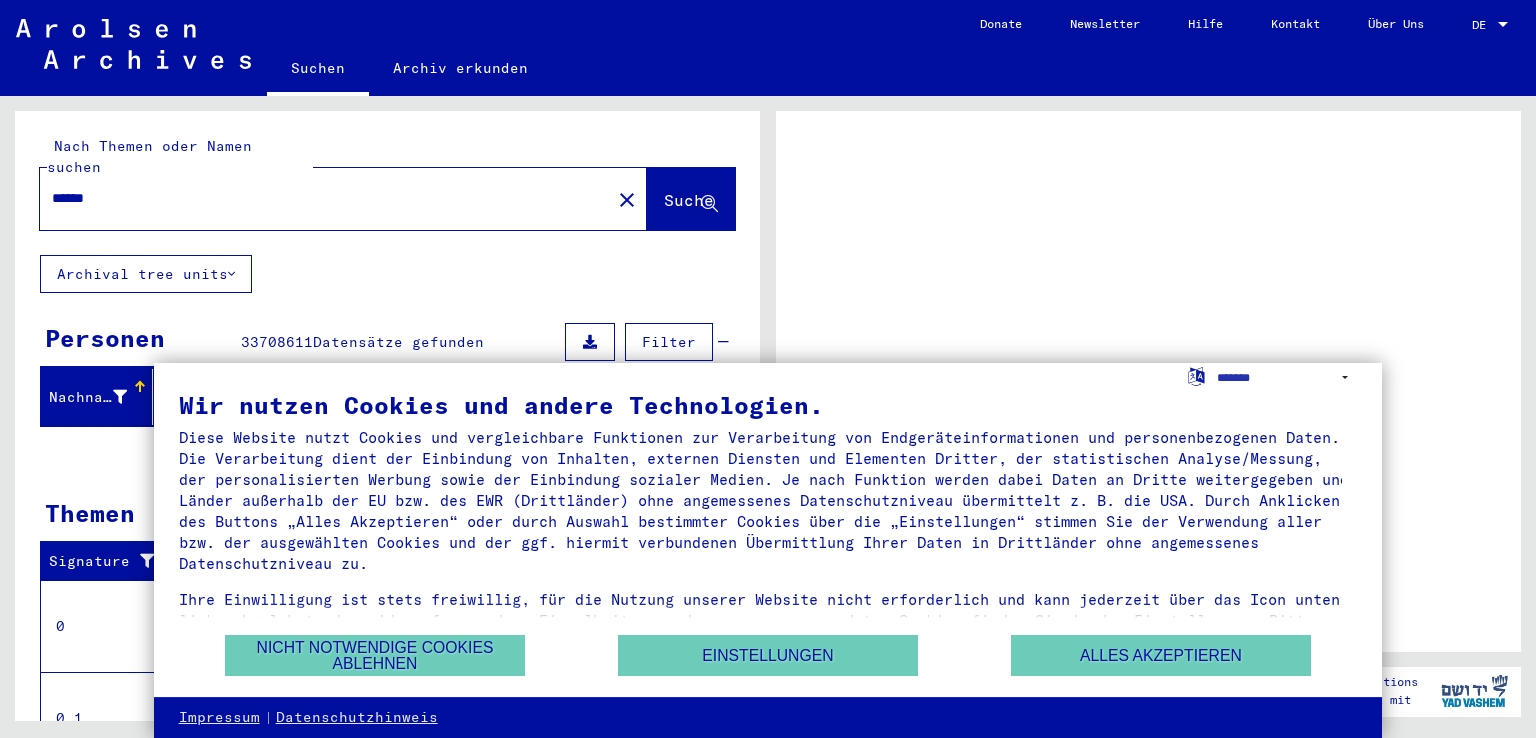 scroll, scrollTop: 0, scrollLeft: 0, axis: both 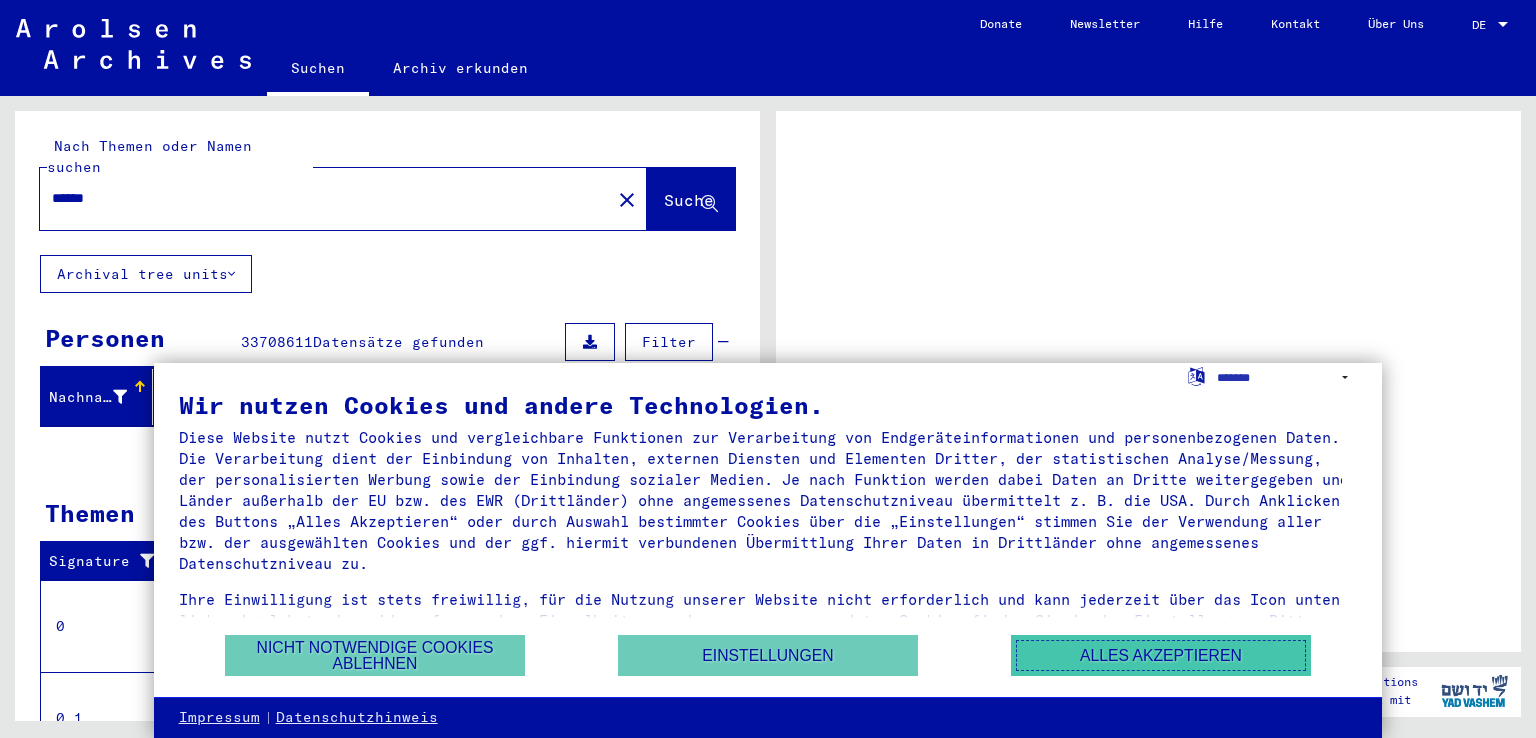 click on "Alles akzeptieren" at bounding box center (1161, 655) 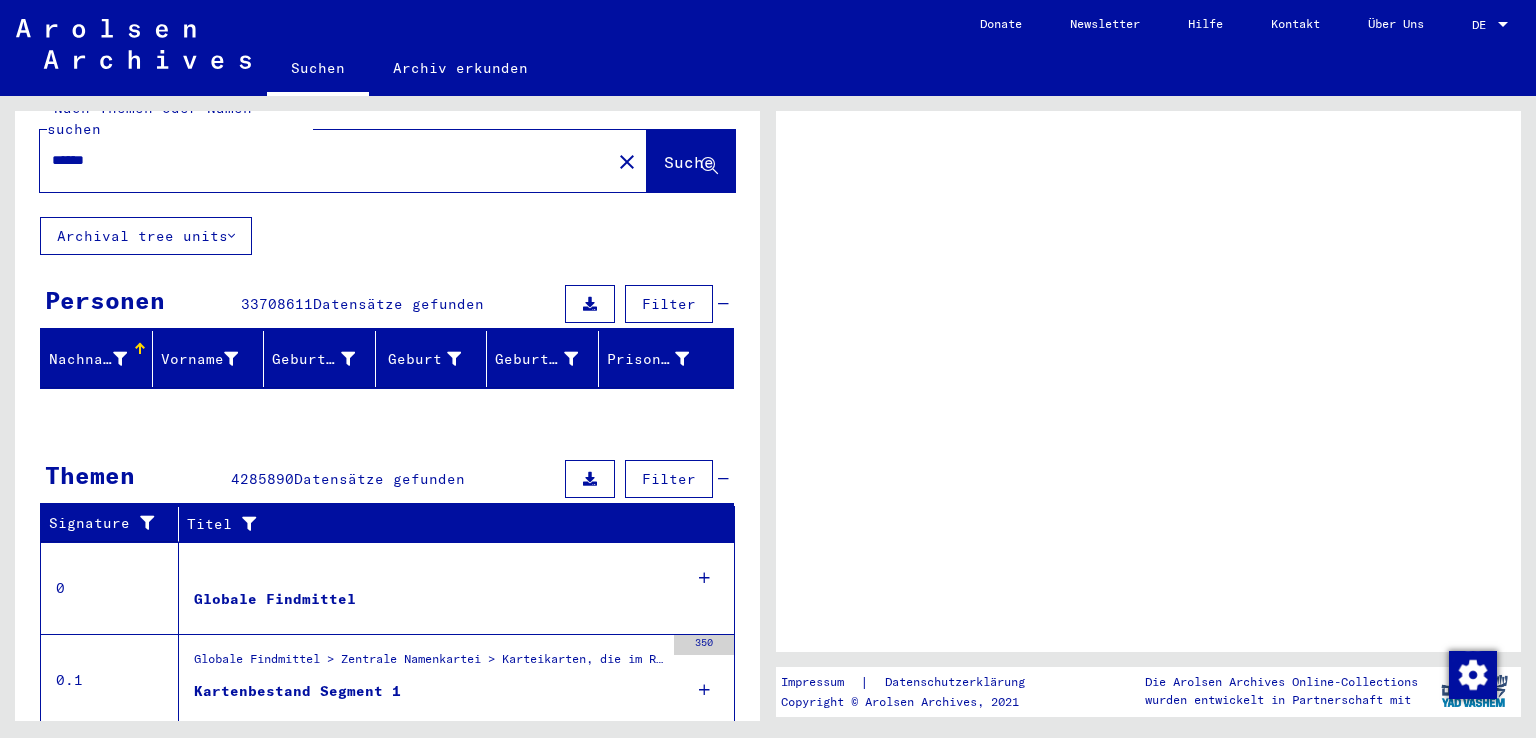 scroll, scrollTop: 91, scrollLeft: 0, axis: vertical 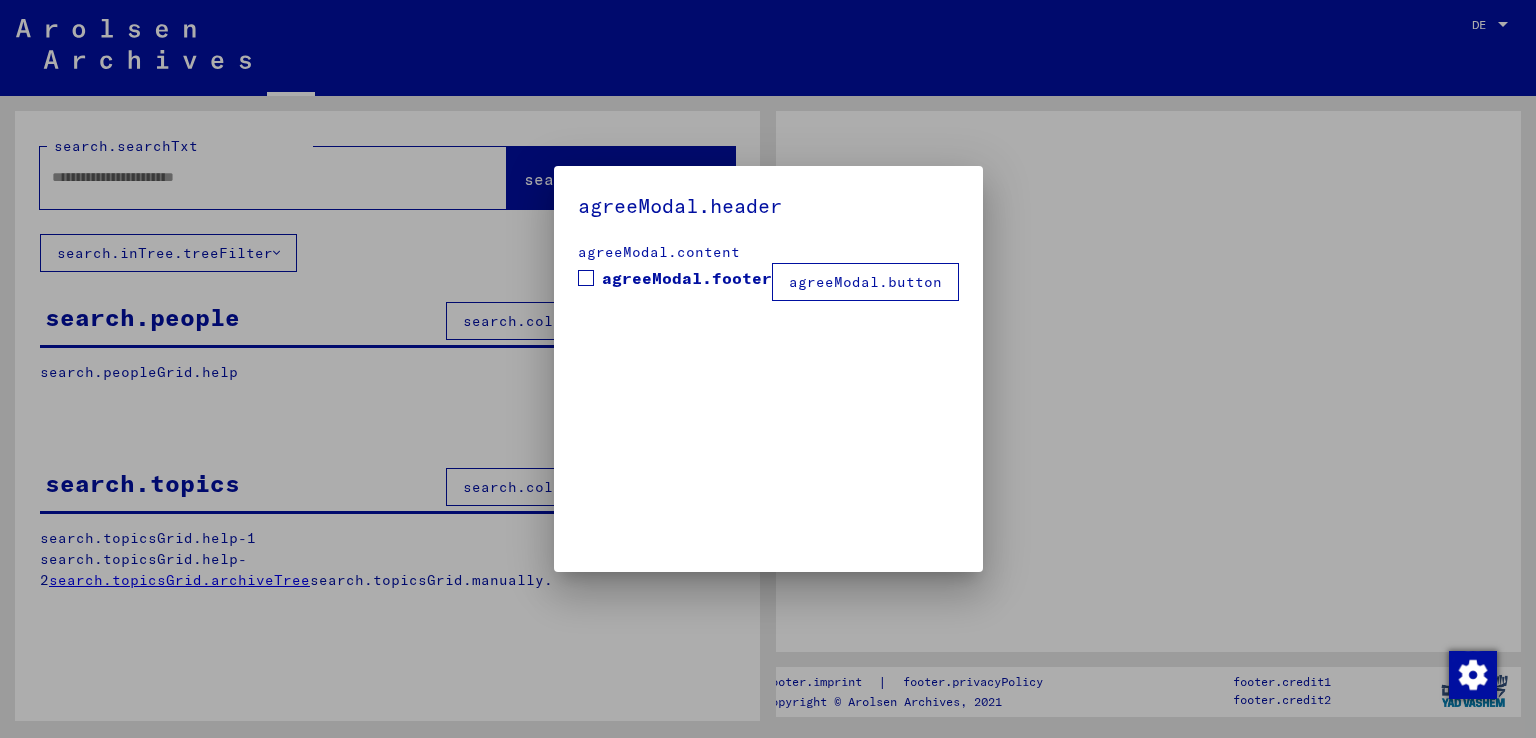 type on "******" 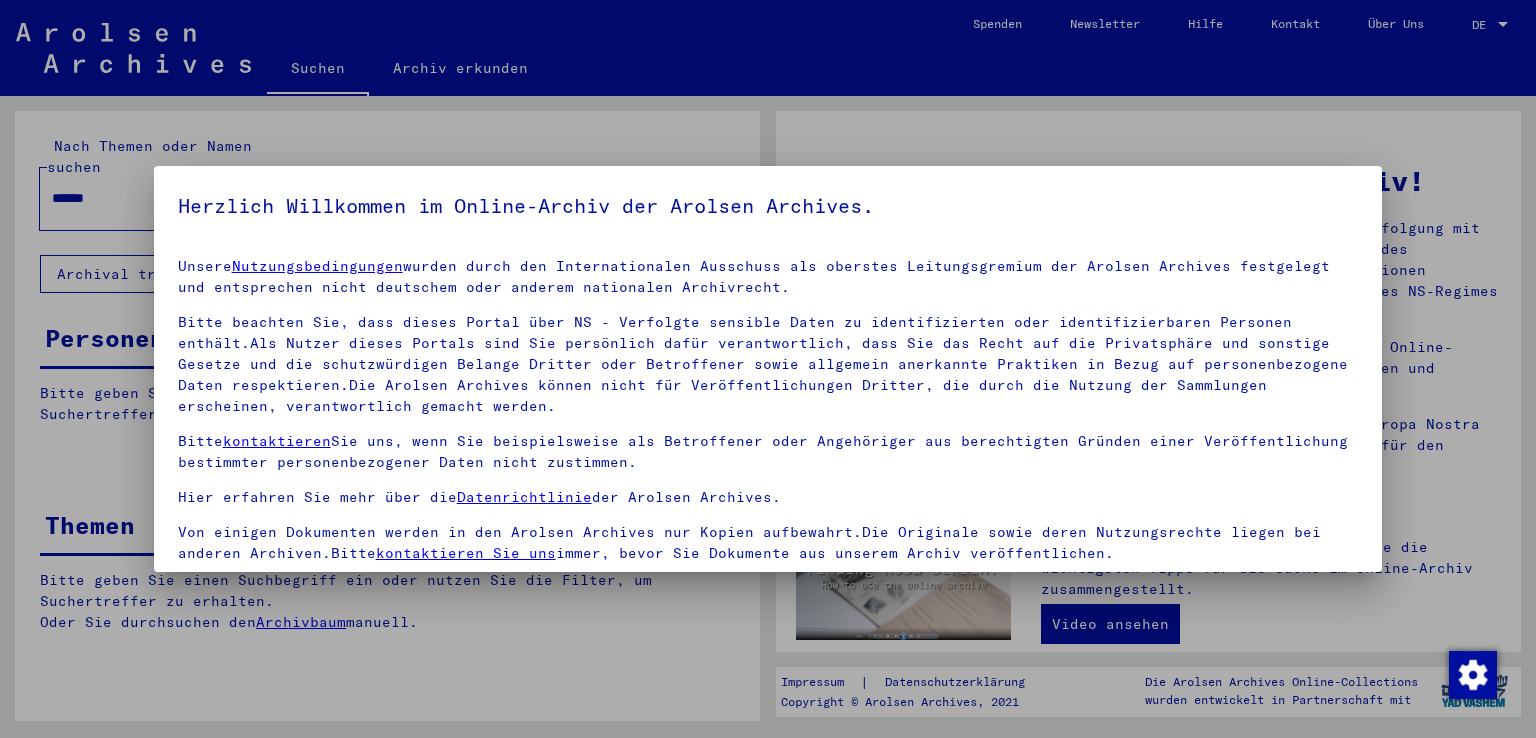 drag, startPoint x: 757, startPoint y: 273, endPoint x: 749, endPoint y: 448, distance: 175.18275 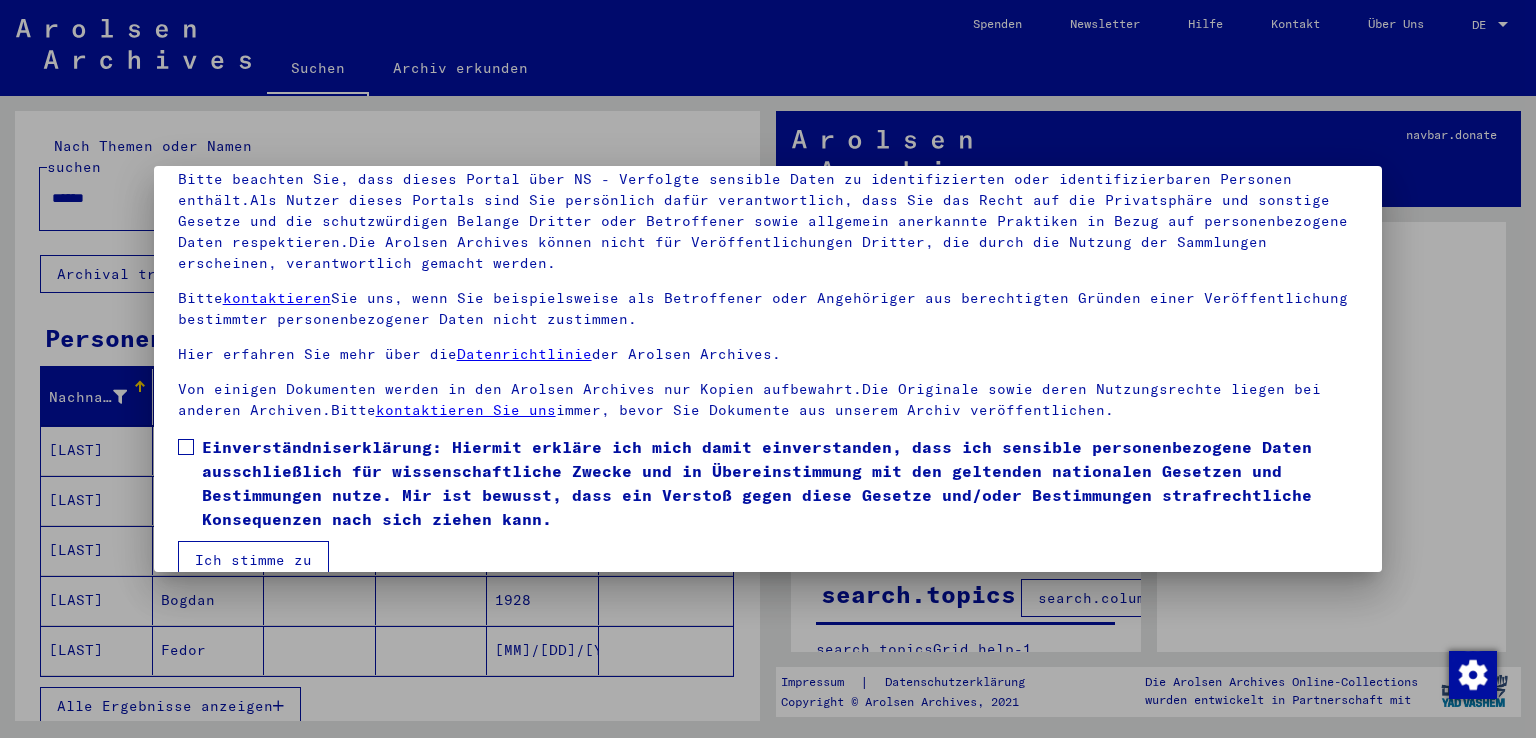 scroll, scrollTop: 173, scrollLeft: 0, axis: vertical 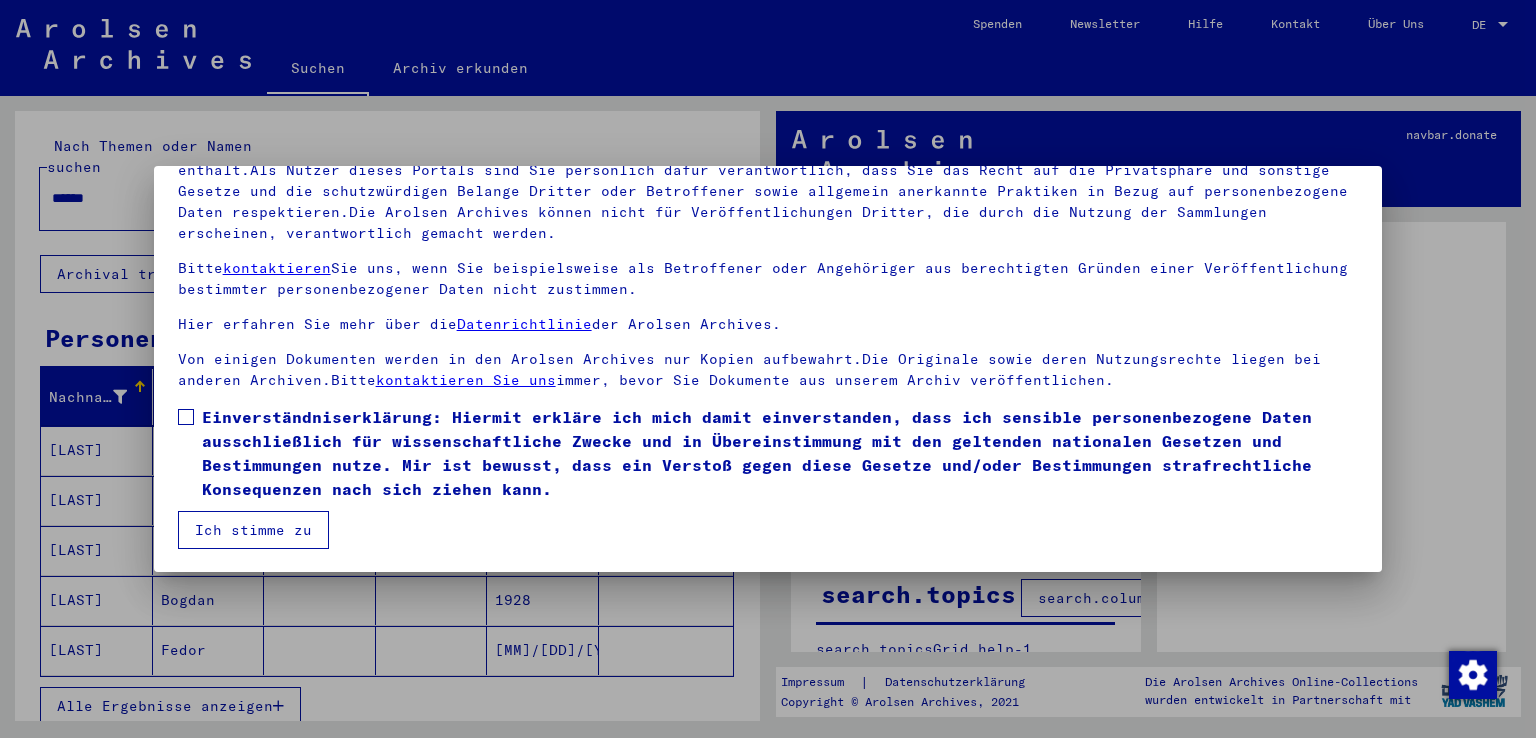 click at bounding box center (186, 417) 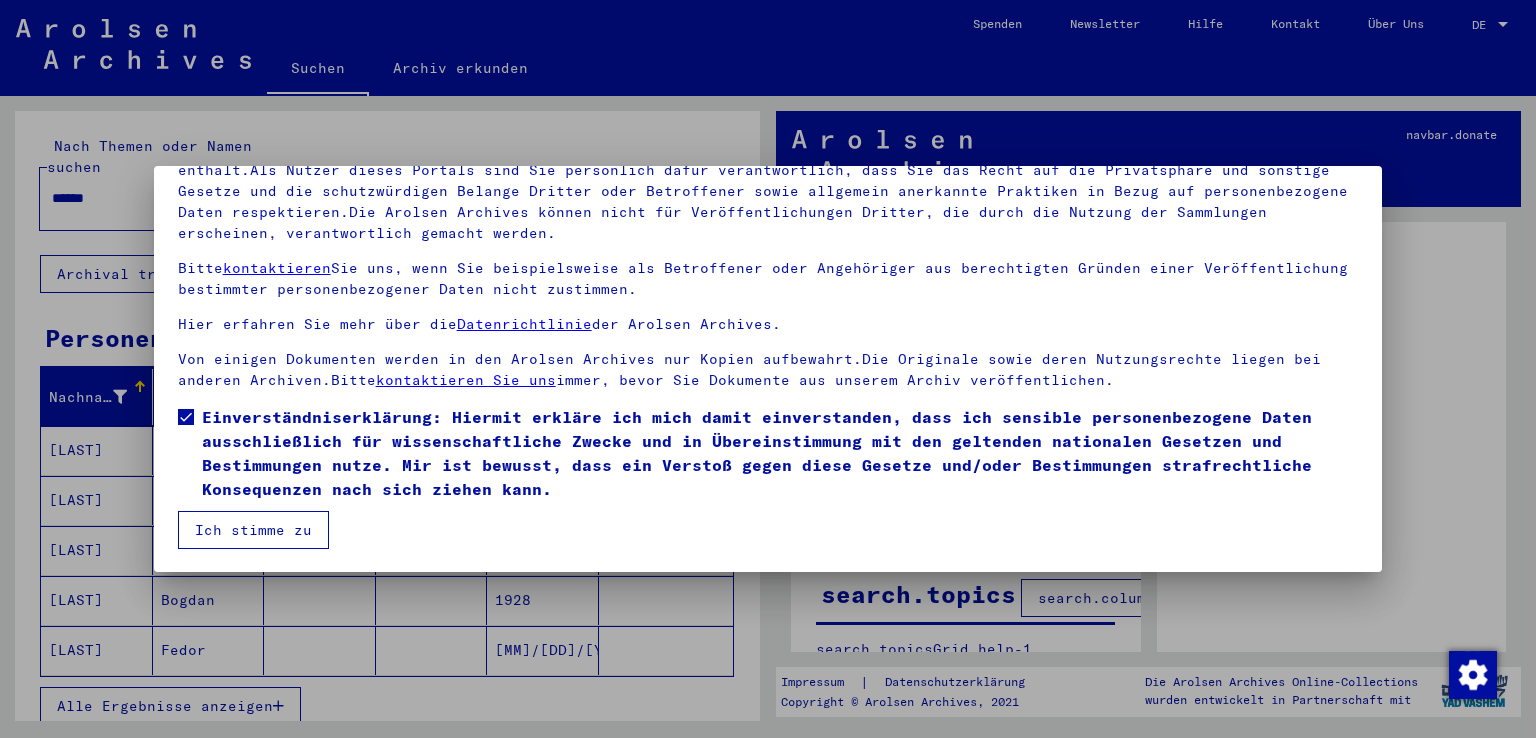 click on "Ich stimme zu" at bounding box center (253, 530) 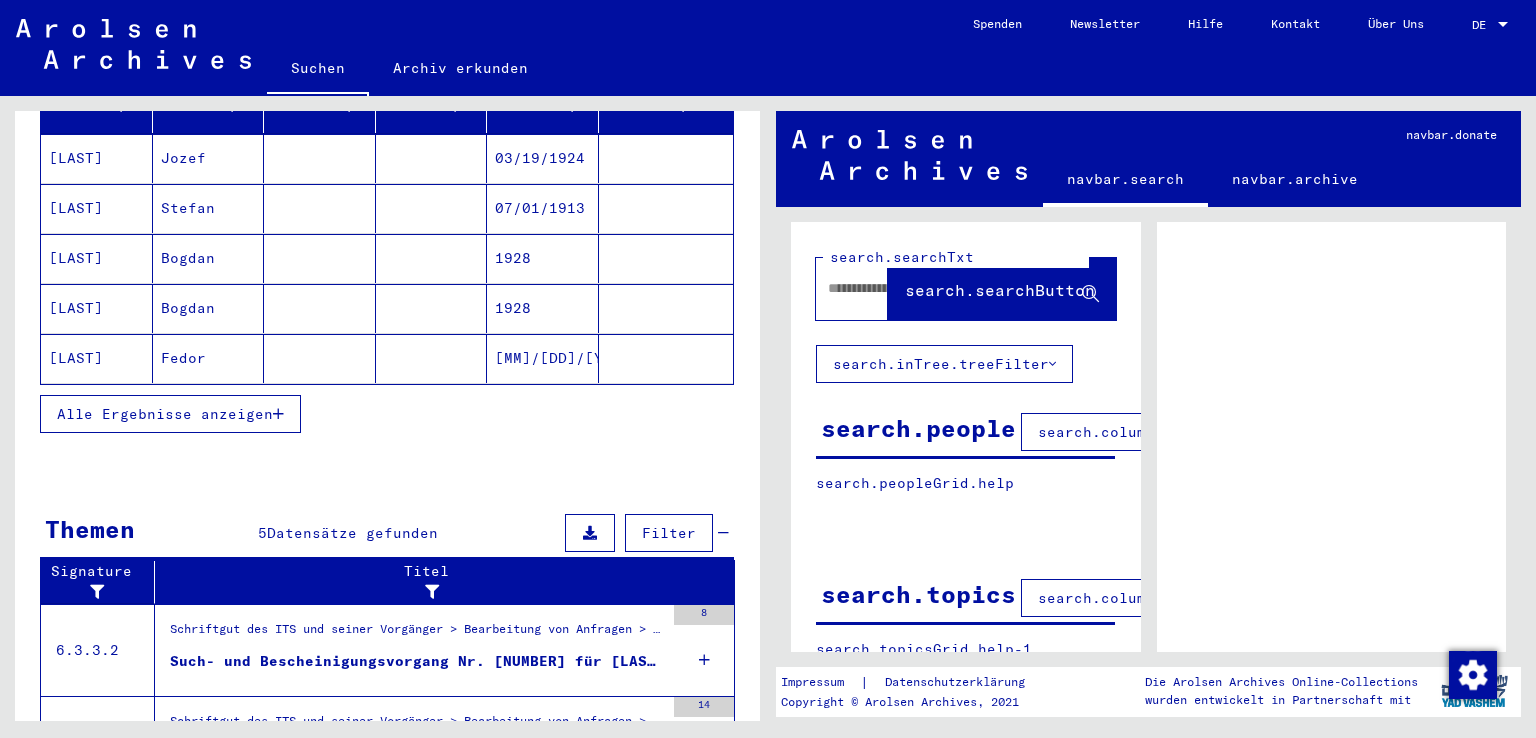scroll, scrollTop: 0, scrollLeft: 0, axis: both 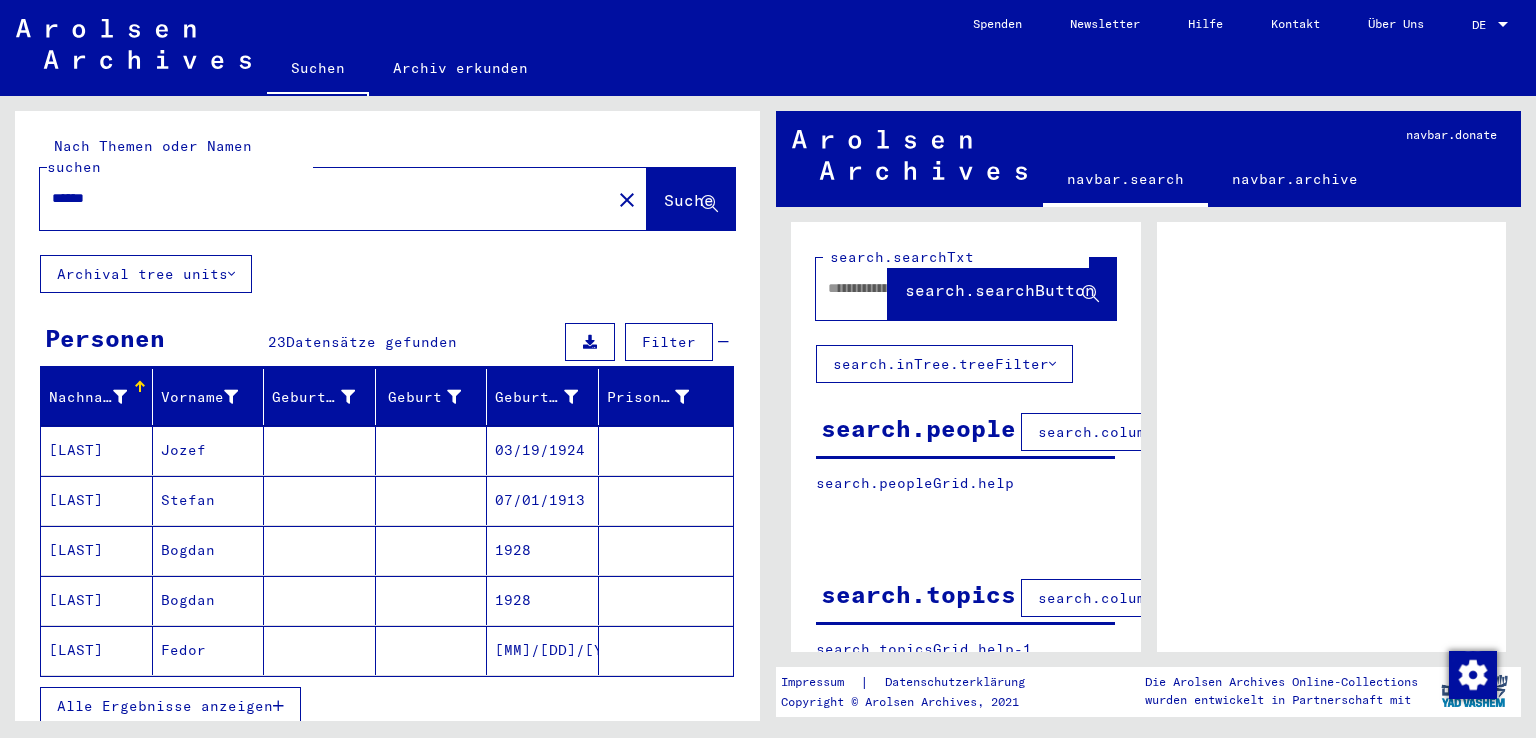 click on "Alle Ergebnisse anzeigen" at bounding box center [170, 706] 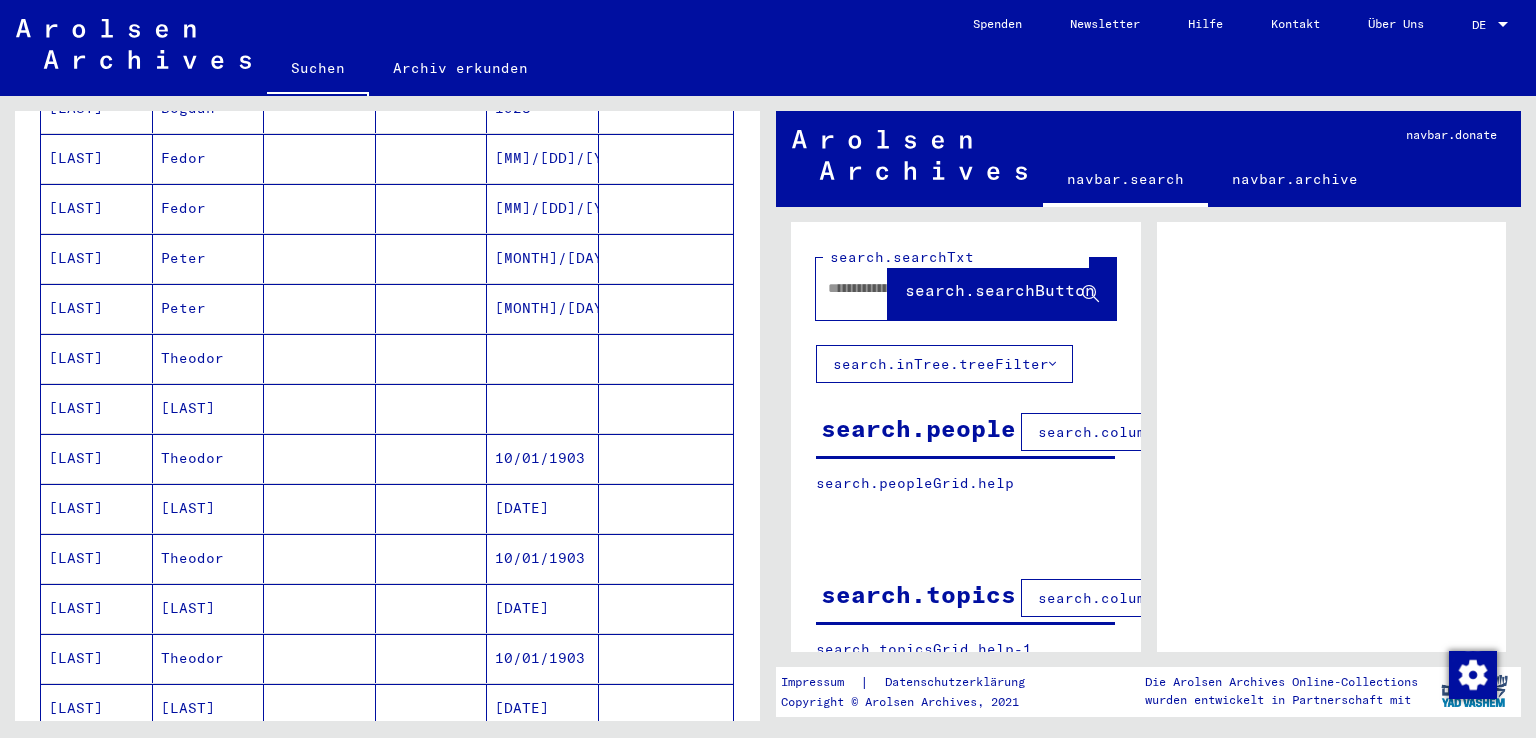 scroll, scrollTop: 483, scrollLeft: 0, axis: vertical 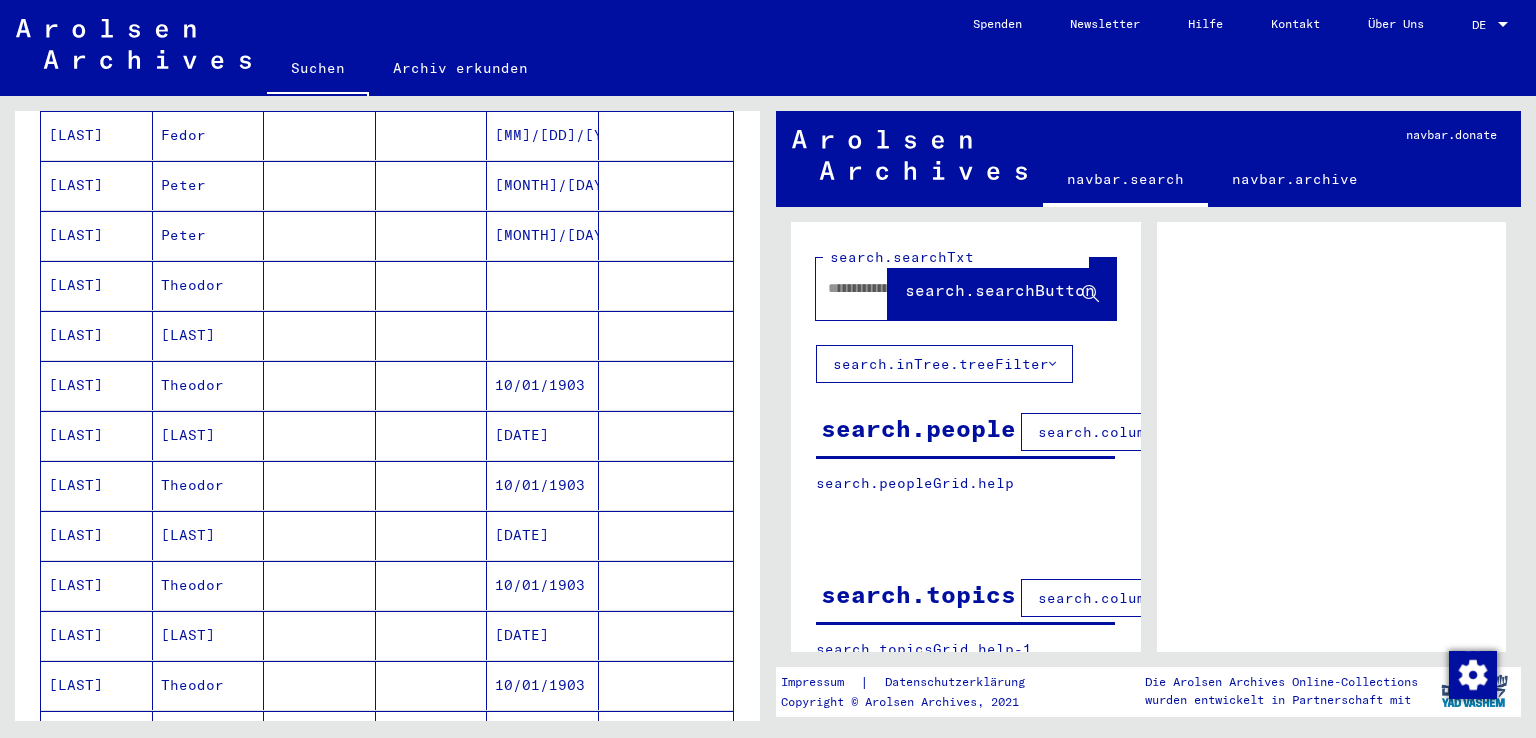 click on "BRONISLAUS" at bounding box center [209, 785] 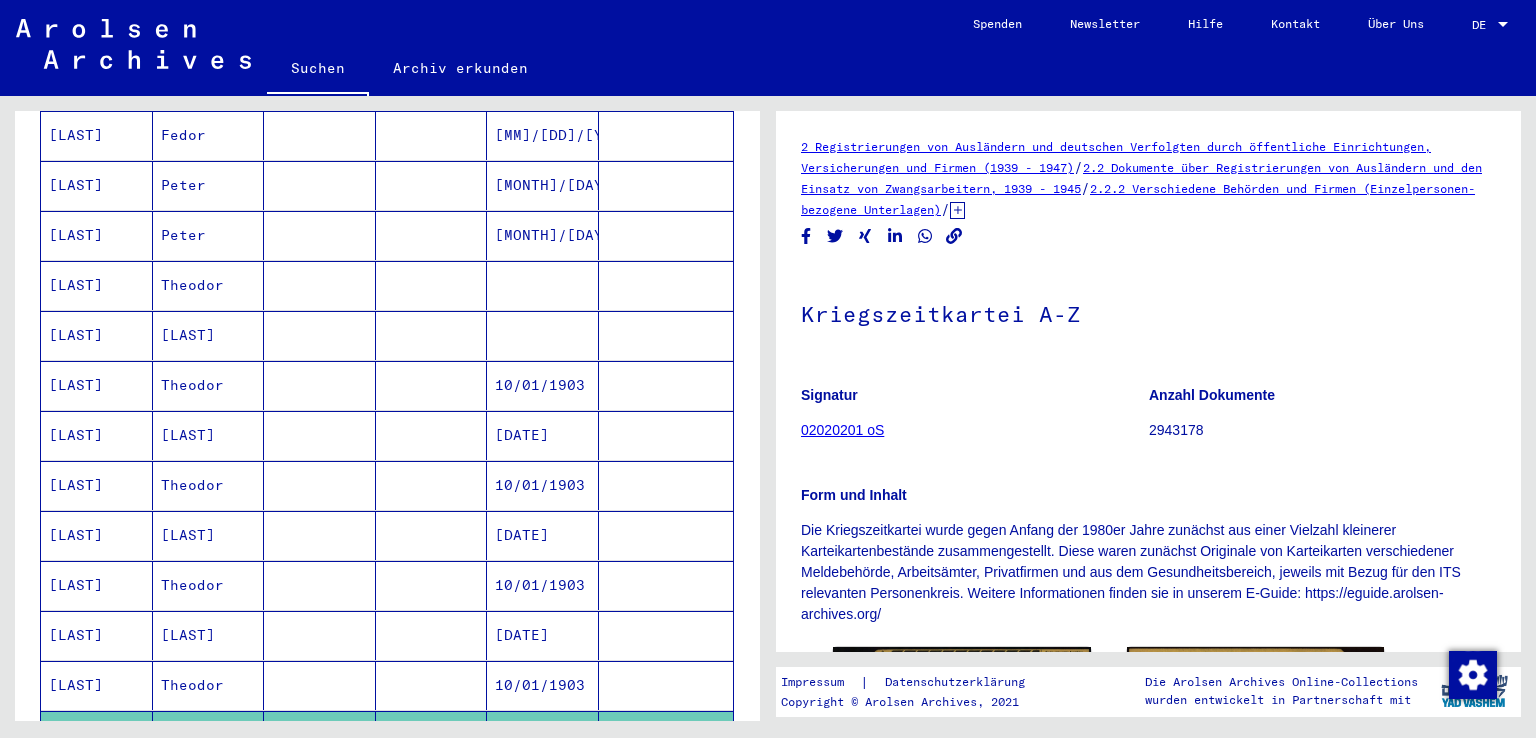 scroll, scrollTop: 0, scrollLeft: 0, axis: both 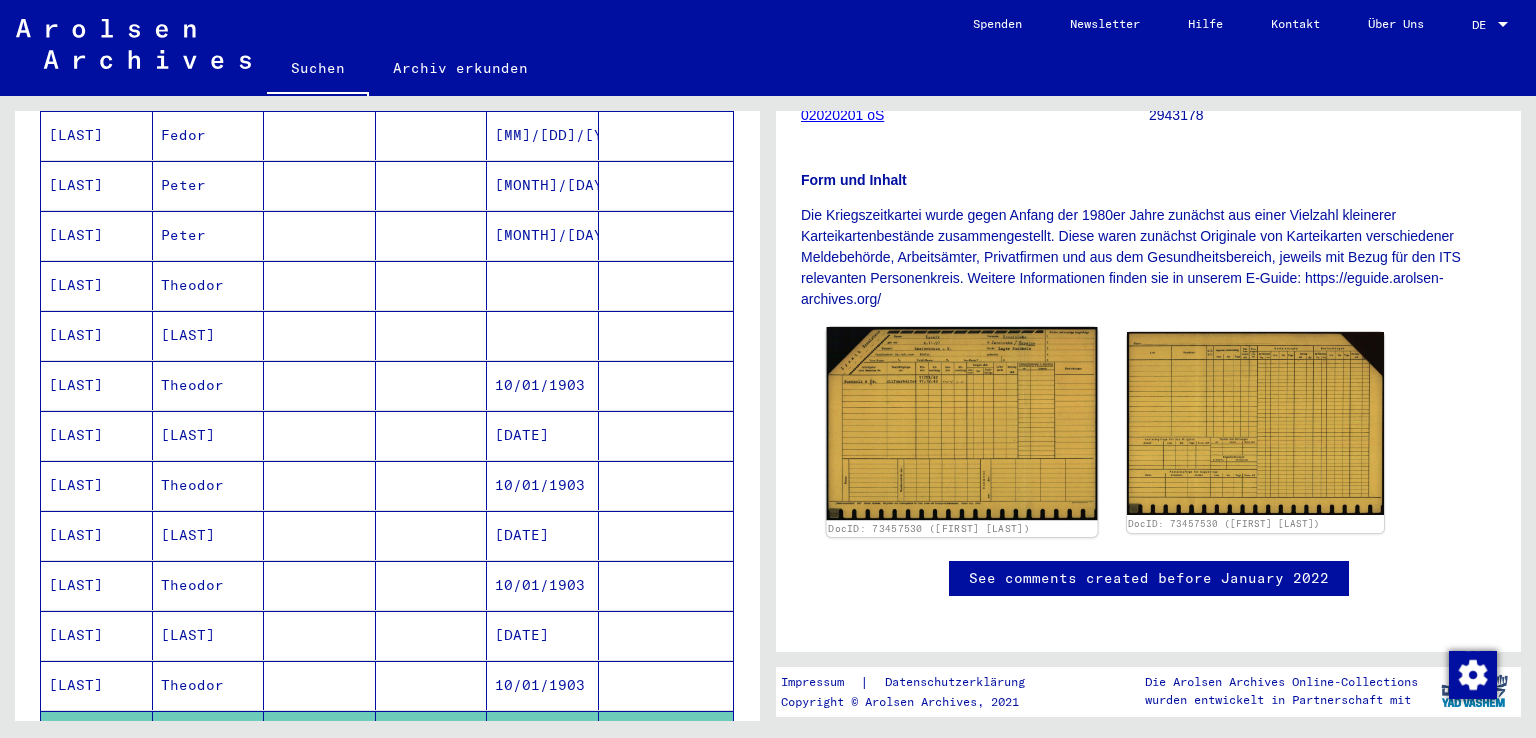 click 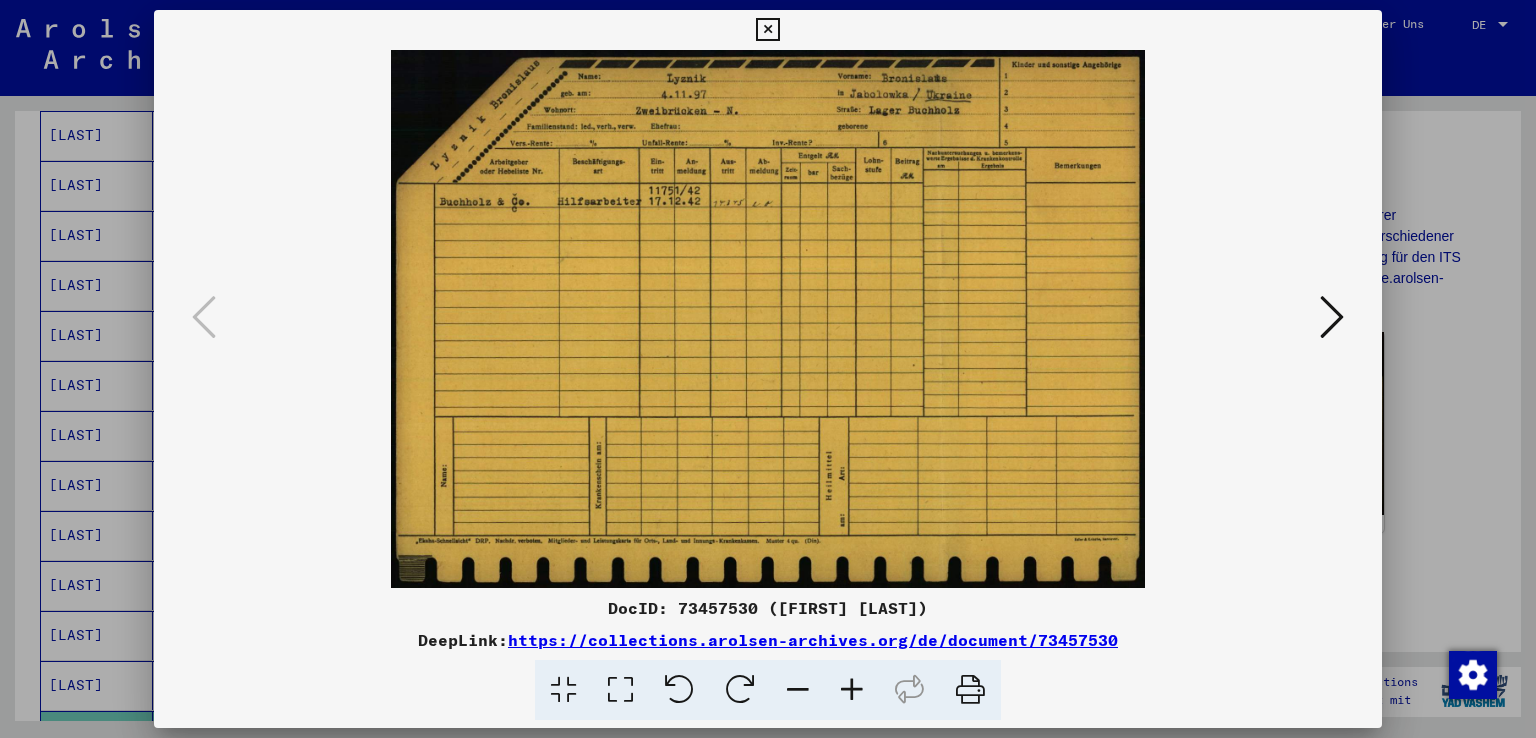 click at bounding box center (1332, 317) 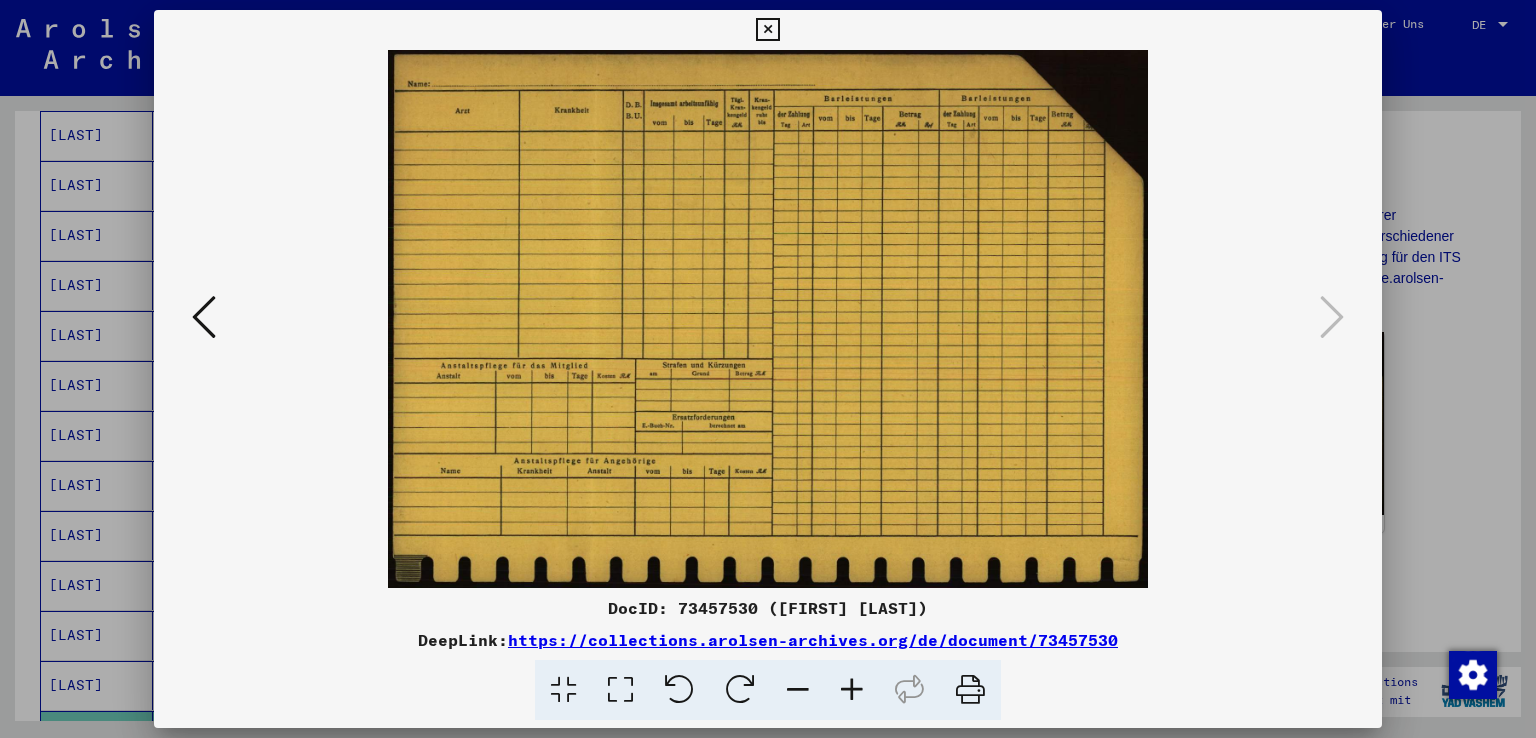 click at bounding box center [204, 318] 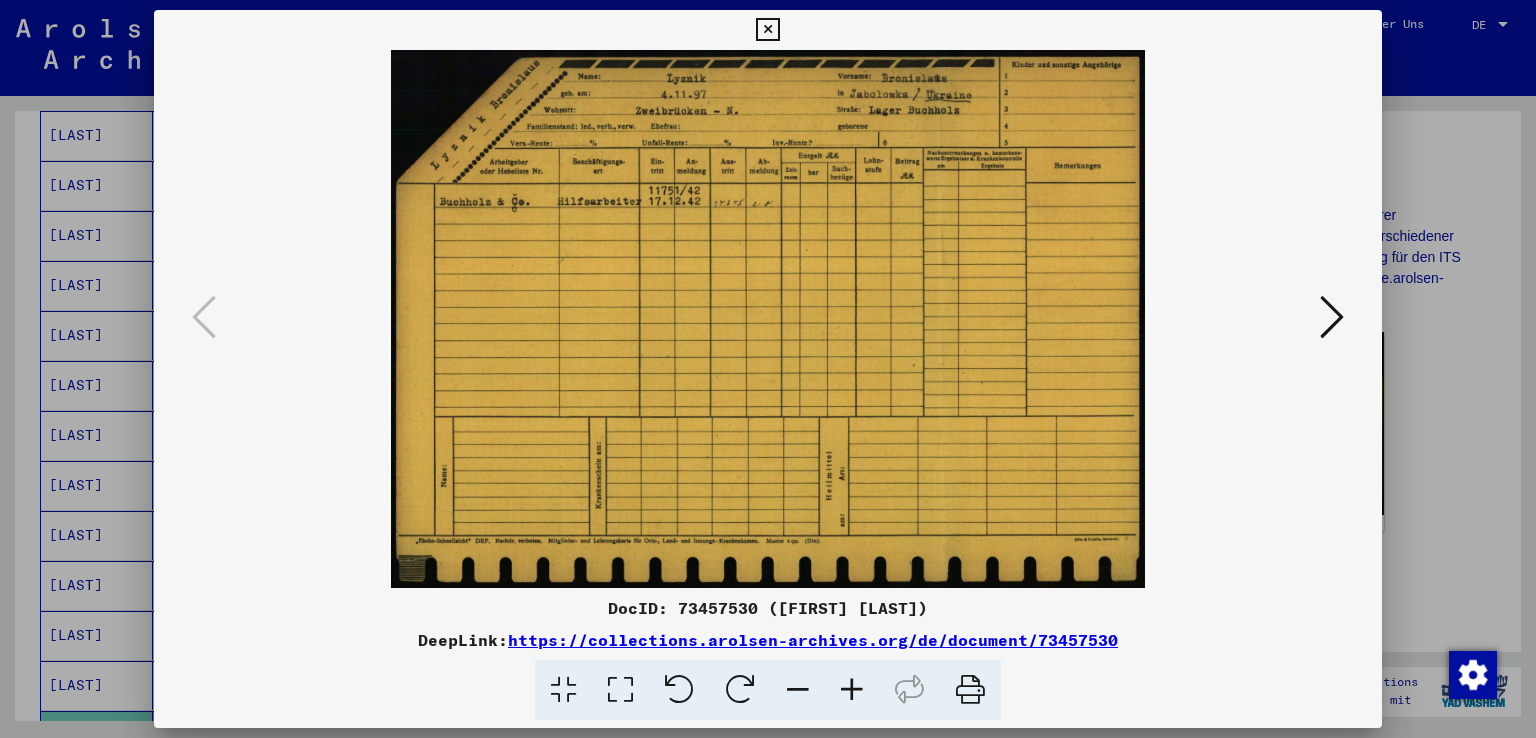 drag, startPoint x: 644, startPoint y: 281, endPoint x: 632, endPoint y: 362, distance: 81.88406 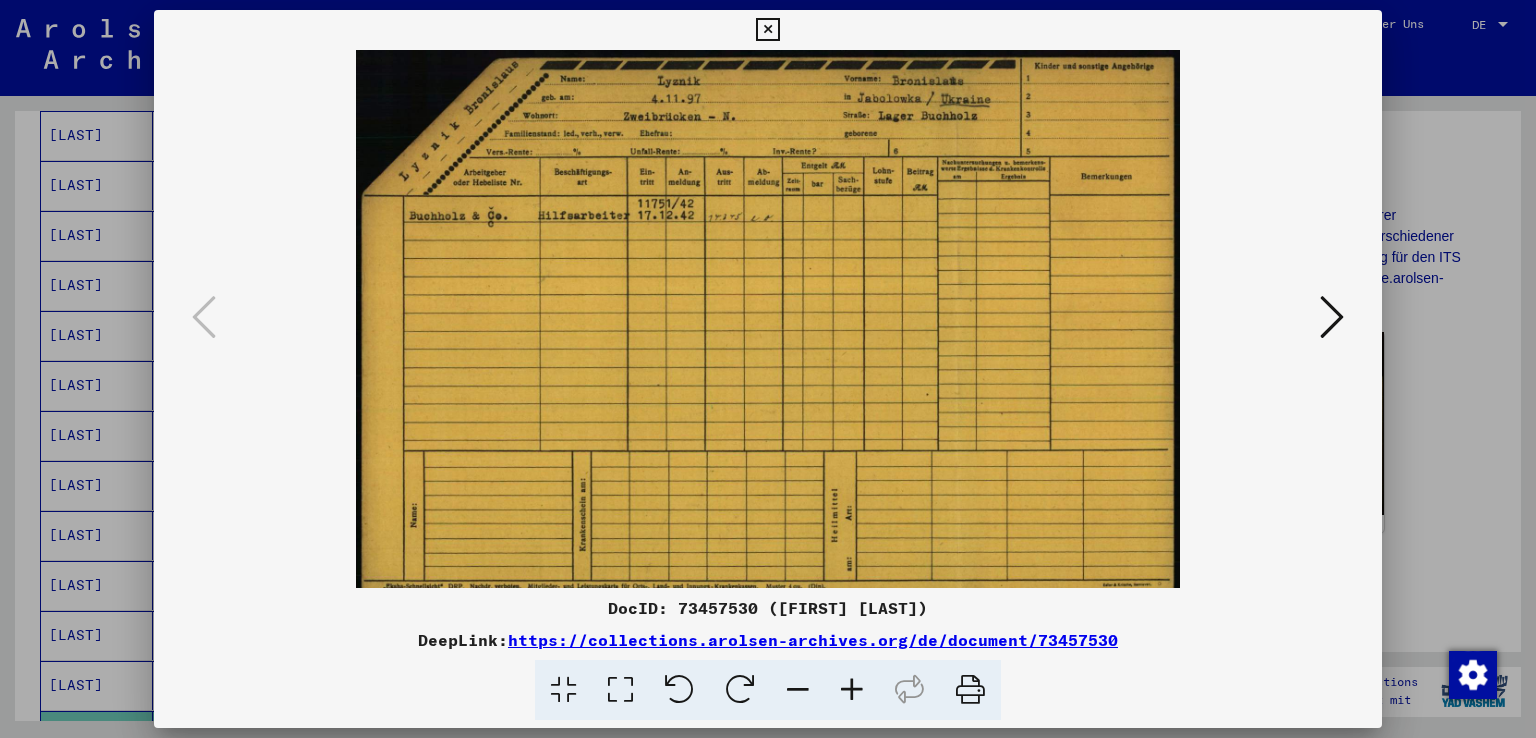 click at bounding box center (852, 690) 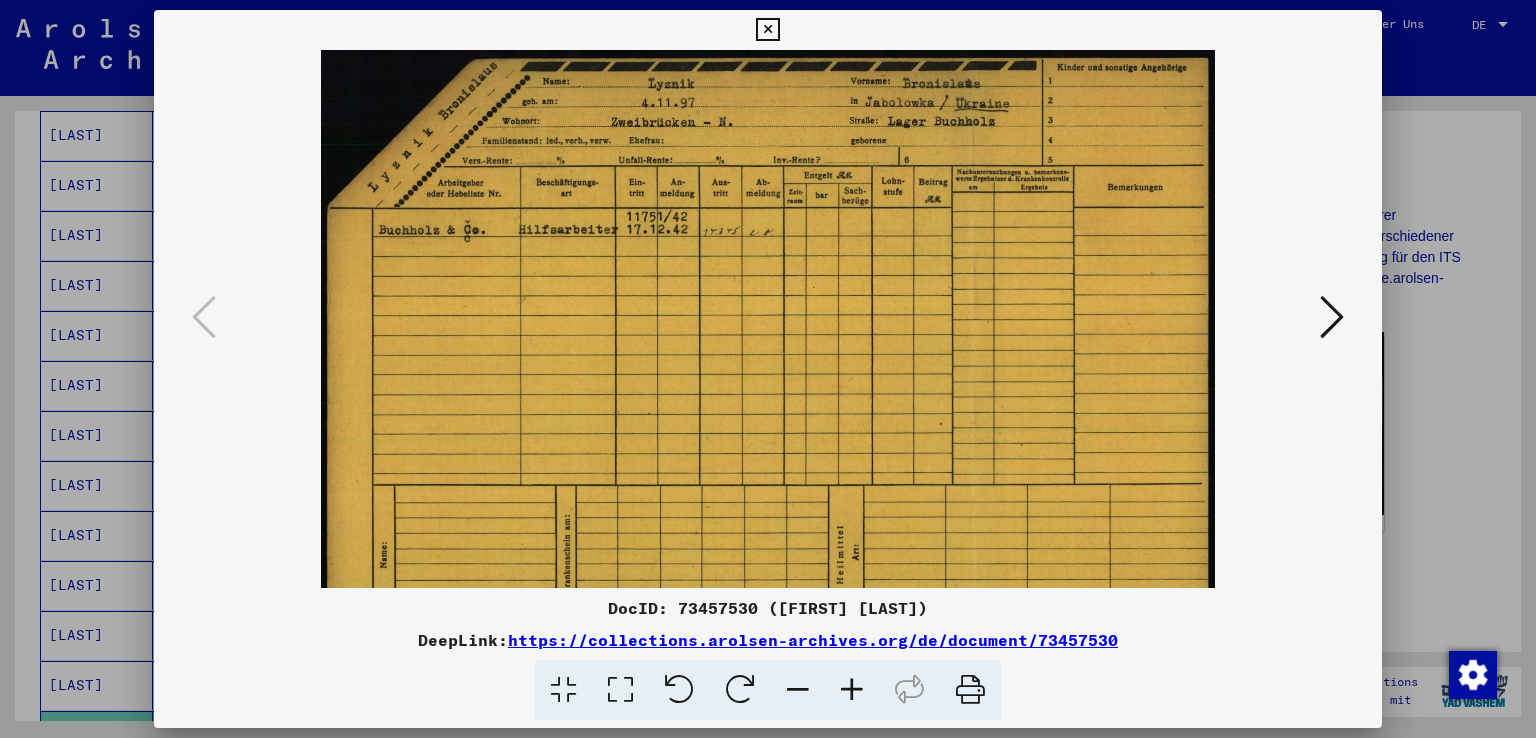 click at bounding box center (852, 690) 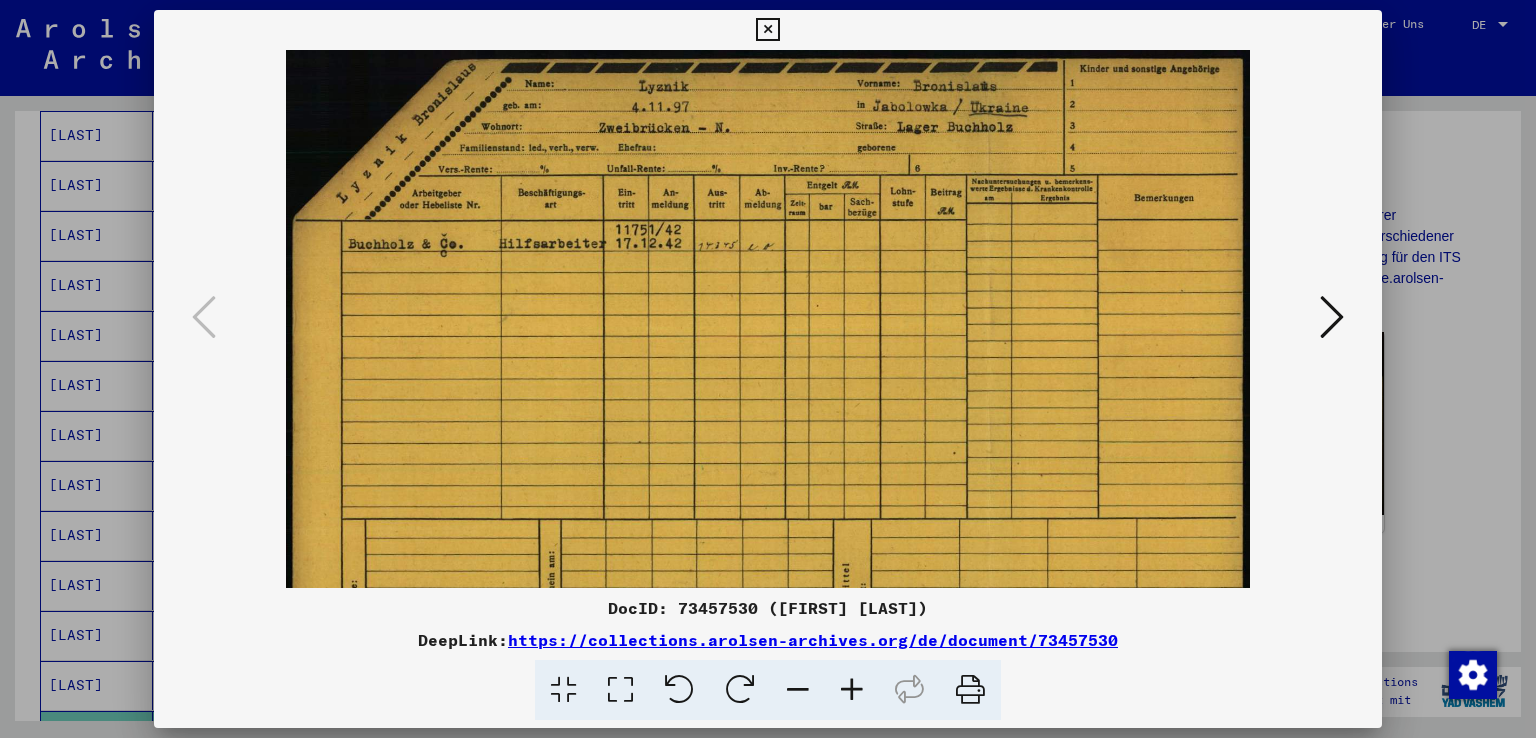 click at bounding box center [852, 690] 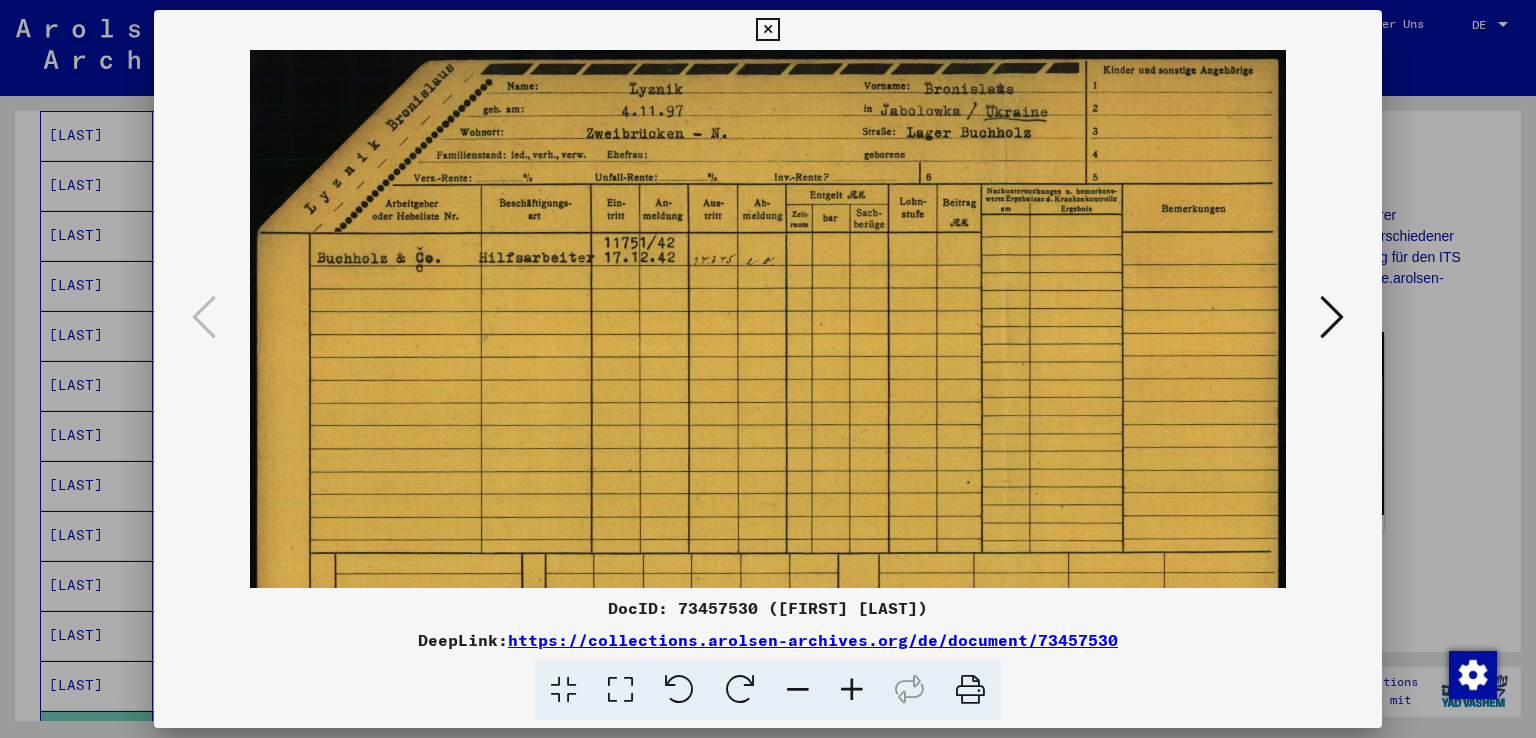 click at bounding box center (852, 690) 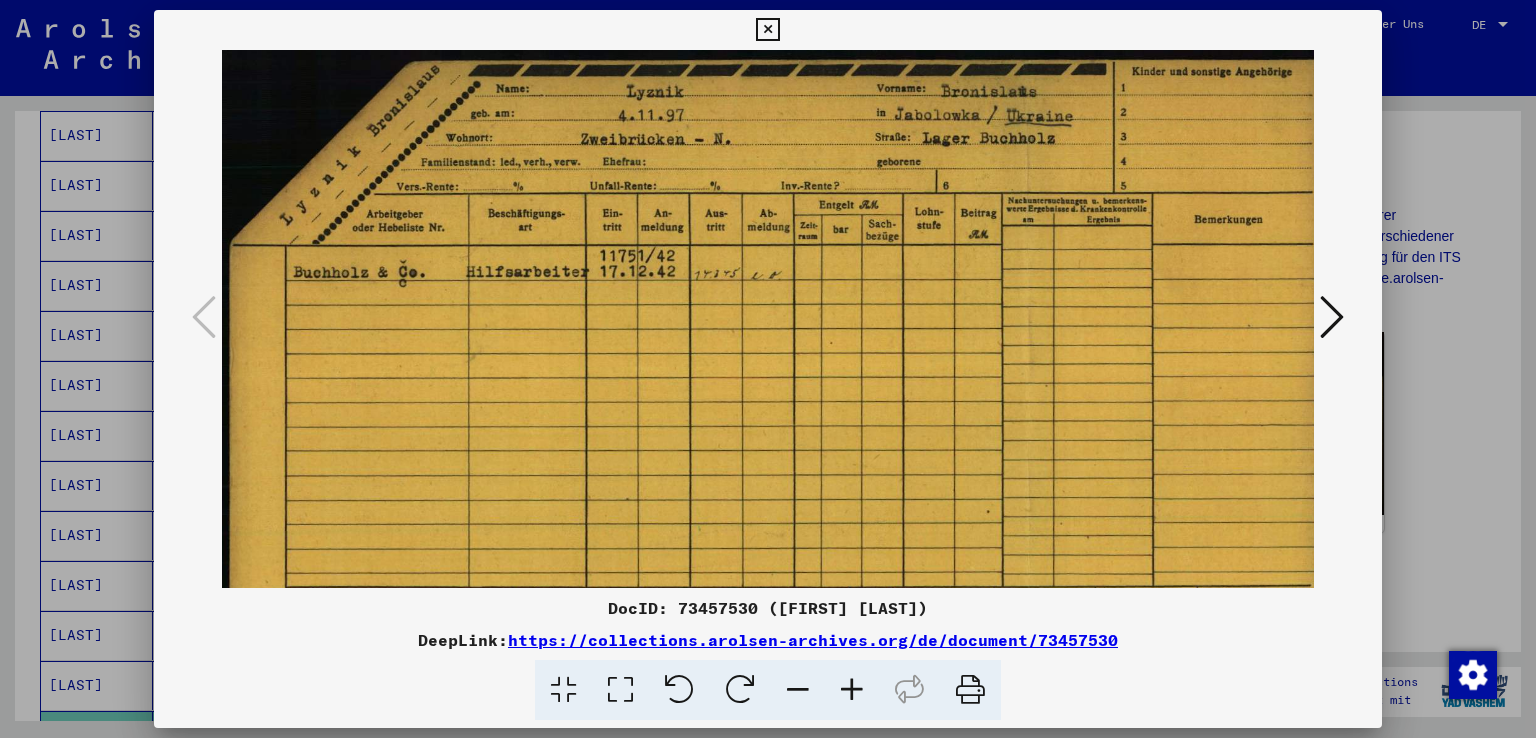 click at bounding box center (767, 30) 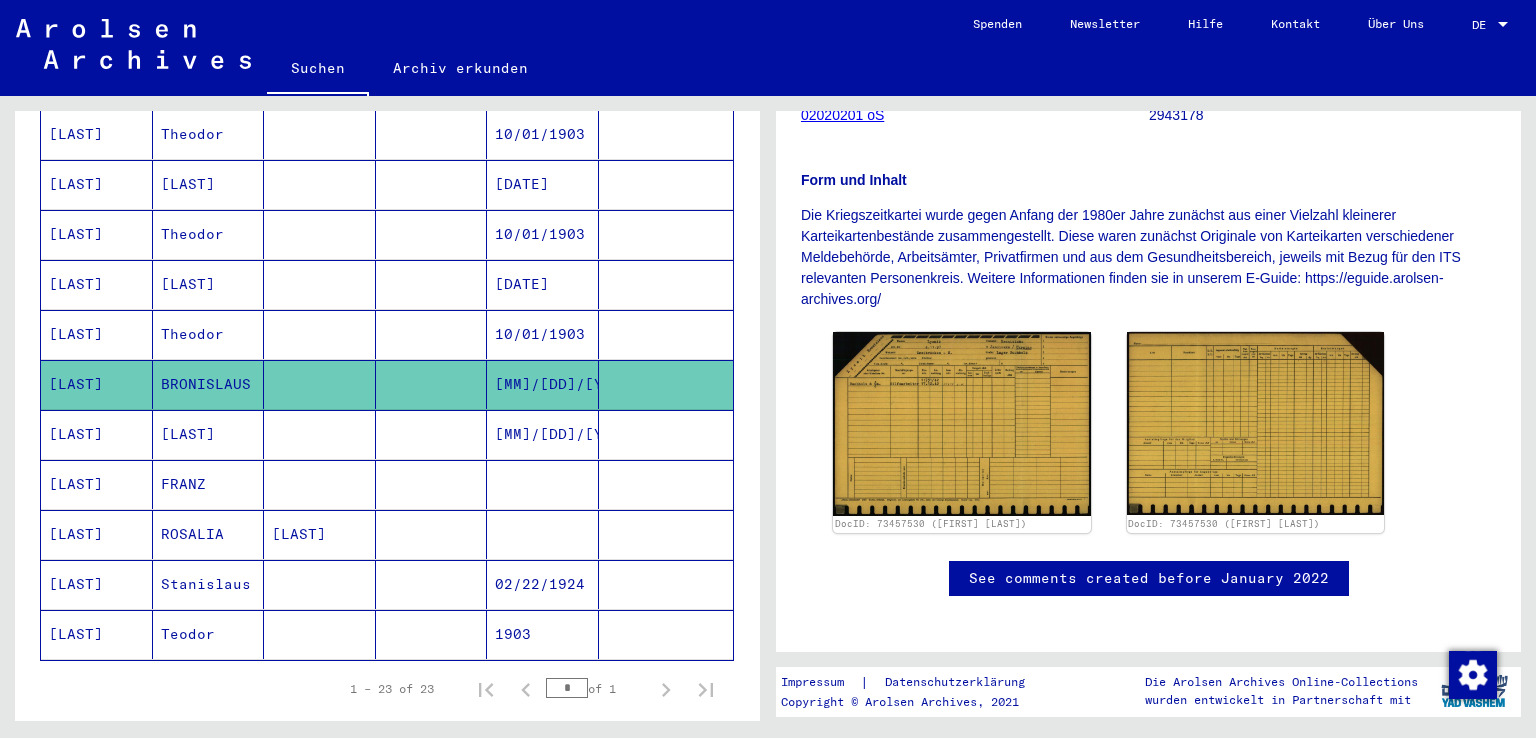 scroll, scrollTop: 974, scrollLeft: 0, axis: vertical 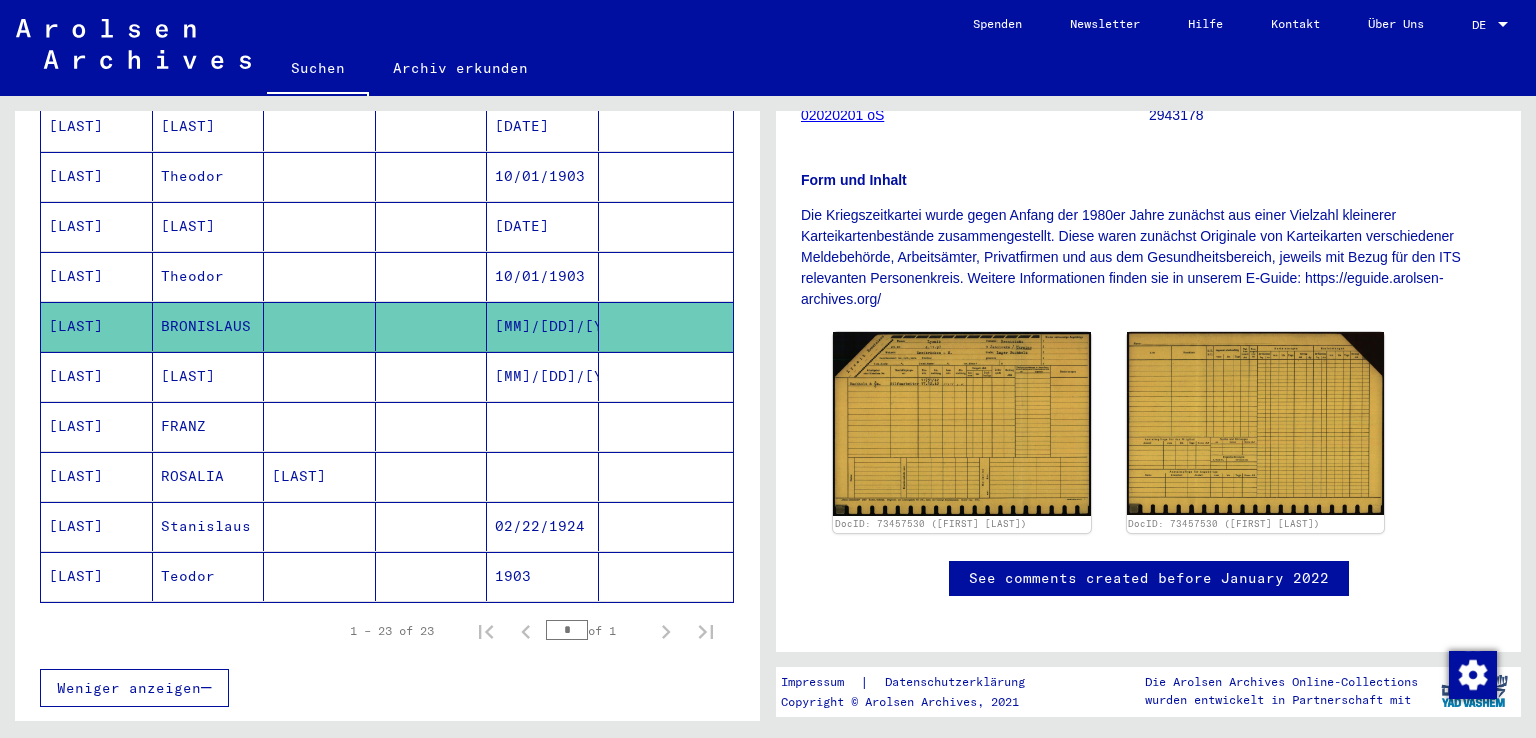 click on "[MM]/[DD]/[YYYY]" at bounding box center (543, 426) 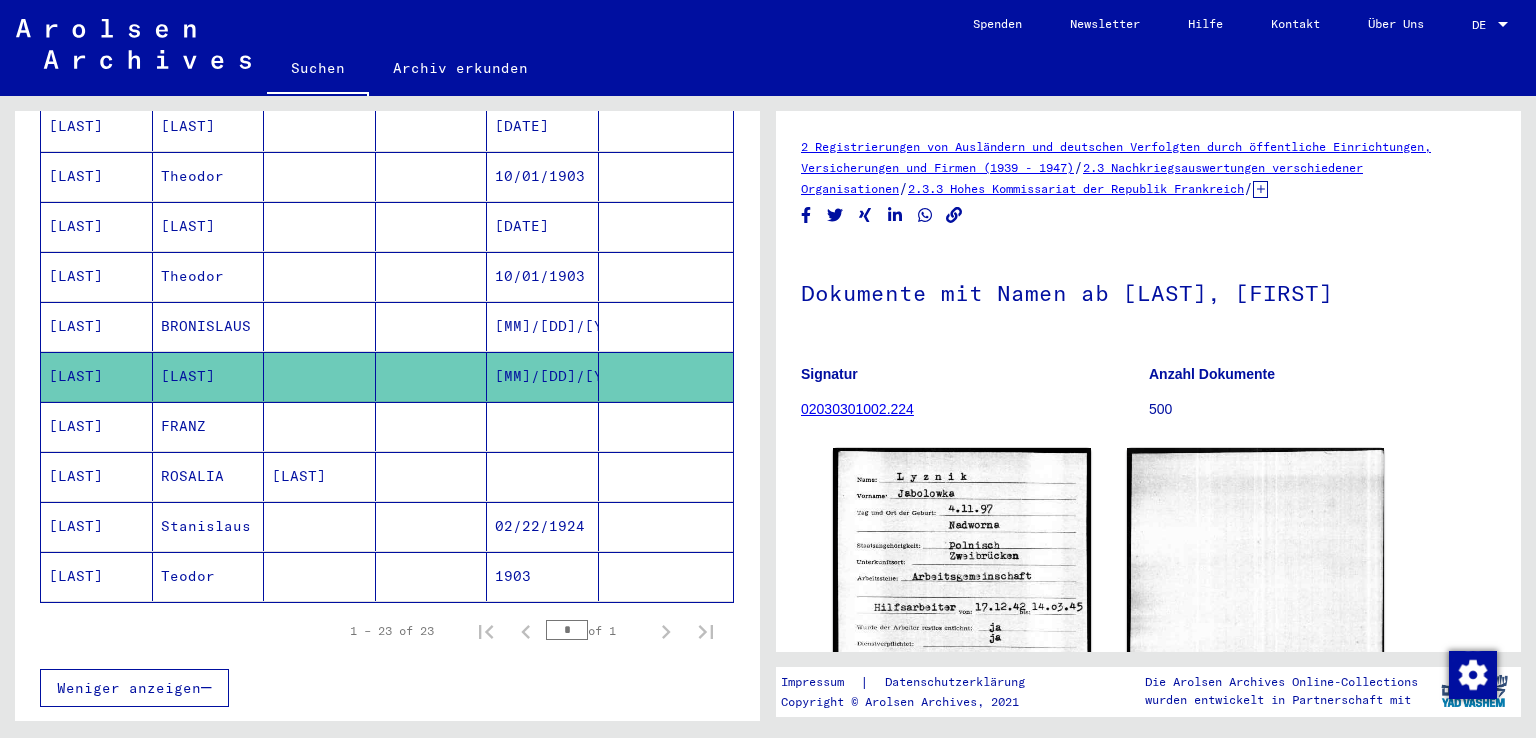 scroll, scrollTop: 0, scrollLeft: 0, axis: both 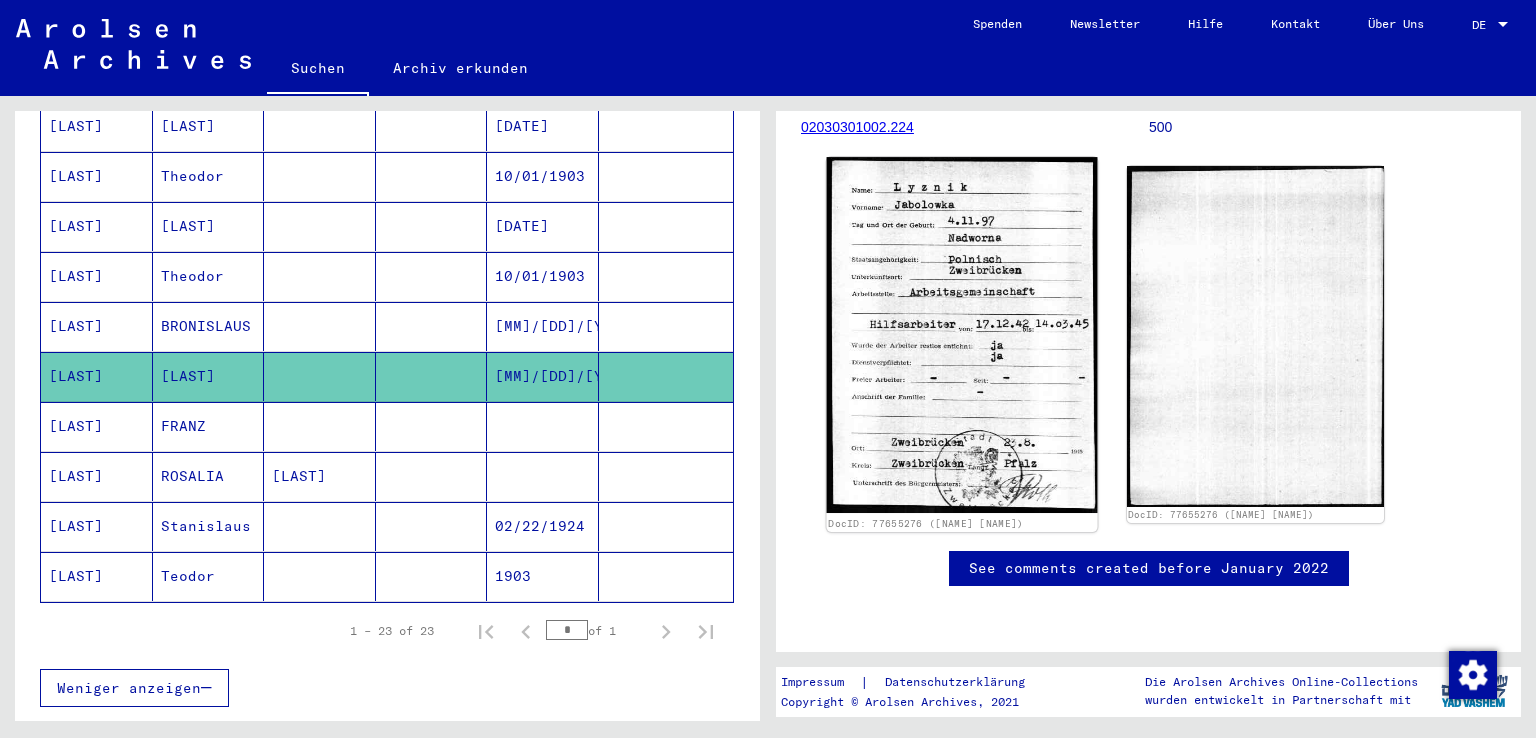 click 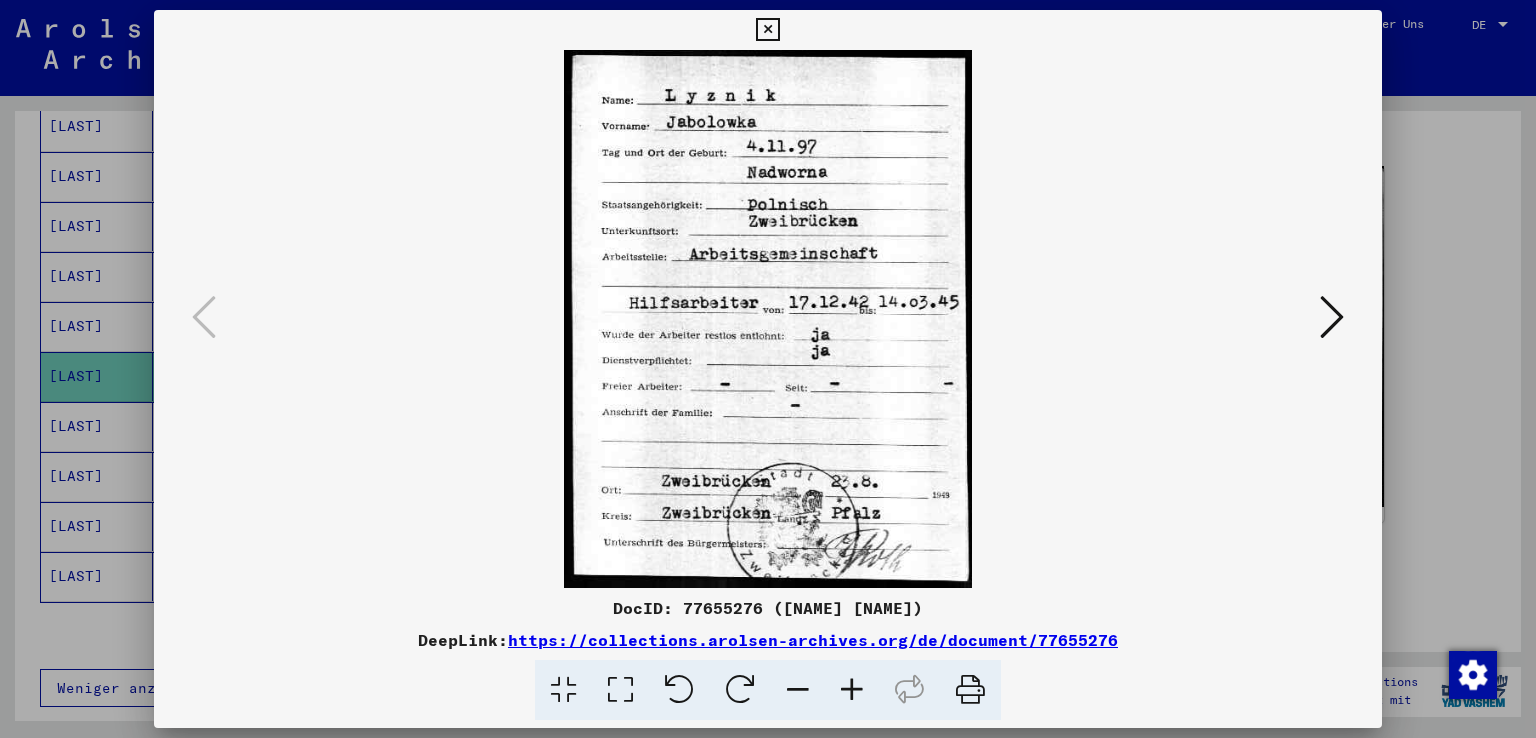 click at bounding box center [1332, 317] 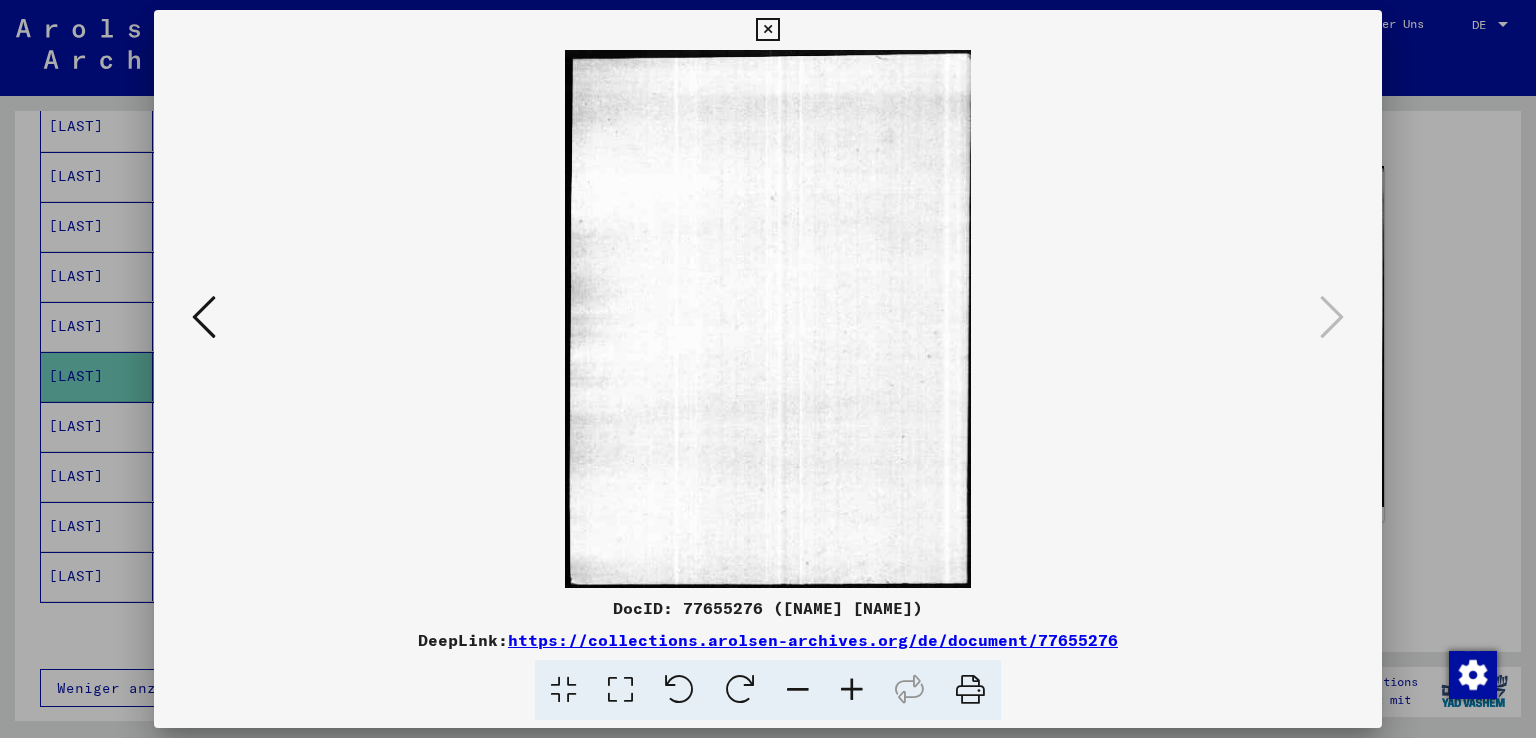 click at bounding box center (204, 317) 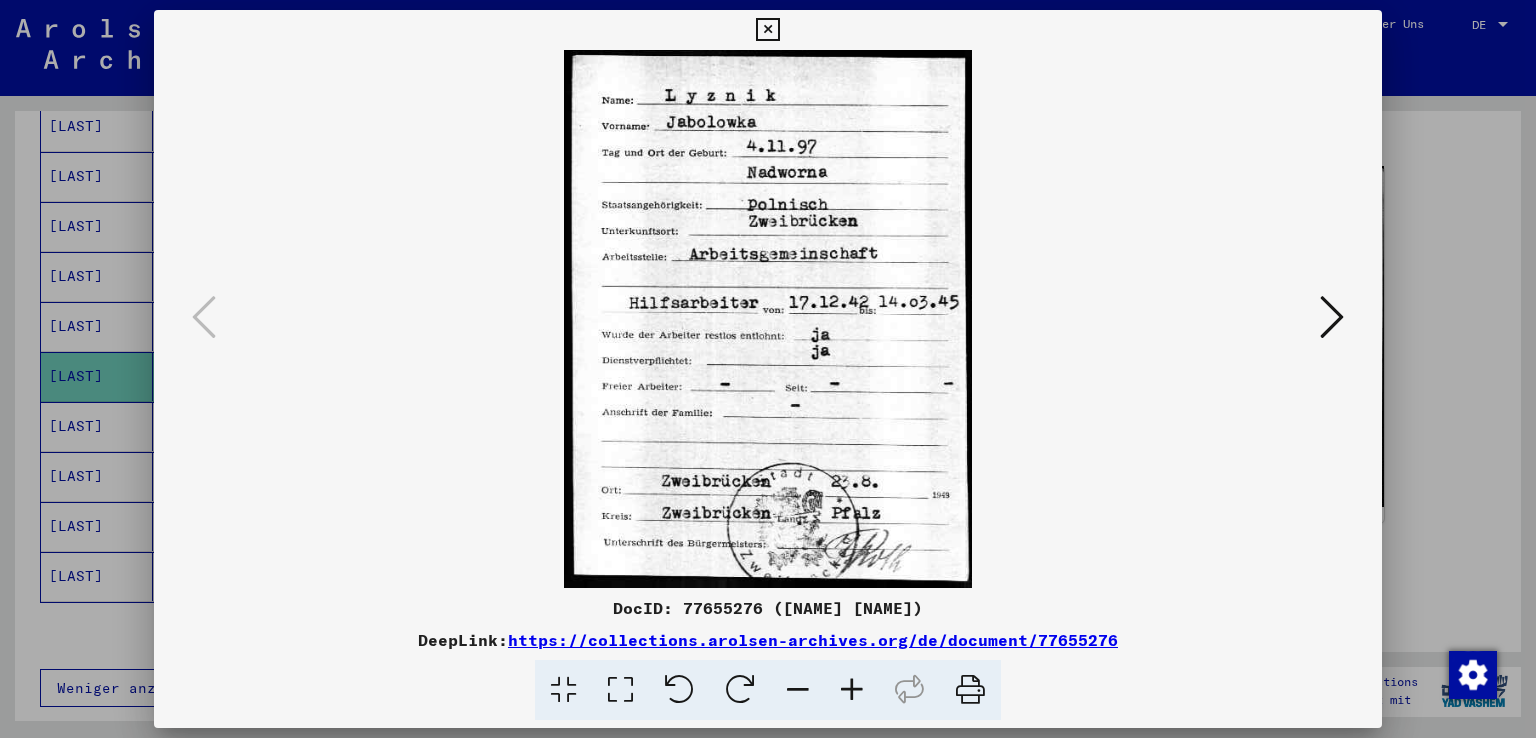 drag, startPoint x: 766, startPoint y: 25, endPoint x: 716, endPoint y: 45, distance: 53.851646 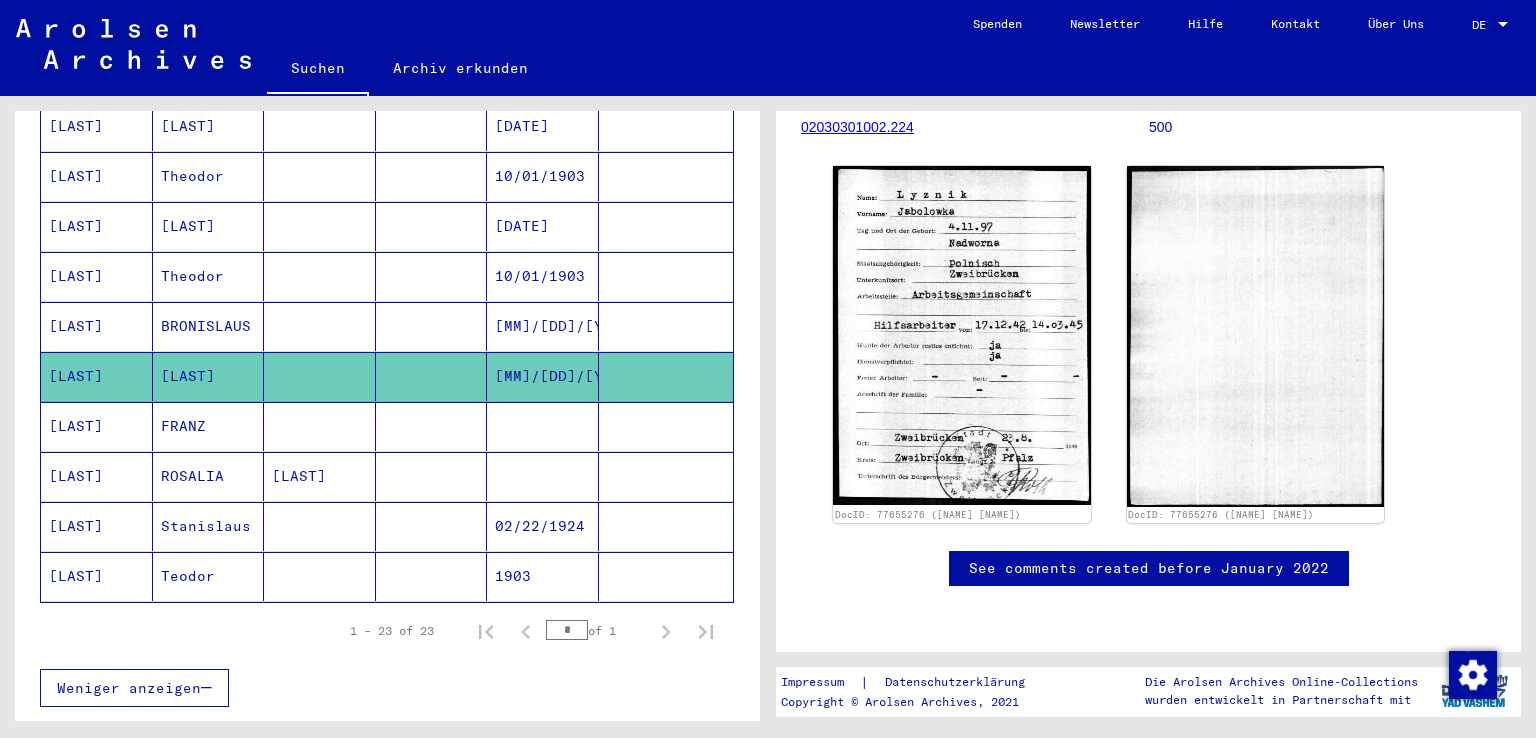 click on "BRONISLAUS" at bounding box center (209, 376) 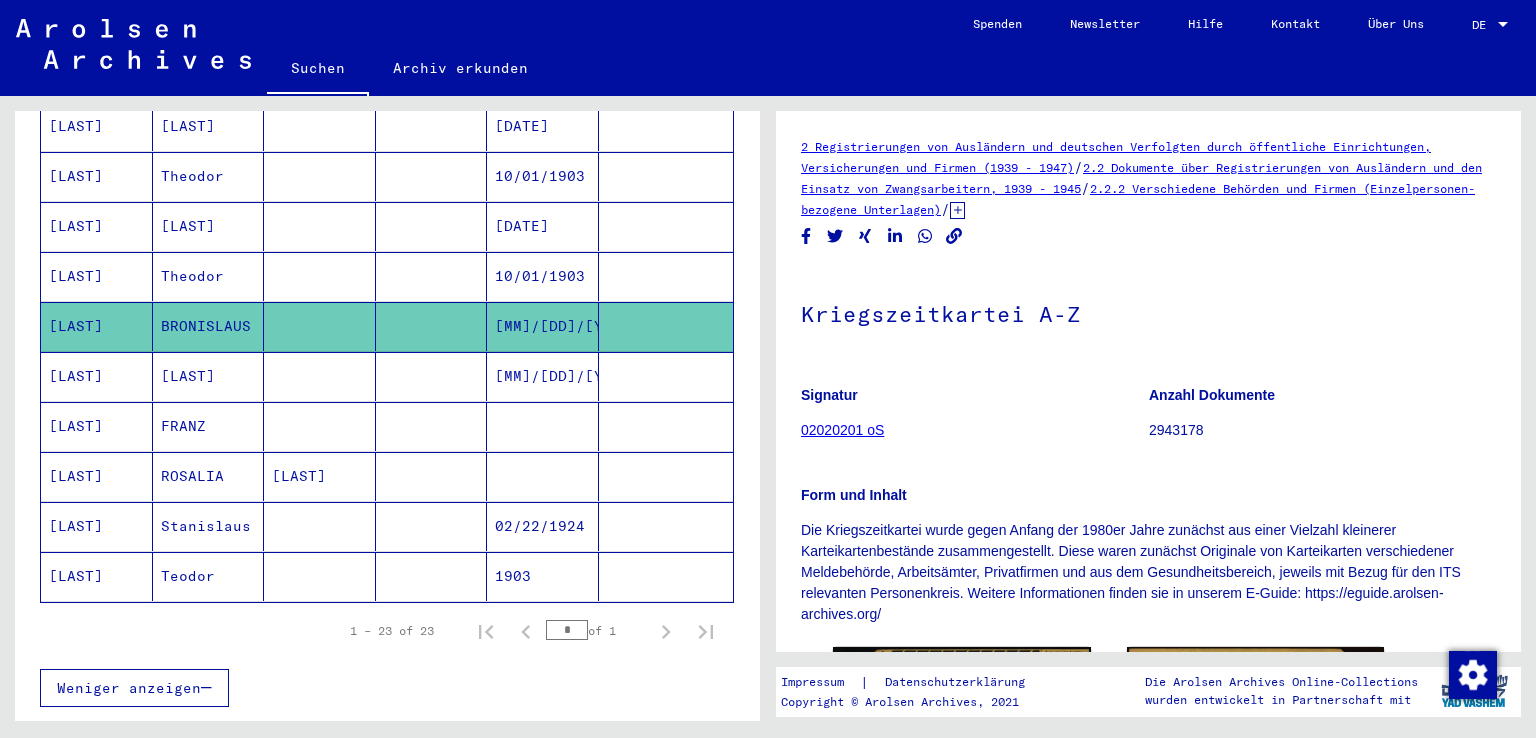 scroll, scrollTop: 0, scrollLeft: 0, axis: both 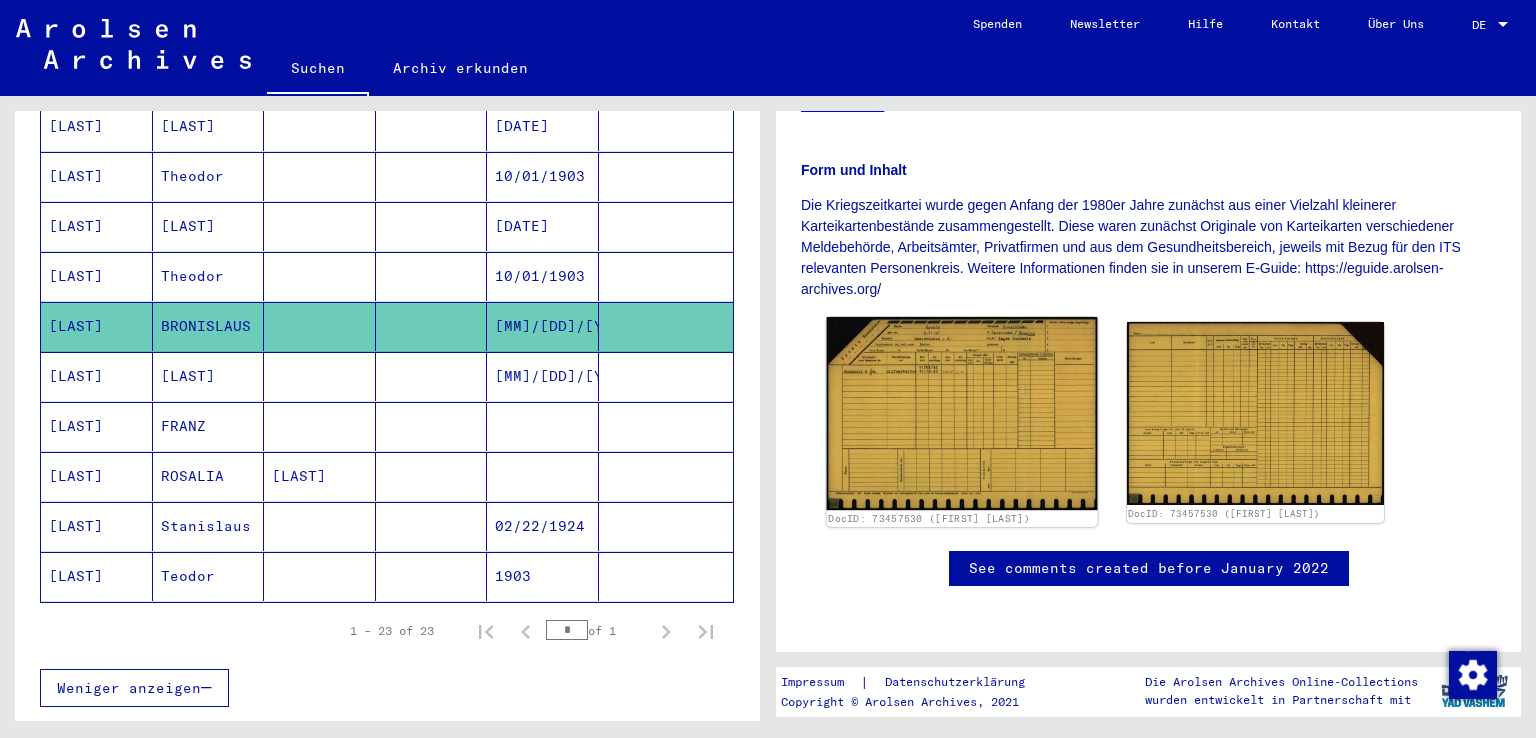 click 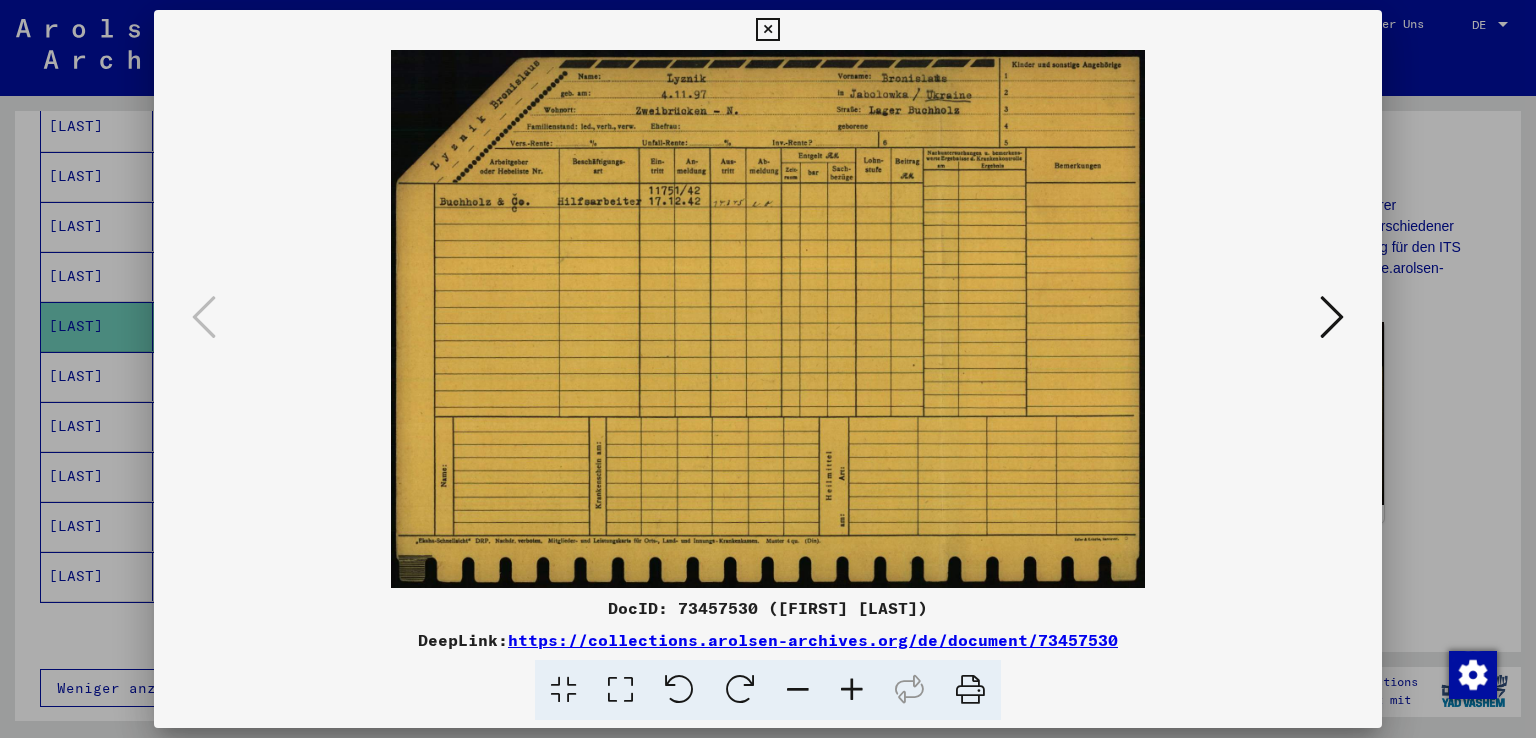 click at bounding box center (852, 690) 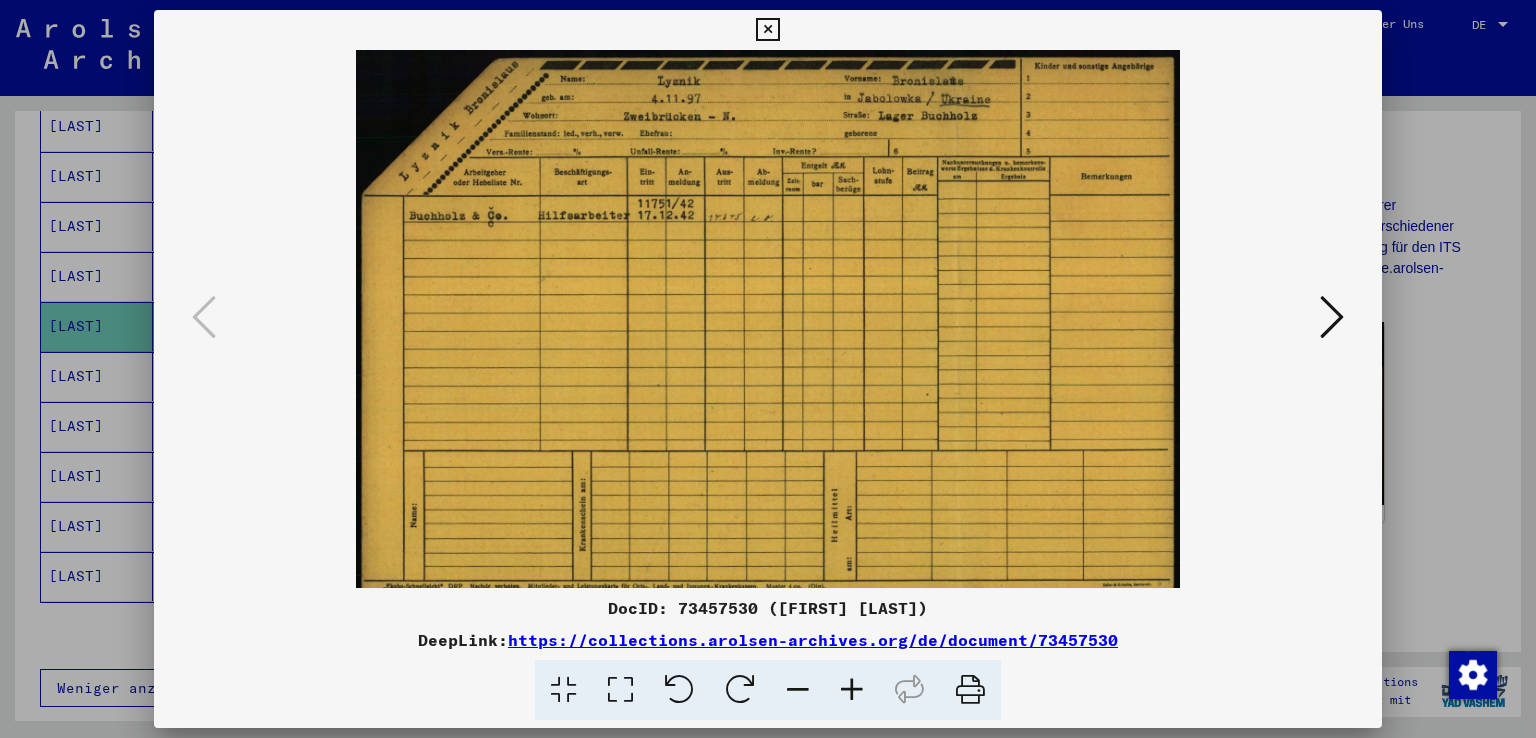 click at bounding box center (852, 690) 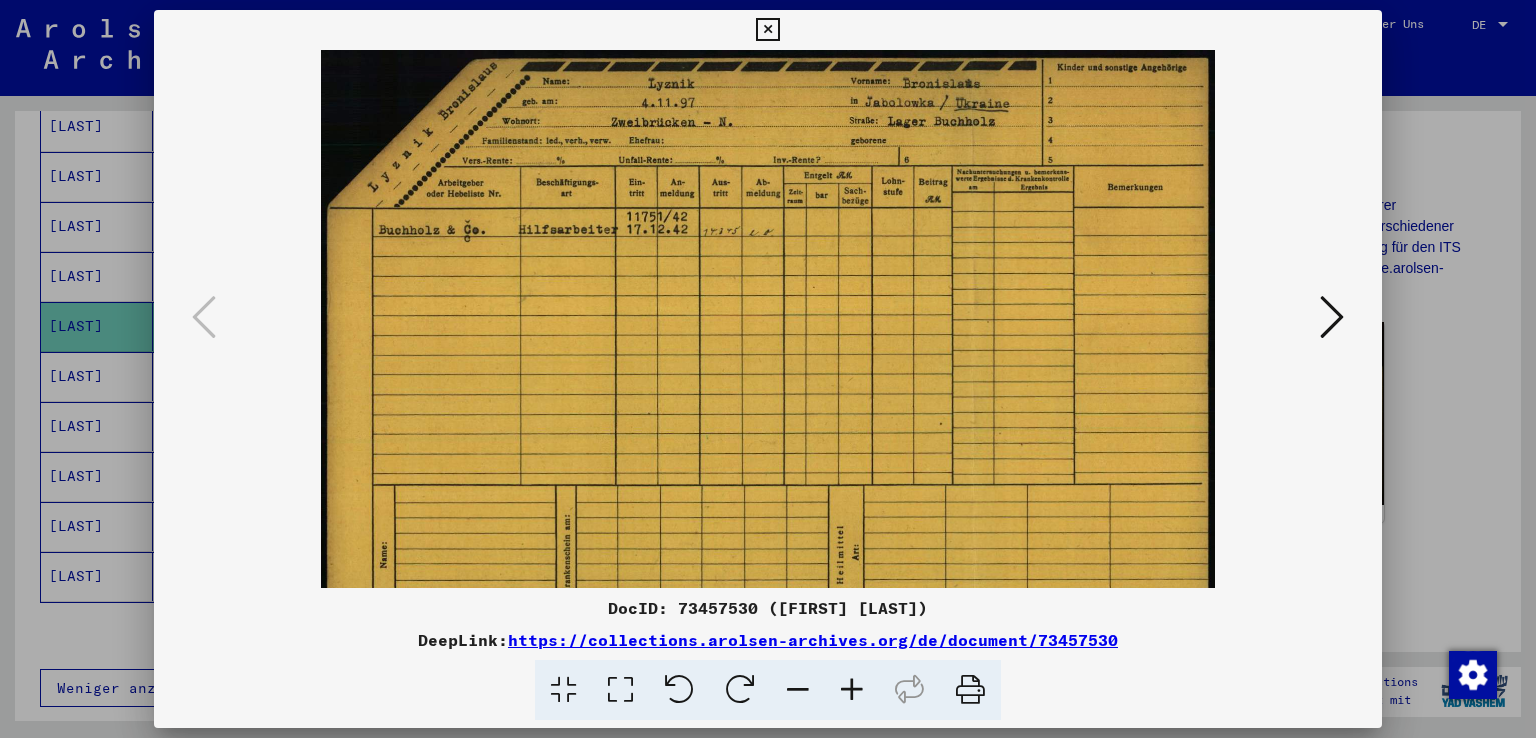 click at bounding box center [852, 690] 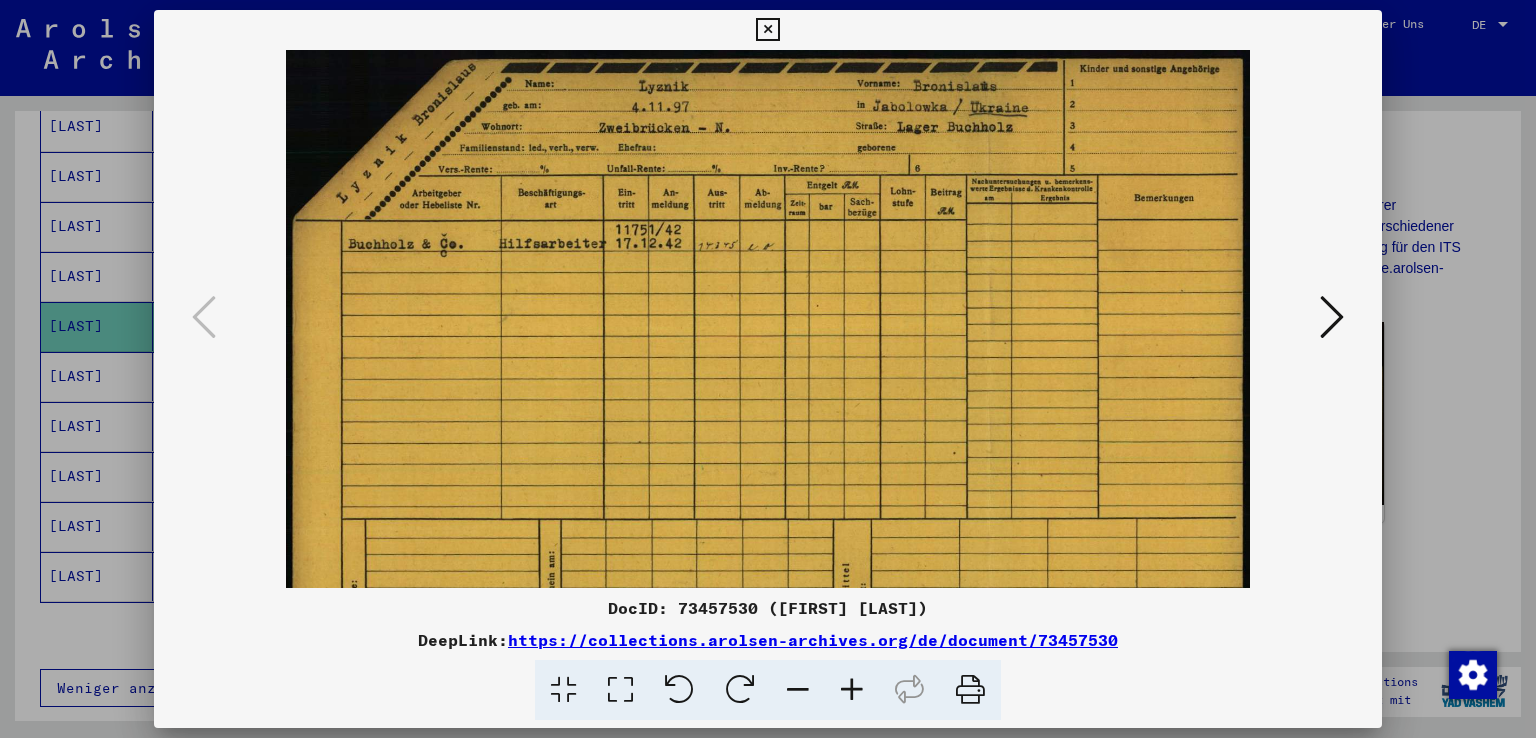 click at bounding box center [852, 690] 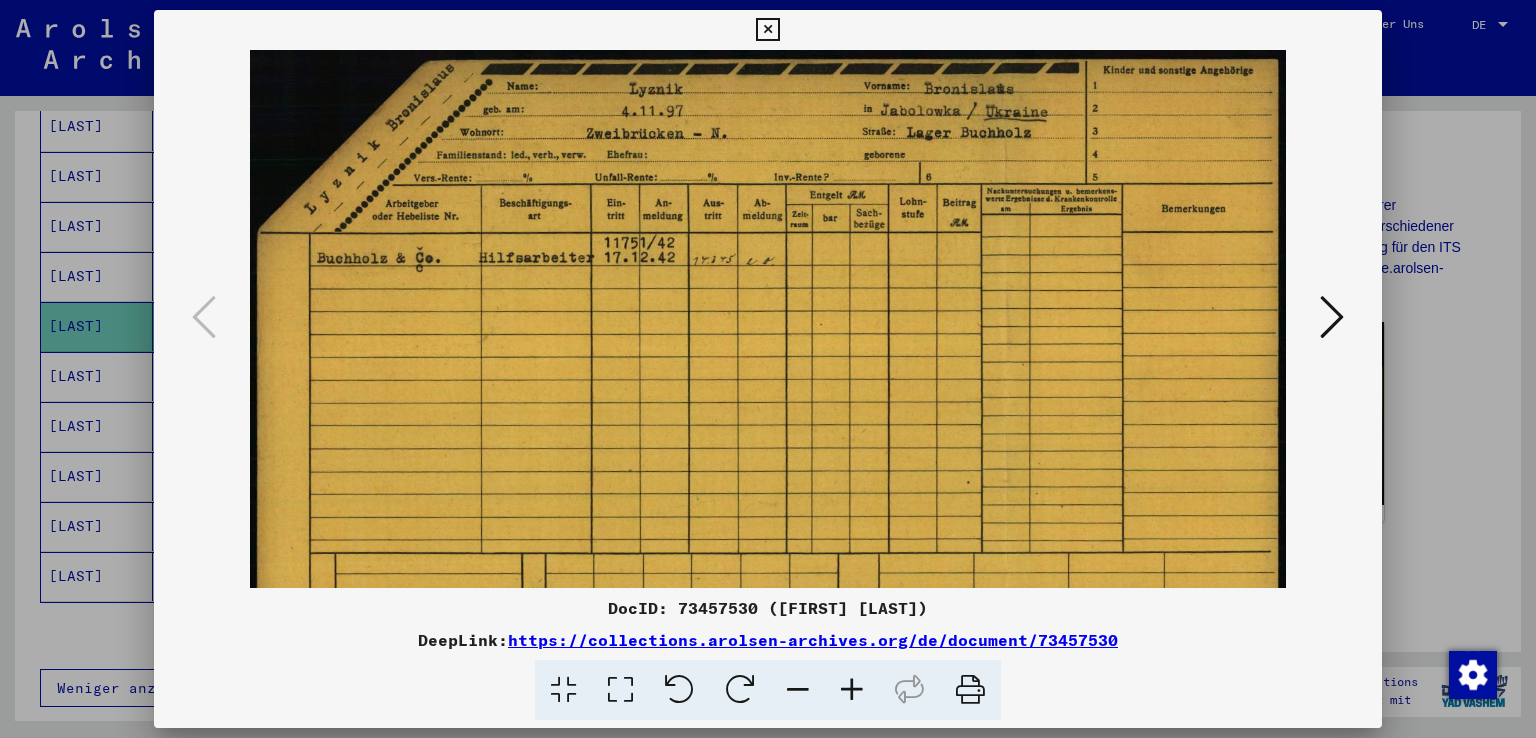 click at bounding box center [767, 419] 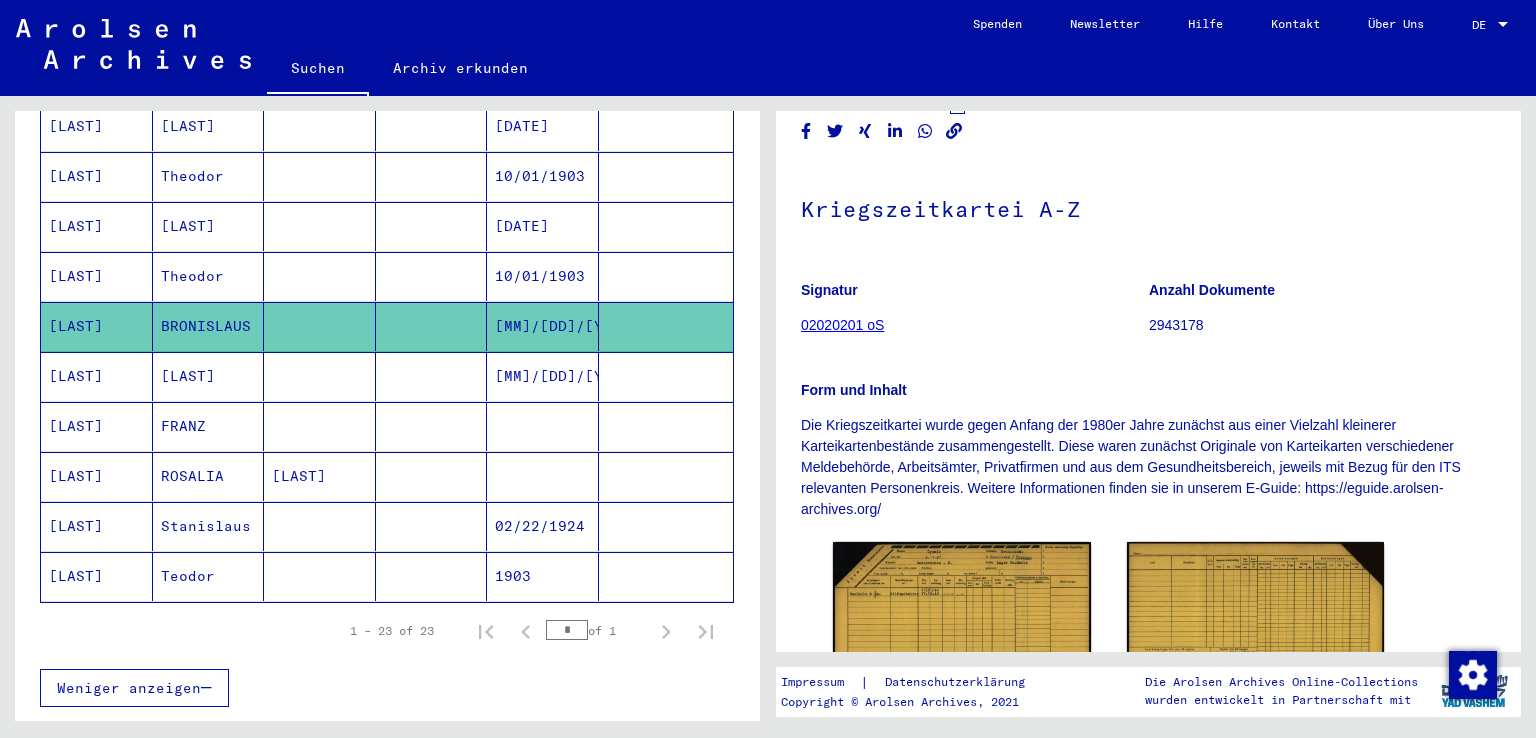 scroll, scrollTop: 86, scrollLeft: 0, axis: vertical 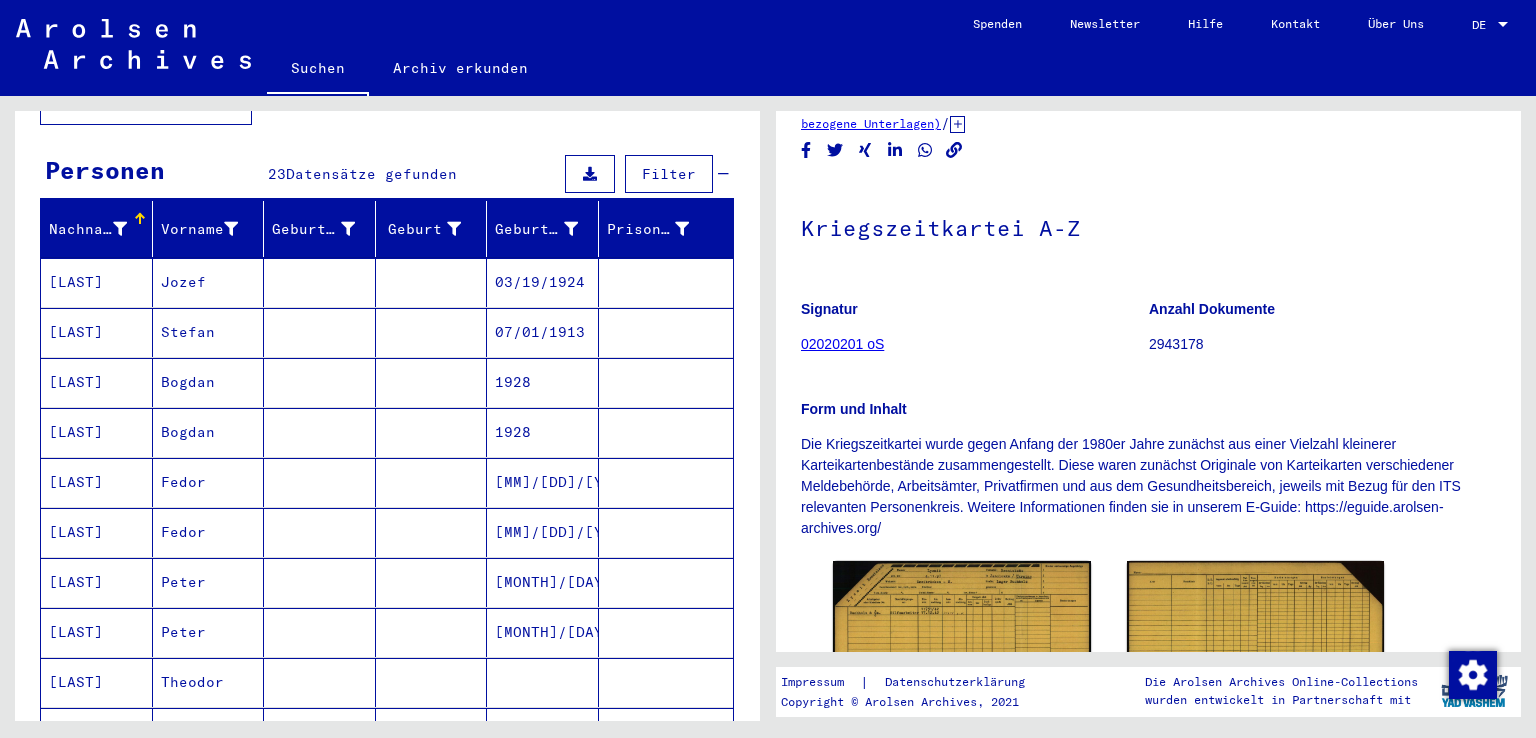 click on "03/19/1924" at bounding box center [543, 332] 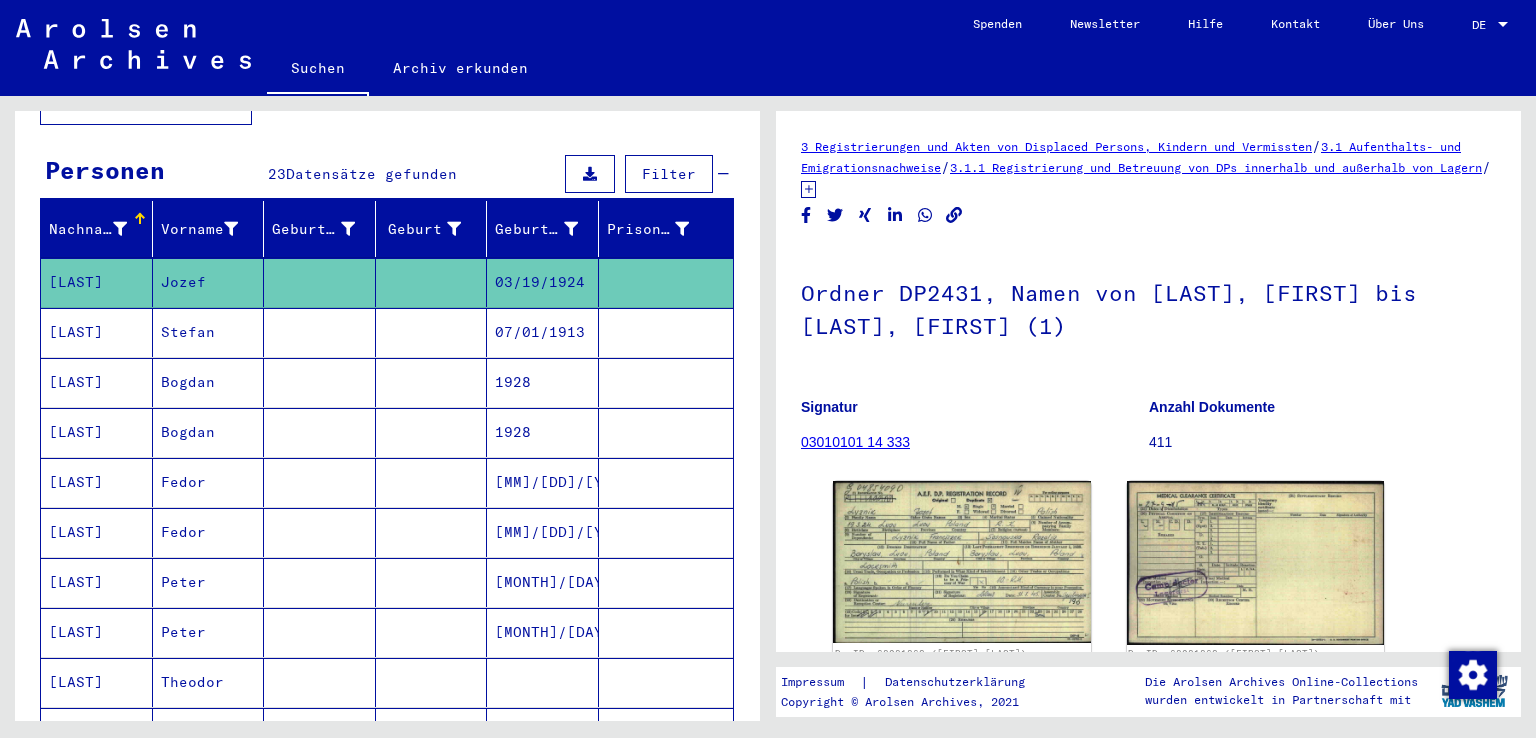 scroll, scrollTop: 0, scrollLeft: 0, axis: both 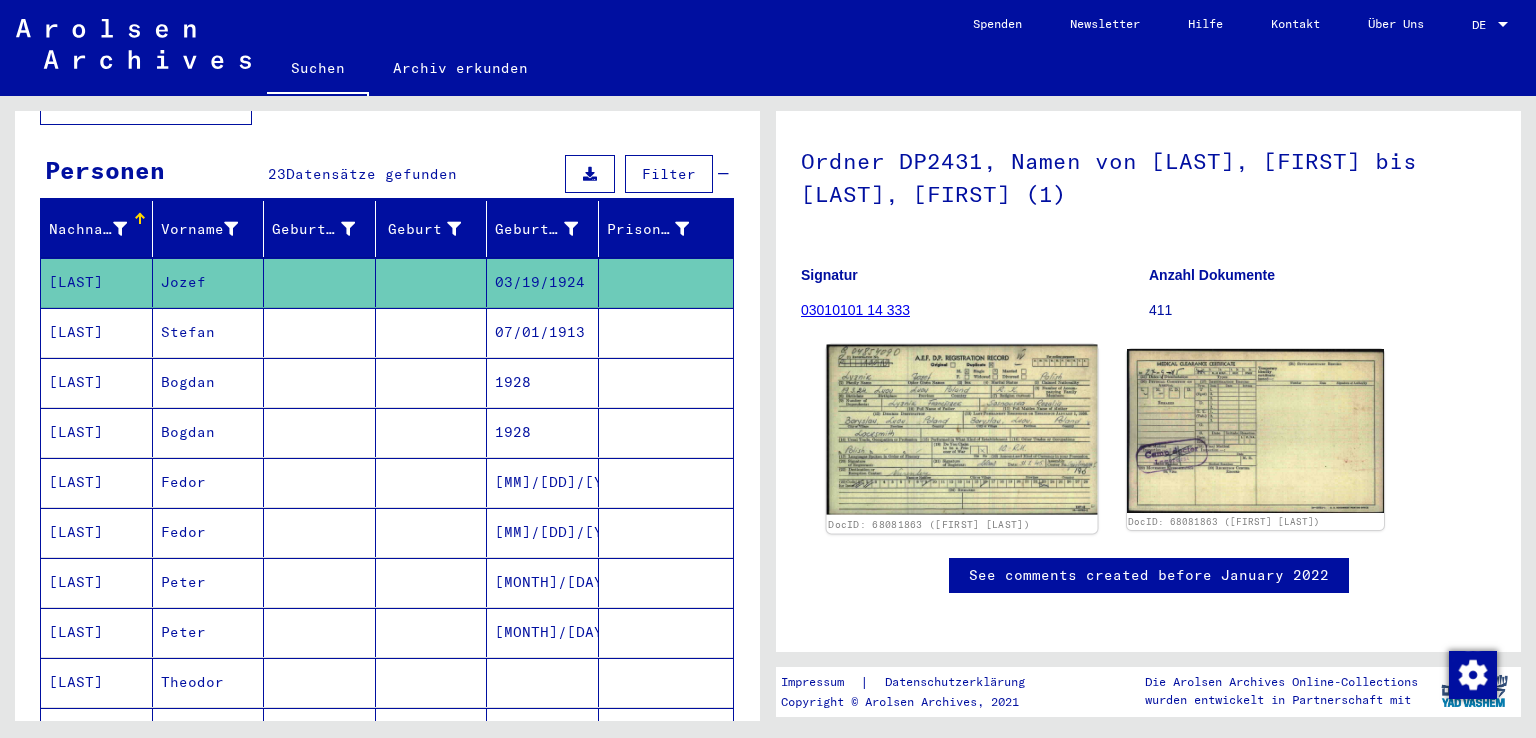 click 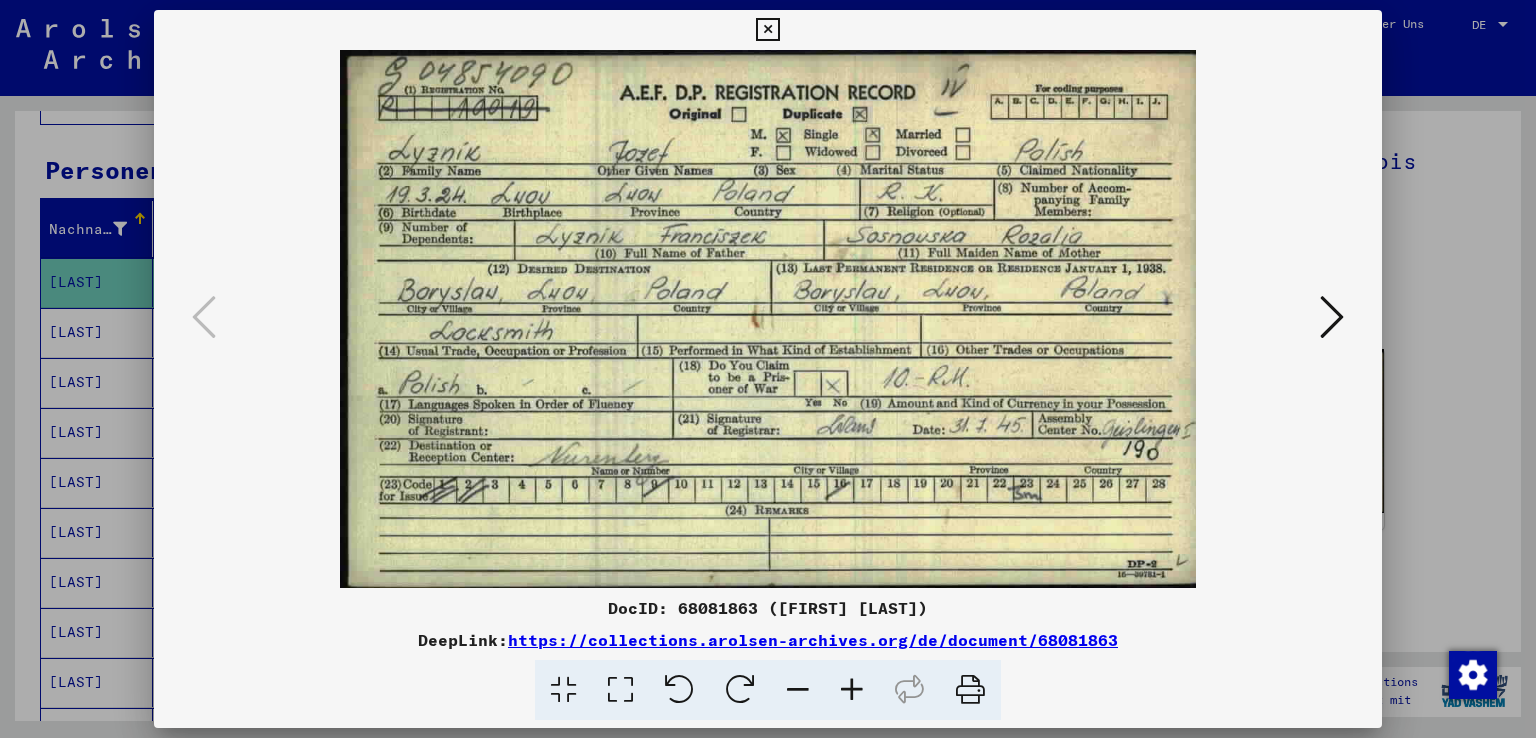 click at bounding box center (1332, 317) 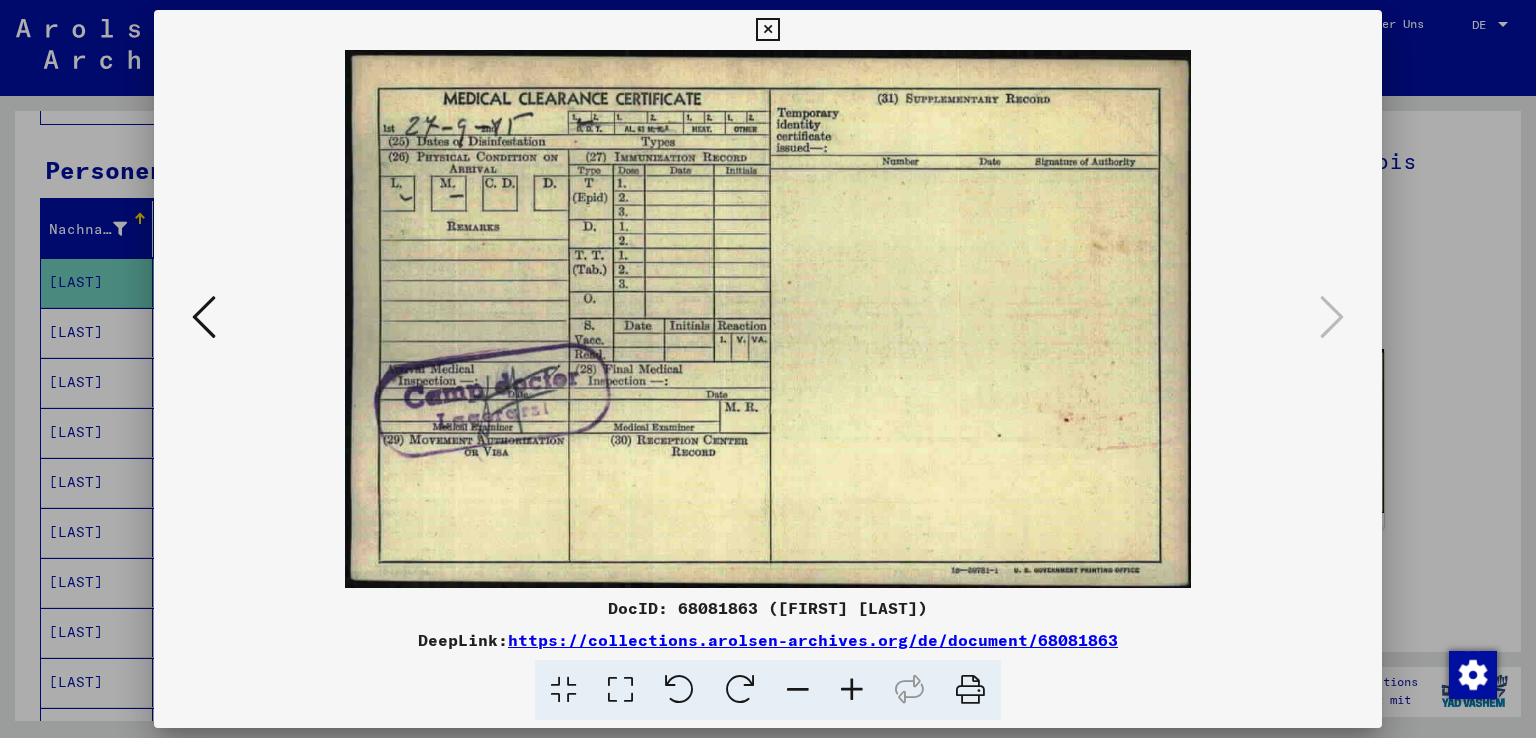 click at bounding box center [204, 317] 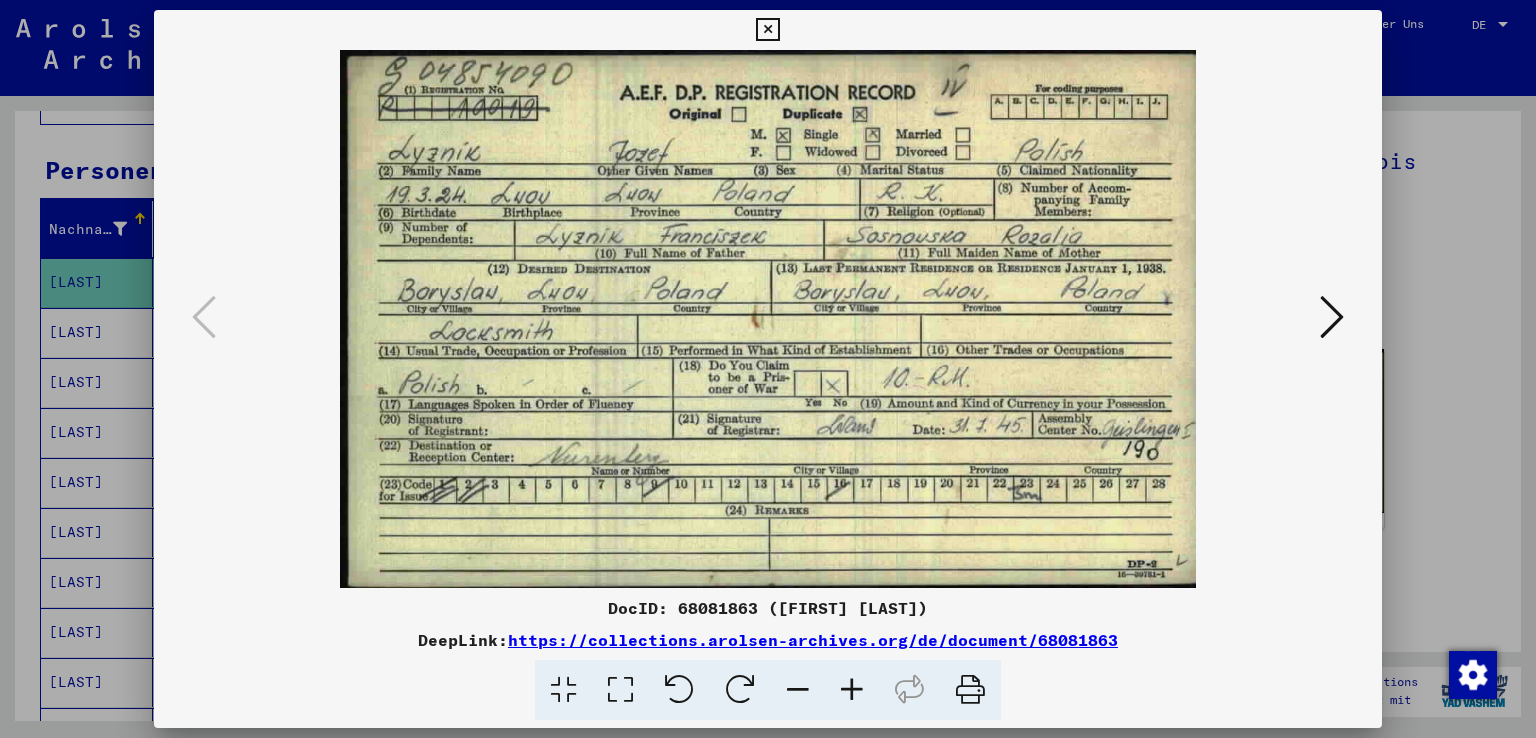 click at bounding box center (1332, 317) 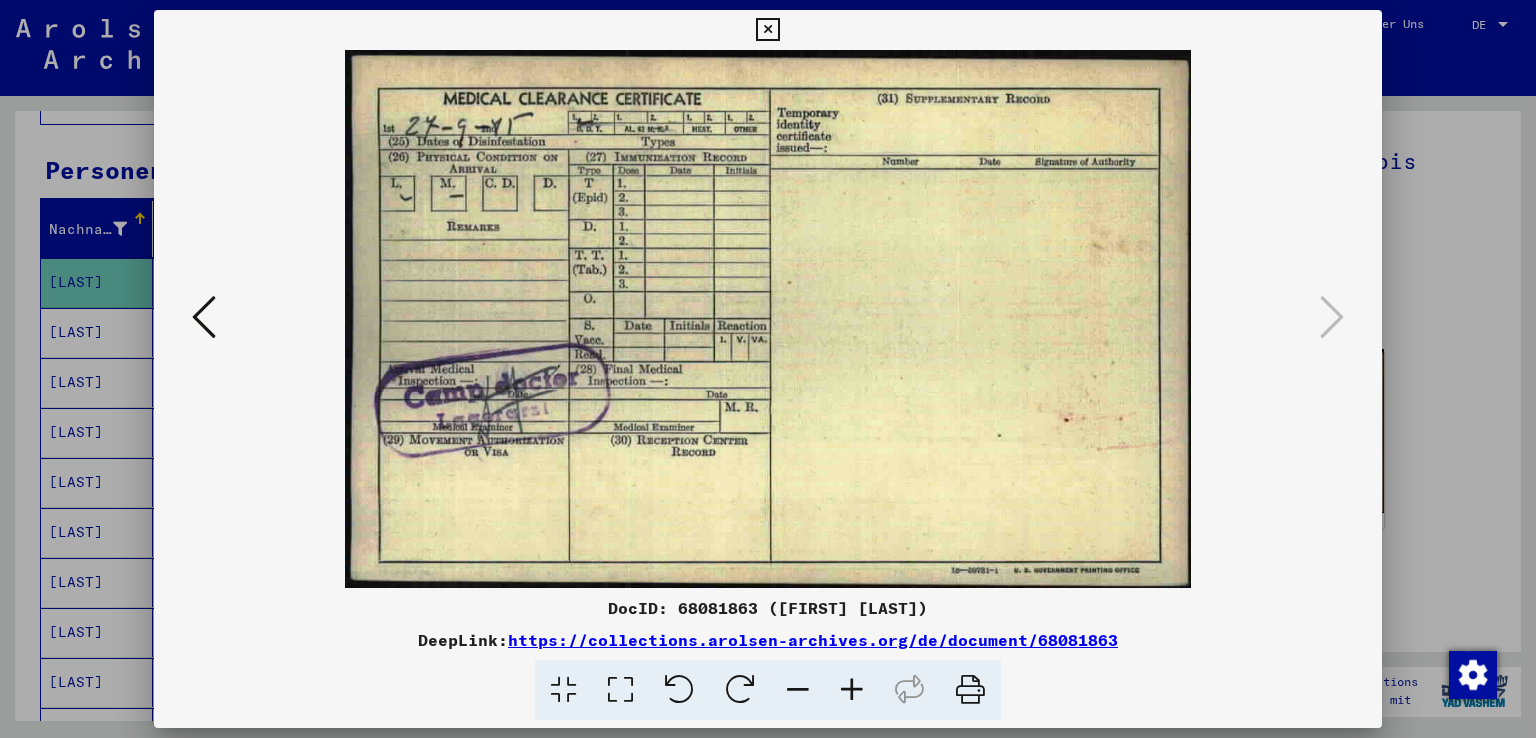 click at bounding box center (767, 30) 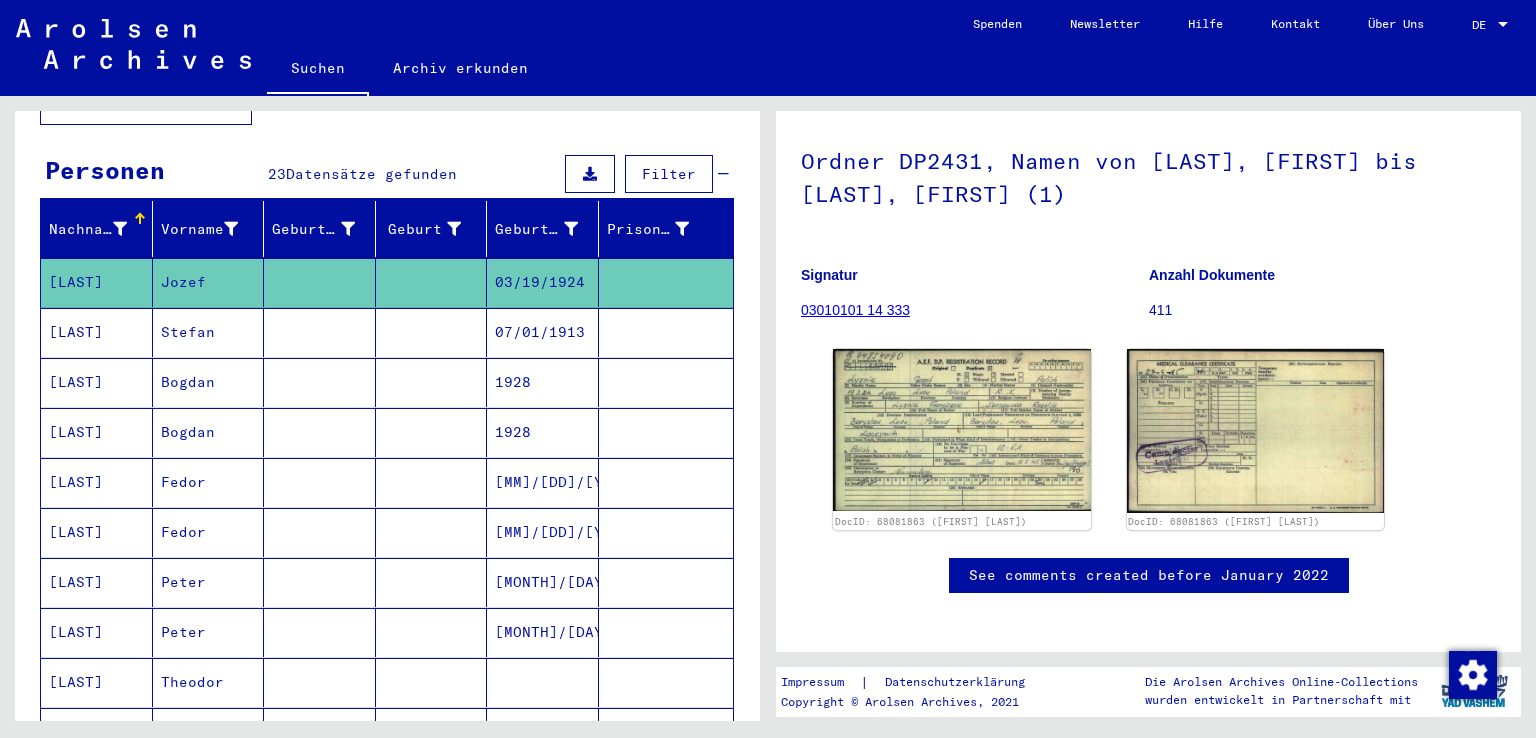 click on "07/01/1913" at bounding box center (543, 382) 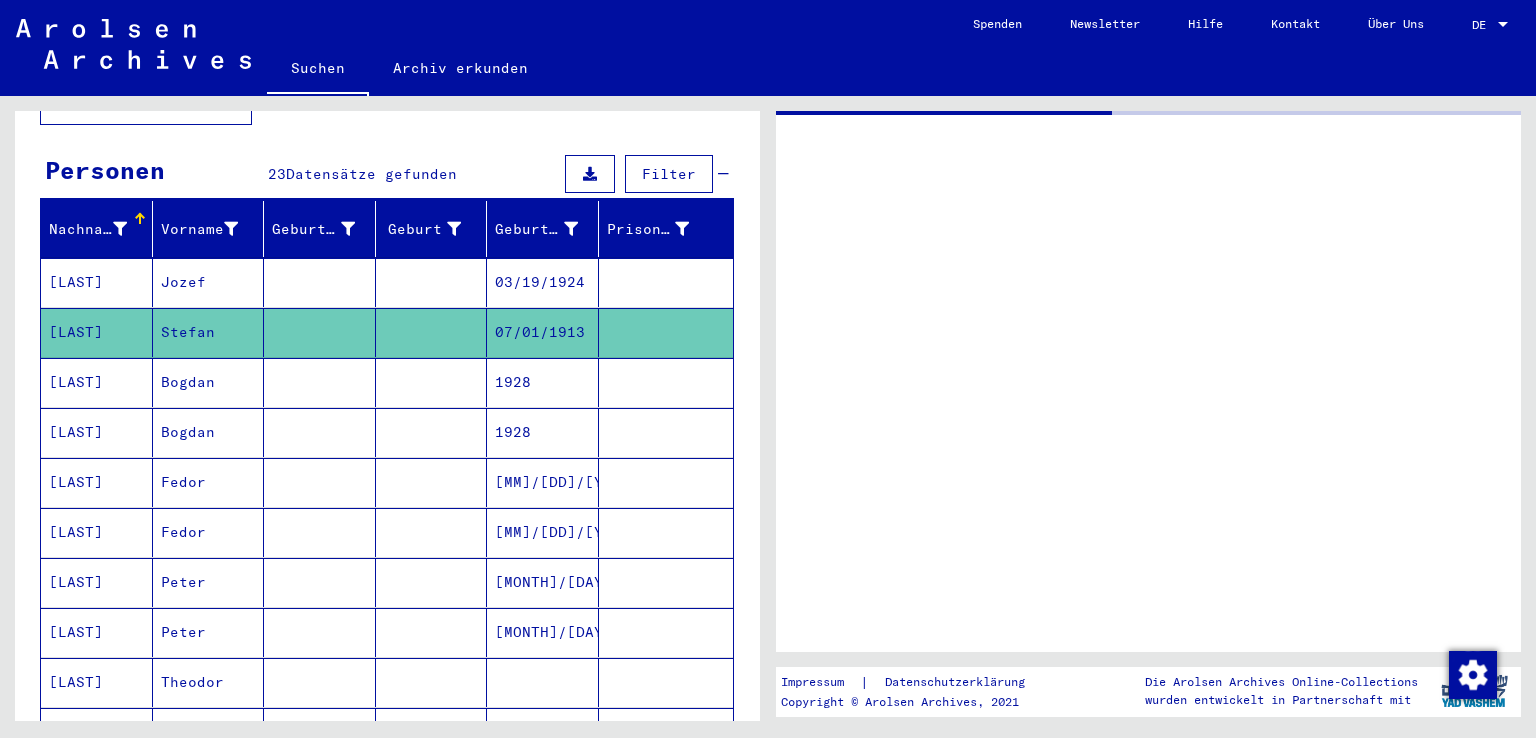 scroll, scrollTop: 0, scrollLeft: 0, axis: both 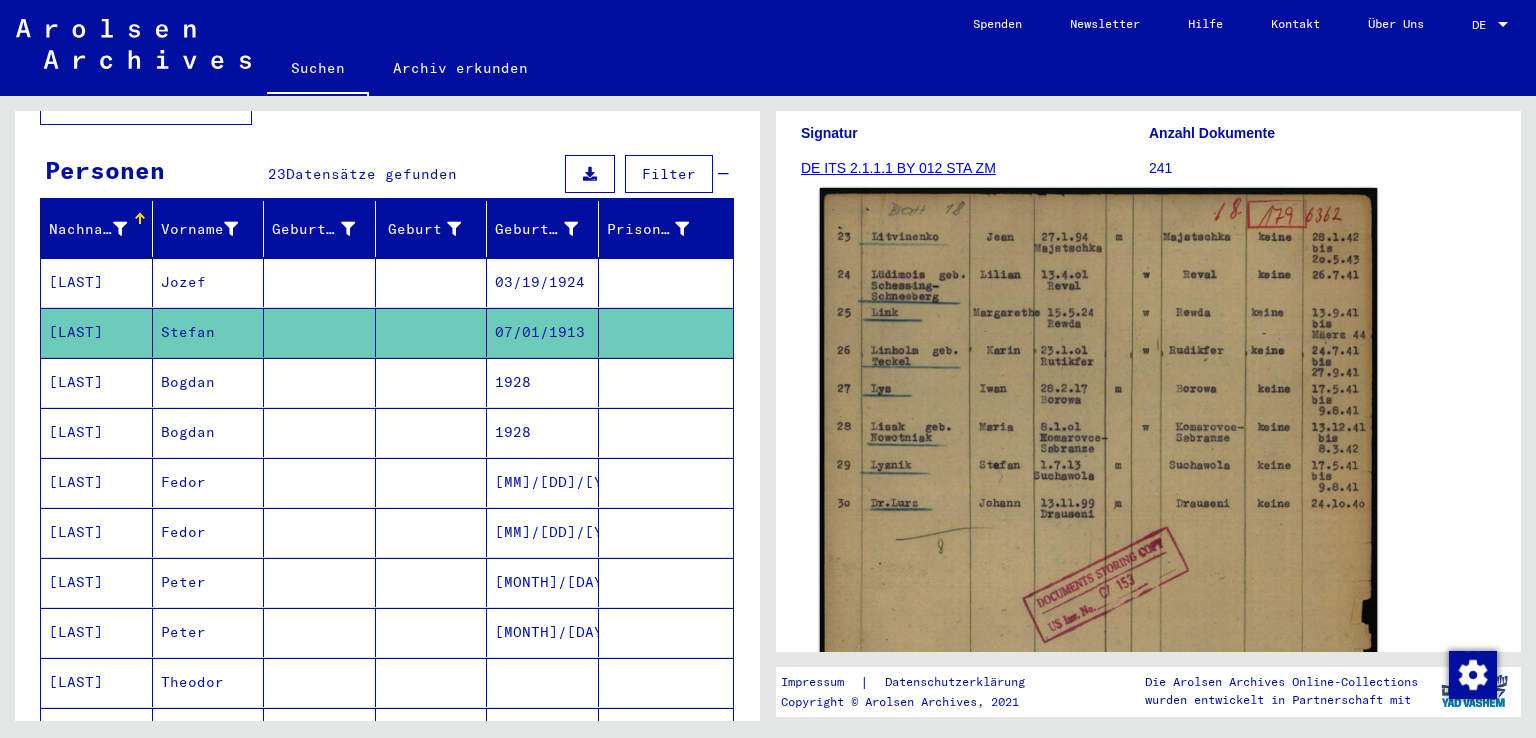 click 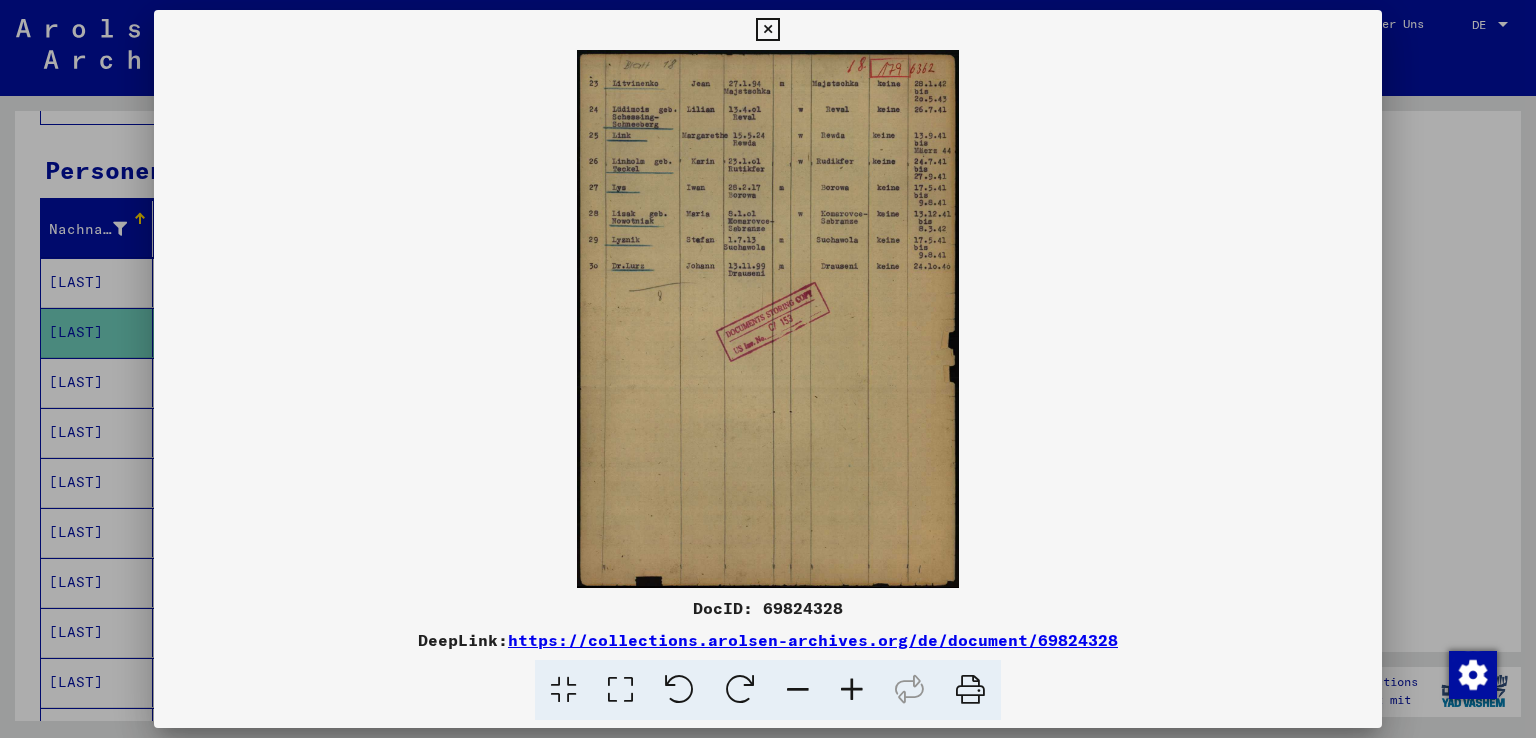 click at bounding box center (852, 690) 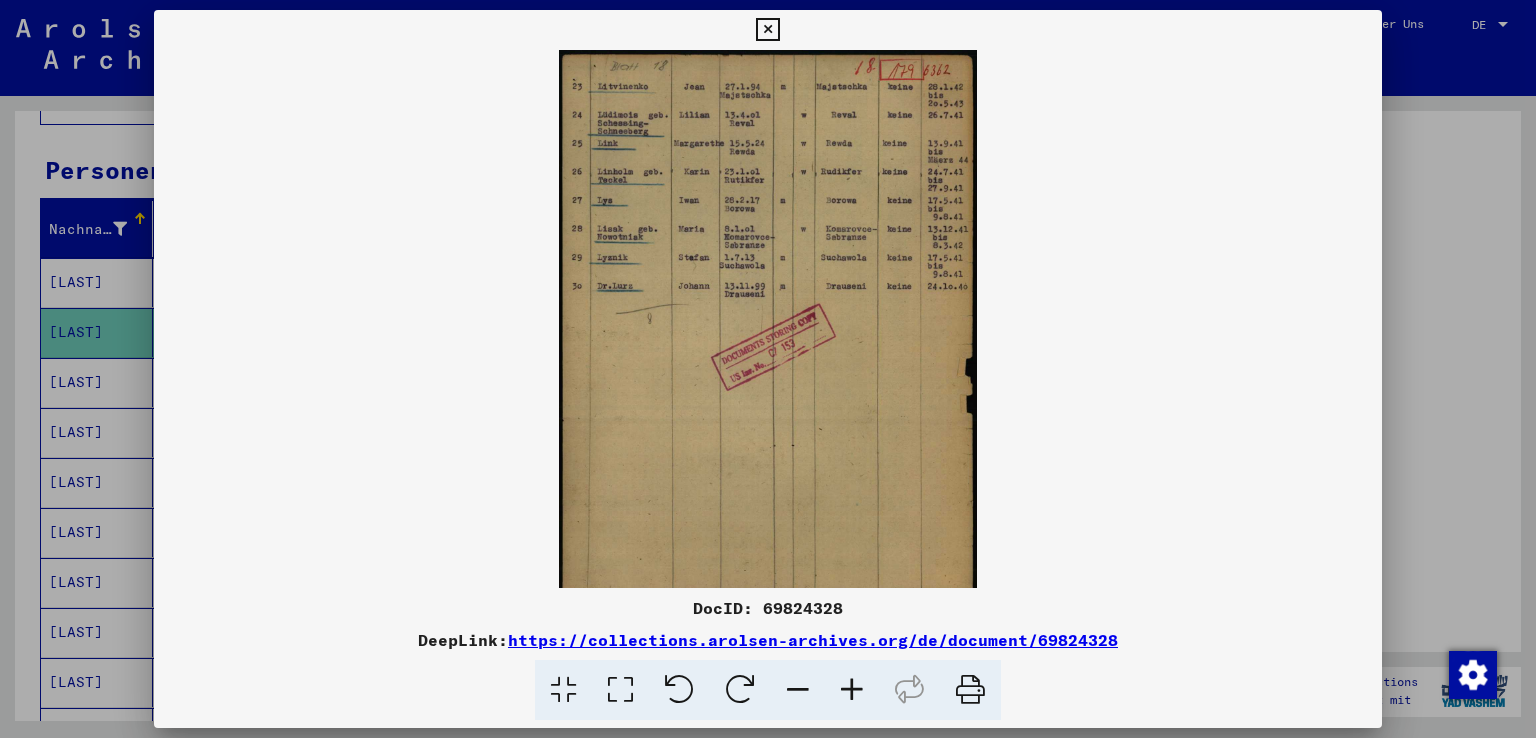 click at bounding box center (852, 690) 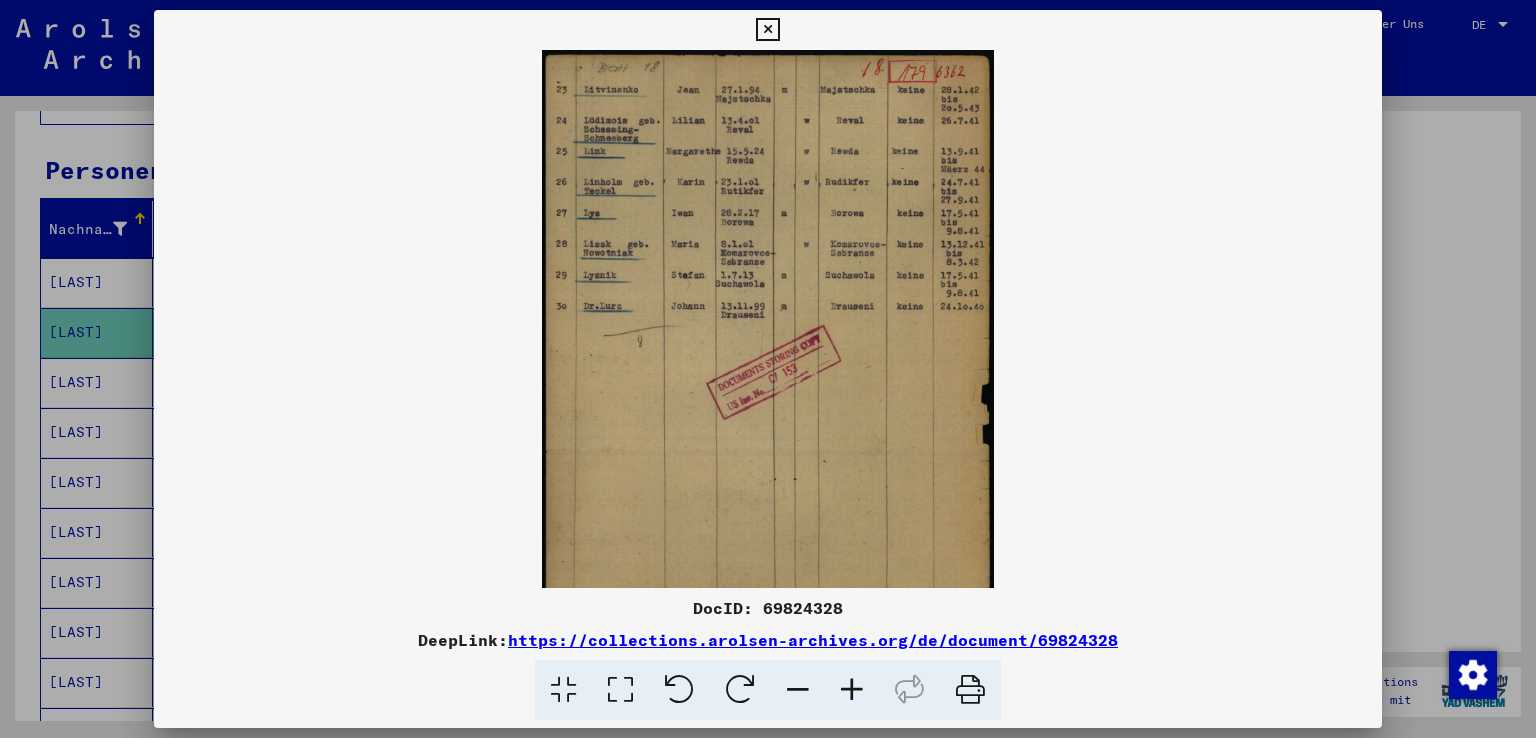 click at bounding box center (852, 690) 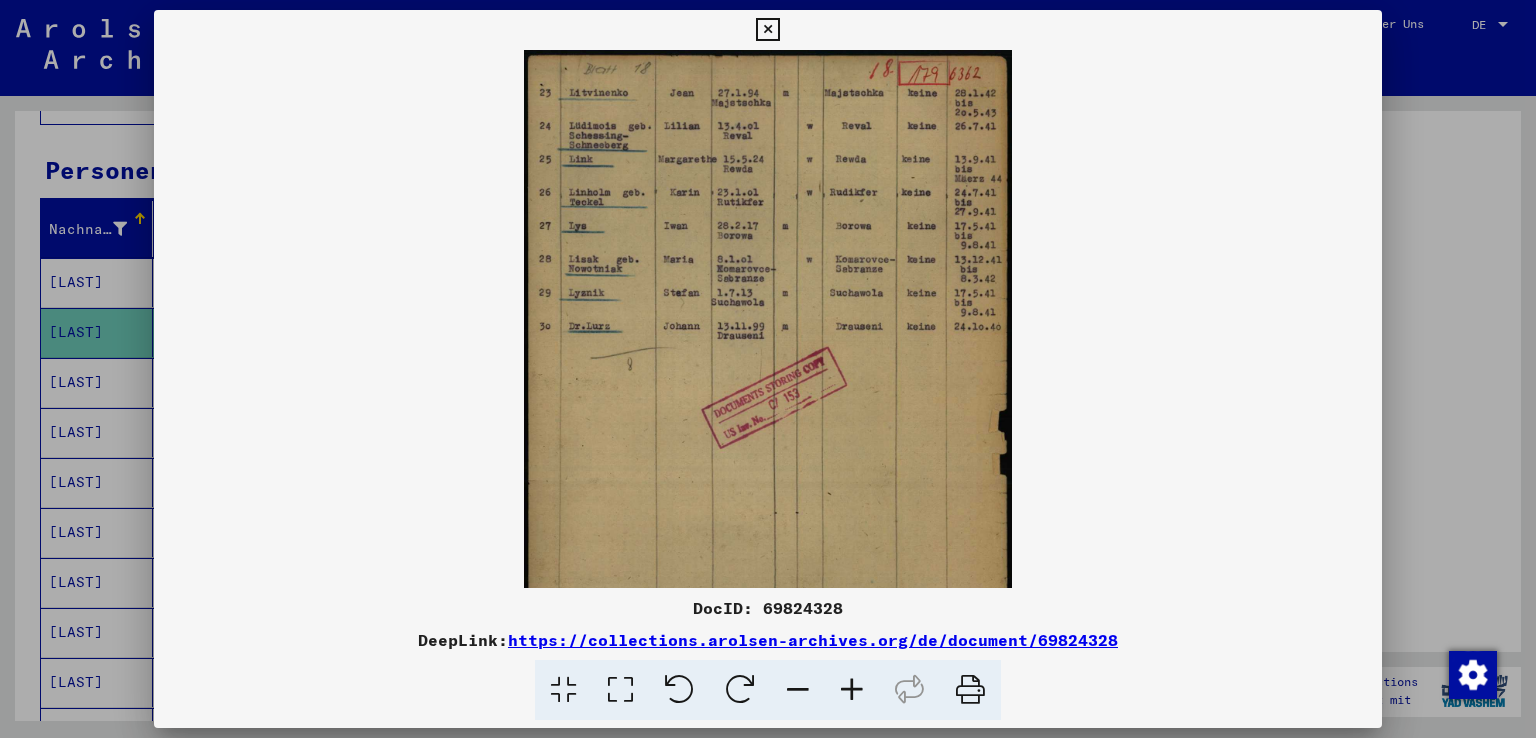click at bounding box center (852, 690) 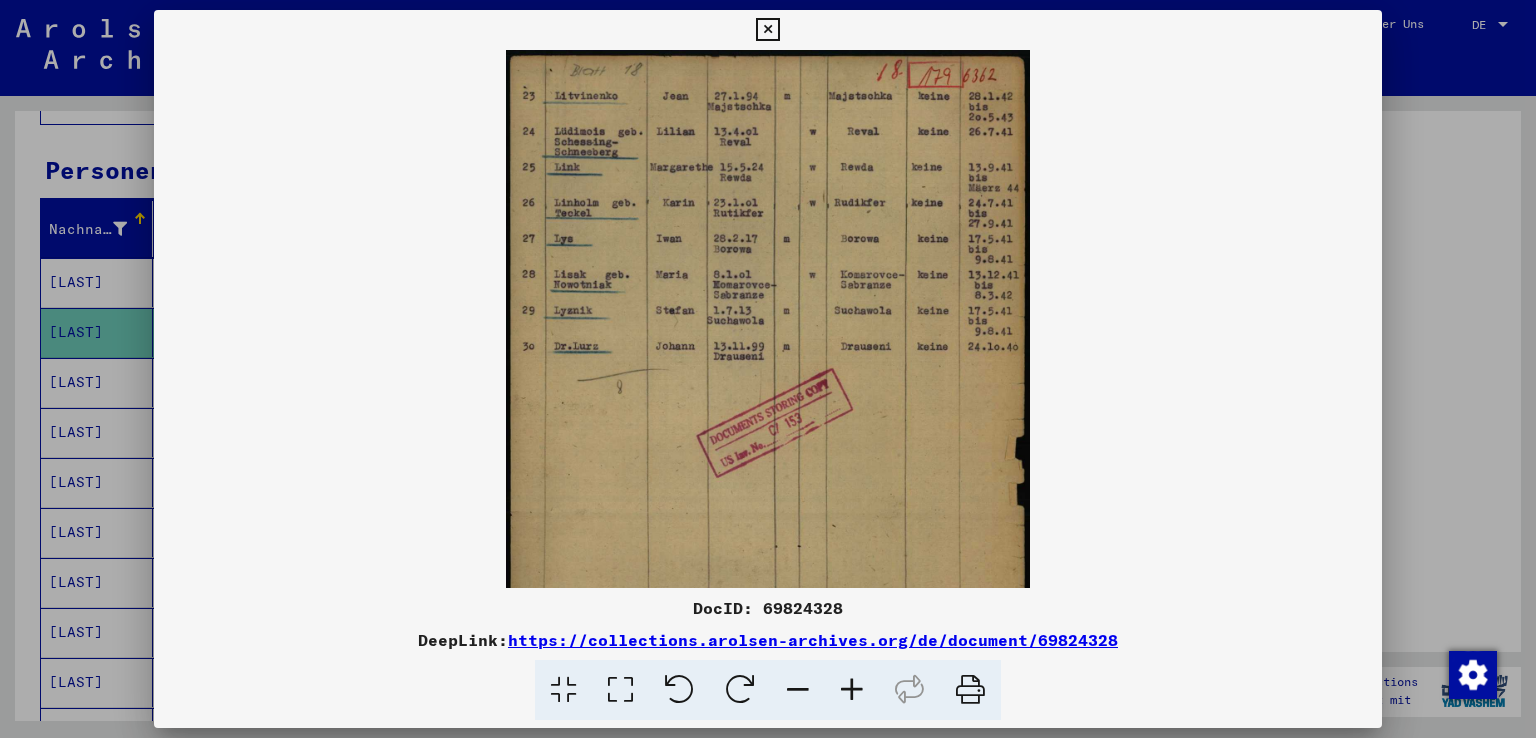 click at bounding box center (852, 690) 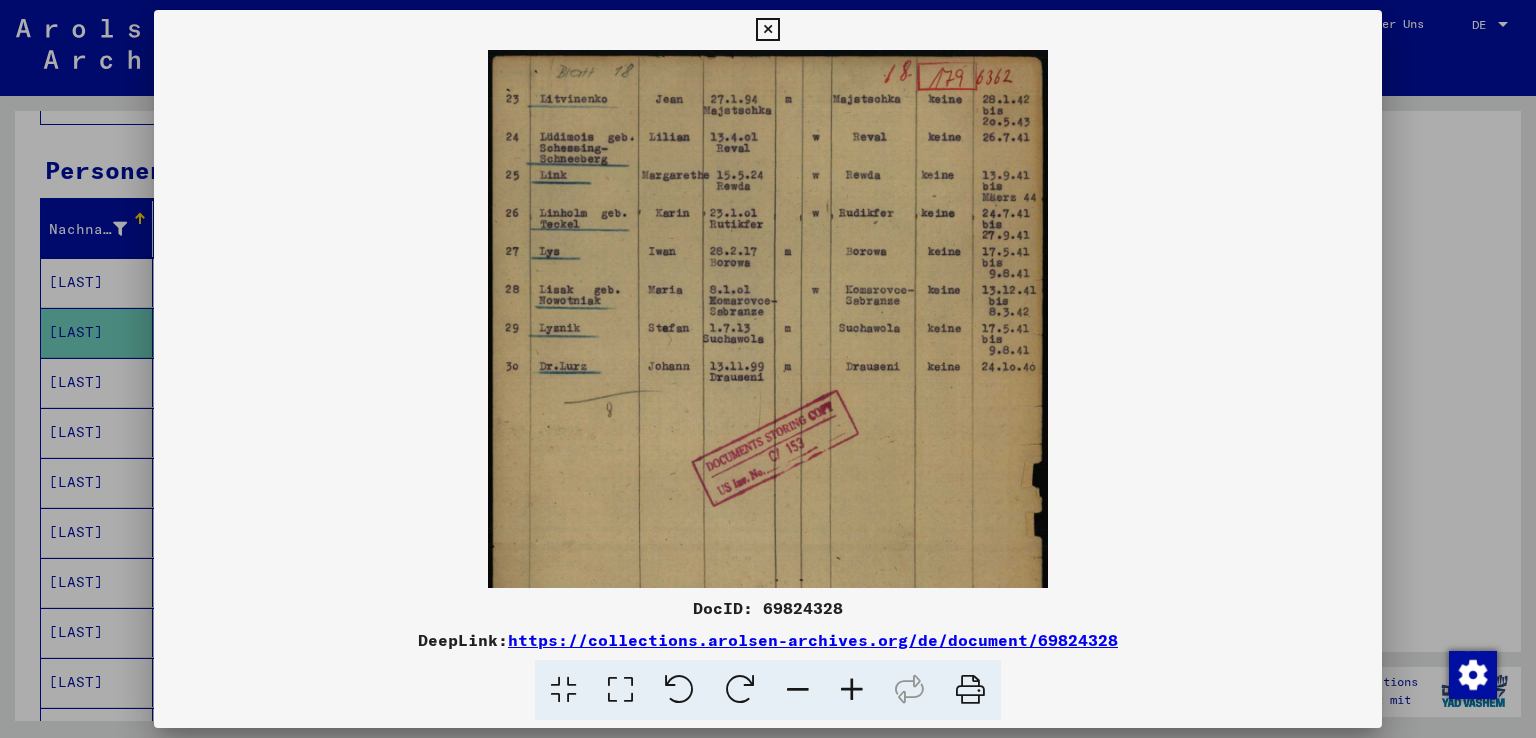click at bounding box center [767, 30] 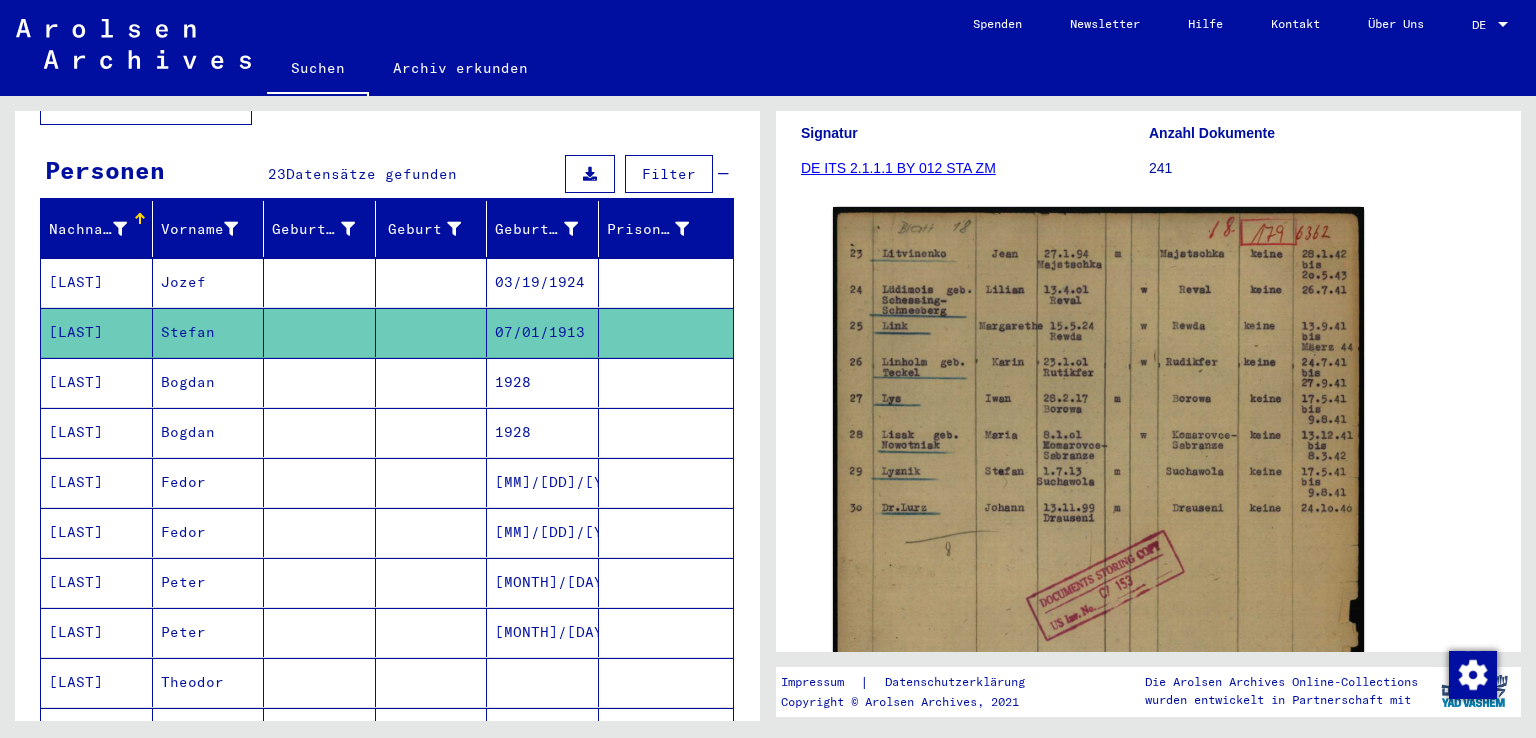 click at bounding box center (432, 432) 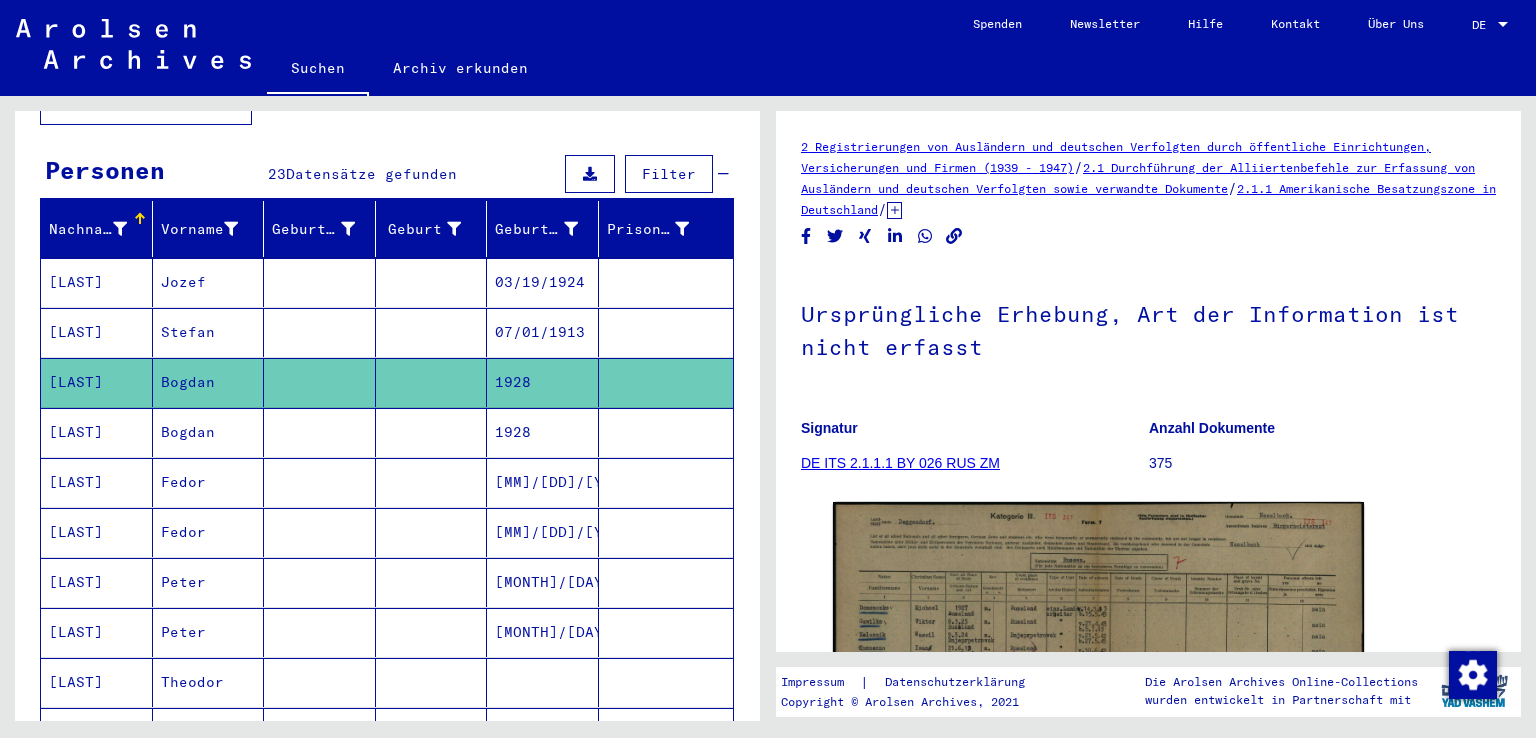 scroll, scrollTop: 0, scrollLeft: 0, axis: both 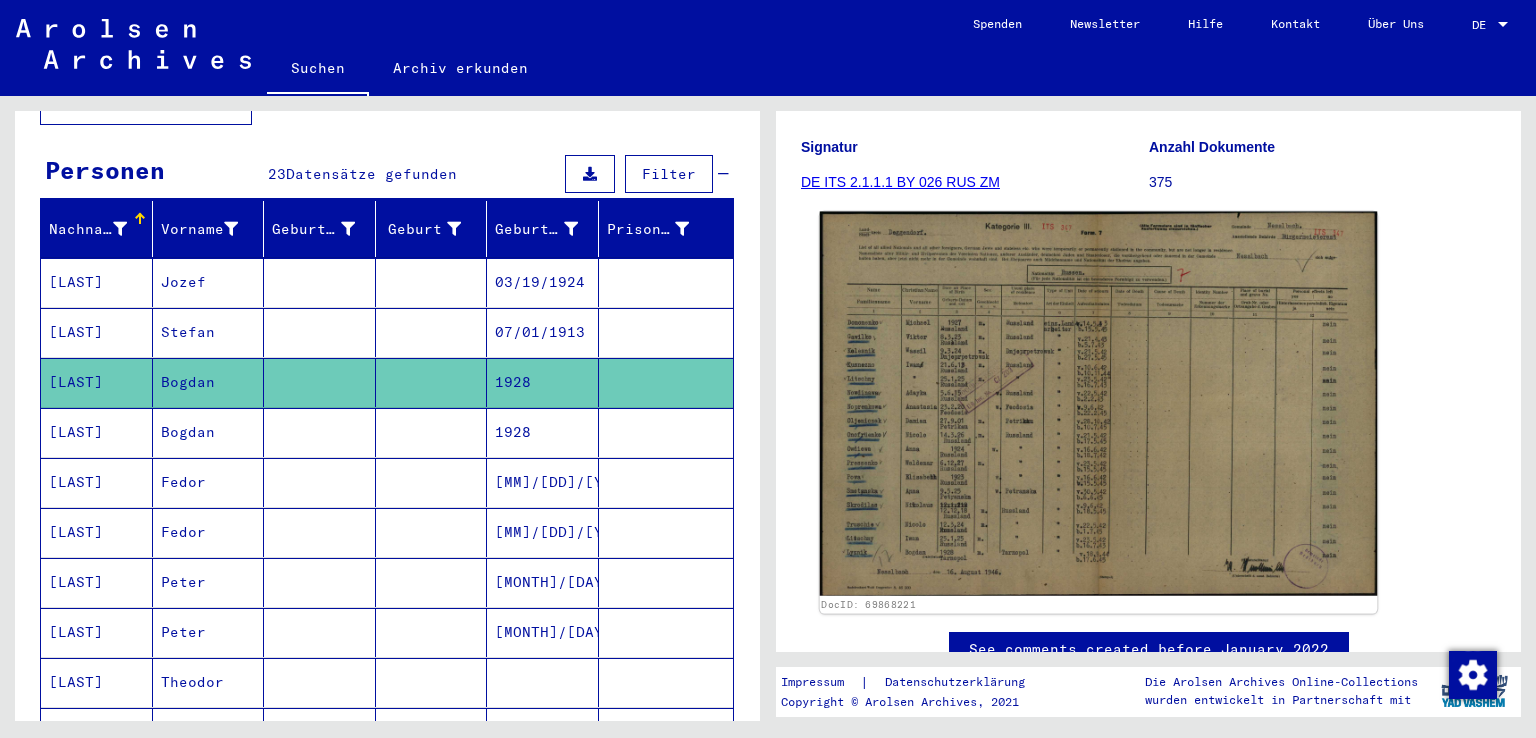 click 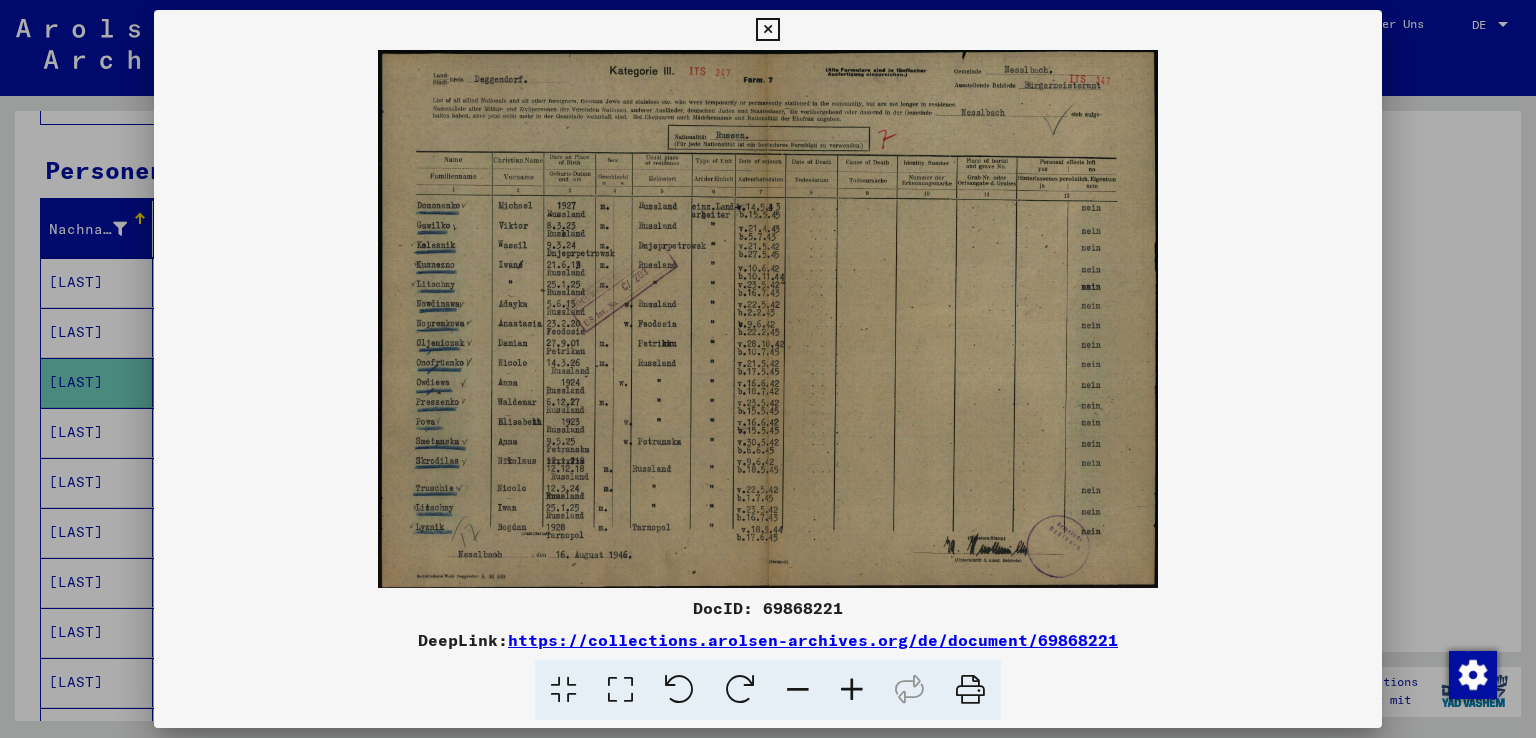 click at bounding box center (852, 690) 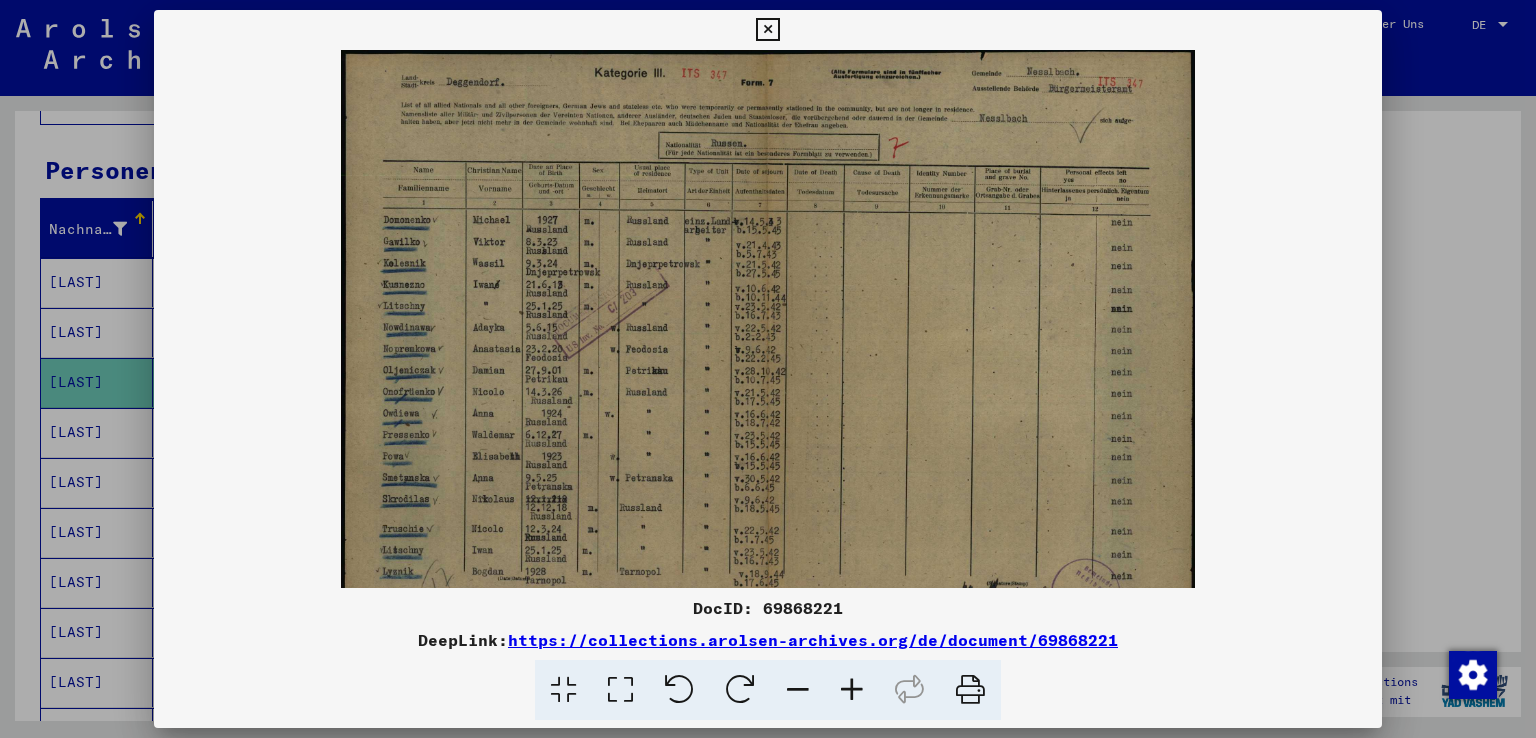click at bounding box center [852, 690] 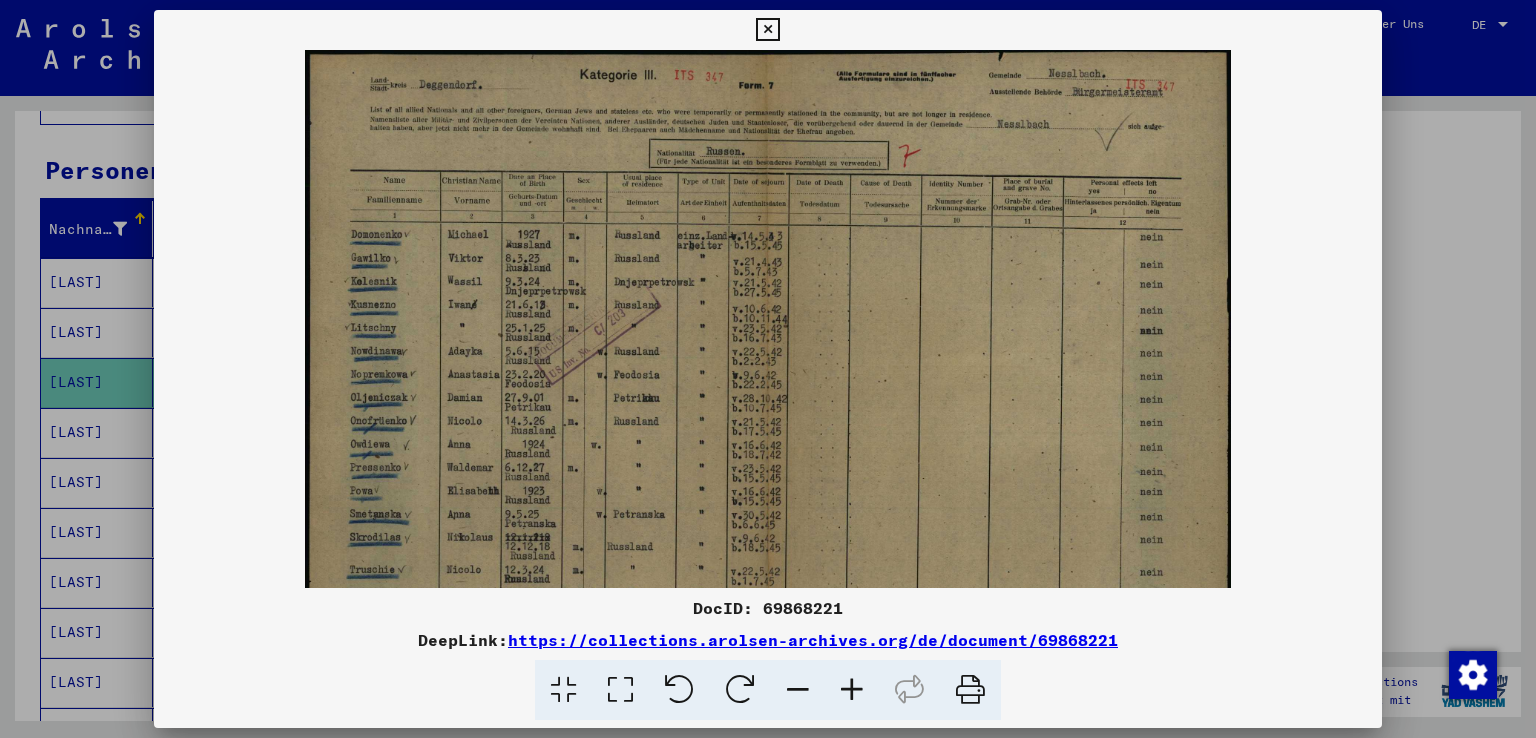click at bounding box center [852, 690] 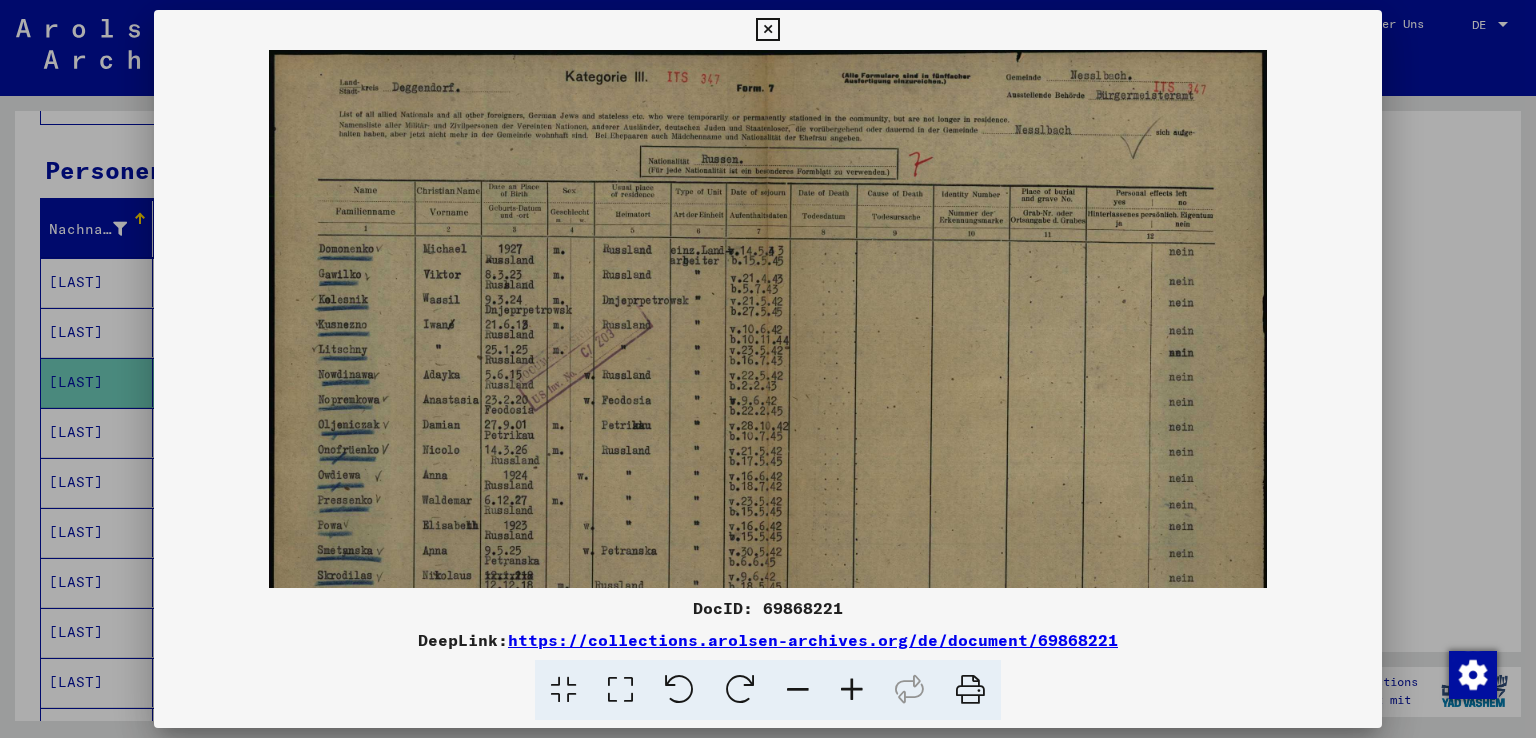 click at bounding box center [852, 690] 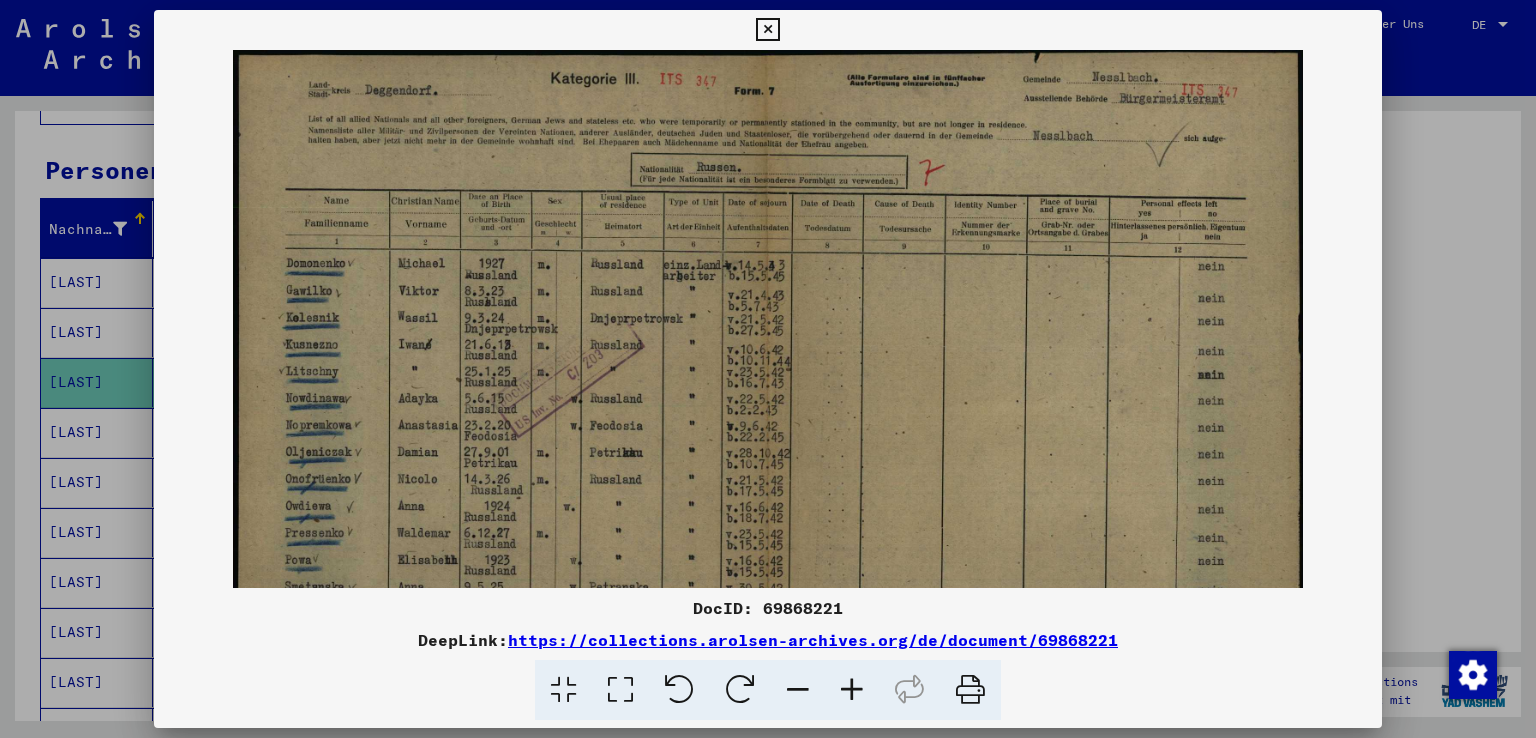 click at bounding box center (852, 690) 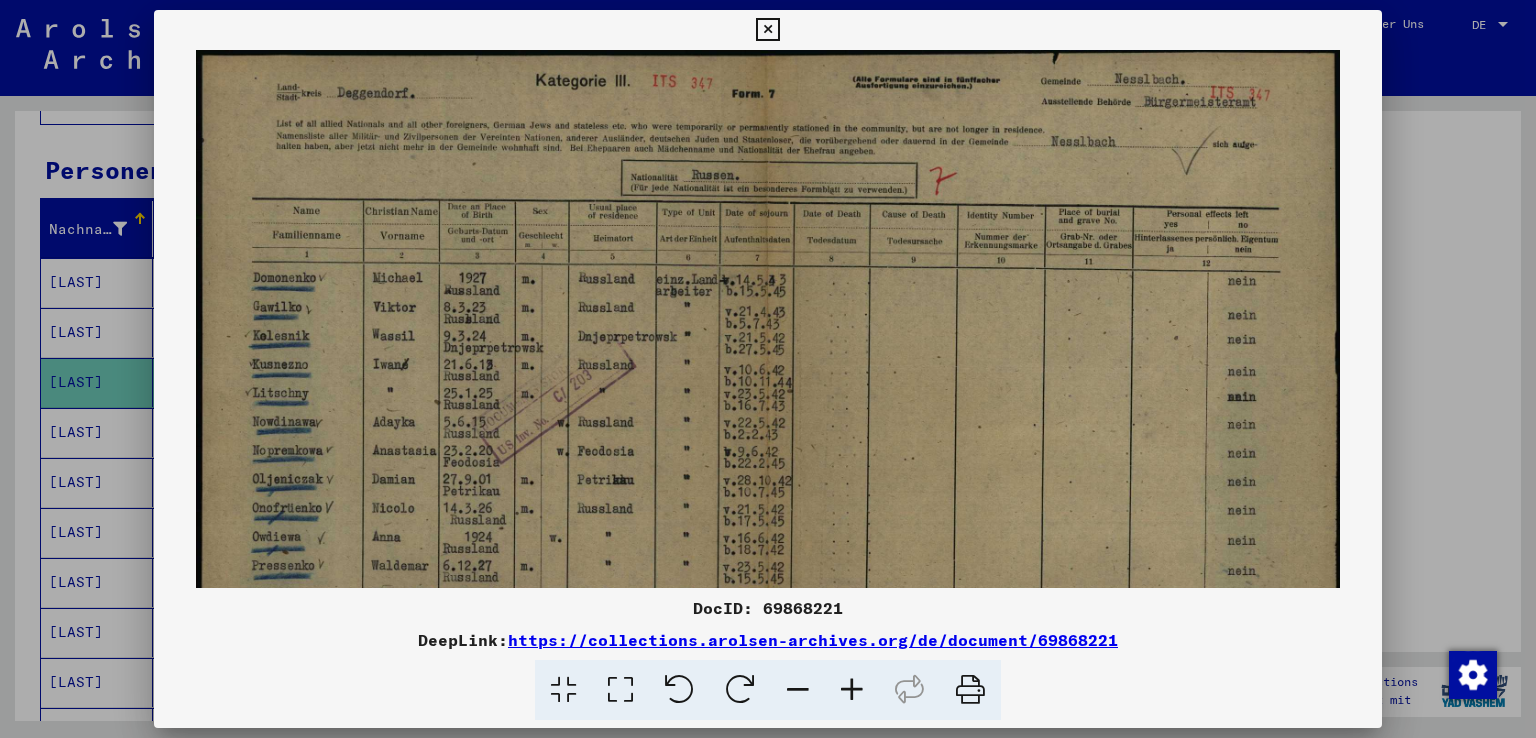 click at bounding box center [852, 690] 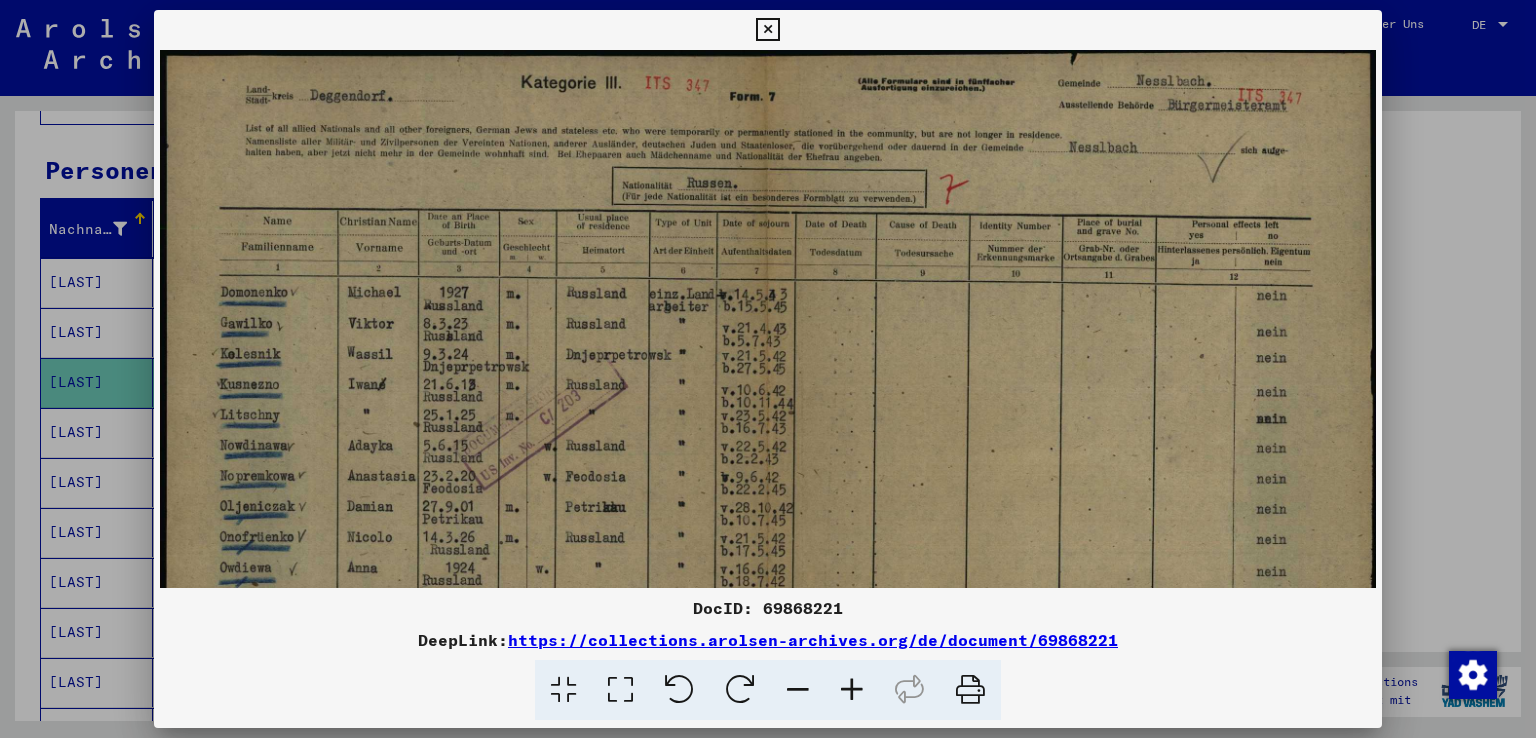 drag, startPoint x: 1520, startPoint y: 300, endPoint x: 1519, endPoint y: 281, distance: 19.026299 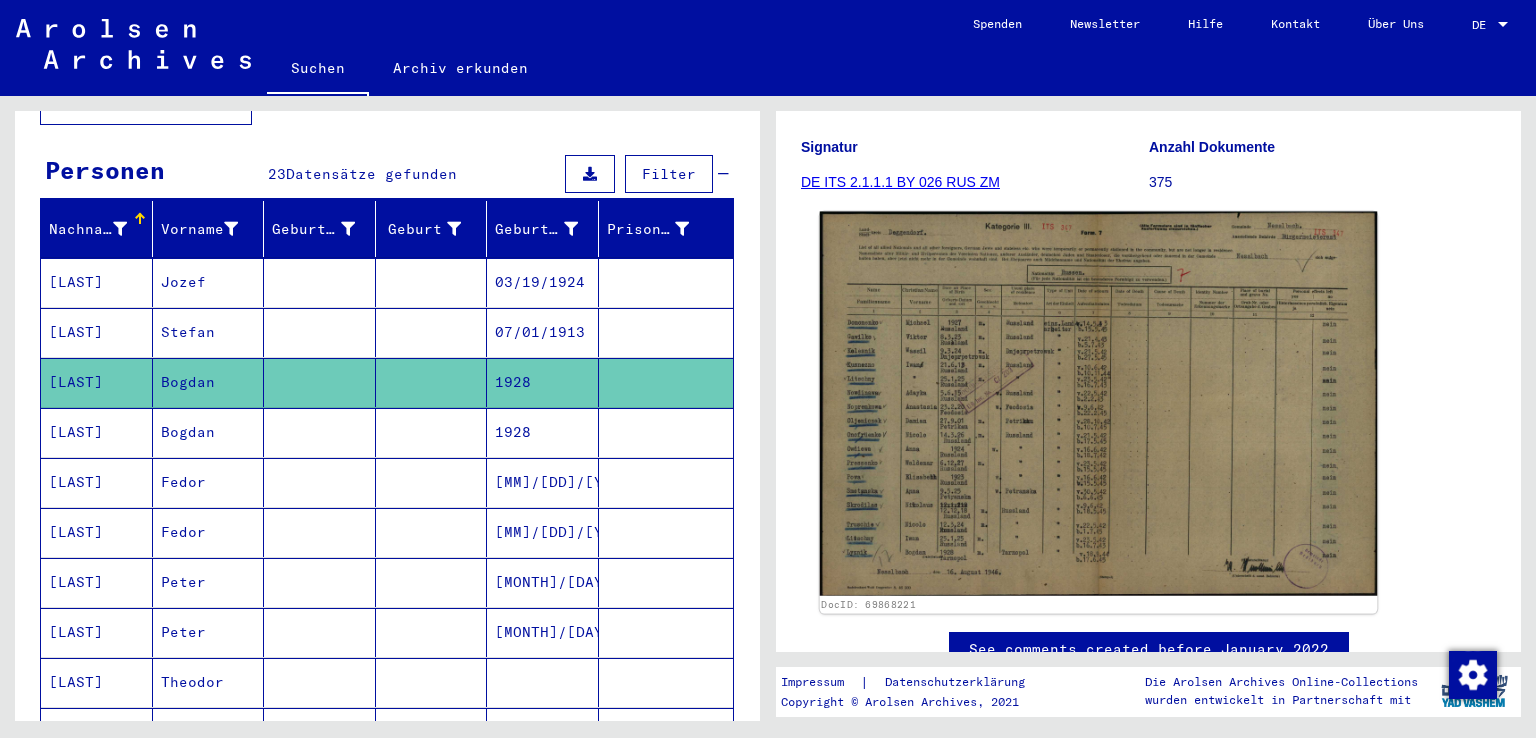 click 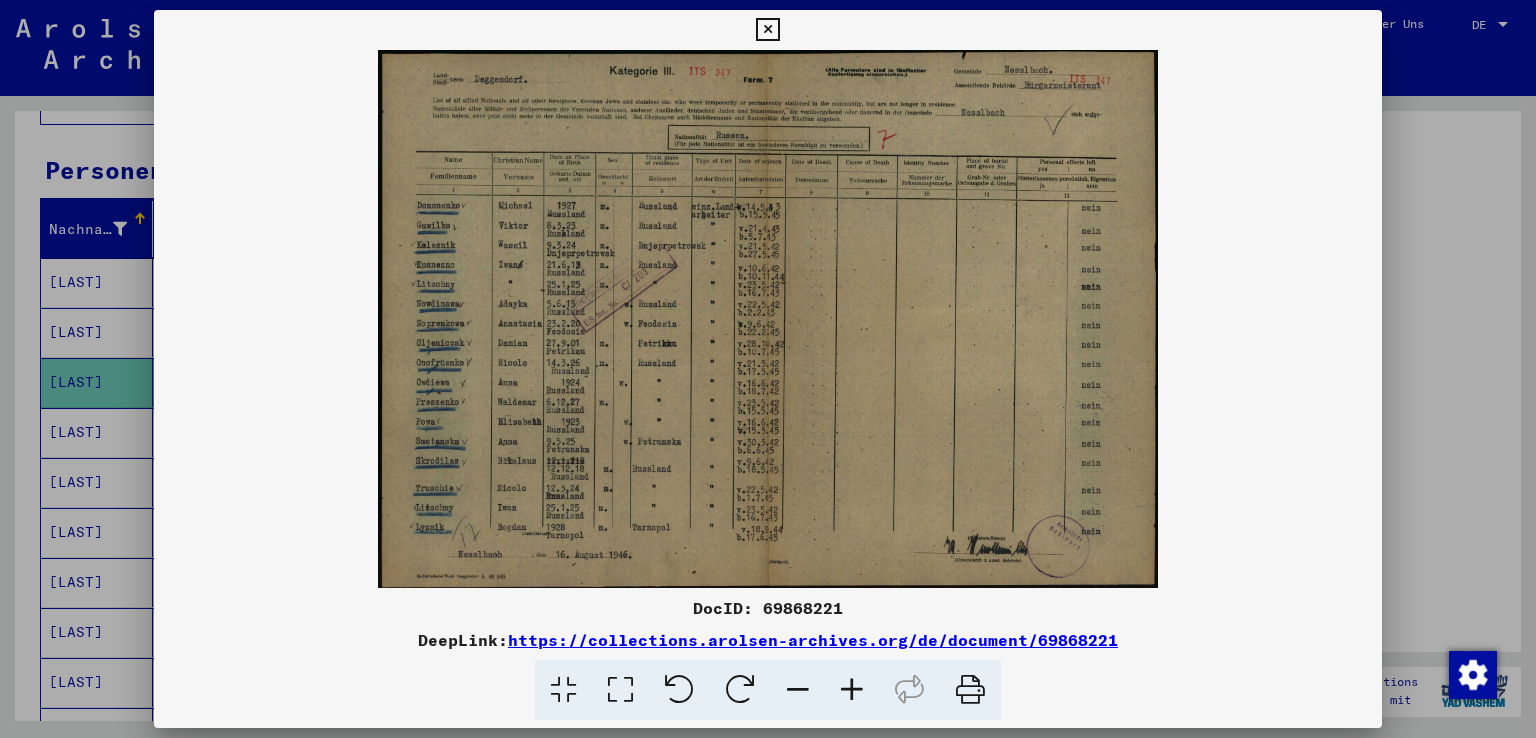 click at bounding box center (852, 690) 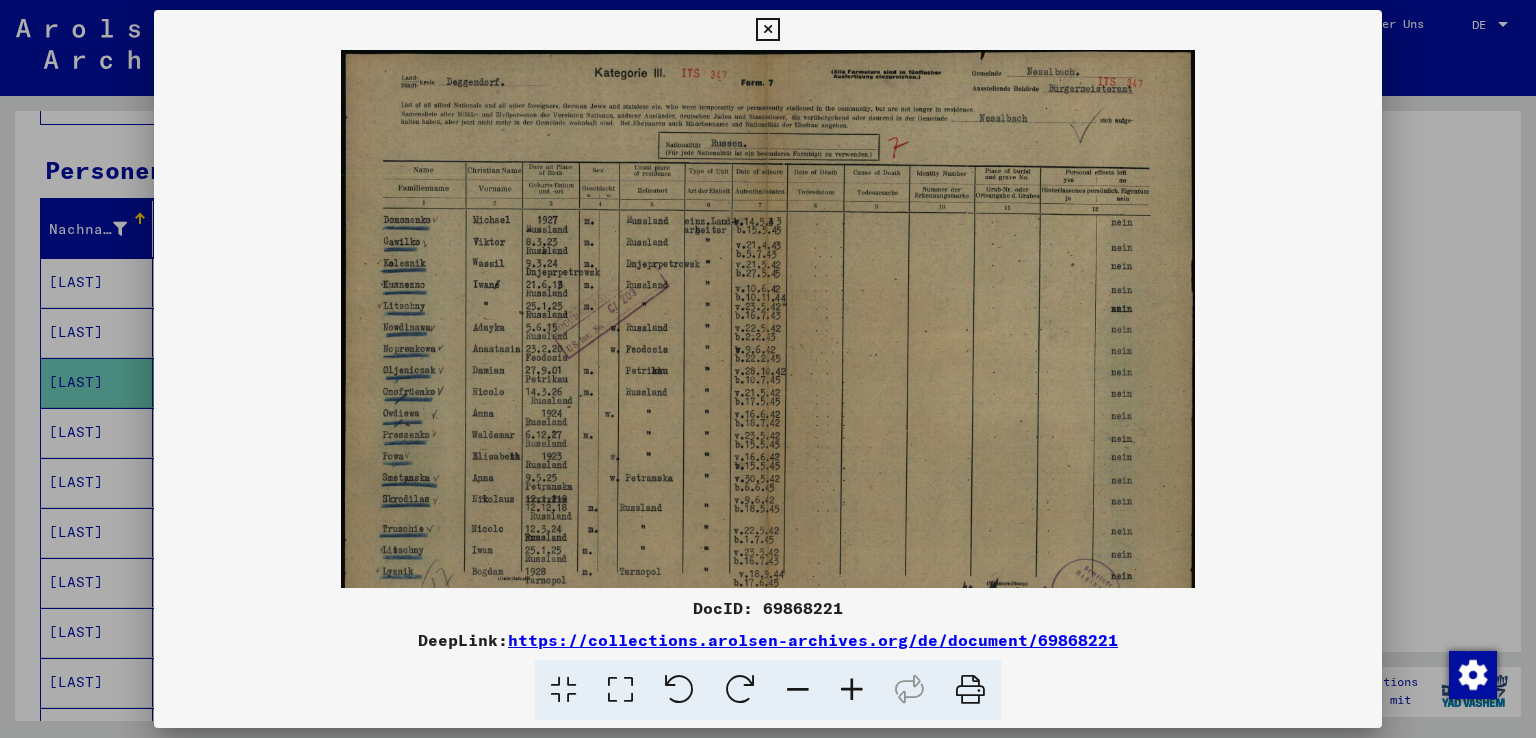 click at bounding box center (852, 690) 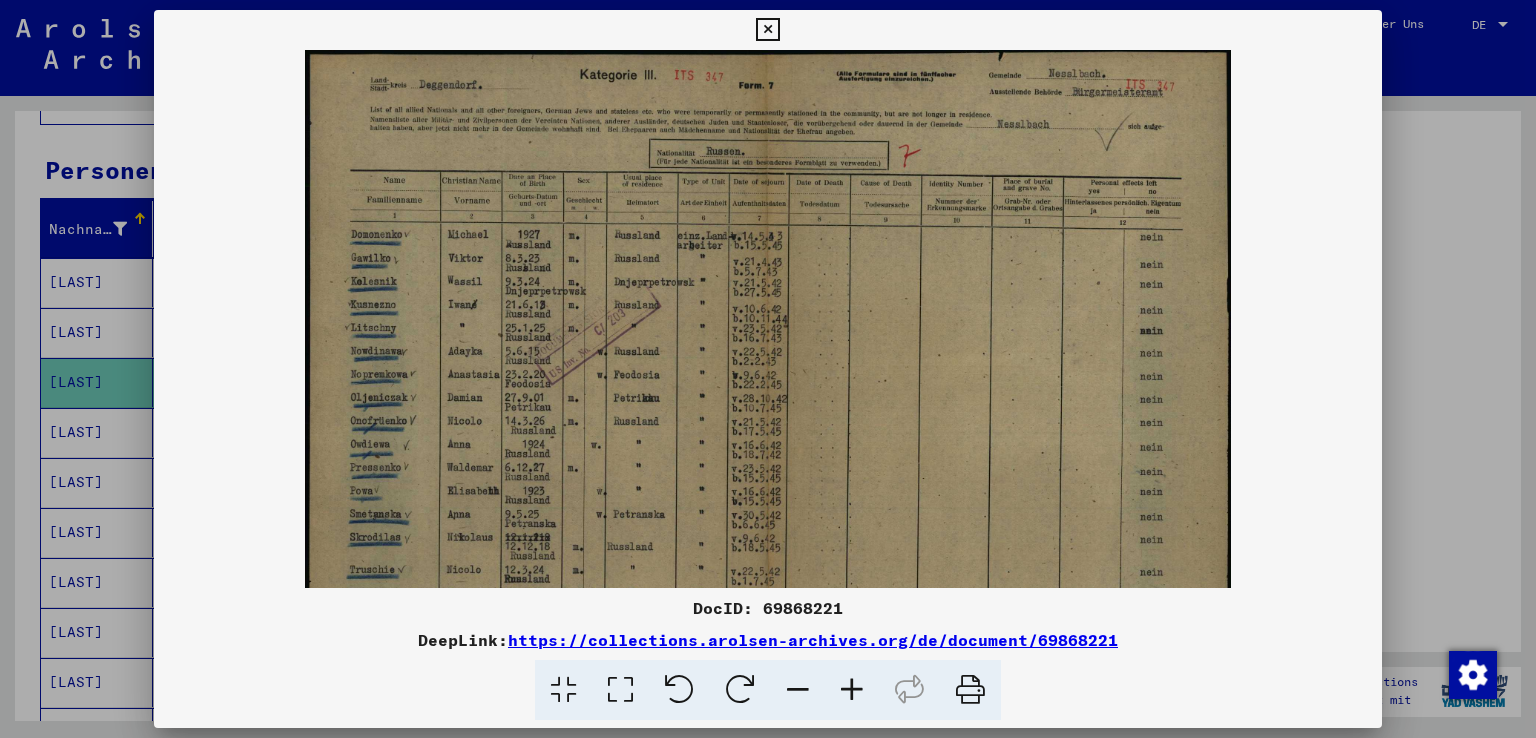 click at bounding box center (852, 690) 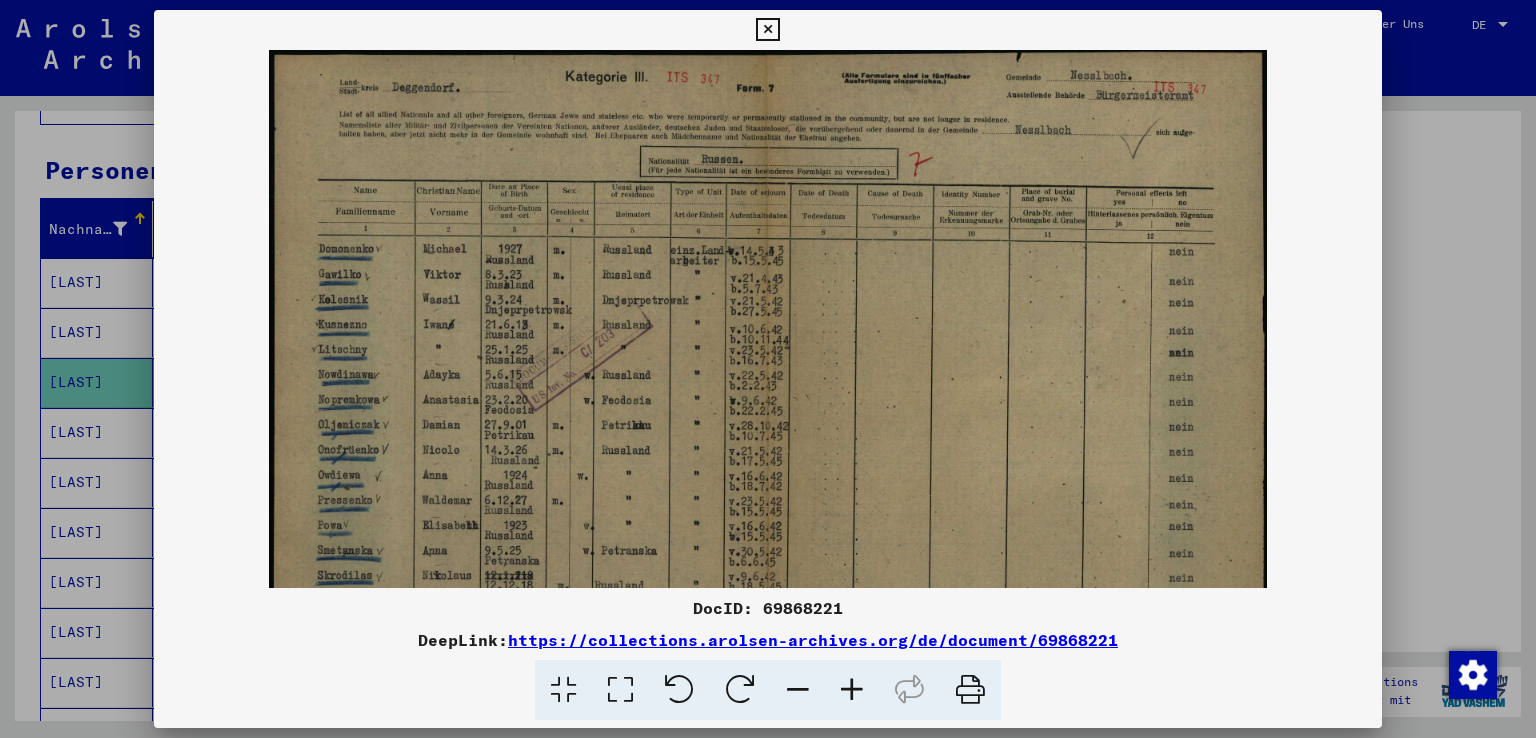 click at bounding box center [852, 690] 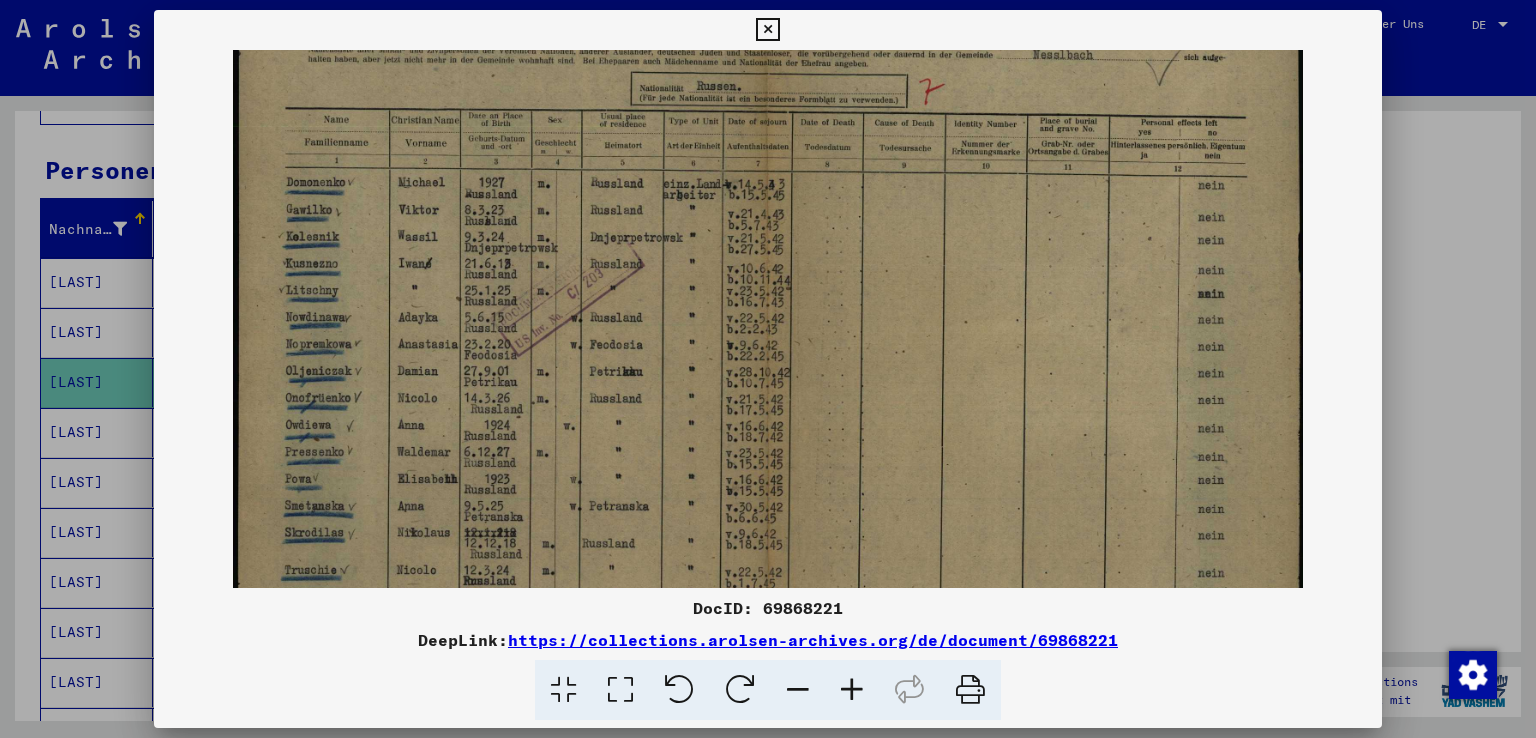 scroll, scrollTop: 56, scrollLeft: 0, axis: vertical 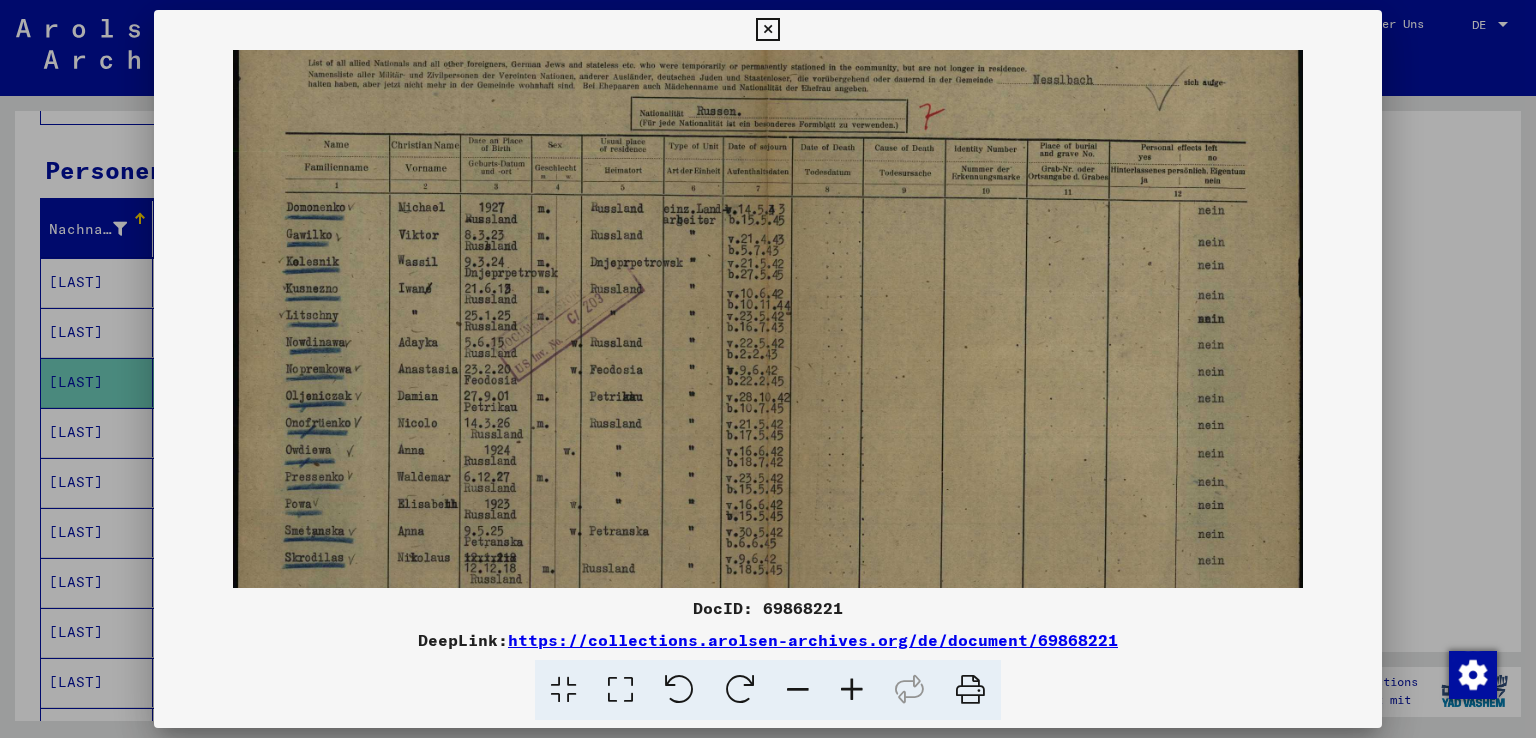 drag, startPoint x: 1038, startPoint y: 392, endPoint x: 1081, endPoint y: 343, distance: 65.192024 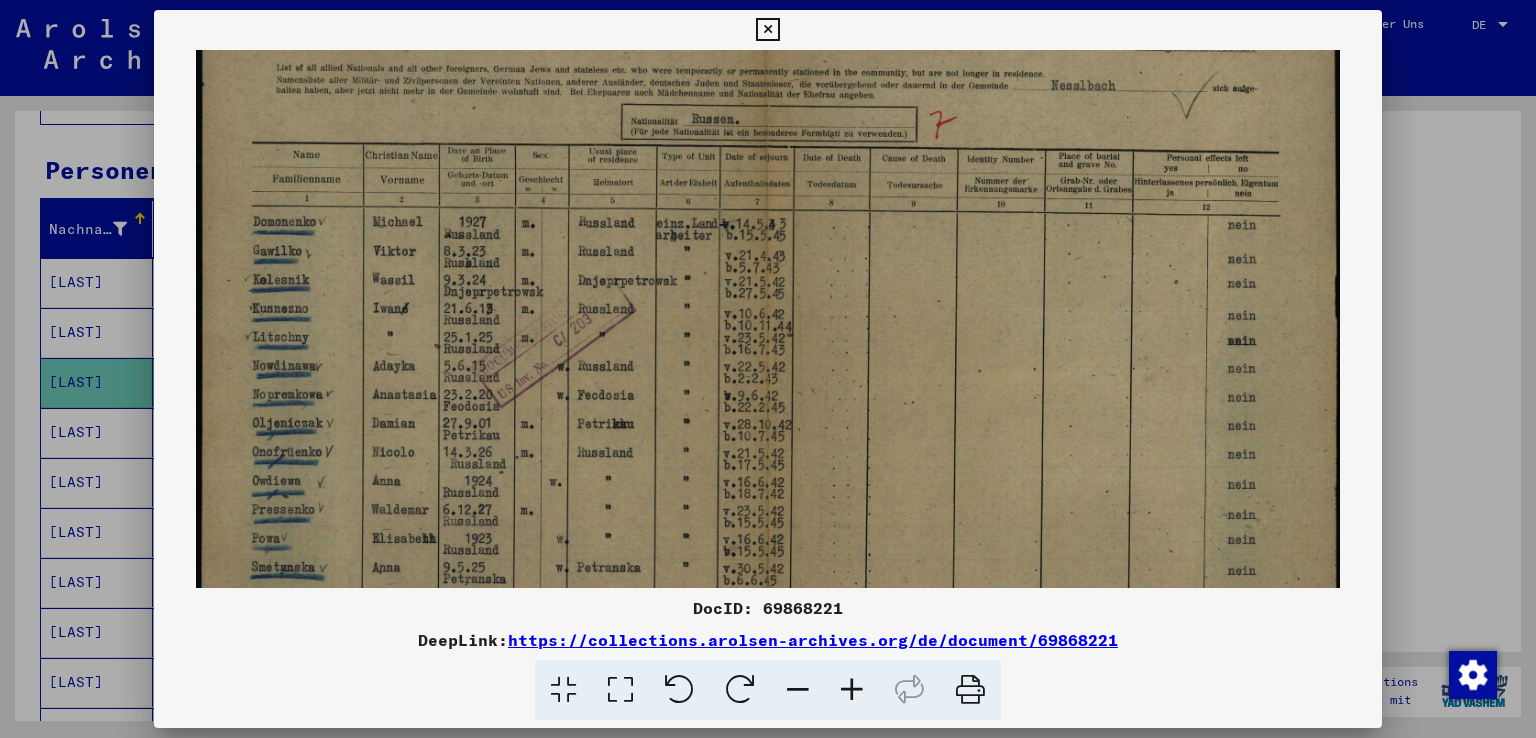 click at bounding box center [852, 690] 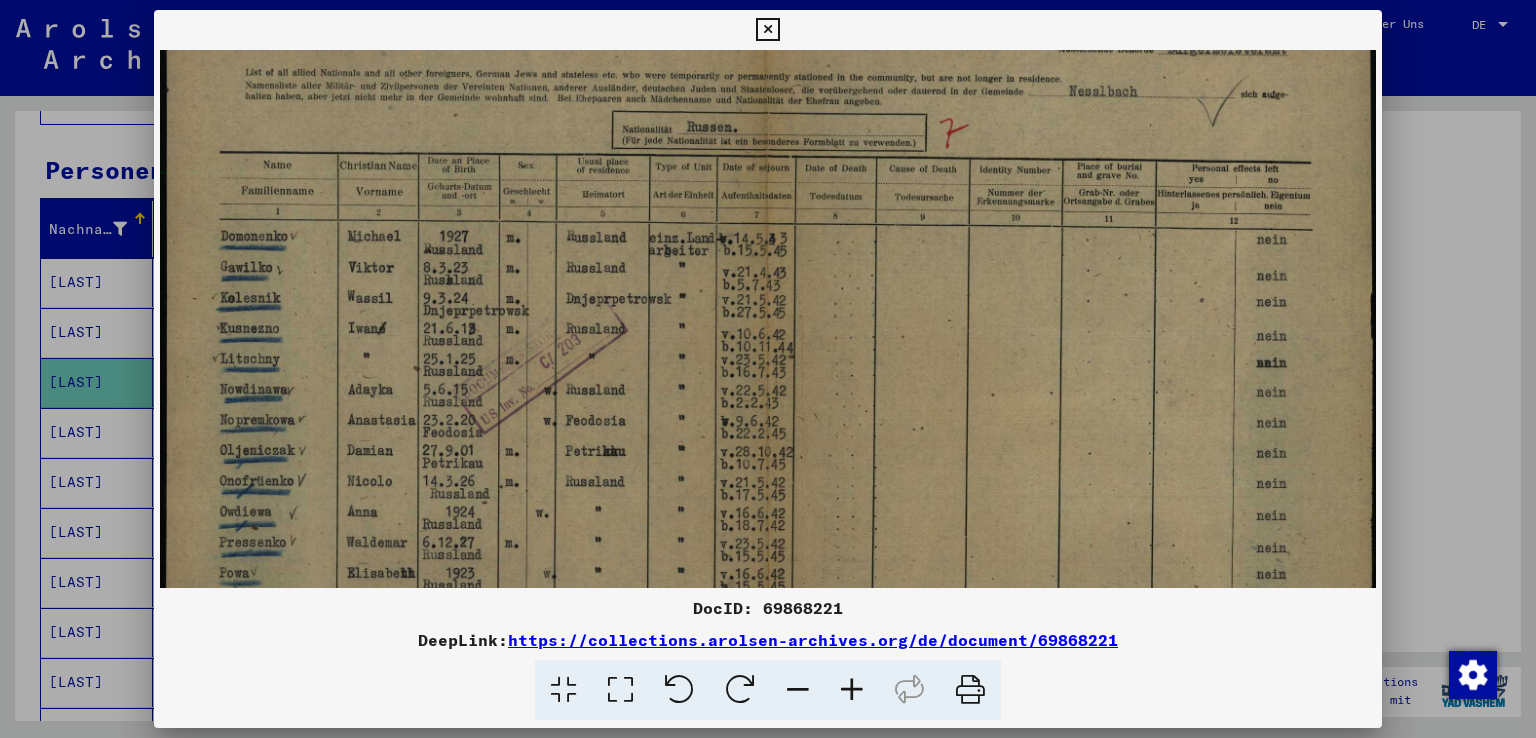 click at bounding box center (852, 690) 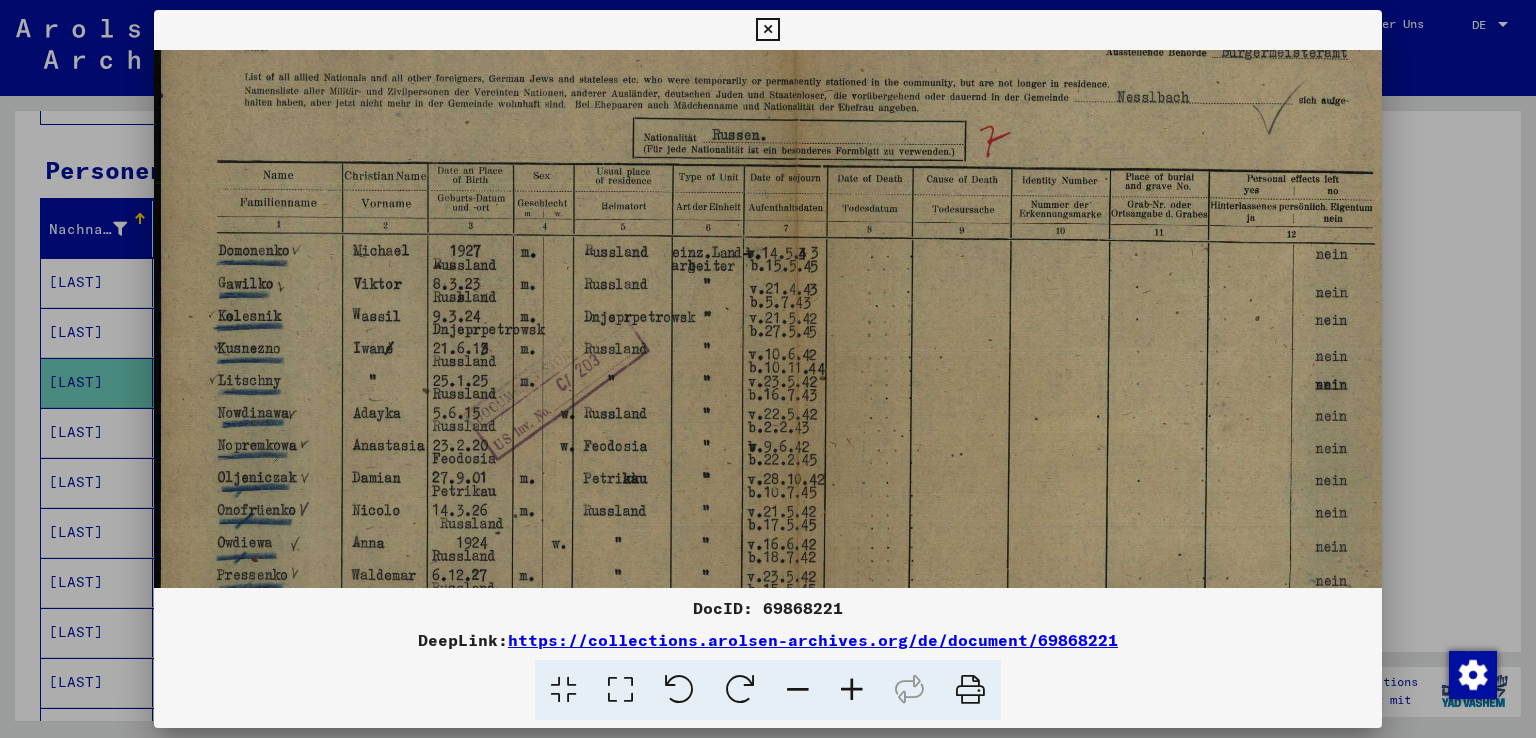 click at bounding box center [852, 690] 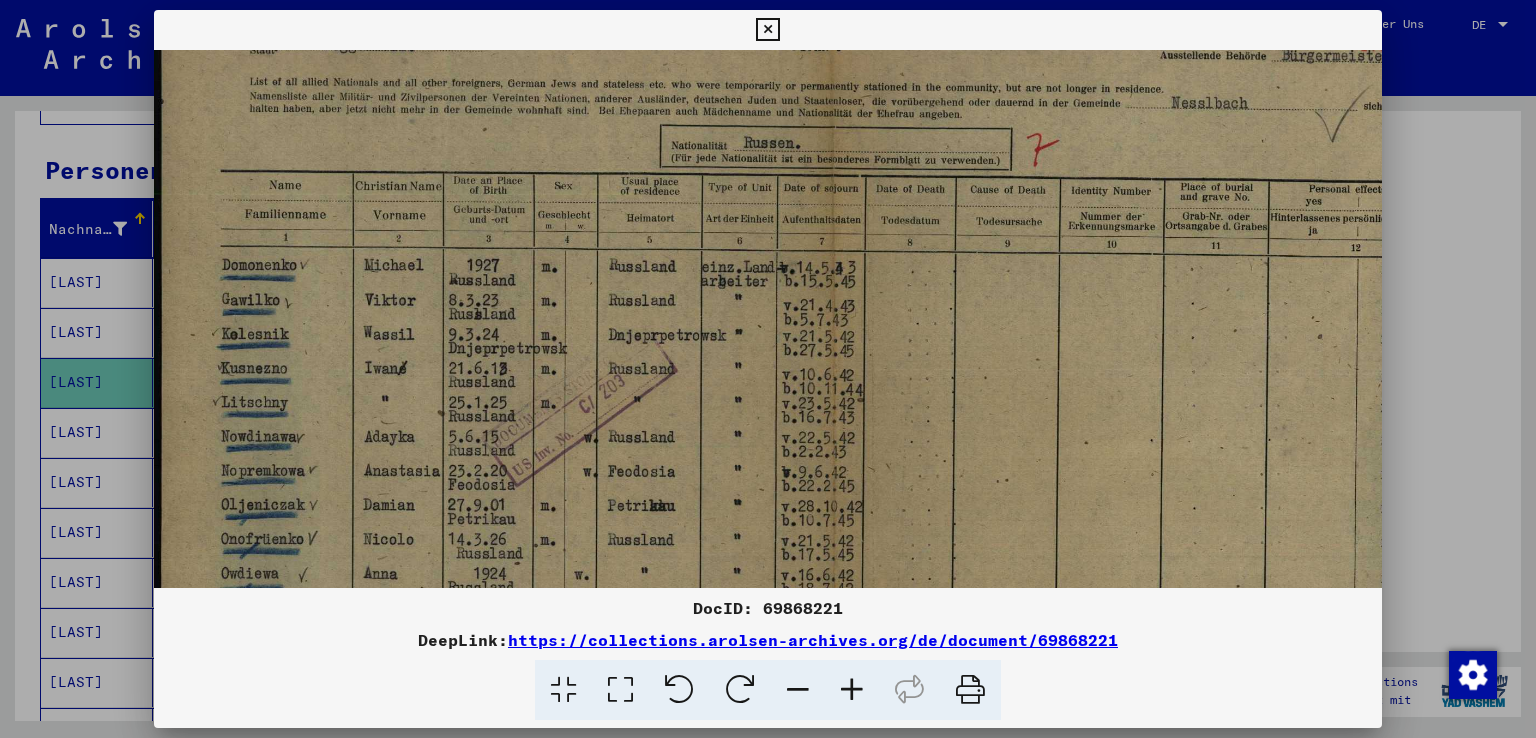 click at bounding box center [852, 690] 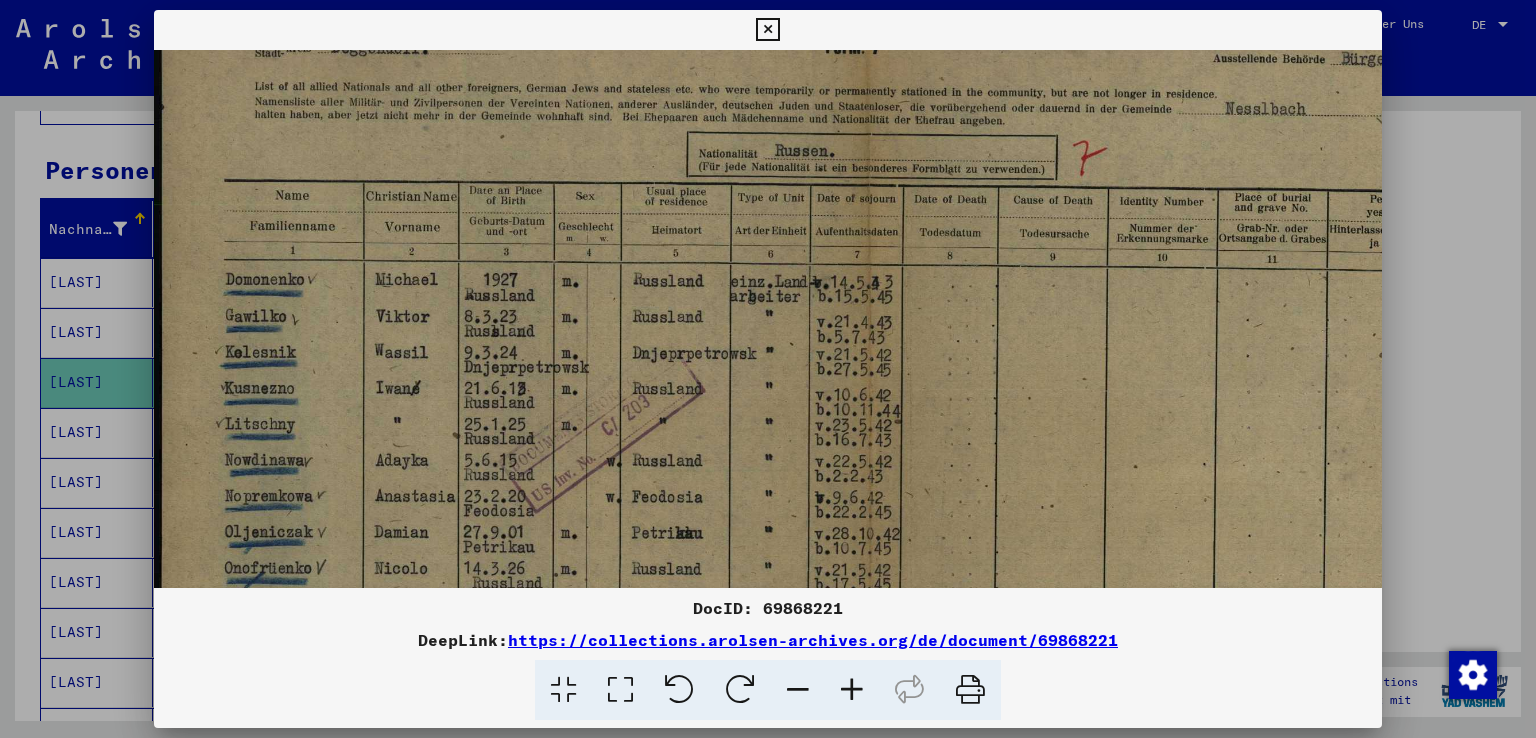 drag, startPoint x: 1515, startPoint y: 273, endPoint x: 1524, endPoint y: 321, distance: 48.83646 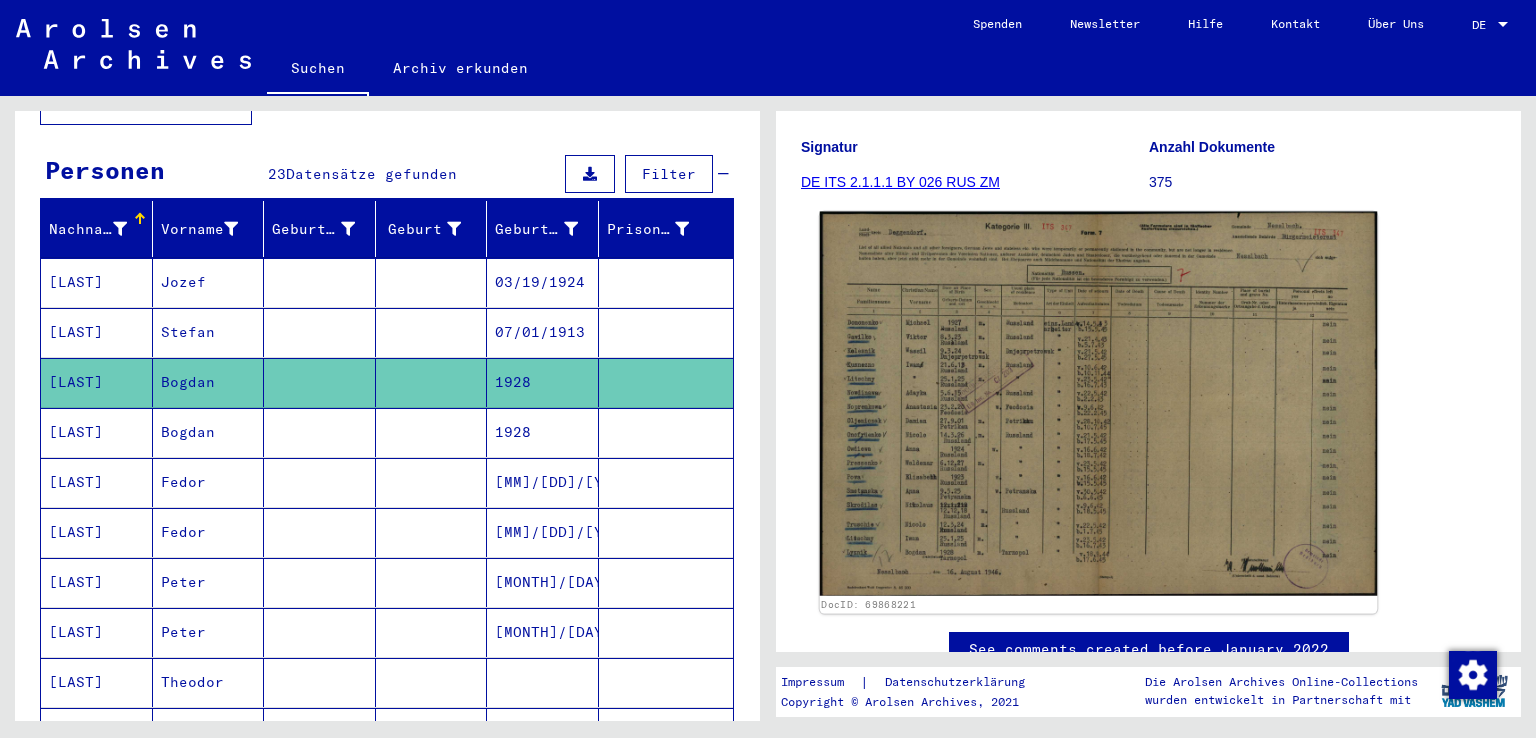 click 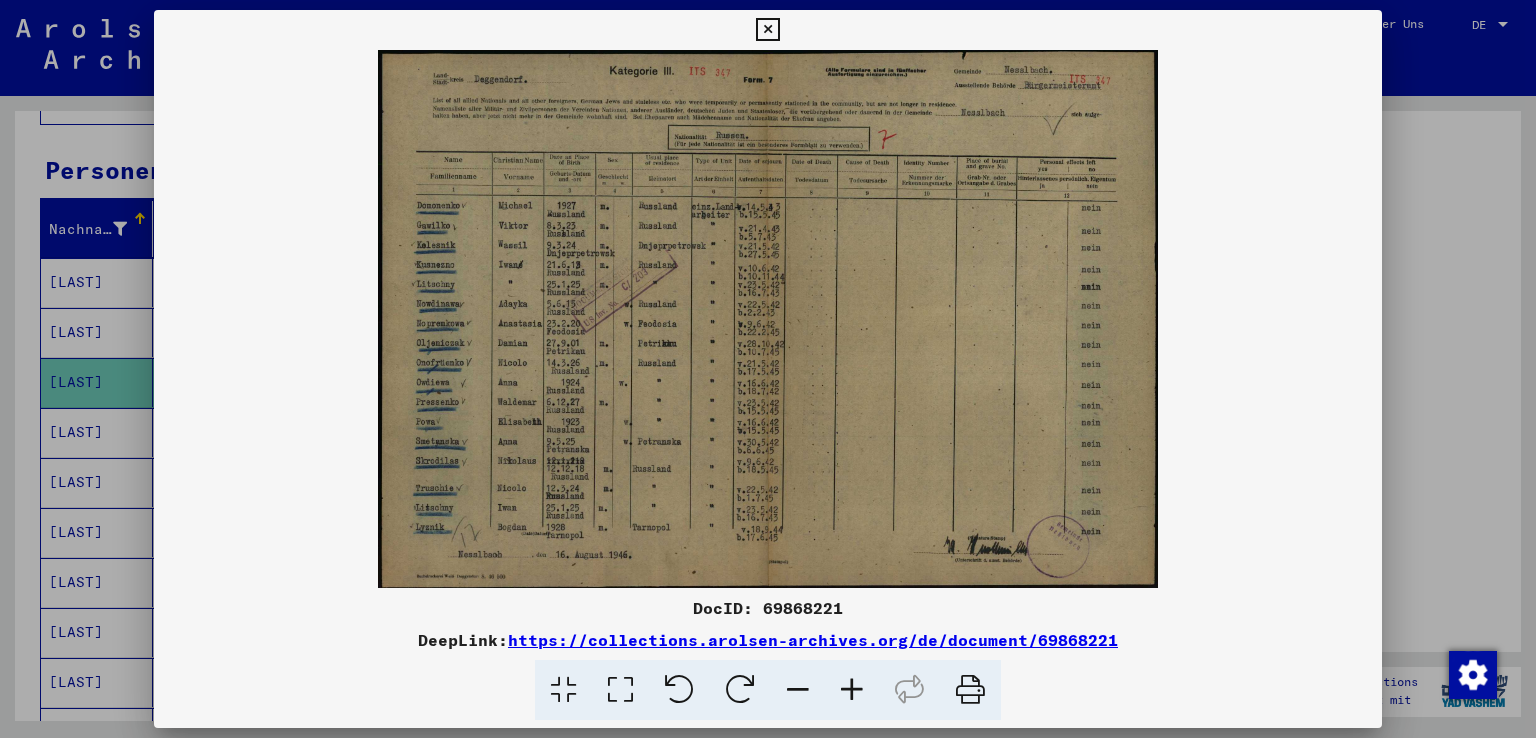 click at bounding box center (768, 319) 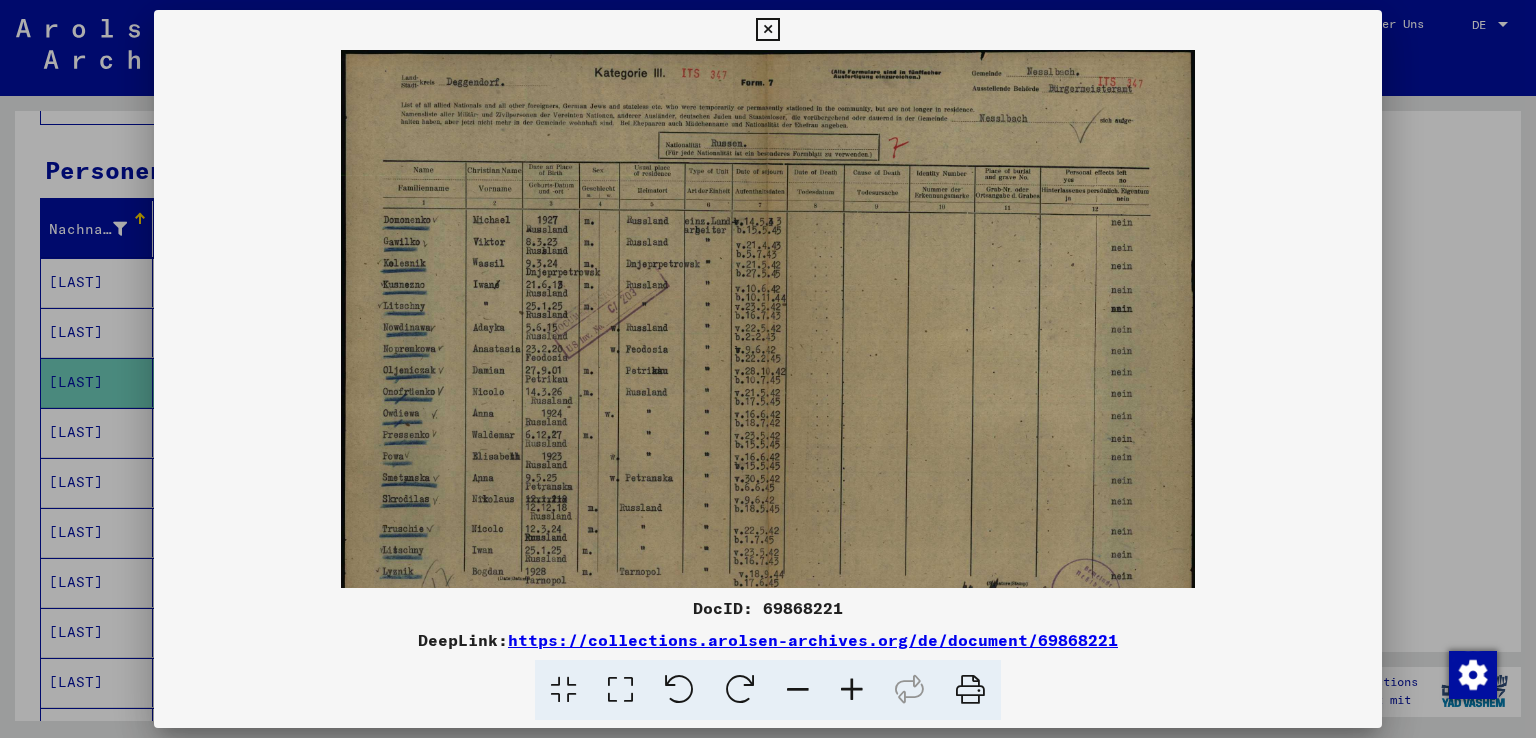 click at bounding box center [852, 690] 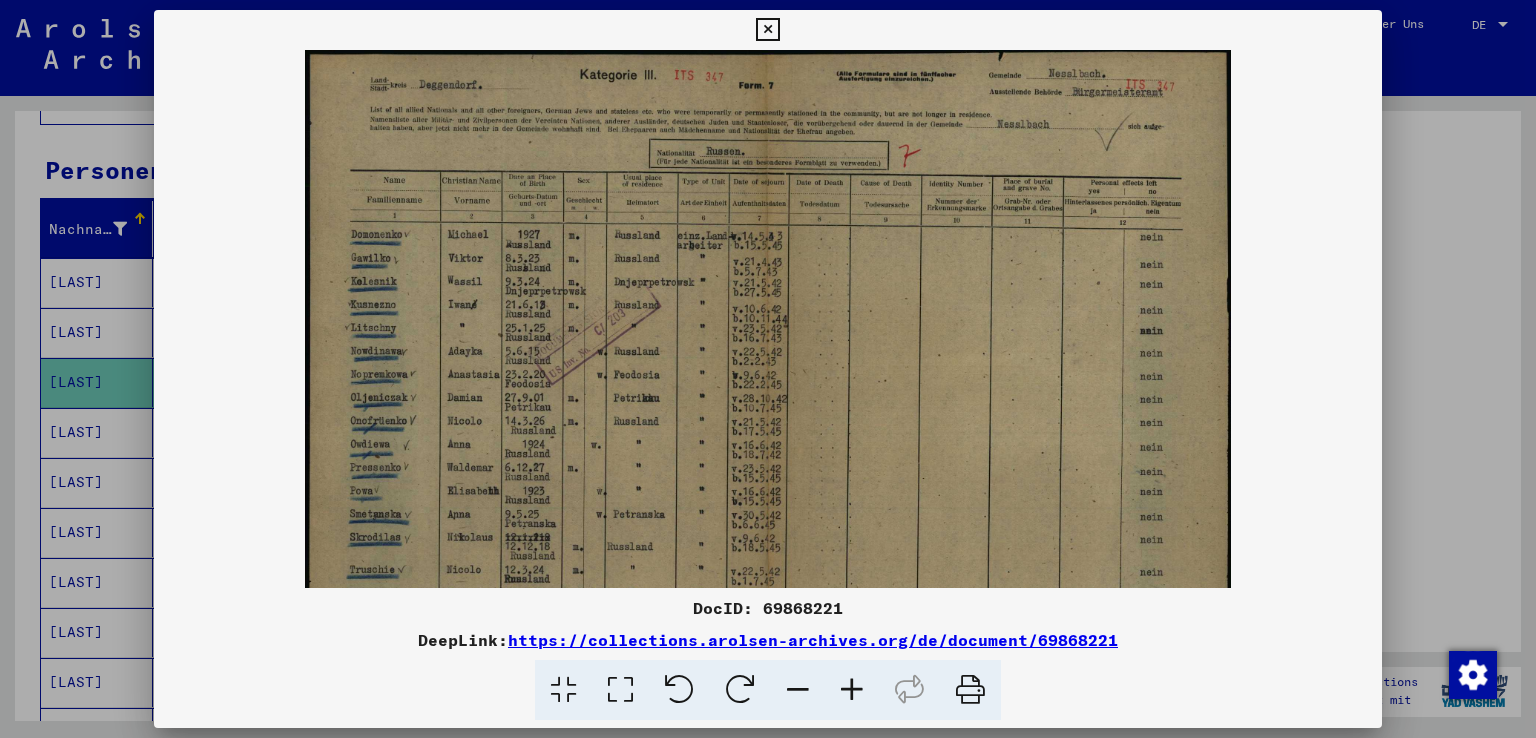 click at bounding box center [852, 690] 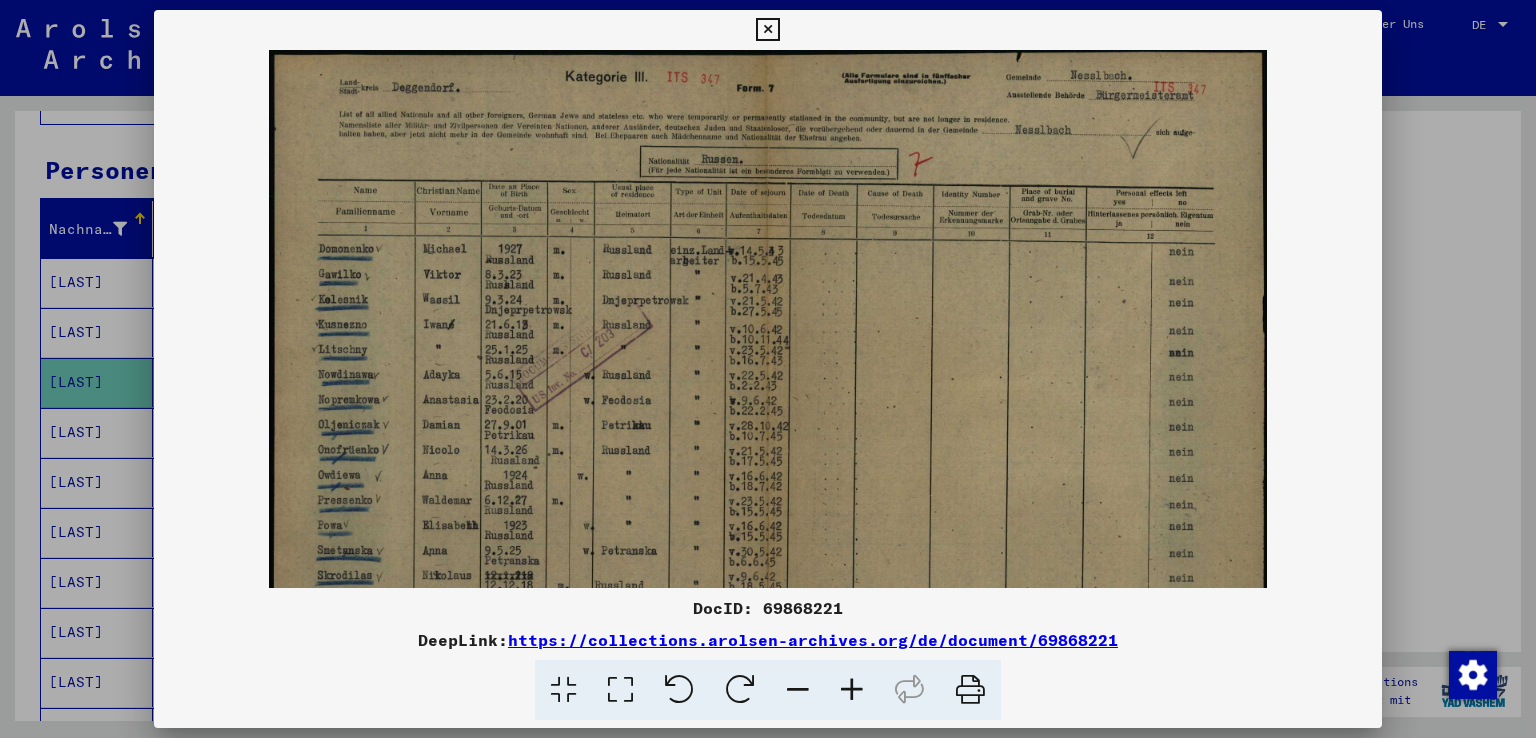 click at bounding box center [852, 690] 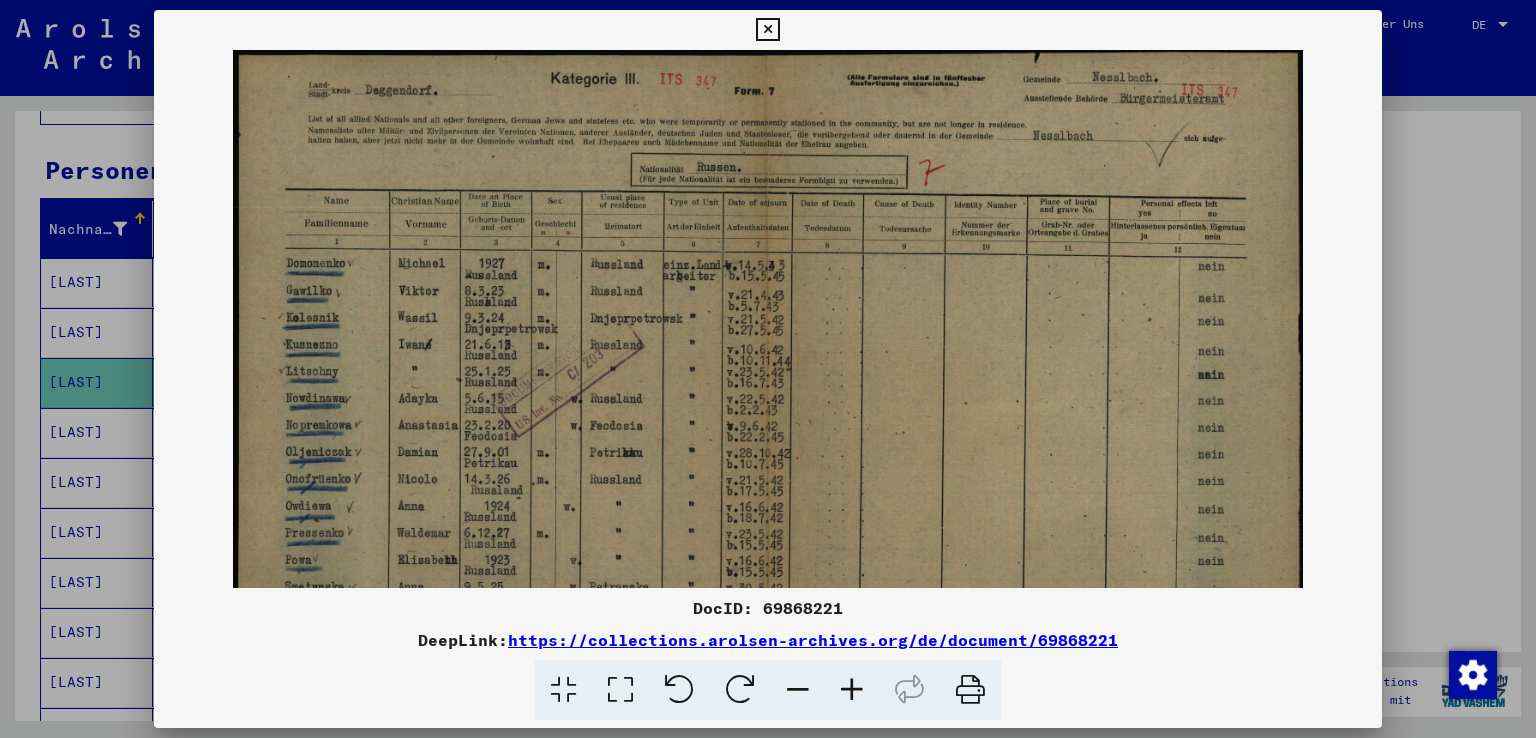 click at bounding box center [852, 690] 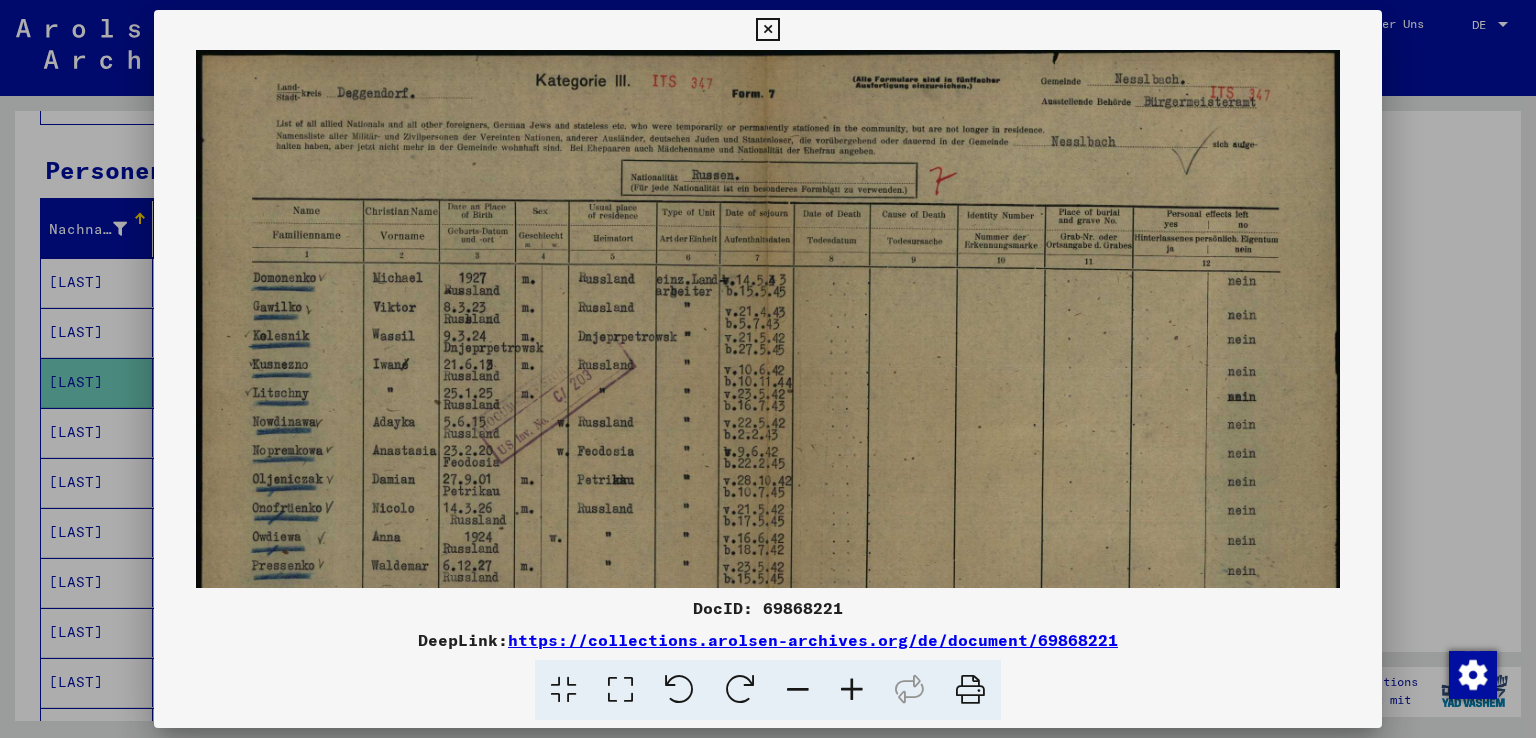 click at bounding box center [852, 690] 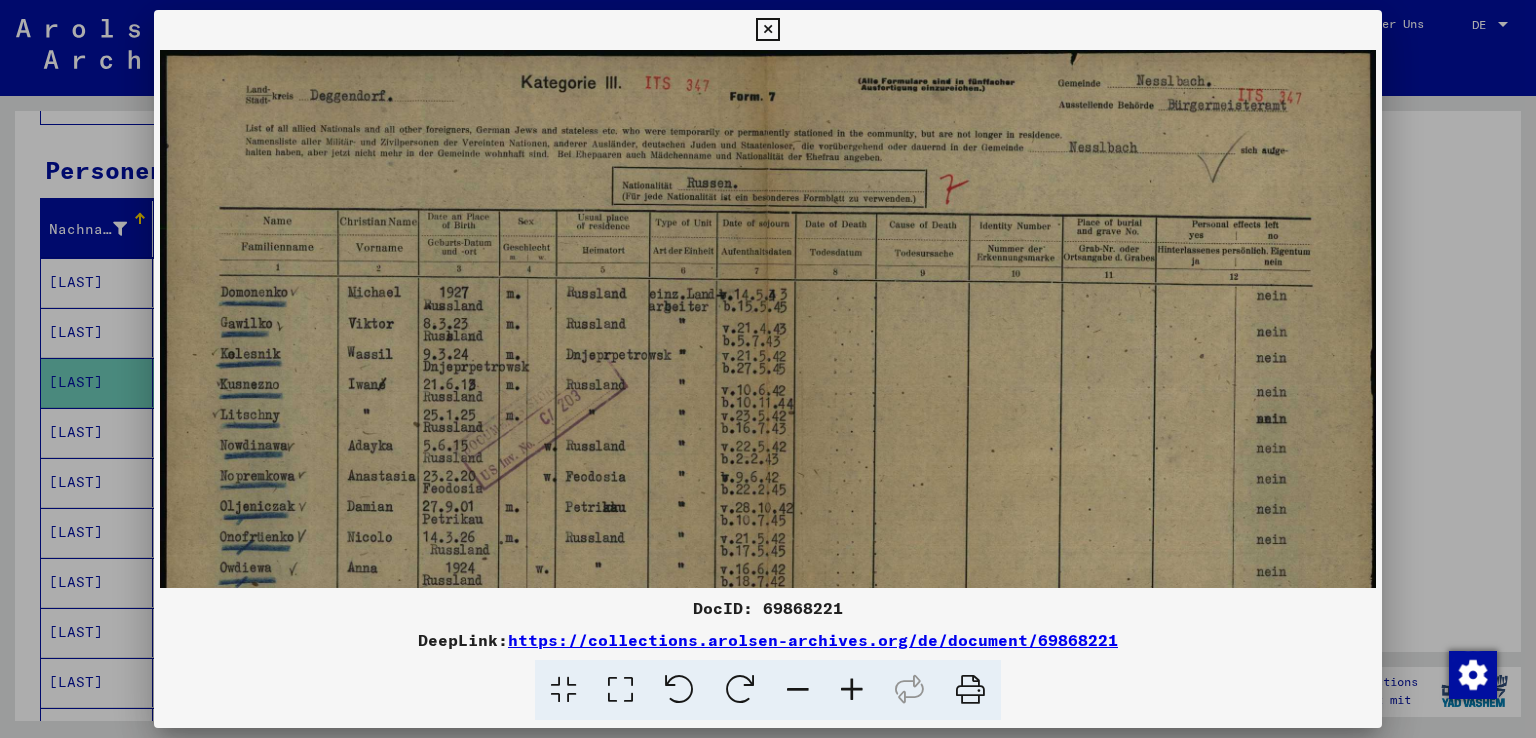 click at bounding box center [852, 690] 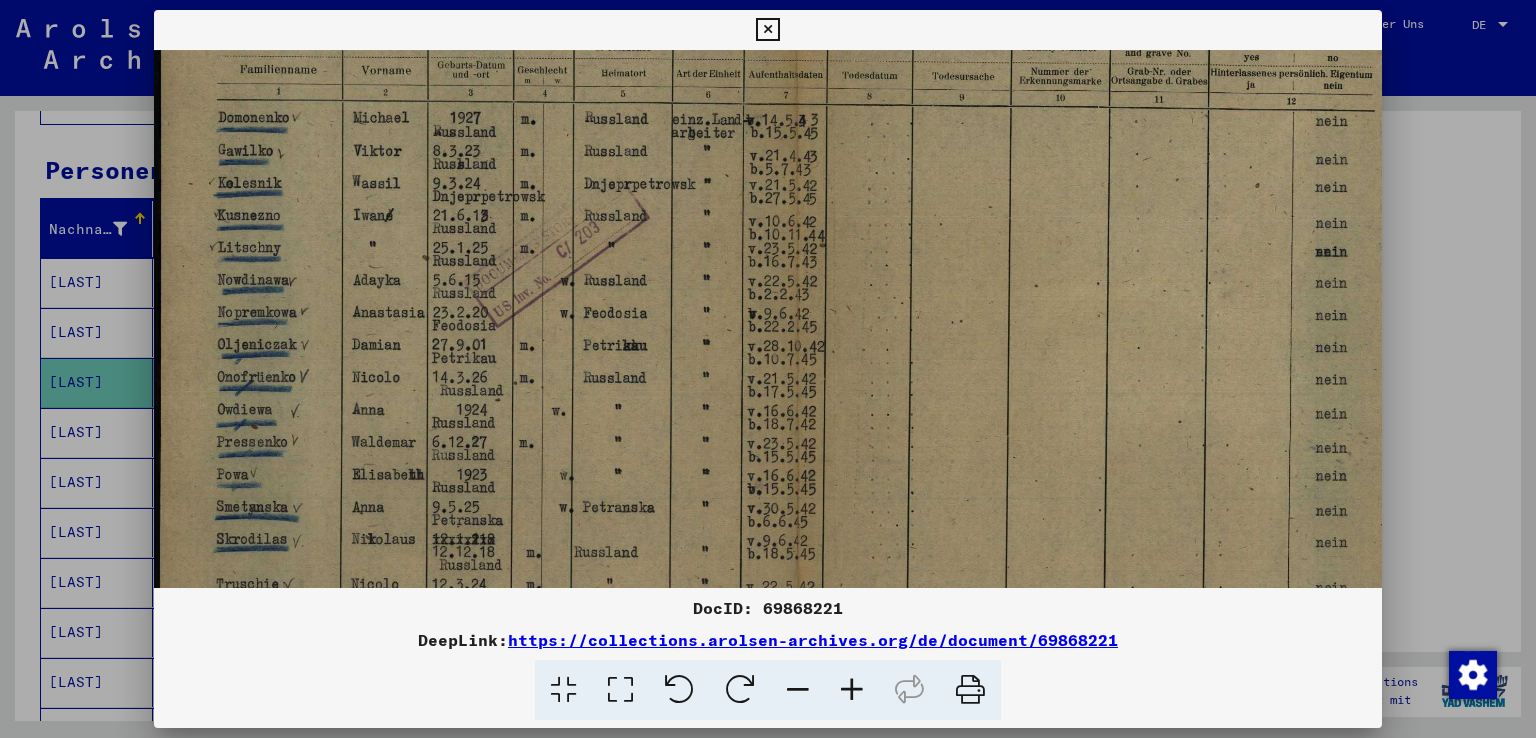 scroll, scrollTop: 213, scrollLeft: 0, axis: vertical 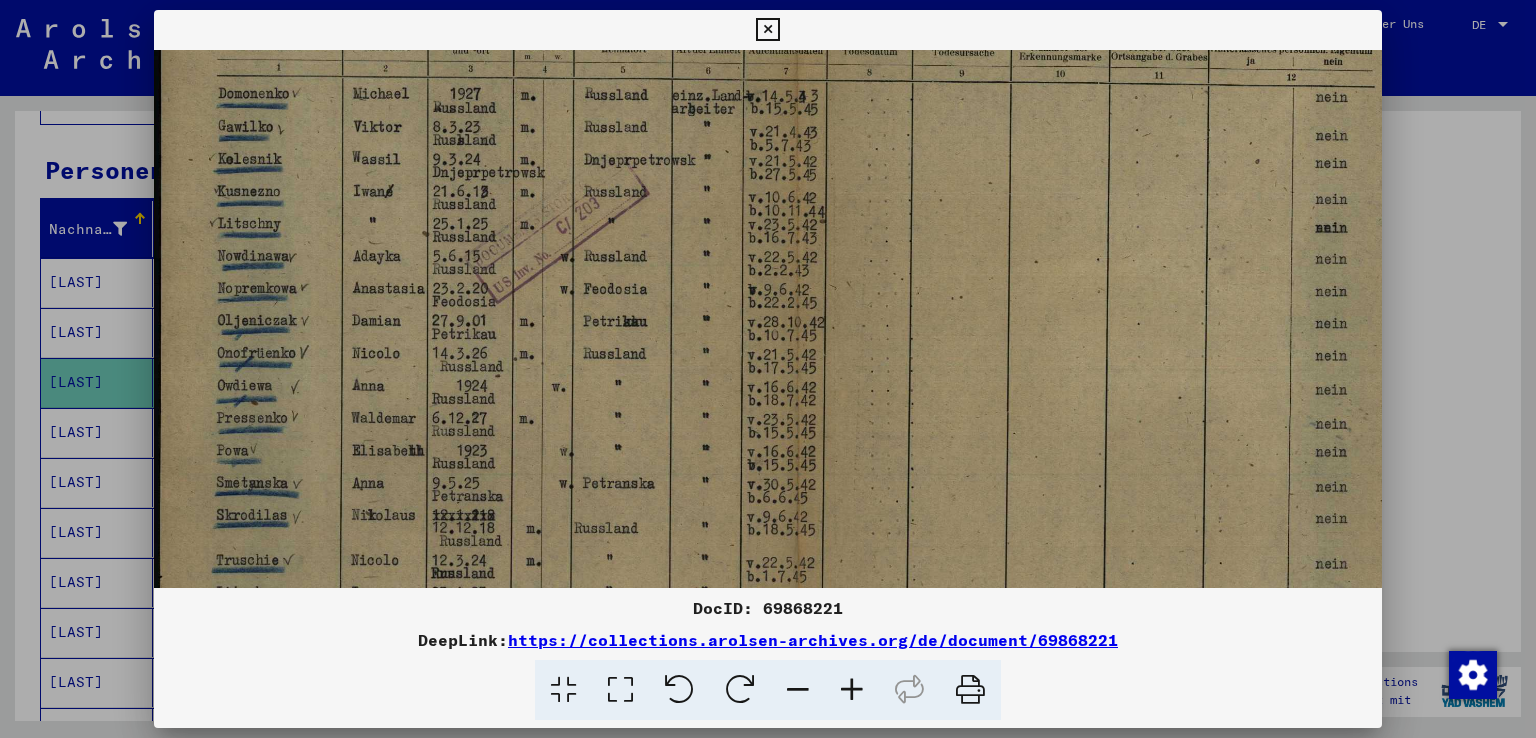 drag, startPoint x: 903, startPoint y: 457, endPoint x: 916, endPoint y: 250, distance: 207.4078 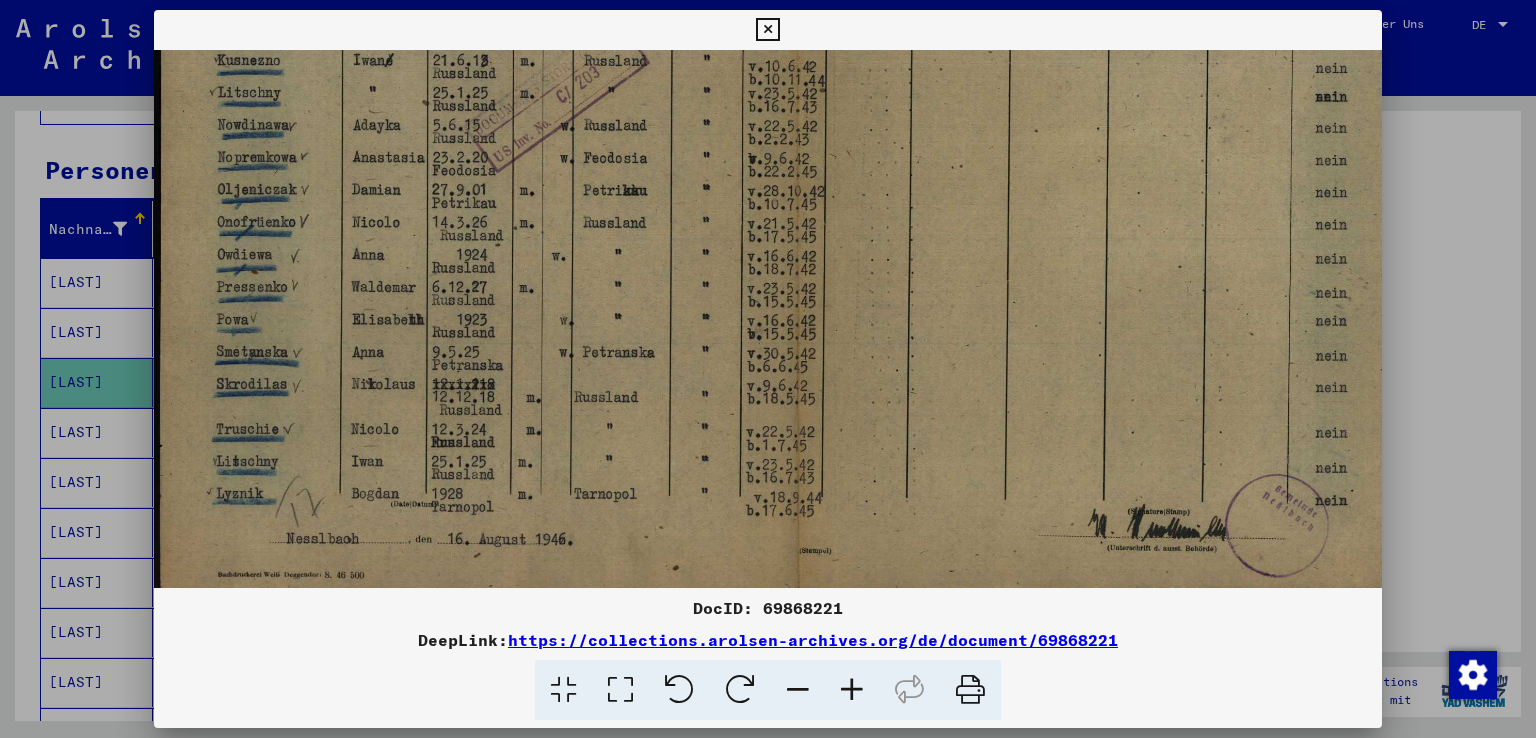 scroll, scrollTop: 349, scrollLeft: 0, axis: vertical 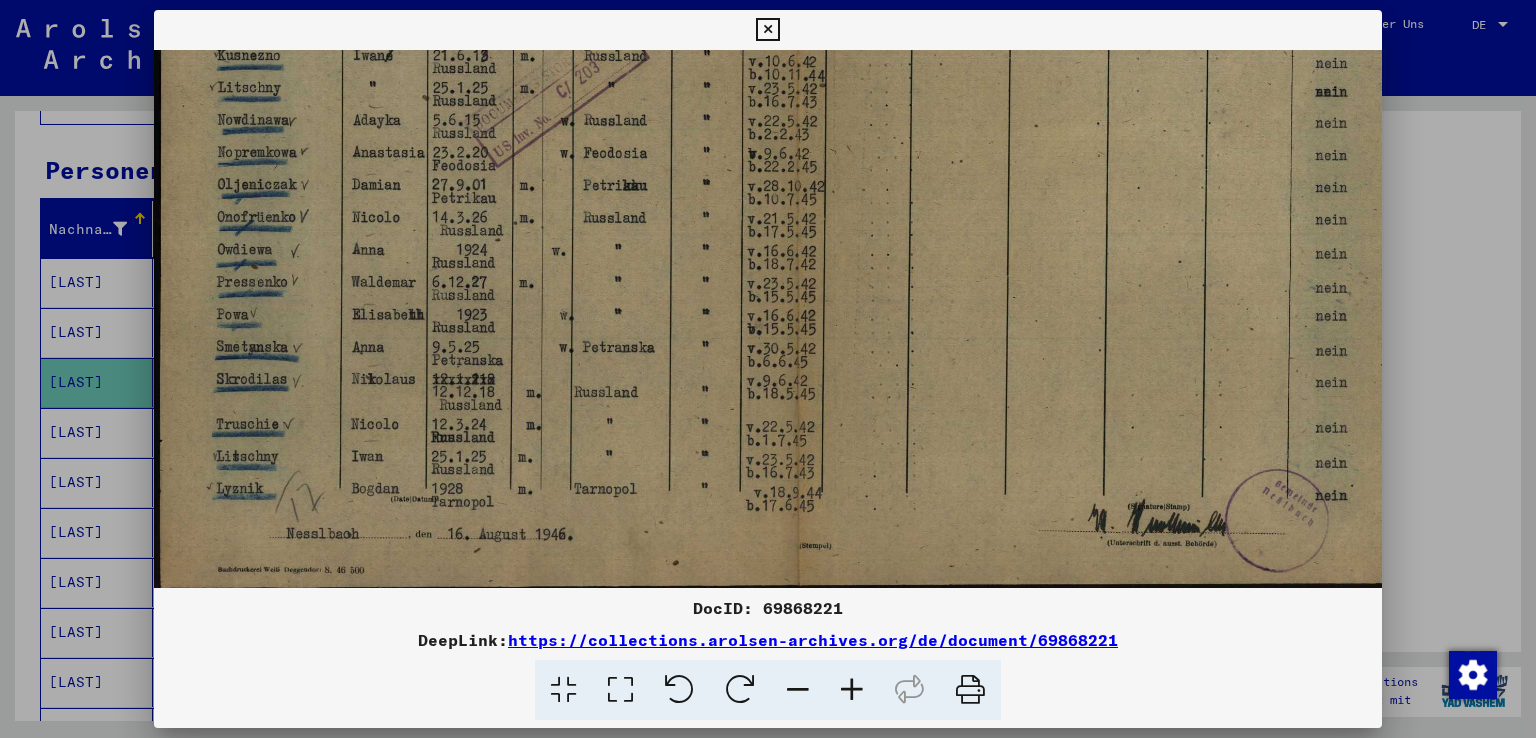drag, startPoint x: 952, startPoint y: 296, endPoint x: 1002, endPoint y: 121, distance: 182.00275 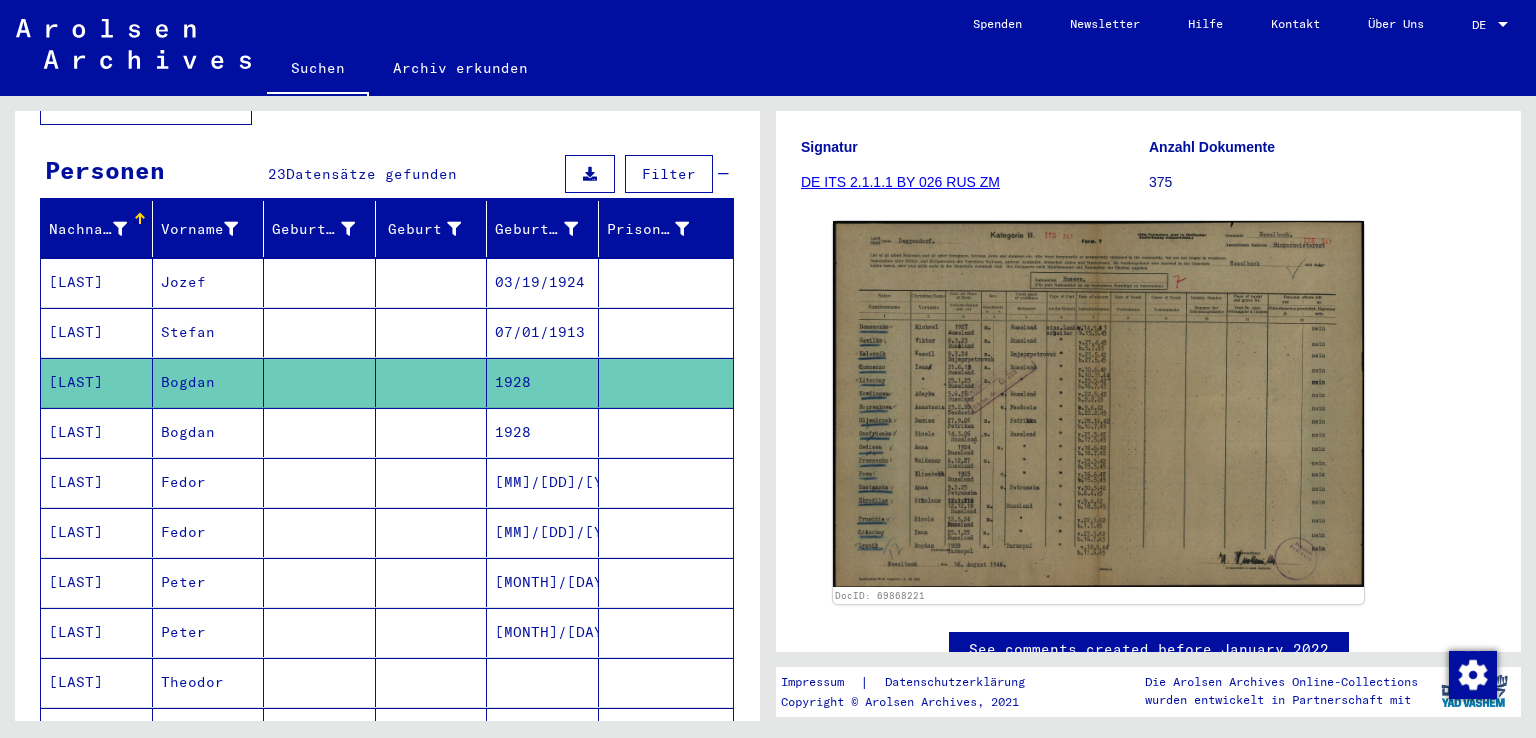 click at bounding box center [320, 482] 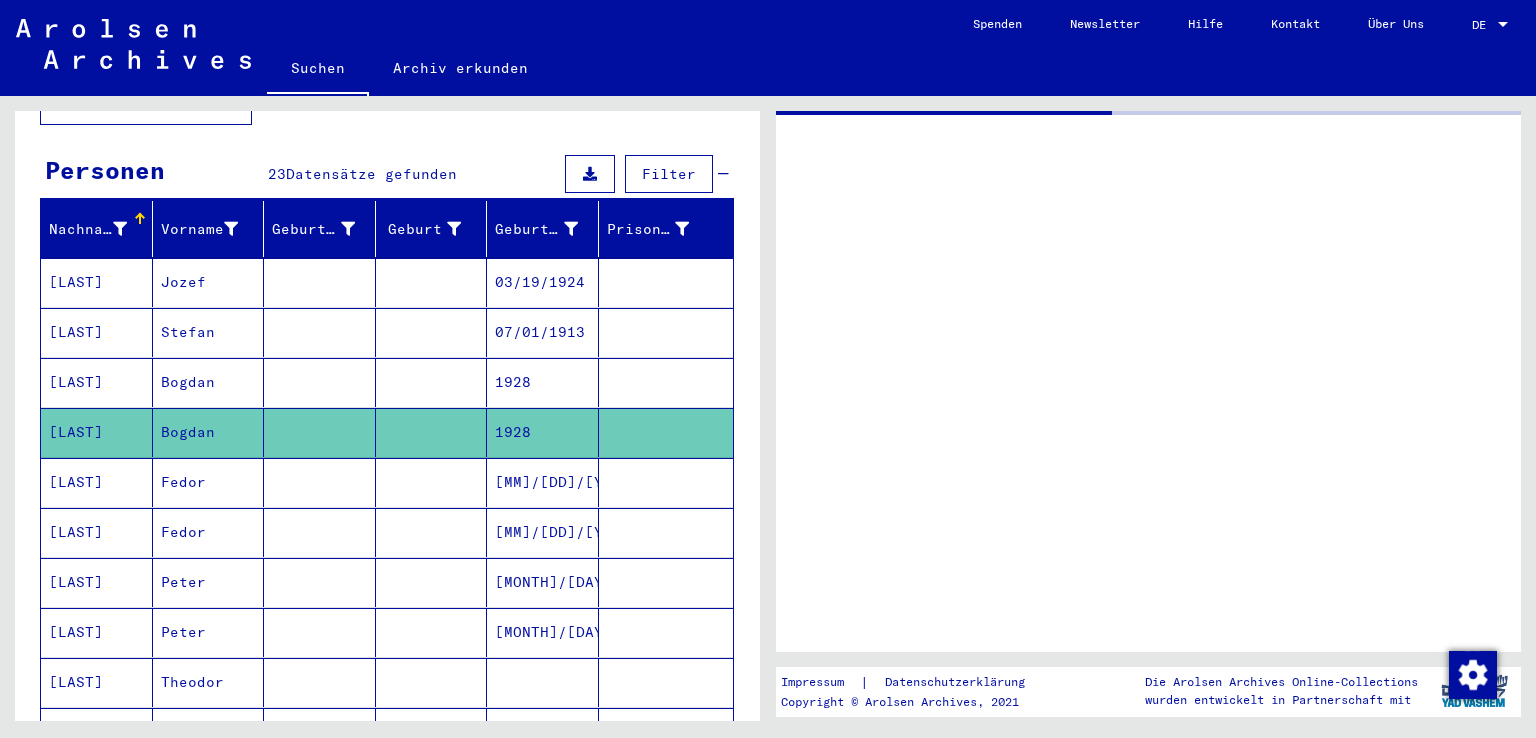 scroll, scrollTop: 0, scrollLeft: 0, axis: both 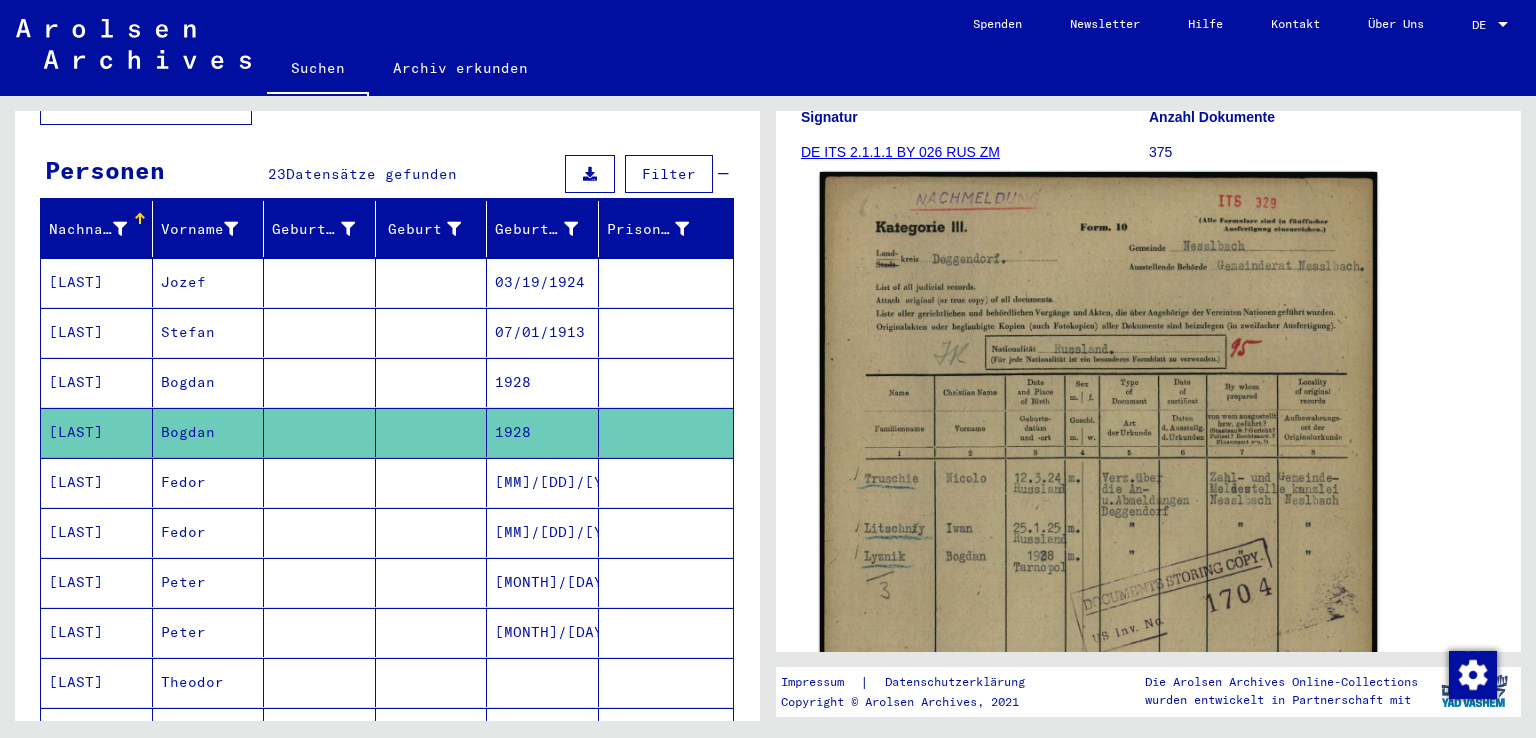 click 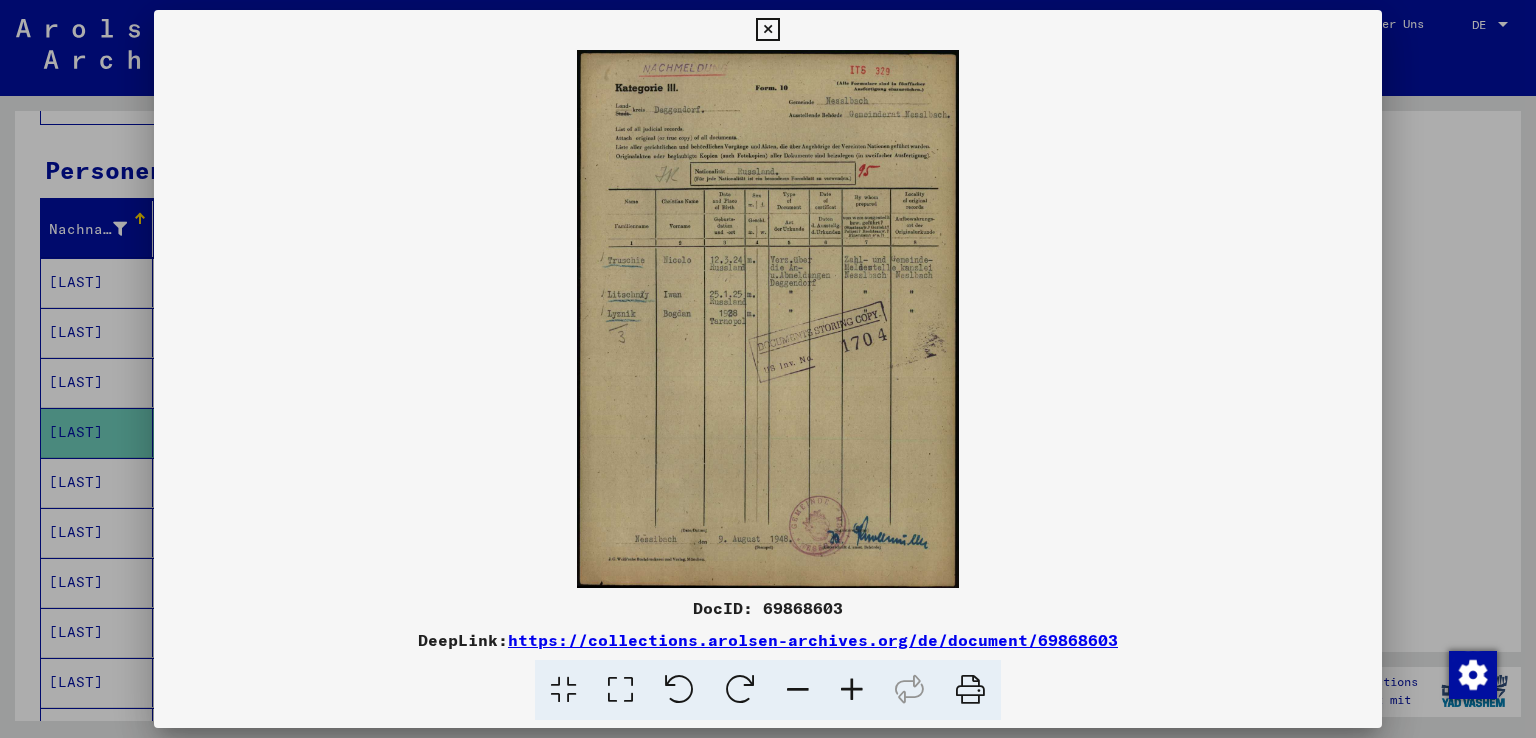 click at bounding box center (852, 690) 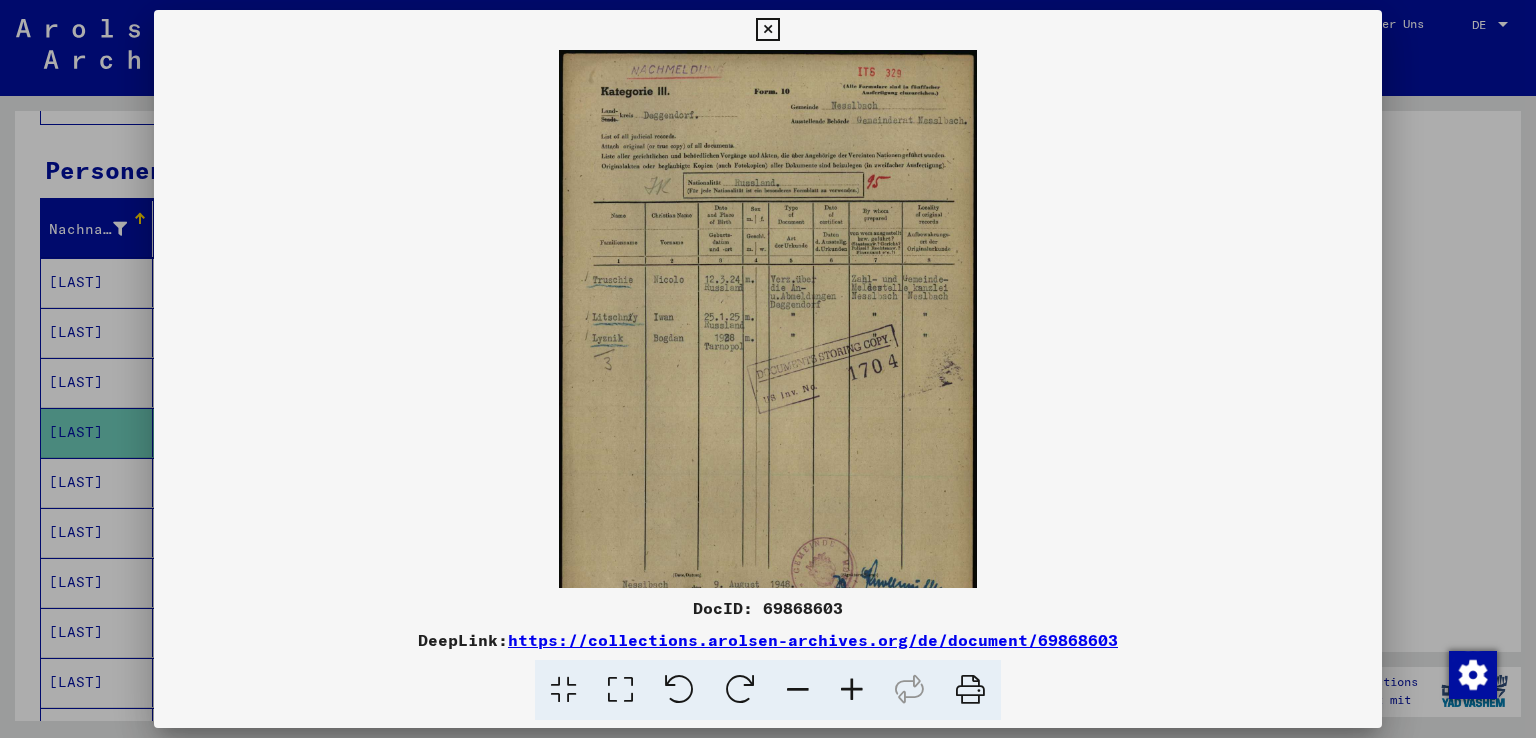click at bounding box center [852, 690] 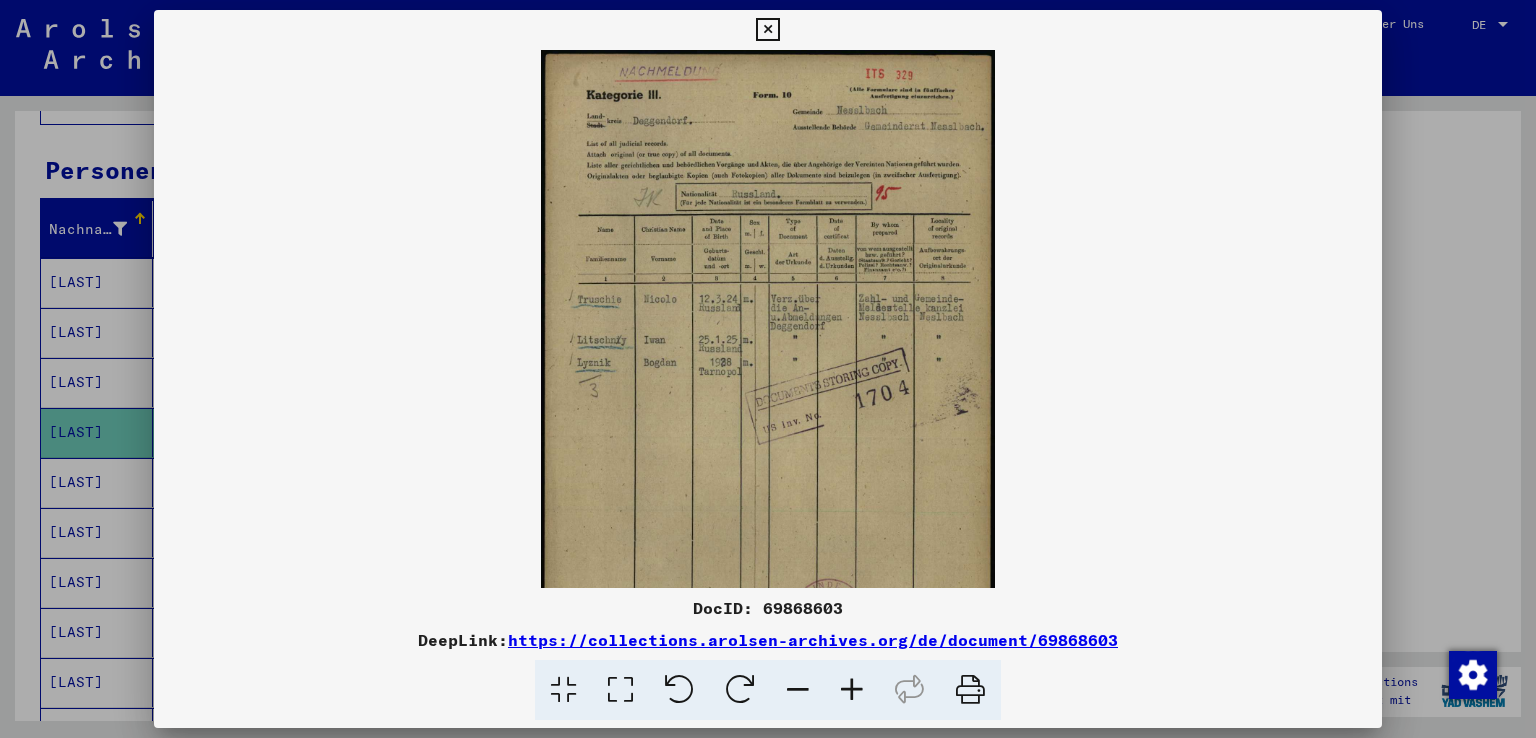 click at bounding box center [852, 690] 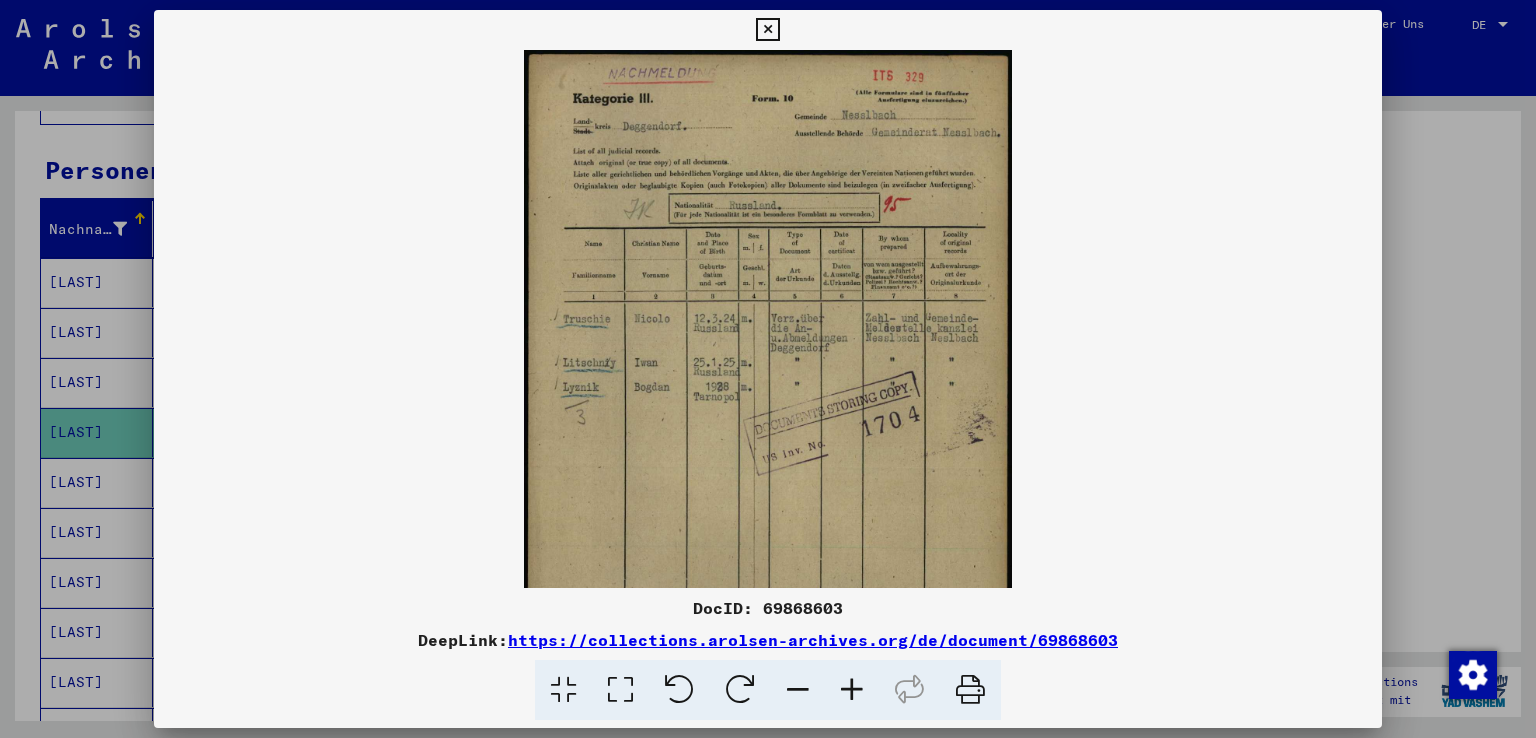 click at bounding box center [852, 690] 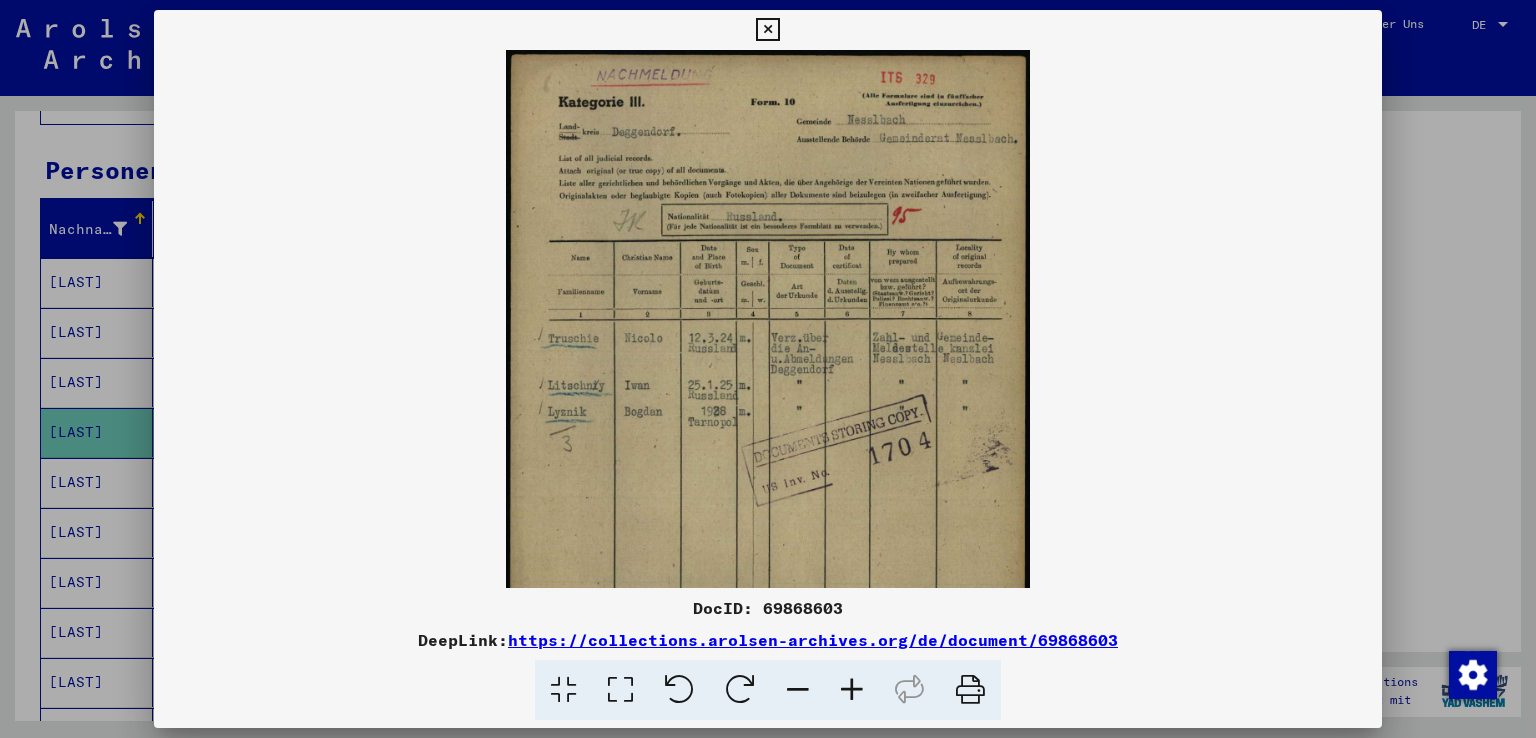 click at bounding box center (852, 690) 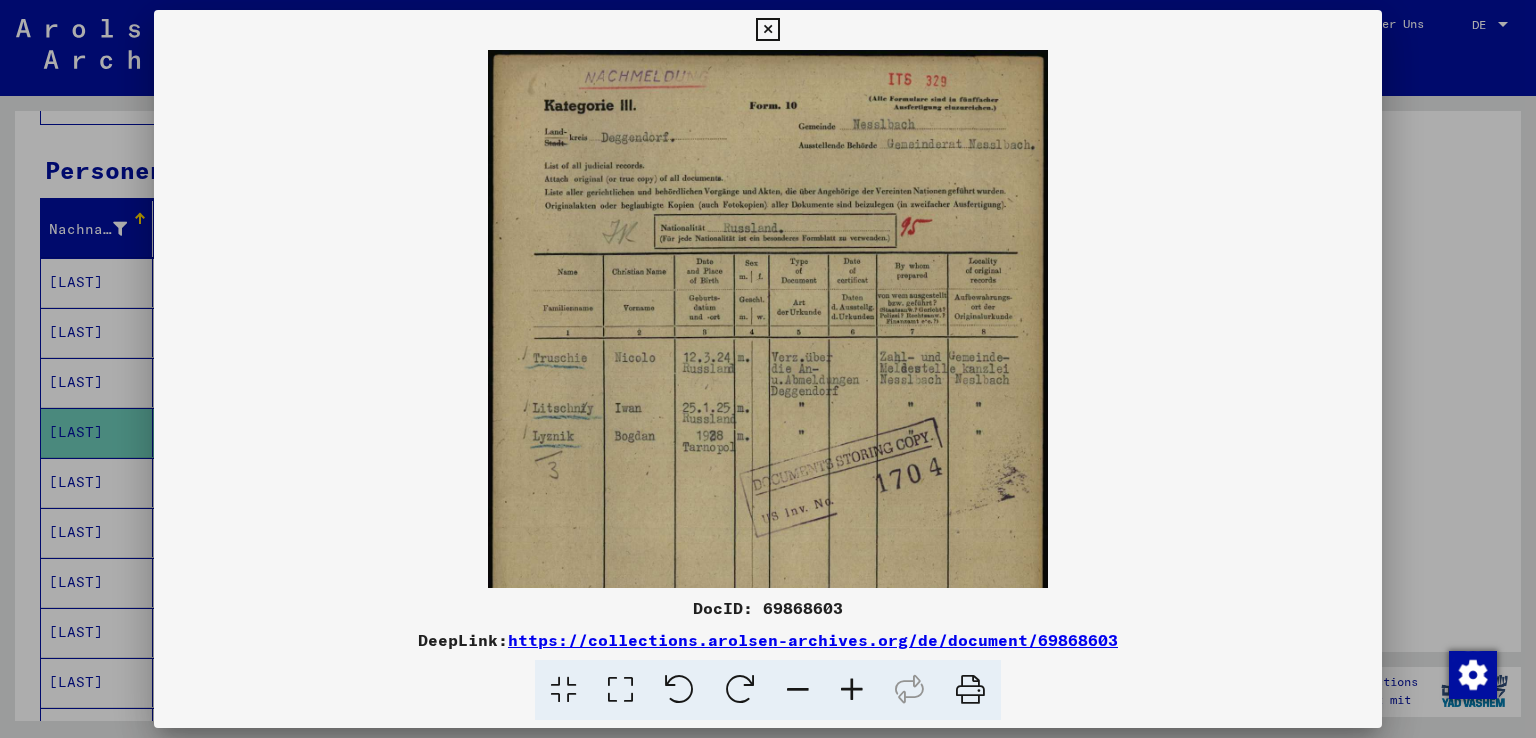 click at bounding box center (852, 690) 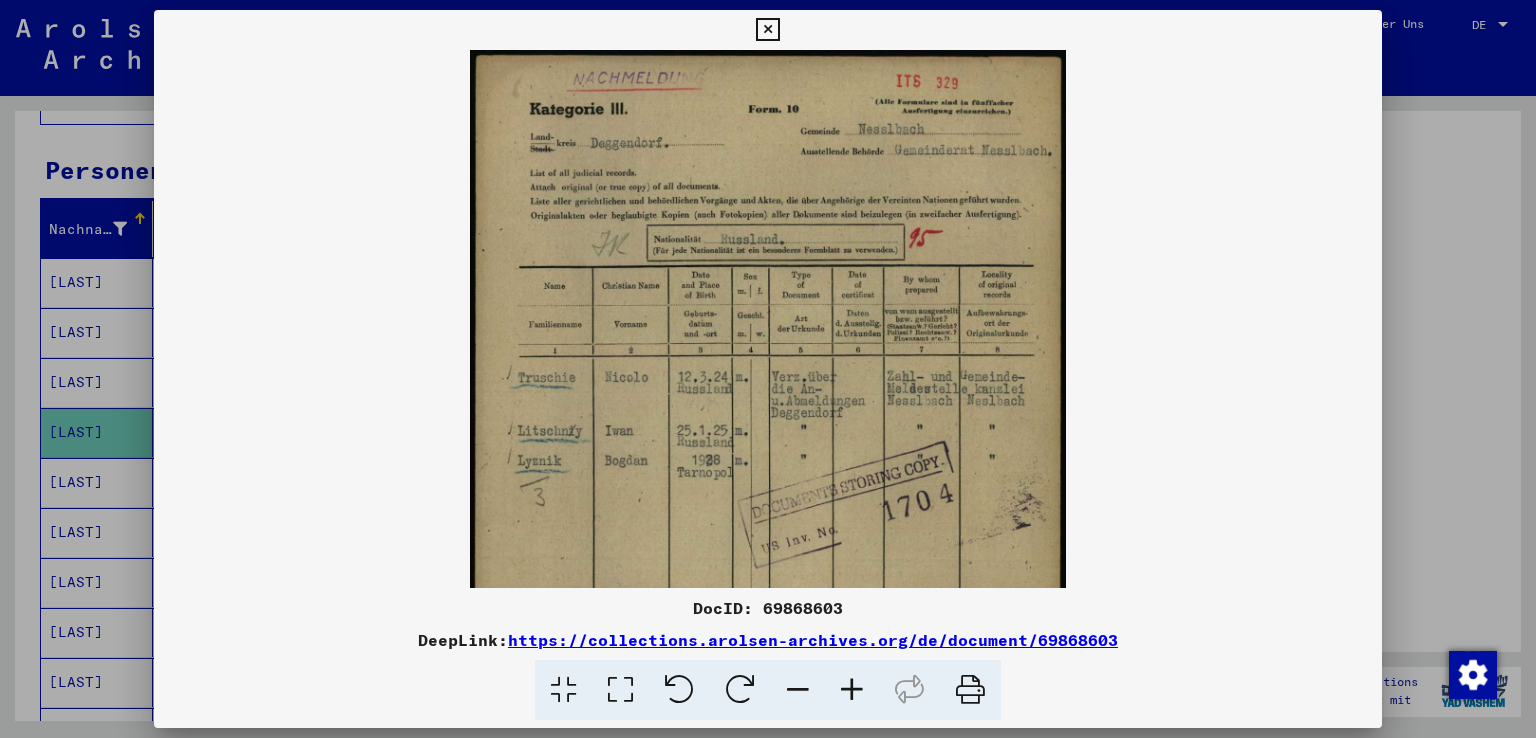 click at bounding box center (852, 690) 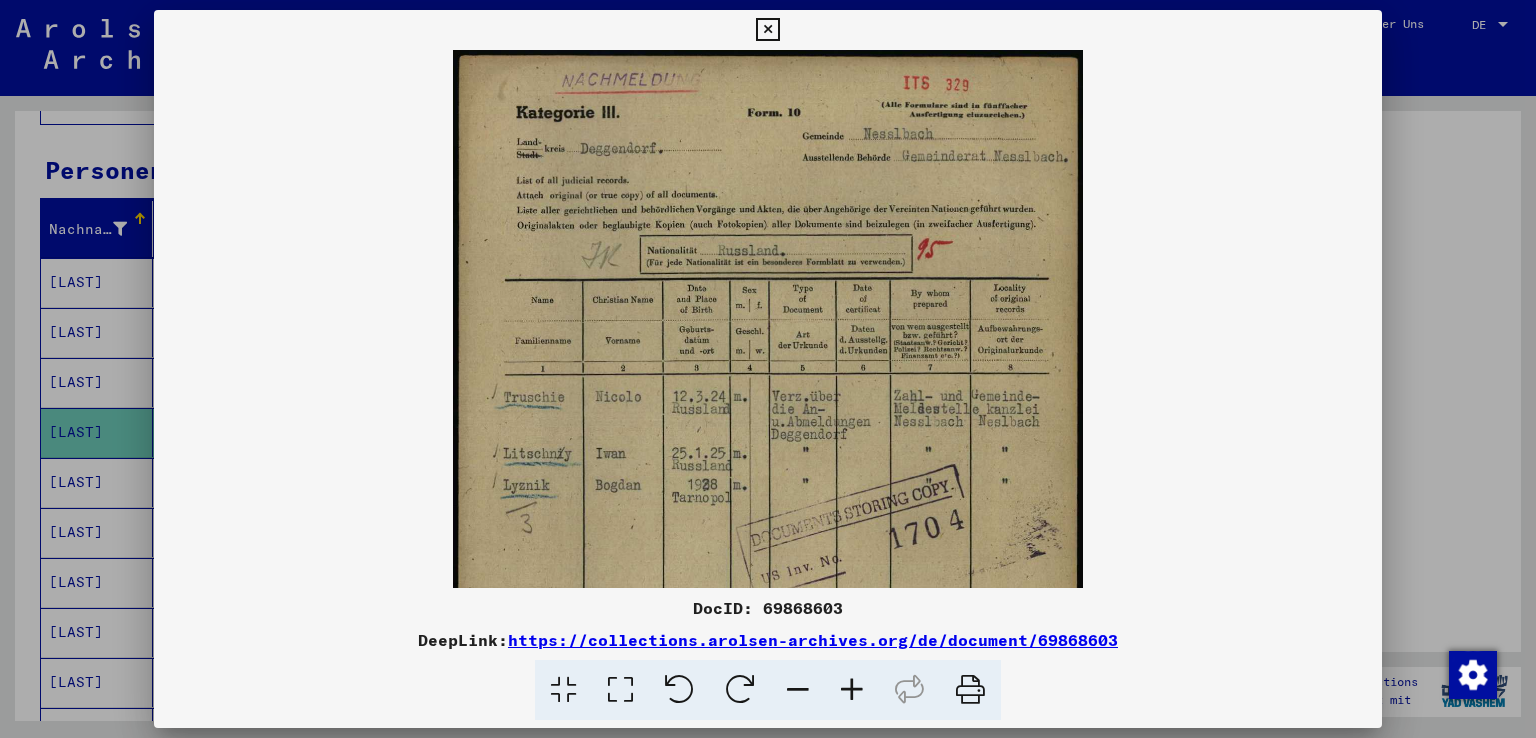 click at bounding box center [852, 690] 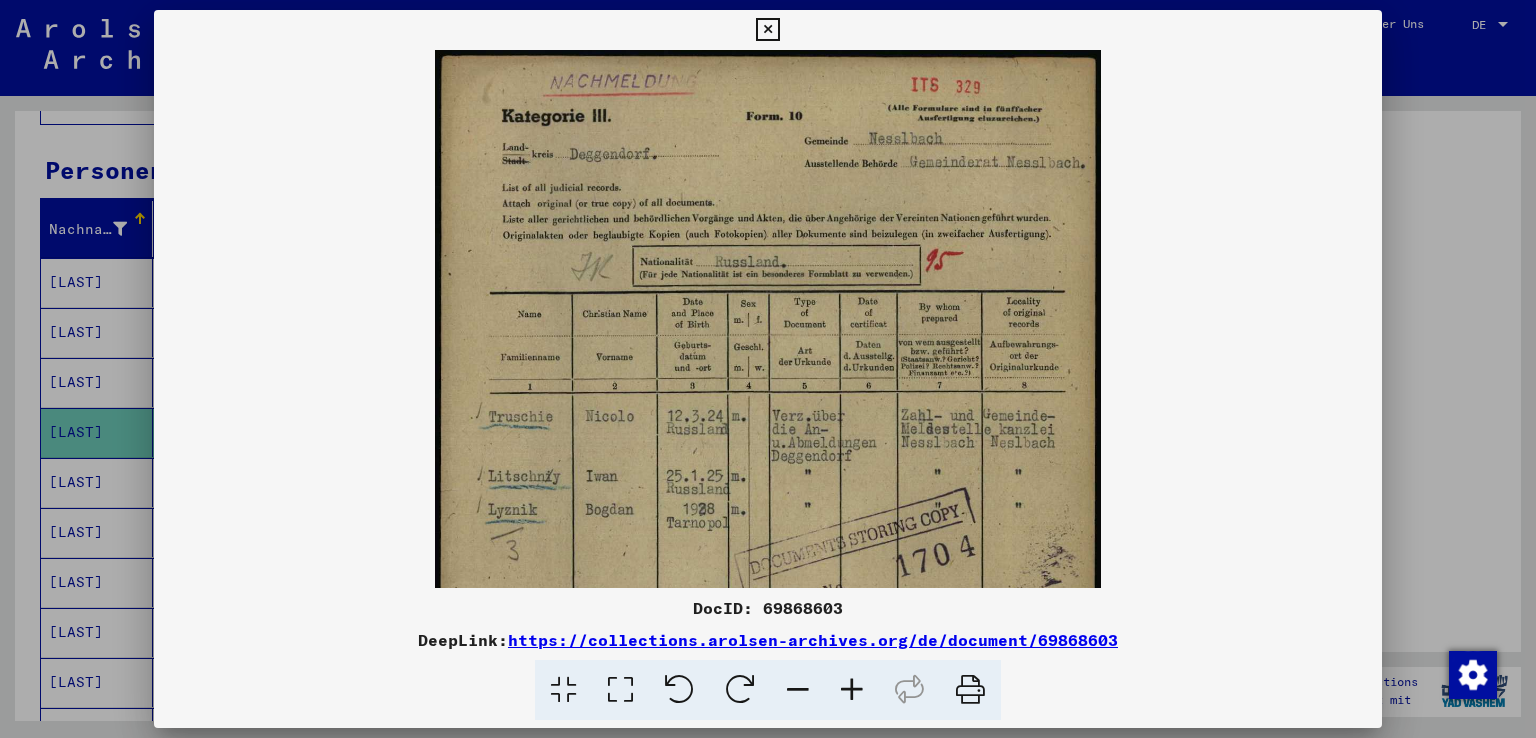 click at bounding box center (852, 690) 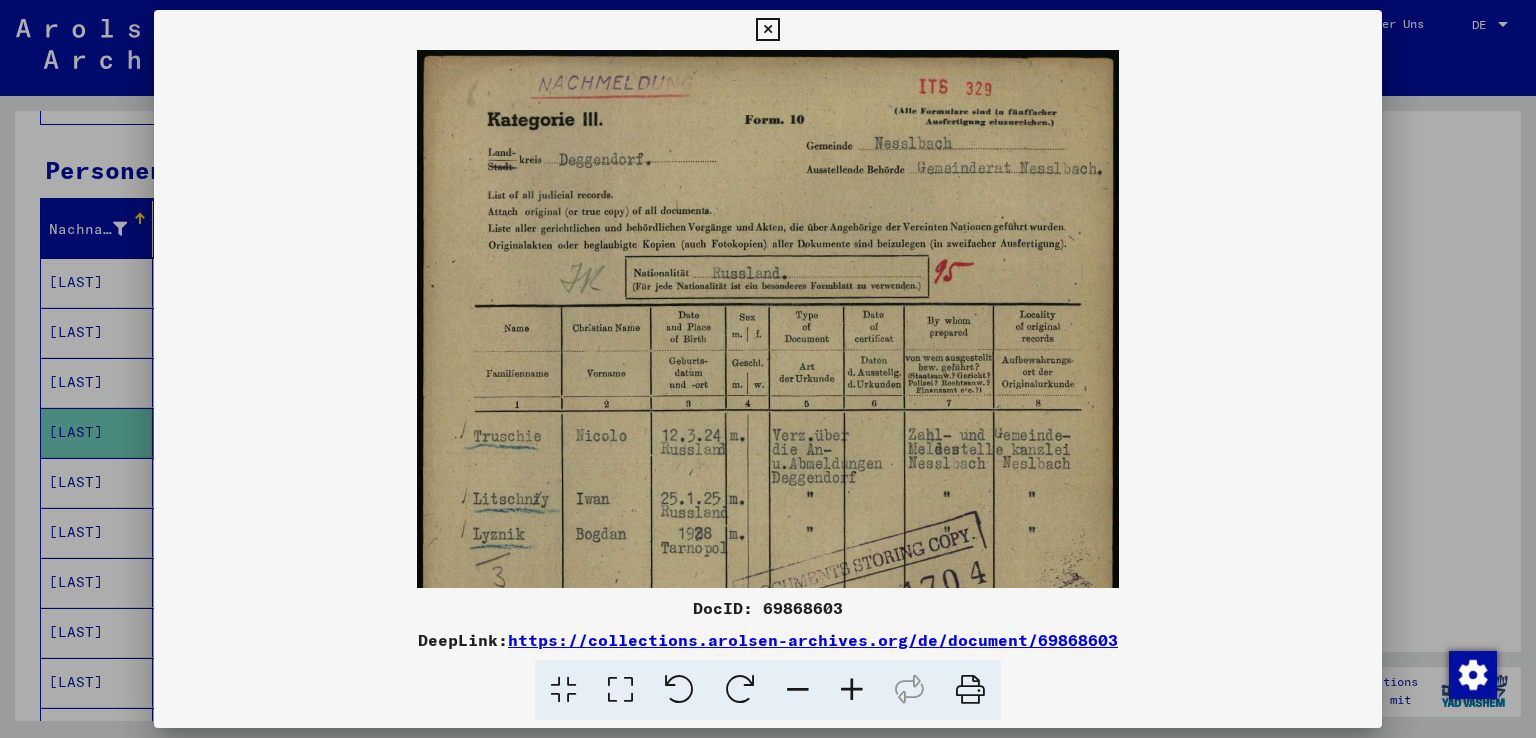 click at bounding box center (852, 690) 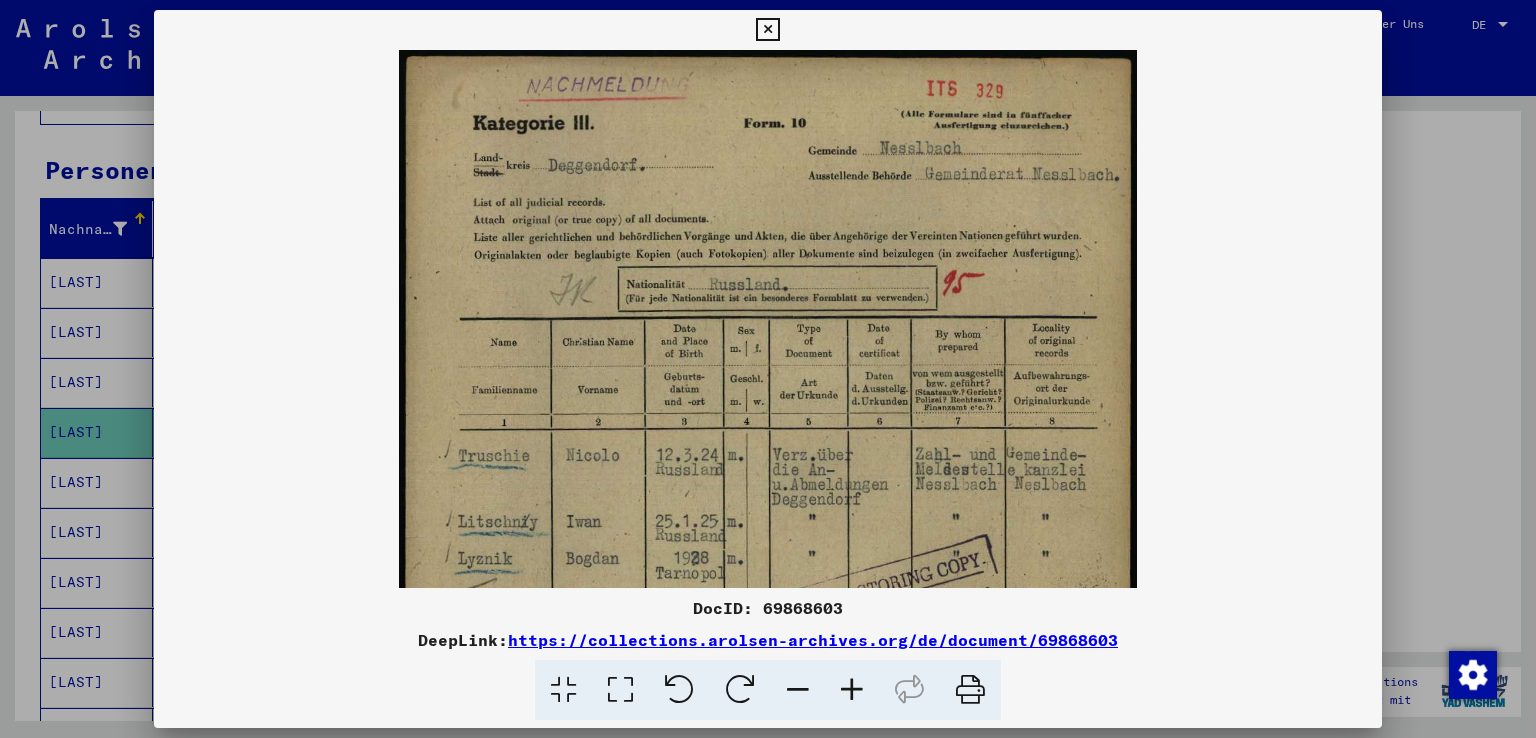 click at bounding box center (852, 690) 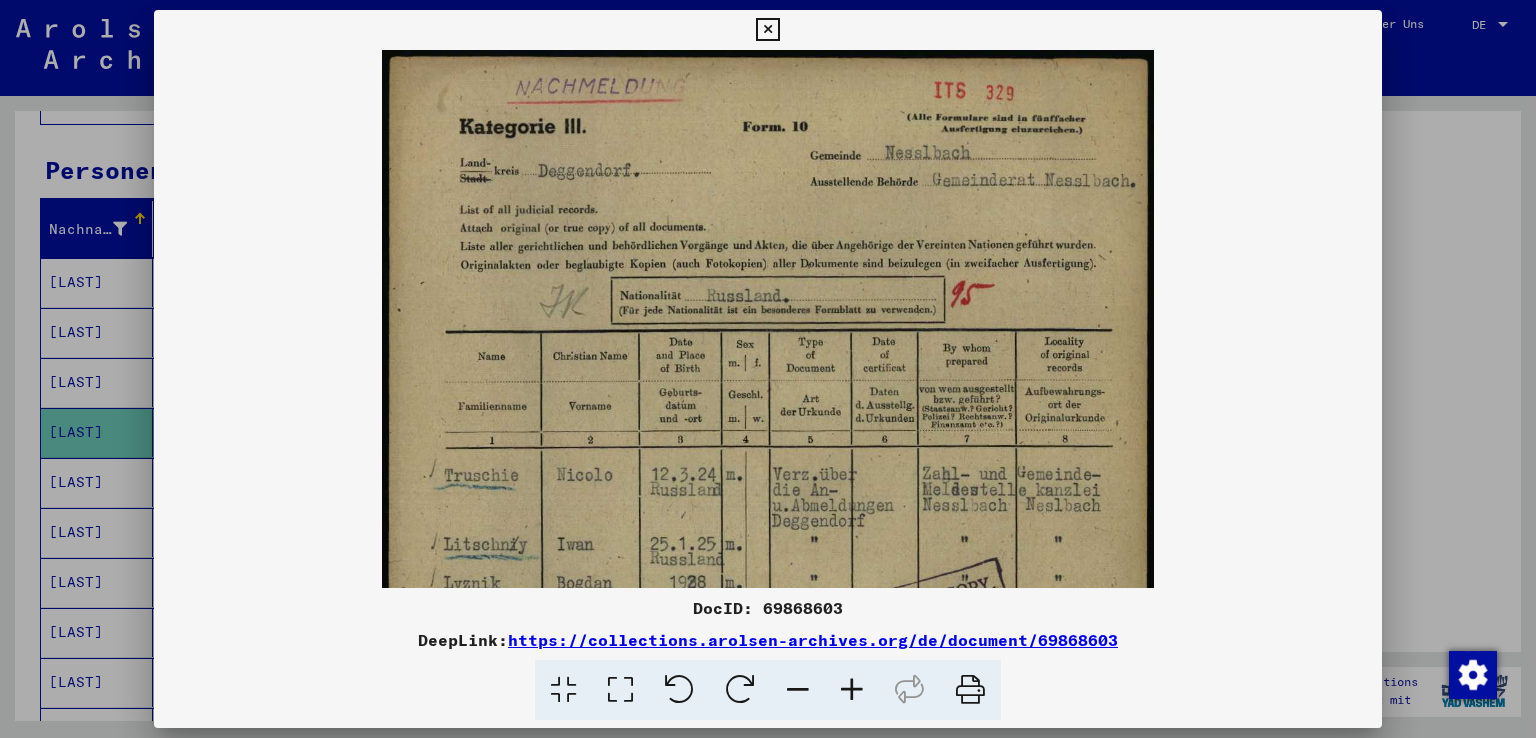click at bounding box center [852, 690] 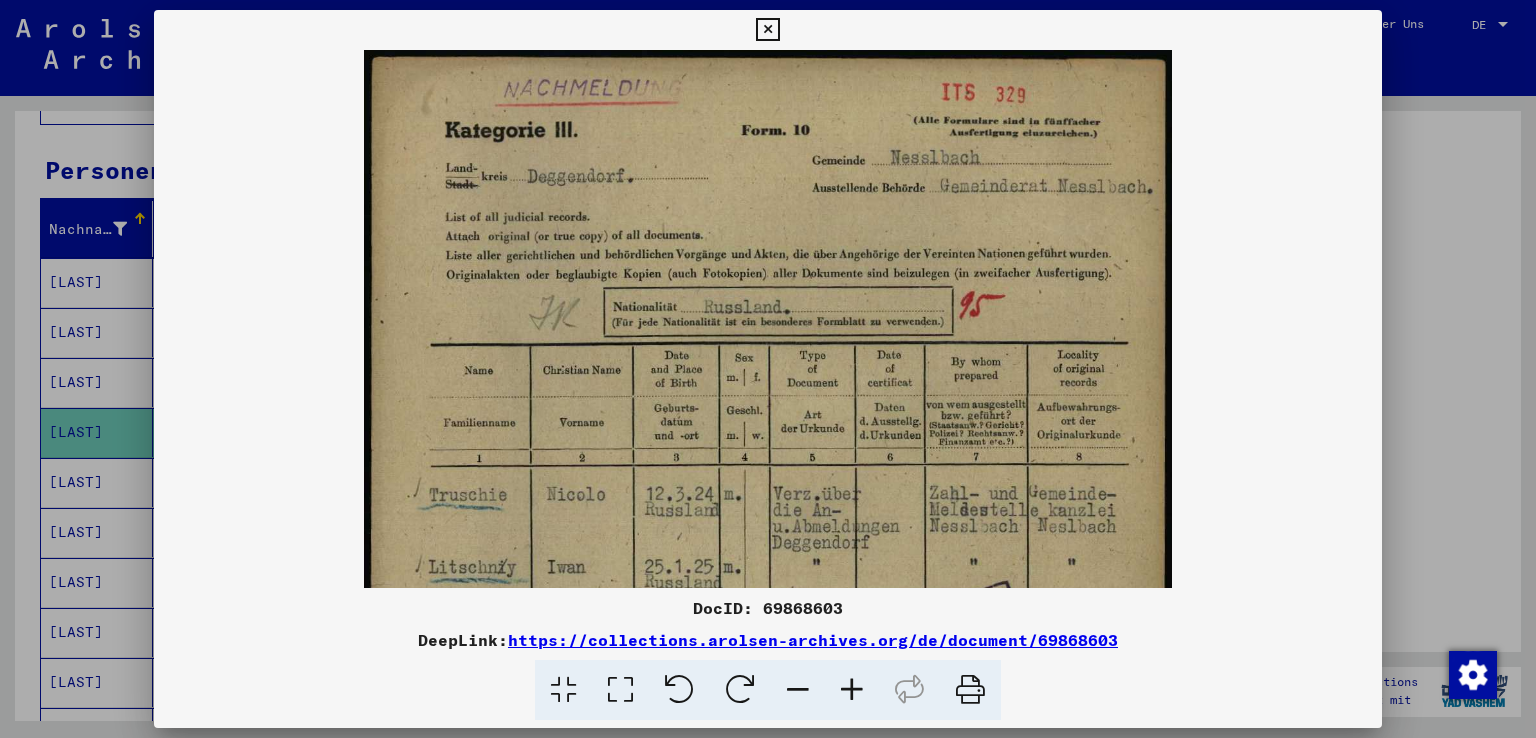 drag, startPoint x: 1514, startPoint y: 241, endPoint x: 1516, endPoint y: 297, distance: 56.0357 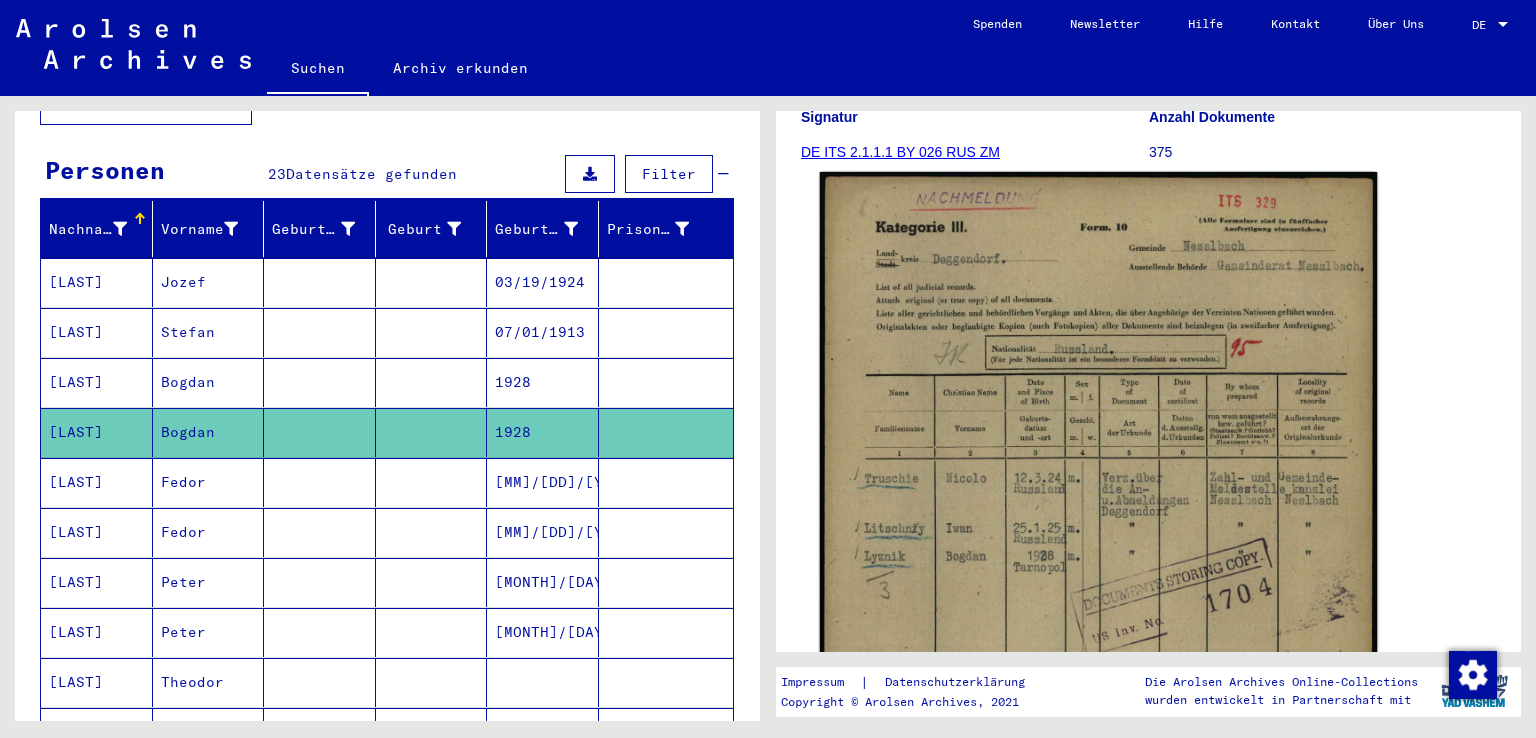 click 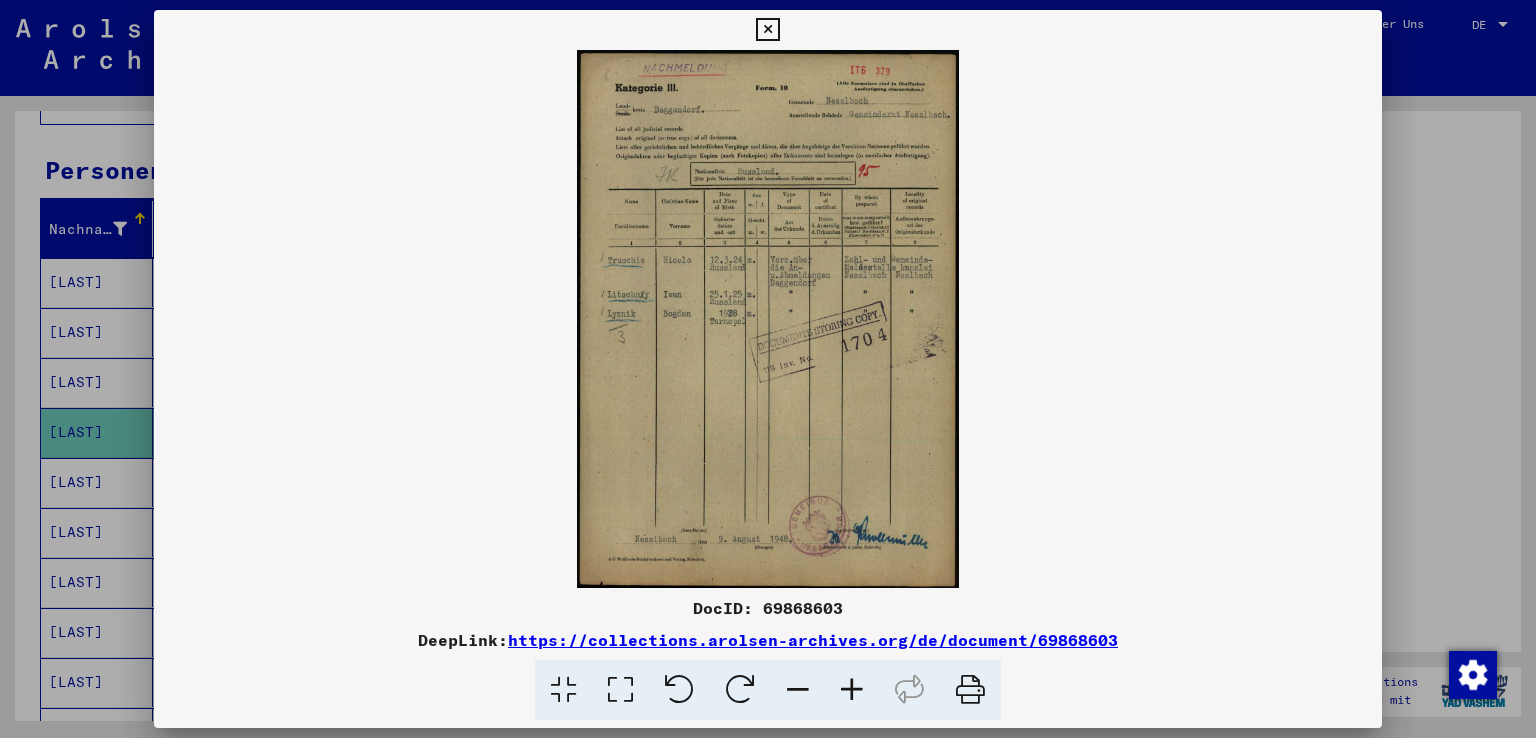 drag, startPoint x: 1515, startPoint y: 268, endPoint x: 1509, endPoint y: 321, distance: 53.338543 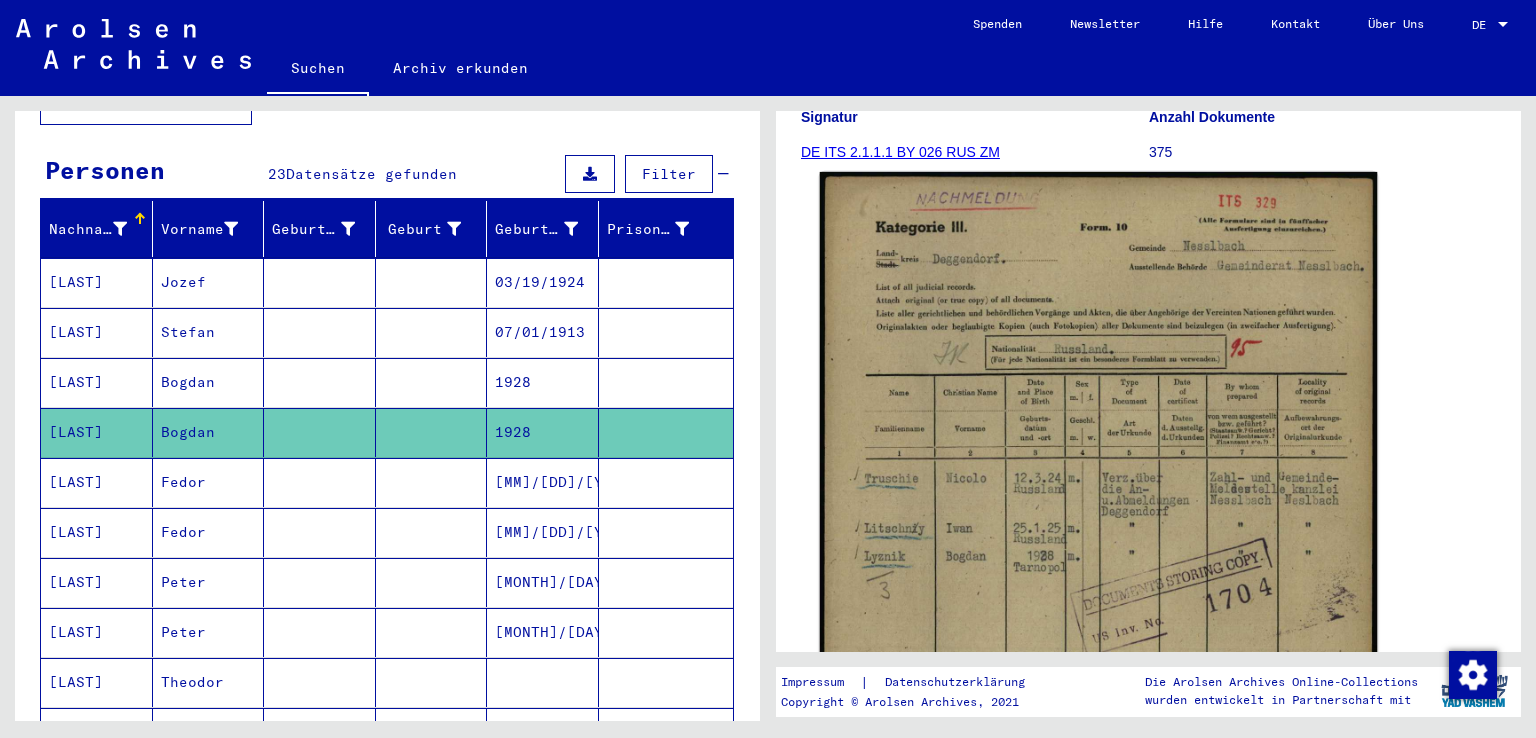 click 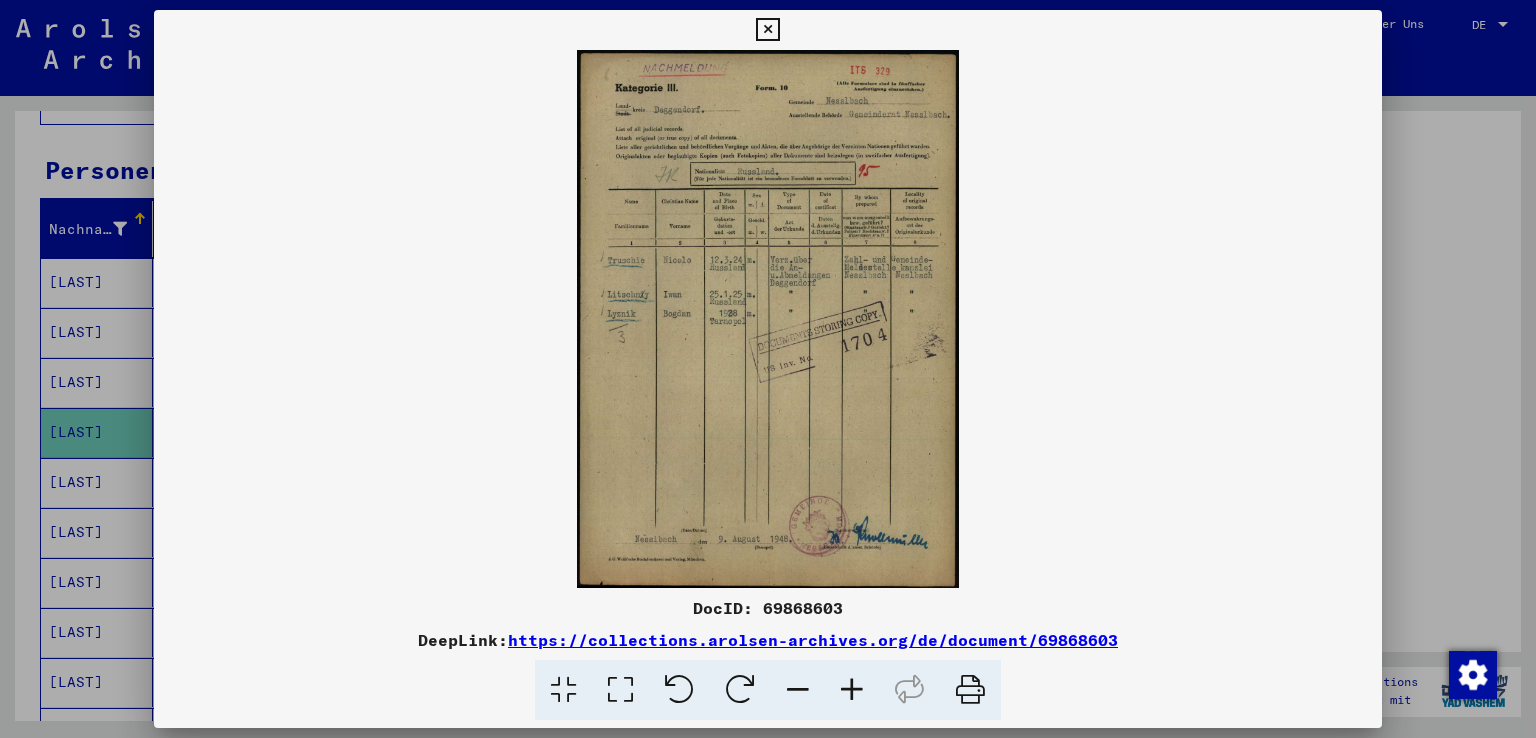 click at bounding box center [852, 690] 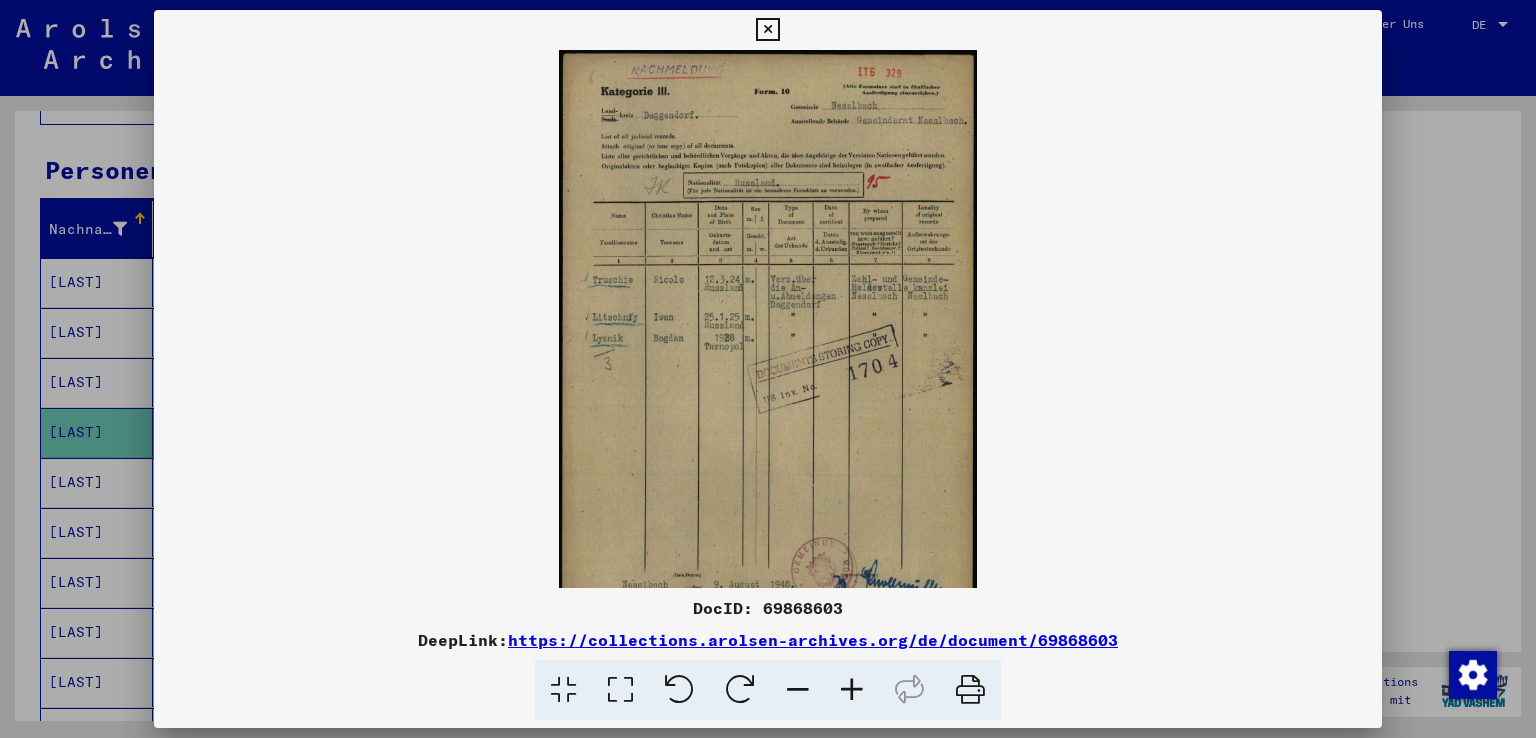click at bounding box center (852, 690) 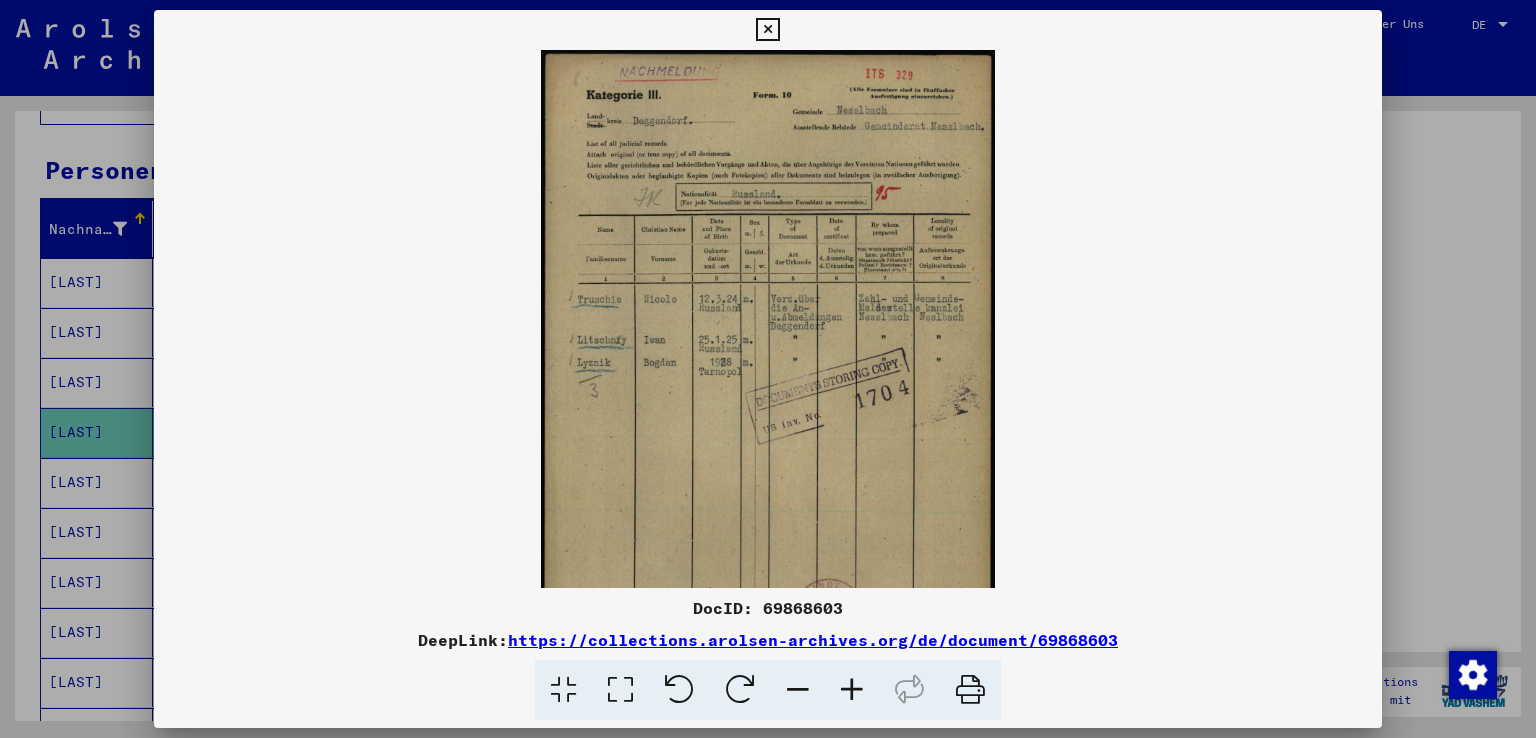 click at bounding box center (852, 690) 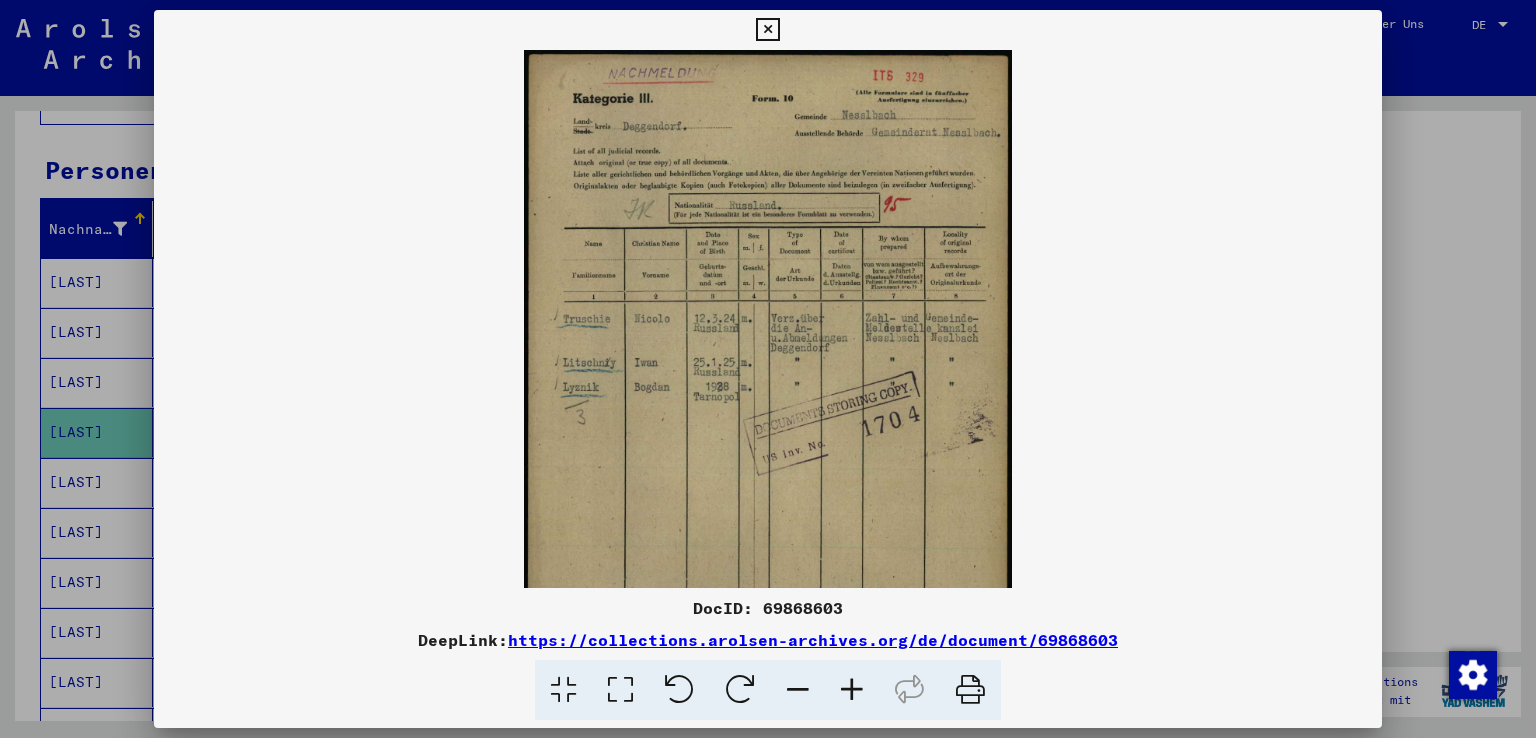 click at bounding box center (852, 690) 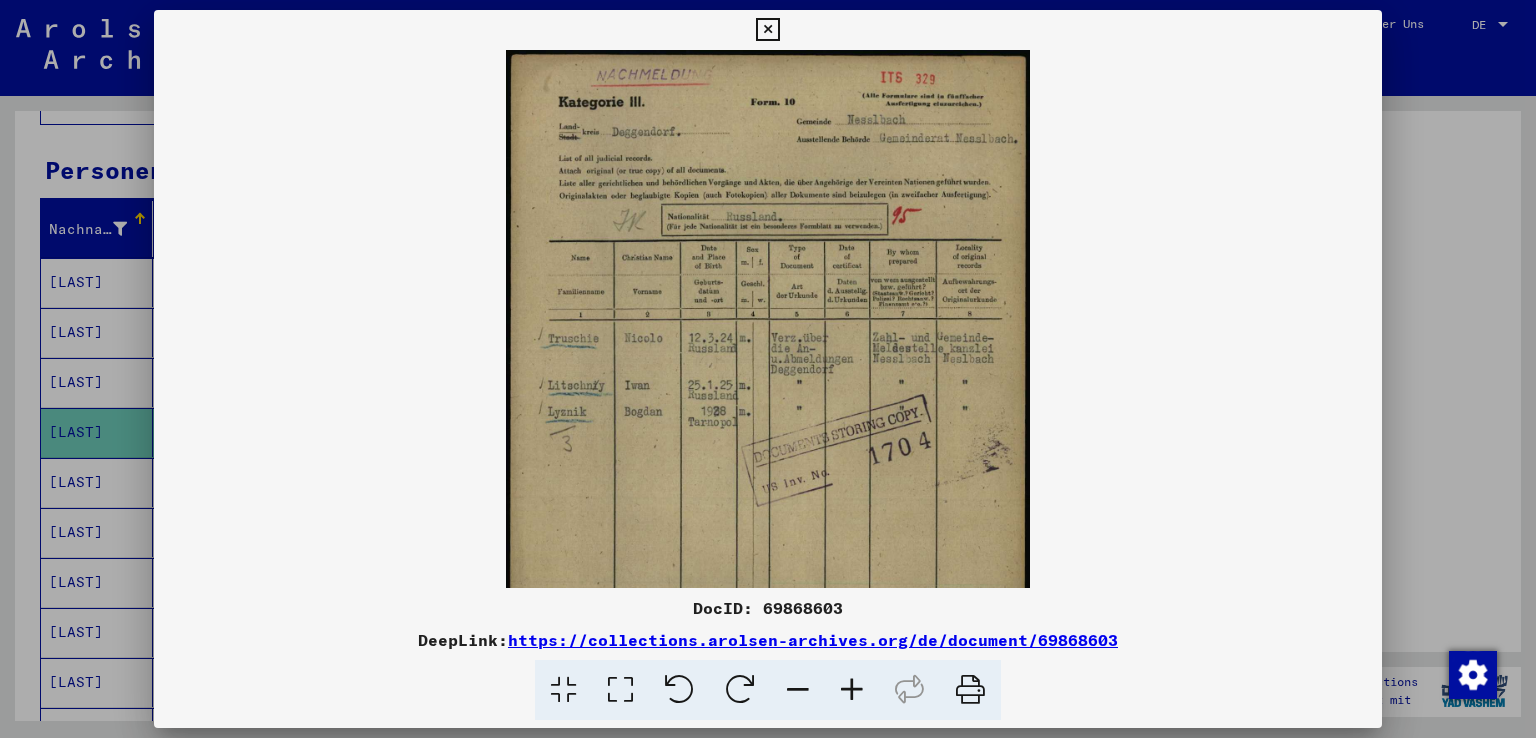 click at bounding box center [852, 690] 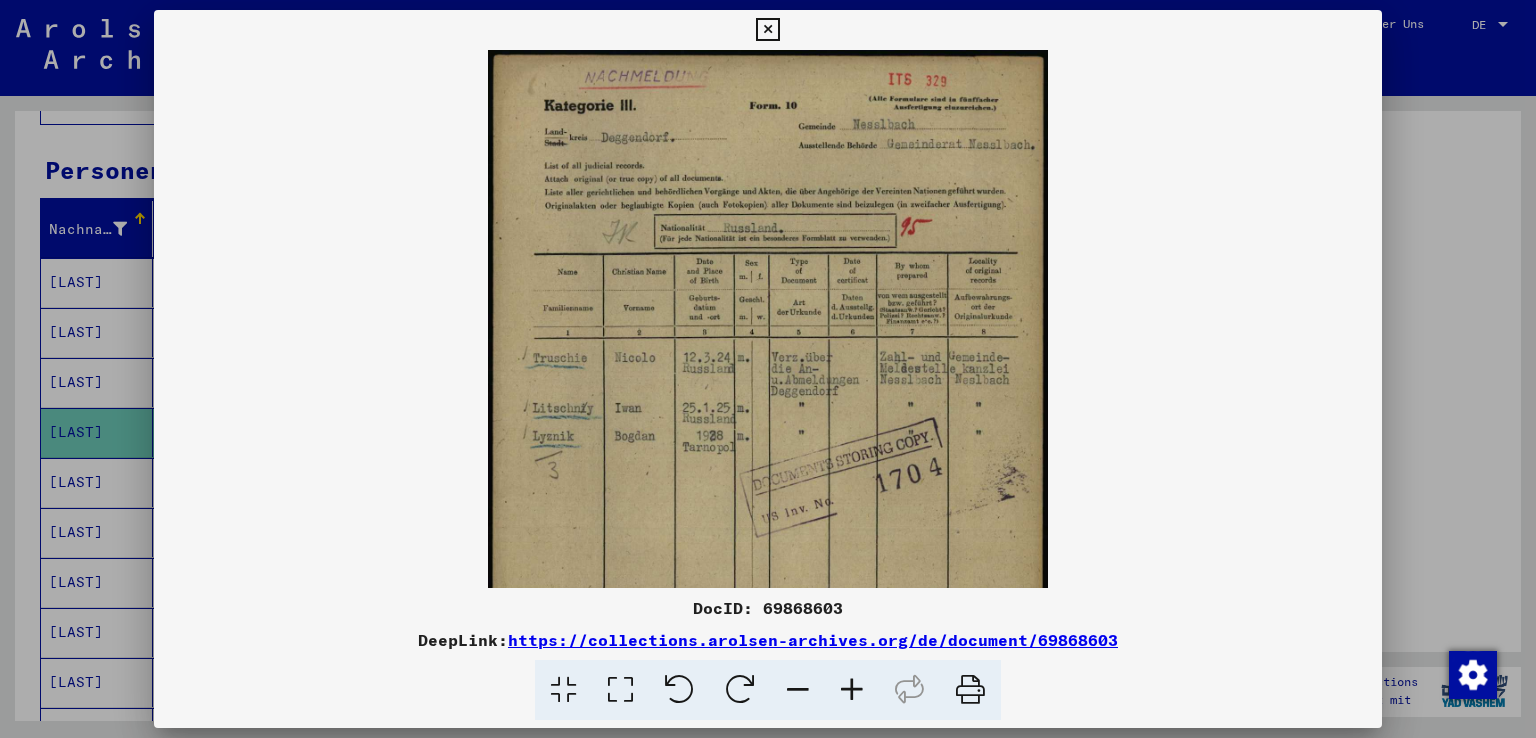 click at bounding box center [852, 690] 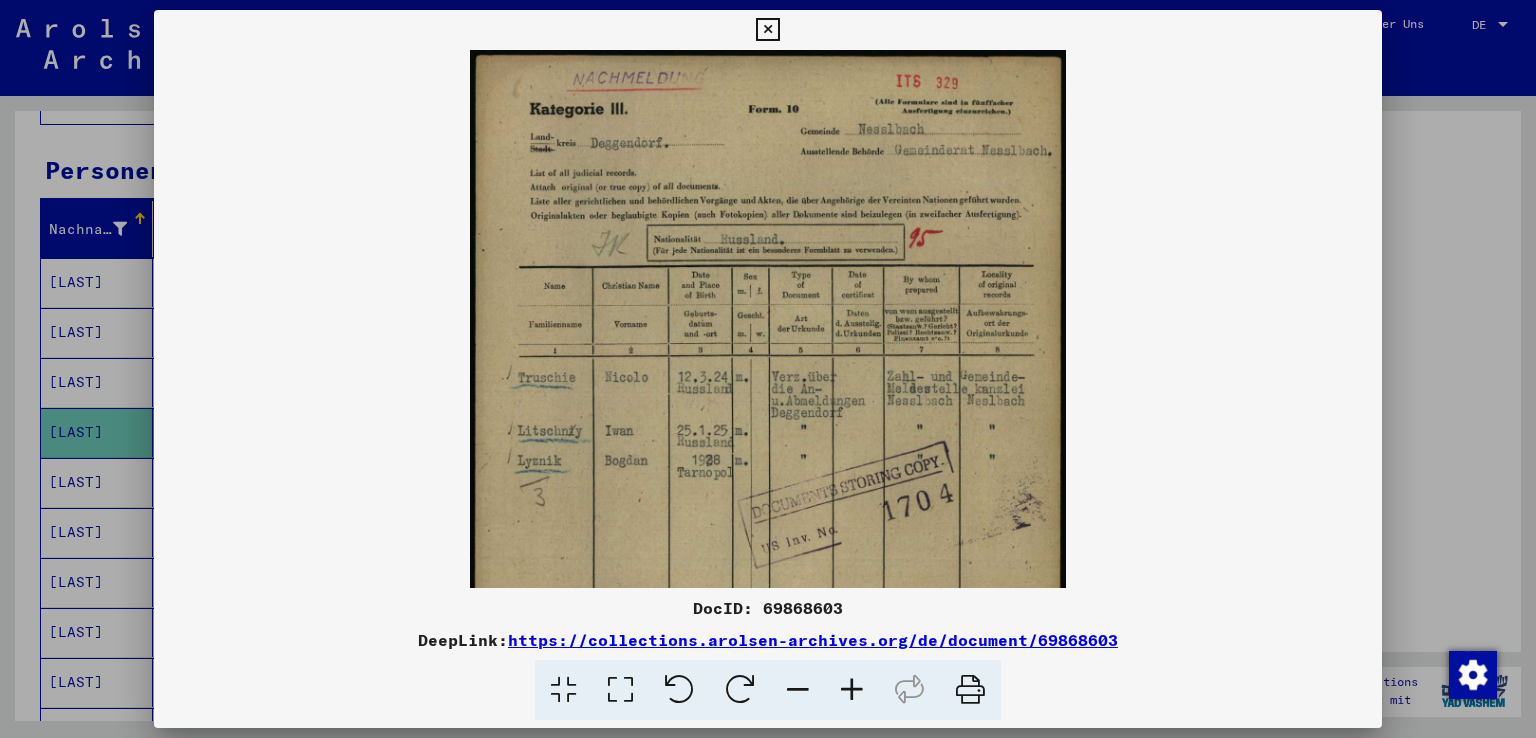 click at bounding box center [852, 690] 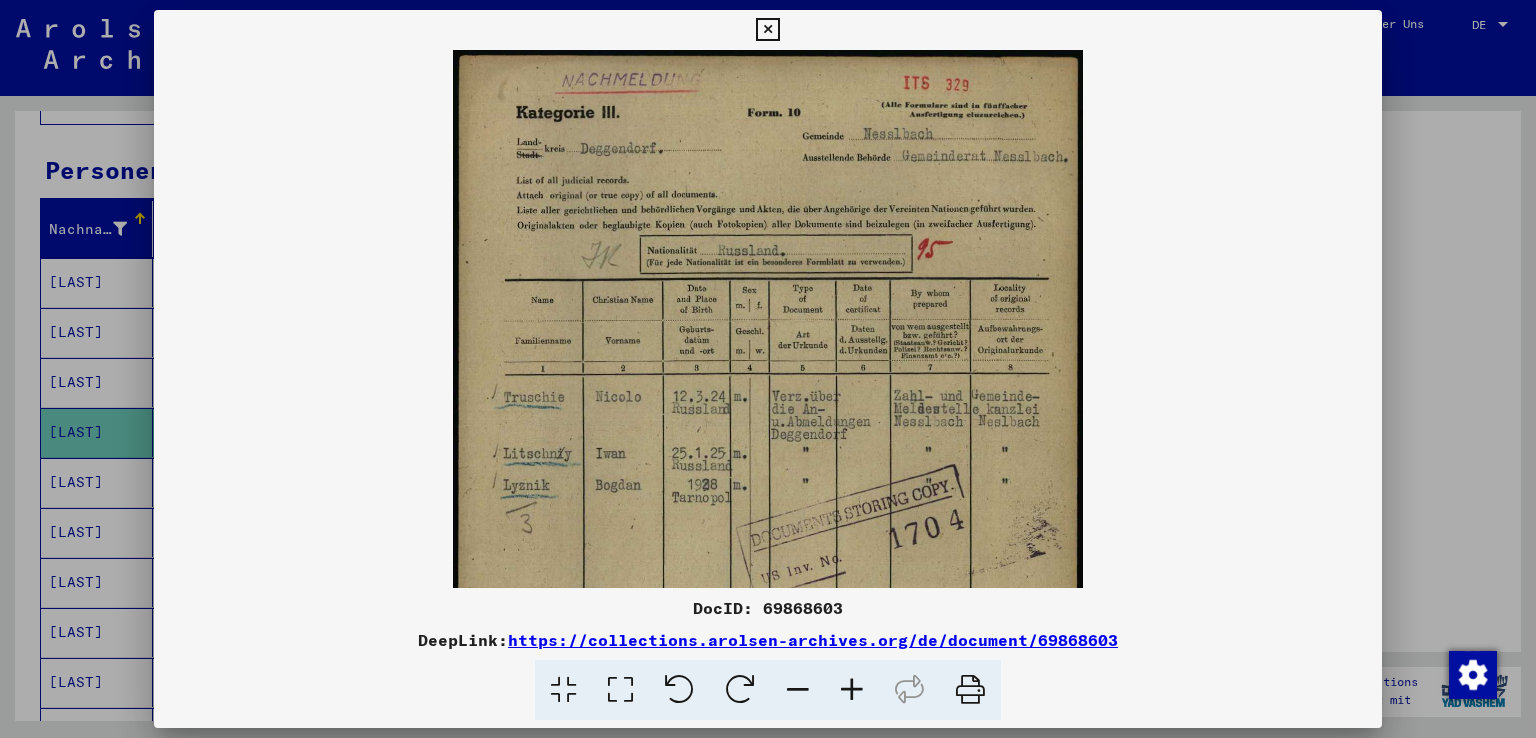 click at bounding box center (852, 690) 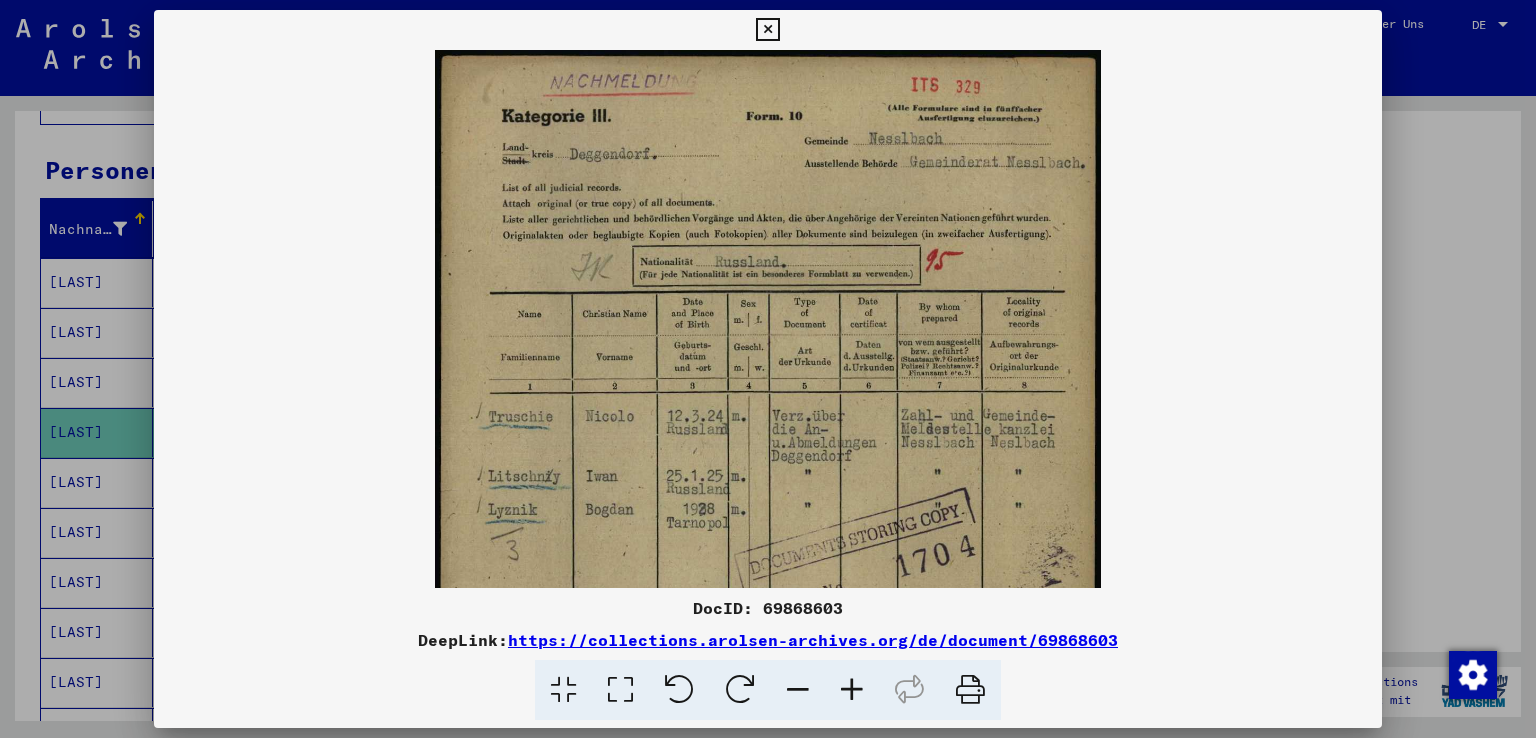 click at bounding box center [767, 30] 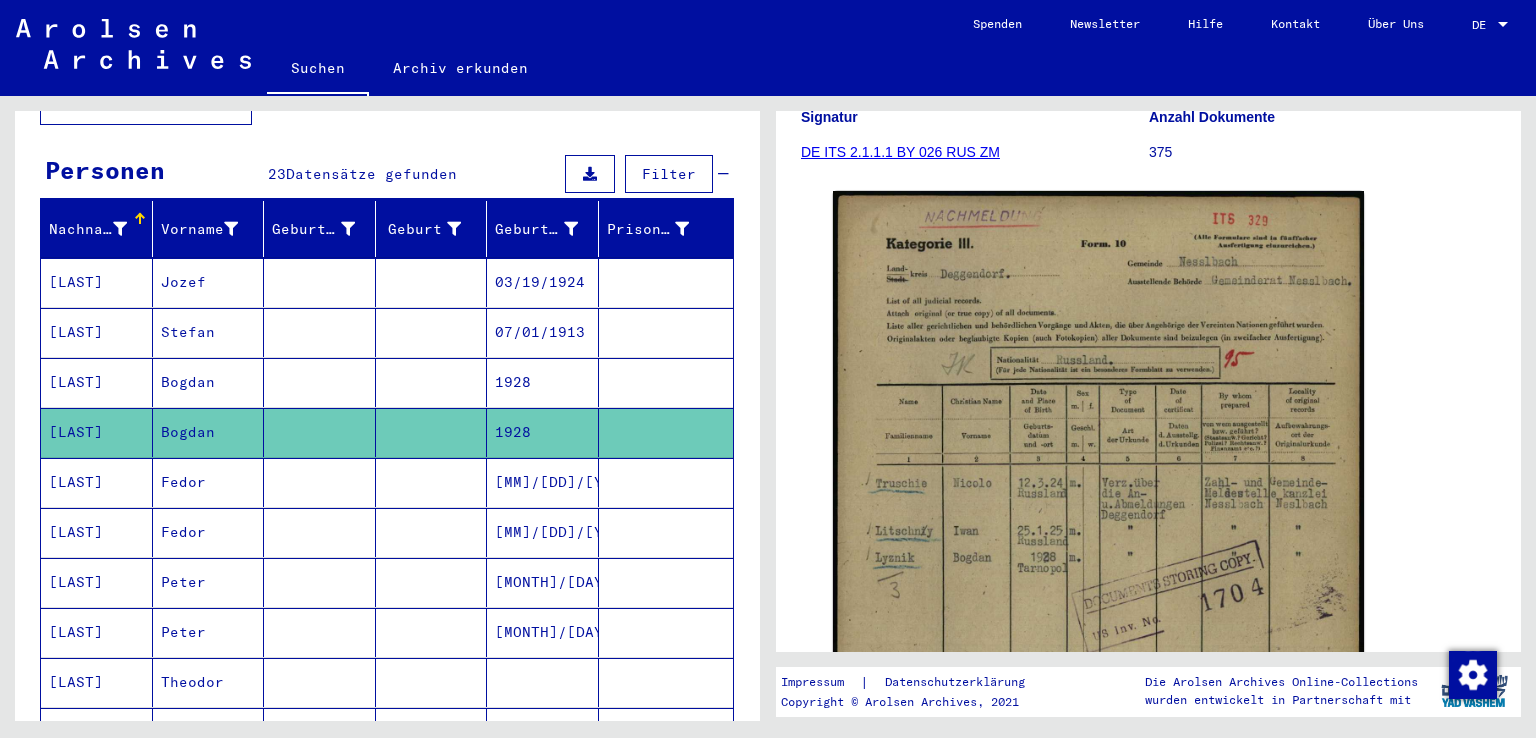 click on "Fedor" at bounding box center [209, 532] 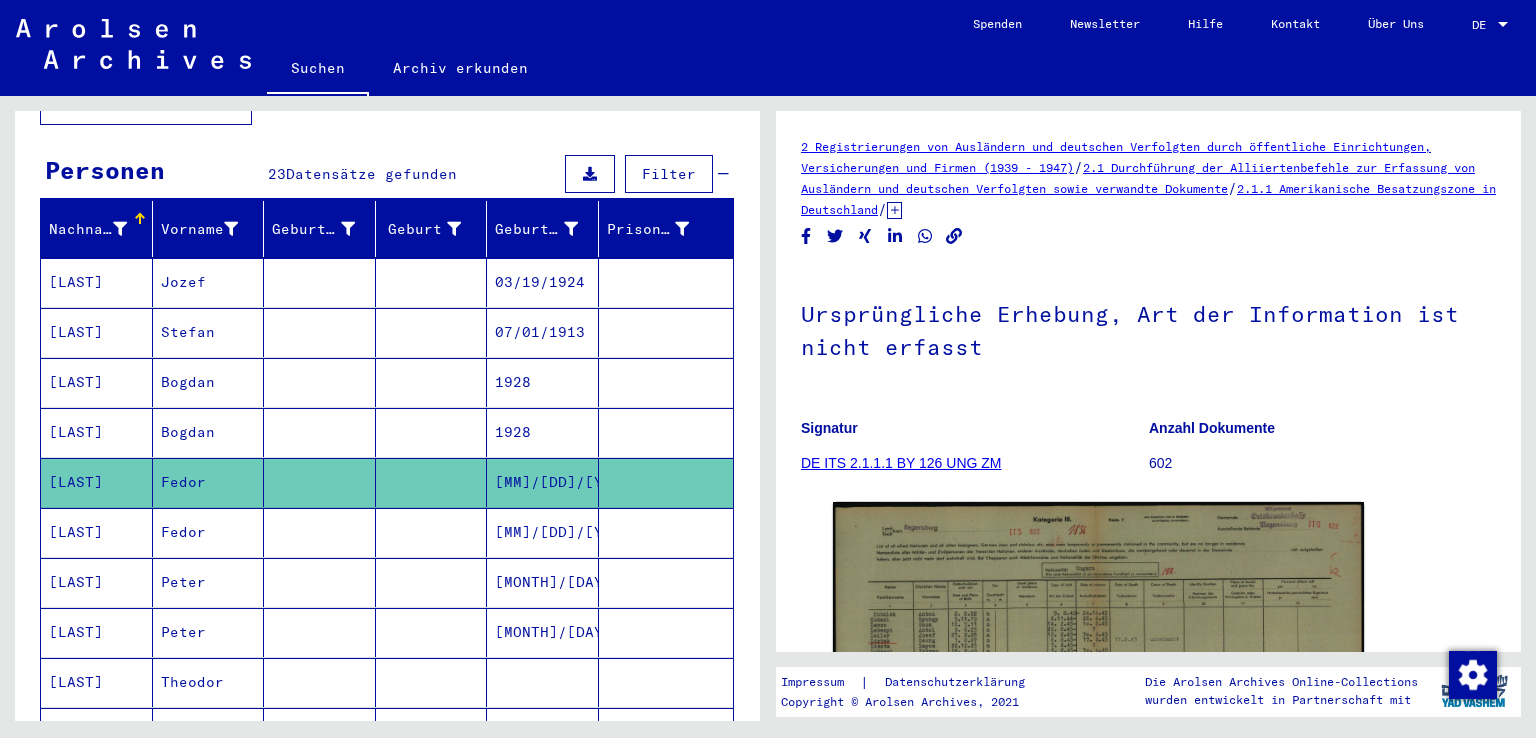 scroll, scrollTop: 0, scrollLeft: 0, axis: both 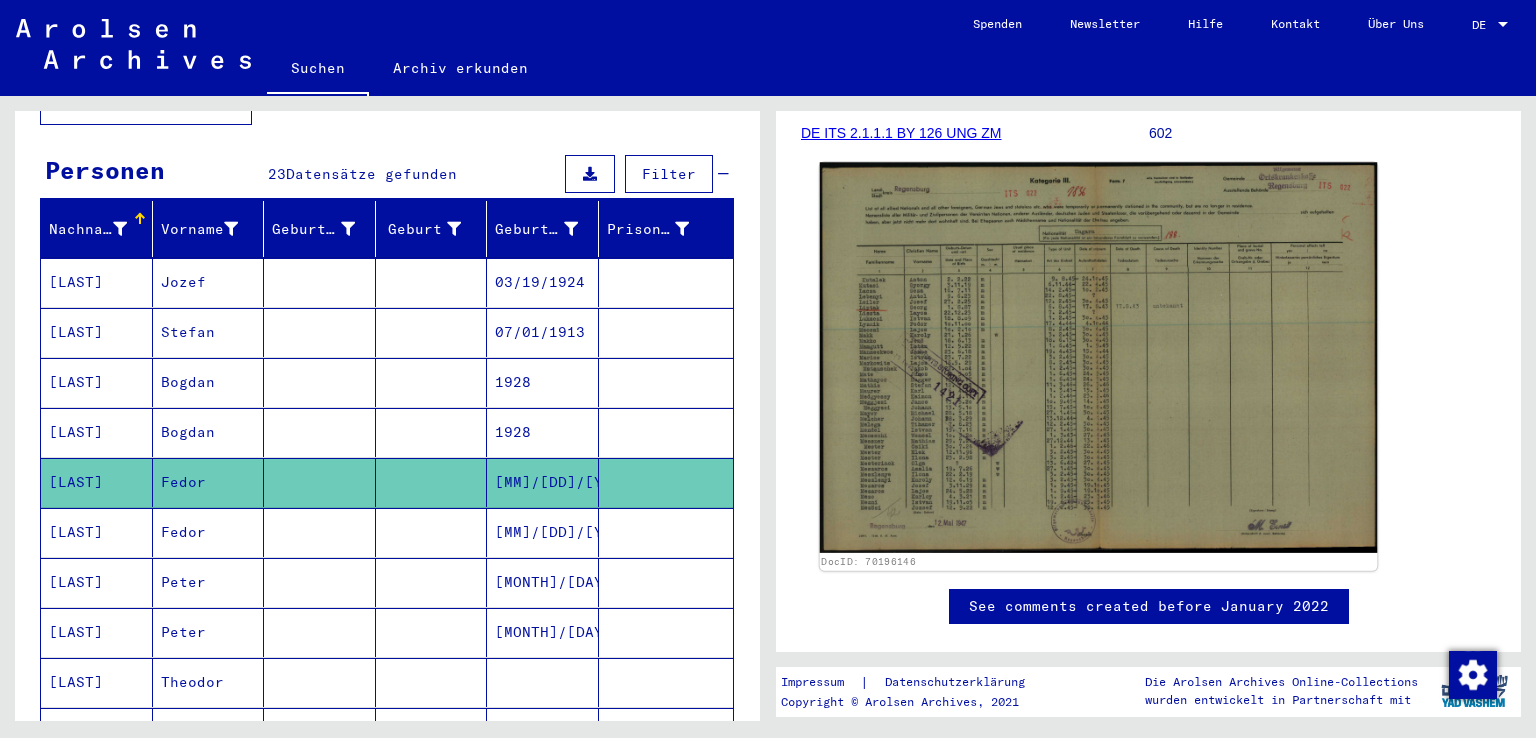 click 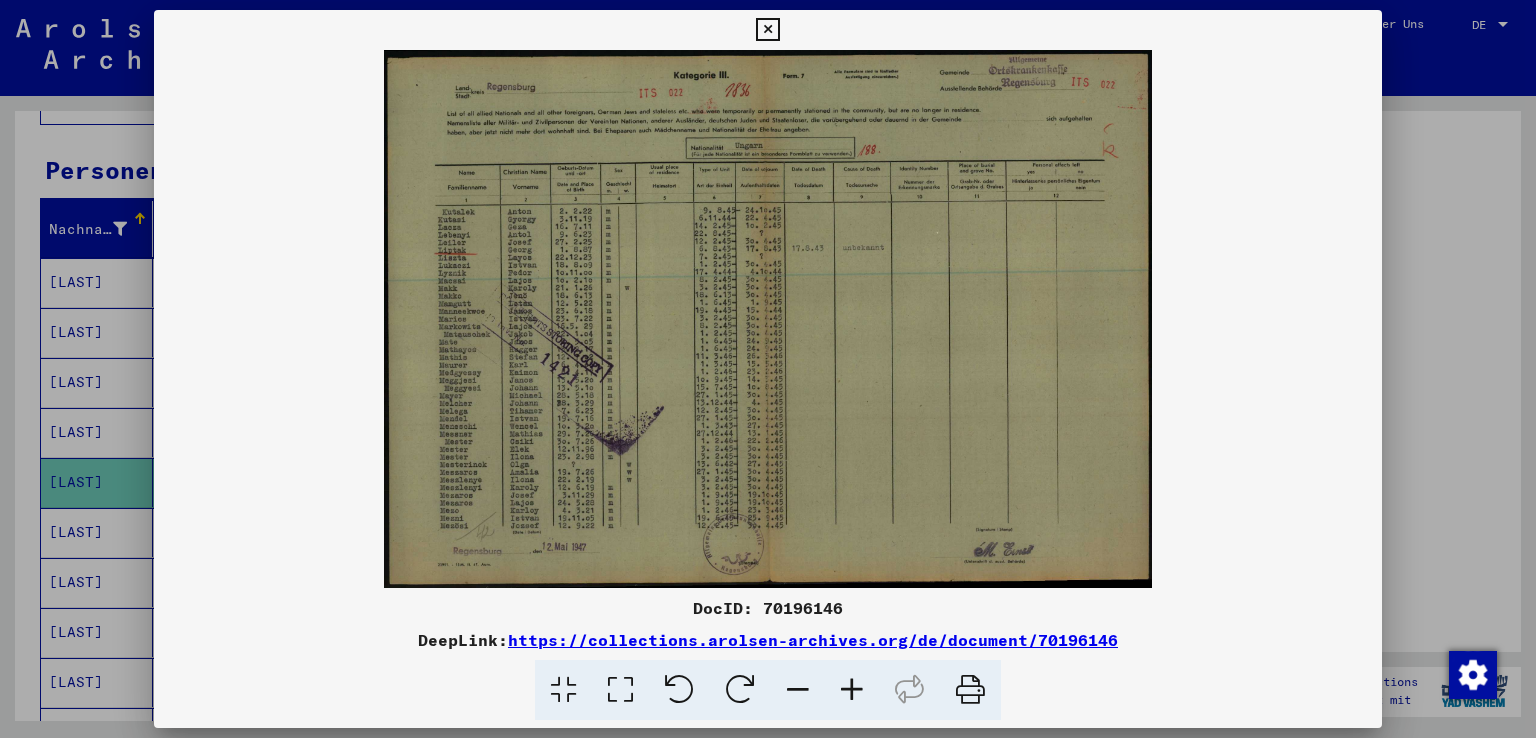 click at bounding box center [852, 690] 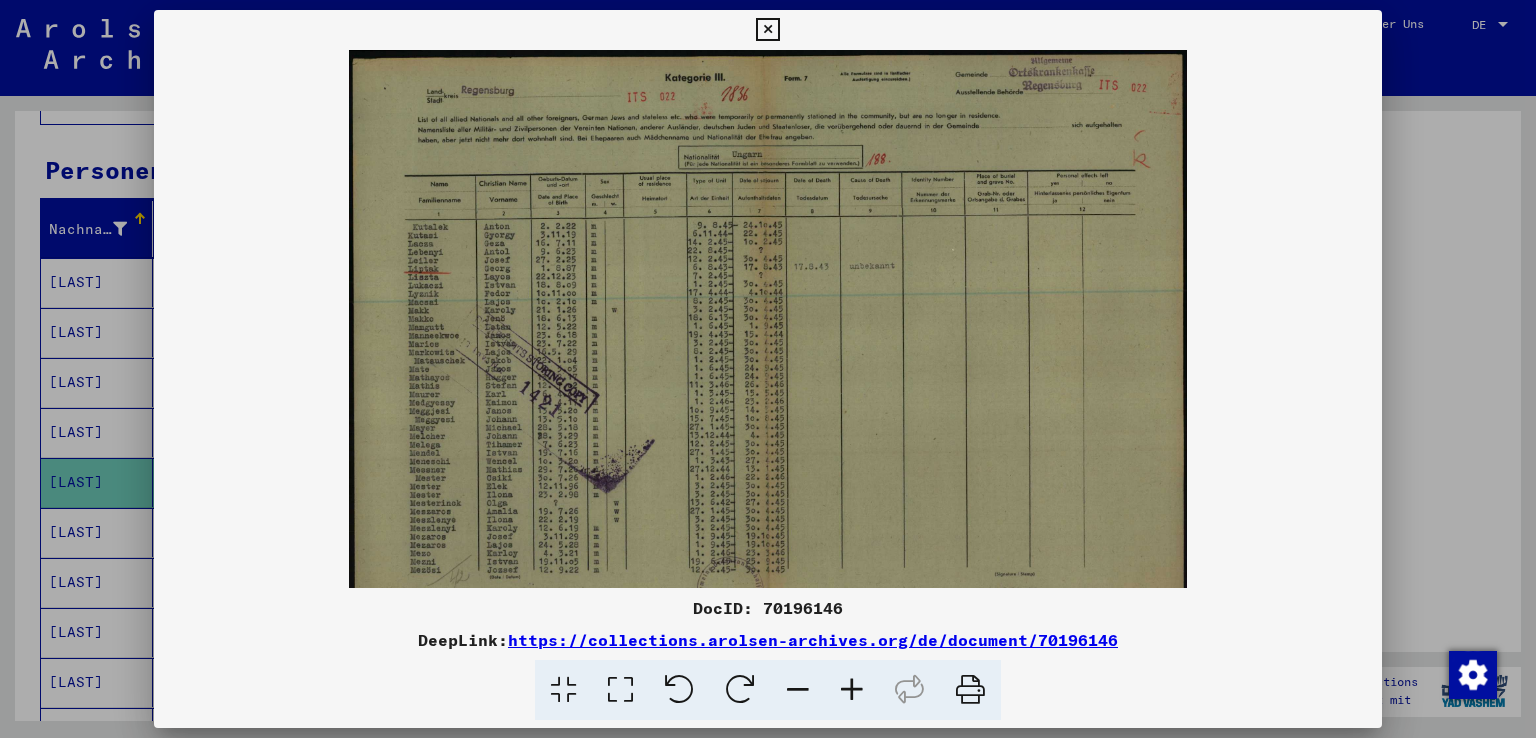 click at bounding box center (852, 690) 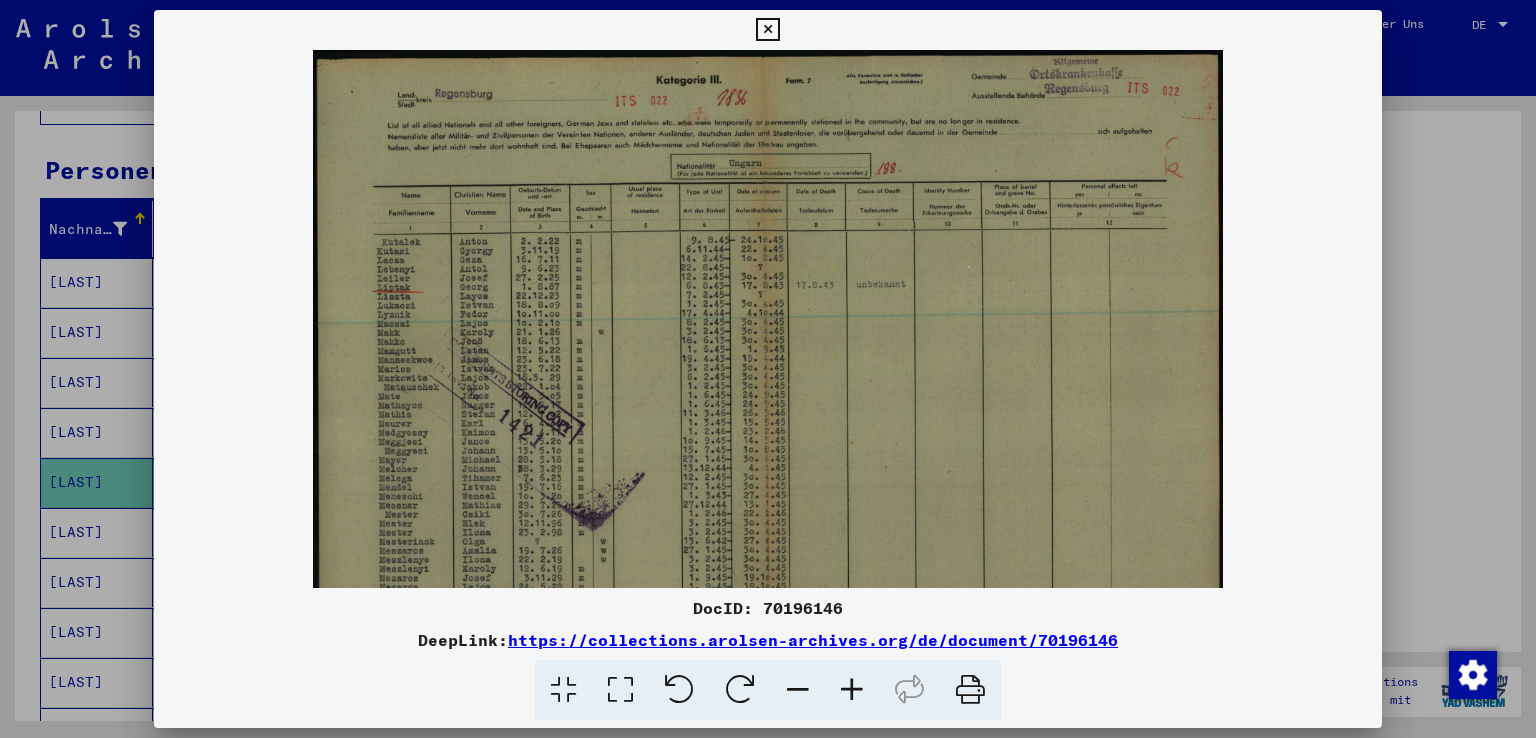 click at bounding box center (852, 690) 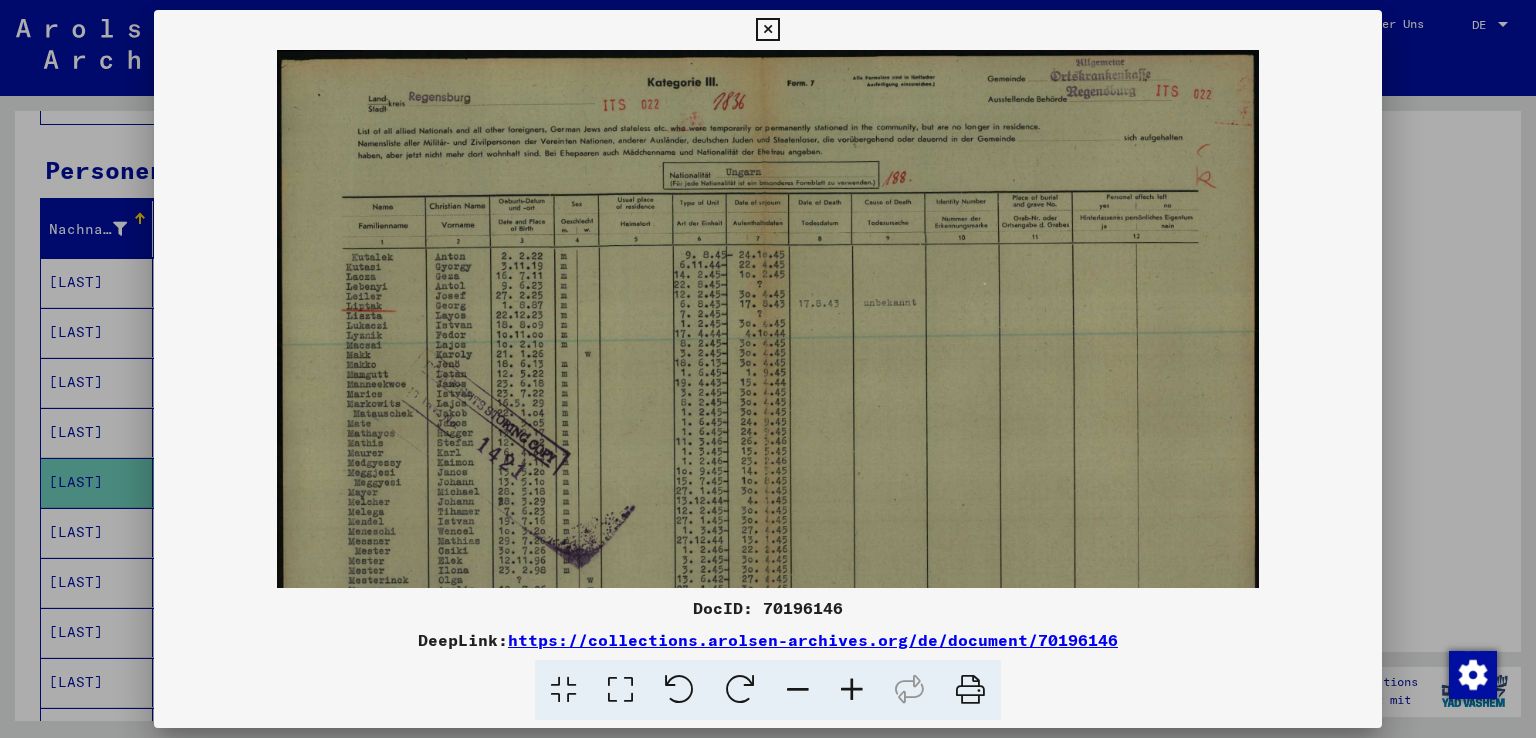 click at bounding box center [852, 690] 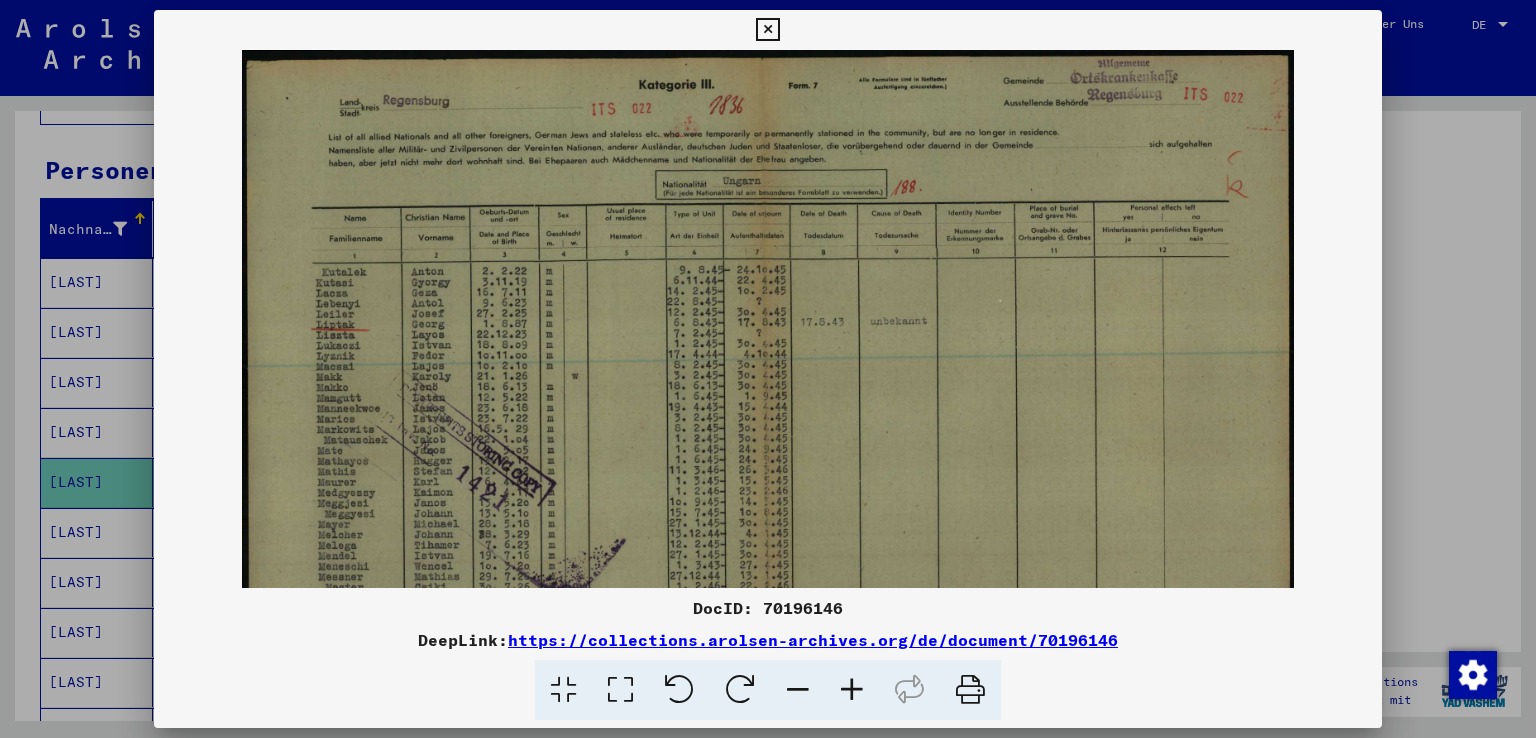 click at bounding box center [852, 690] 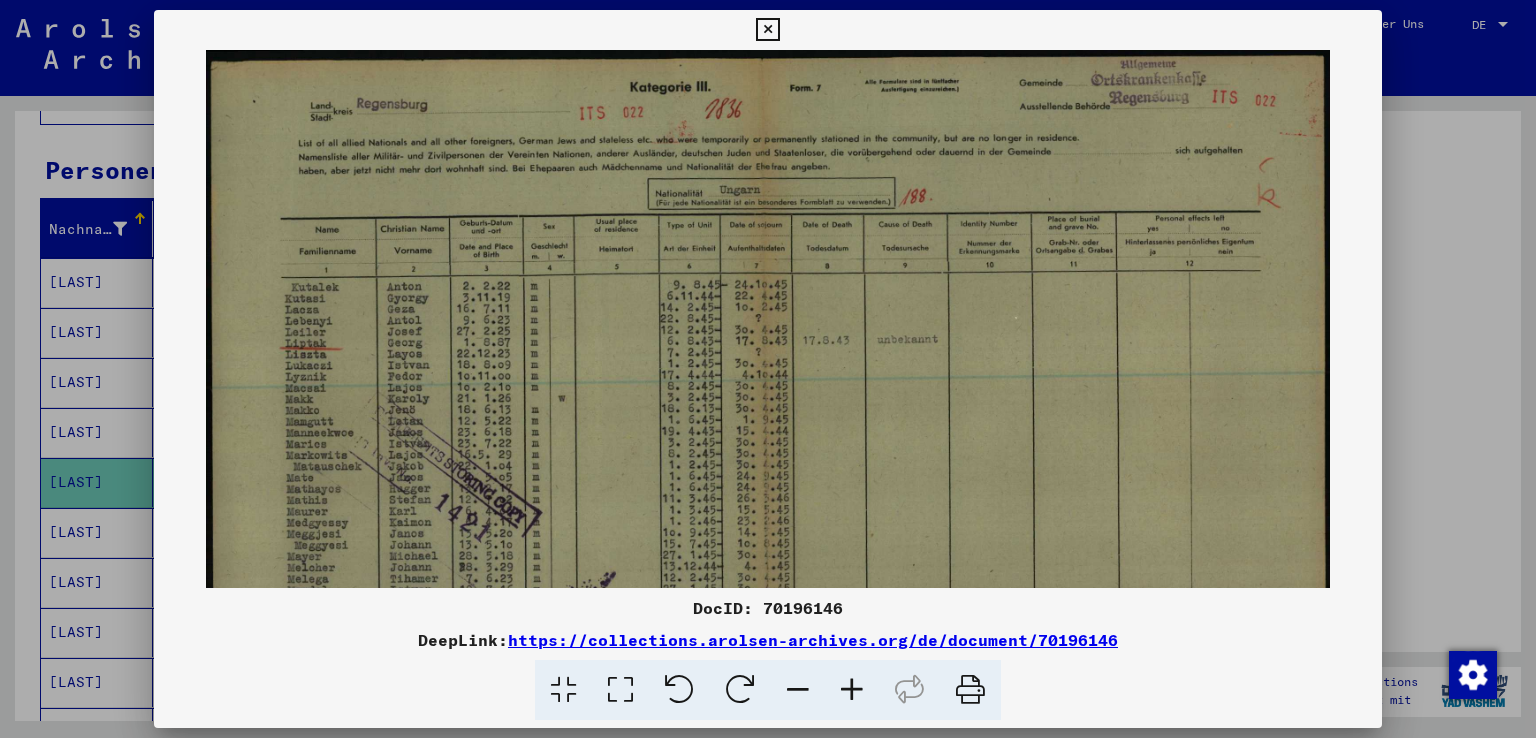 click at bounding box center [852, 690] 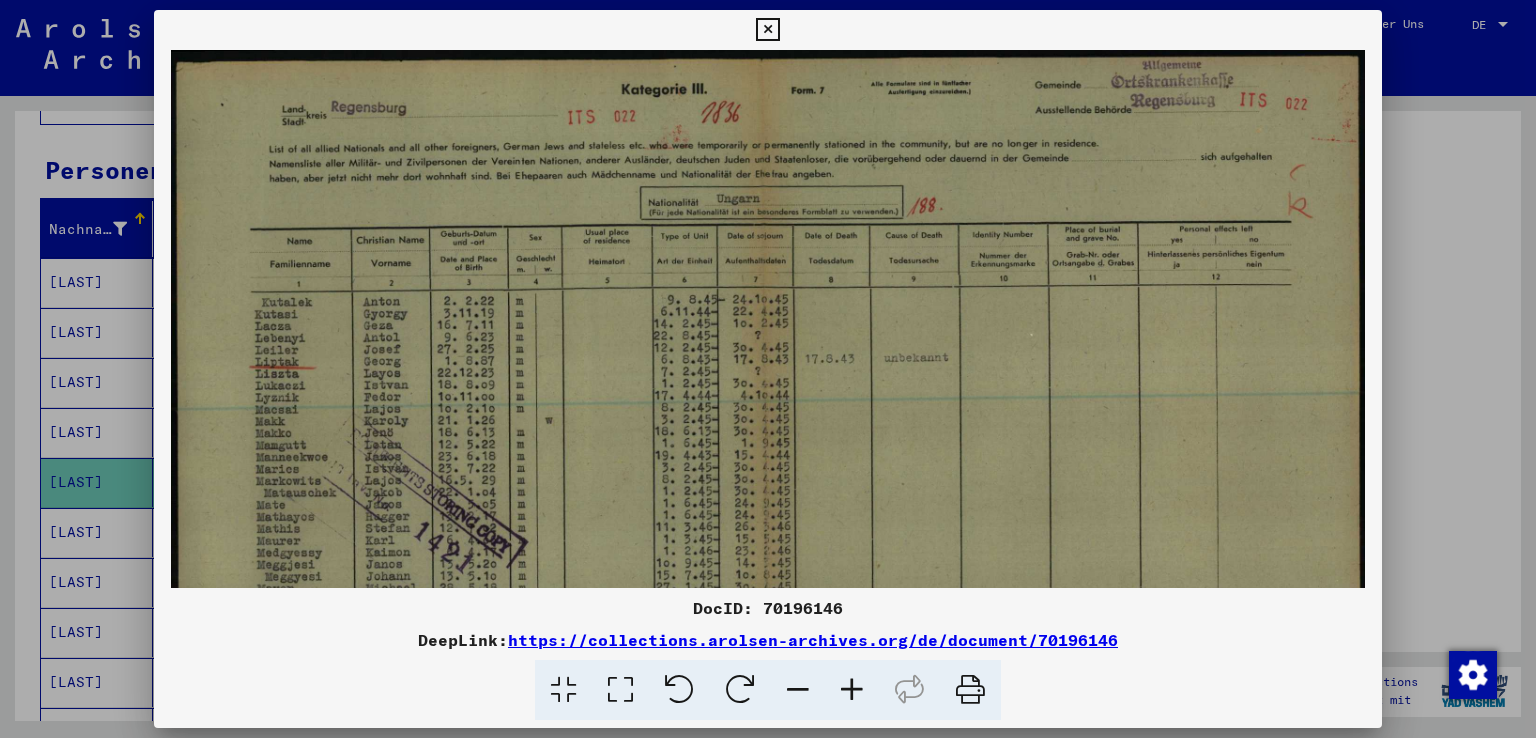 click at bounding box center (852, 690) 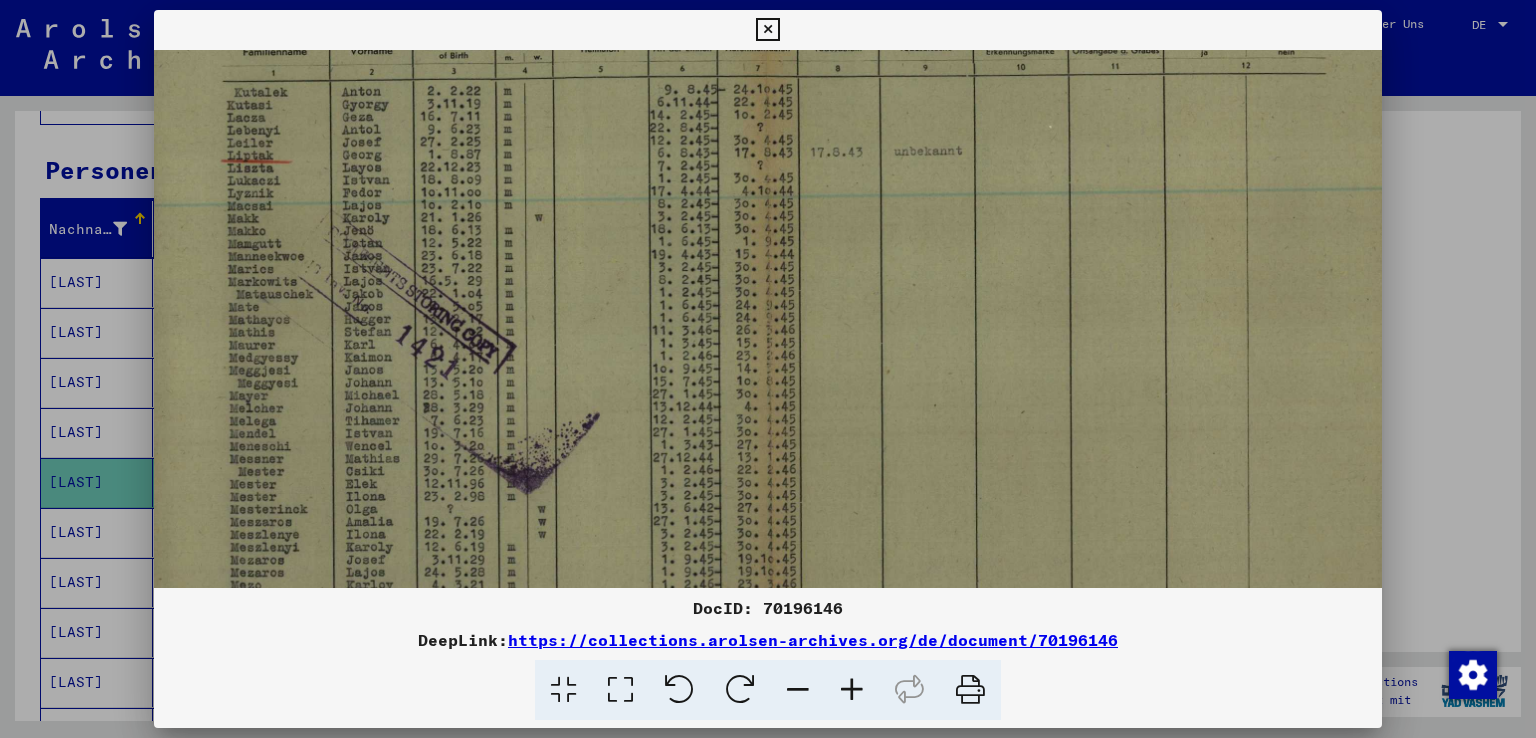 drag, startPoint x: 896, startPoint y: 395, endPoint x: 862, endPoint y: 169, distance: 228.54321 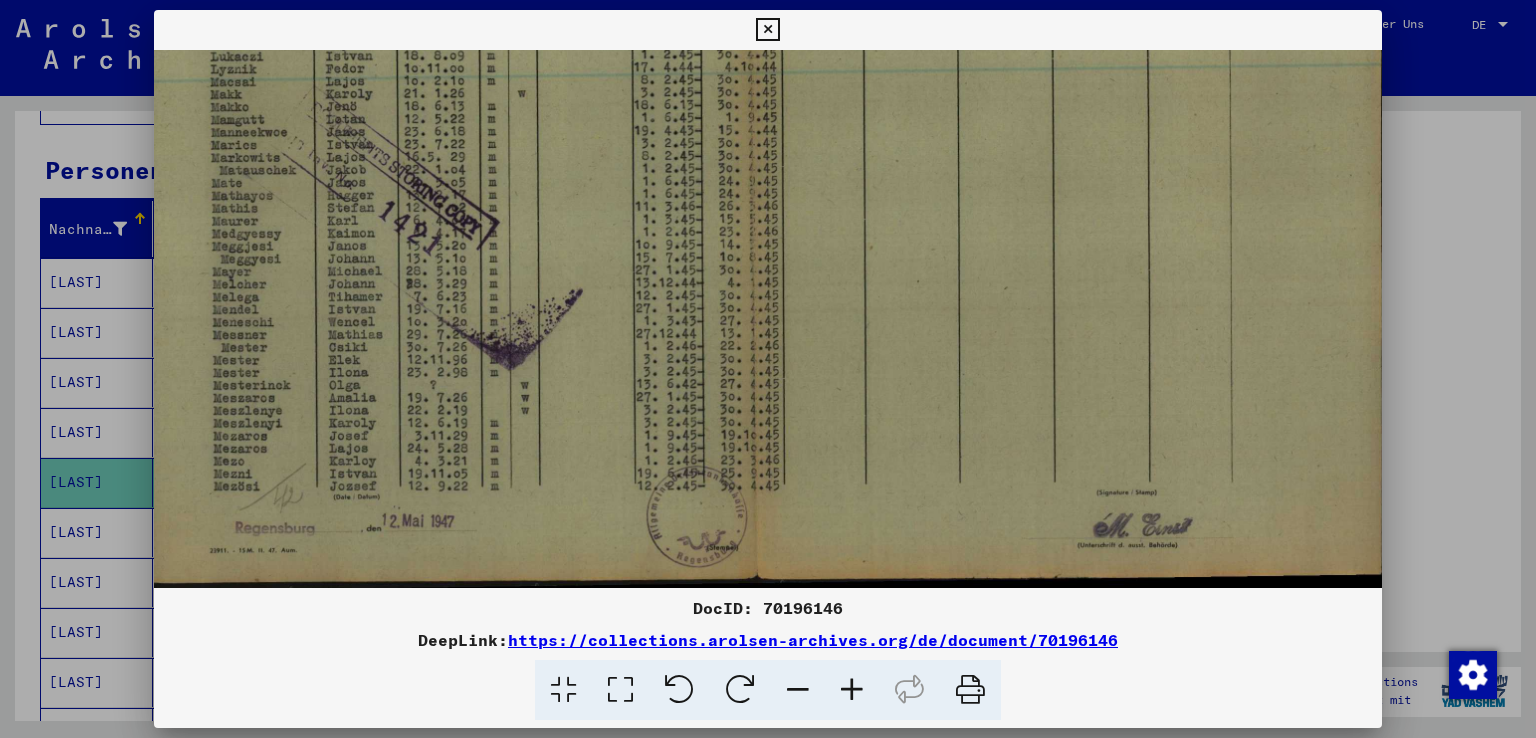 scroll, scrollTop: 349, scrollLeft: 34, axis: both 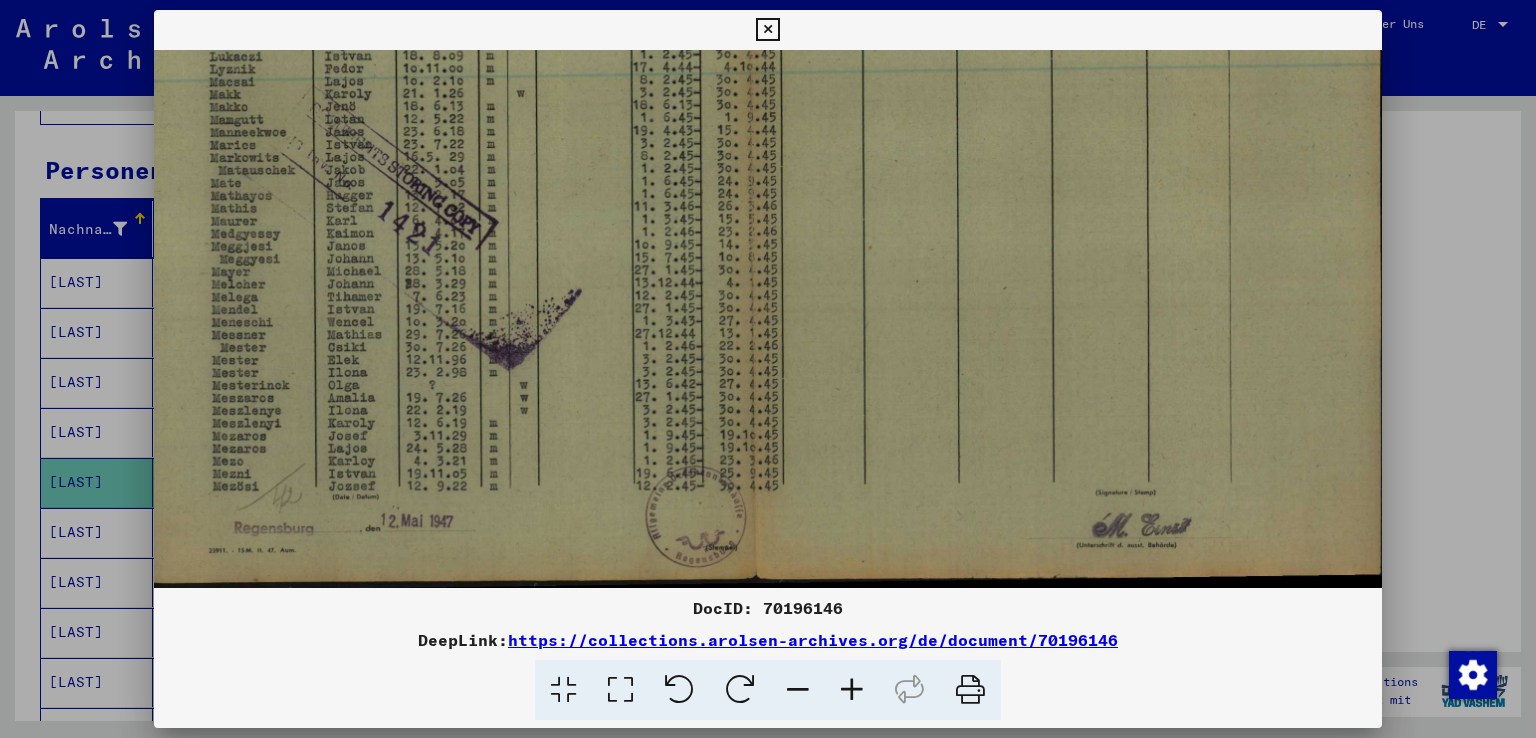 drag, startPoint x: 872, startPoint y: 401, endPoint x: 855, endPoint y: 158, distance: 243.59392 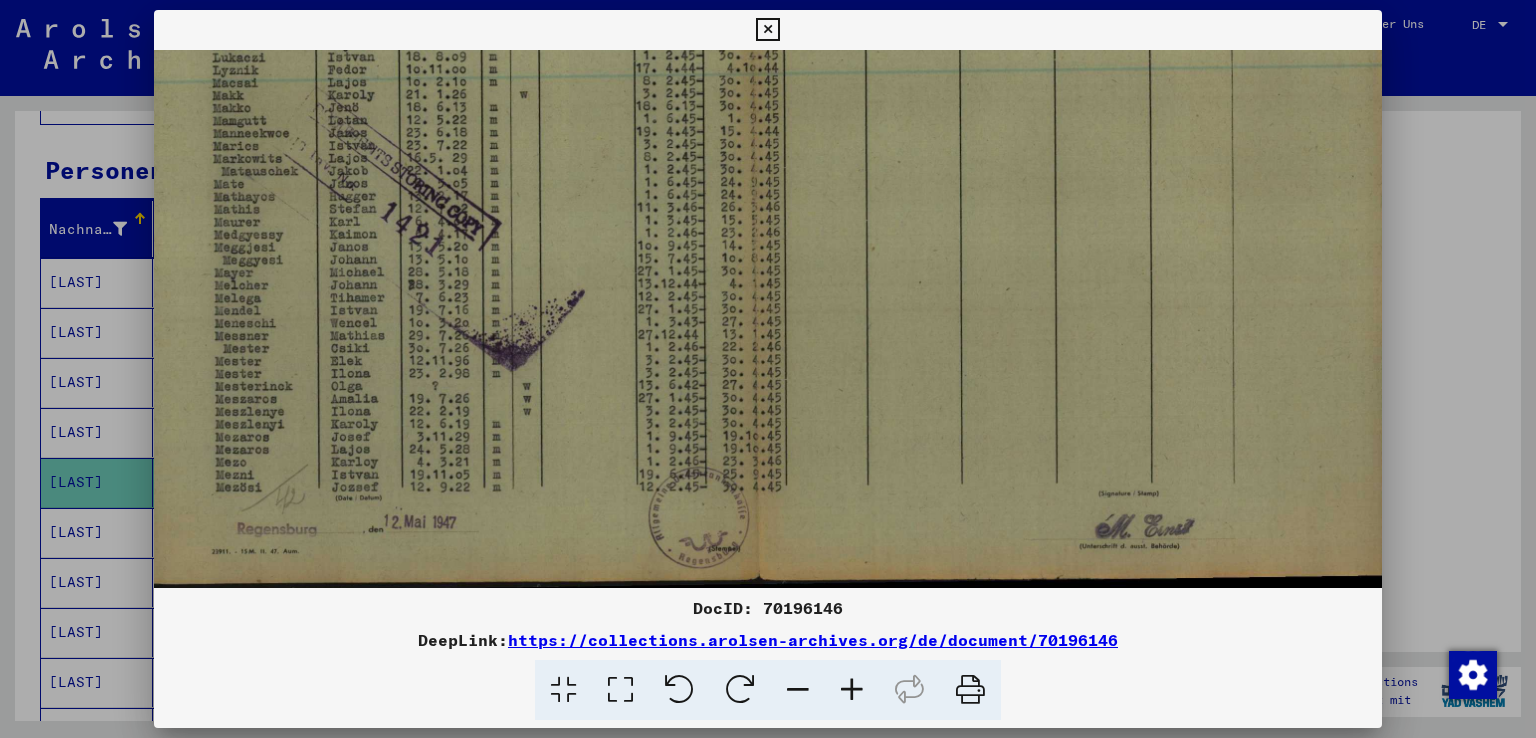 click at bounding box center (756, 146) 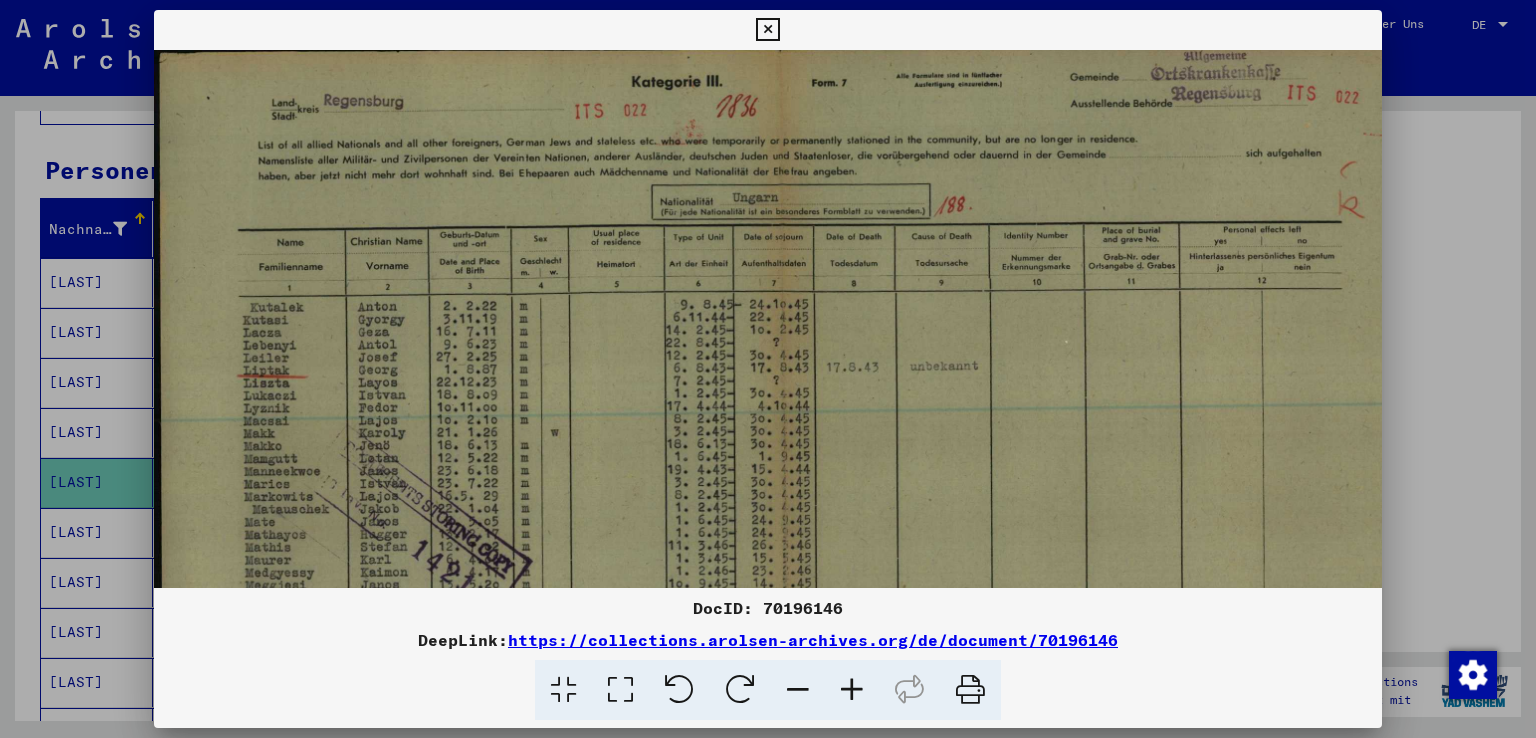 scroll, scrollTop: 0, scrollLeft: 0, axis: both 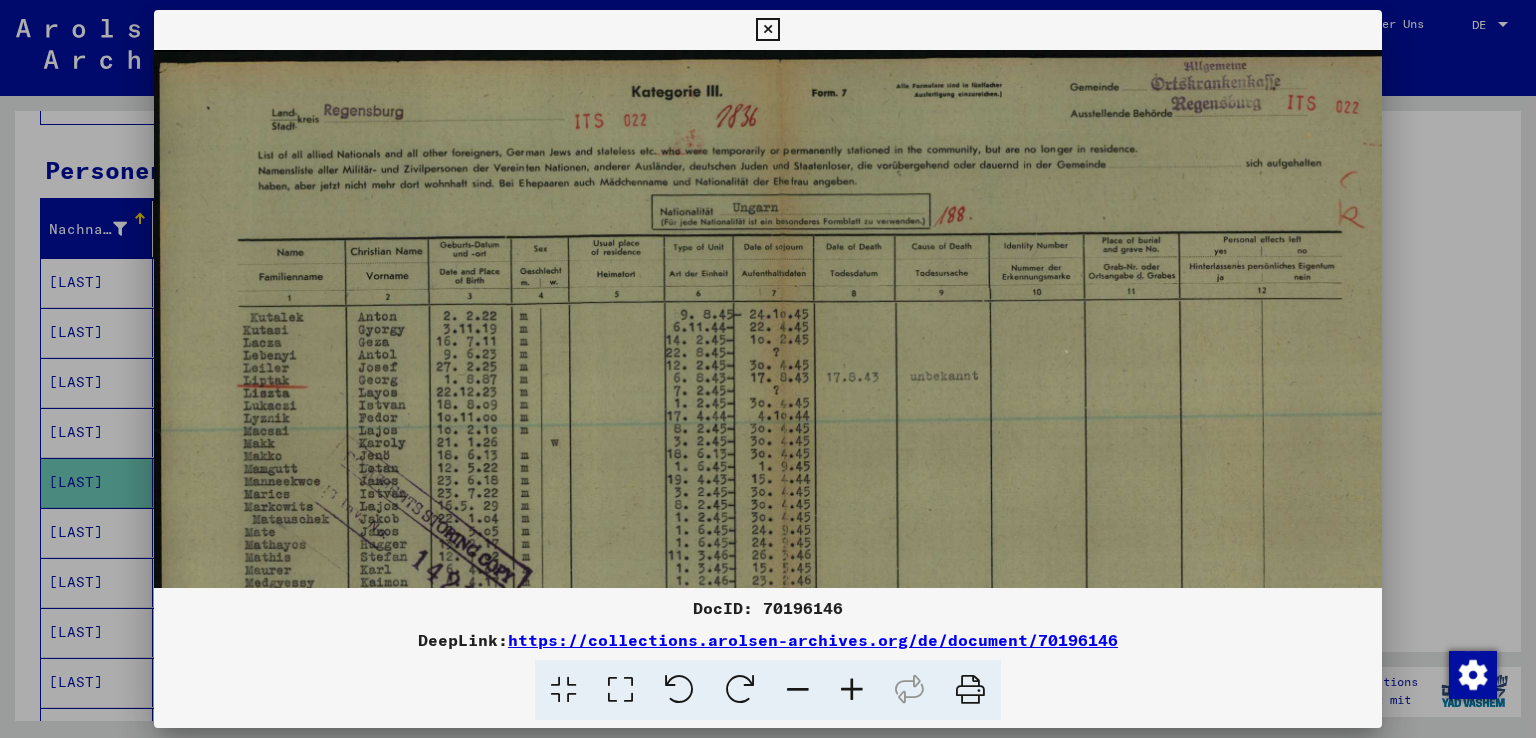 drag, startPoint x: 972, startPoint y: 136, endPoint x: 1100, endPoint y: 545, distance: 428.56155 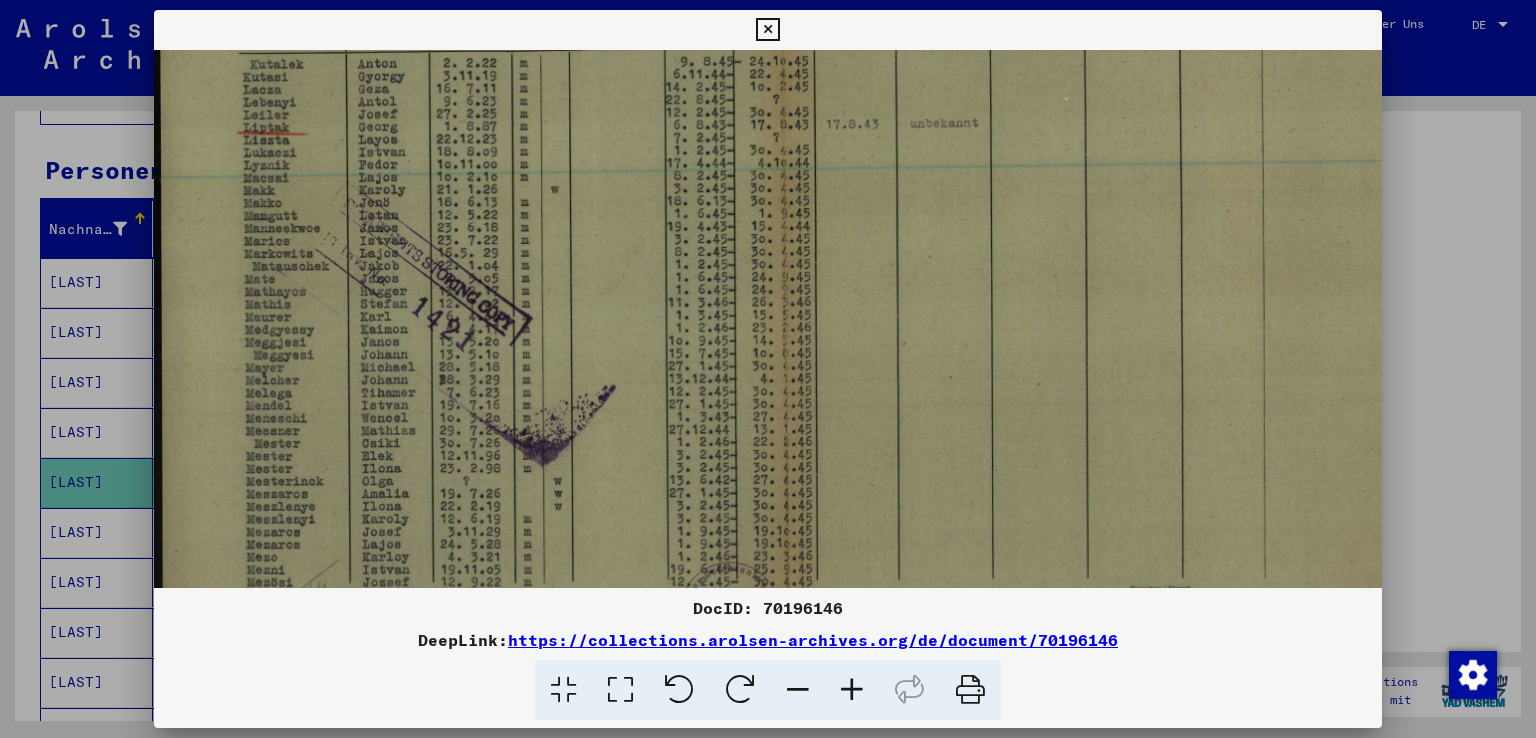 scroll, scrollTop: 349, scrollLeft: 0, axis: vertical 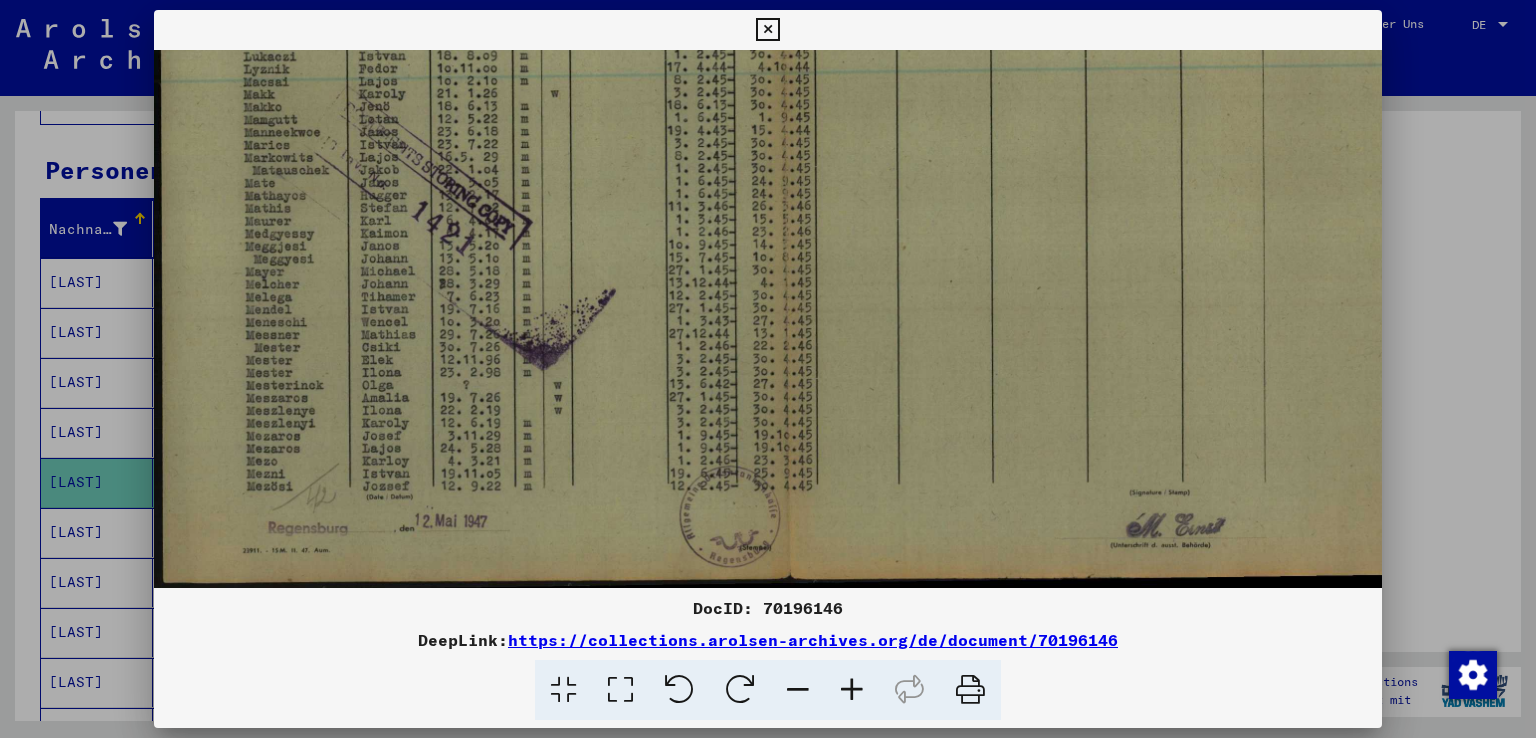 drag, startPoint x: 1153, startPoint y: 471, endPoint x: 1317, endPoint y: 73, distance: 430.46487 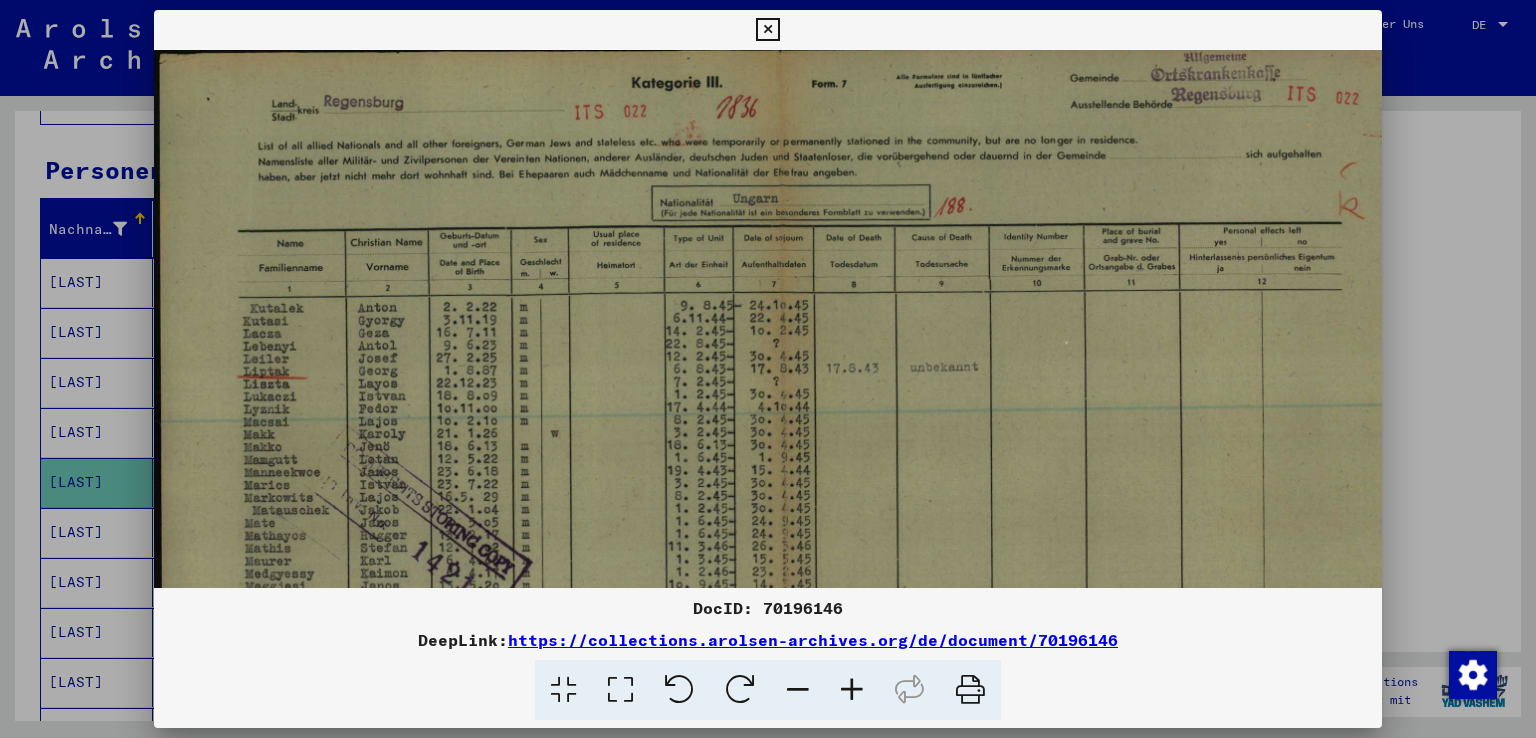 scroll, scrollTop: 0, scrollLeft: 0, axis: both 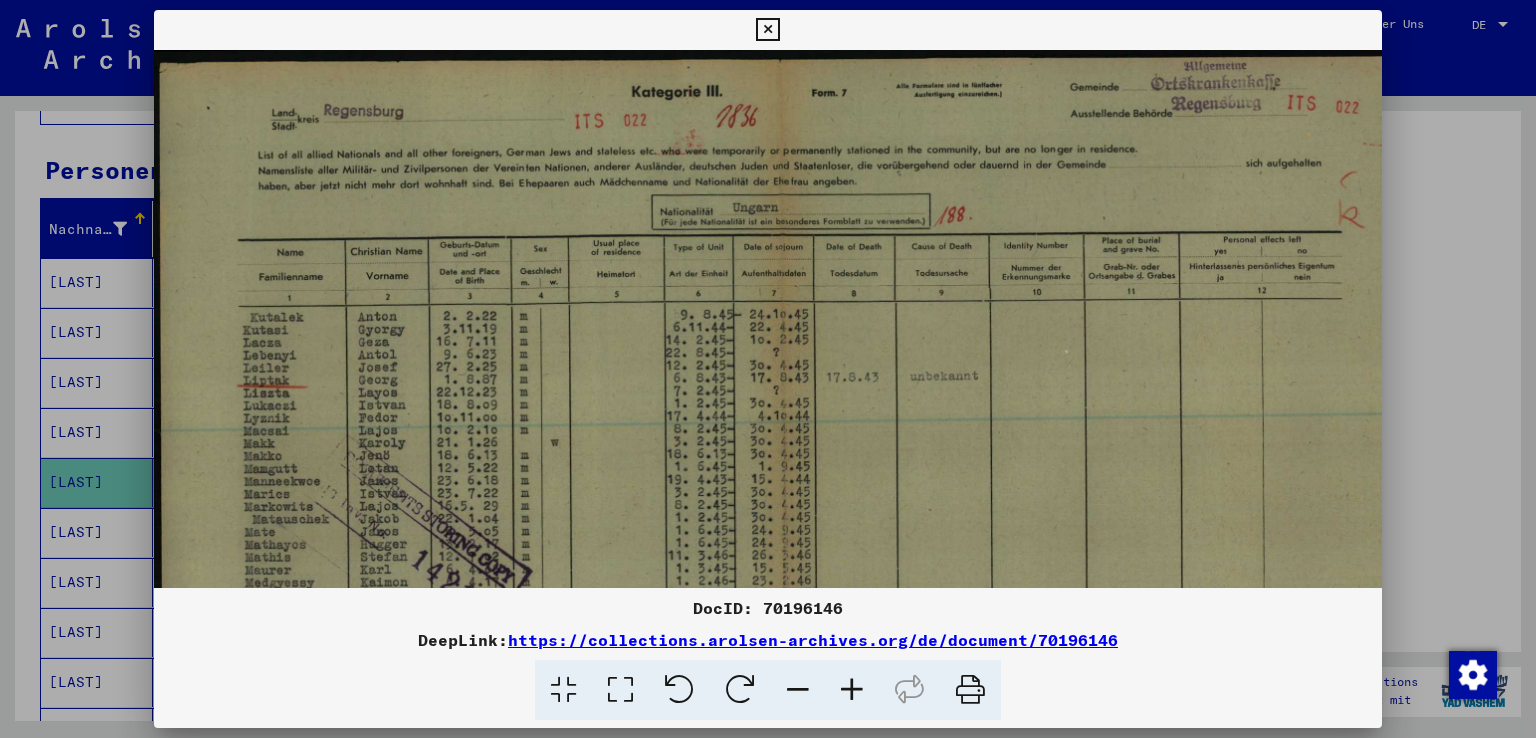 drag, startPoint x: 1141, startPoint y: 147, endPoint x: 1192, endPoint y: 524, distance: 380.43396 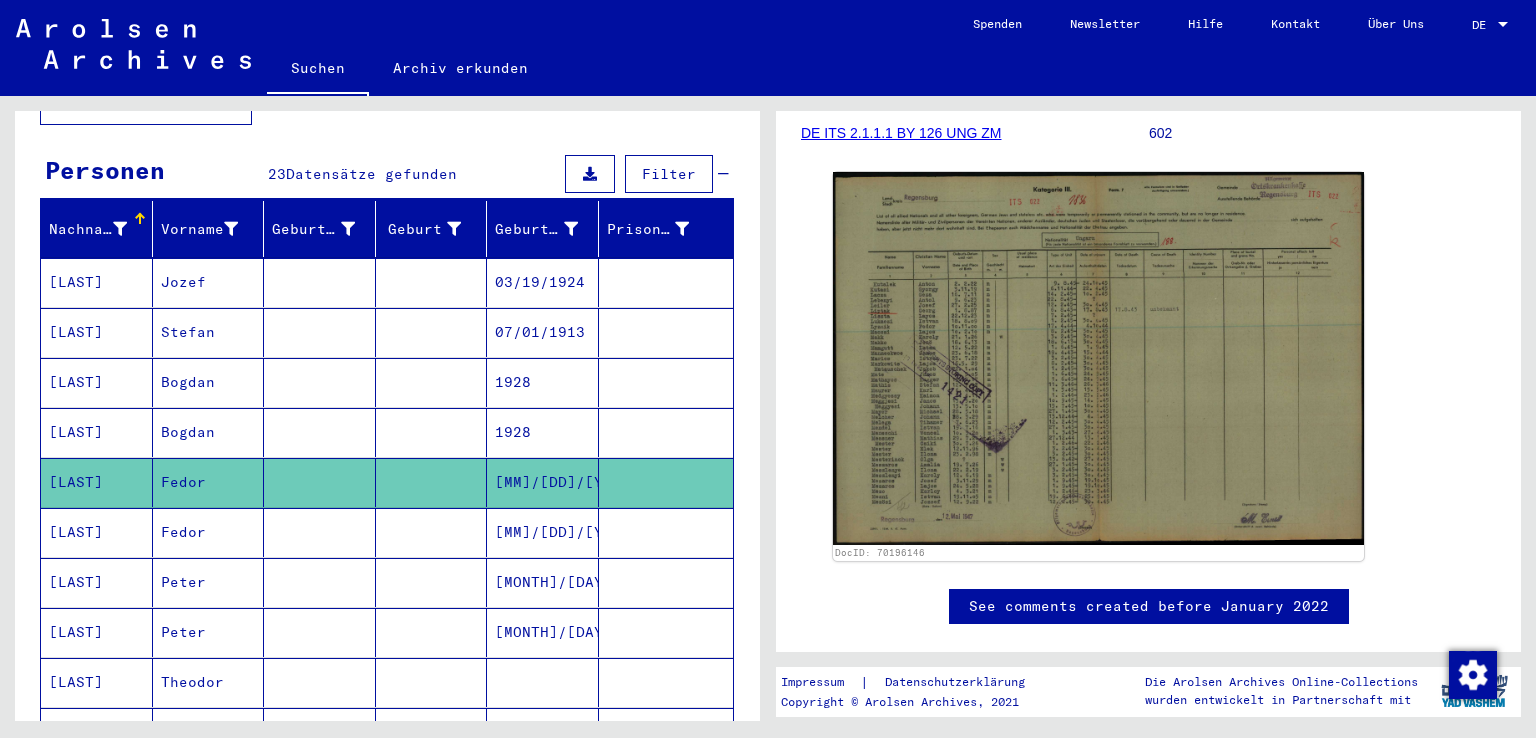 click on "[MM]/[DD]/[YYYY]" at bounding box center (543, 582) 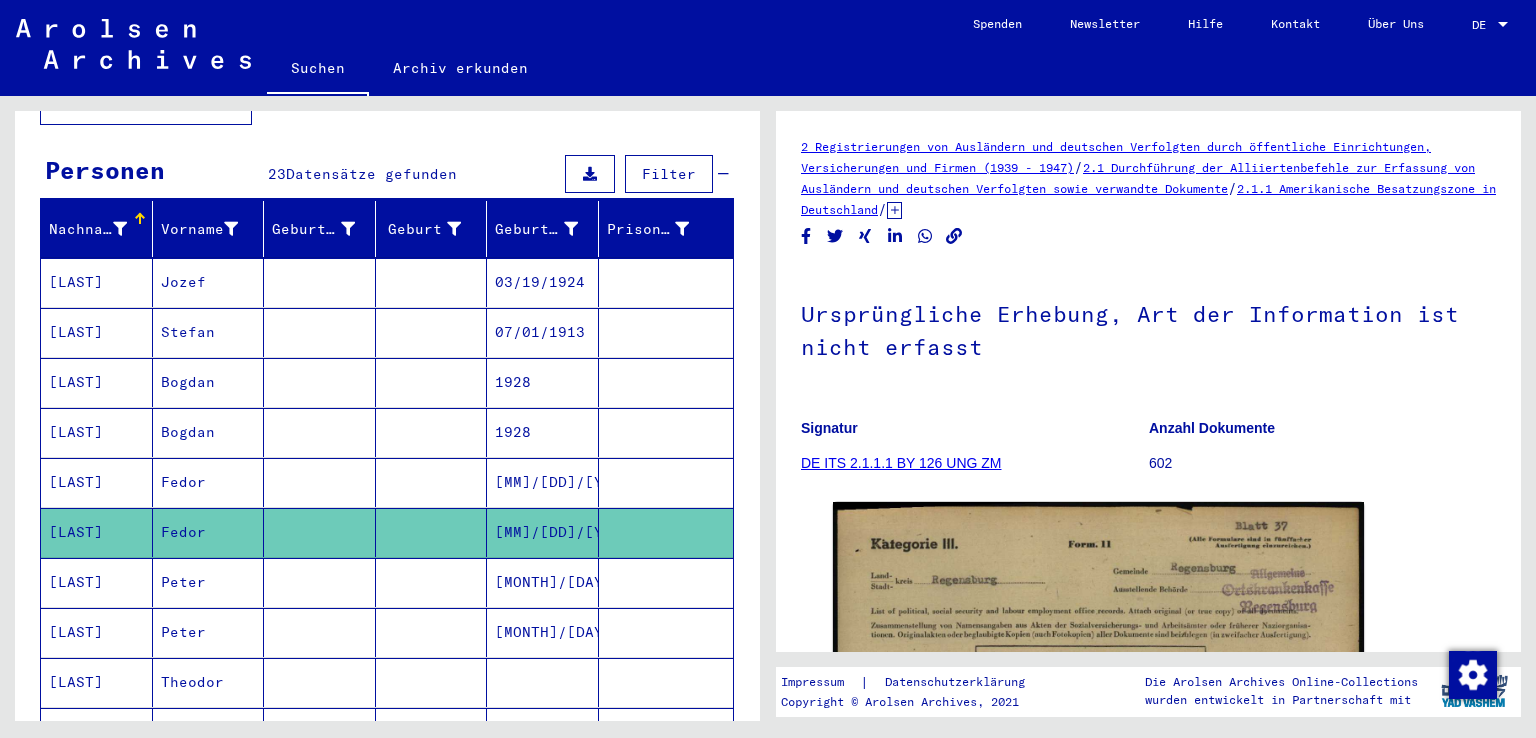scroll, scrollTop: 0, scrollLeft: 0, axis: both 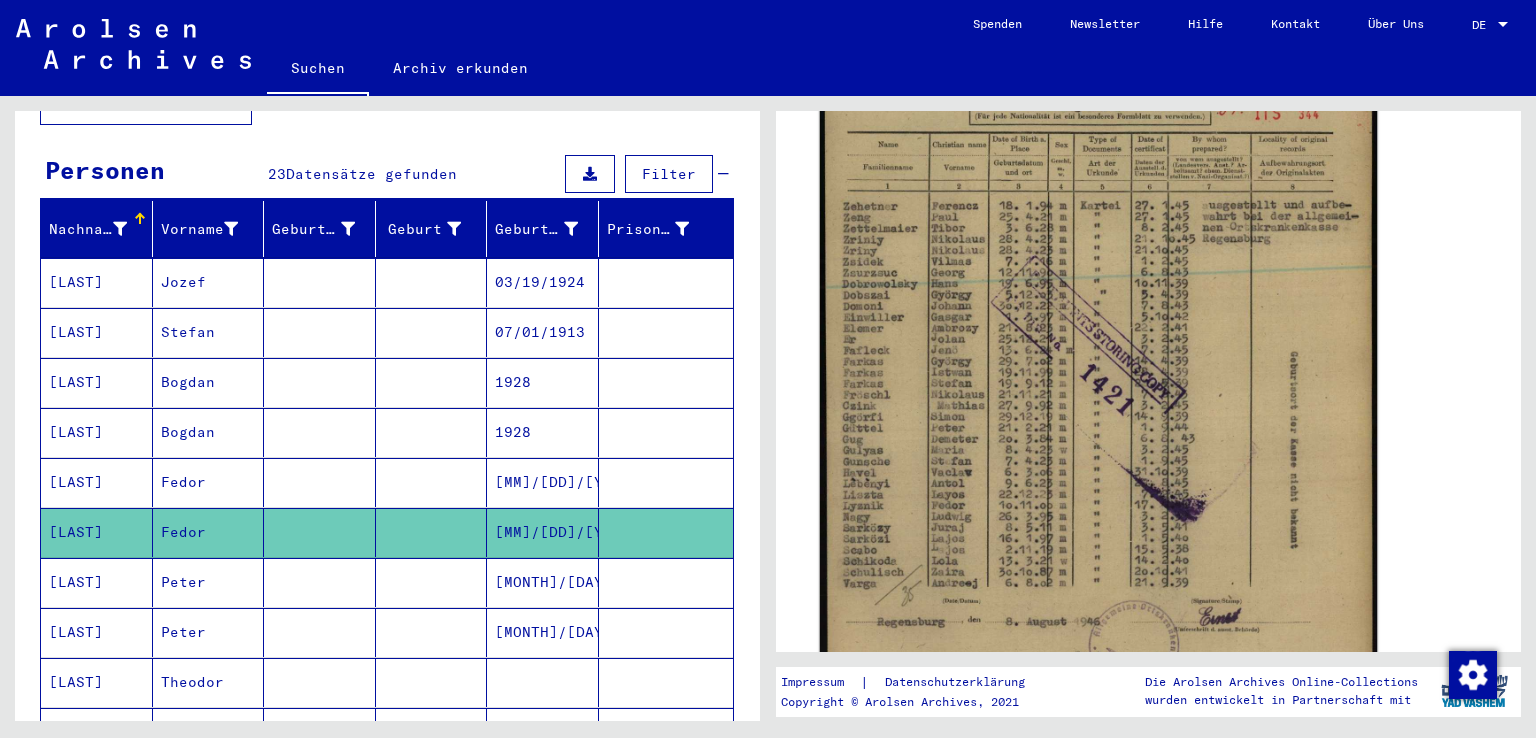 click 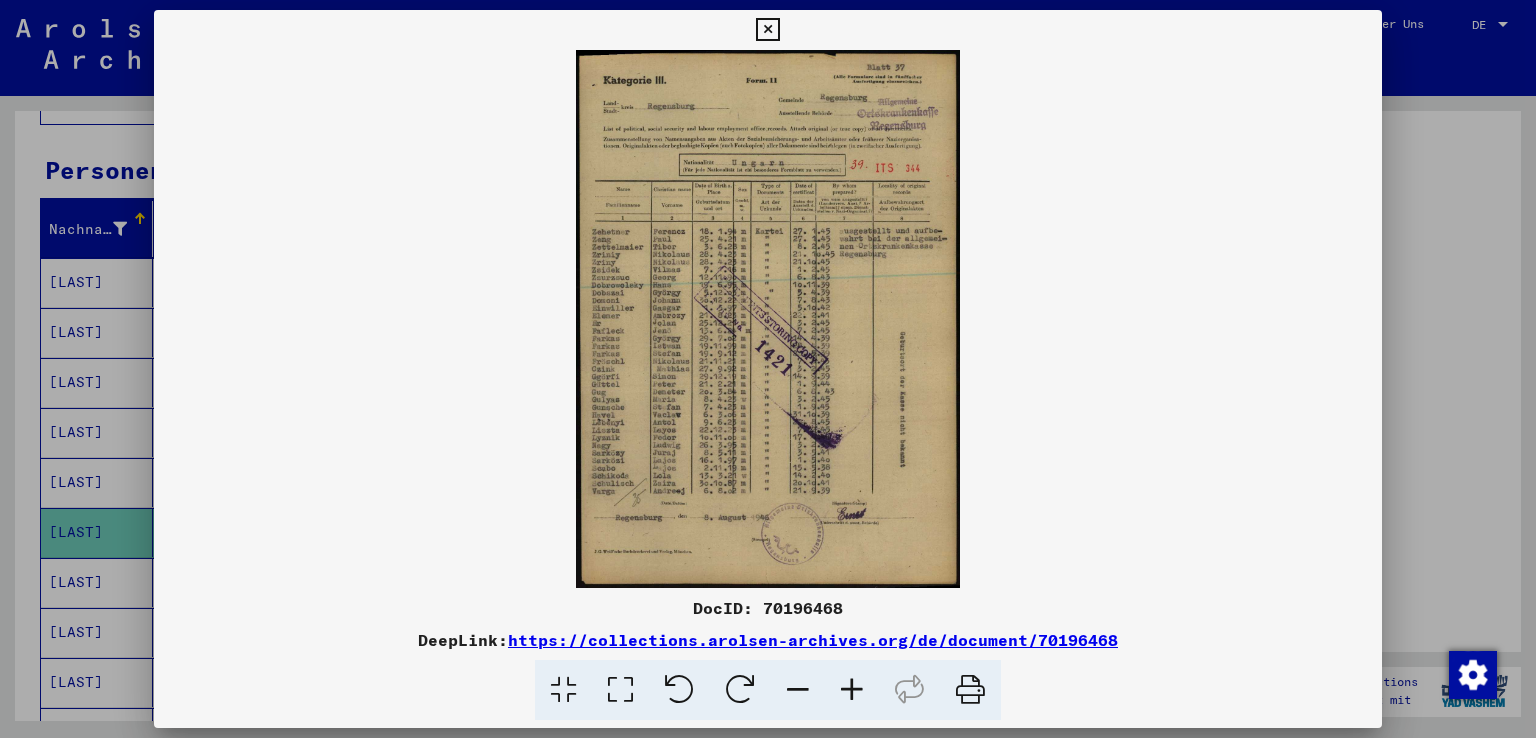 click at bounding box center (852, 690) 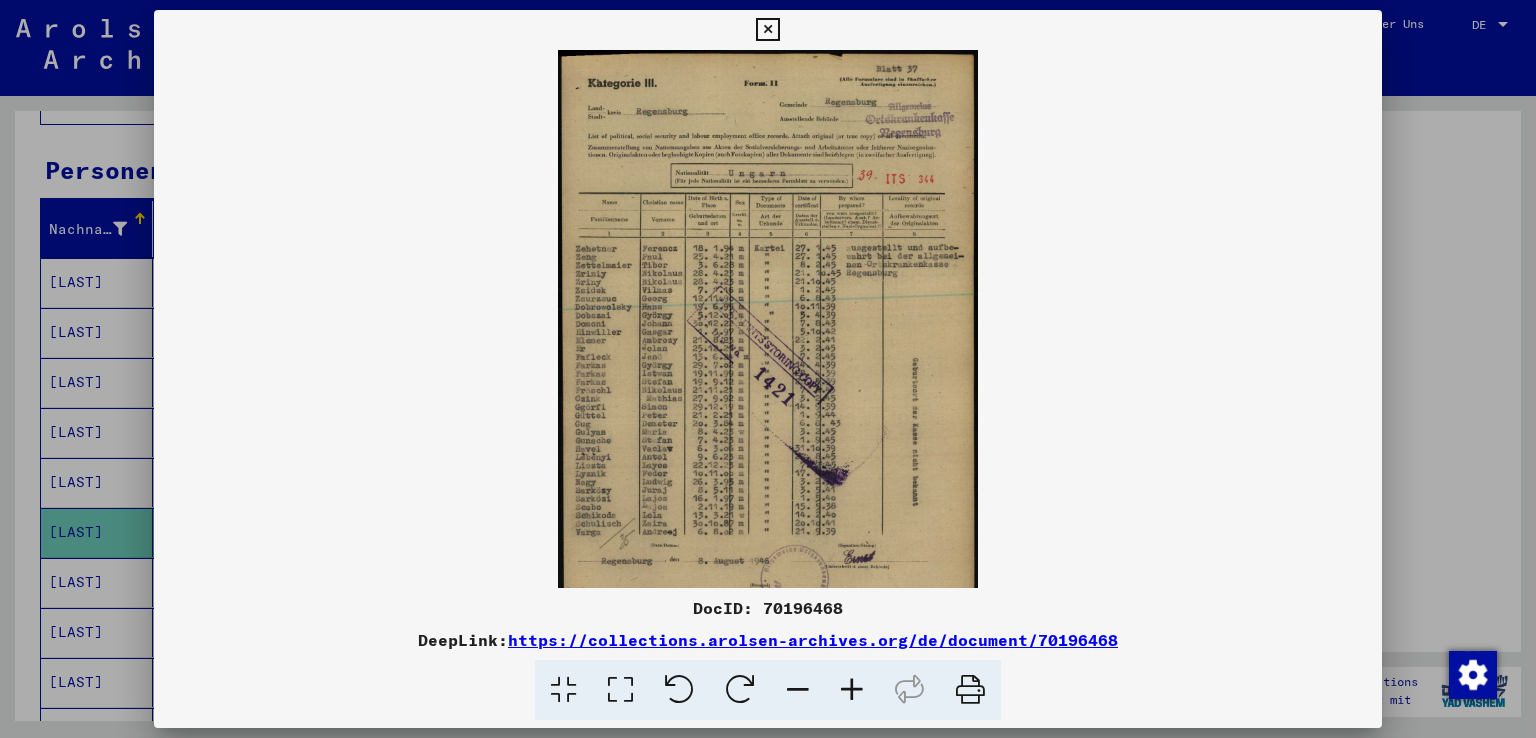 click at bounding box center (852, 690) 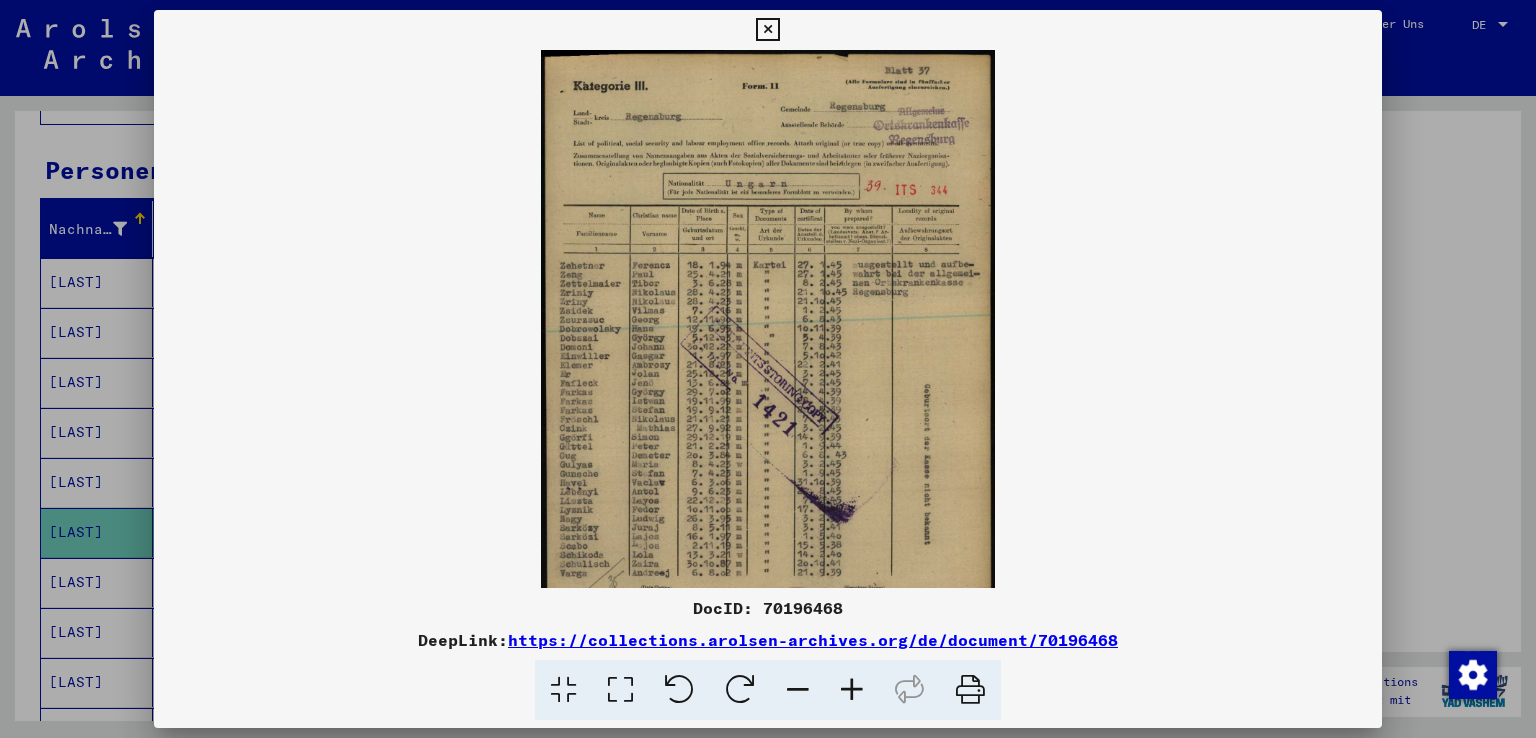 click at bounding box center [852, 690] 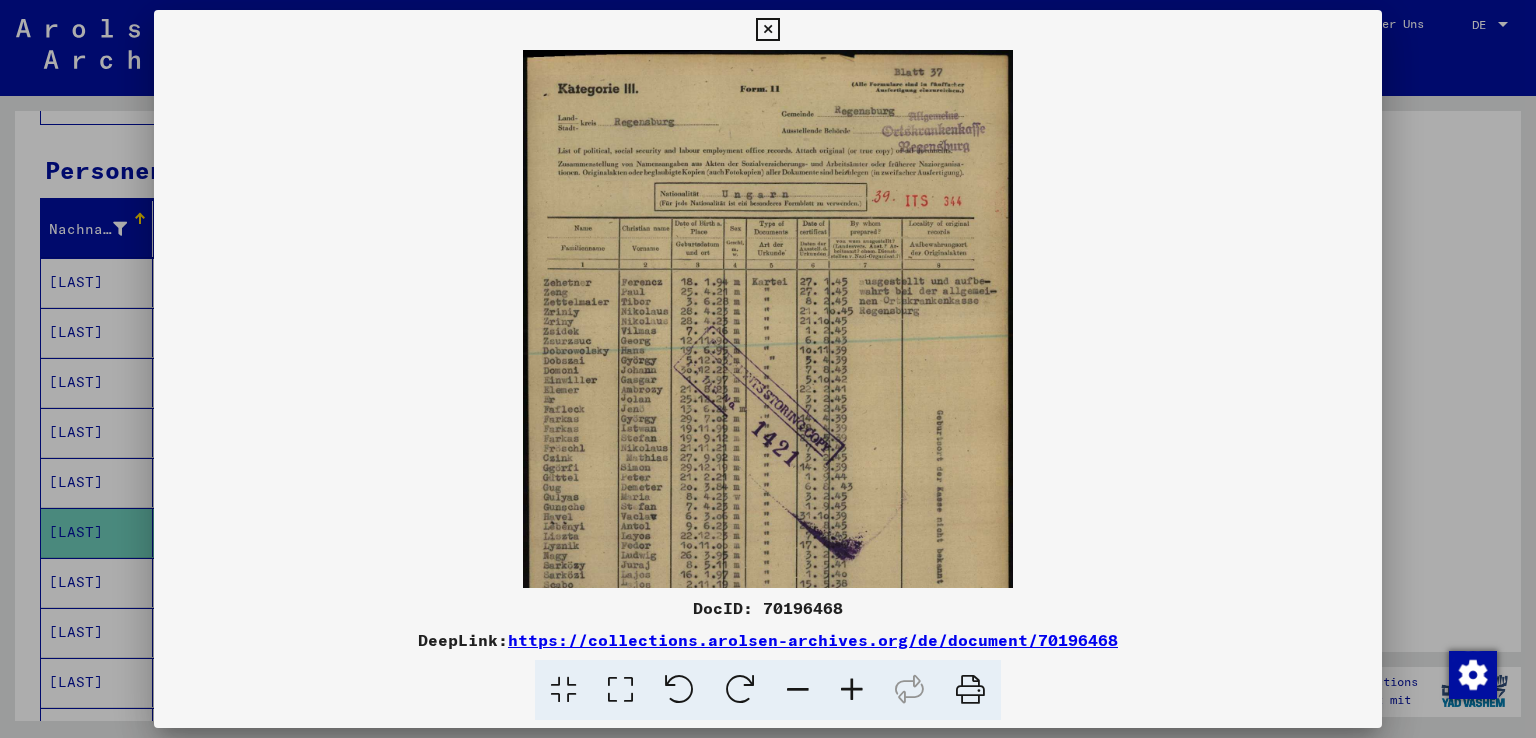 click at bounding box center [852, 690] 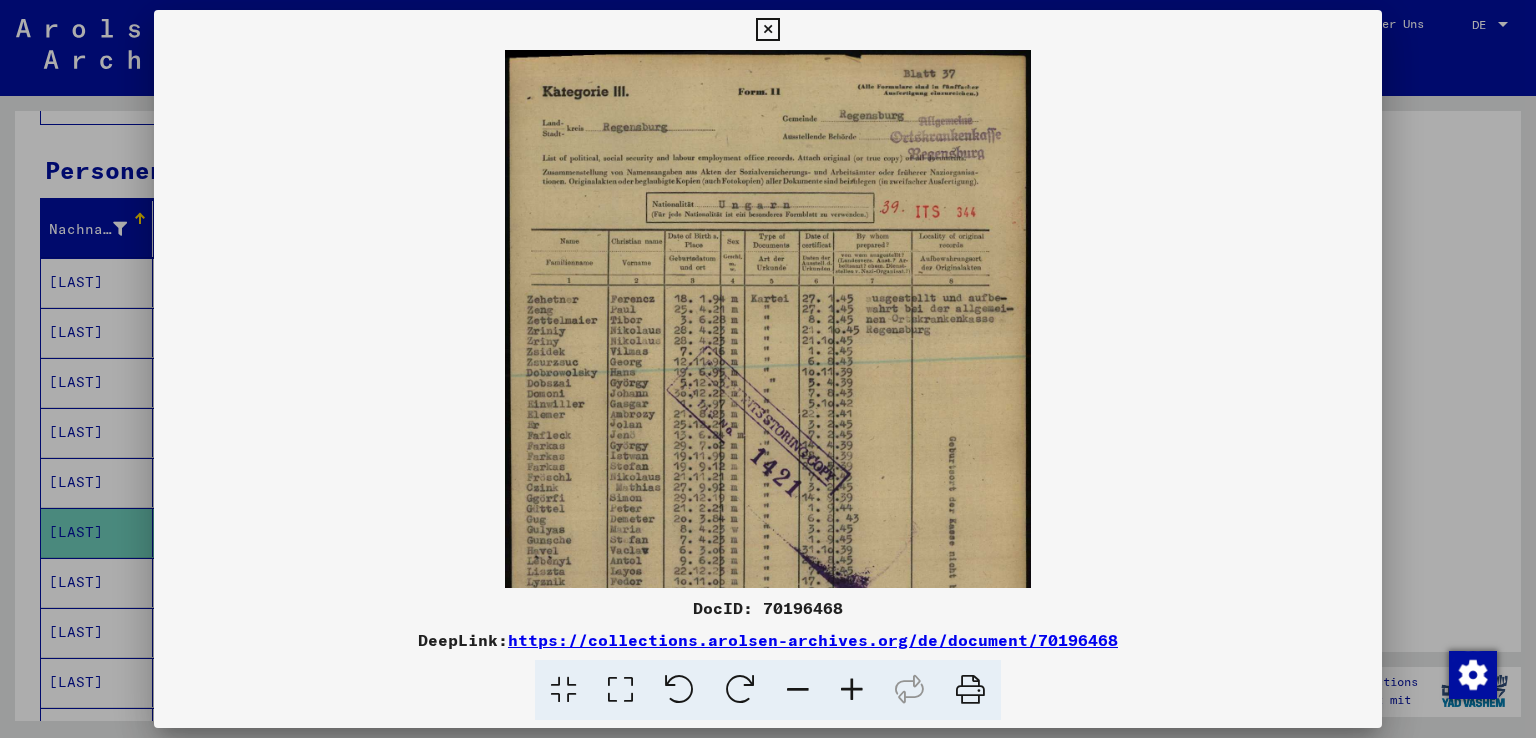 click at bounding box center (852, 690) 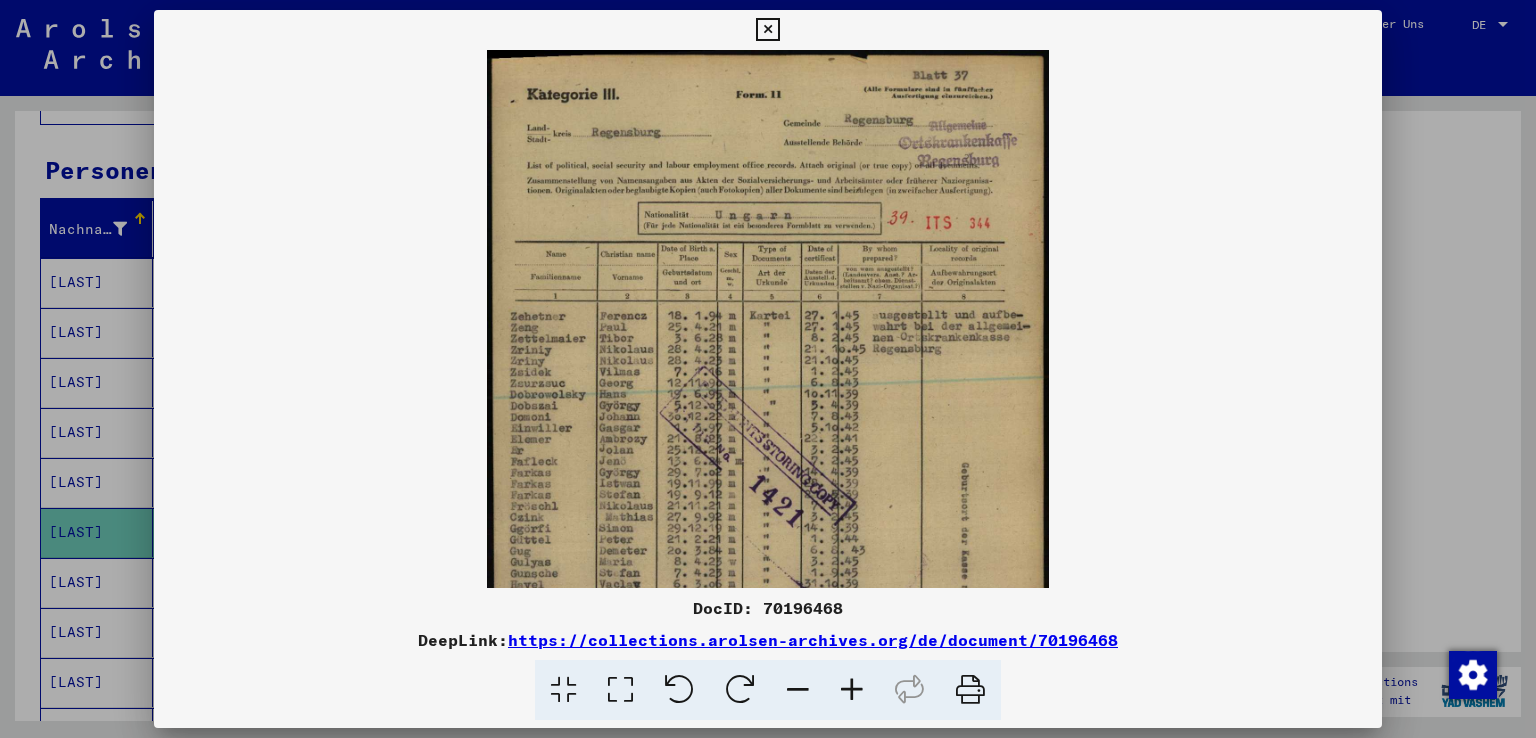 click at bounding box center [852, 690] 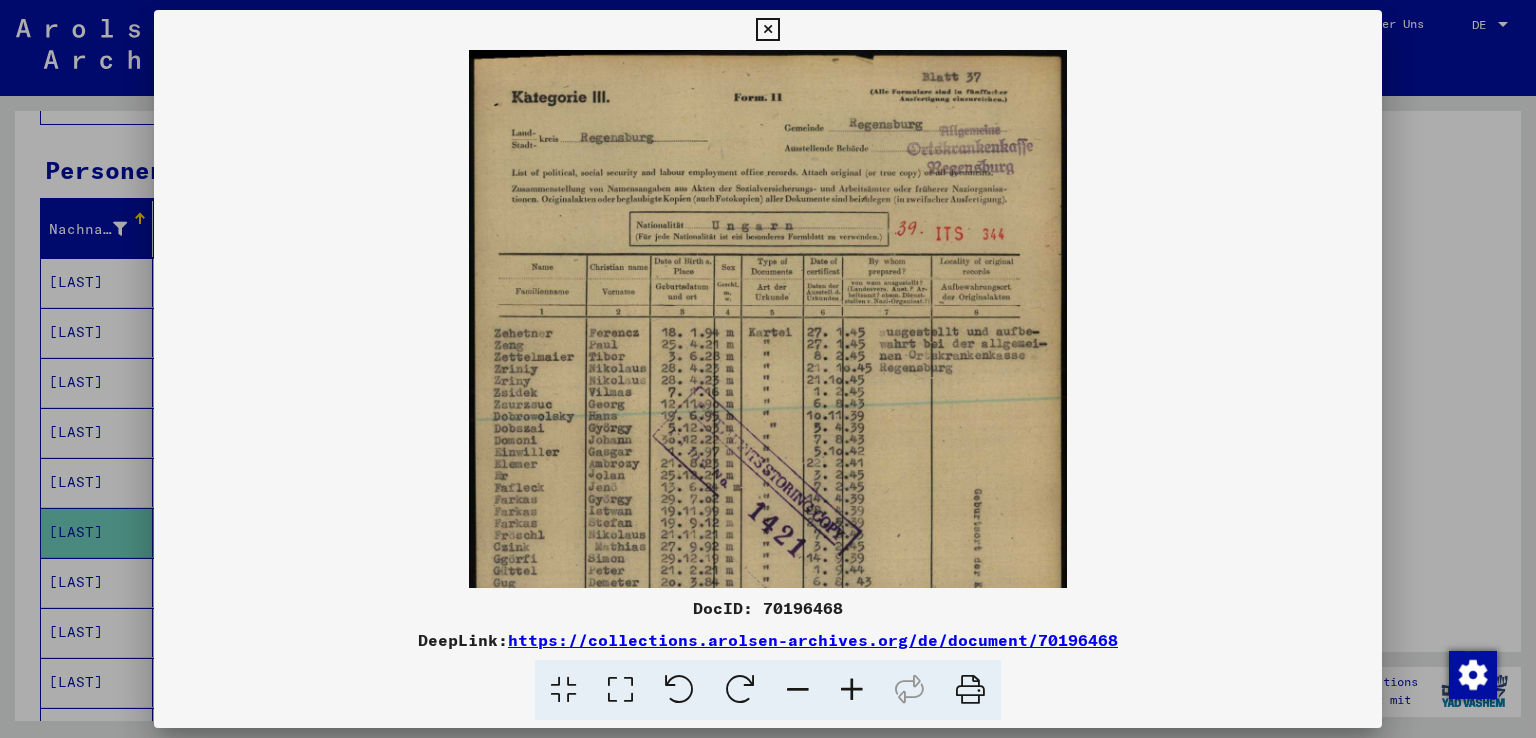 click at bounding box center (852, 690) 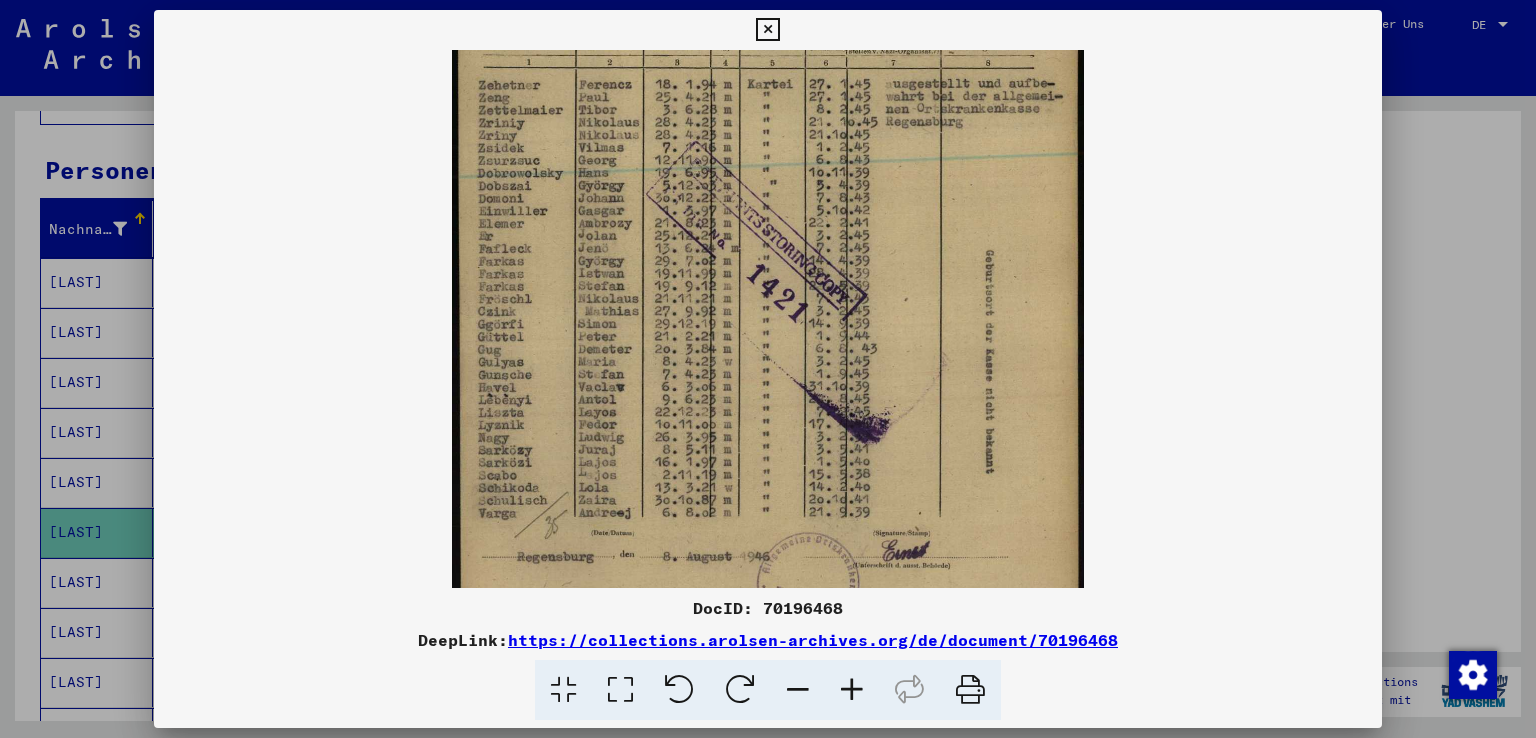 drag, startPoint x: 889, startPoint y: 461, endPoint x: 875, endPoint y: 176, distance: 285.34366 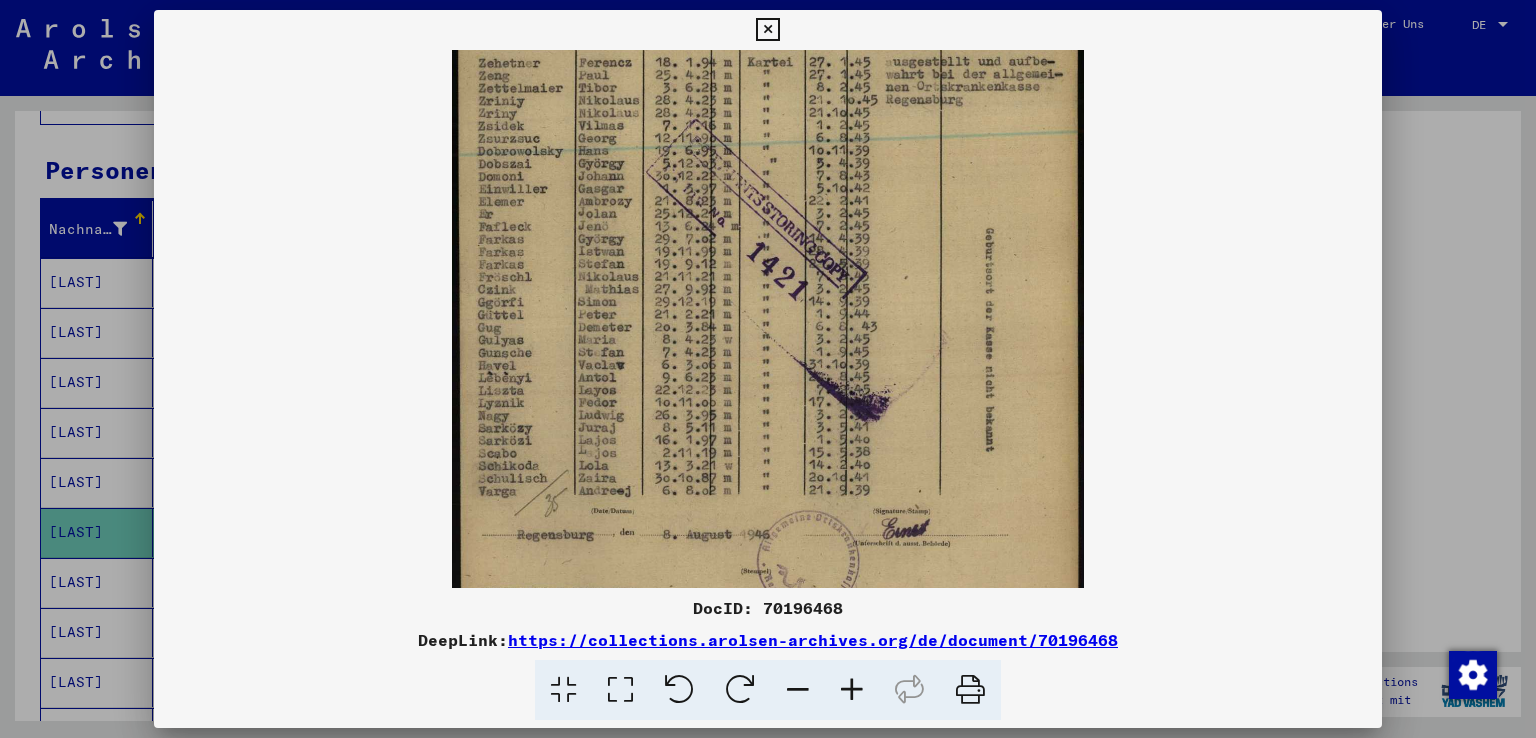 click at bounding box center (852, 690) 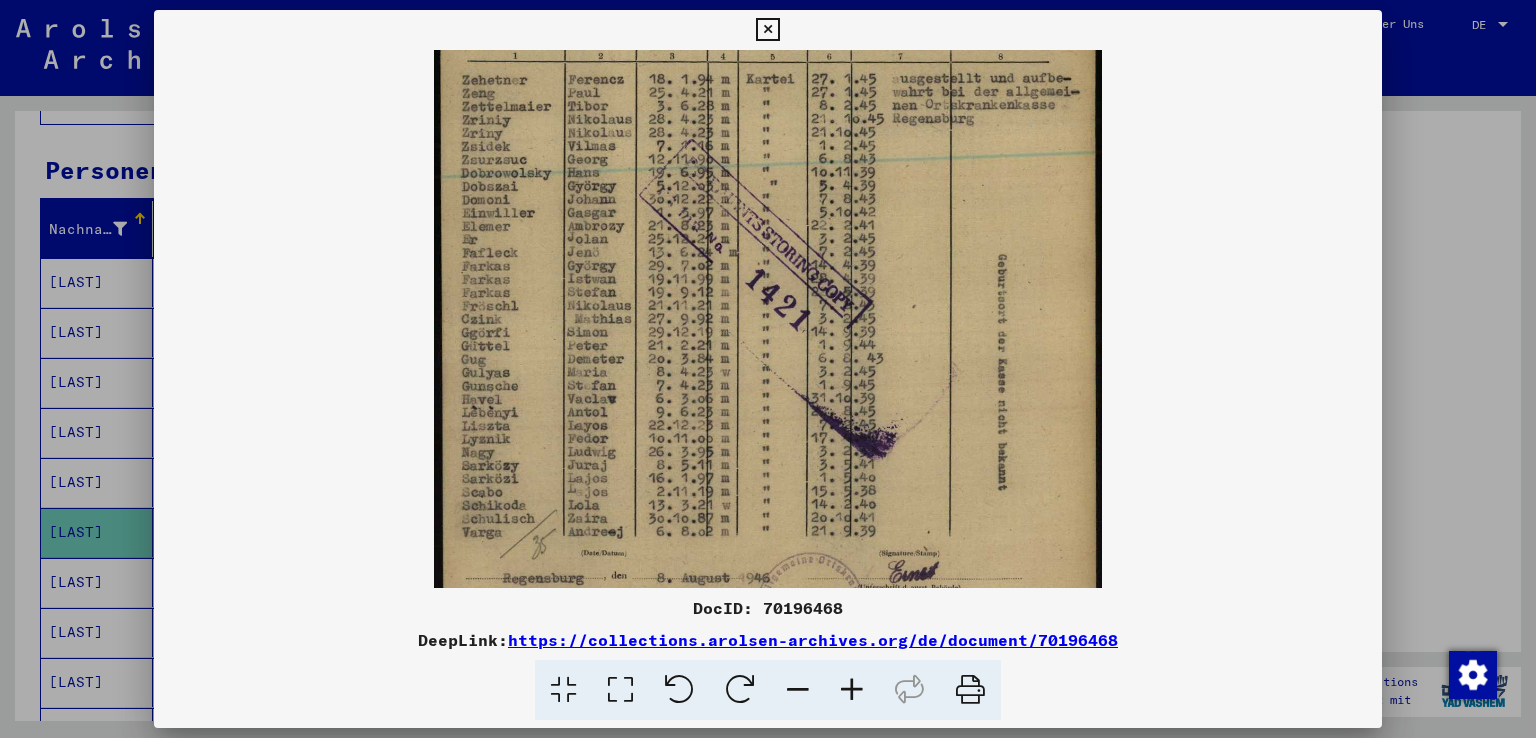 click at bounding box center [852, 690] 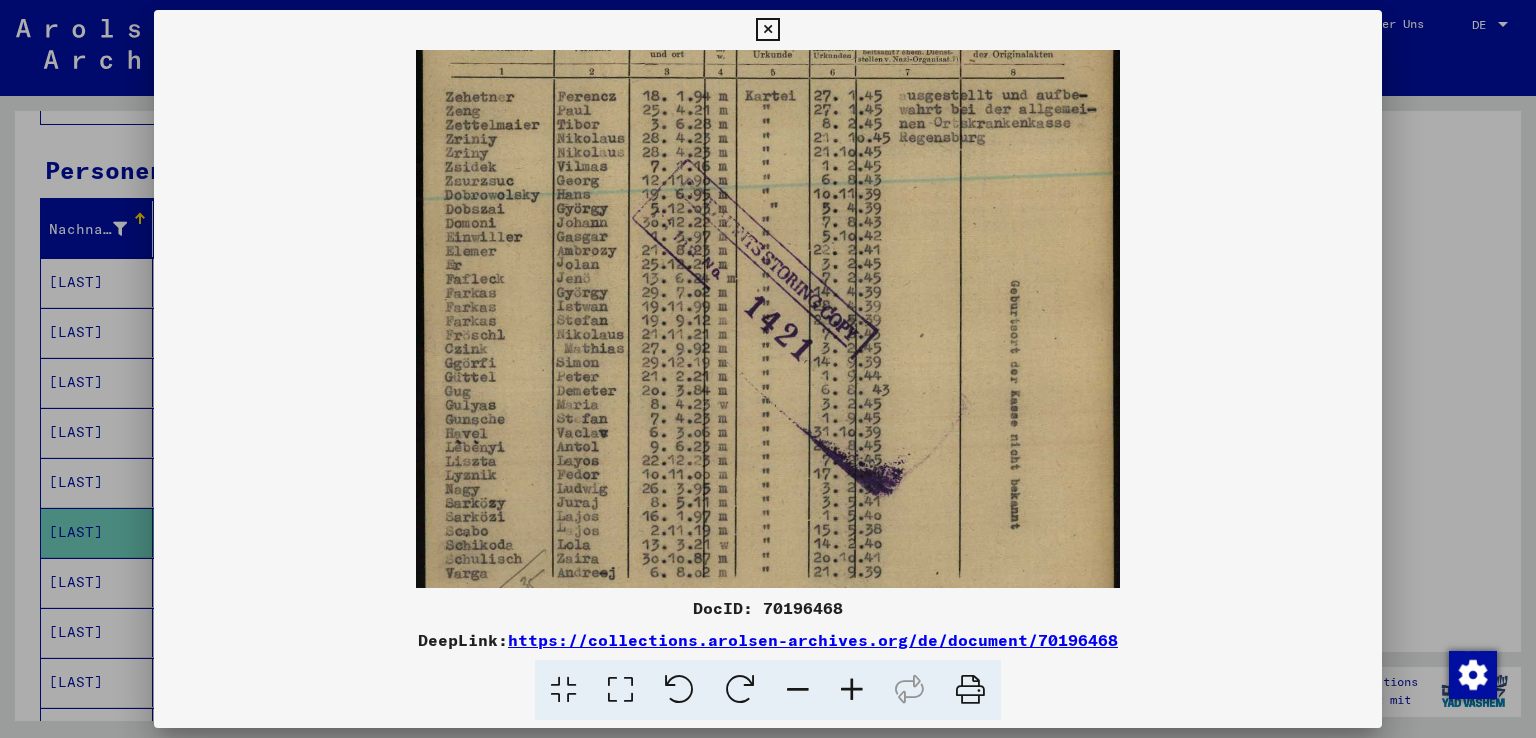 click at bounding box center (852, 690) 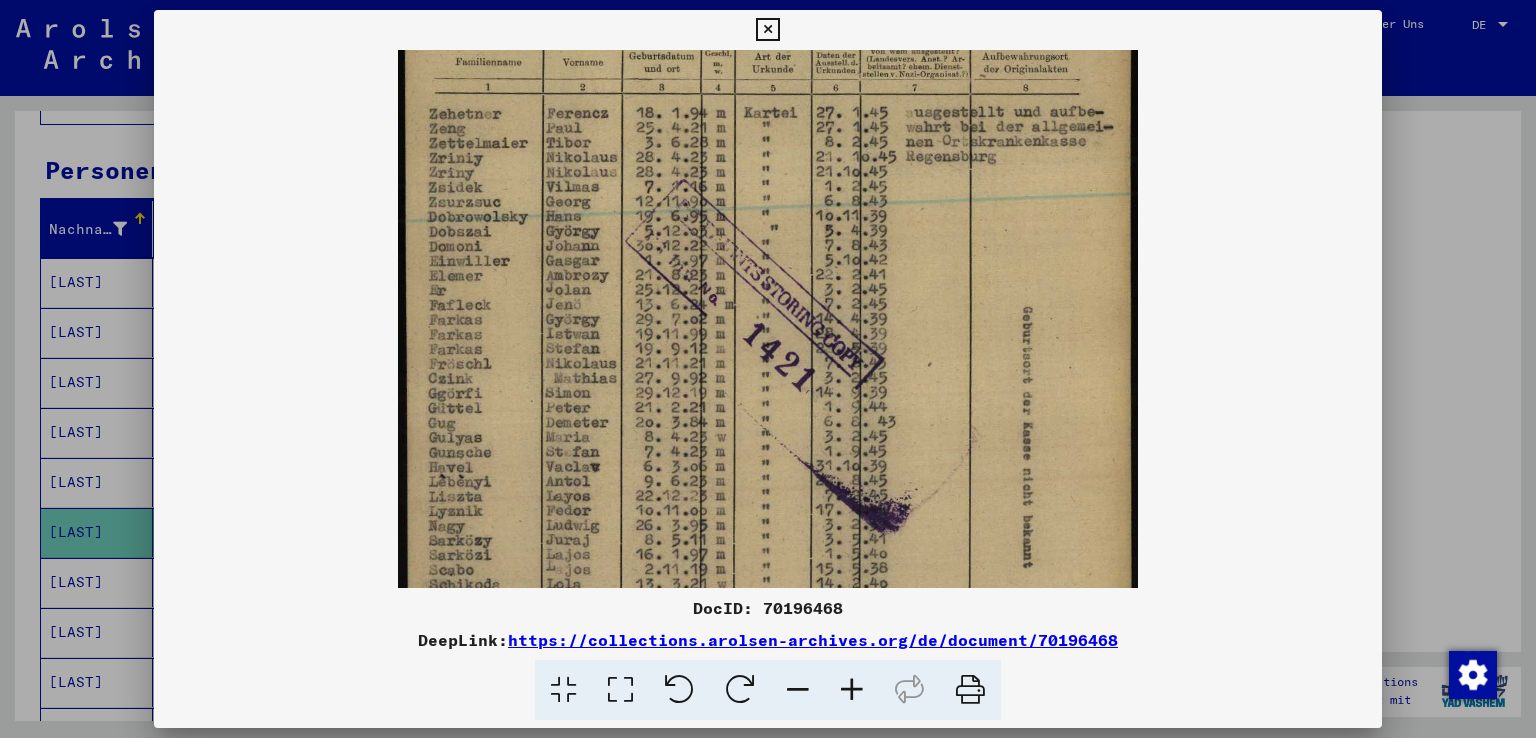 click at bounding box center (852, 690) 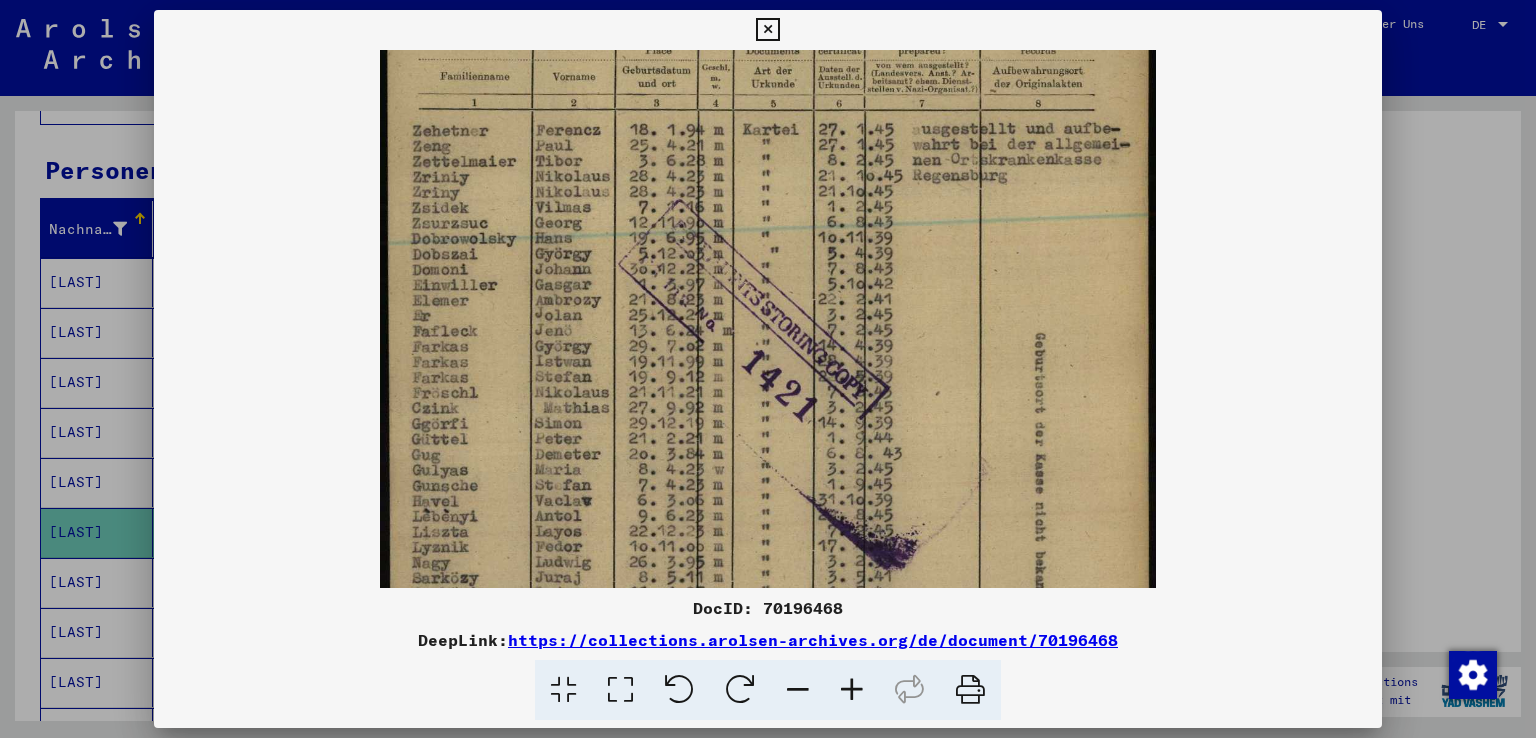 click at bounding box center [852, 690] 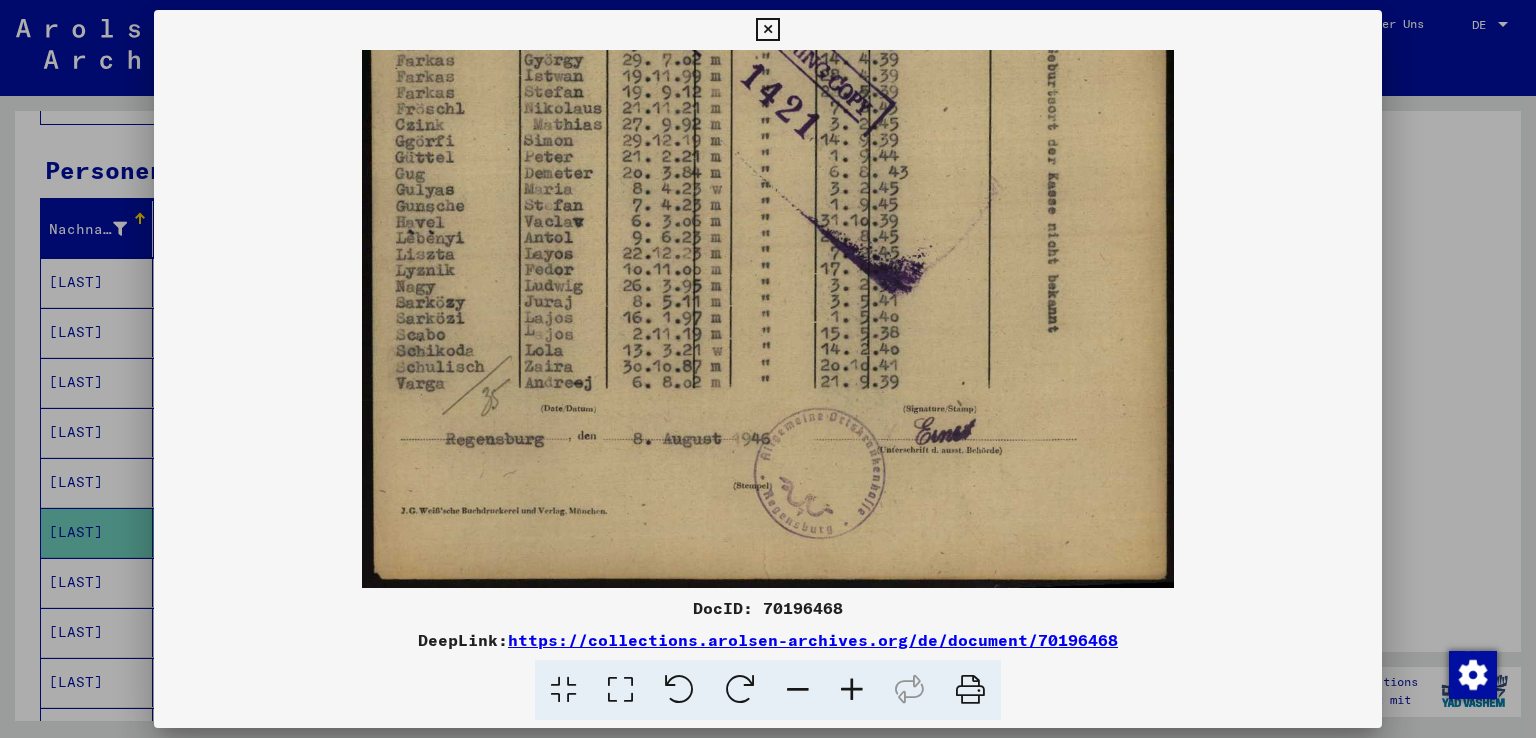scroll, scrollTop: 596, scrollLeft: 0, axis: vertical 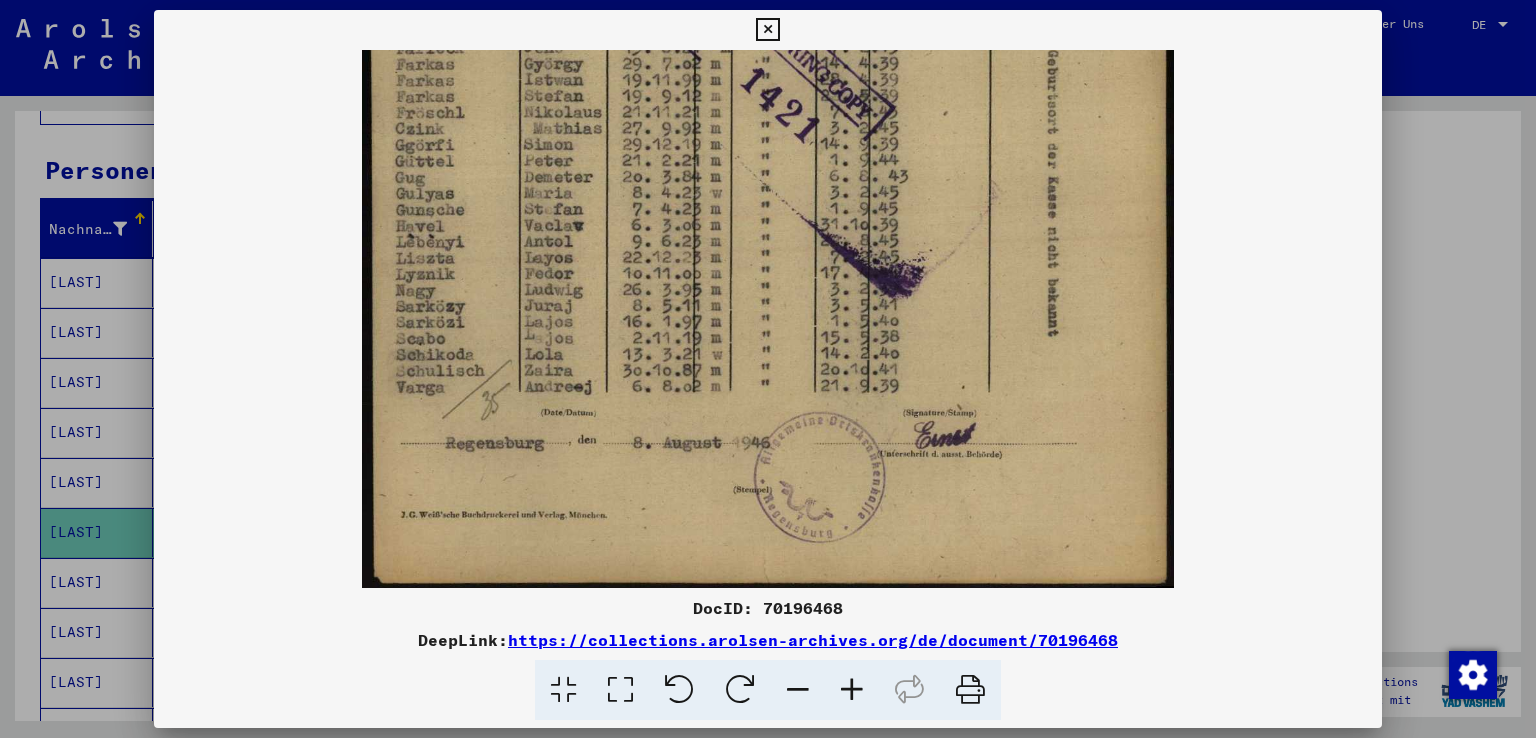 drag, startPoint x: 1023, startPoint y: 428, endPoint x: 968, endPoint y: 105, distance: 327.6492 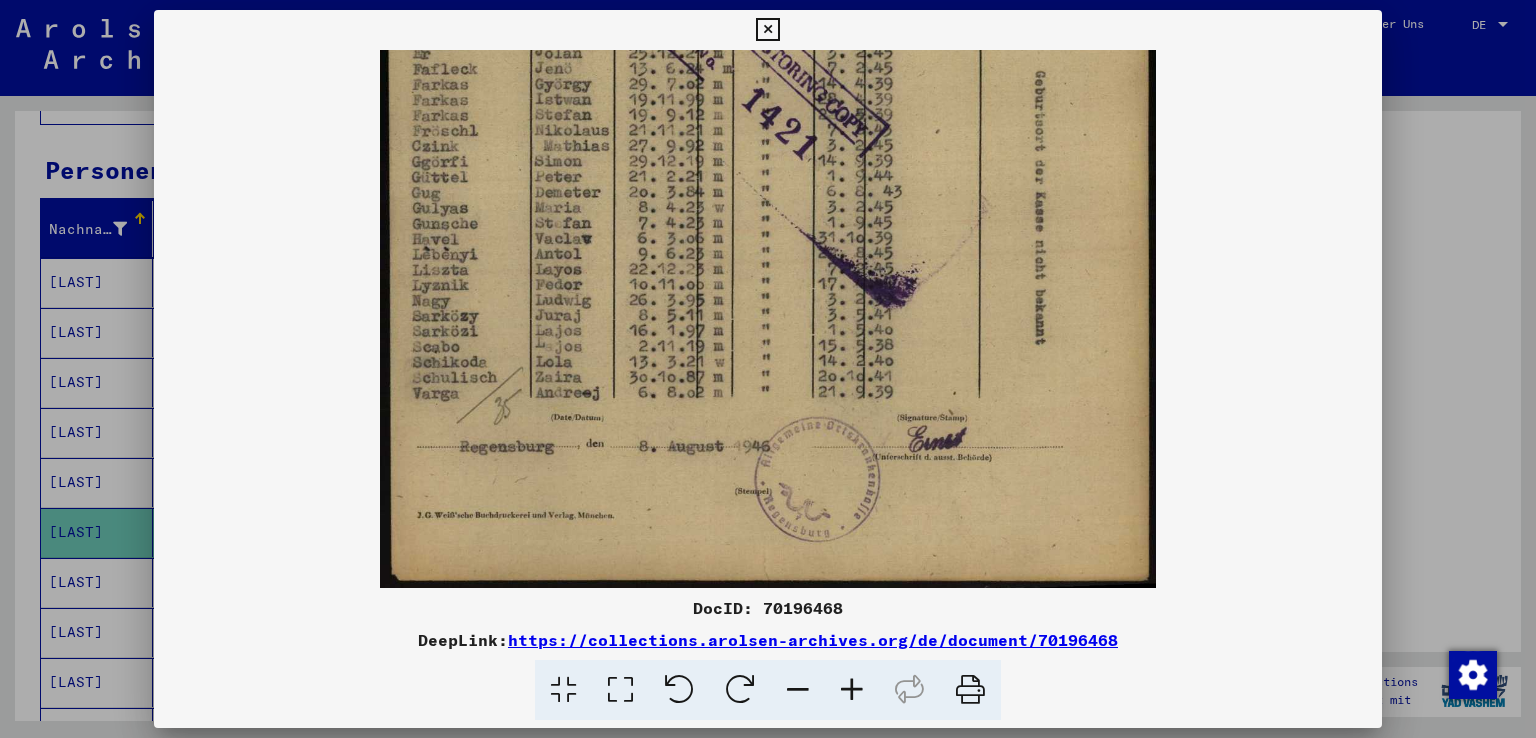 click at bounding box center [798, 690] 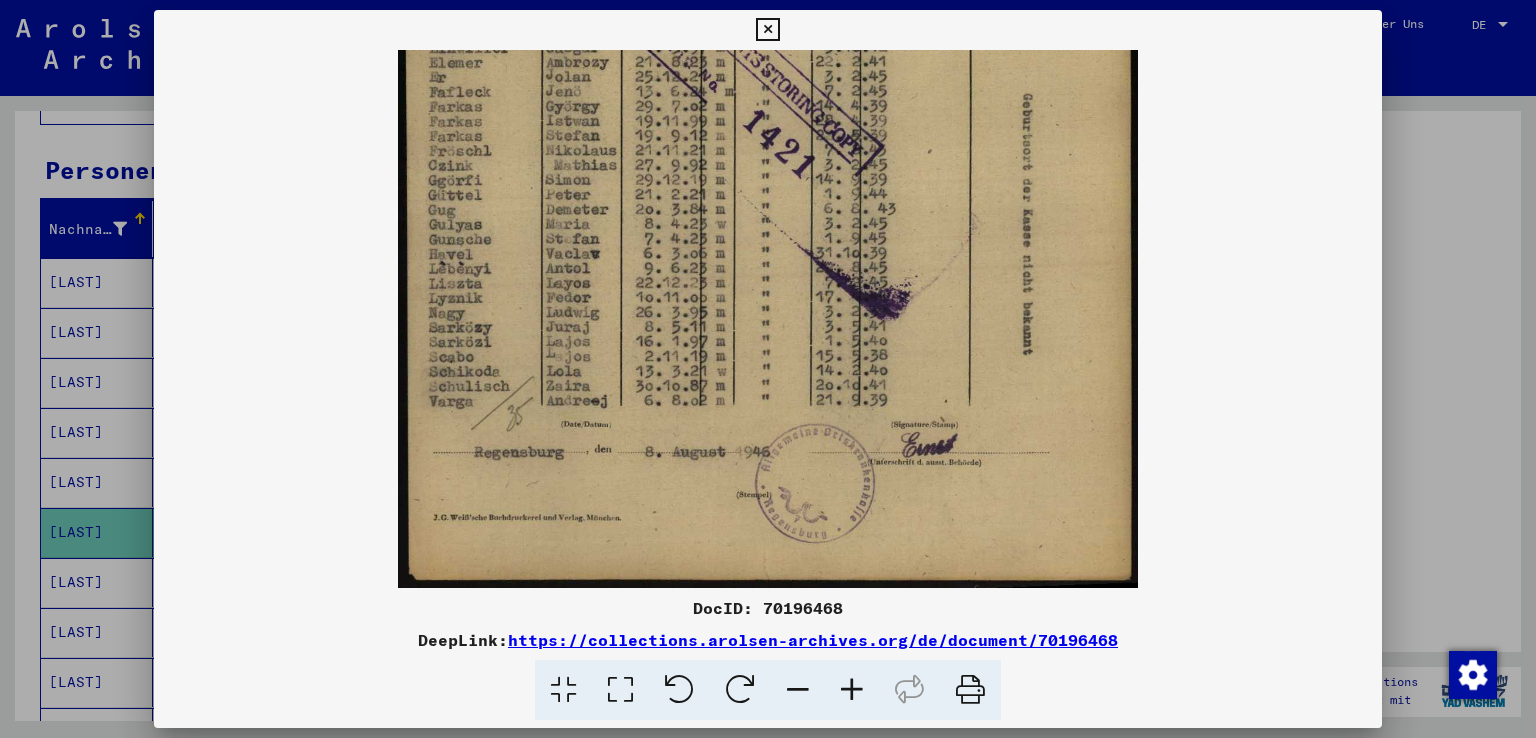 scroll, scrollTop: 500, scrollLeft: 0, axis: vertical 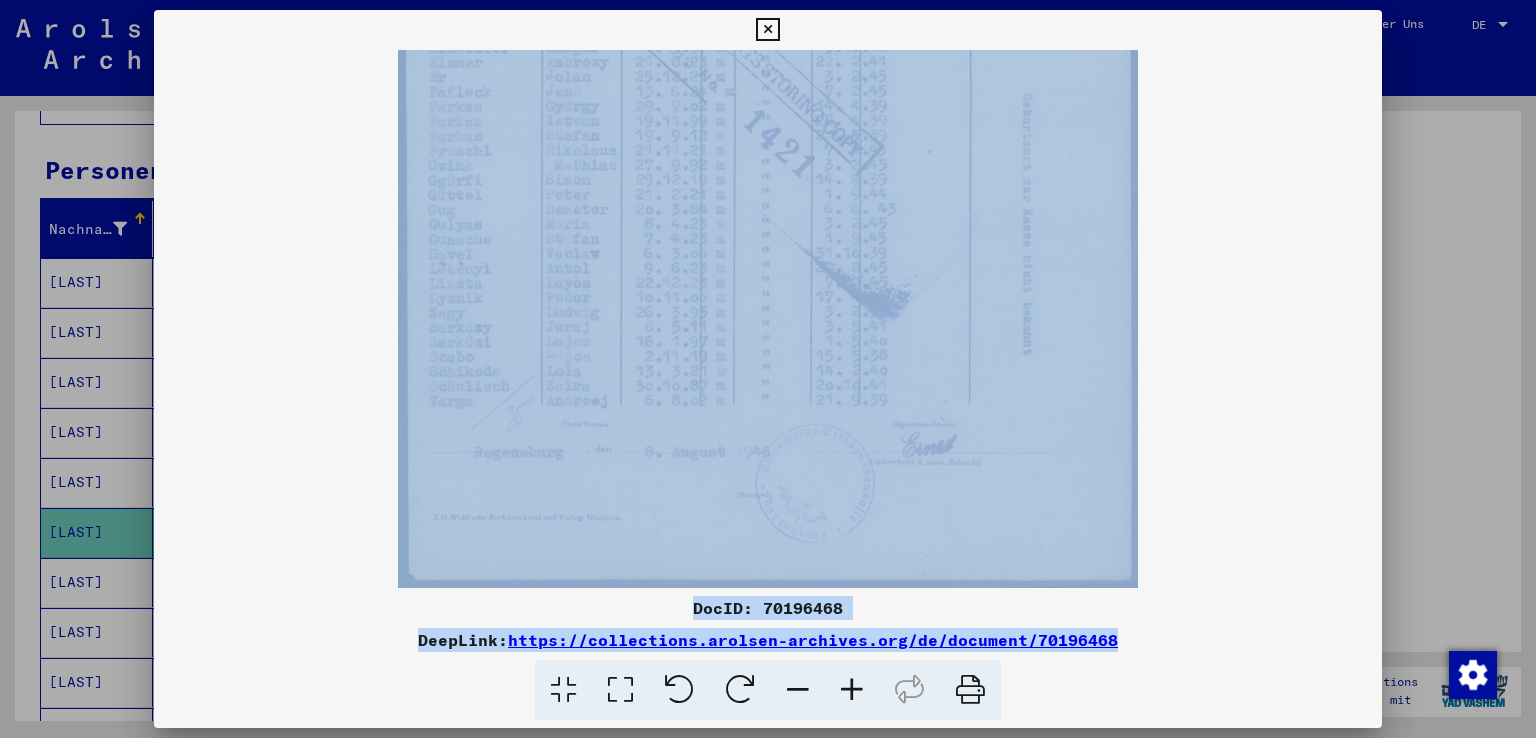 drag, startPoint x: 797, startPoint y: 684, endPoint x: 704, endPoint y: 290, distance: 404.82712 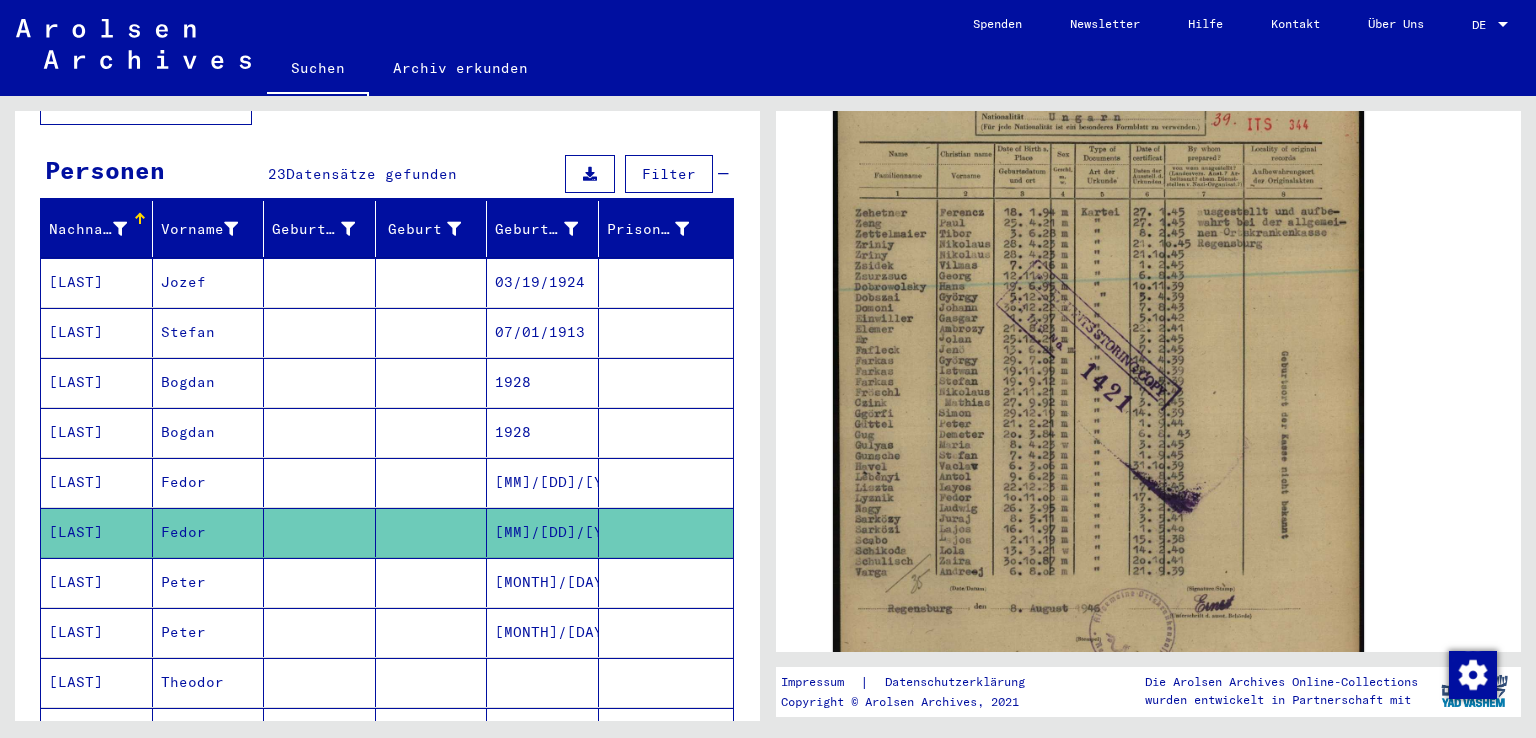 click on "[MONTH]/[DAY]/[YEAR]" at bounding box center (543, 632) 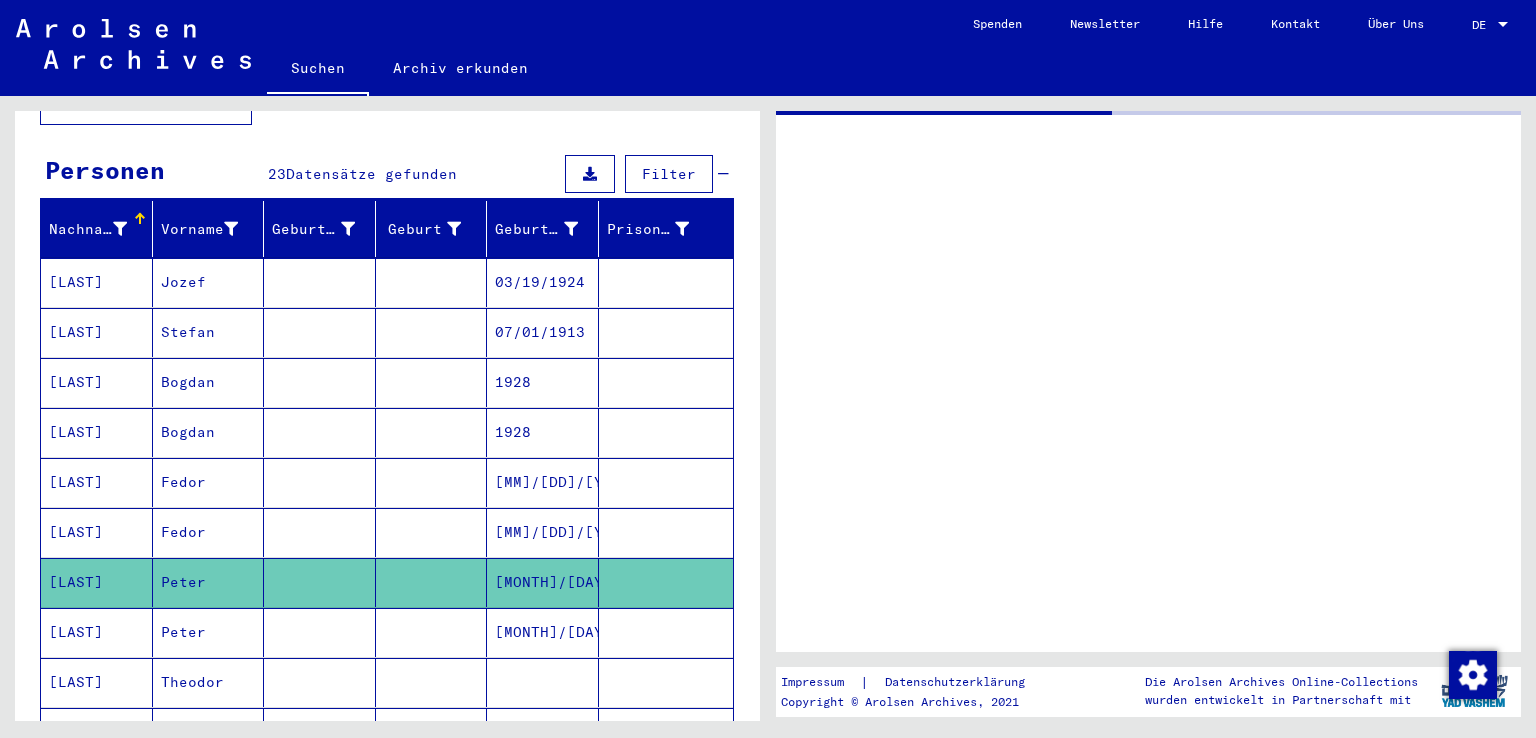 scroll, scrollTop: 0, scrollLeft: 0, axis: both 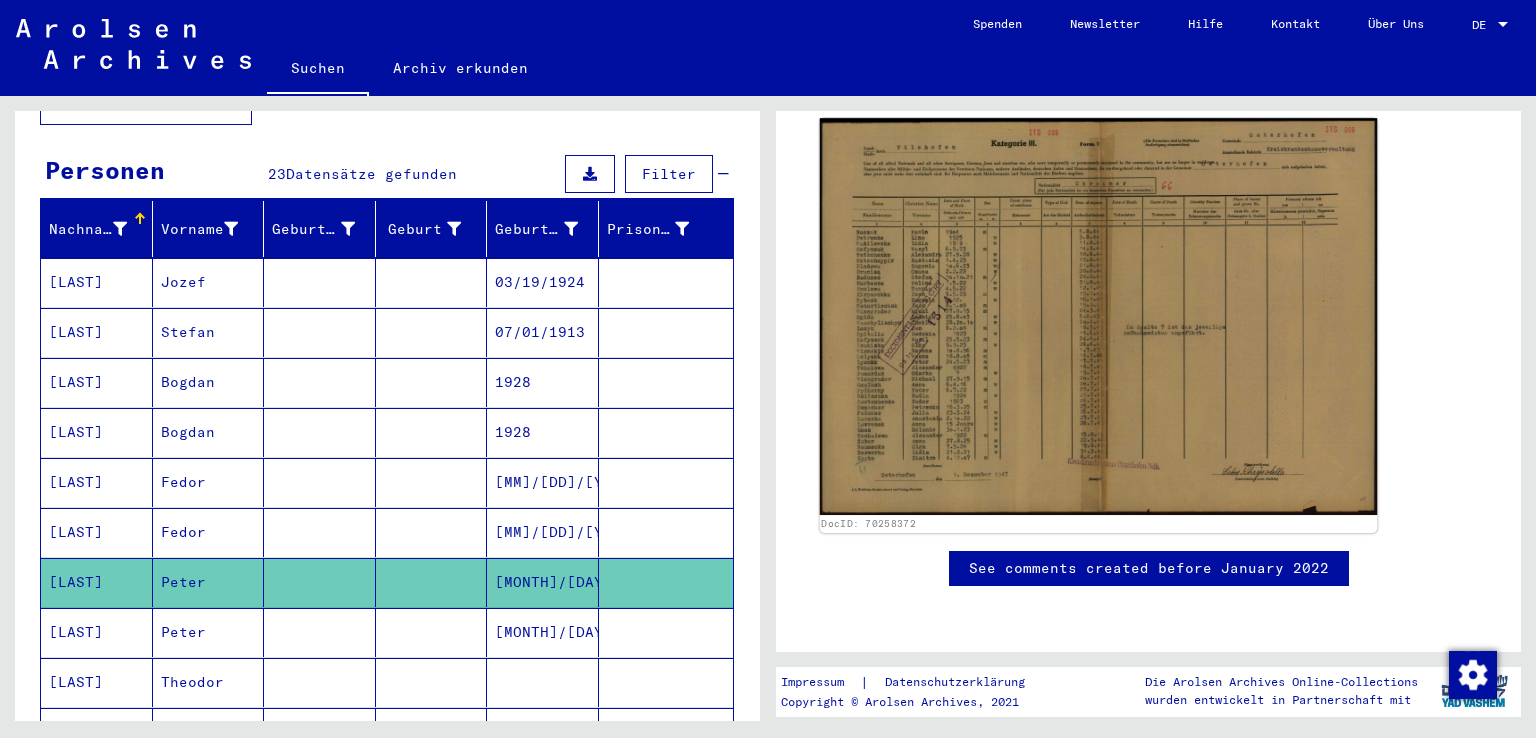 click 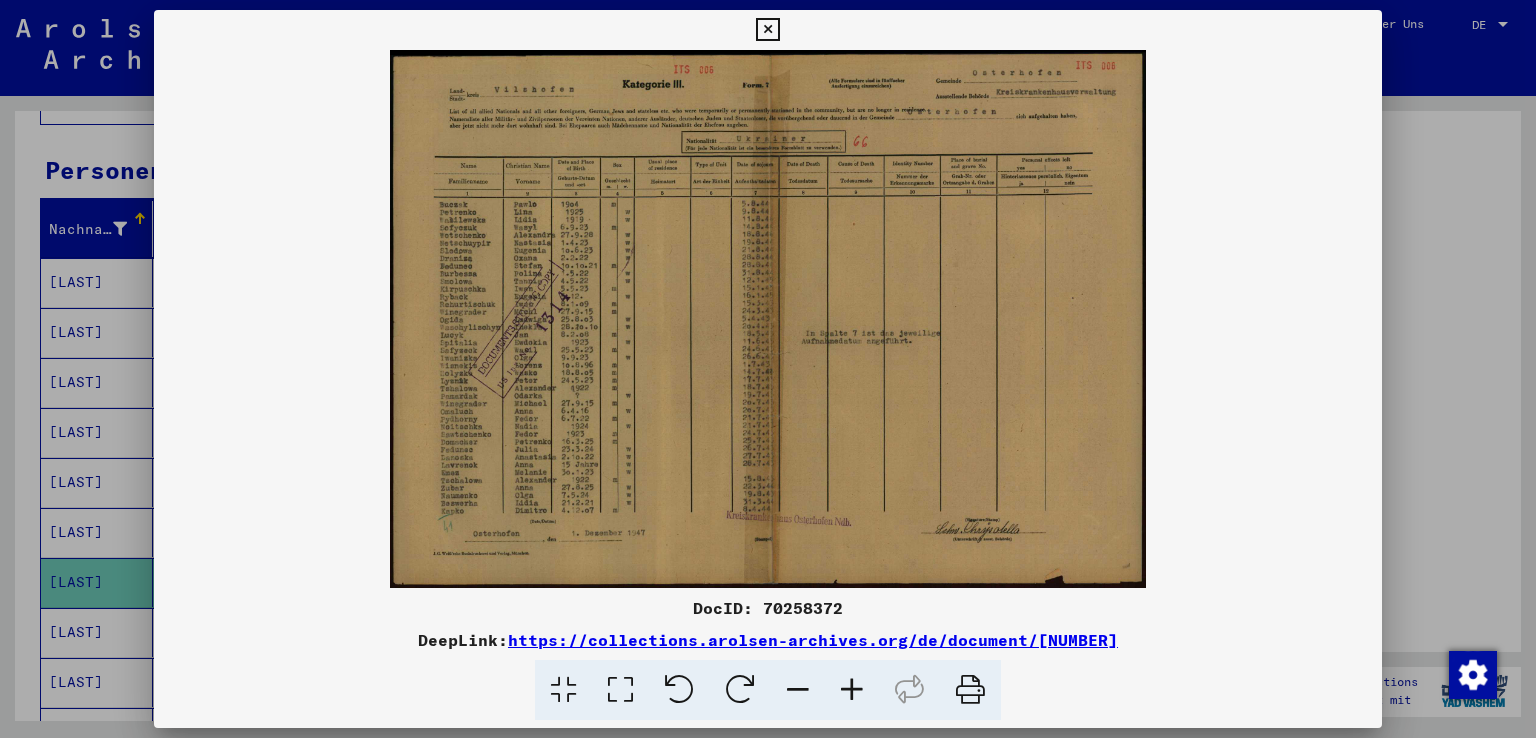 click at bounding box center [768, 319] 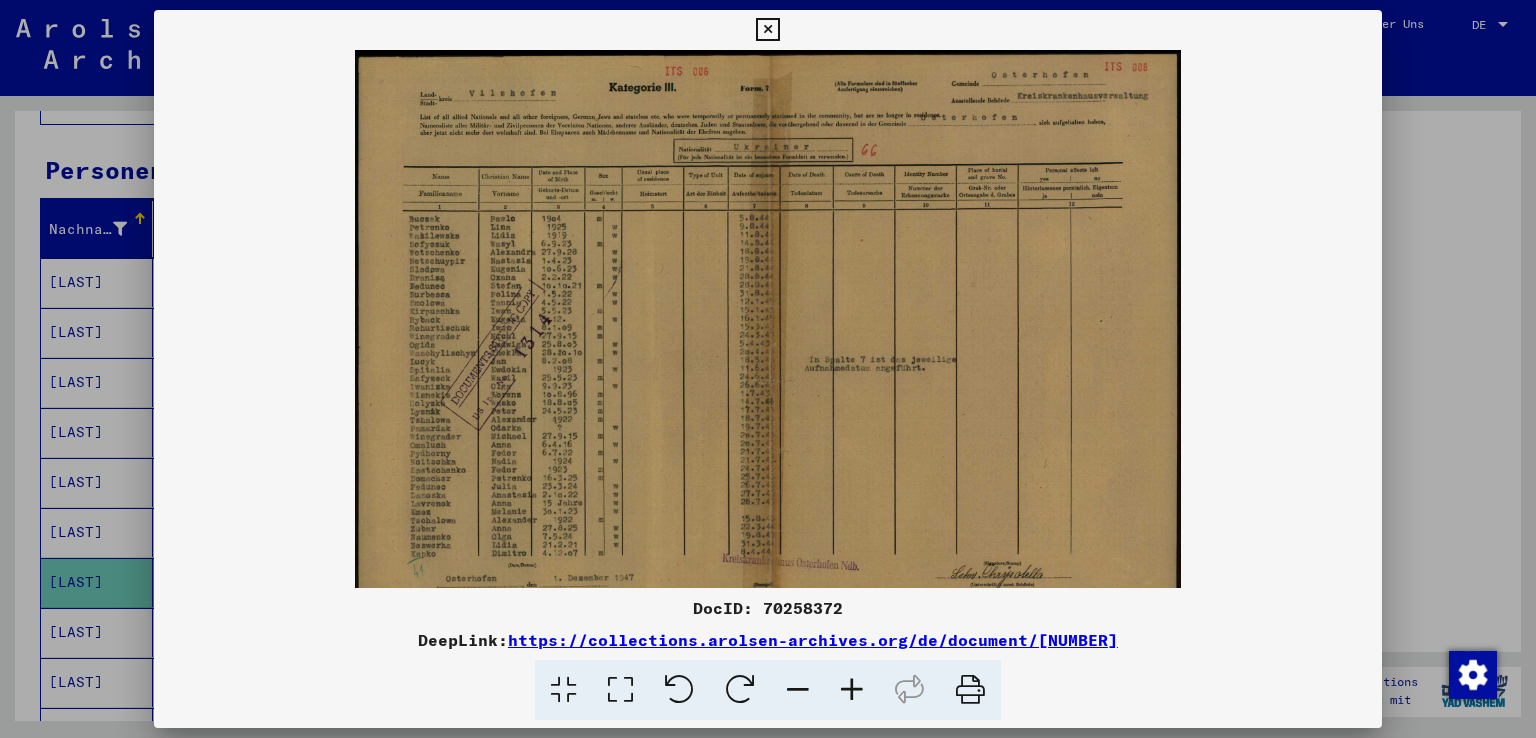 click at bounding box center [852, 690] 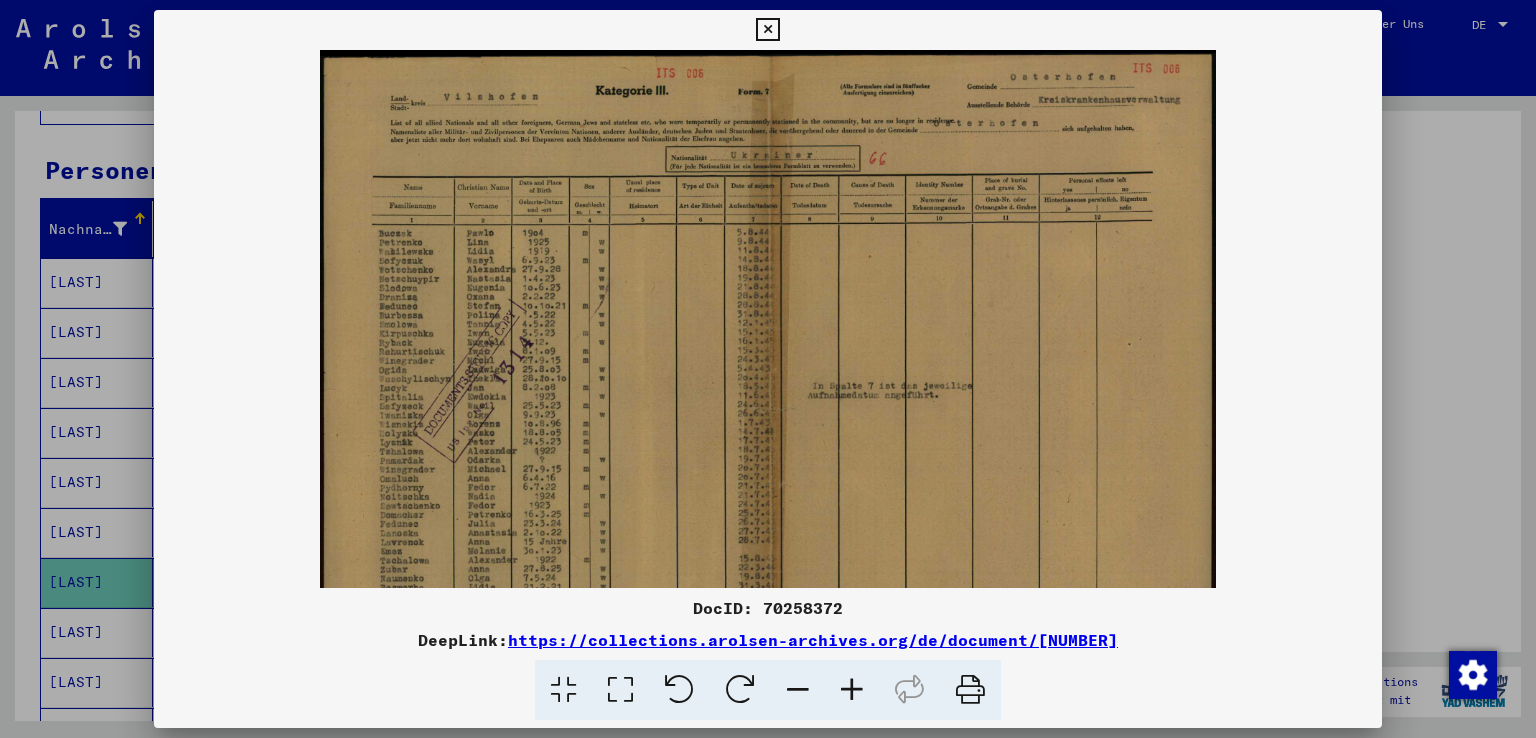 click at bounding box center [852, 690] 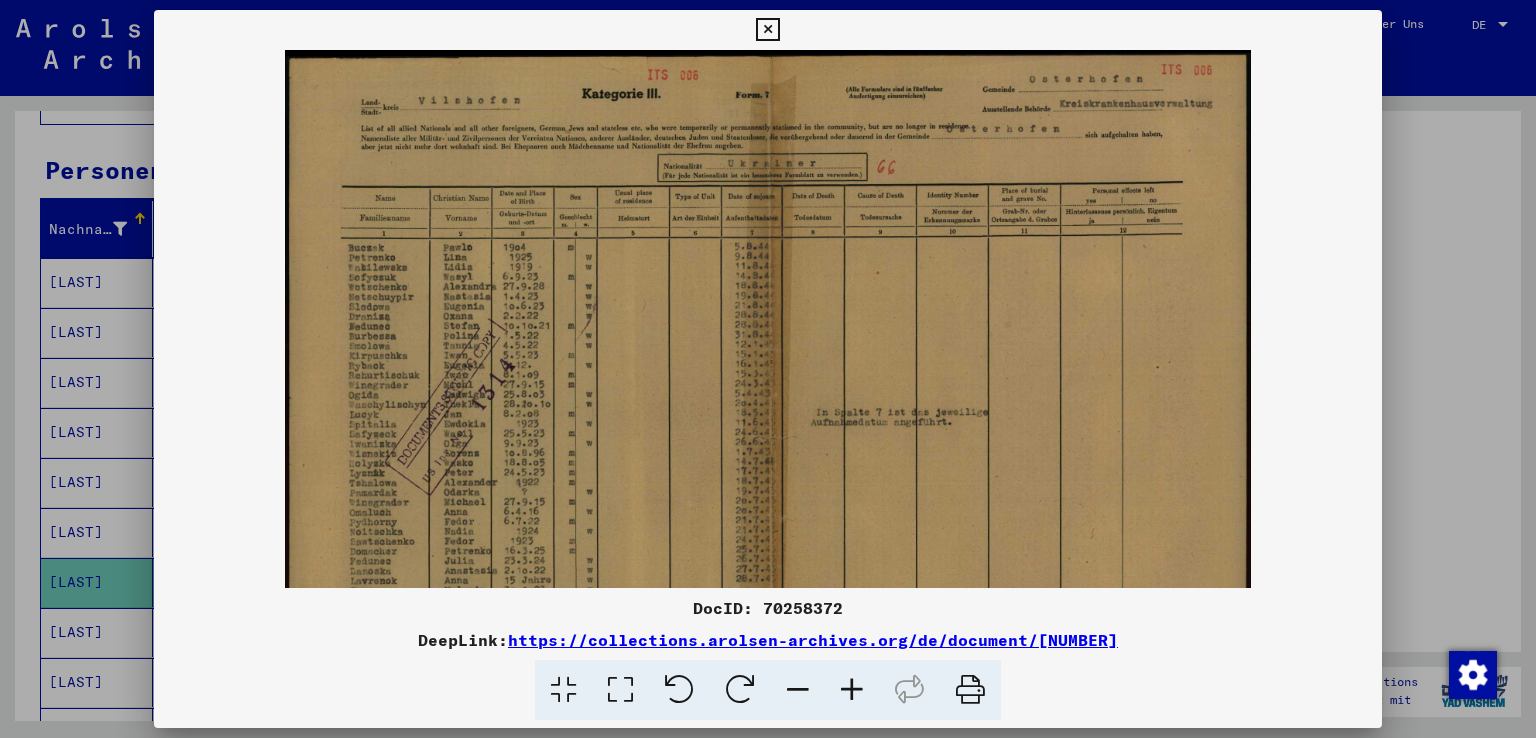 click at bounding box center [852, 690] 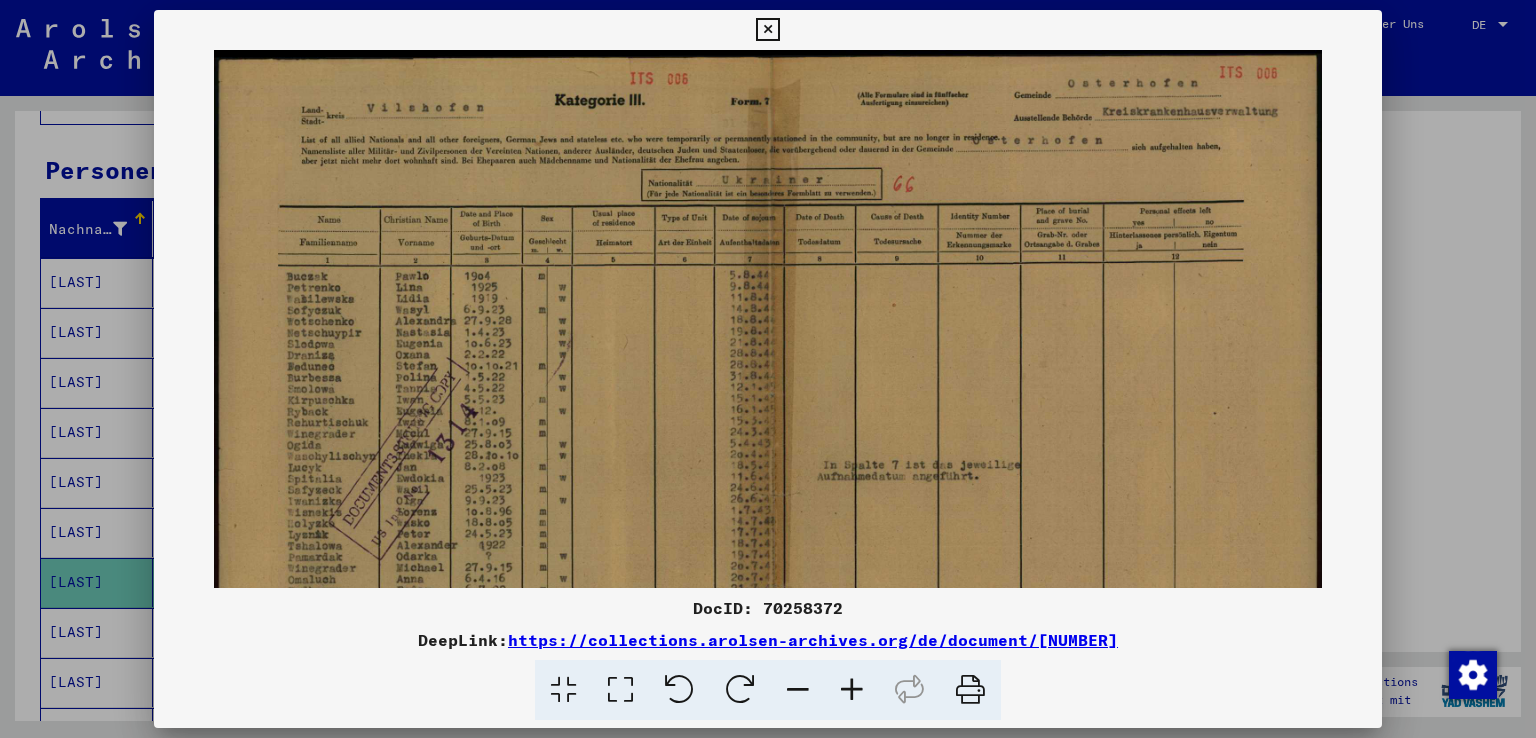 click at bounding box center (852, 690) 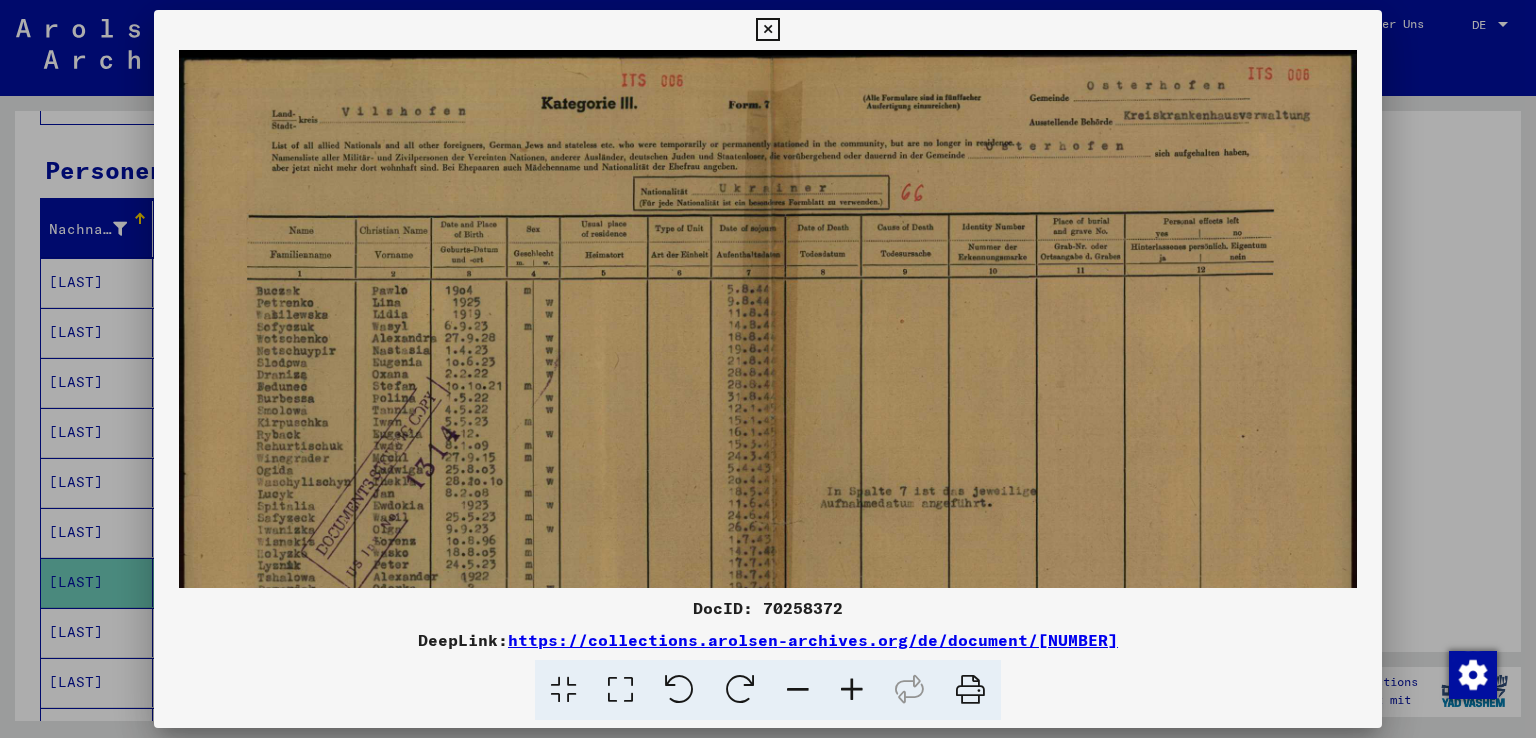click at bounding box center [852, 690] 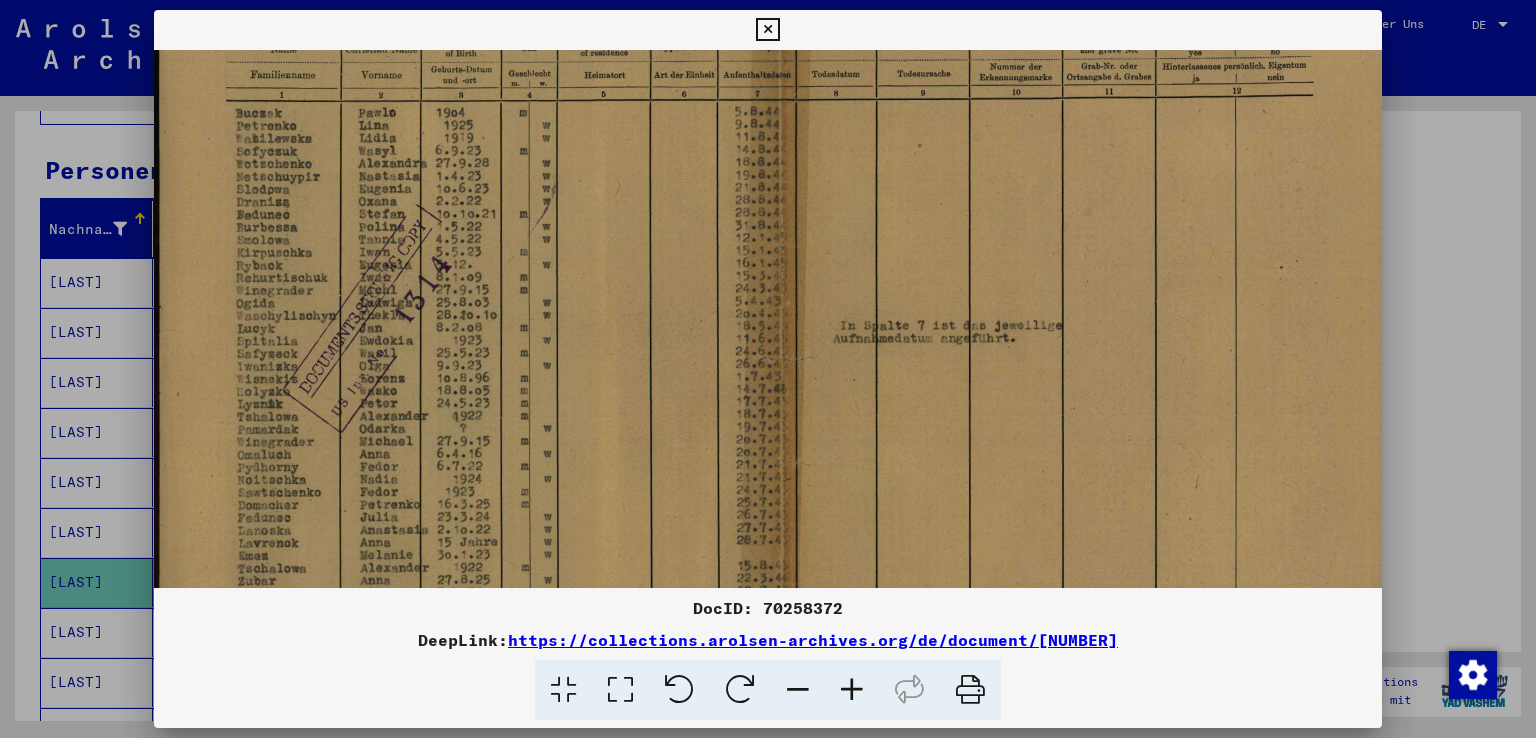 scroll, scrollTop: 192, scrollLeft: 0, axis: vertical 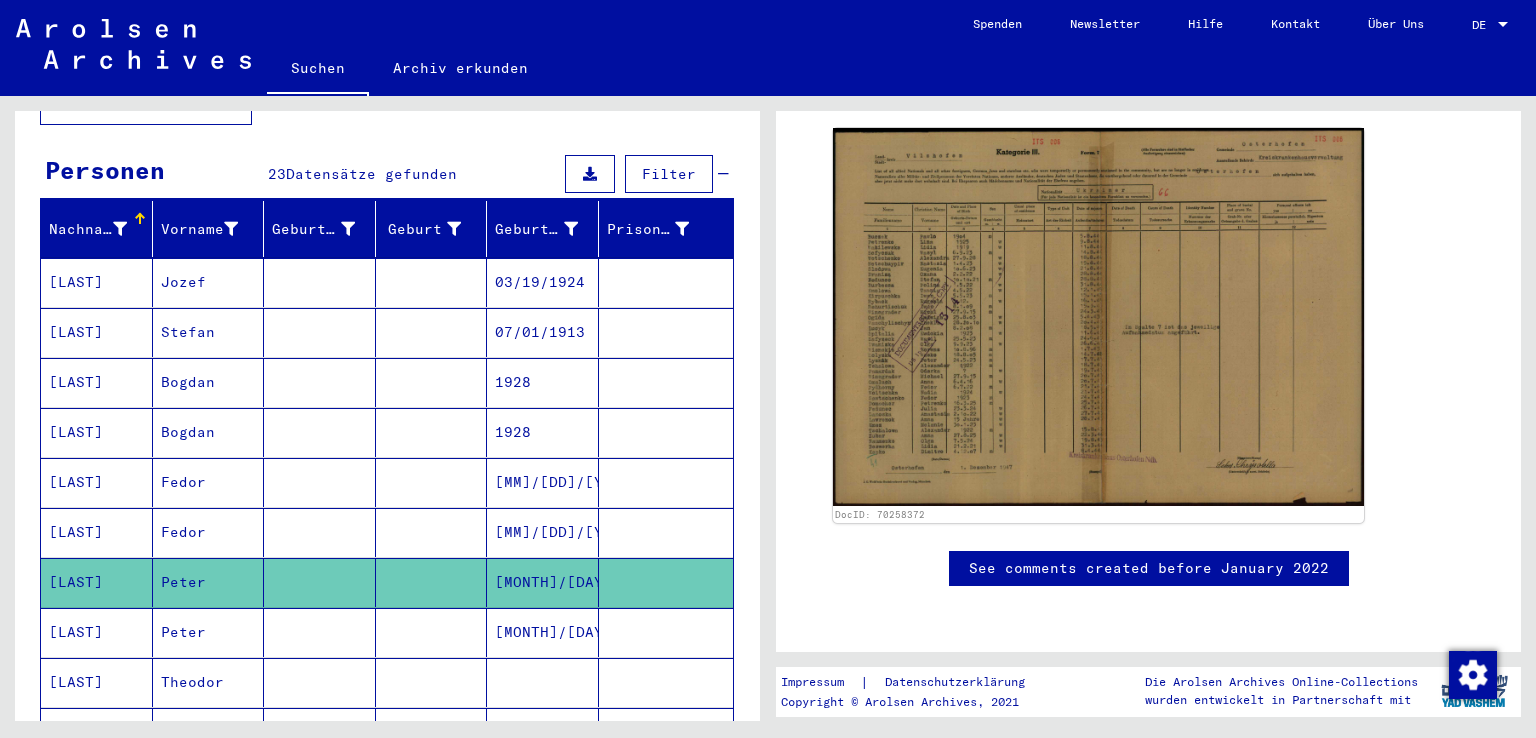 click at bounding box center [432, 682] 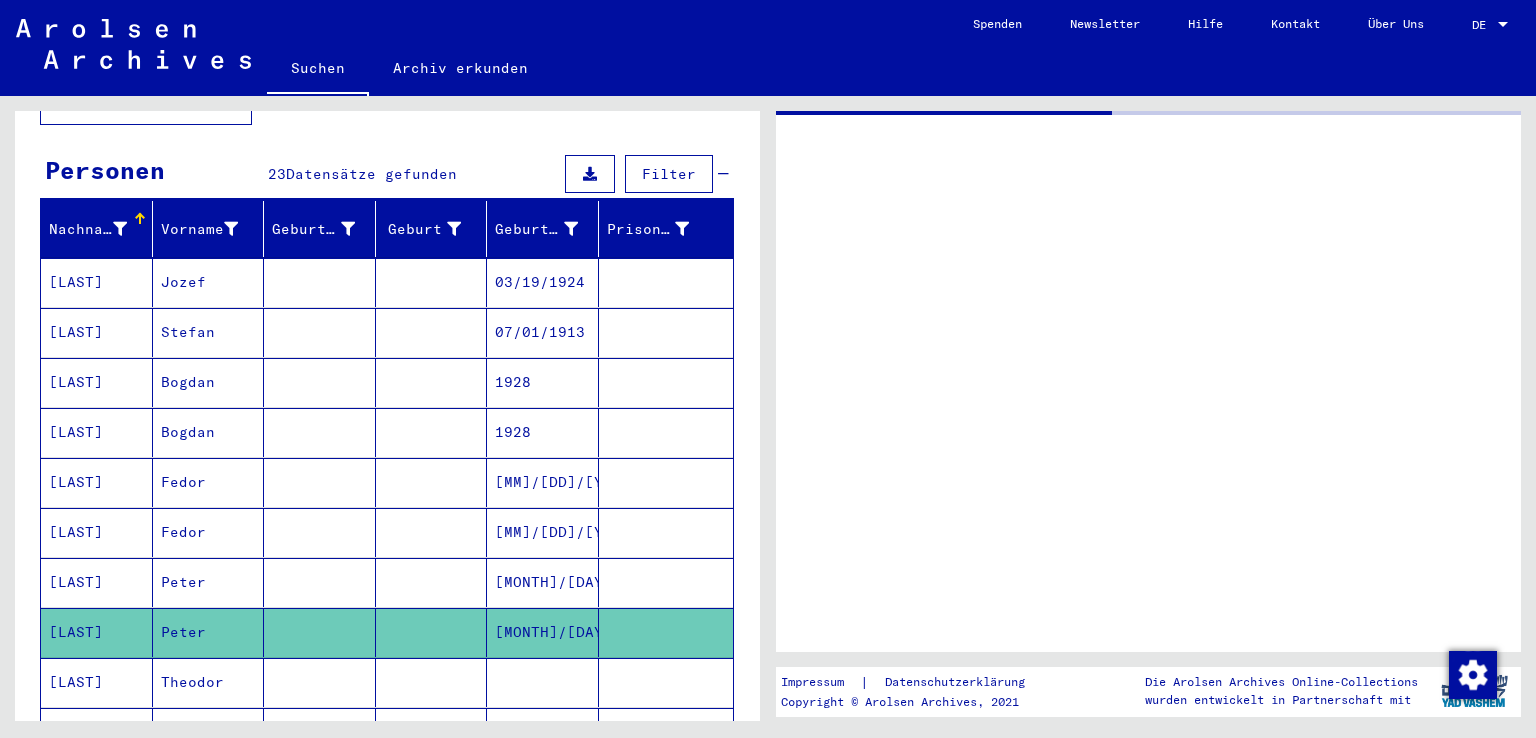scroll, scrollTop: 0, scrollLeft: 0, axis: both 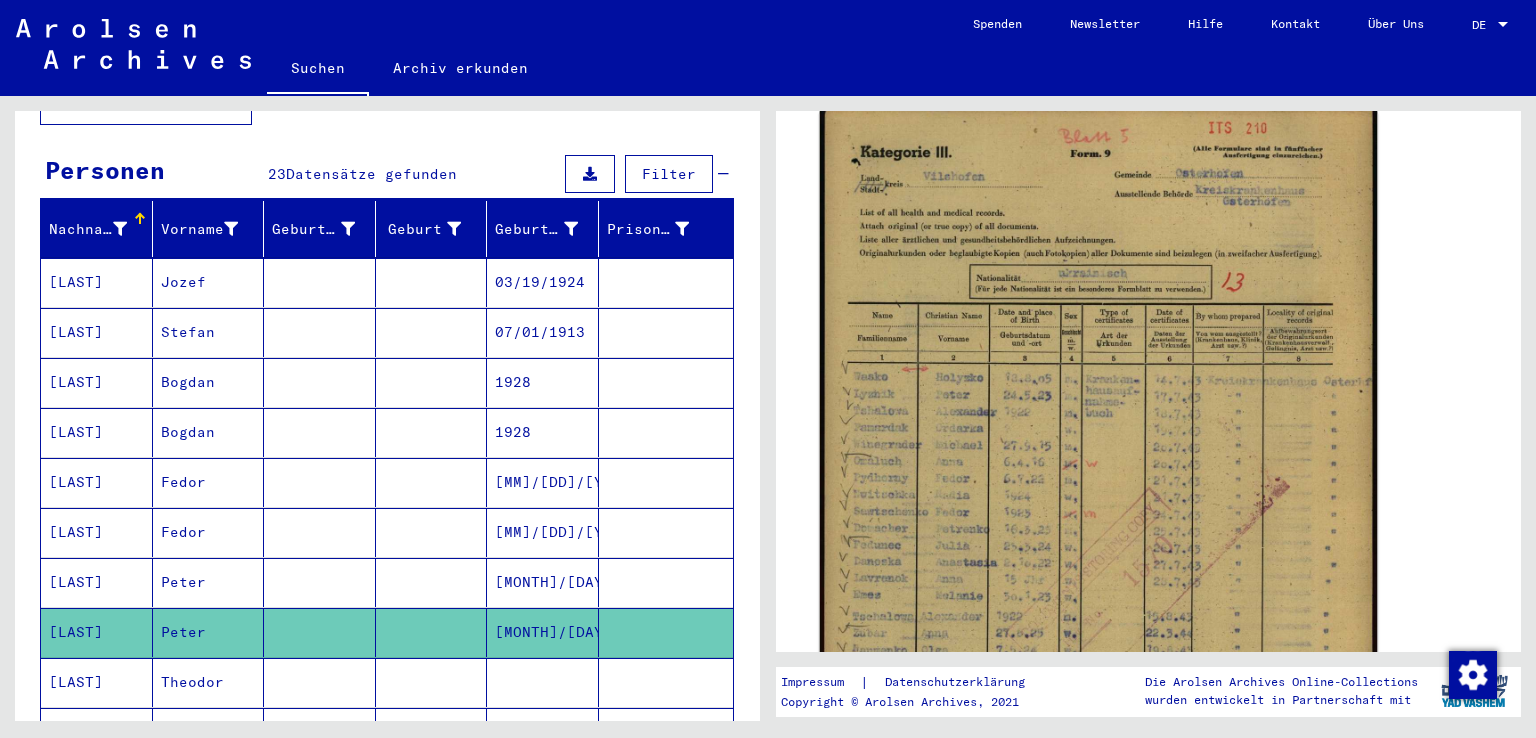 click 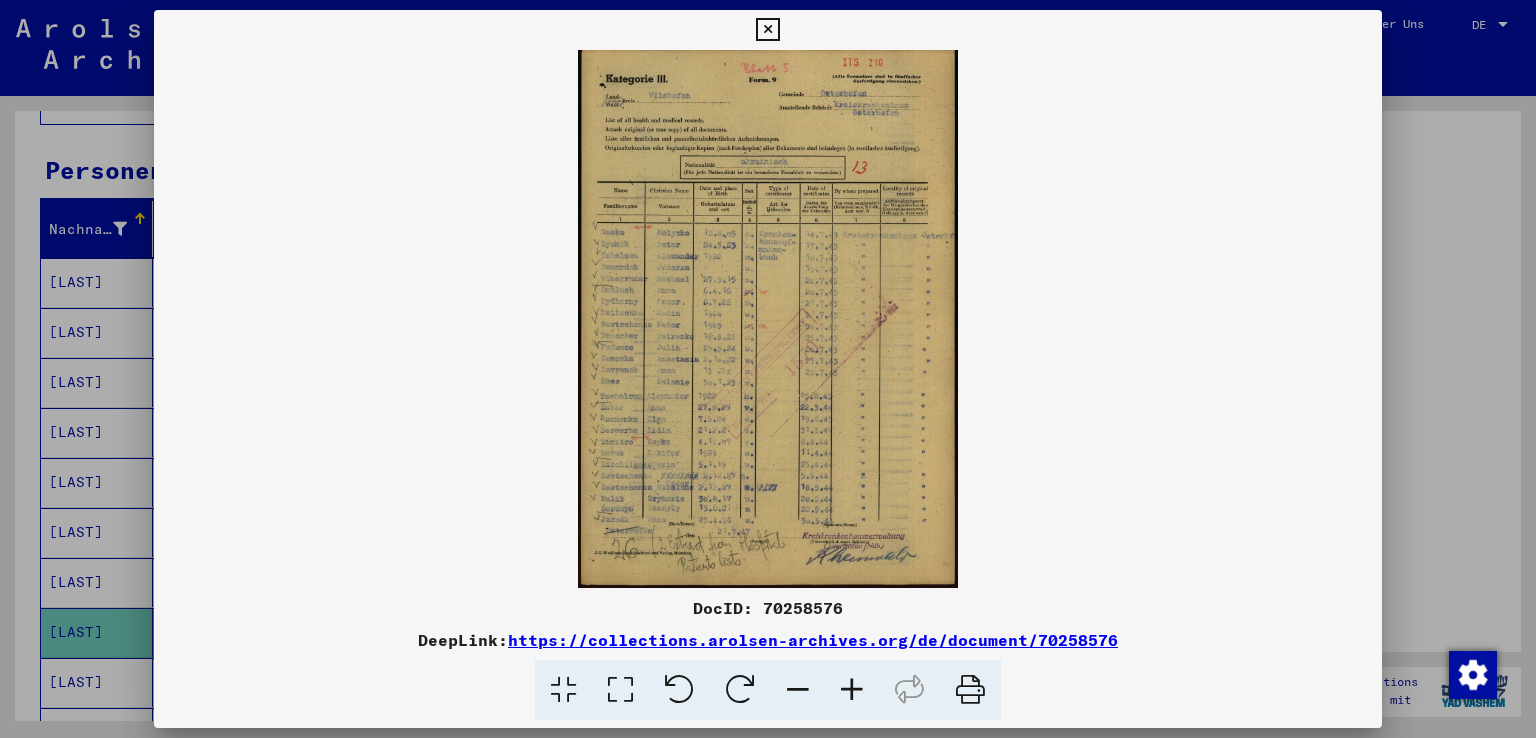 click at bounding box center [852, 690] 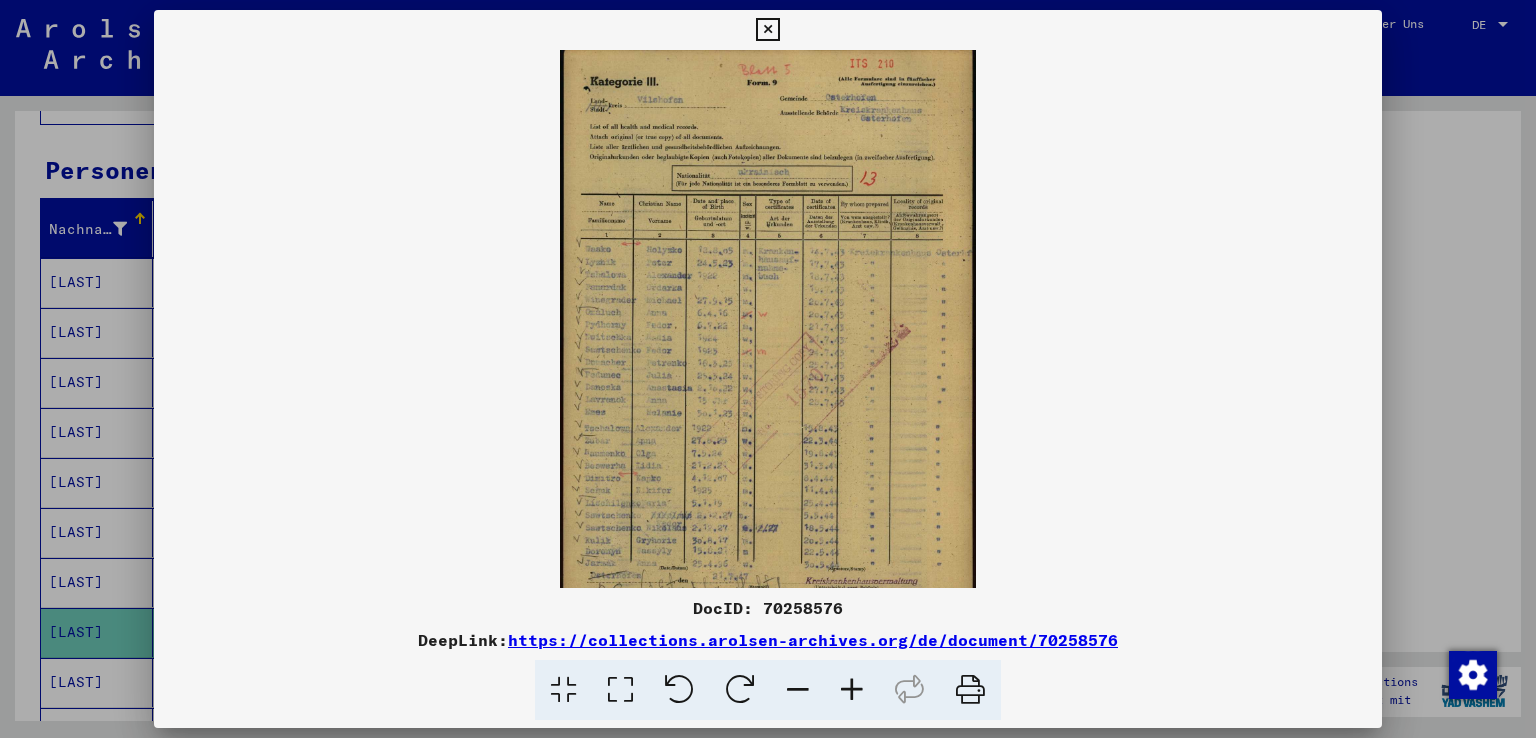 click at bounding box center (852, 690) 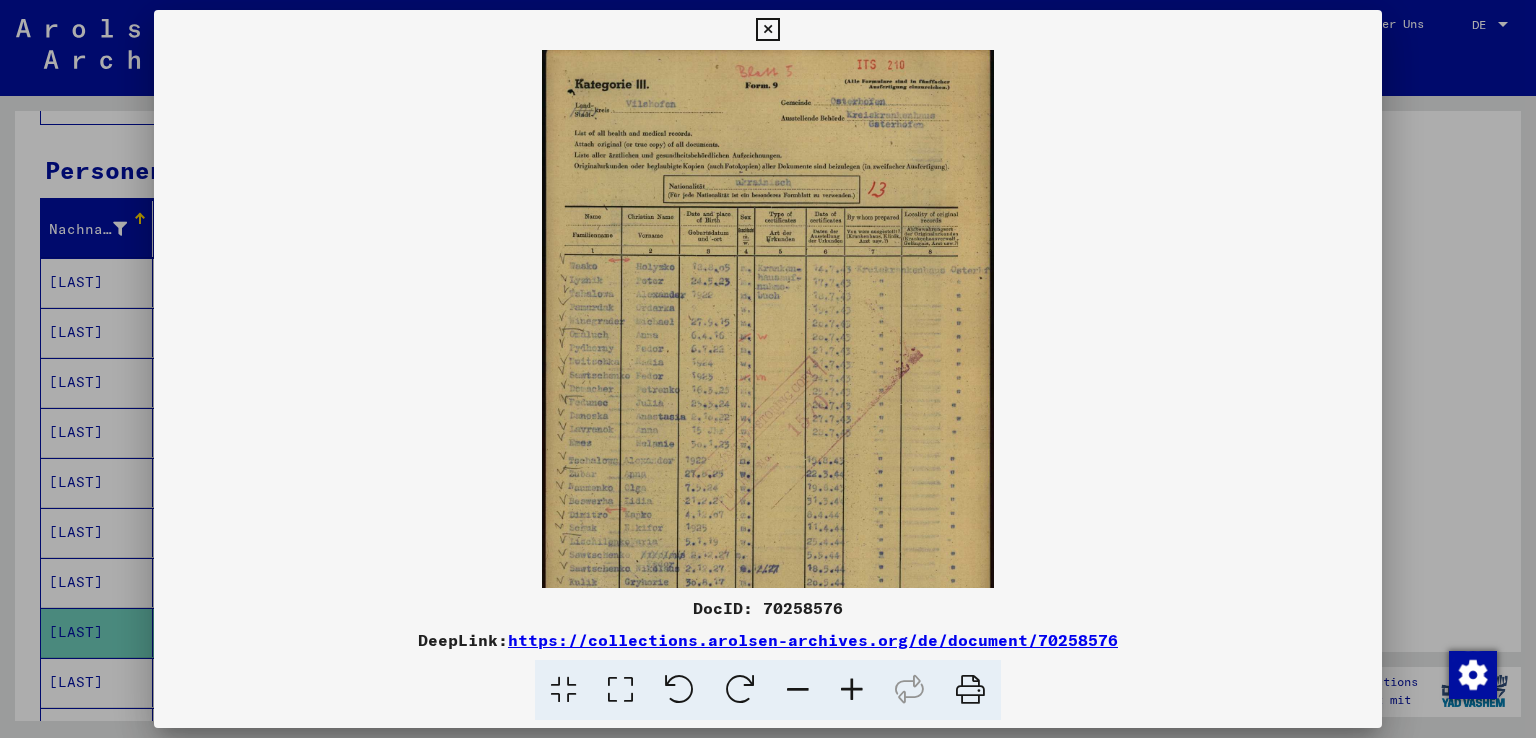 click at bounding box center (852, 690) 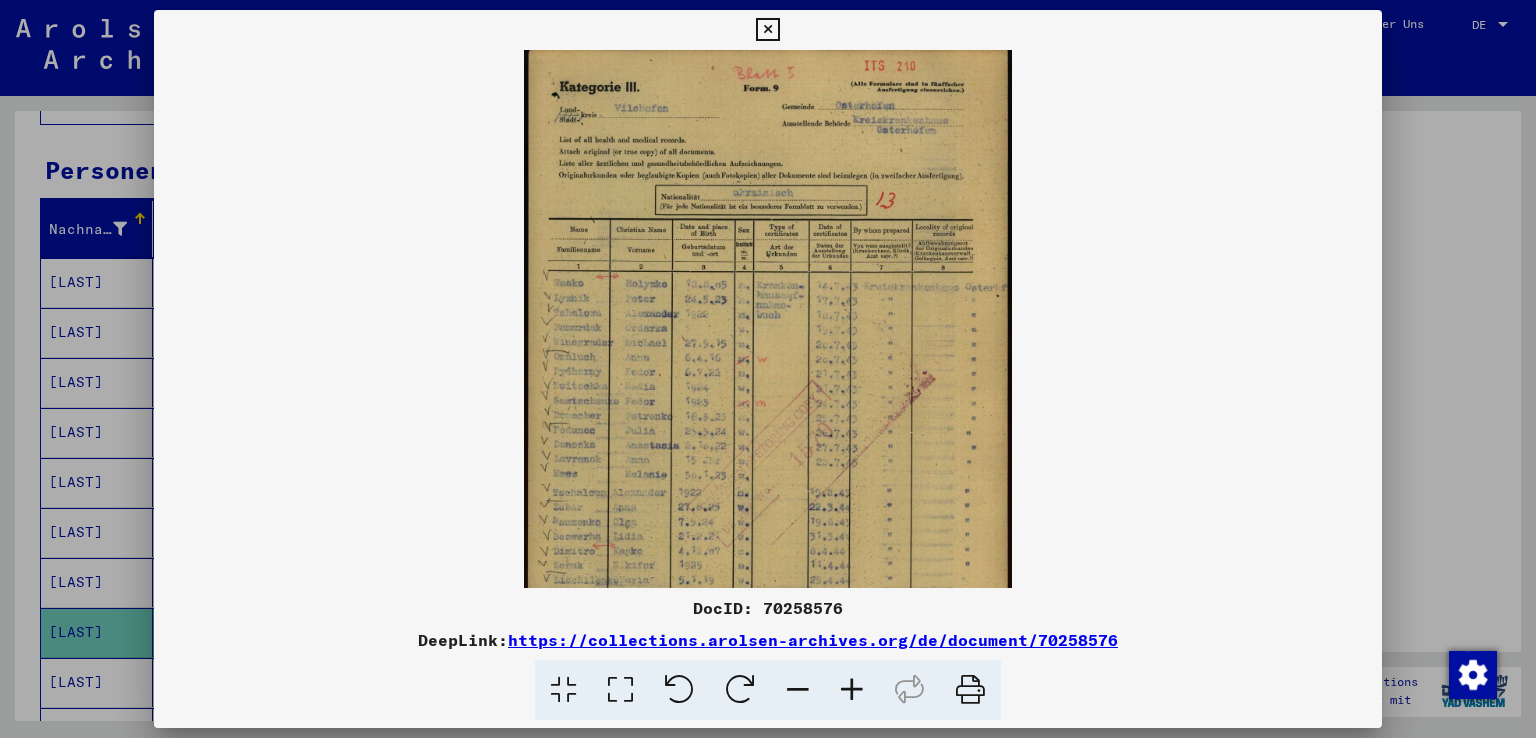 click at bounding box center [852, 690] 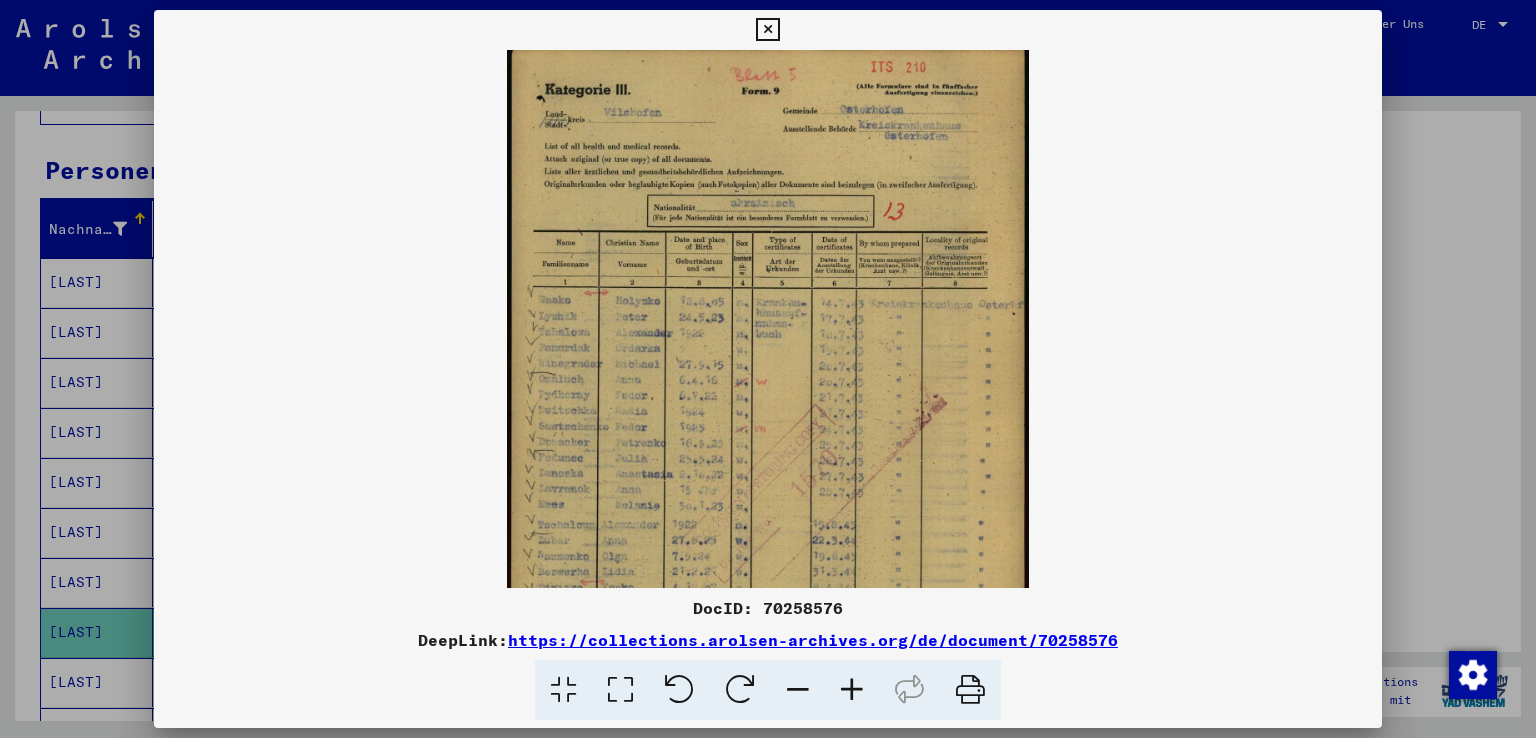 click at bounding box center [852, 690] 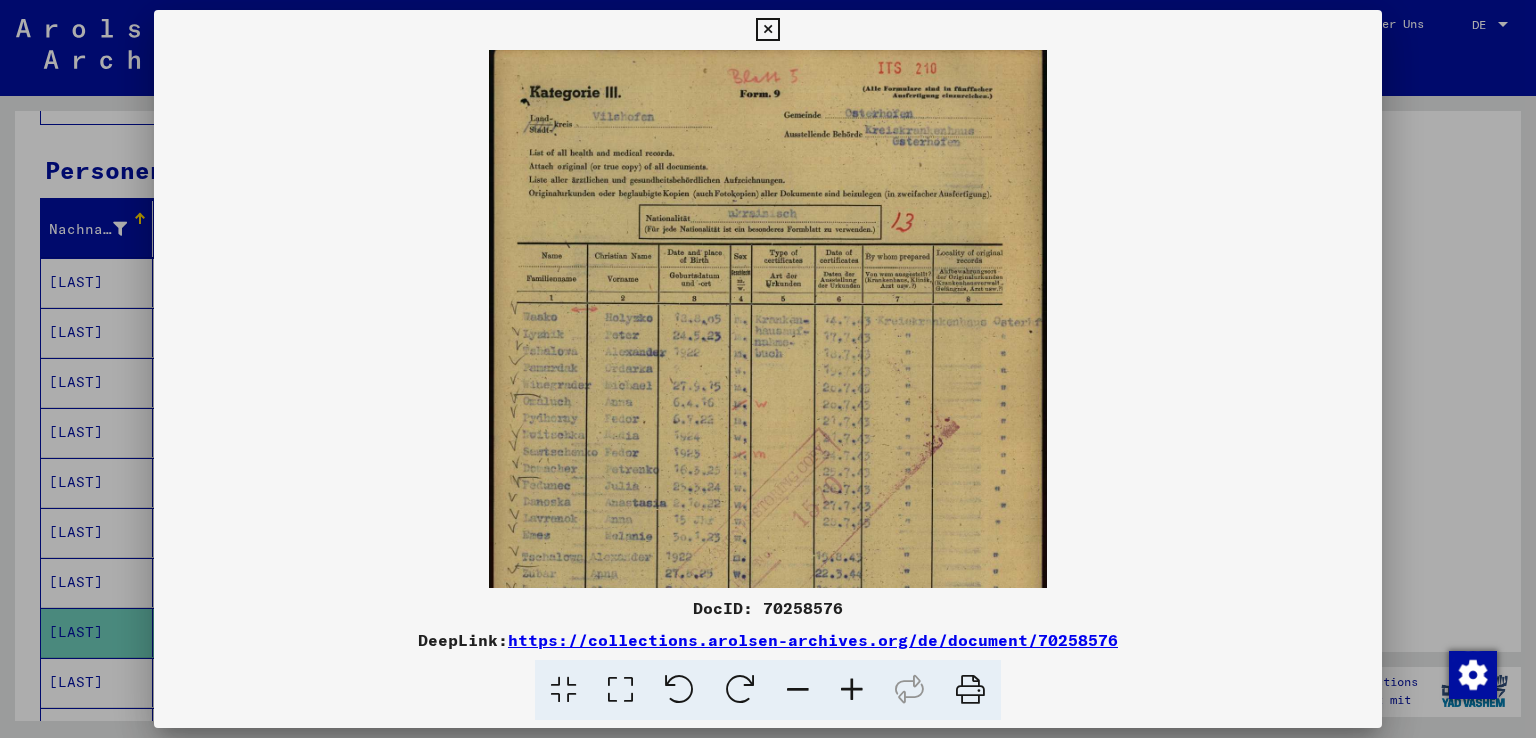 click at bounding box center (852, 690) 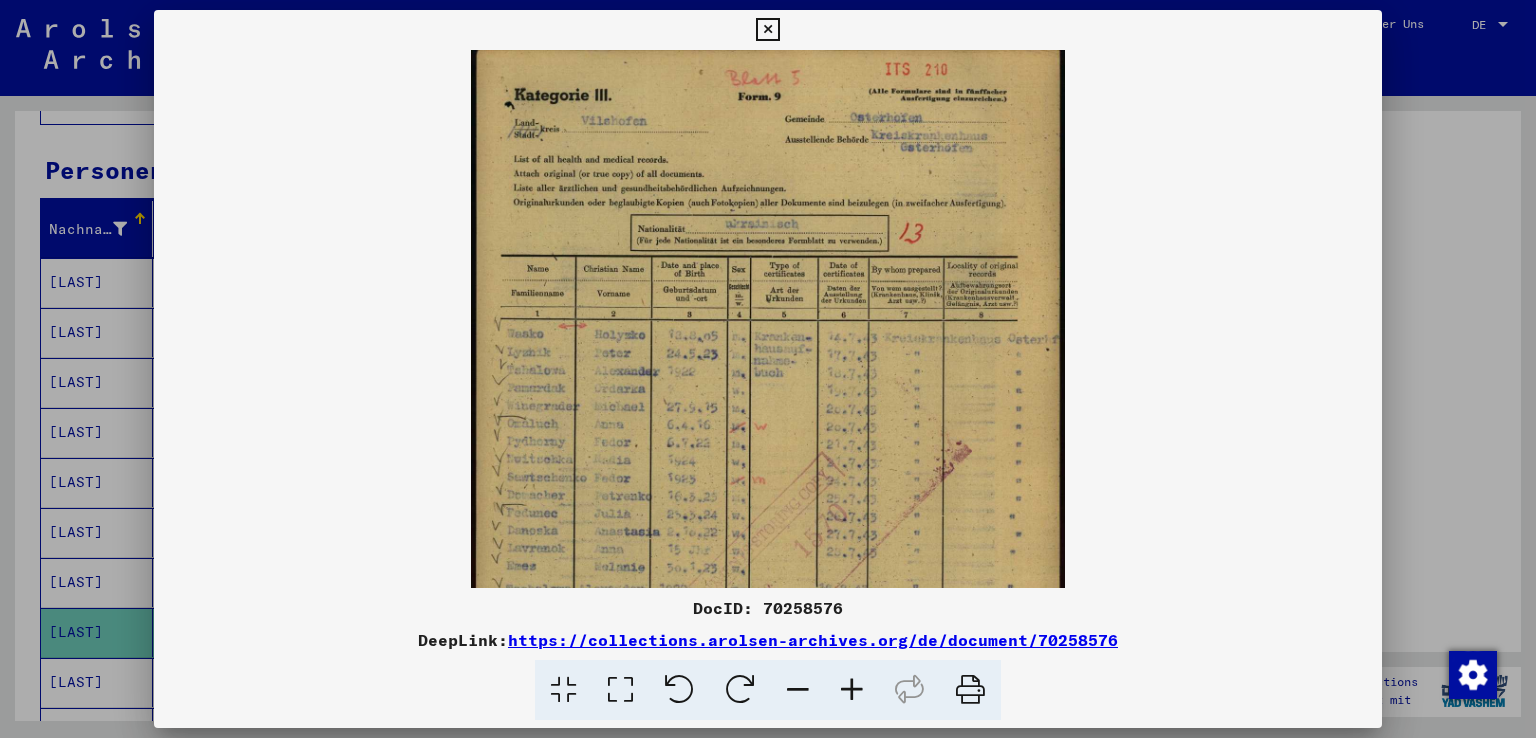 click at bounding box center [852, 690] 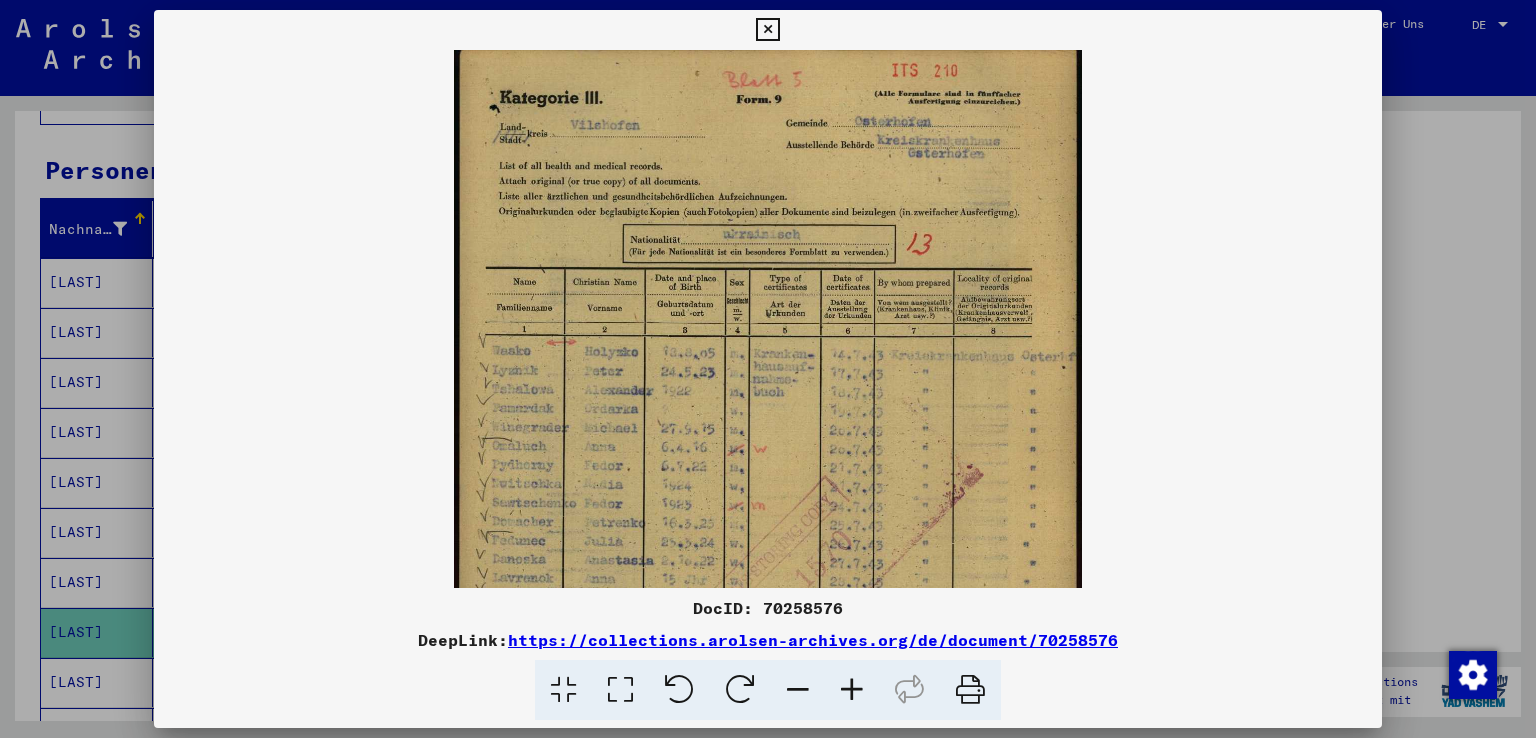click at bounding box center (852, 690) 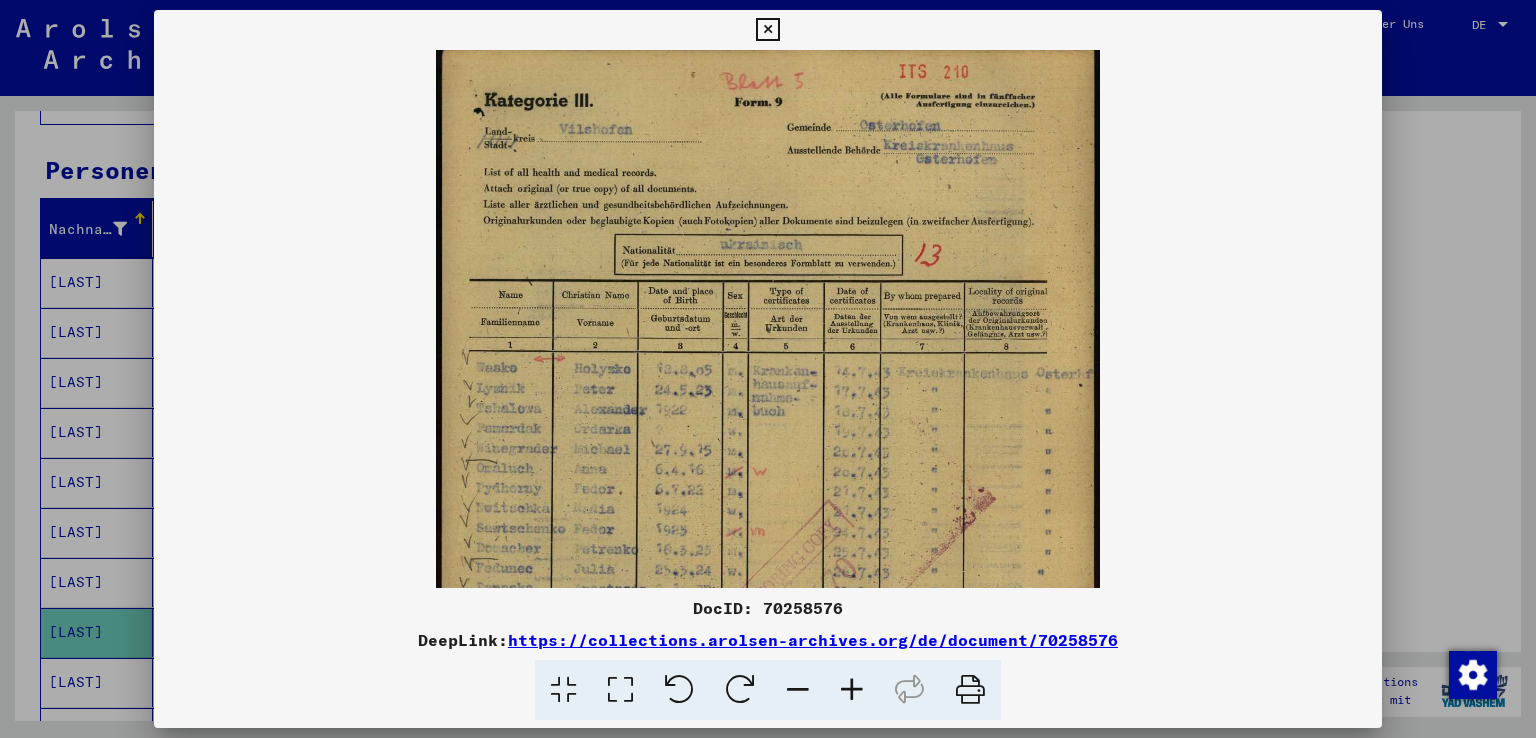 click at bounding box center (852, 690) 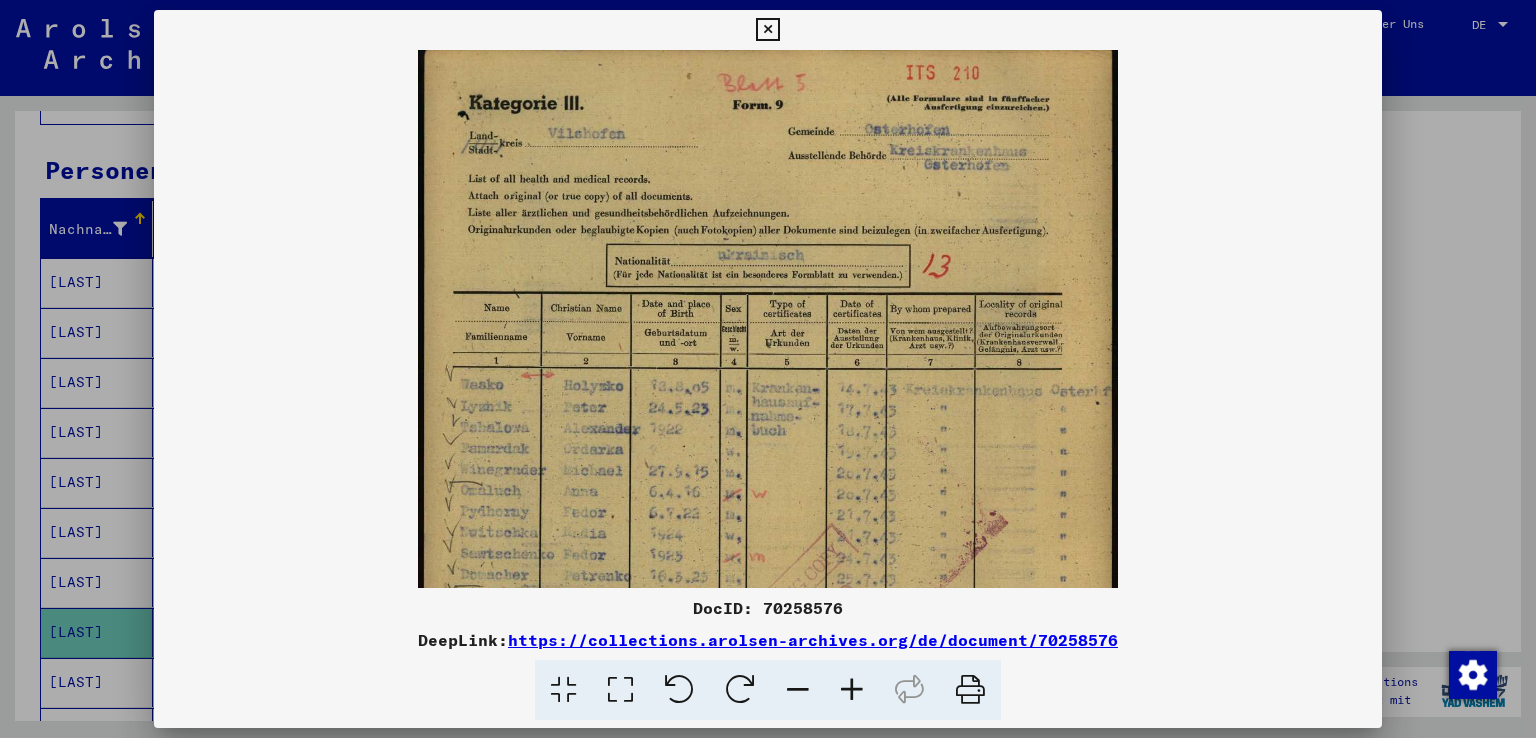 click at bounding box center (852, 690) 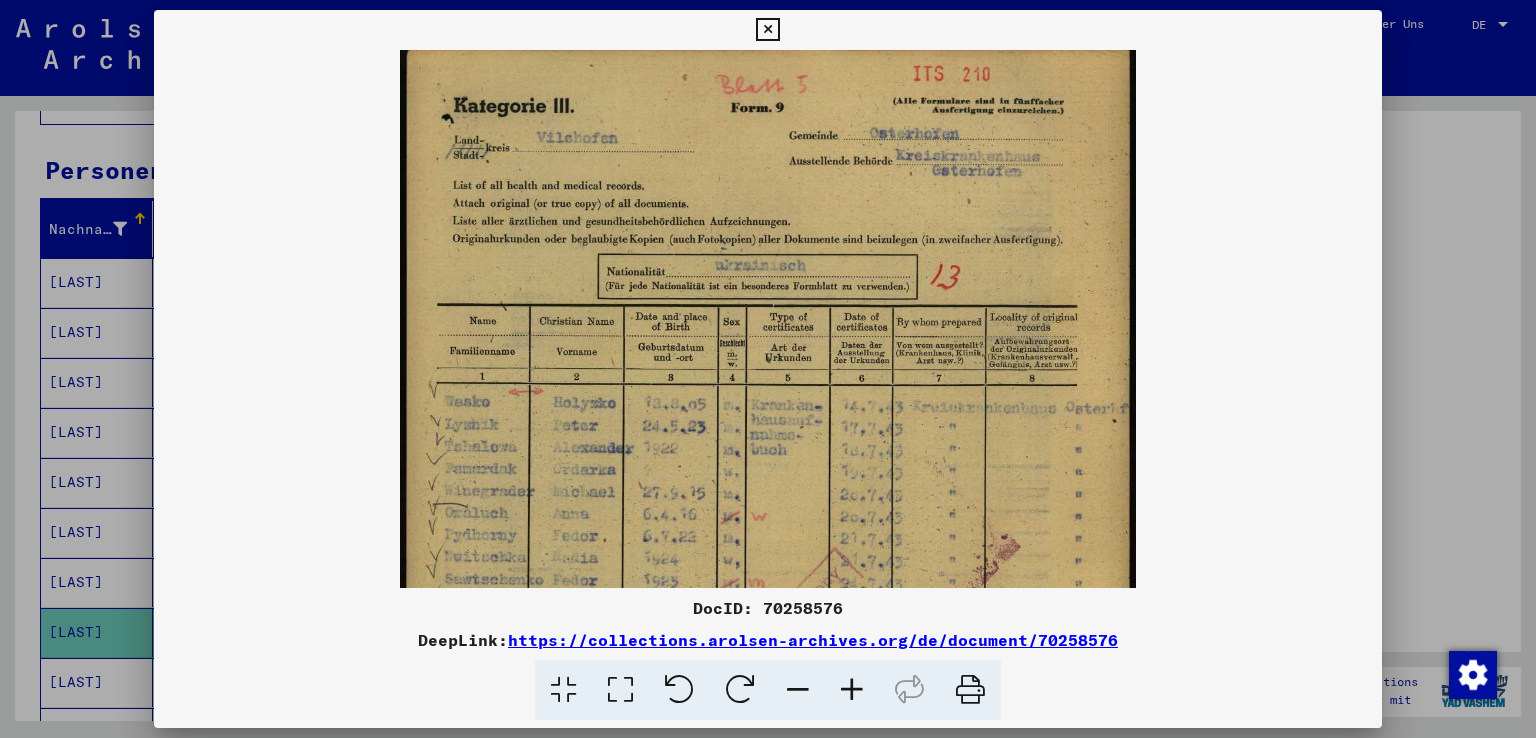 click at bounding box center [852, 690] 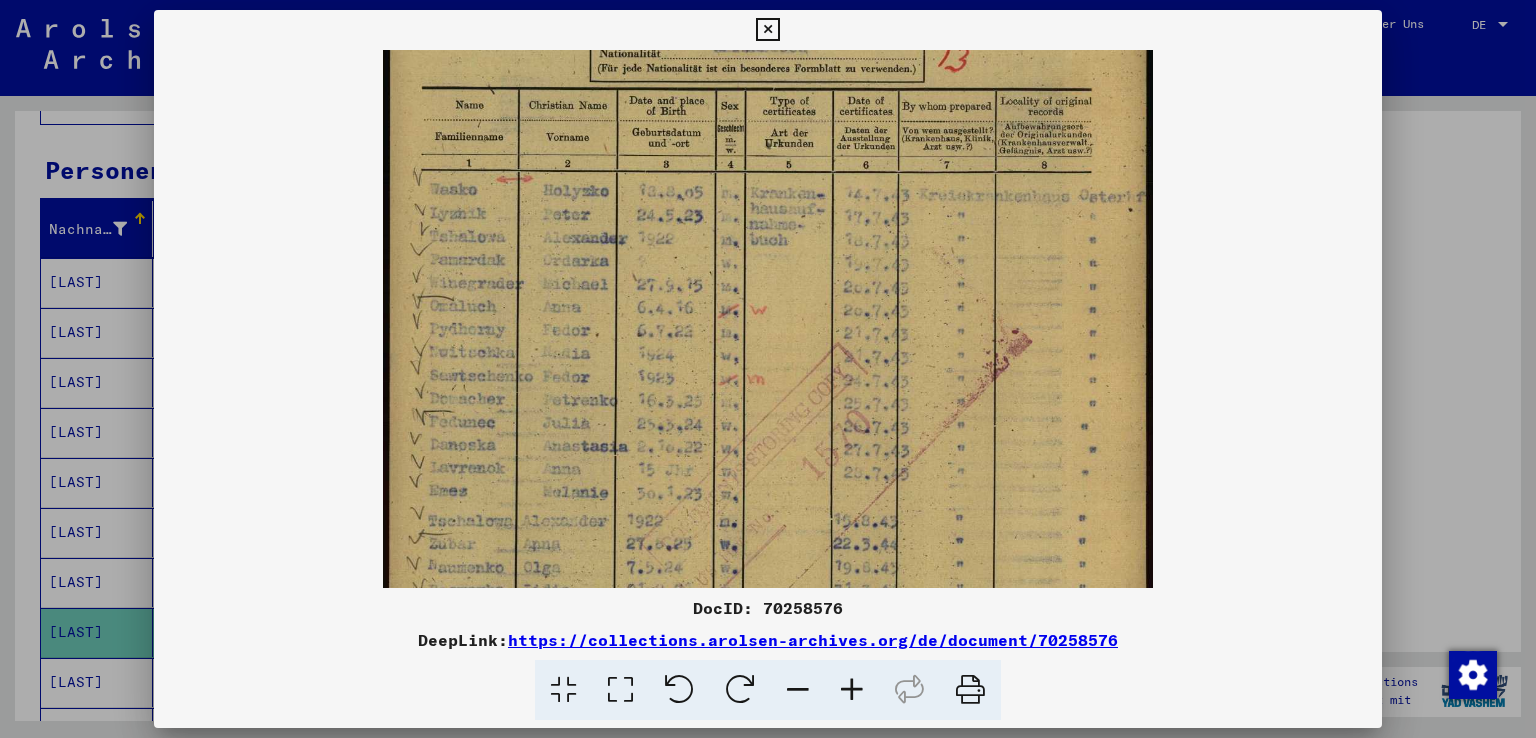 drag, startPoint x: 940, startPoint y: 393, endPoint x: 949, endPoint y: 167, distance: 226.17914 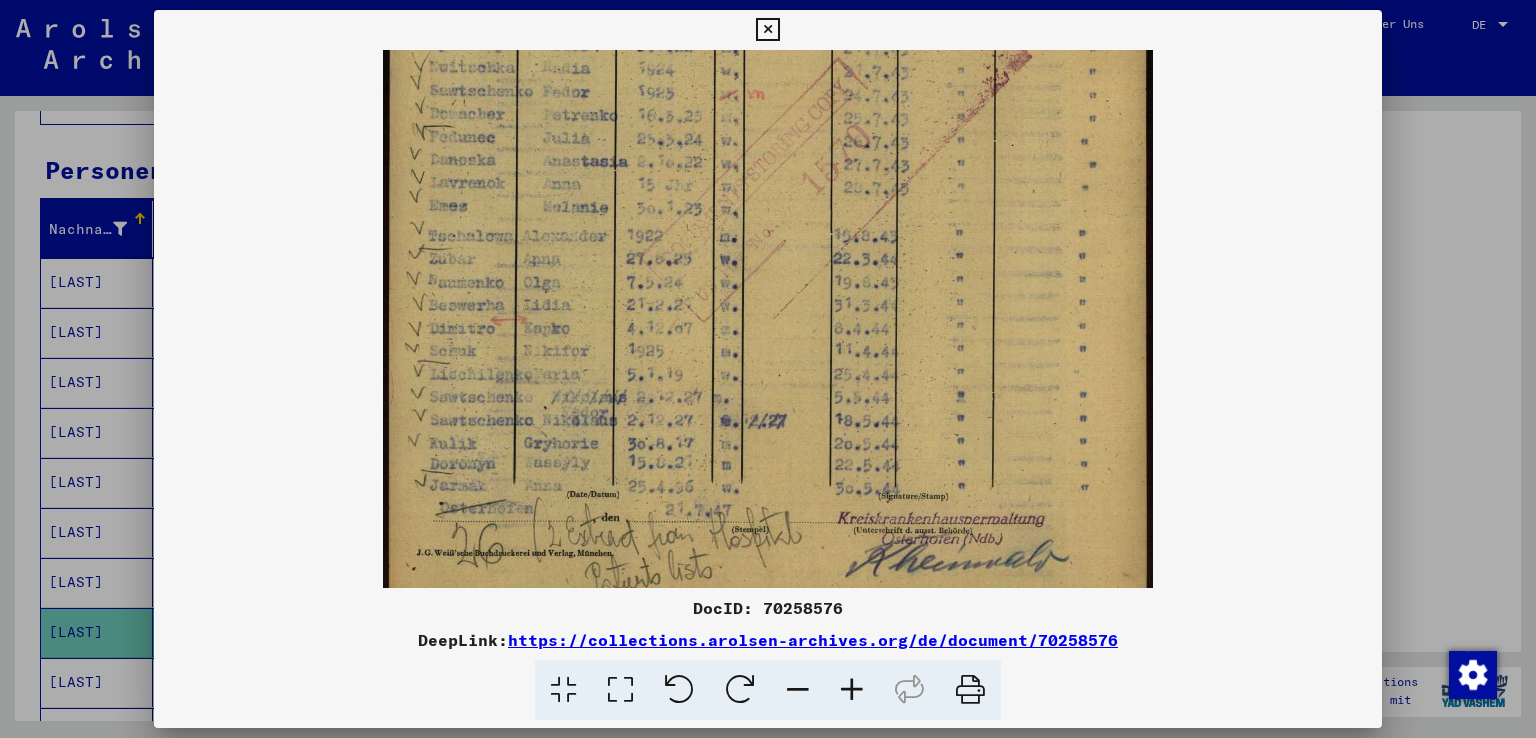 scroll, scrollTop: 549, scrollLeft: 0, axis: vertical 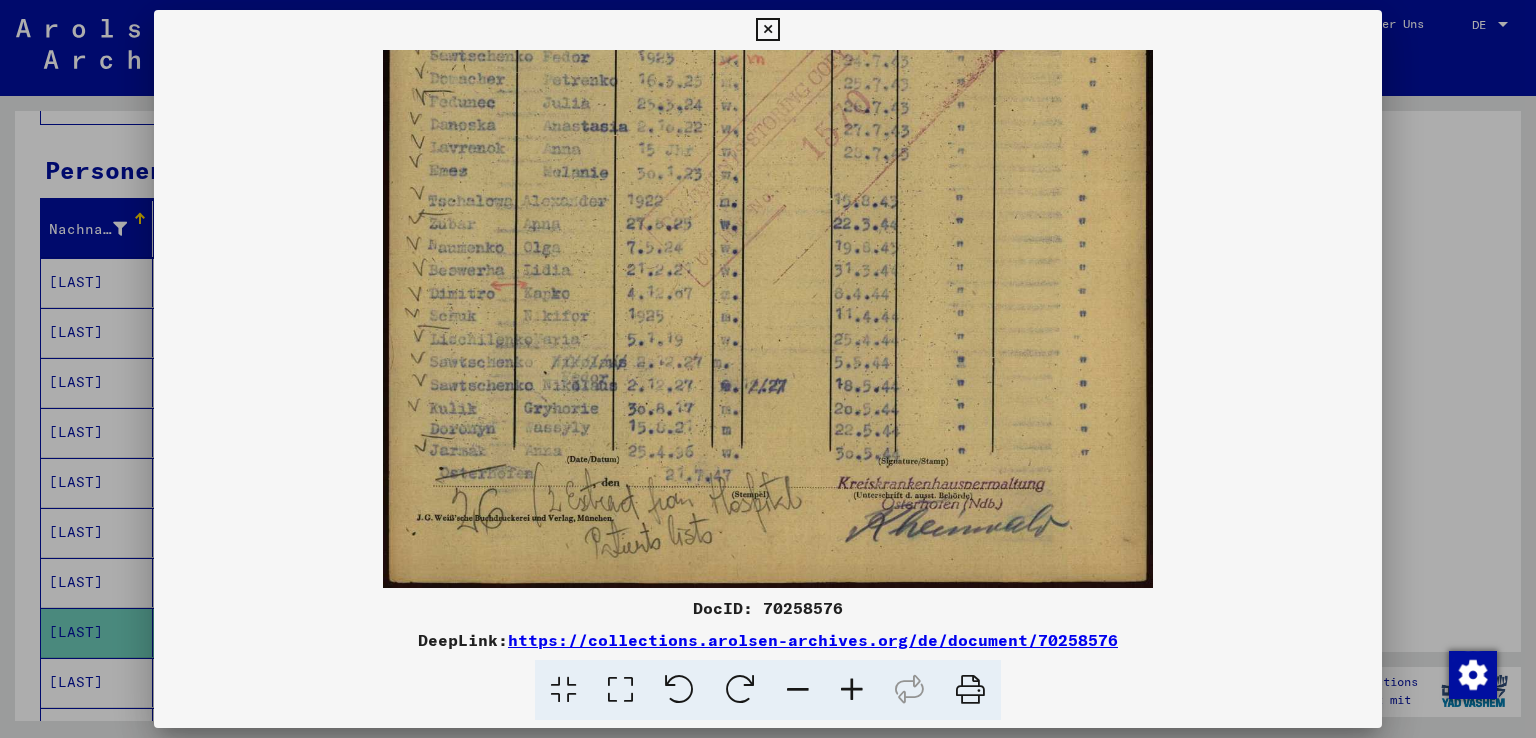 drag, startPoint x: 921, startPoint y: 500, endPoint x: 1077, endPoint y: 28, distance: 497.11166 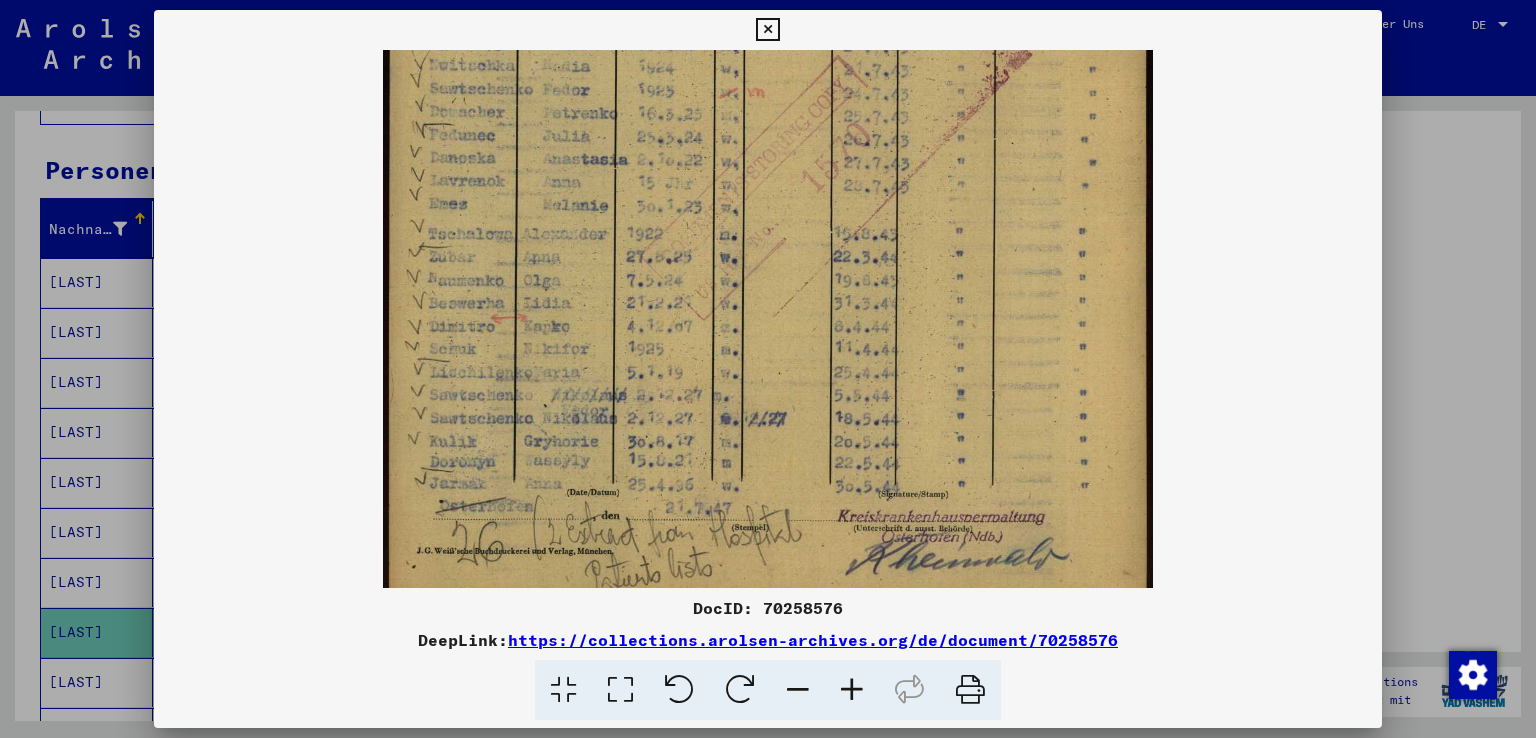 scroll, scrollTop: 549, scrollLeft: 0, axis: vertical 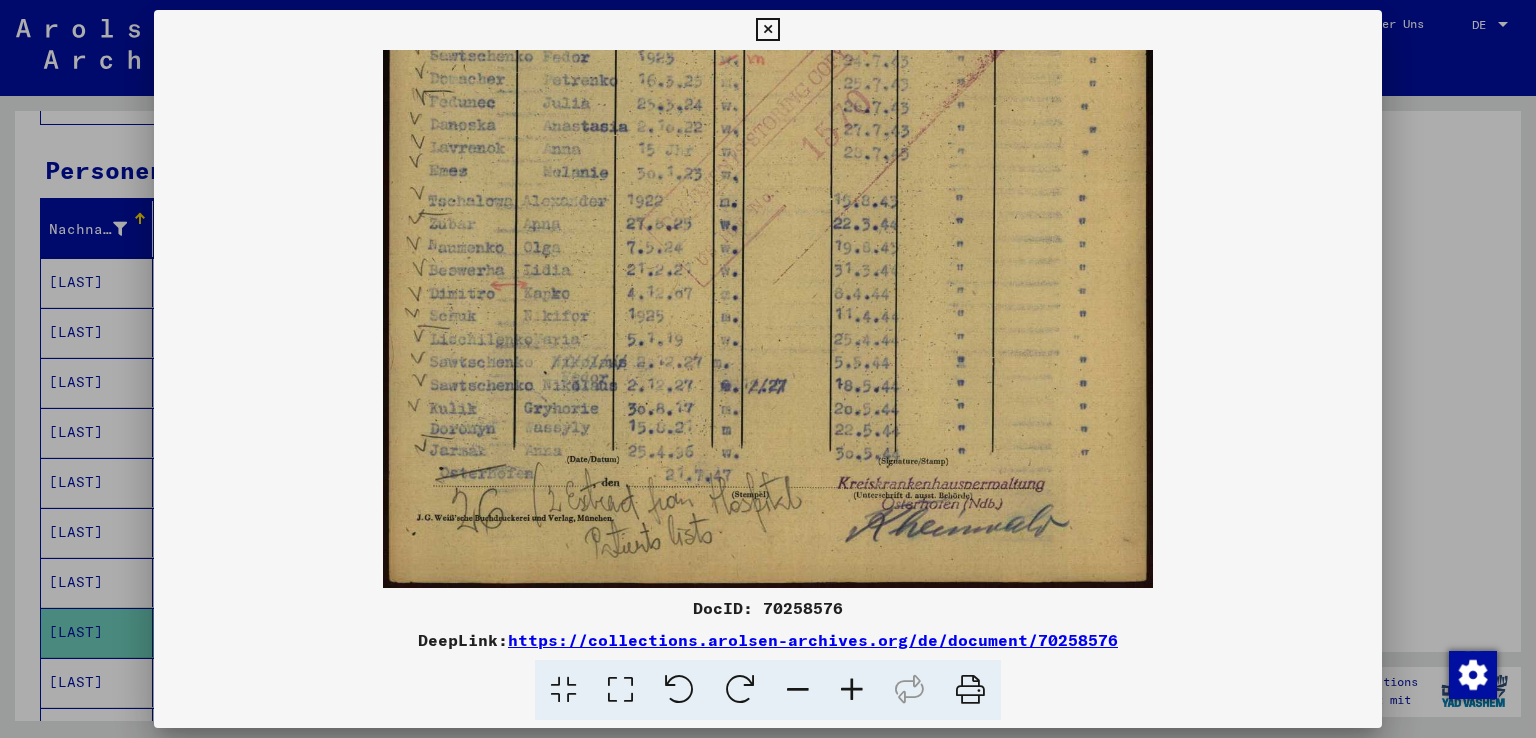 drag, startPoint x: 957, startPoint y: 159, endPoint x: 1089, endPoint y: 124, distance: 136.56134 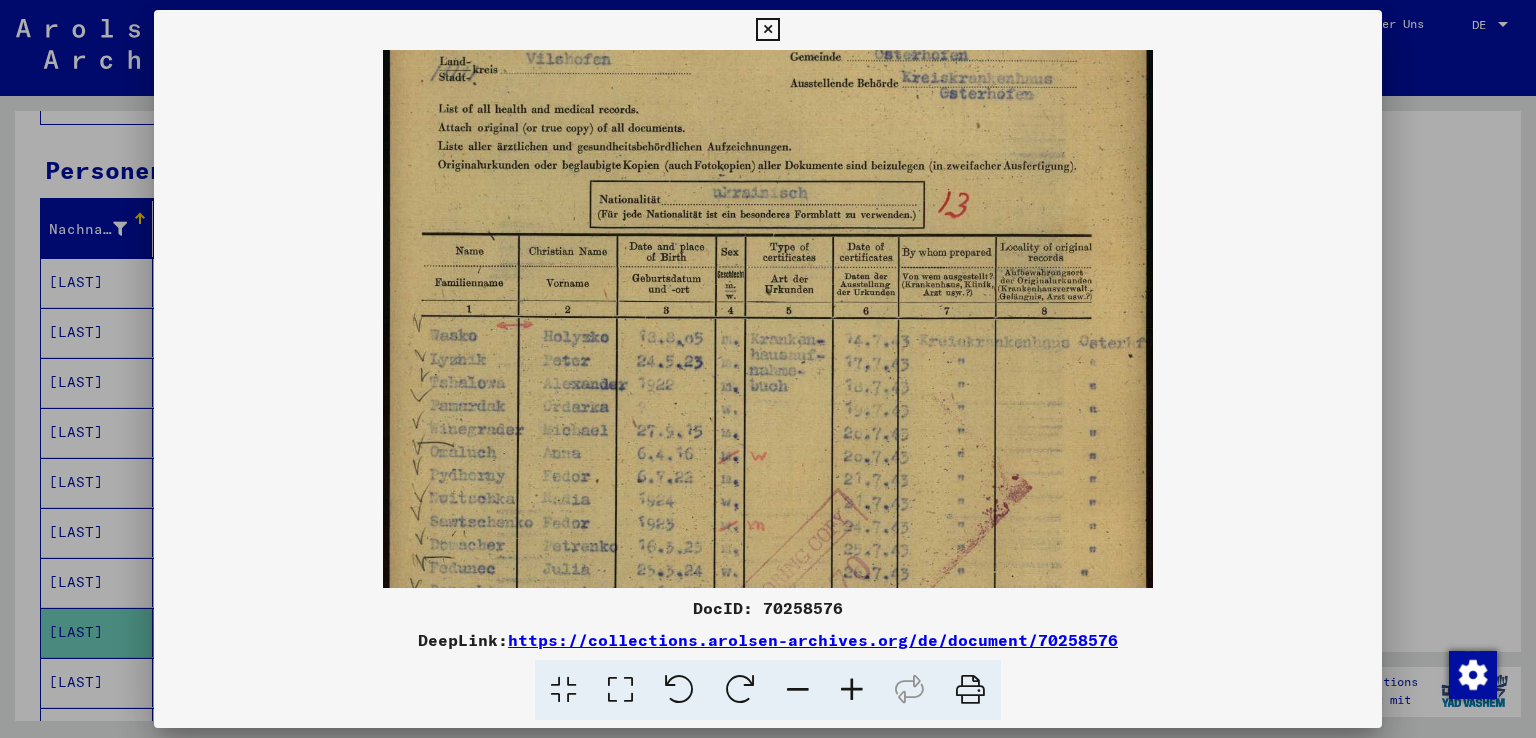 scroll, scrollTop: 82, scrollLeft: 0, axis: vertical 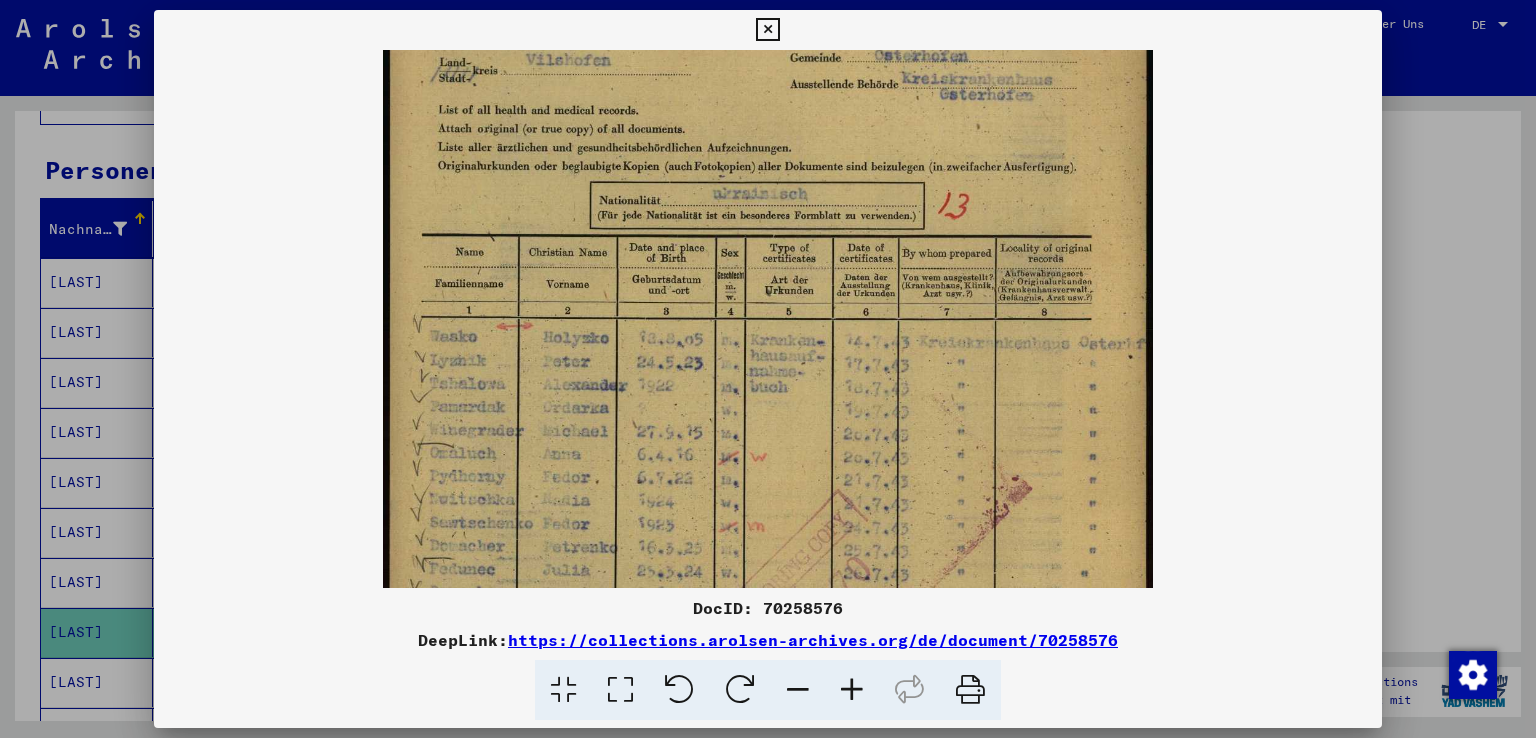 drag, startPoint x: 1072, startPoint y: 121, endPoint x: 1200, endPoint y: 605, distance: 500.6396 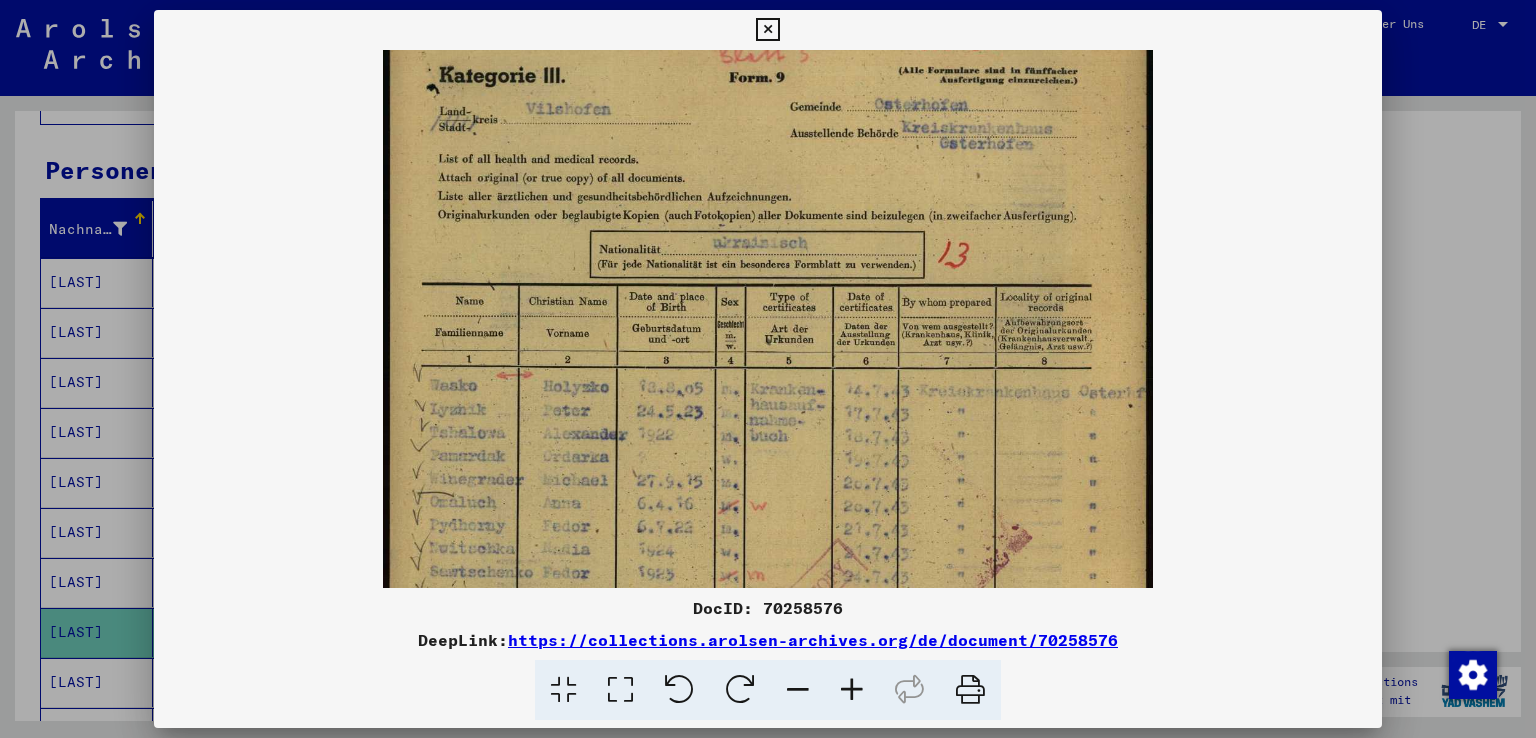 scroll, scrollTop: 0, scrollLeft: 0, axis: both 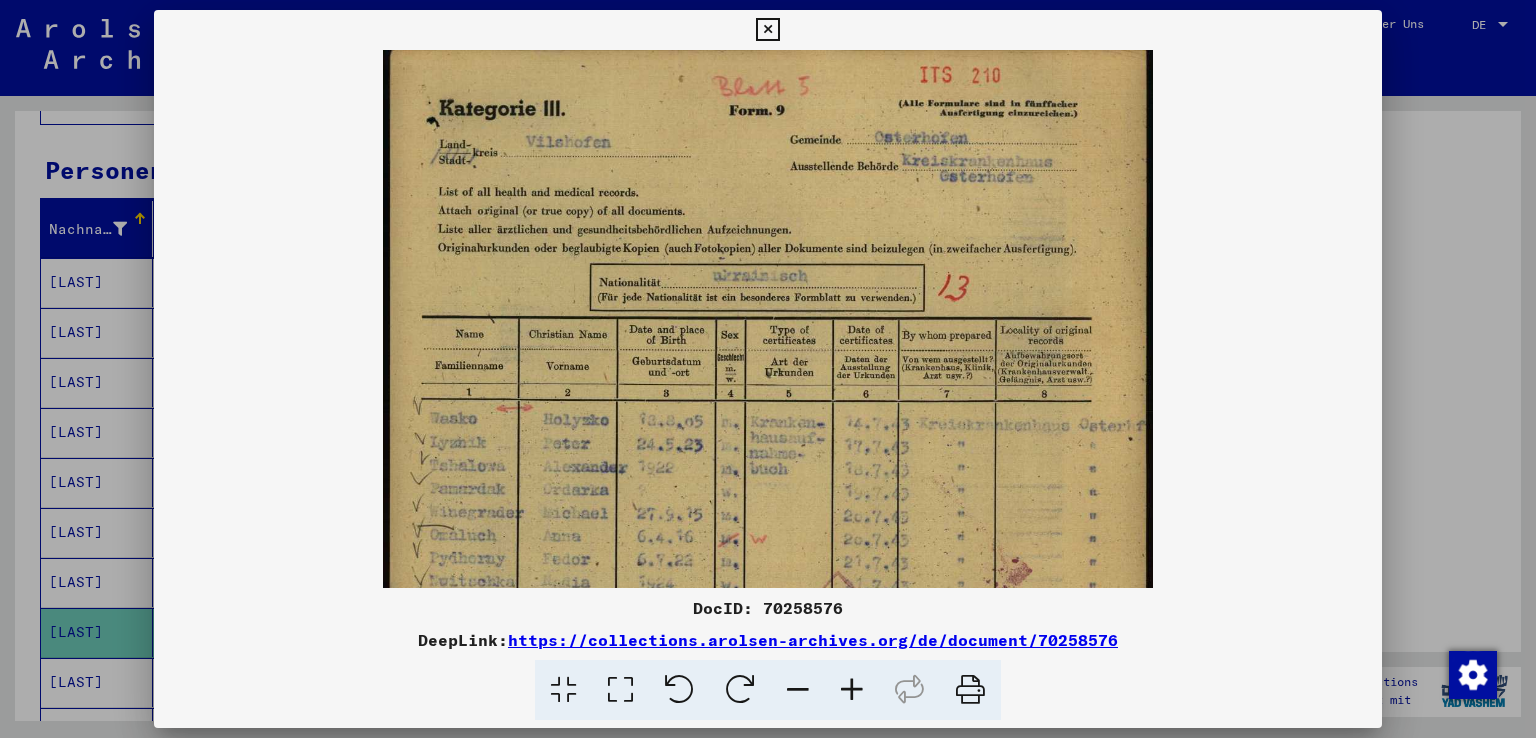 drag, startPoint x: 1056, startPoint y: 154, endPoint x: 1069, endPoint y: 277, distance: 123.68508 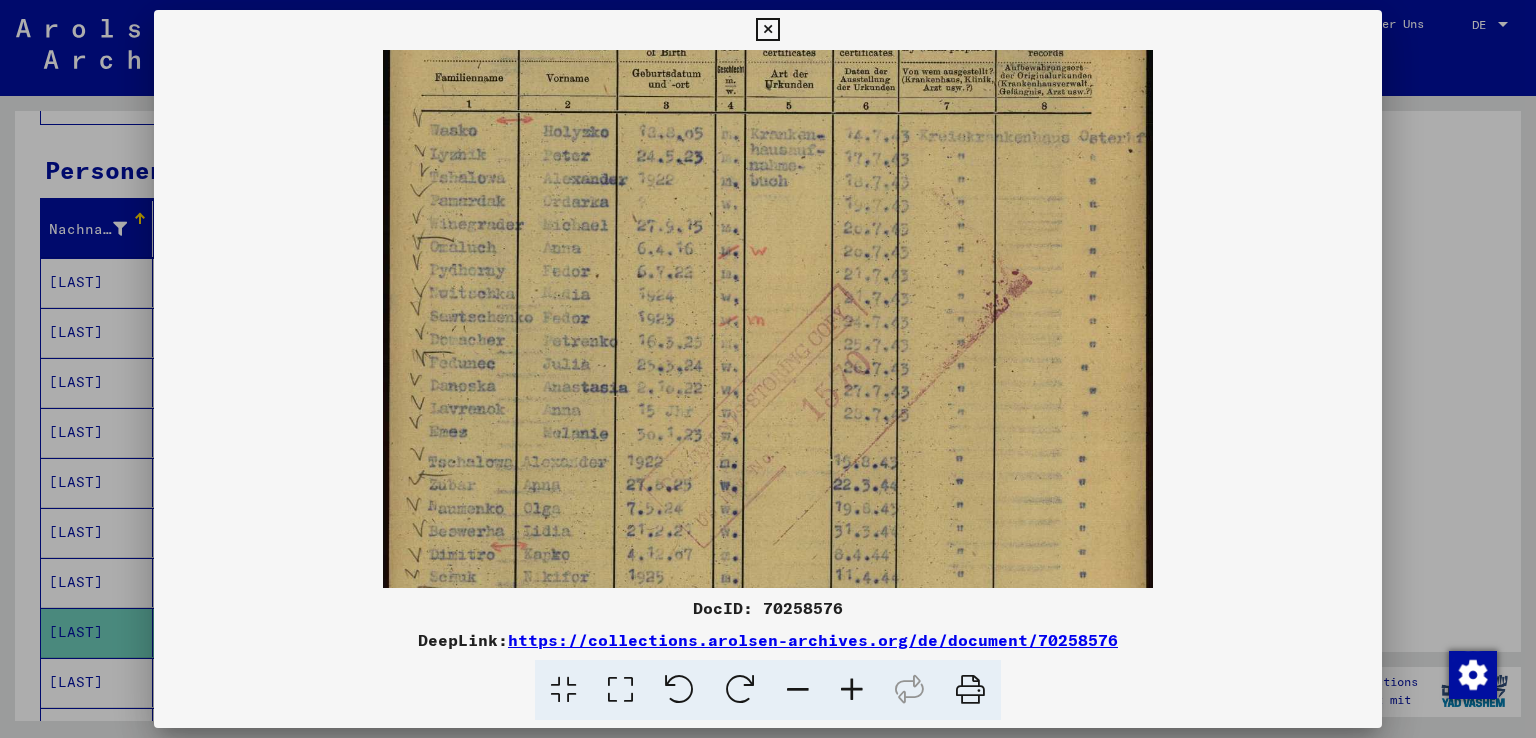 drag, startPoint x: 937, startPoint y: 345, endPoint x: 1048, endPoint y: 25, distance: 338.7049 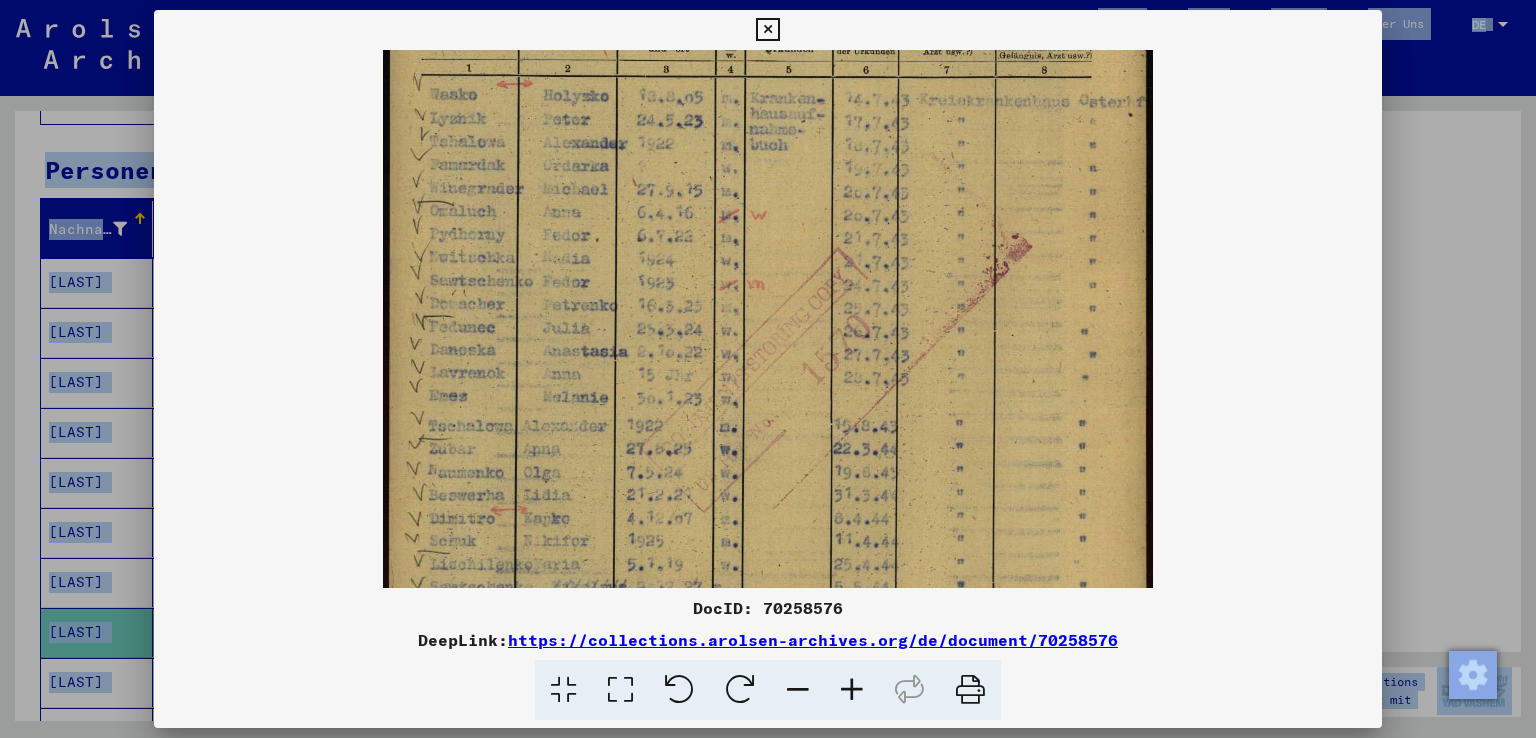 drag, startPoint x: 1048, startPoint y: 25, endPoint x: 1091, endPoint y: -87, distance: 119.97083 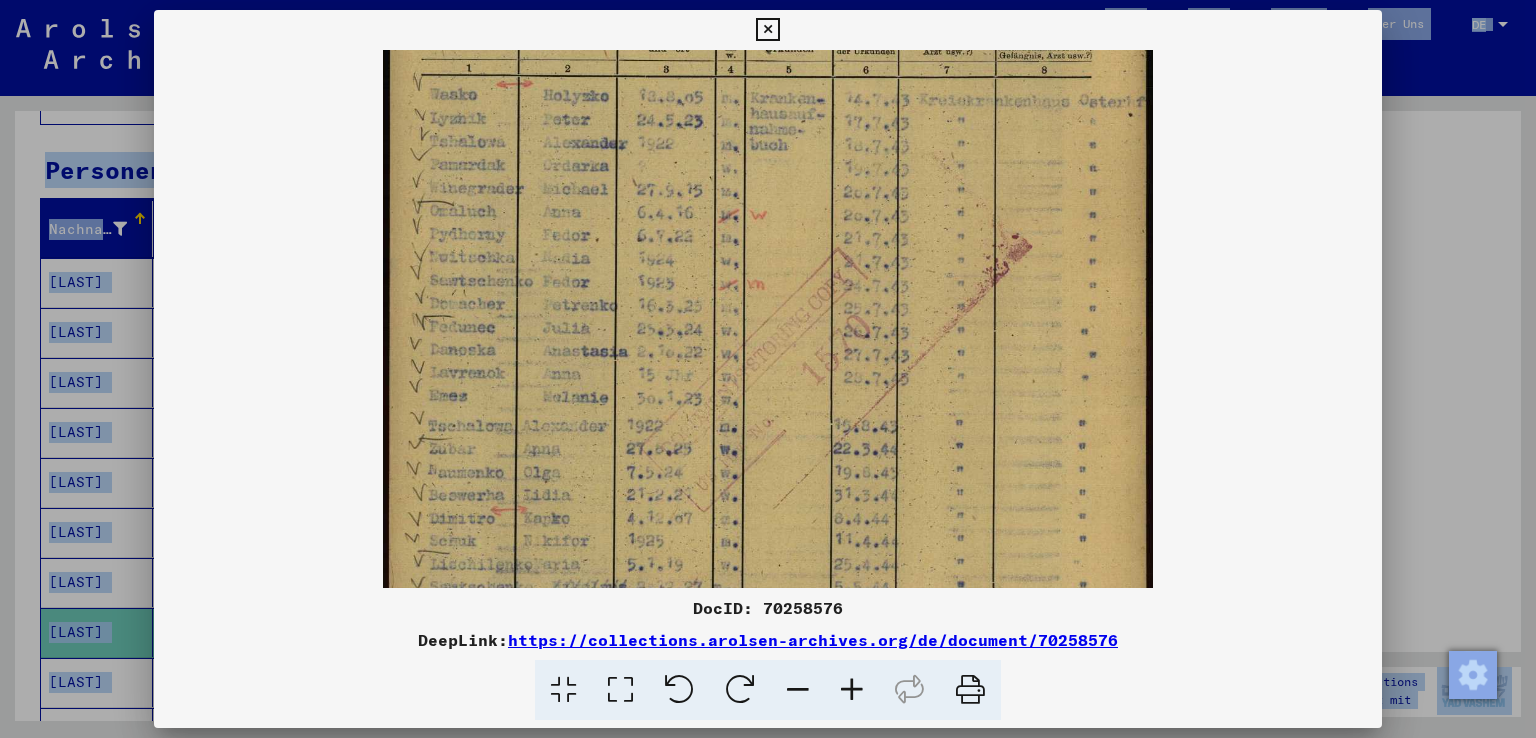 click at bounding box center [767, 30] 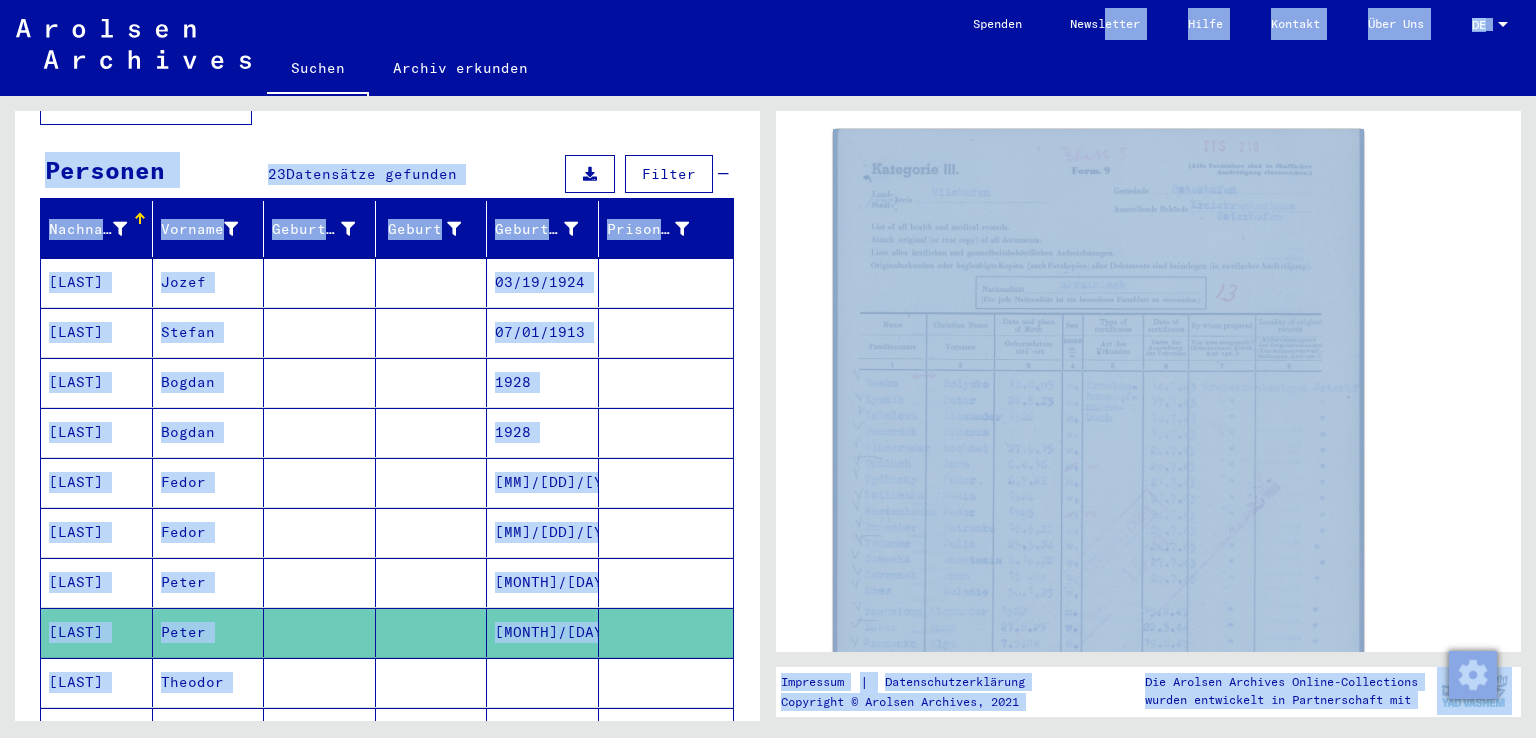 click at bounding box center [666, 382] 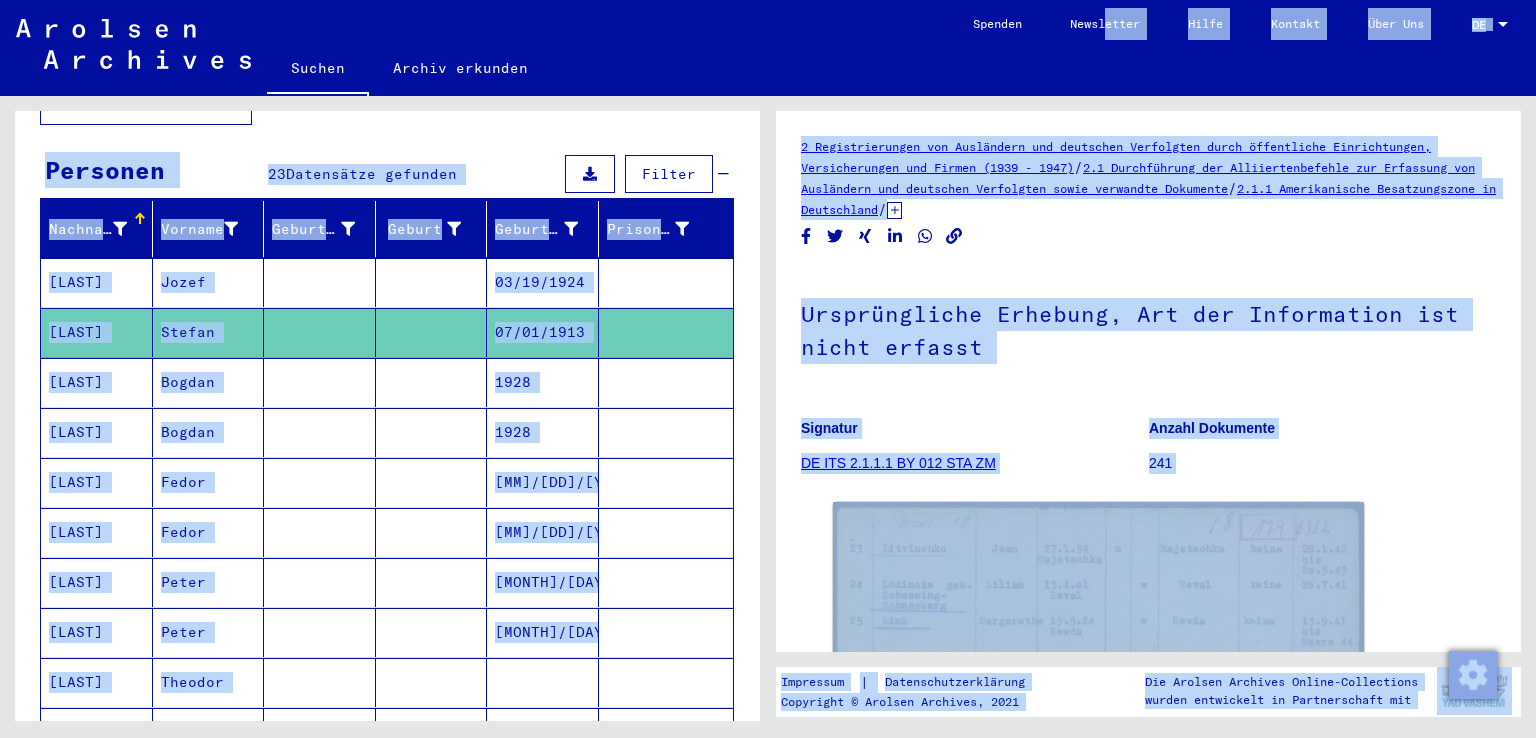 scroll, scrollTop: 0, scrollLeft: 0, axis: both 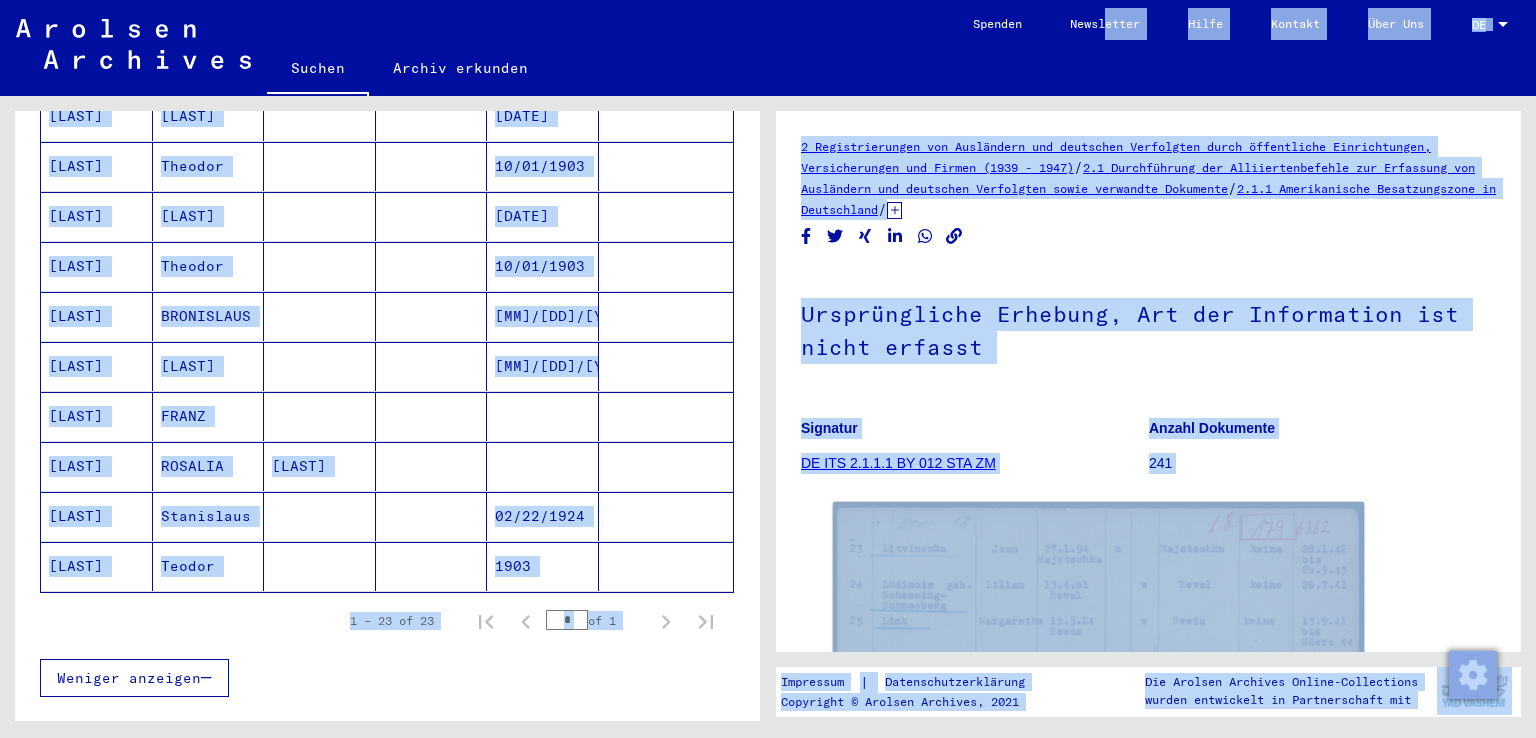 click on "Weniger anzeigen" at bounding box center (387, 678) 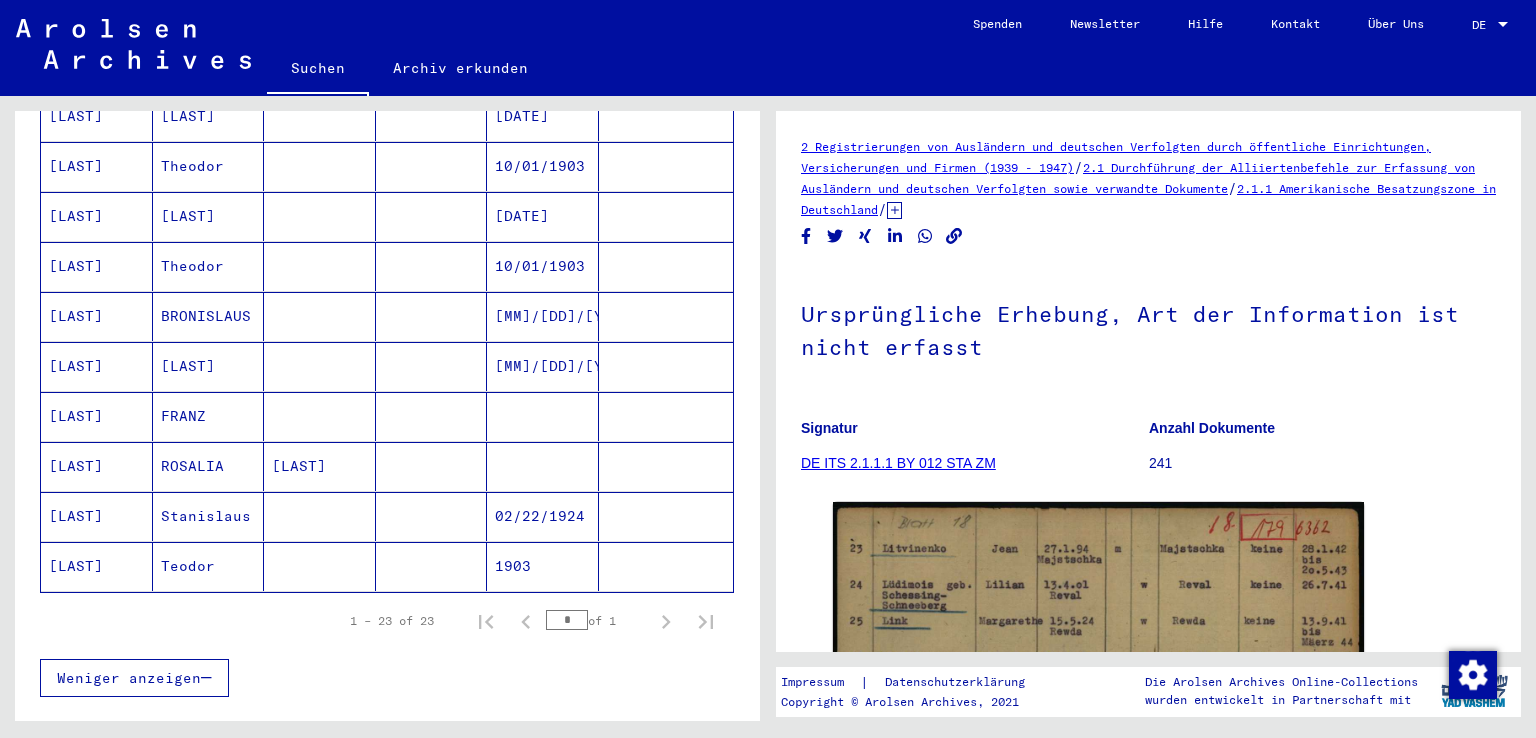 click on "FRANZ" at bounding box center [209, 466] 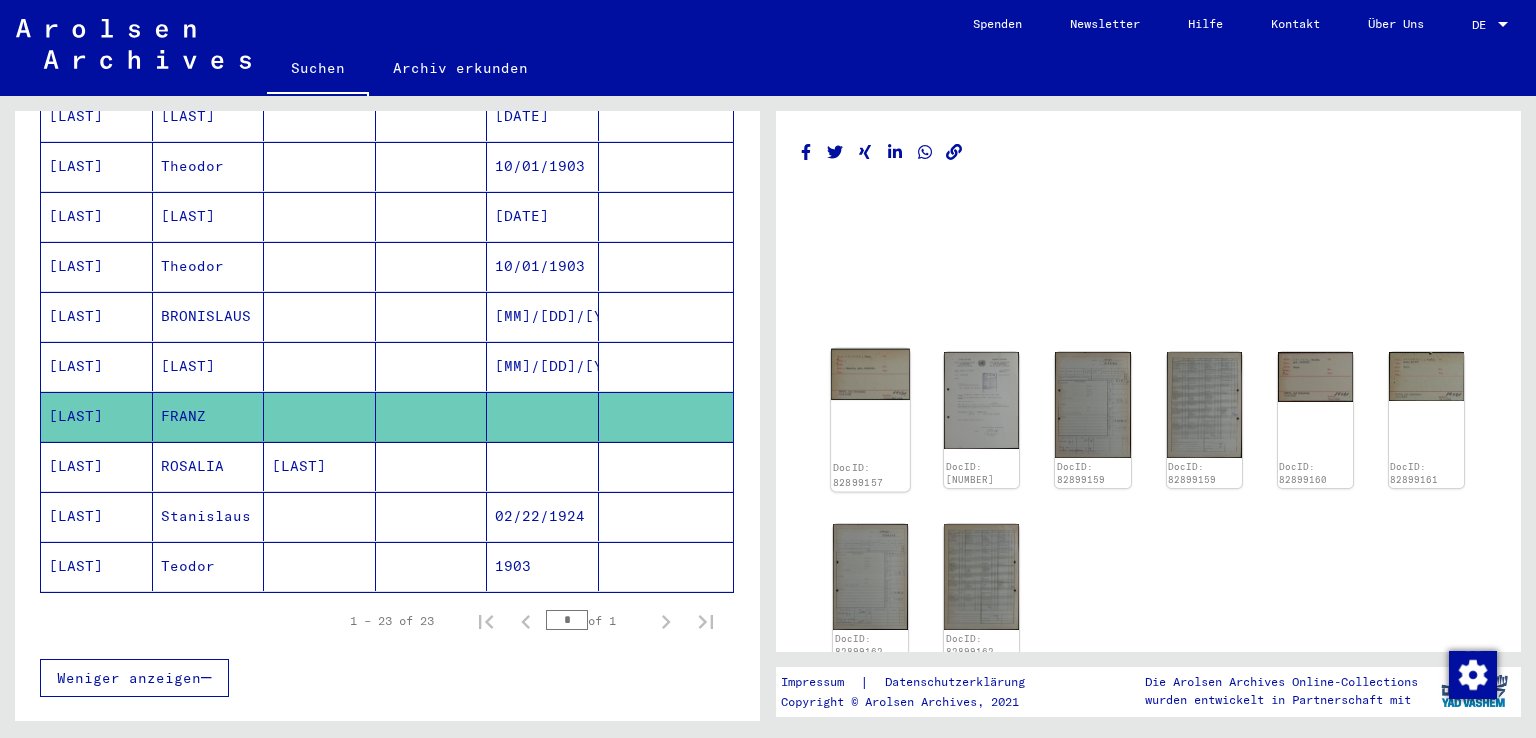 click on "DocID: 82899157" 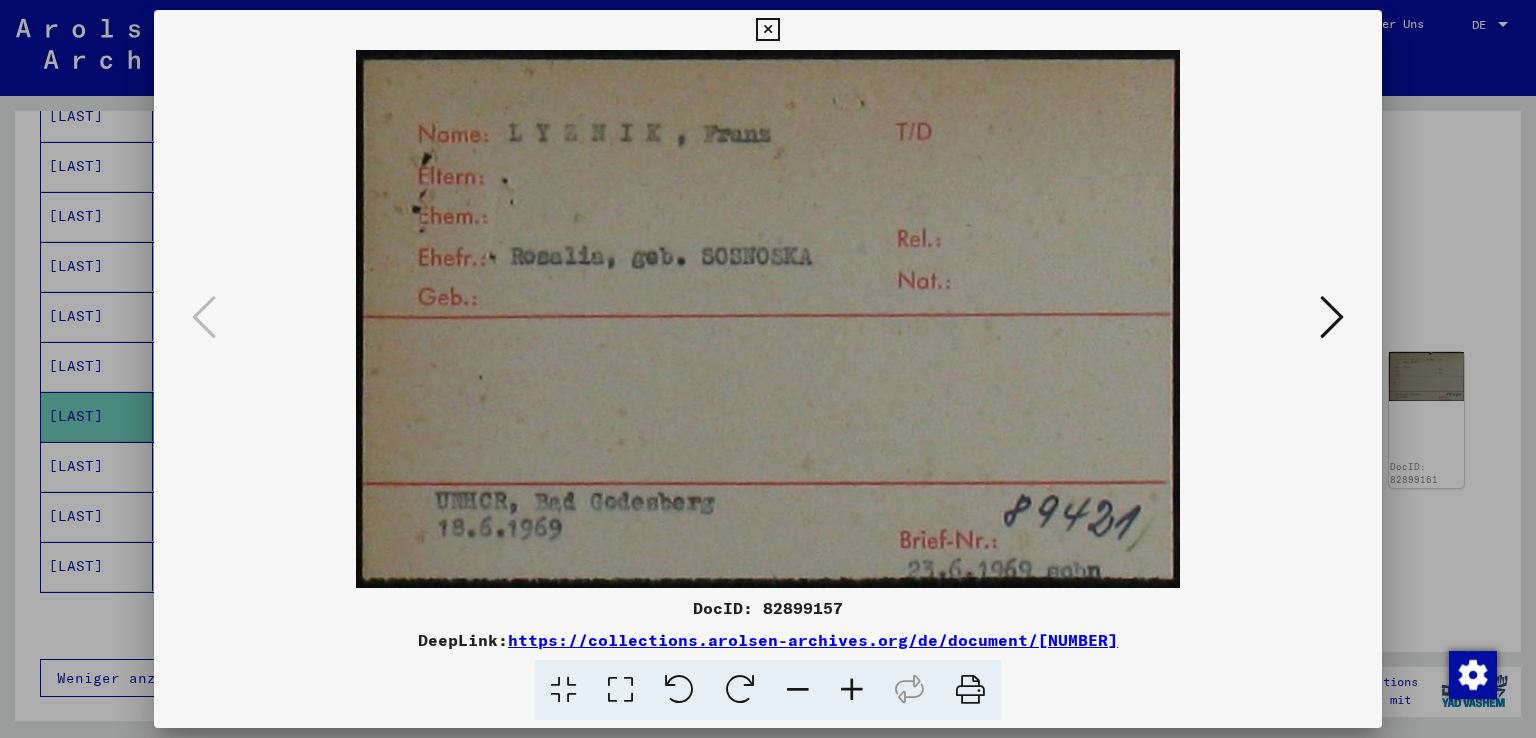 click at bounding box center (1332, 317) 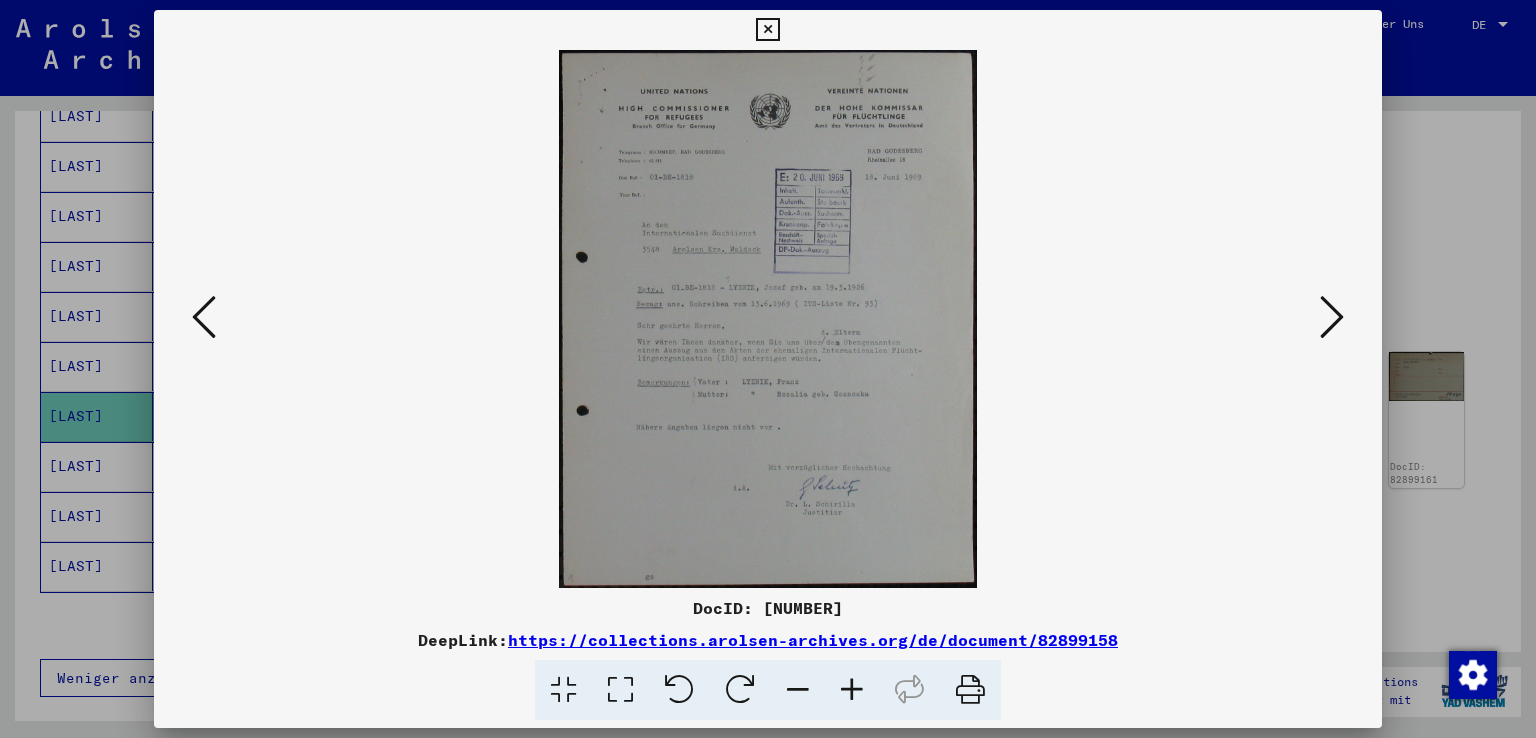 click at bounding box center (852, 690) 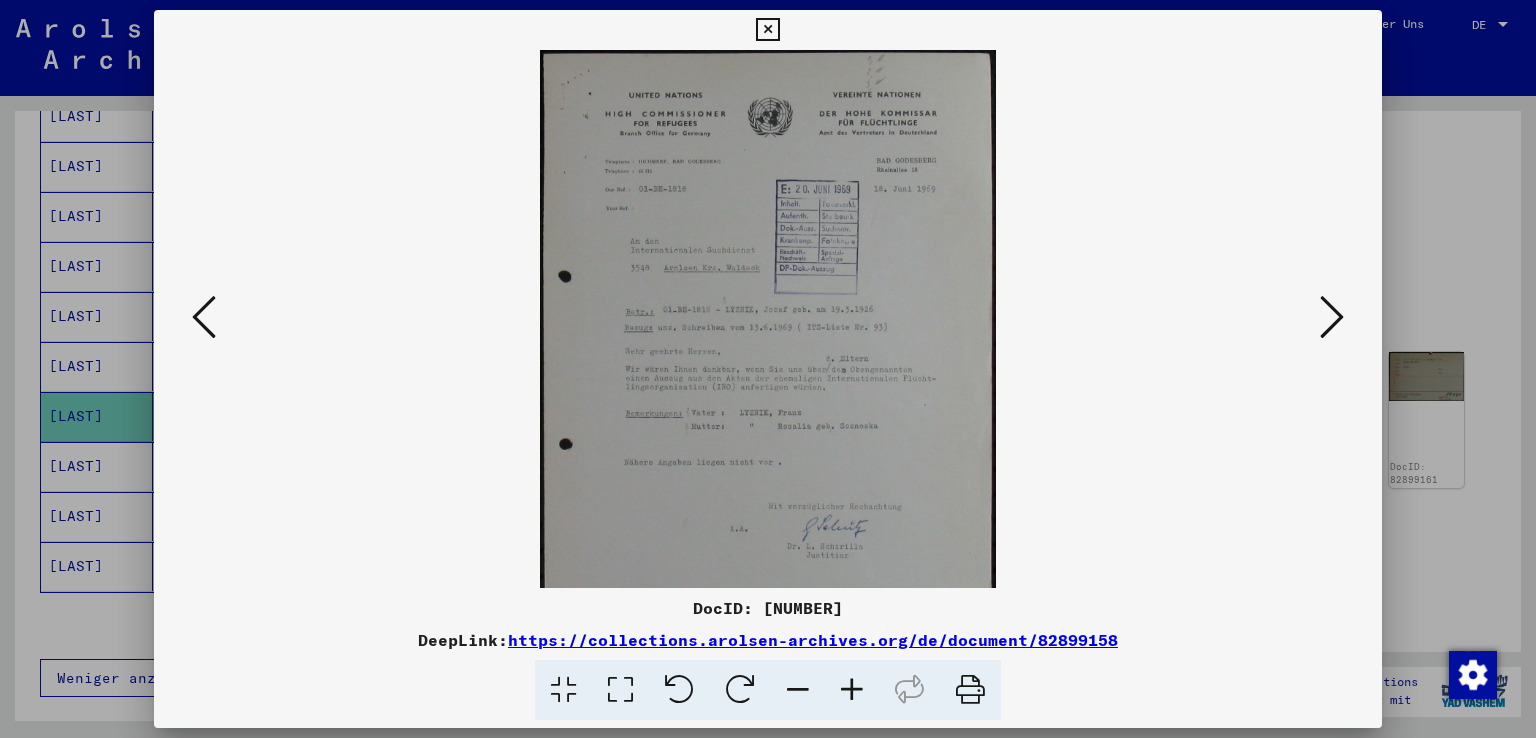click at bounding box center (852, 690) 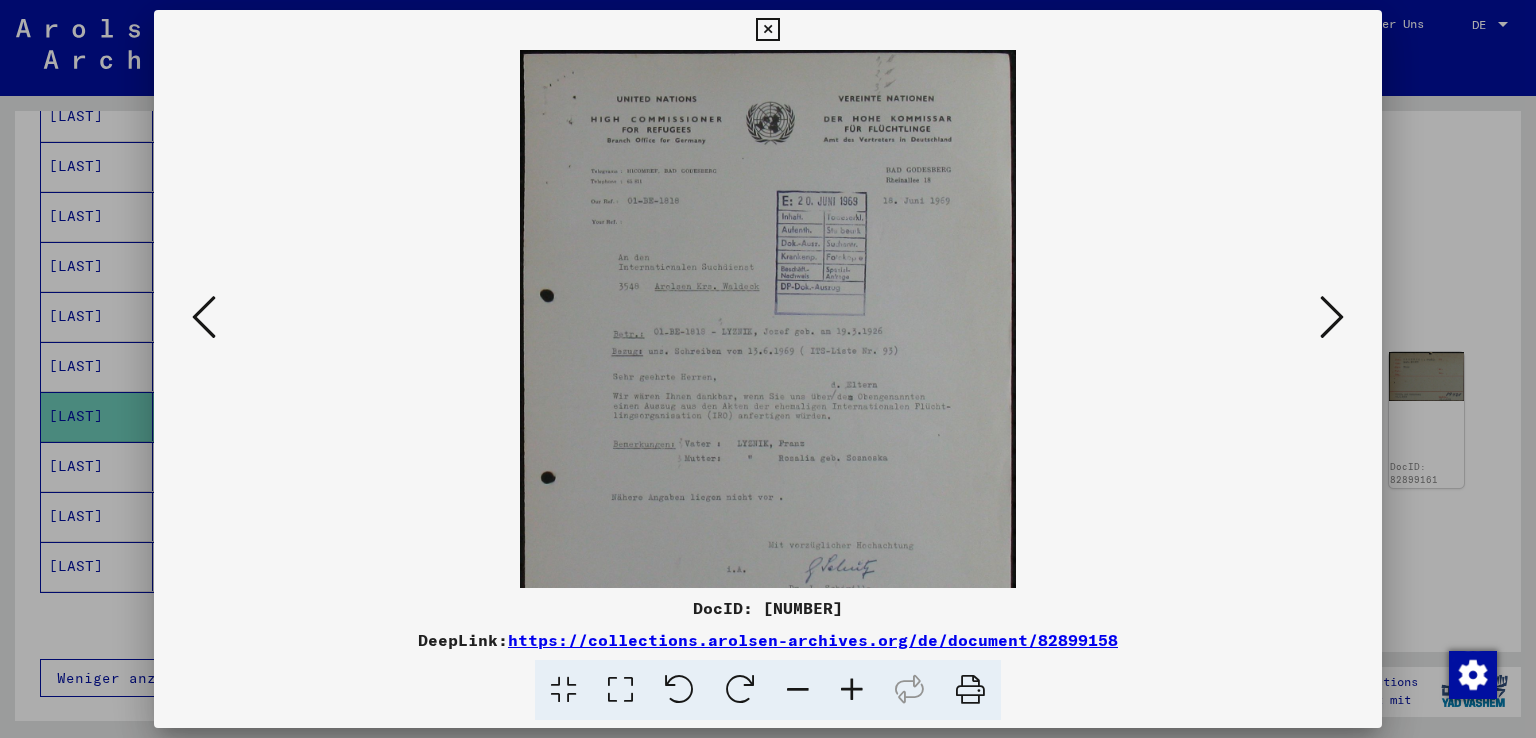 click at bounding box center [852, 690] 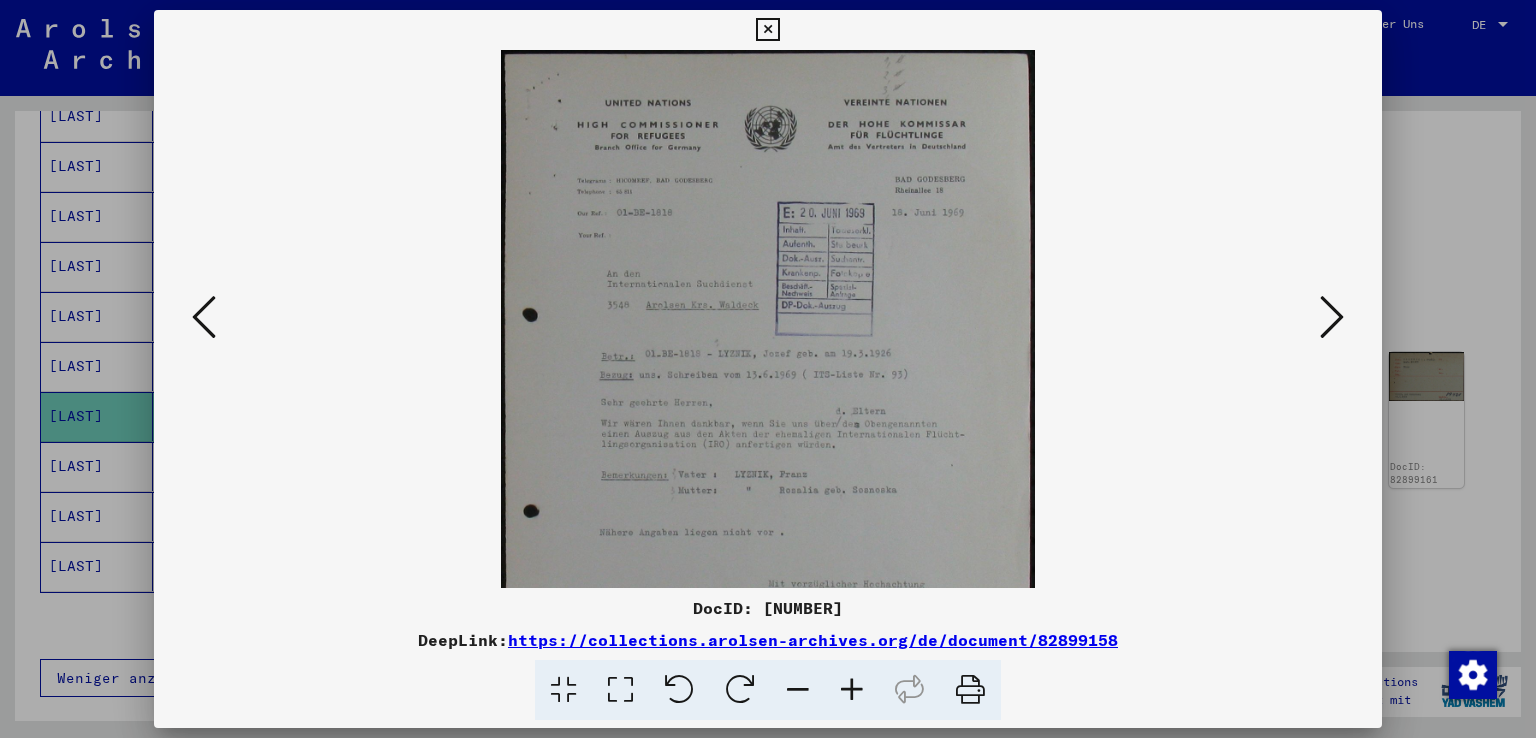 click at bounding box center [852, 690] 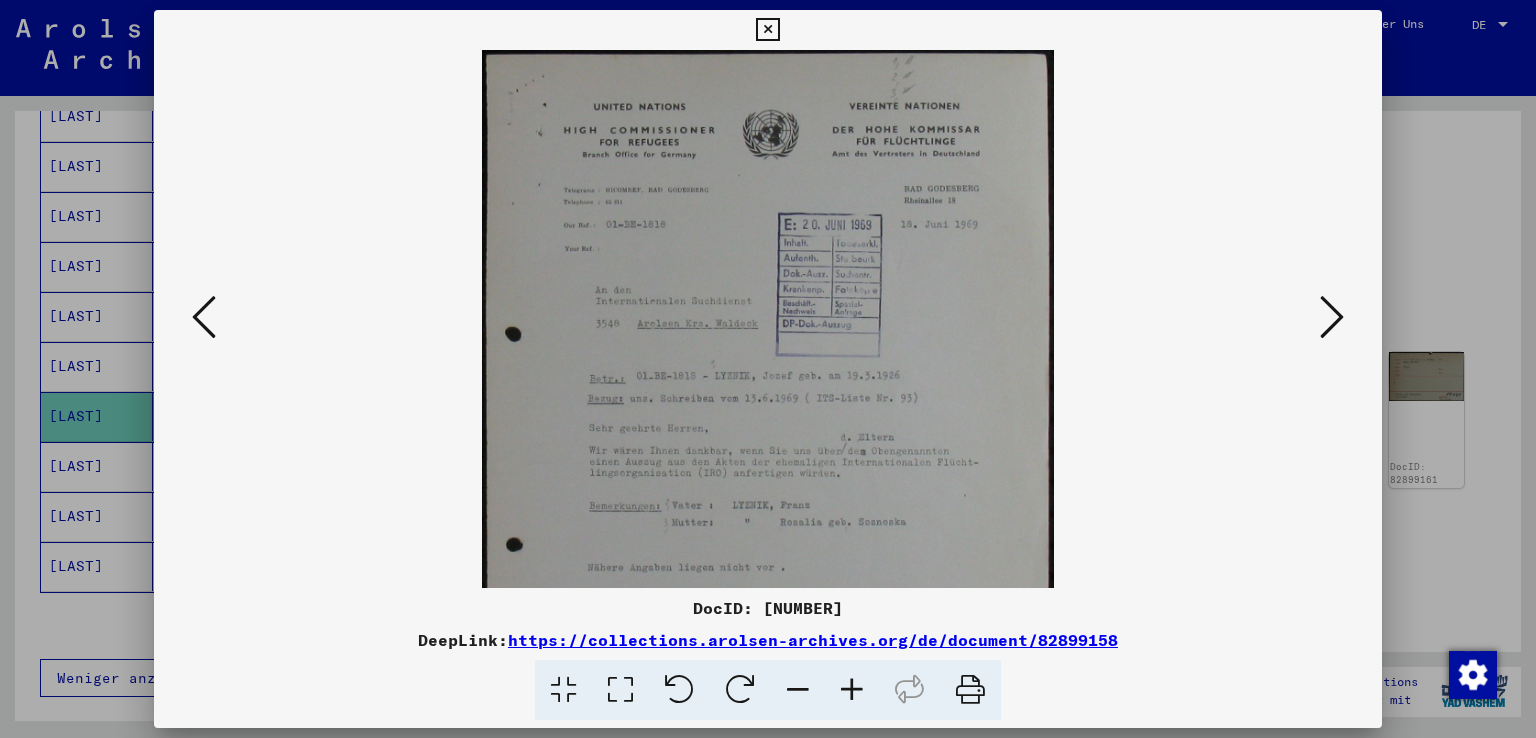 click at bounding box center [852, 690] 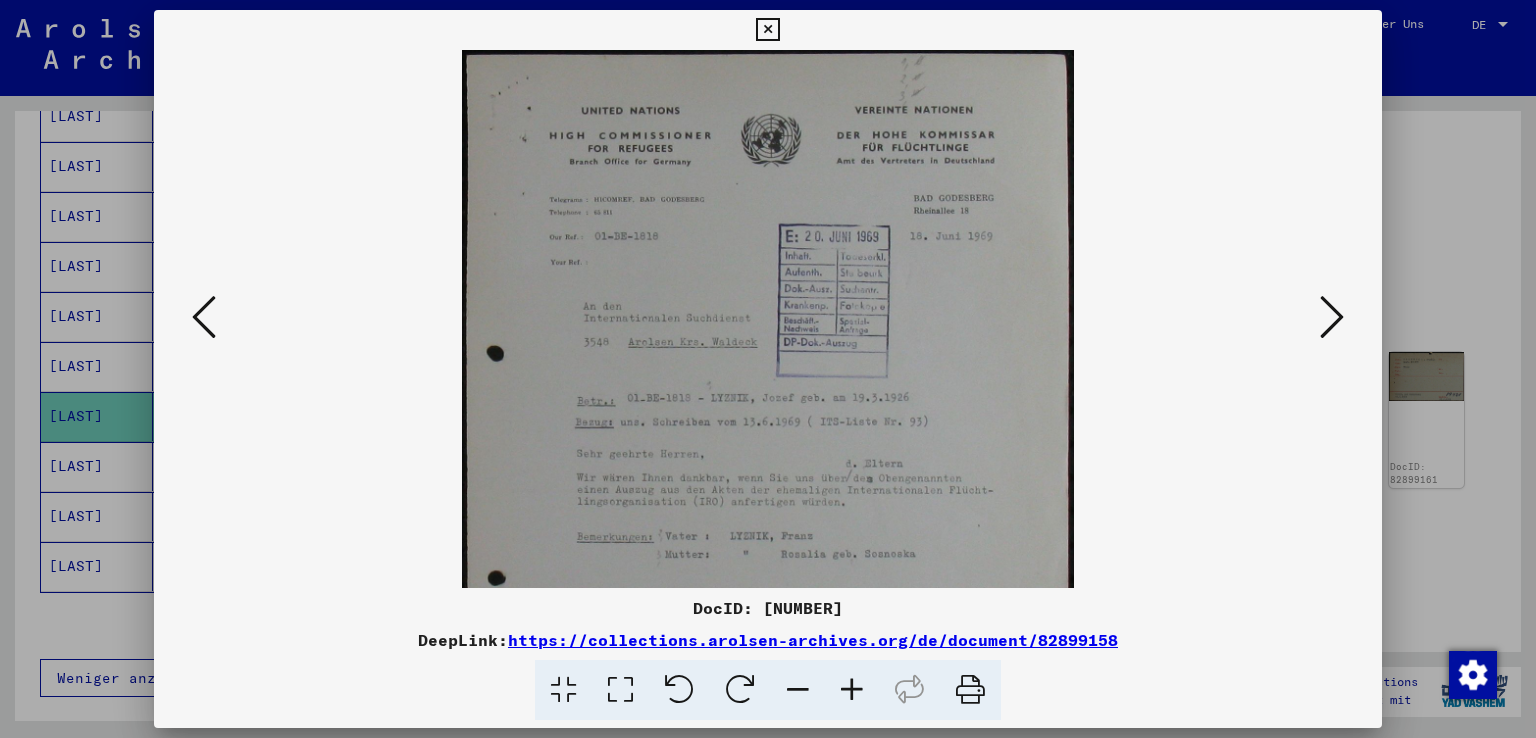 click at bounding box center (852, 690) 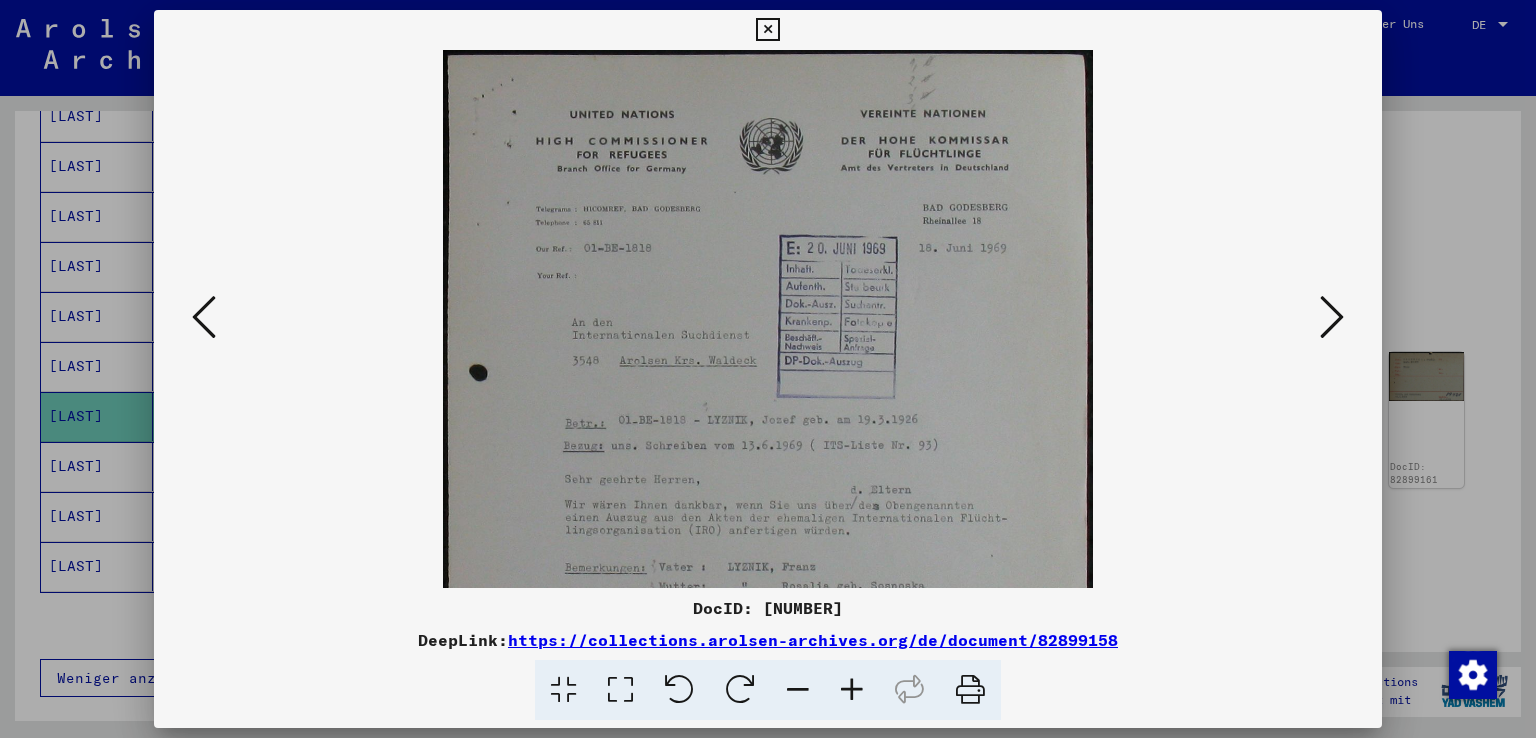 click at bounding box center [852, 690] 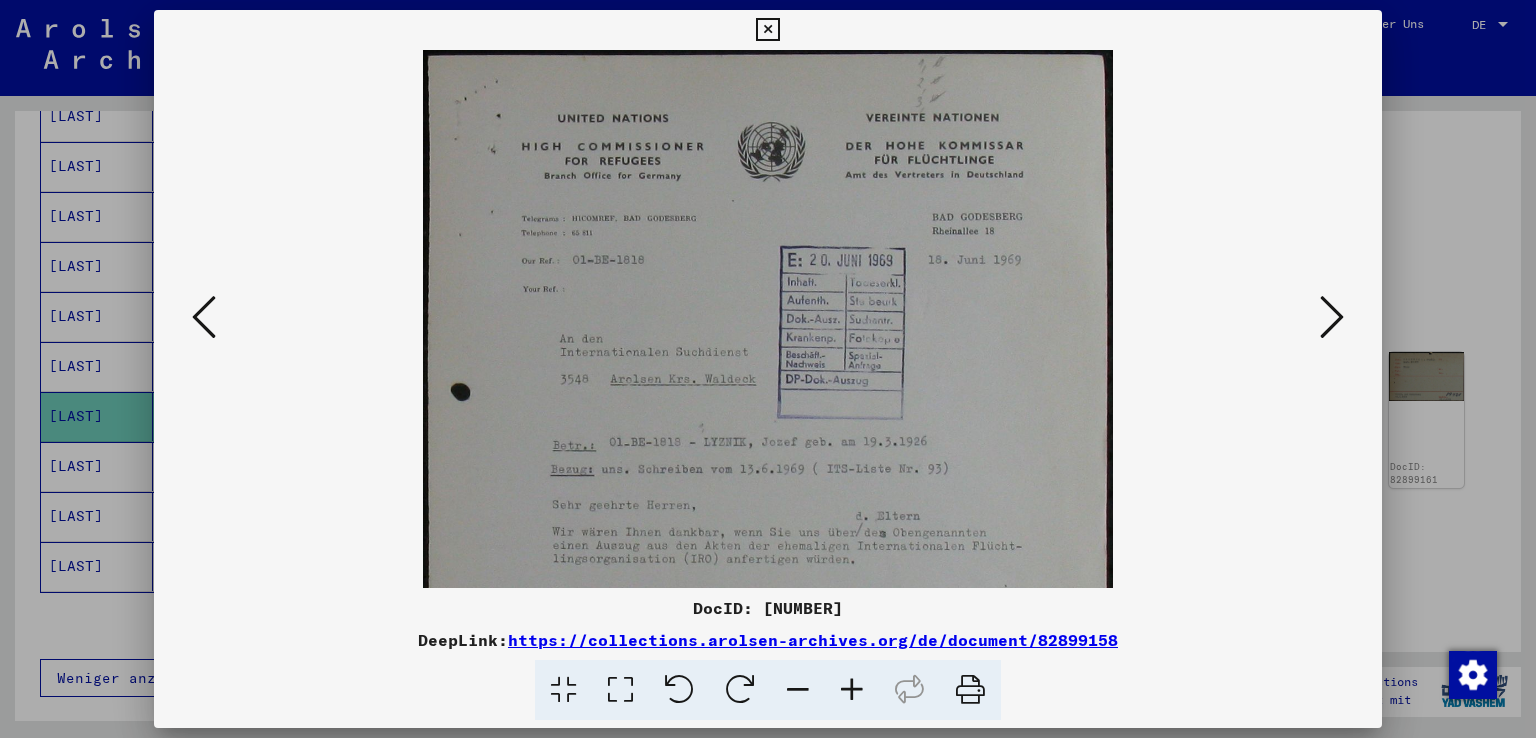 click at bounding box center (852, 690) 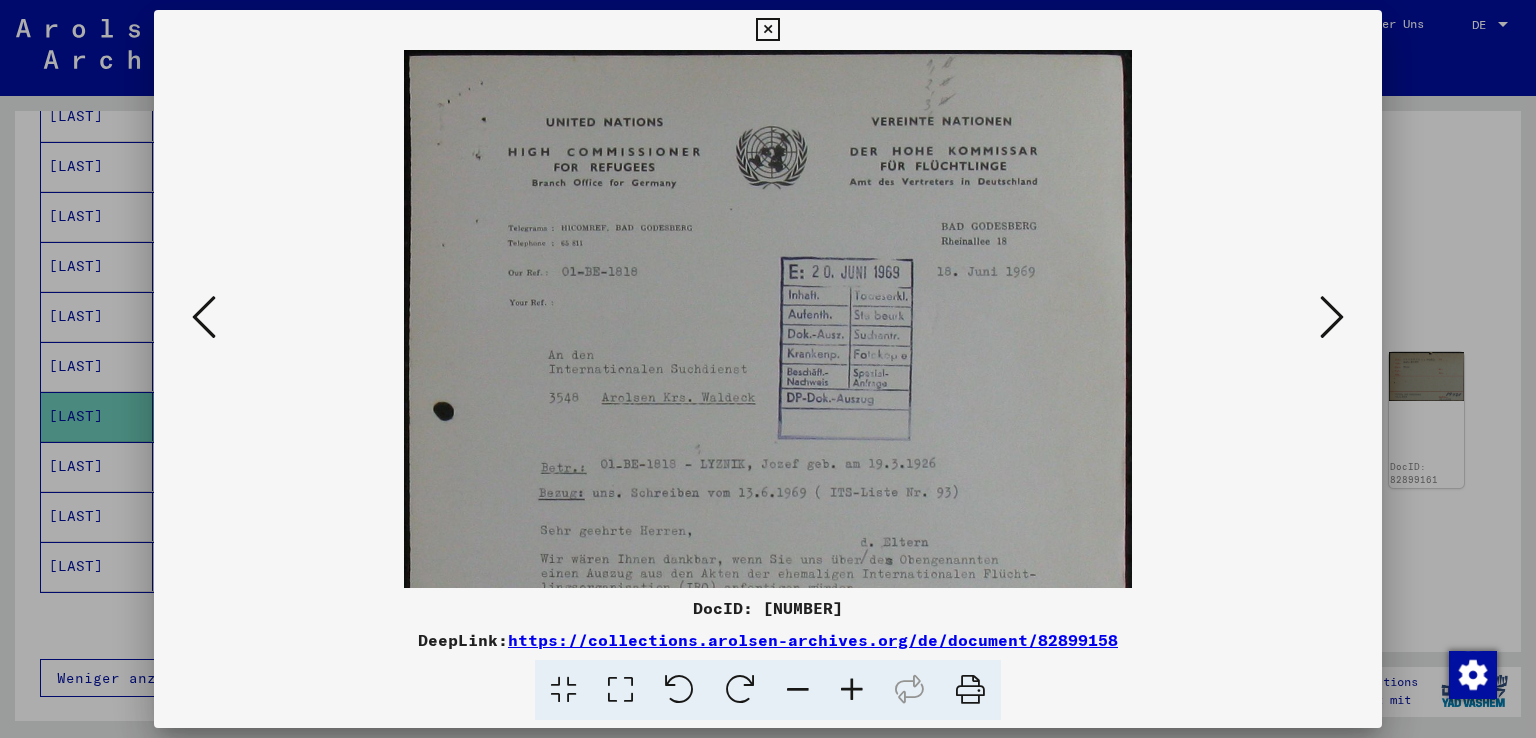 click at bounding box center (852, 690) 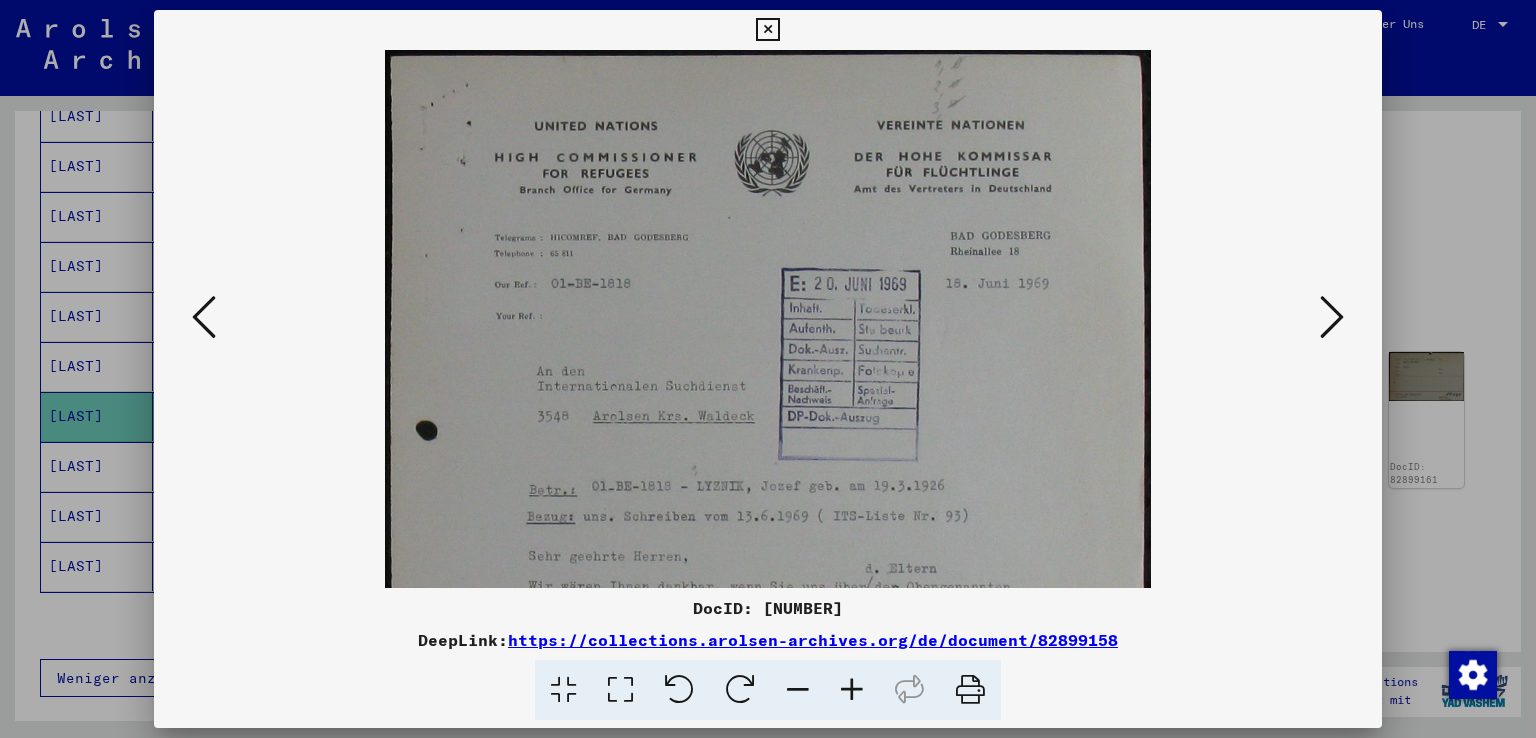 click at bounding box center [852, 690] 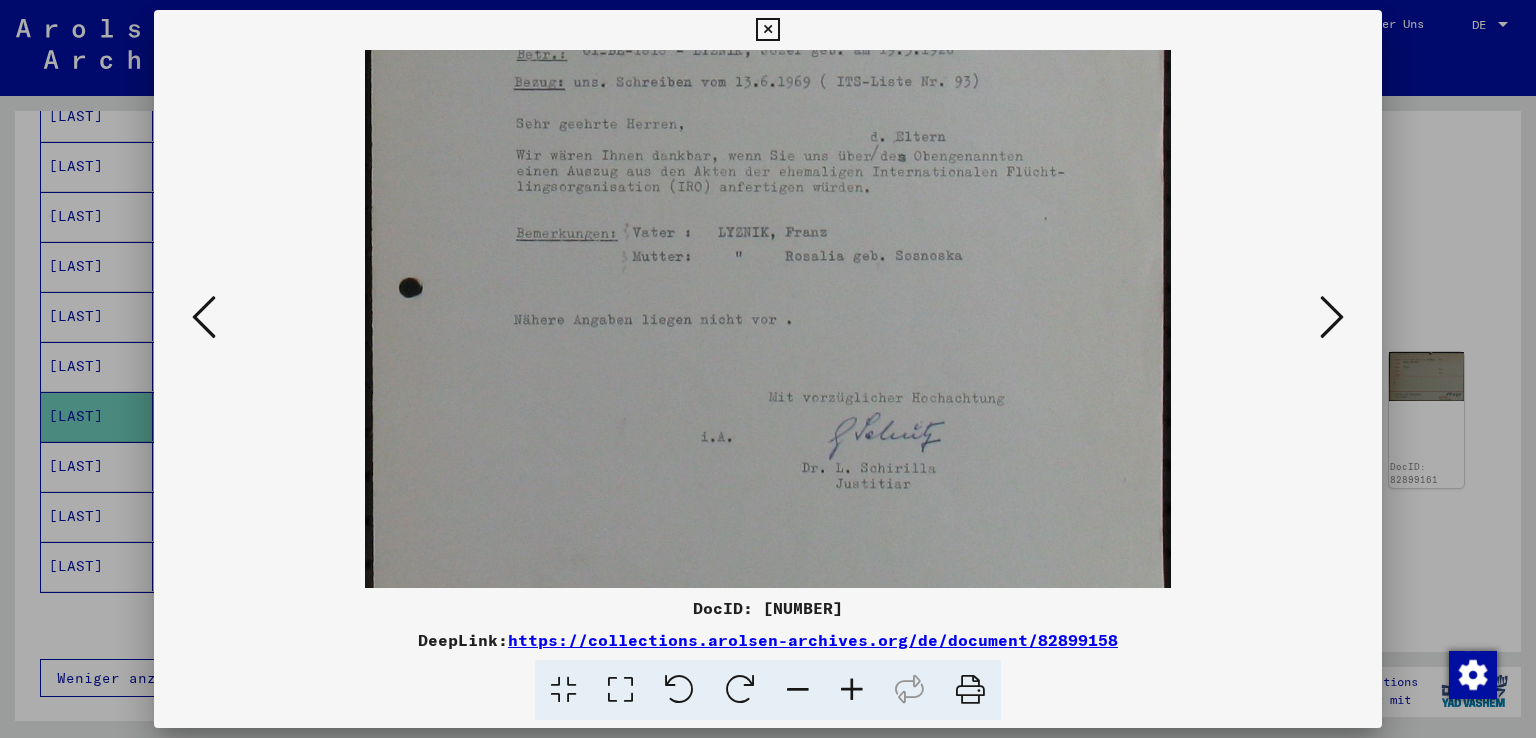 scroll, scrollTop: 460, scrollLeft: 0, axis: vertical 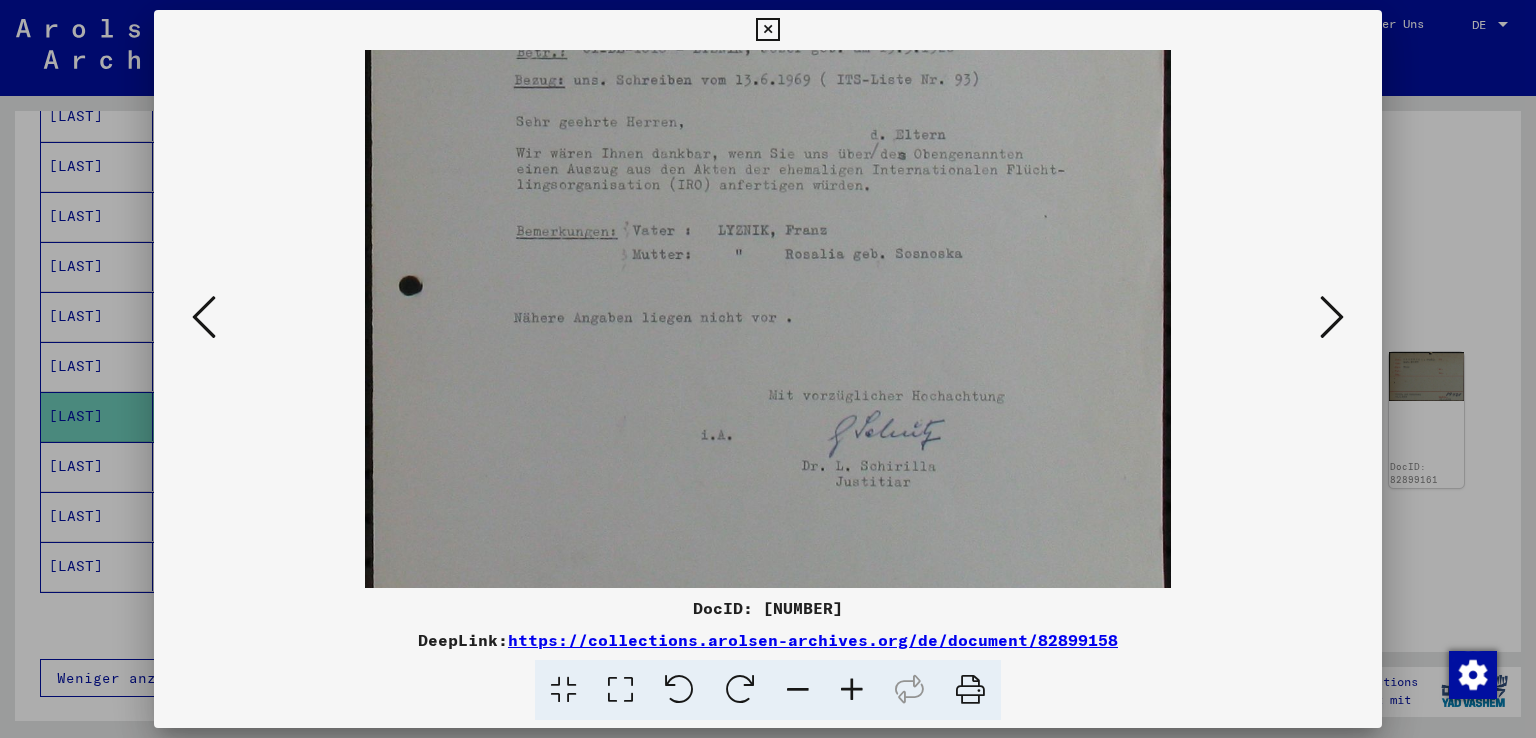 drag, startPoint x: 1045, startPoint y: 436, endPoint x: 1146, endPoint y: -11, distance: 458.2685 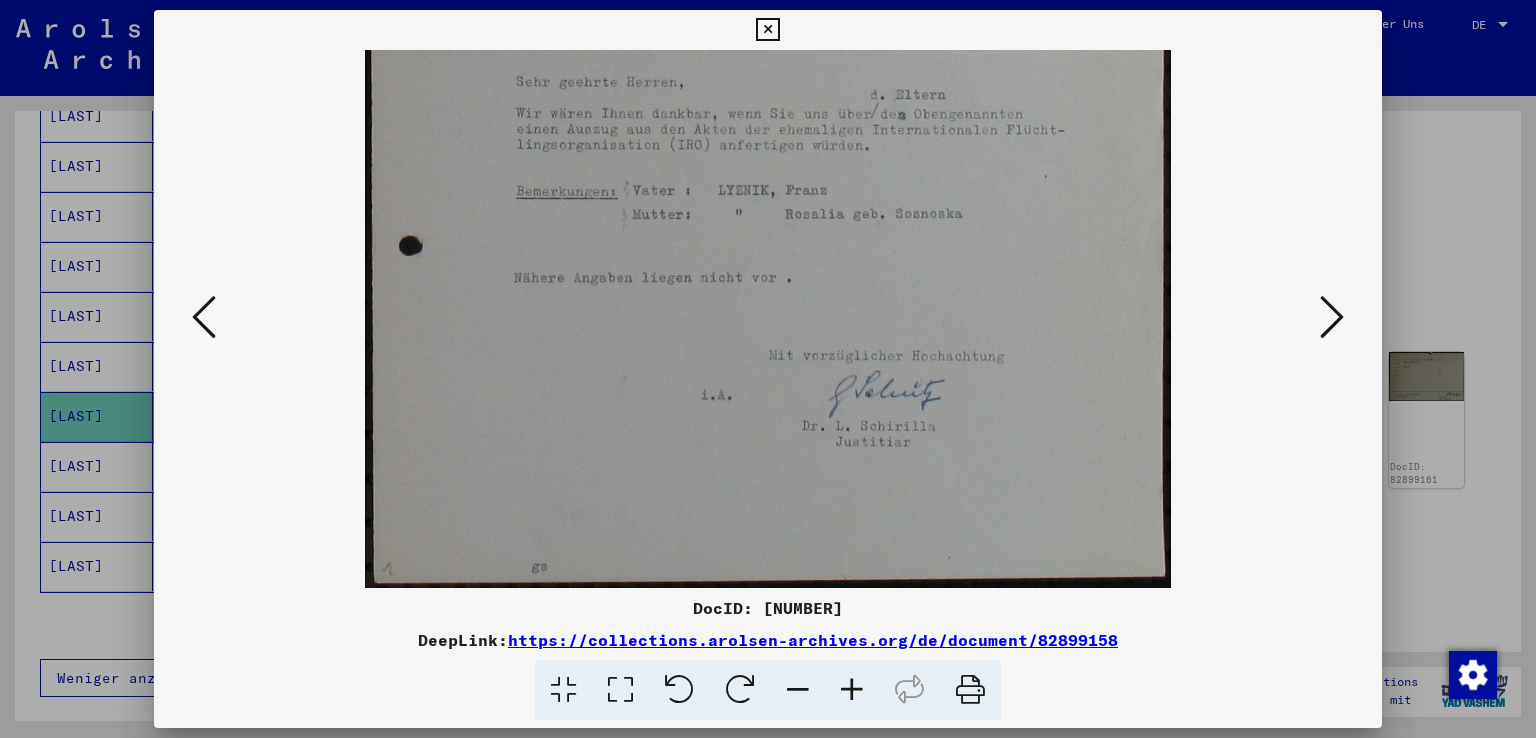 drag, startPoint x: 988, startPoint y: 313, endPoint x: 1033, endPoint y: 225, distance: 98.83825 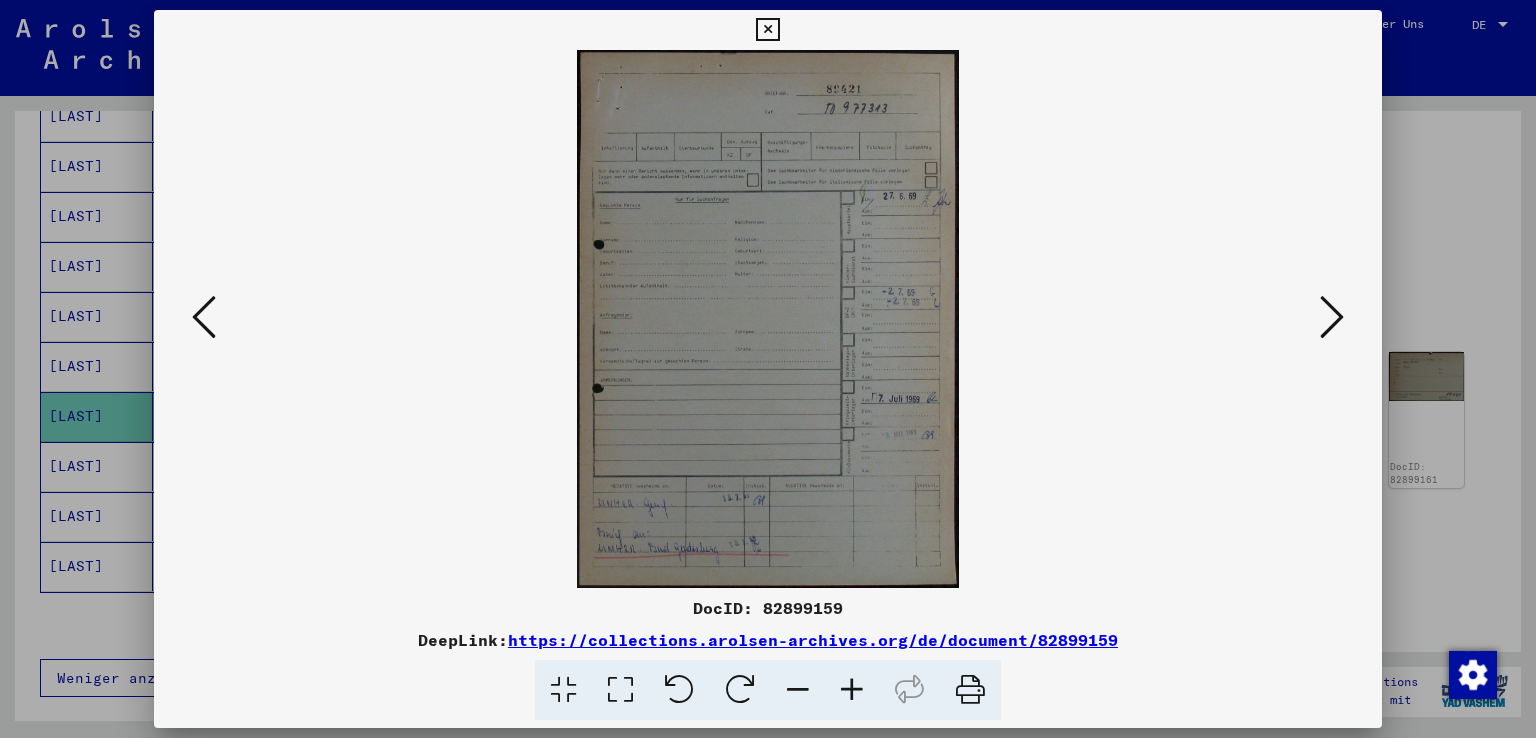 scroll, scrollTop: 0, scrollLeft: 0, axis: both 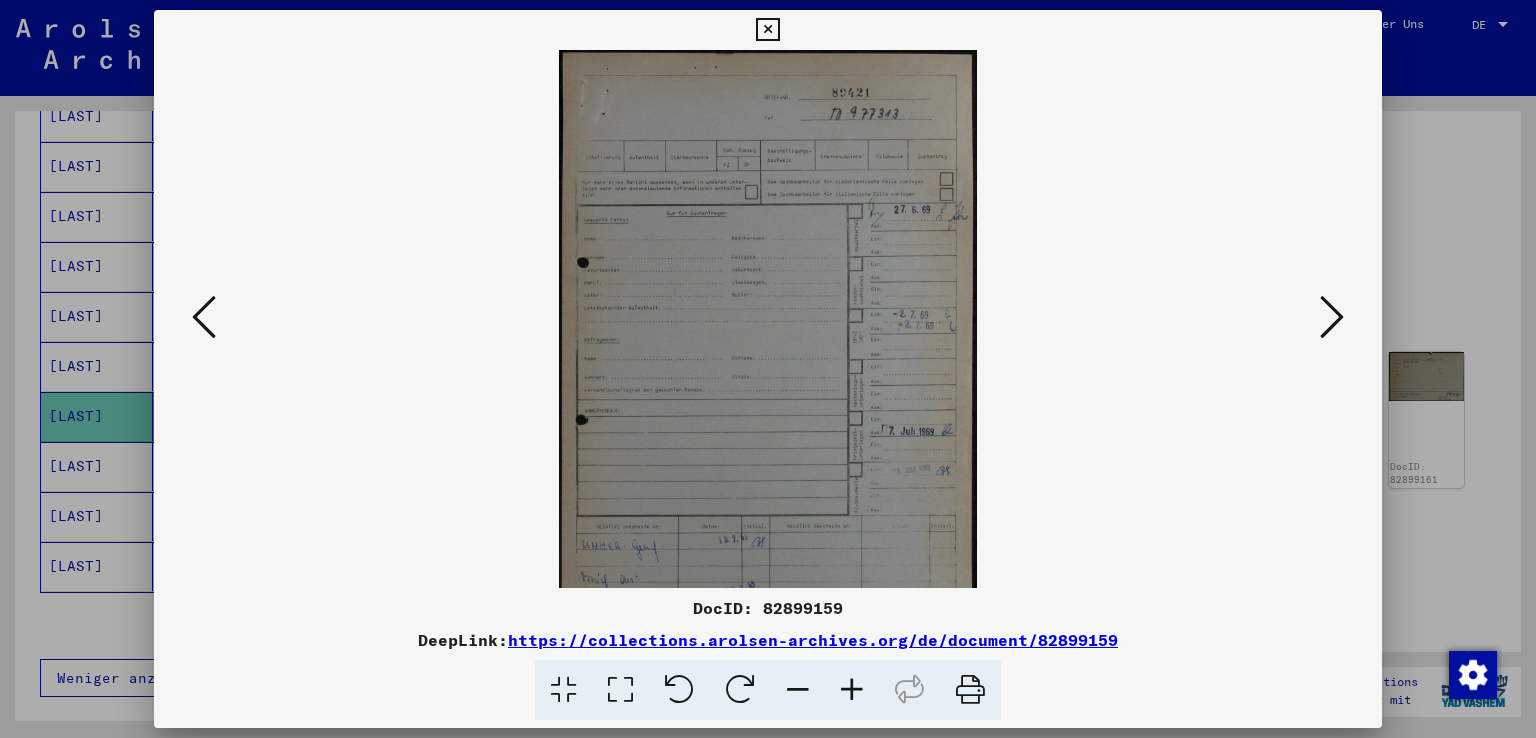 click at bounding box center (852, 690) 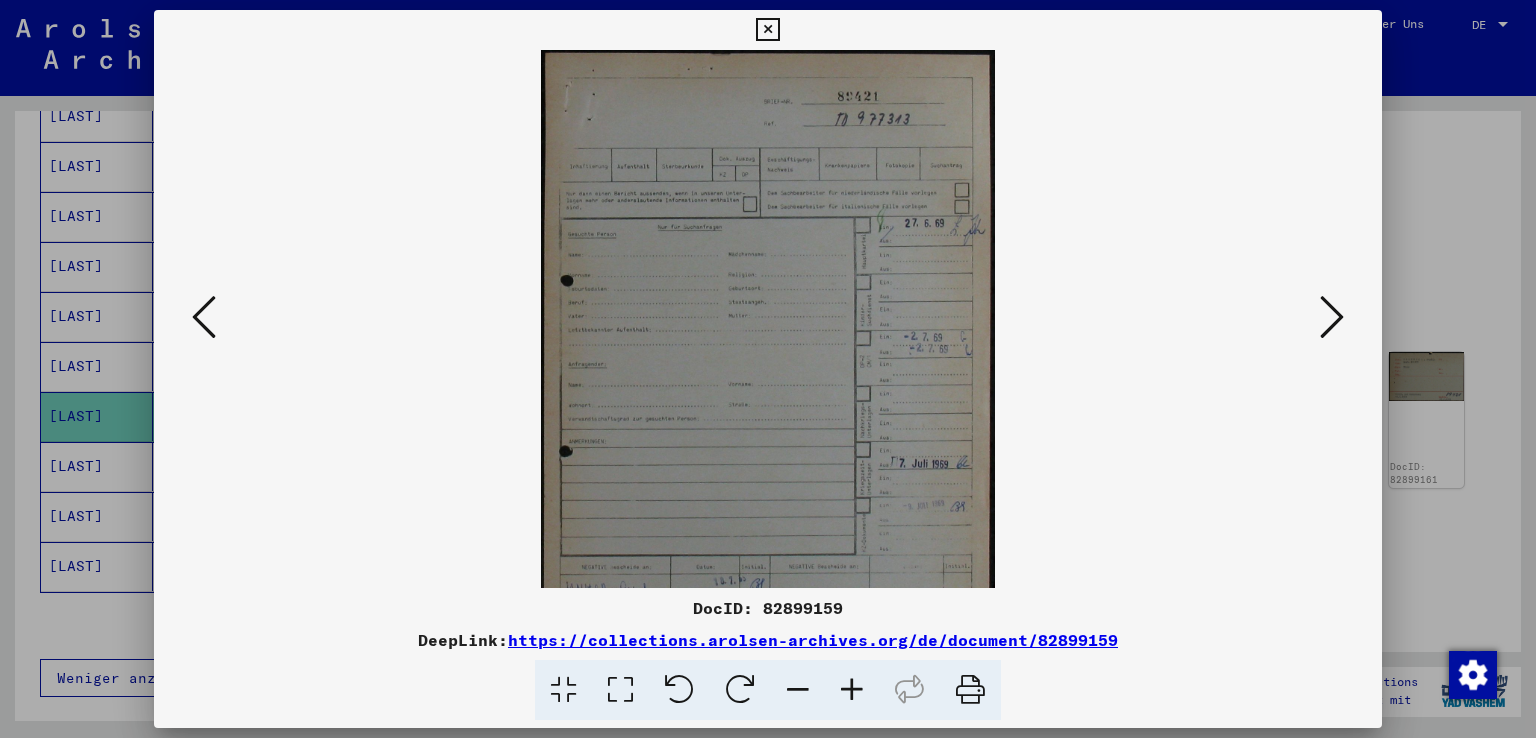 click at bounding box center [852, 690] 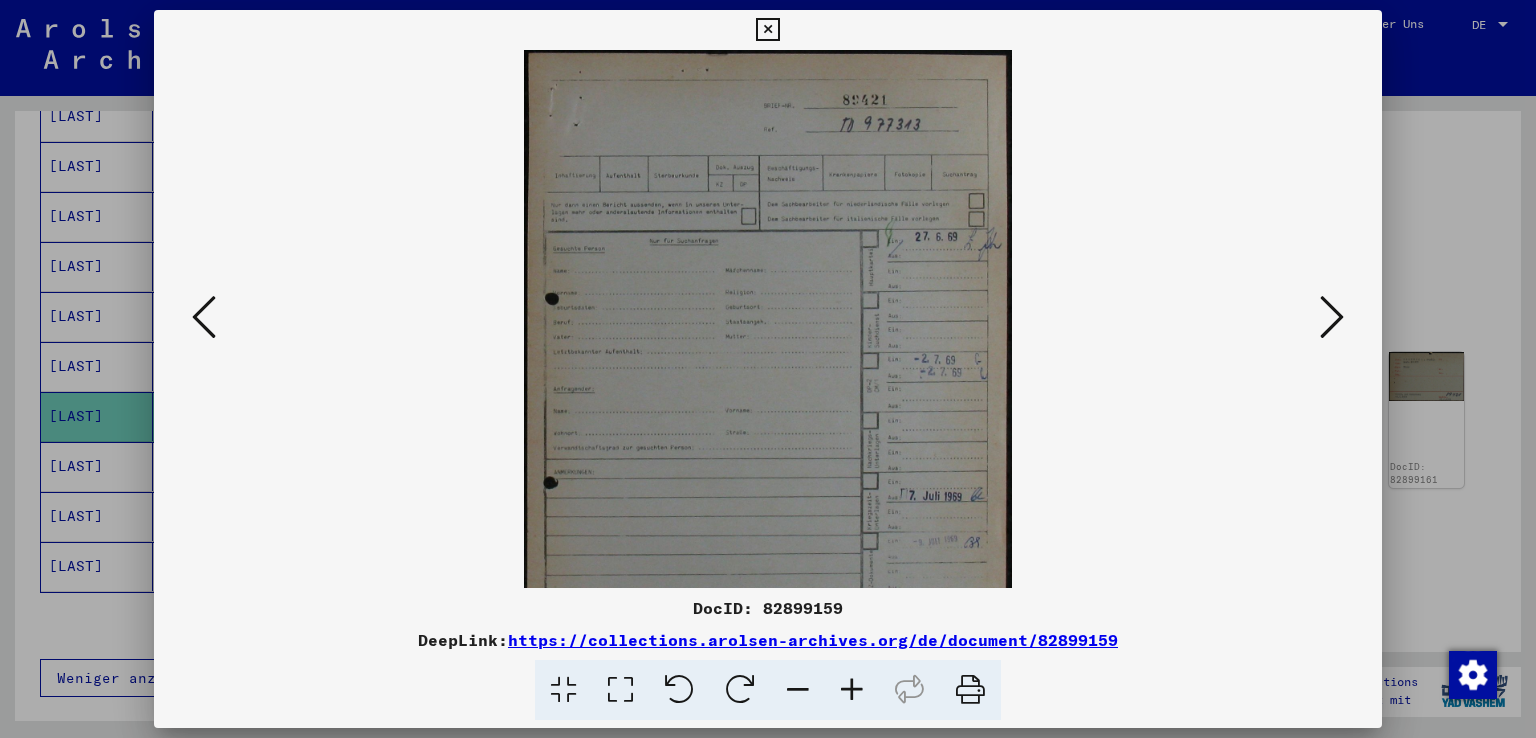 click at bounding box center [852, 690] 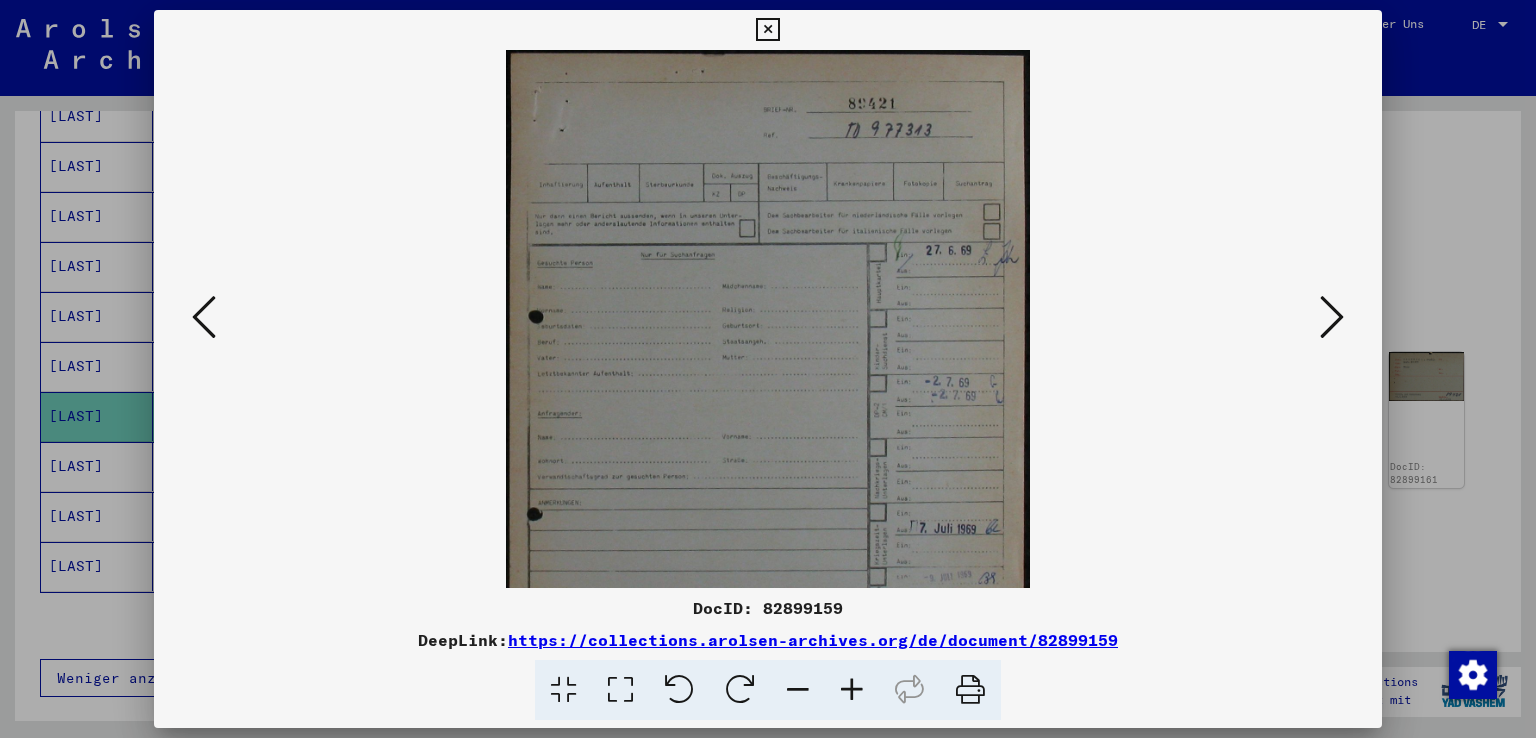 click at bounding box center (852, 690) 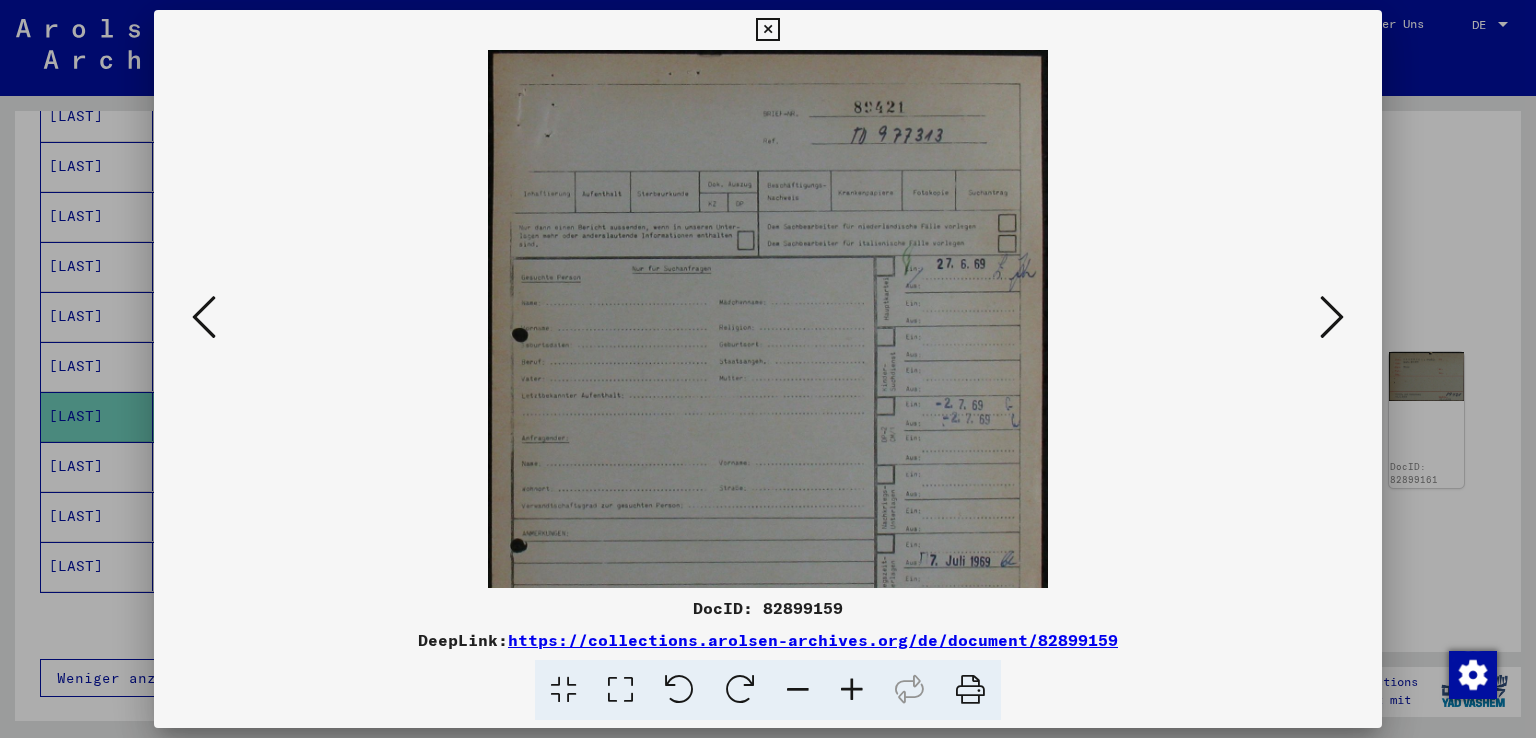 click at bounding box center (852, 690) 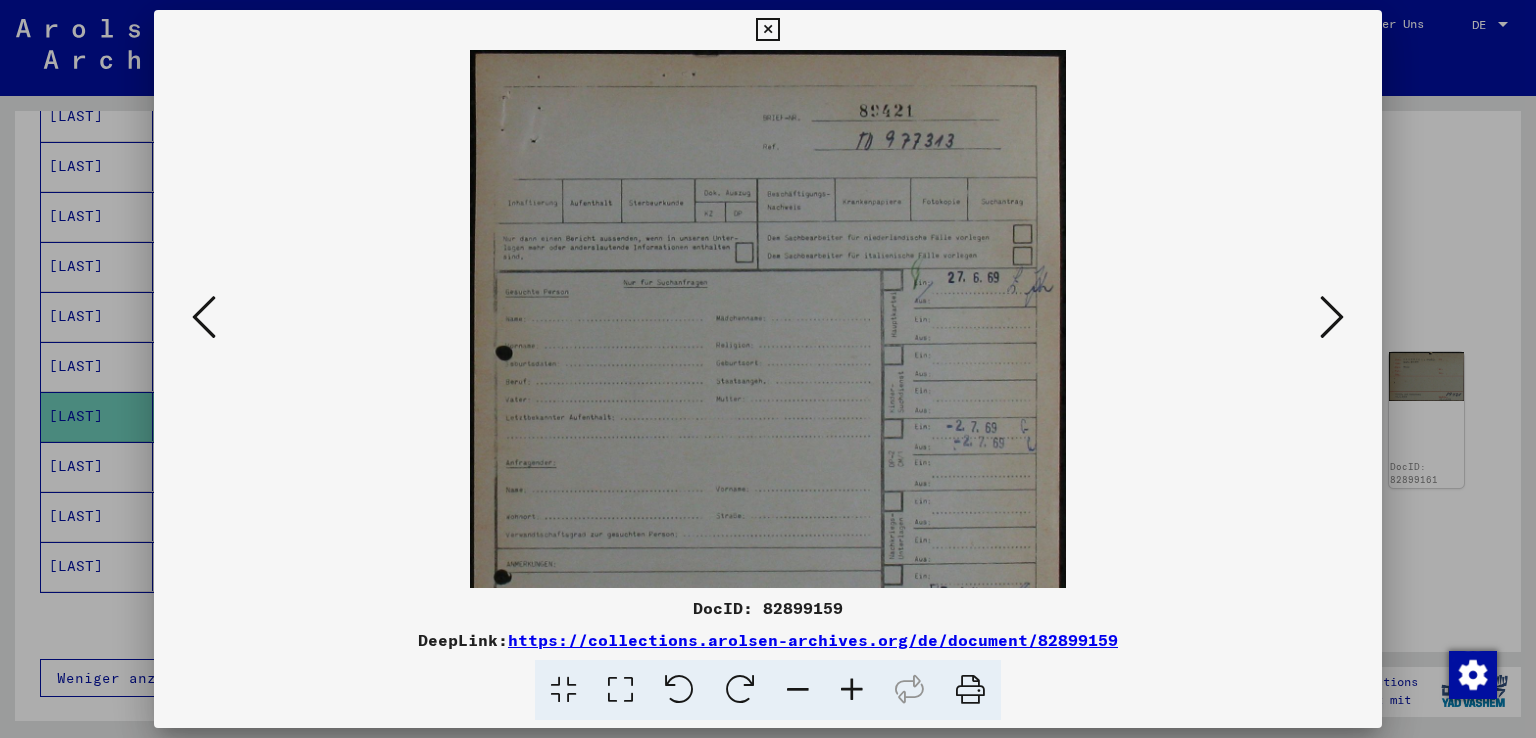 click at bounding box center (852, 690) 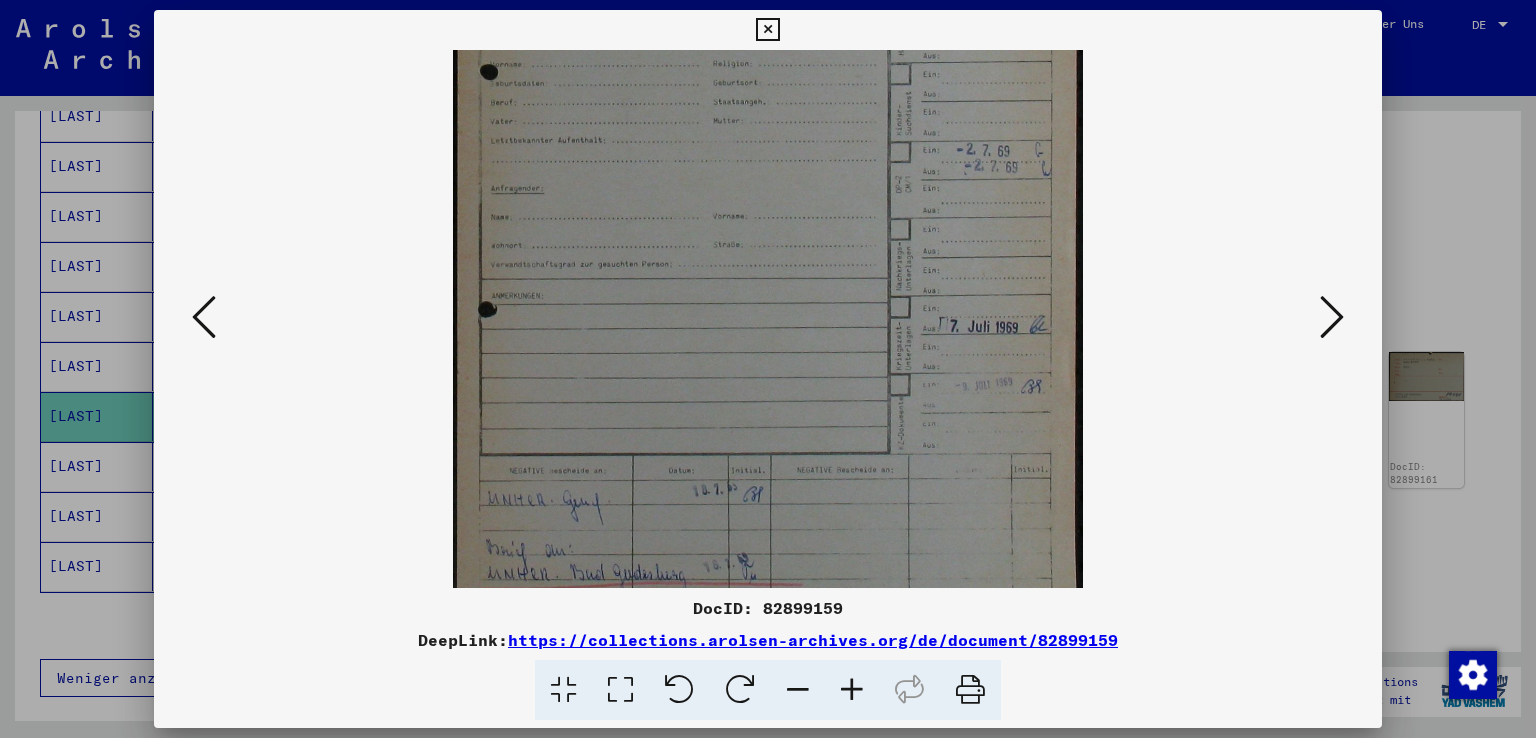 scroll, scrollTop: 349, scrollLeft: 0, axis: vertical 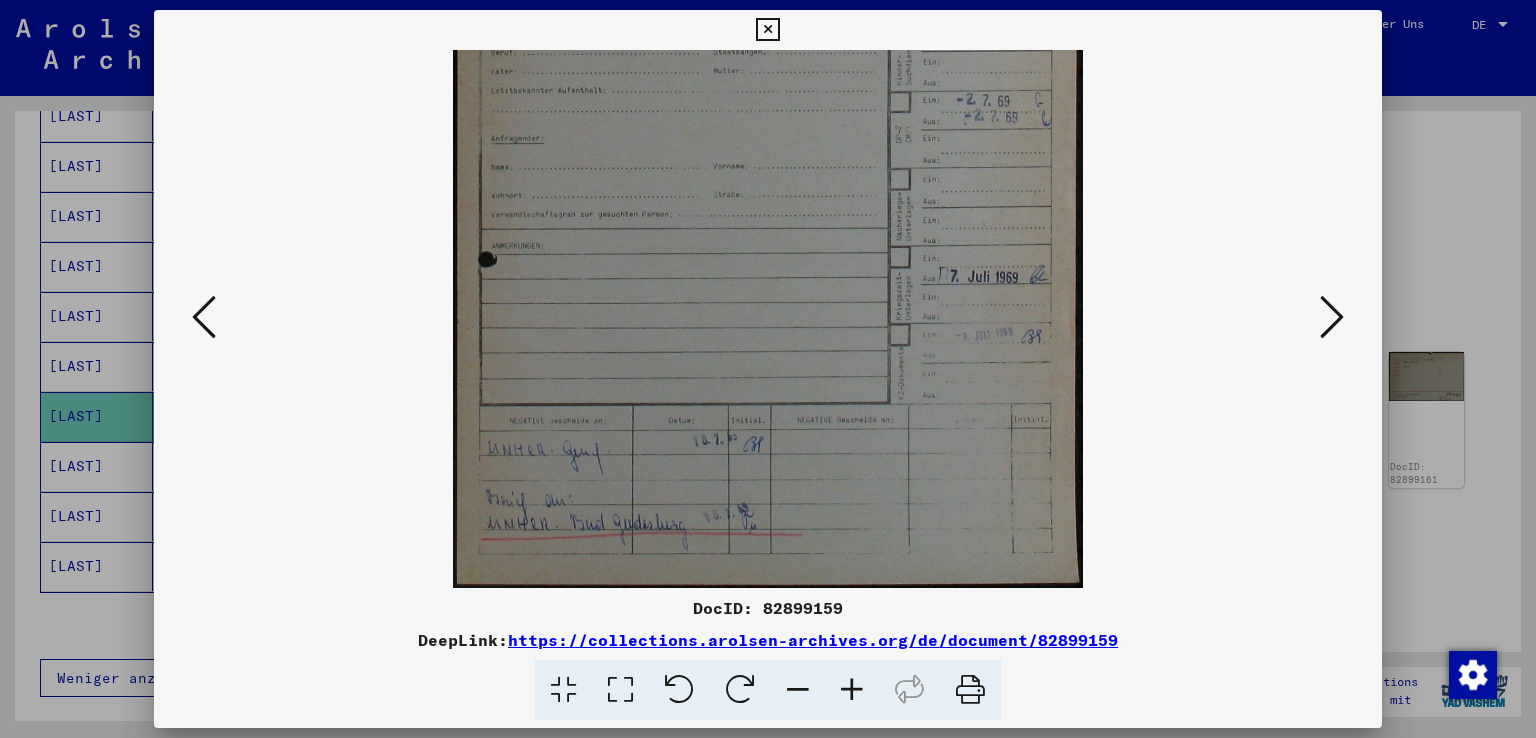 drag, startPoint x: 806, startPoint y: 475, endPoint x: 694, endPoint y: 71, distance: 419.2374 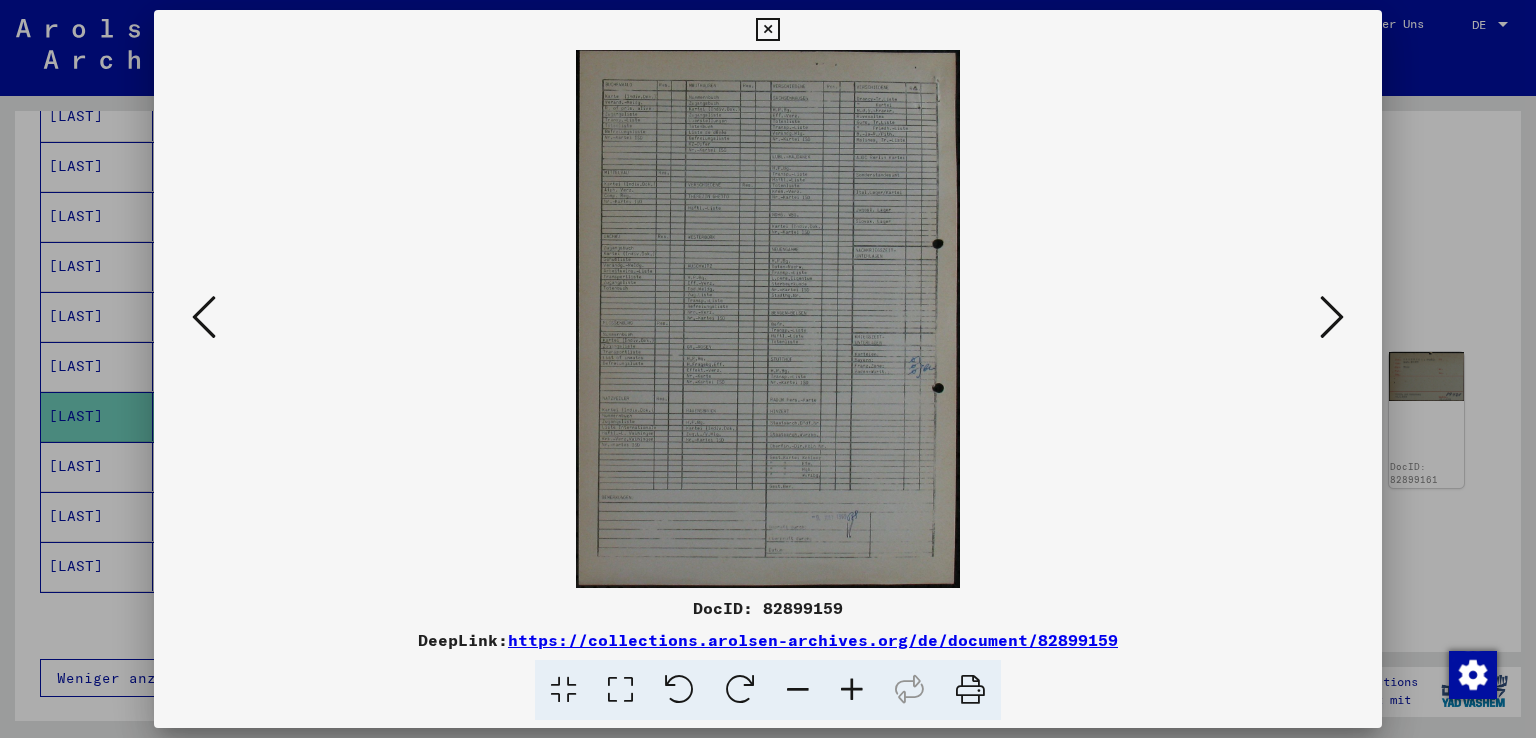 click at bounding box center (852, 690) 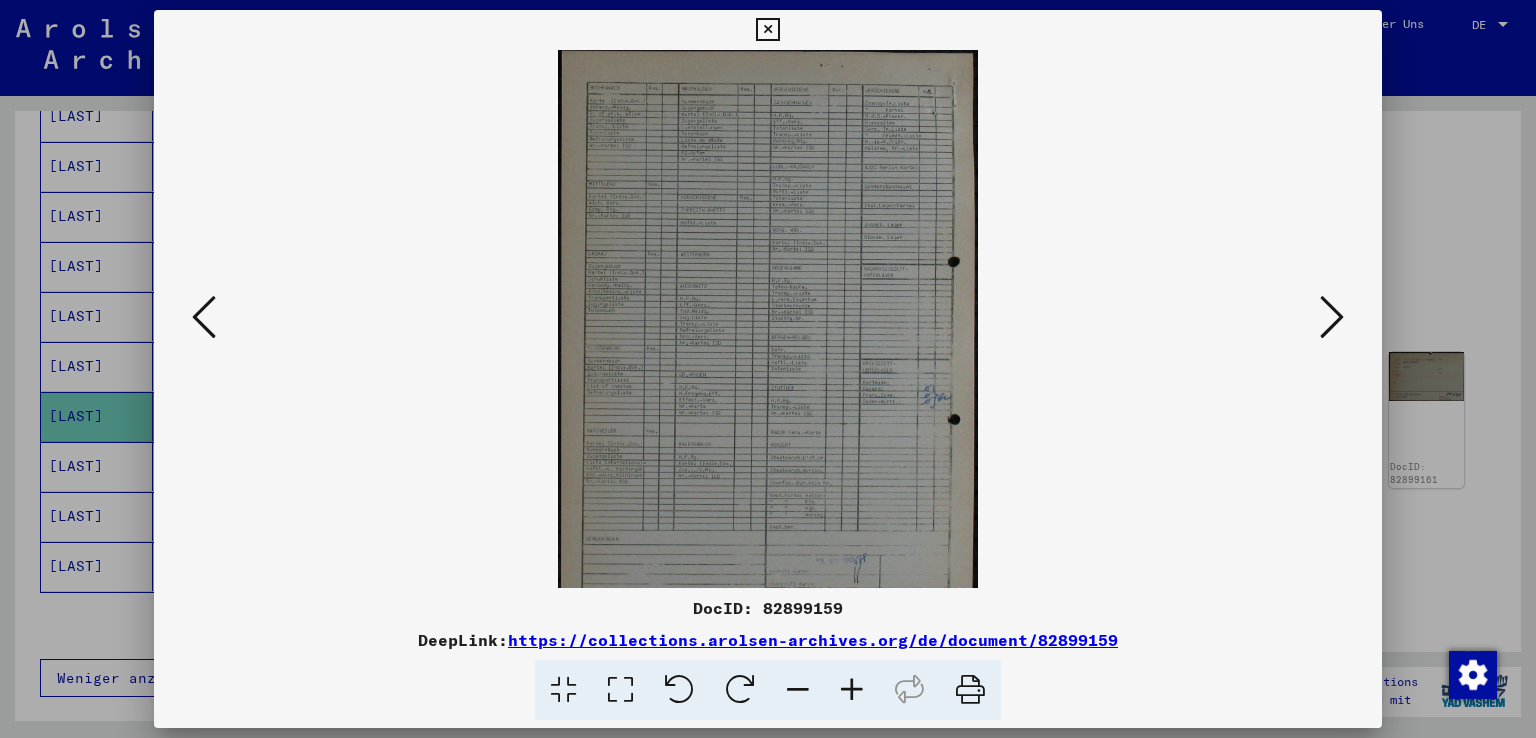 click at bounding box center [852, 690] 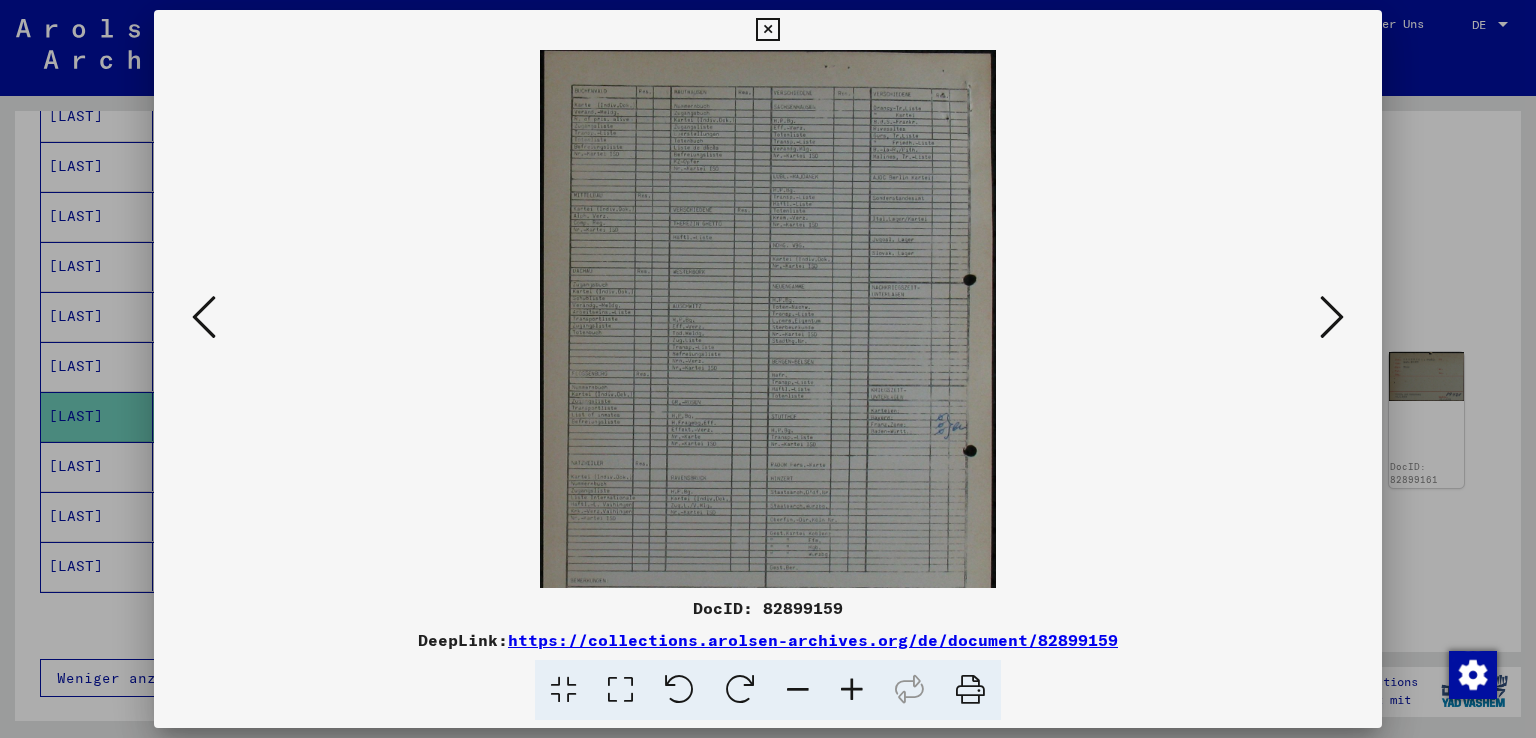 click at bounding box center (852, 690) 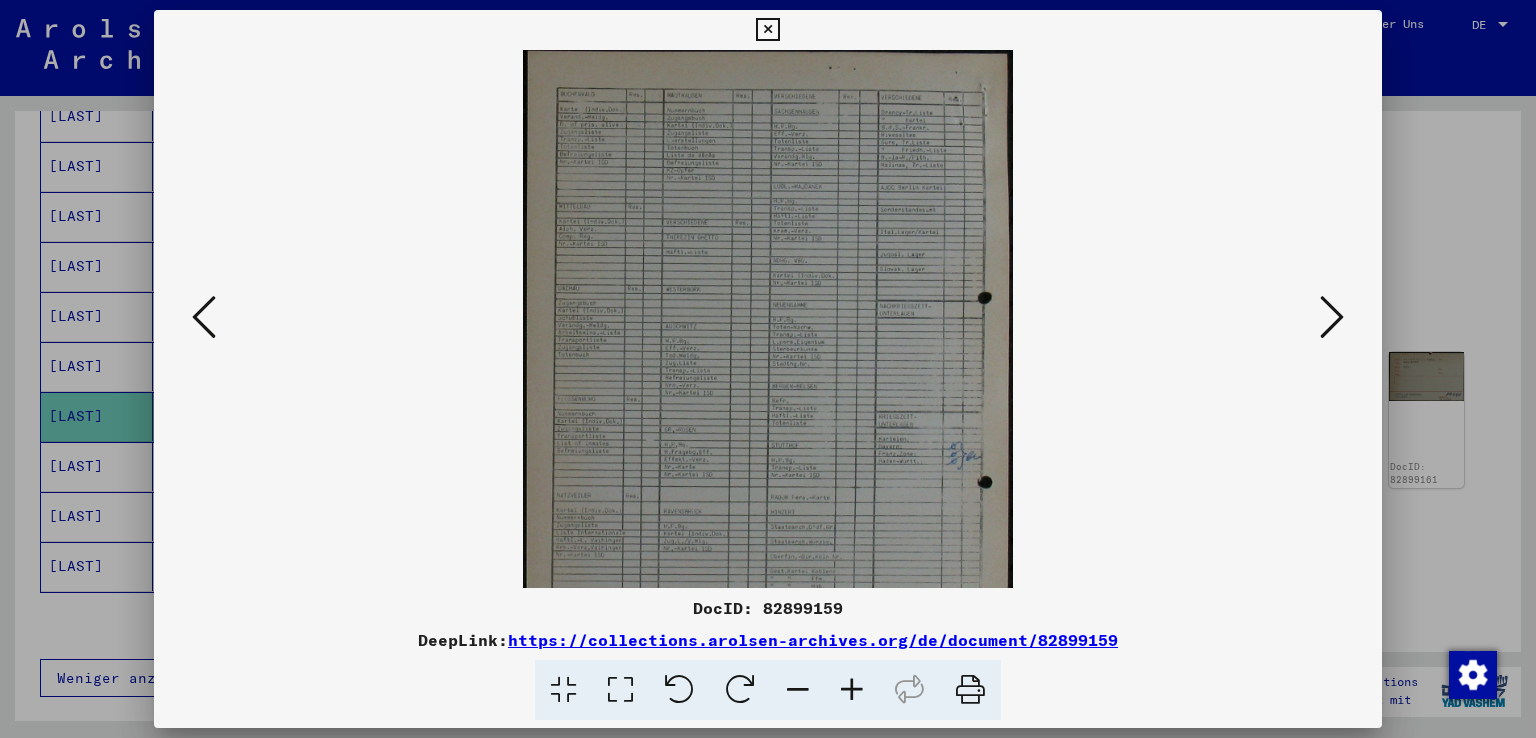 click at bounding box center (852, 690) 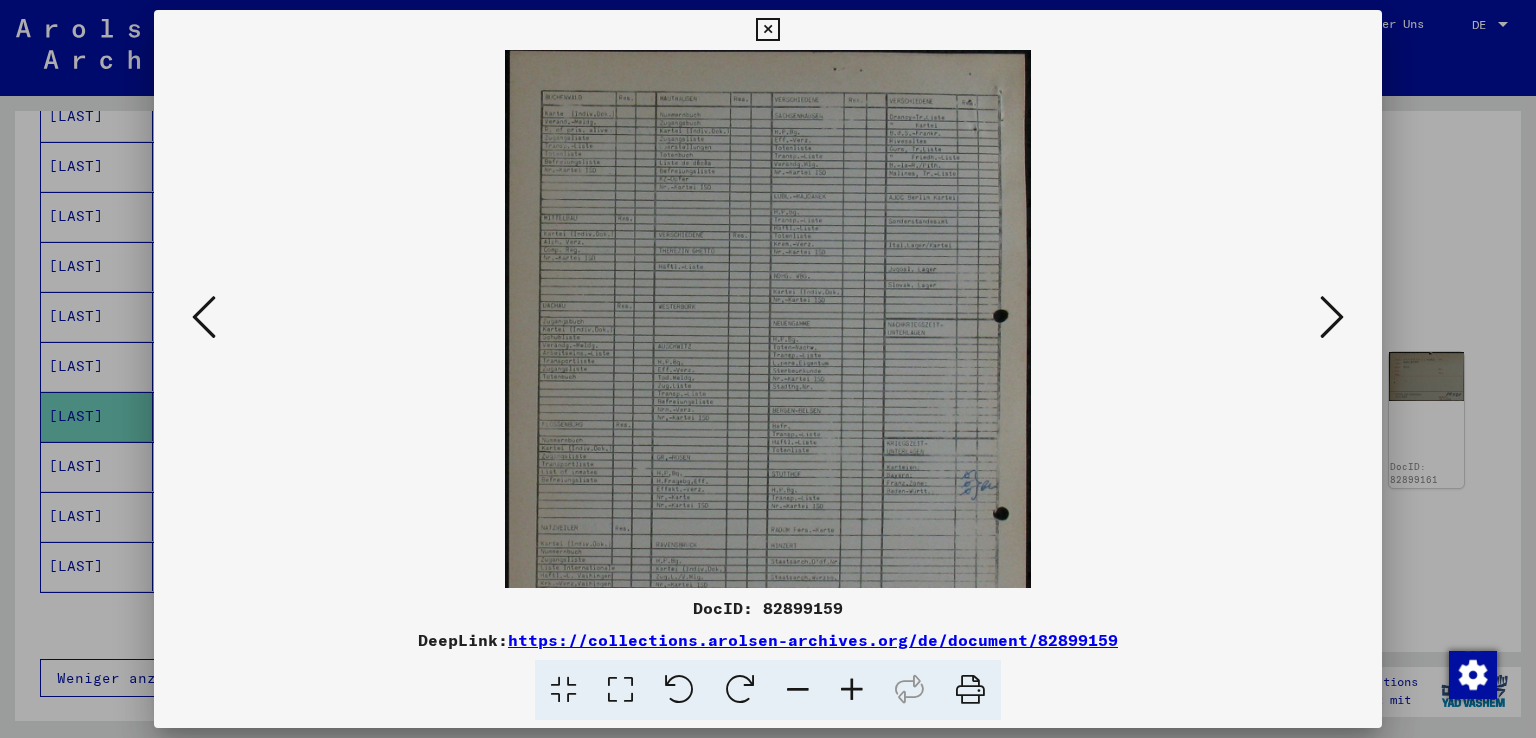 click at bounding box center [852, 690] 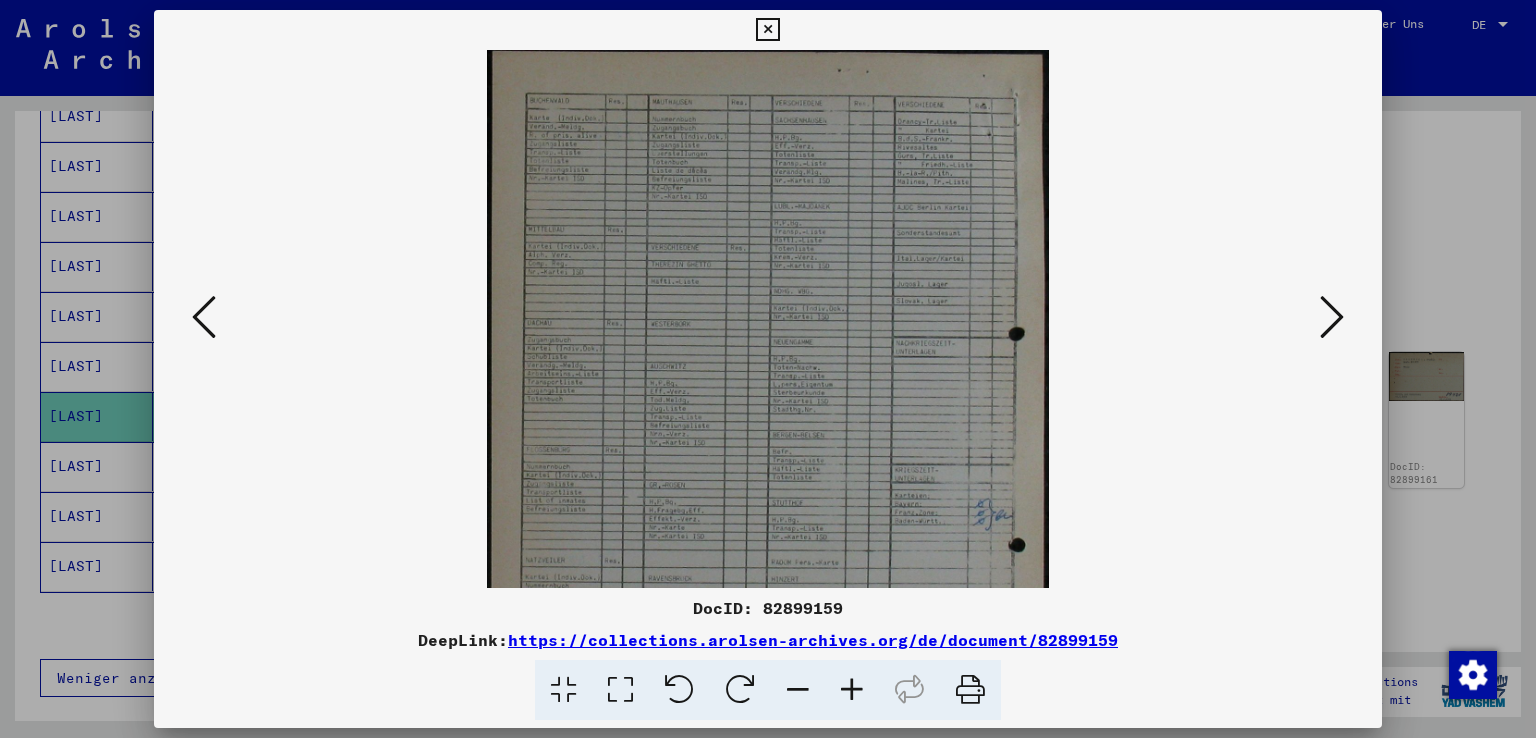 click at bounding box center [852, 690] 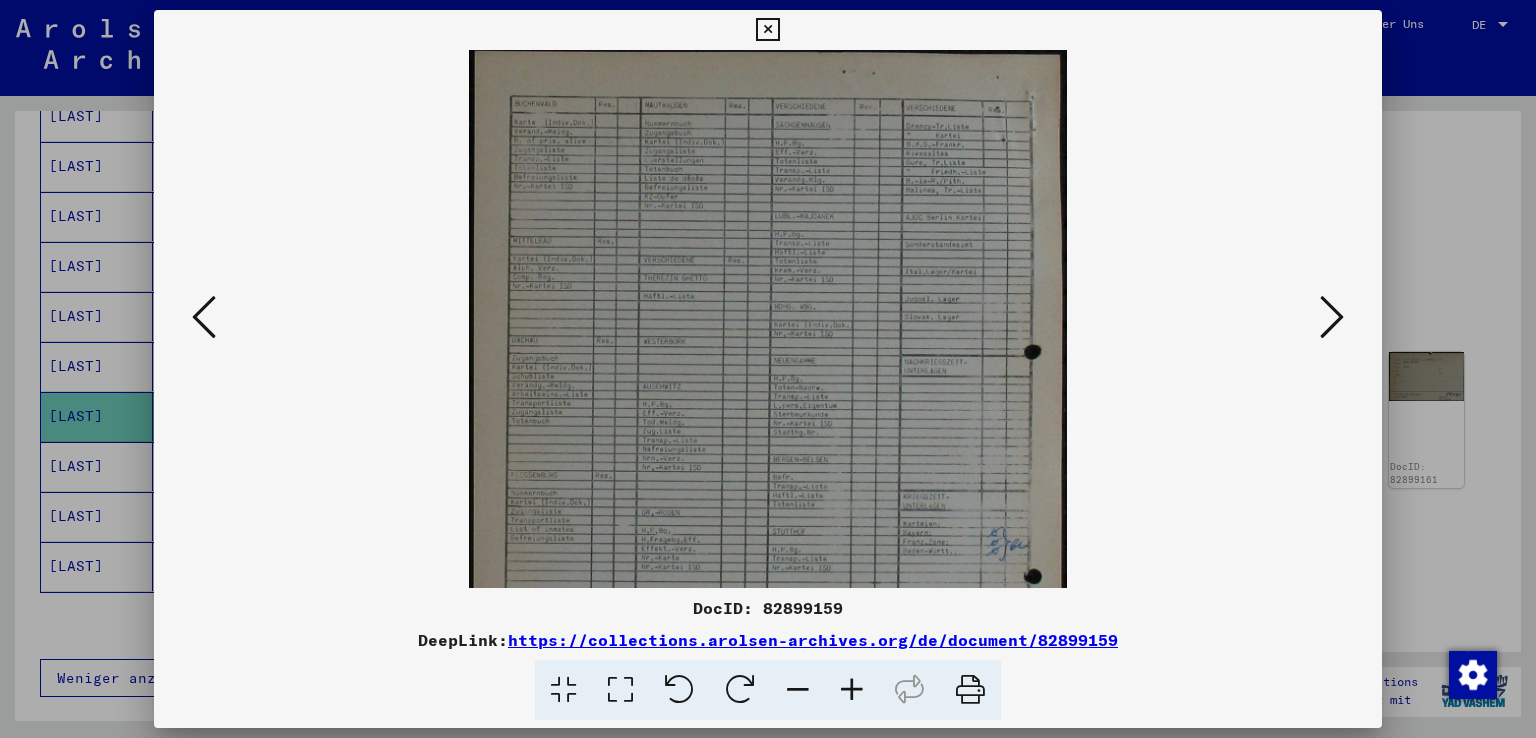 click at bounding box center (852, 690) 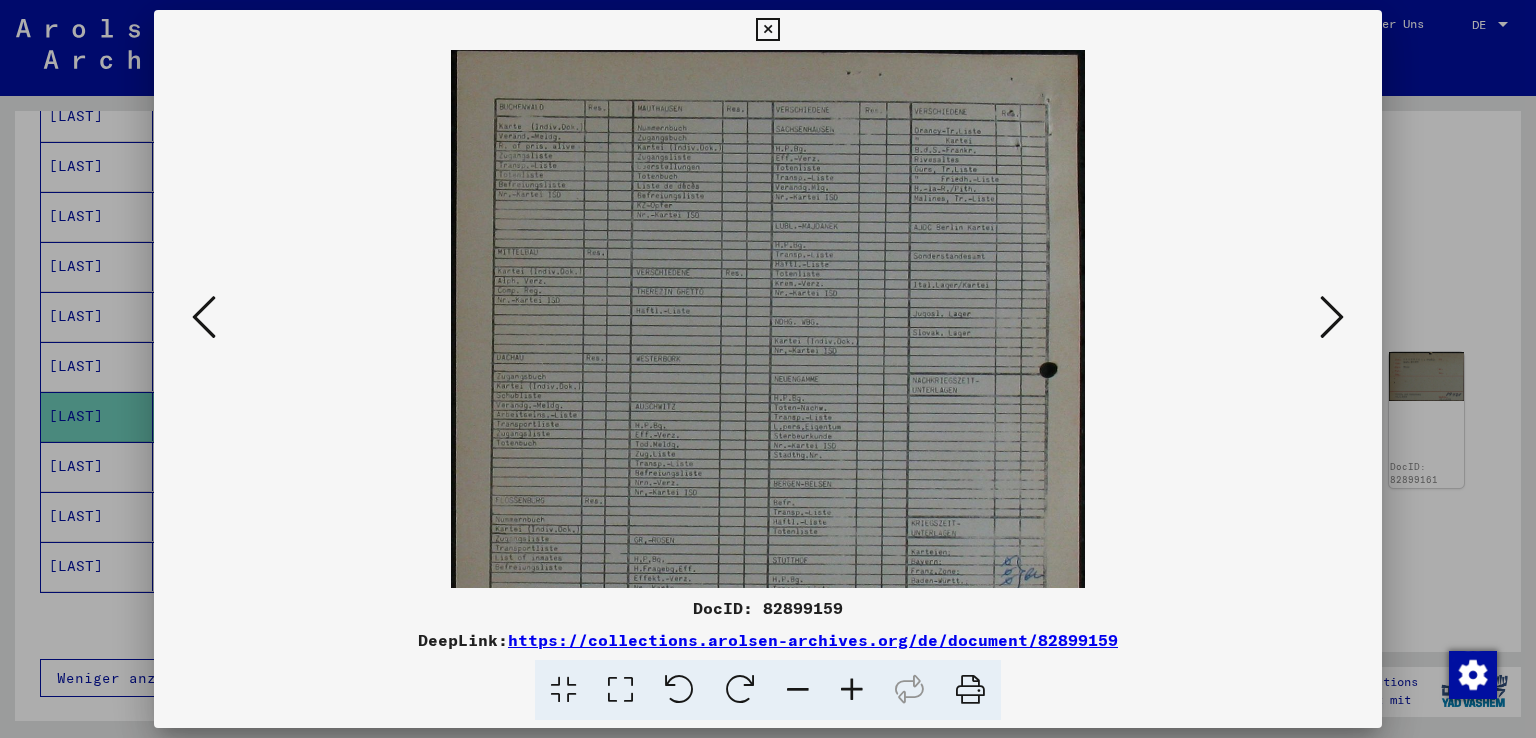 click at bounding box center (852, 690) 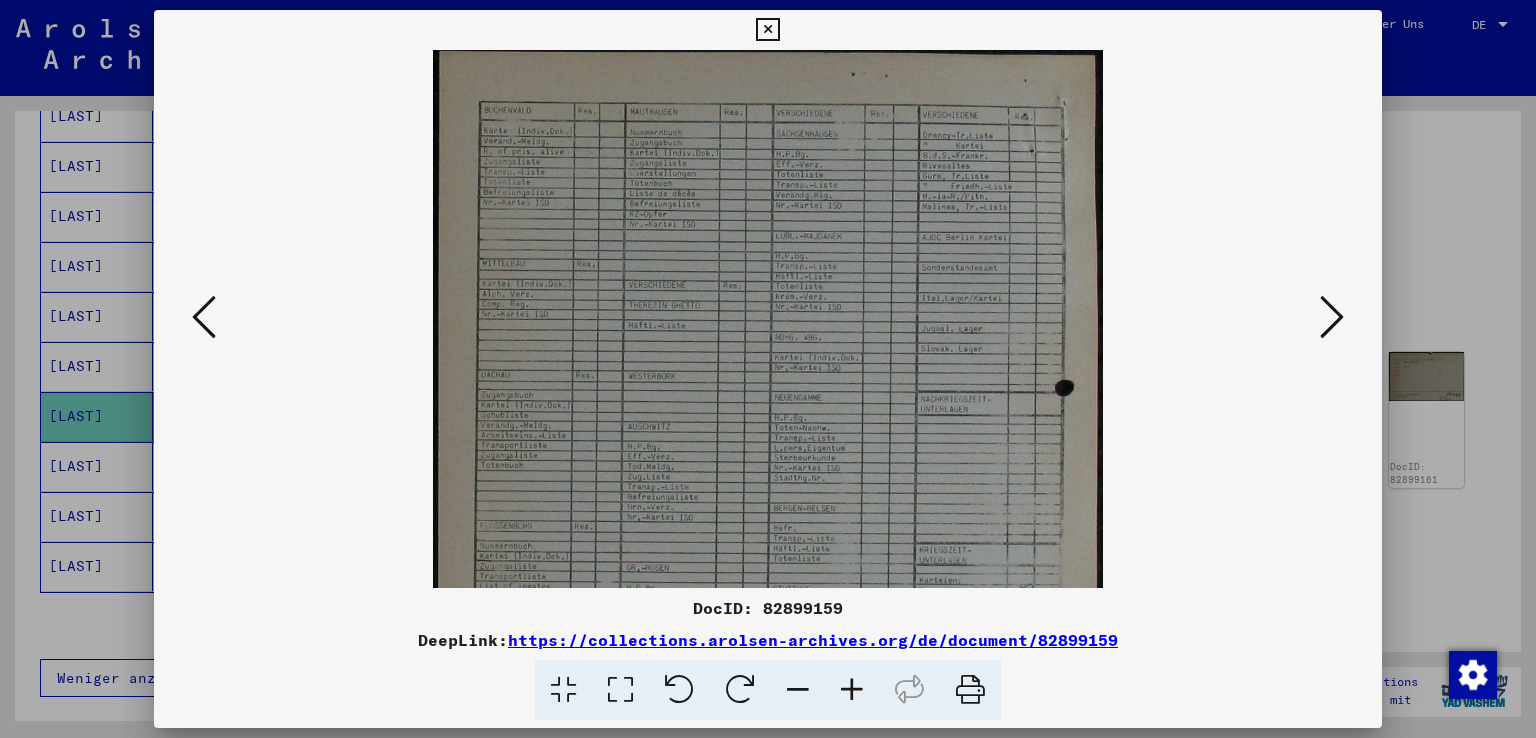 click at bounding box center [852, 690] 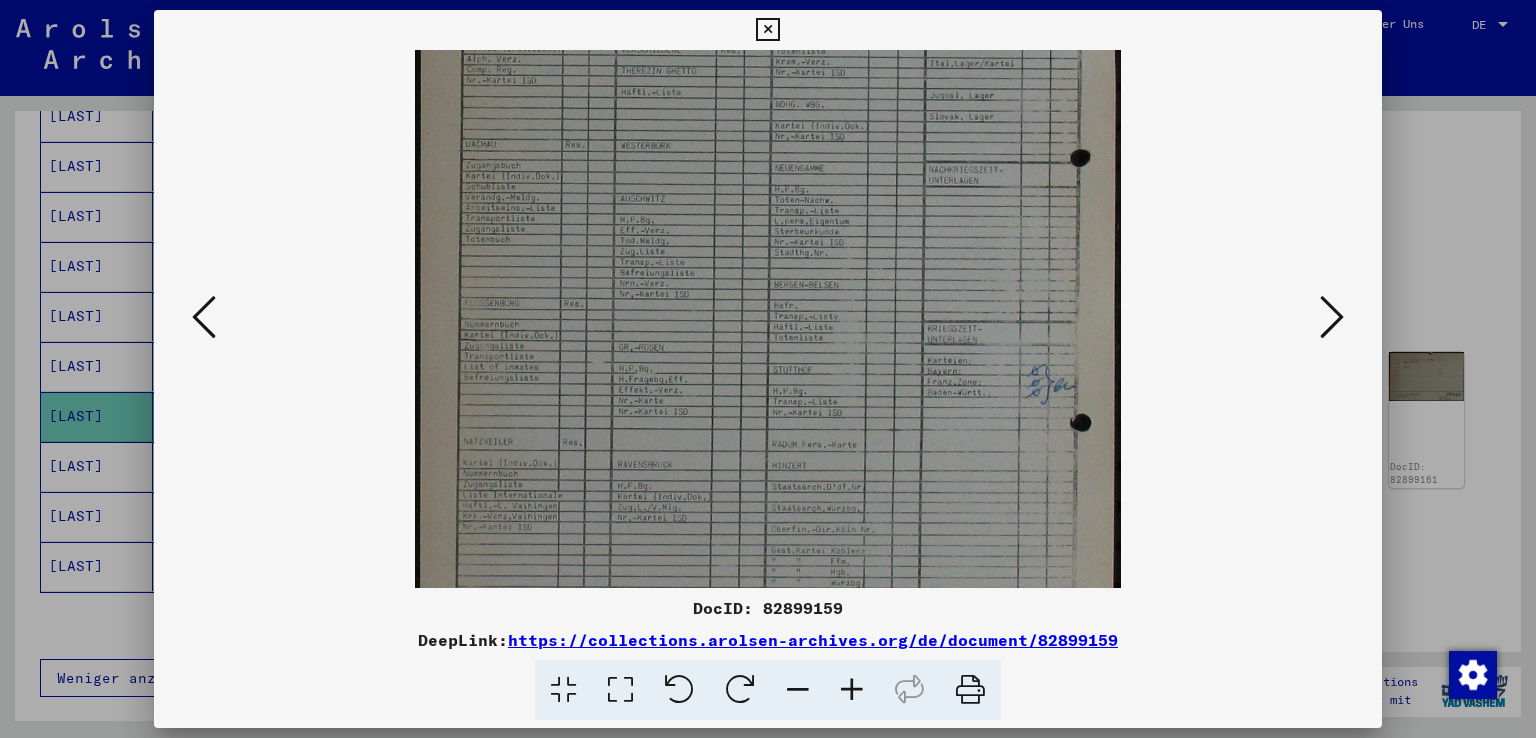scroll, scrollTop: 251, scrollLeft: 0, axis: vertical 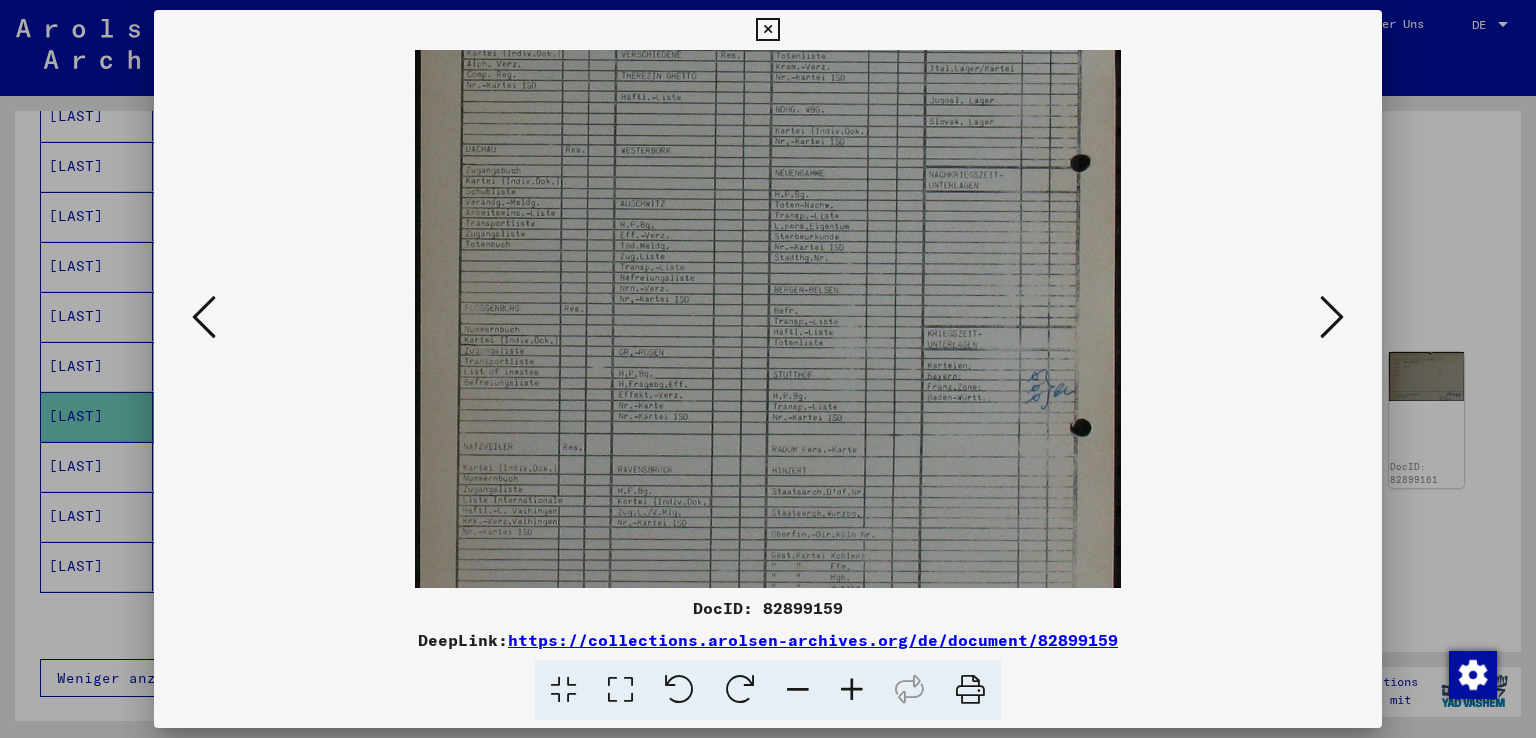 drag, startPoint x: 918, startPoint y: 449, endPoint x: 845, endPoint y: 209, distance: 250.85654 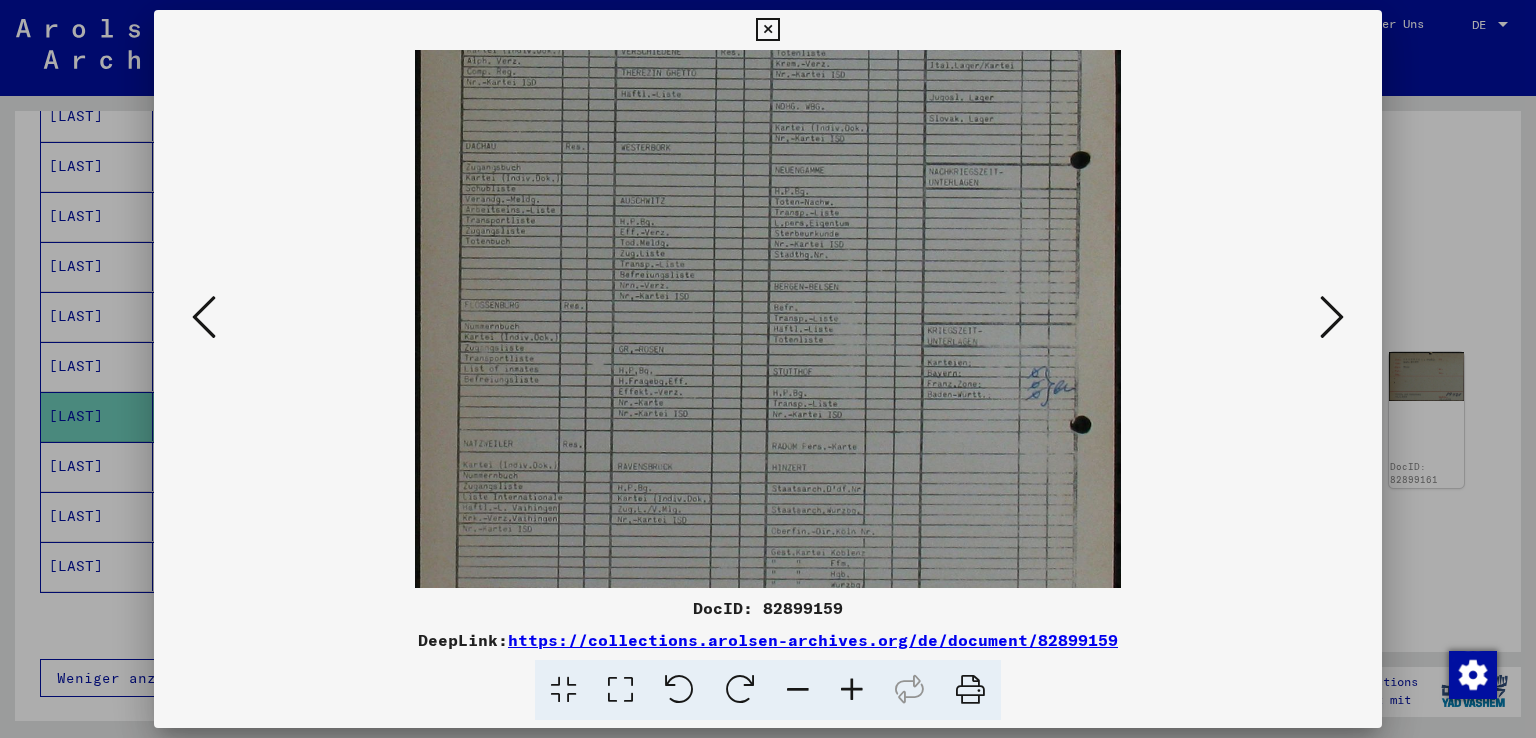 click at bounding box center (1332, 317) 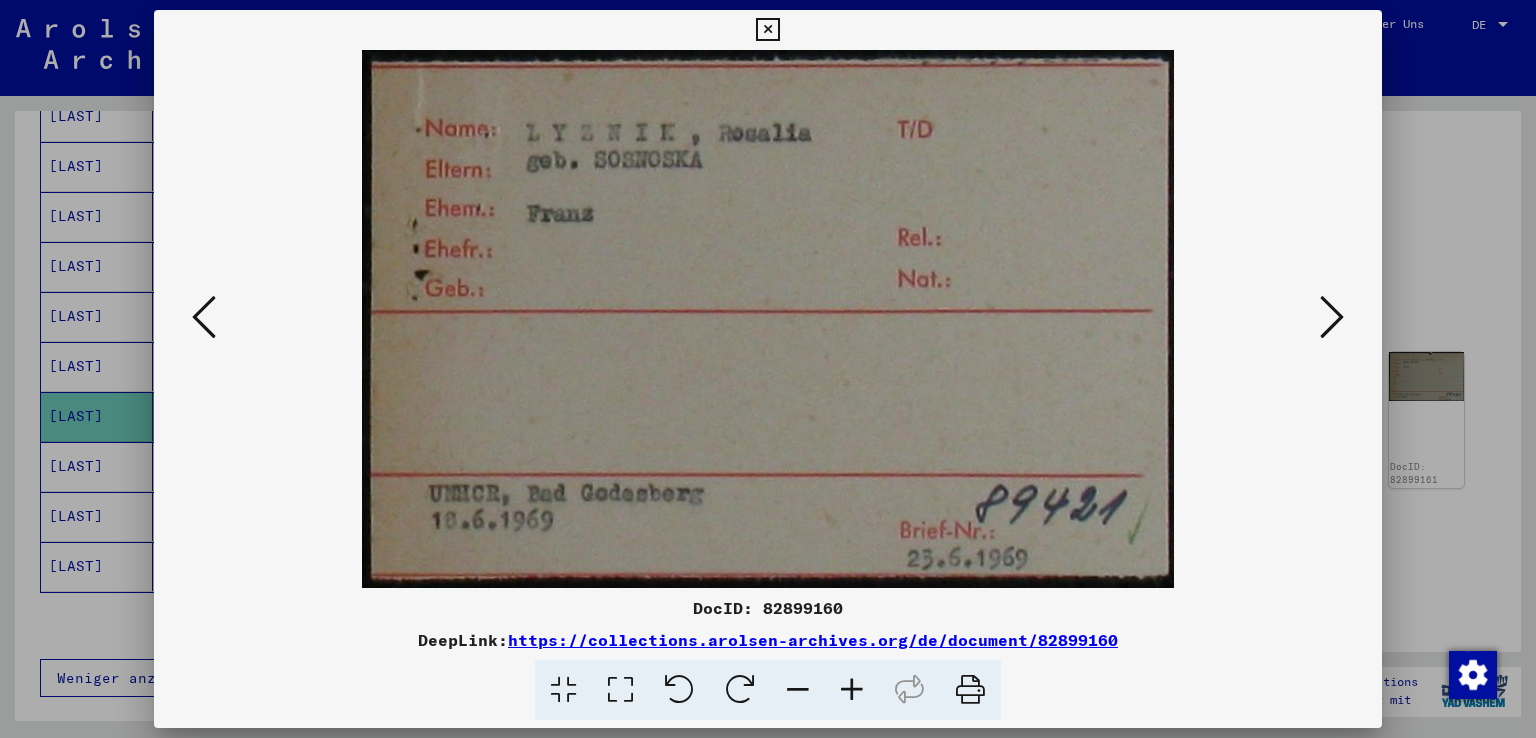 scroll, scrollTop: 0, scrollLeft: 0, axis: both 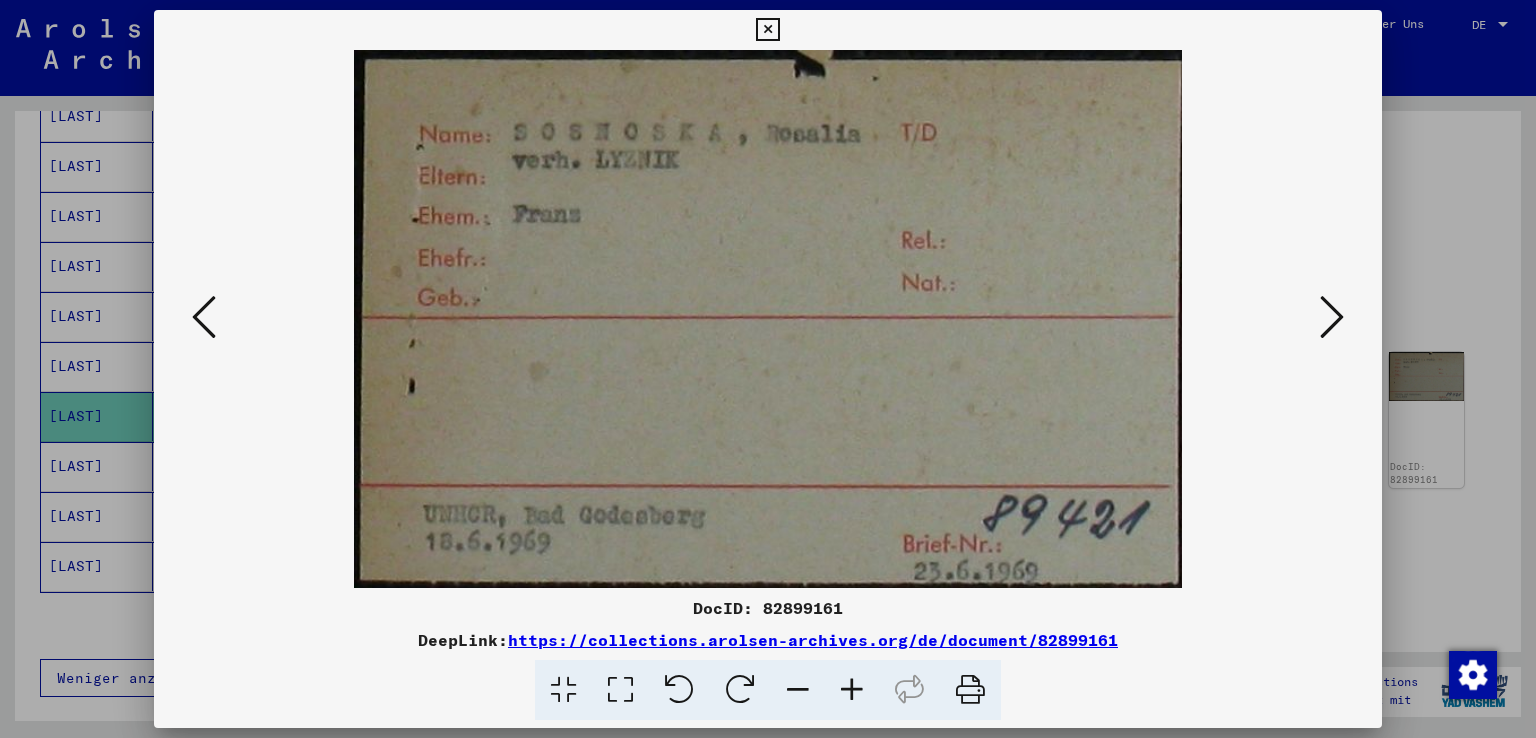 click at bounding box center (1332, 317) 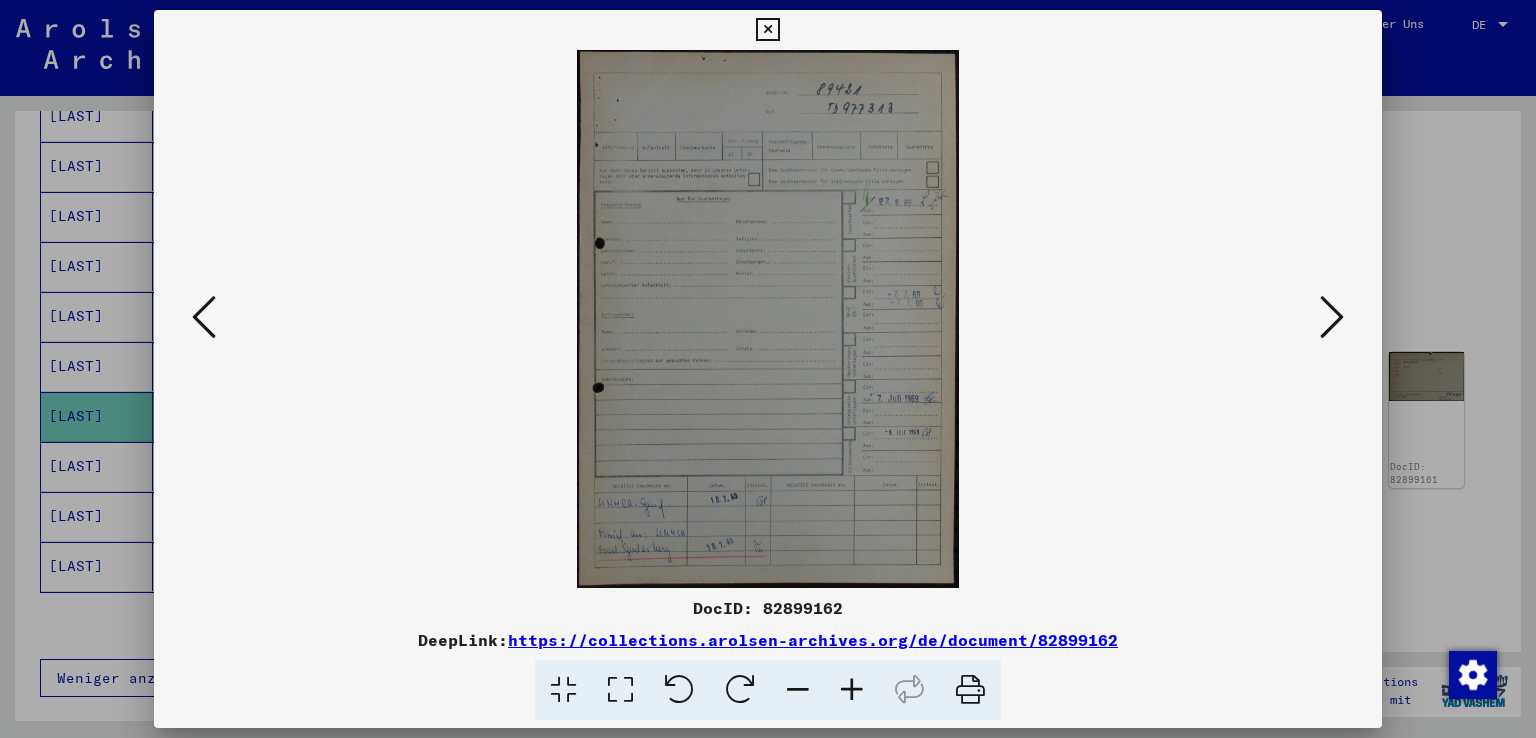 click at bounding box center (1332, 317) 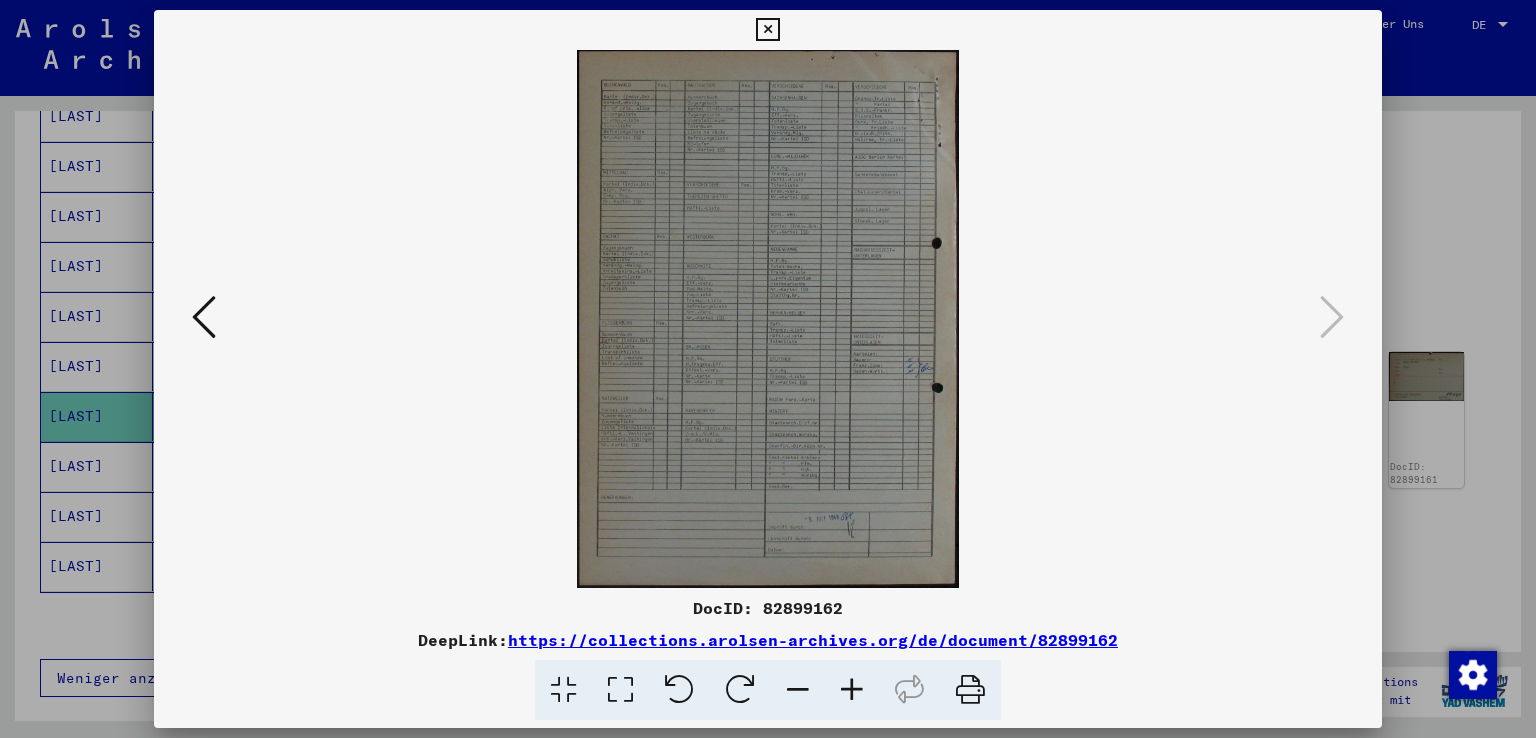 click at bounding box center (767, 30) 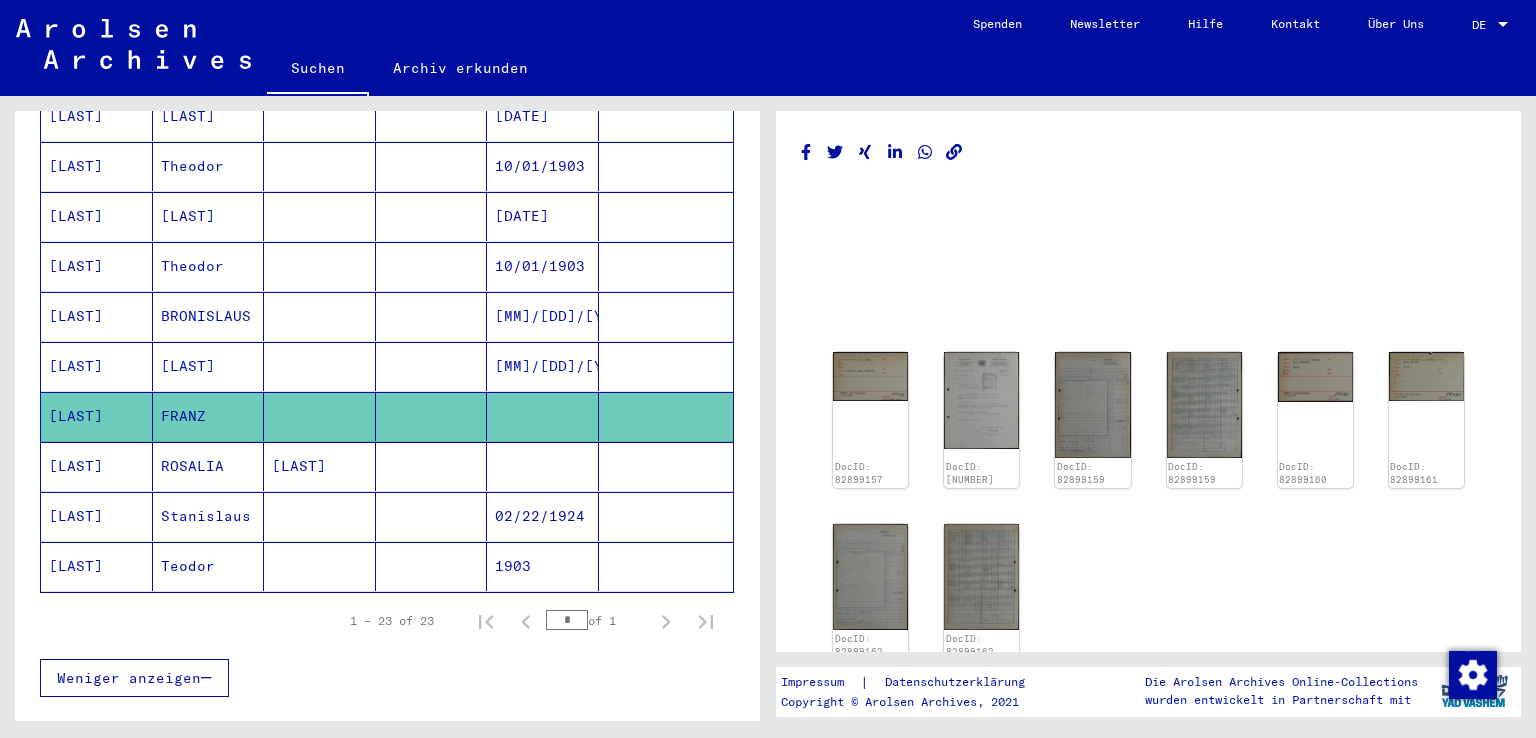 click at bounding box center (432, 566) 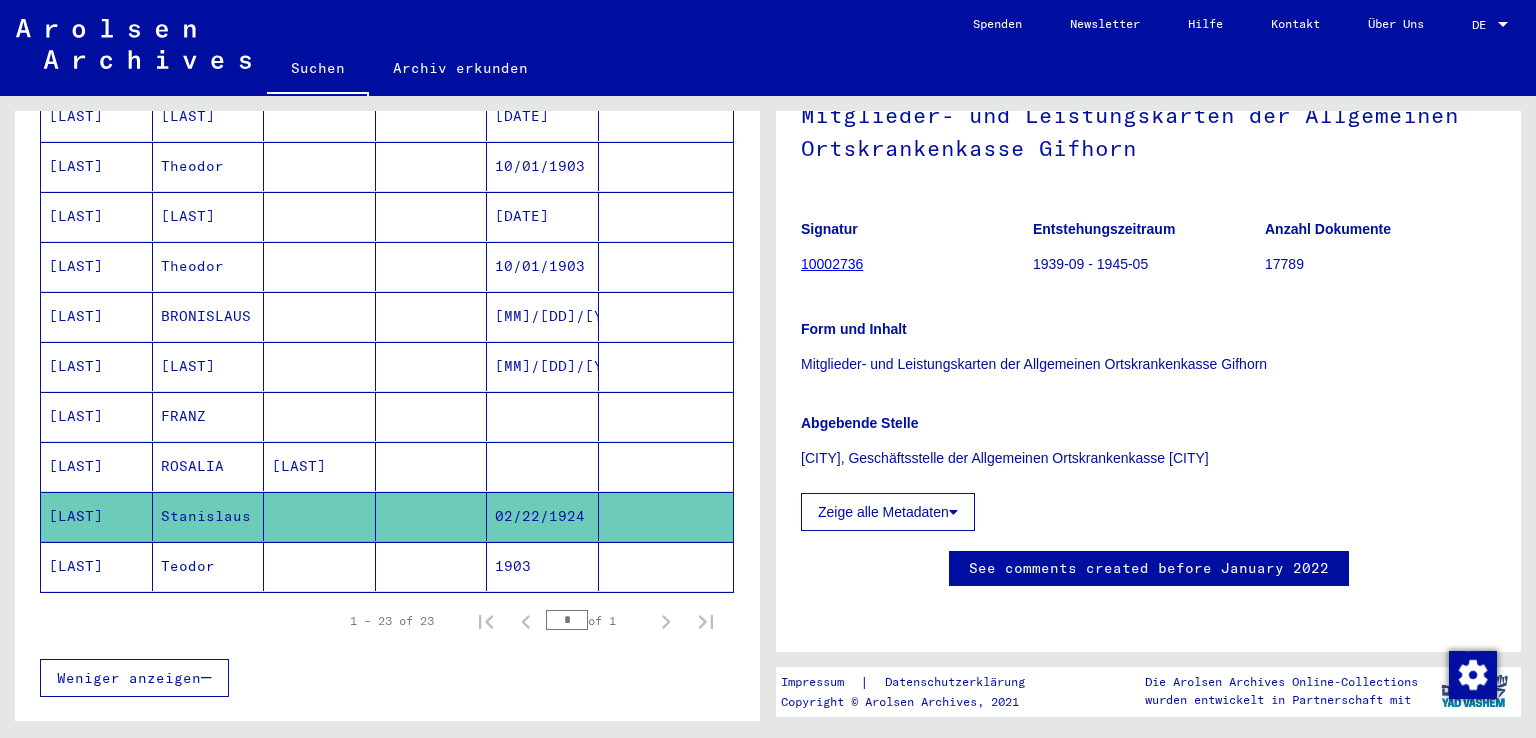 scroll, scrollTop: 290, scrollLeft: 0, axis: vertical 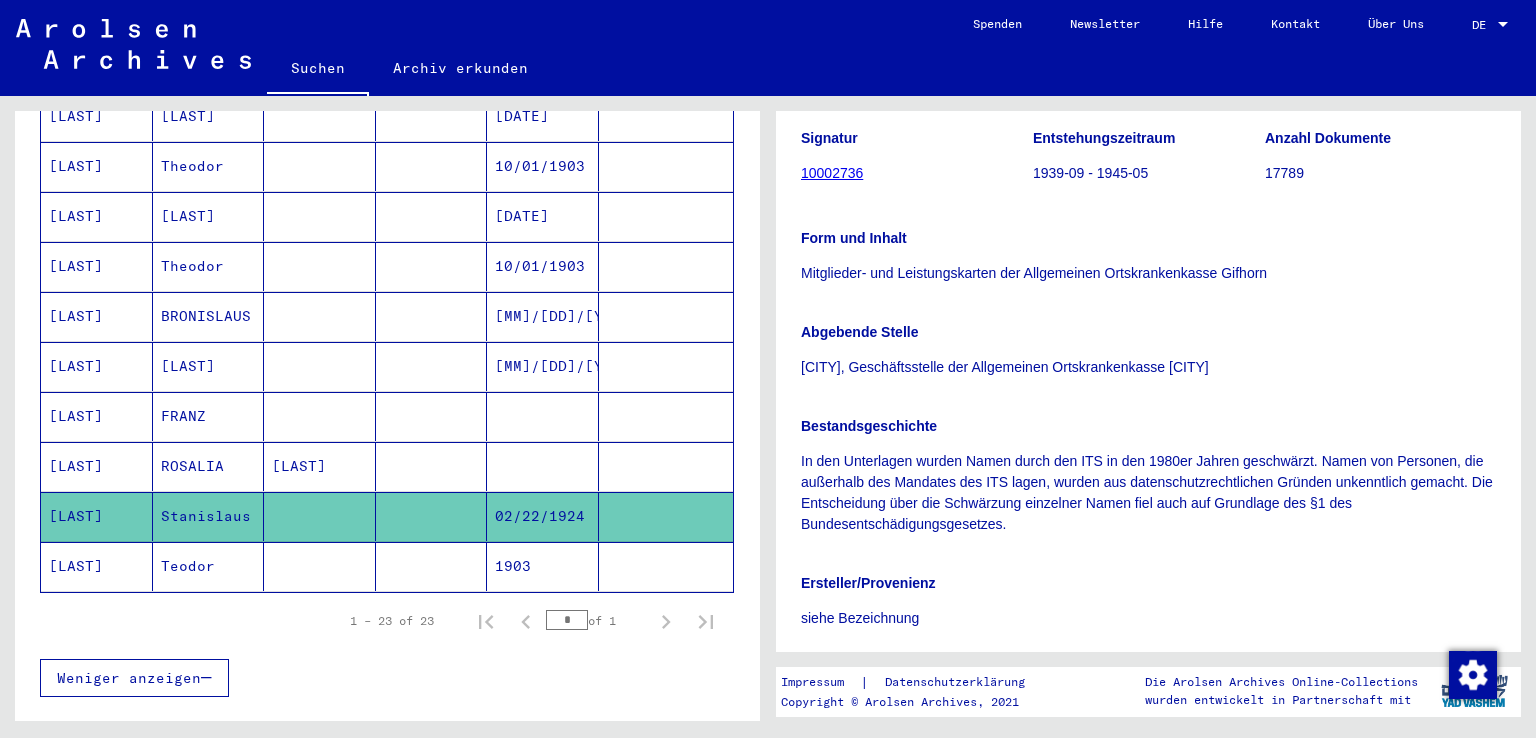 click on "10002736" 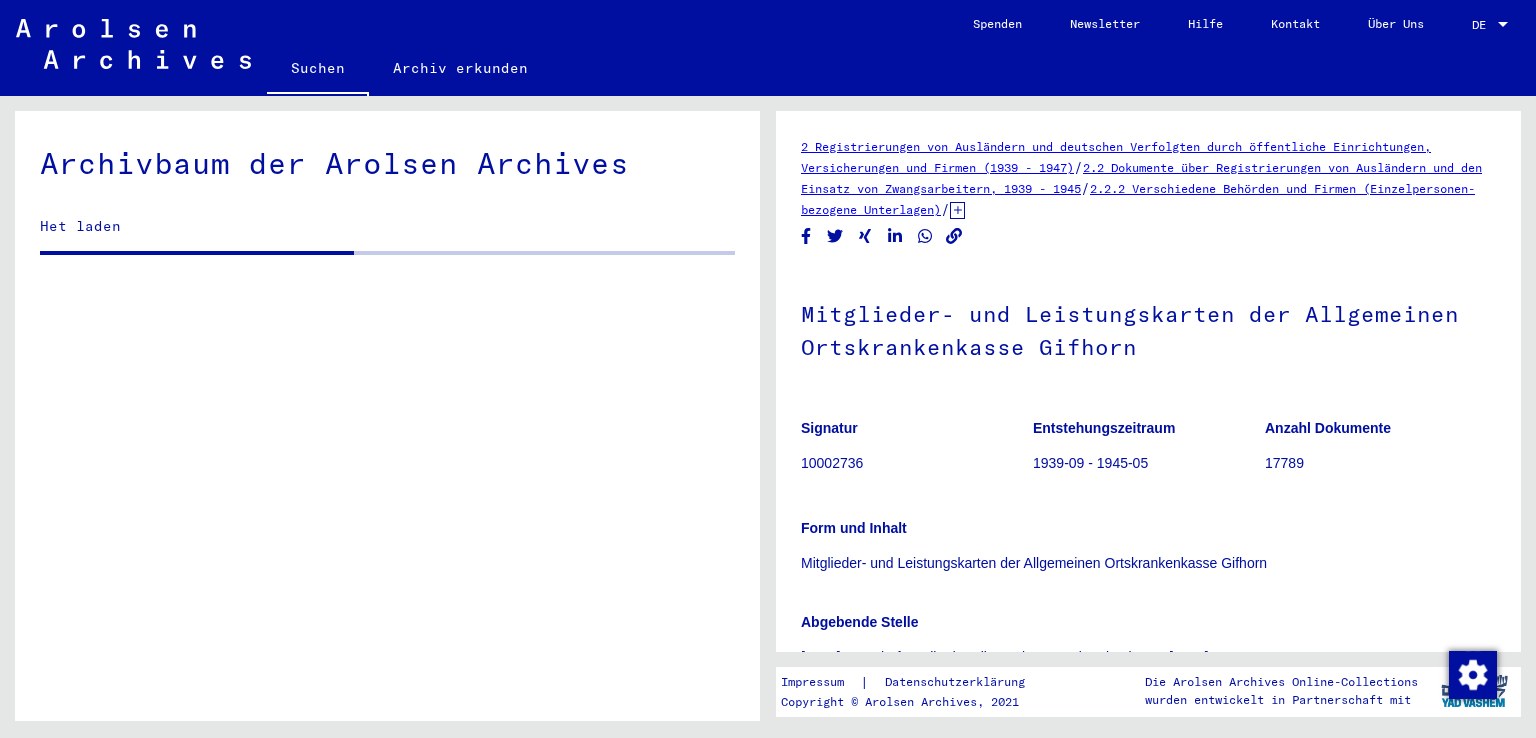 click on "2 Registrierungen von Ausländern und deutschen Verfolgten durch öffentliche Einrichtungen, Versicherungen und Firmen ([YEAR] - [YEAR]) / 2.2 Dokumente über Registrierungen von Ausländern und den Einsatz von Zwangsarbeitern, [YEAR] - [YEAR] / 2.2.2 Verschiedene Behörden und Firmen (Einzelpersonen-bezogene Unterlagen) / 2.2.2.1 Kriegszeitkartei (Melde- und Registrierkarten, Arbeitsbücher, individueller Schriftverkehr) / Mitglieder- und Leistungskarten der Allgemeinen Ortskrankenkasse [CITY] Signatur [NUMBER] Entstehungszeitraum [DATE] - [DATE] Anzahl Dokumente [NUMBER] Form und Inhalt Mitglieder- und Leistungskarten der Allgemeinen Ortskrankenkasse [CITY] Abgebende Stelle [CITY], Geschäftsstelle der Allgemeinen Ortskrankenkasse Niedersachsen Zeige alle Metadaten See comments created before [YEAR]" 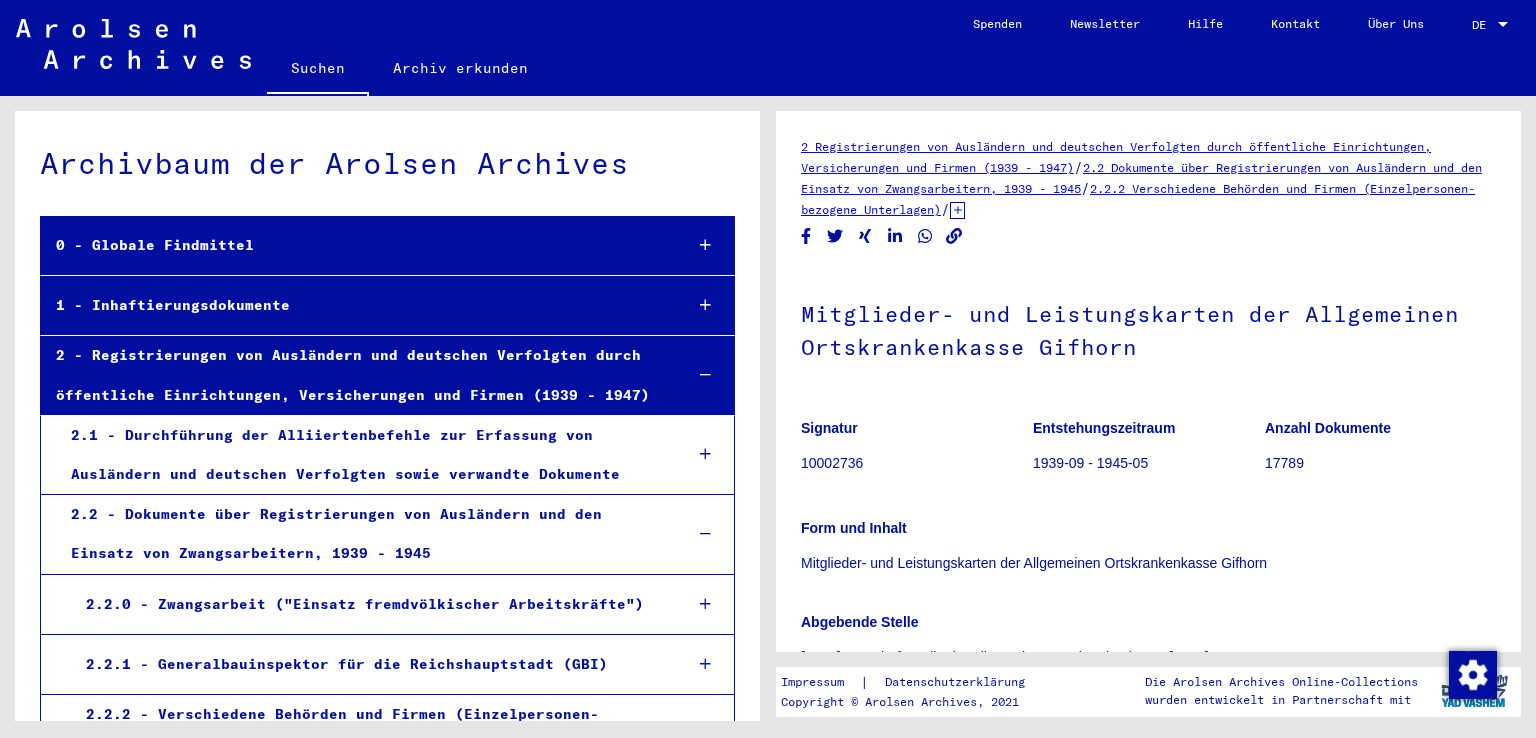 scroll, scrollTop: 17153, scrollLeft: 0, axis: vertical 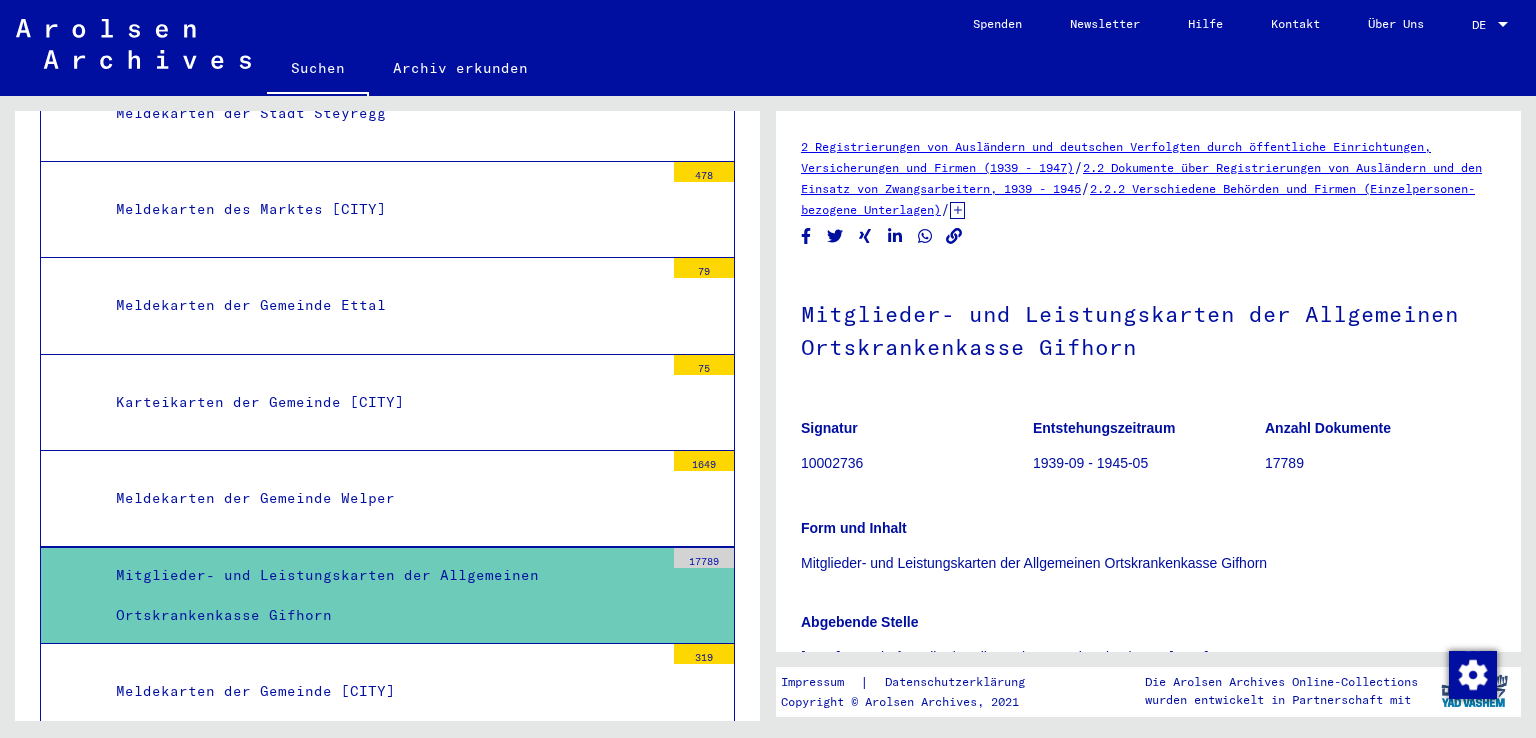 click on "Mitglieder- und Leistungskarten der Allgemeinen Ortskrankenkasse Gifhorn" at bounding box center (382, 595) 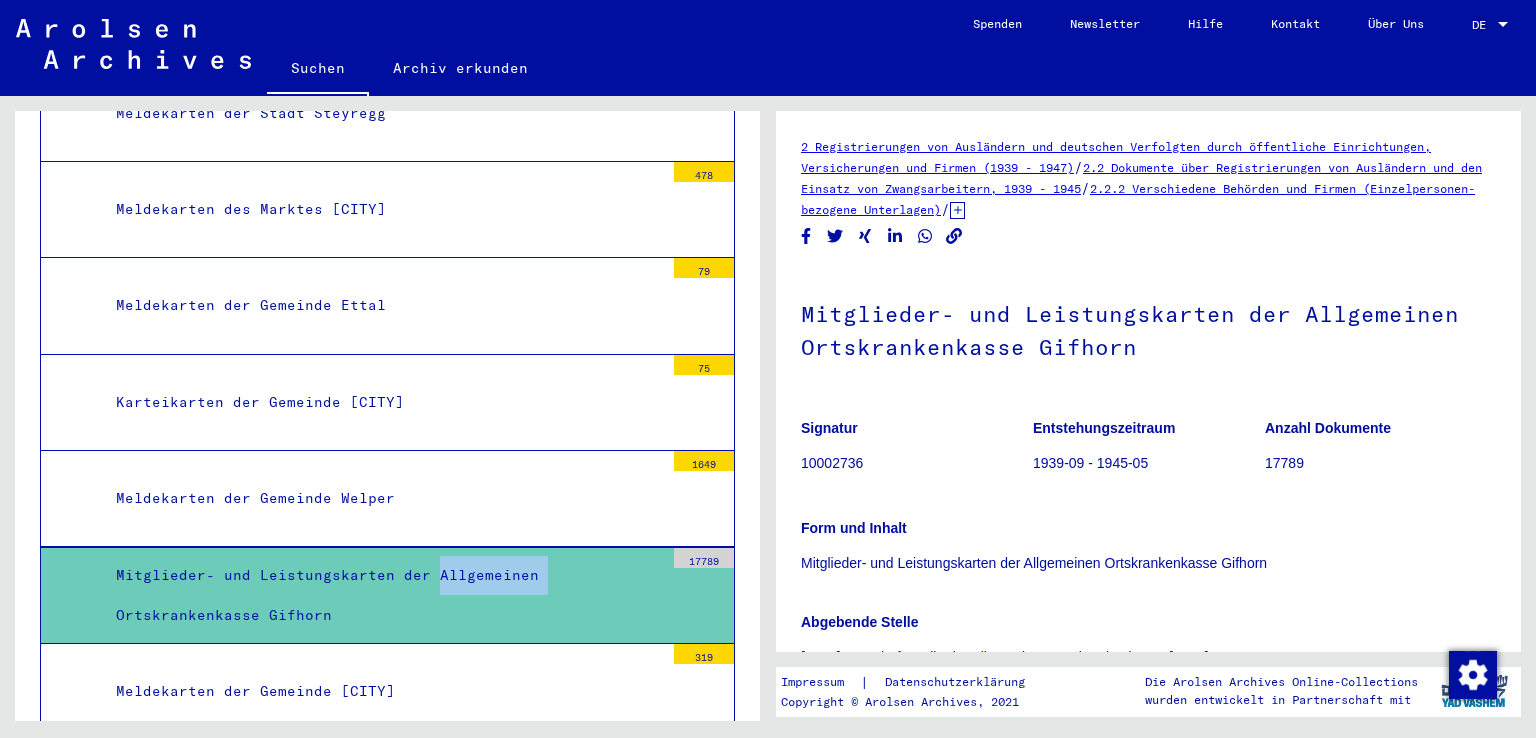 click on "Mitglieder- und Leistungskarten der Allgemeinen Ortskrankenkasse Gifhorn" at bounding box center [382, 595] 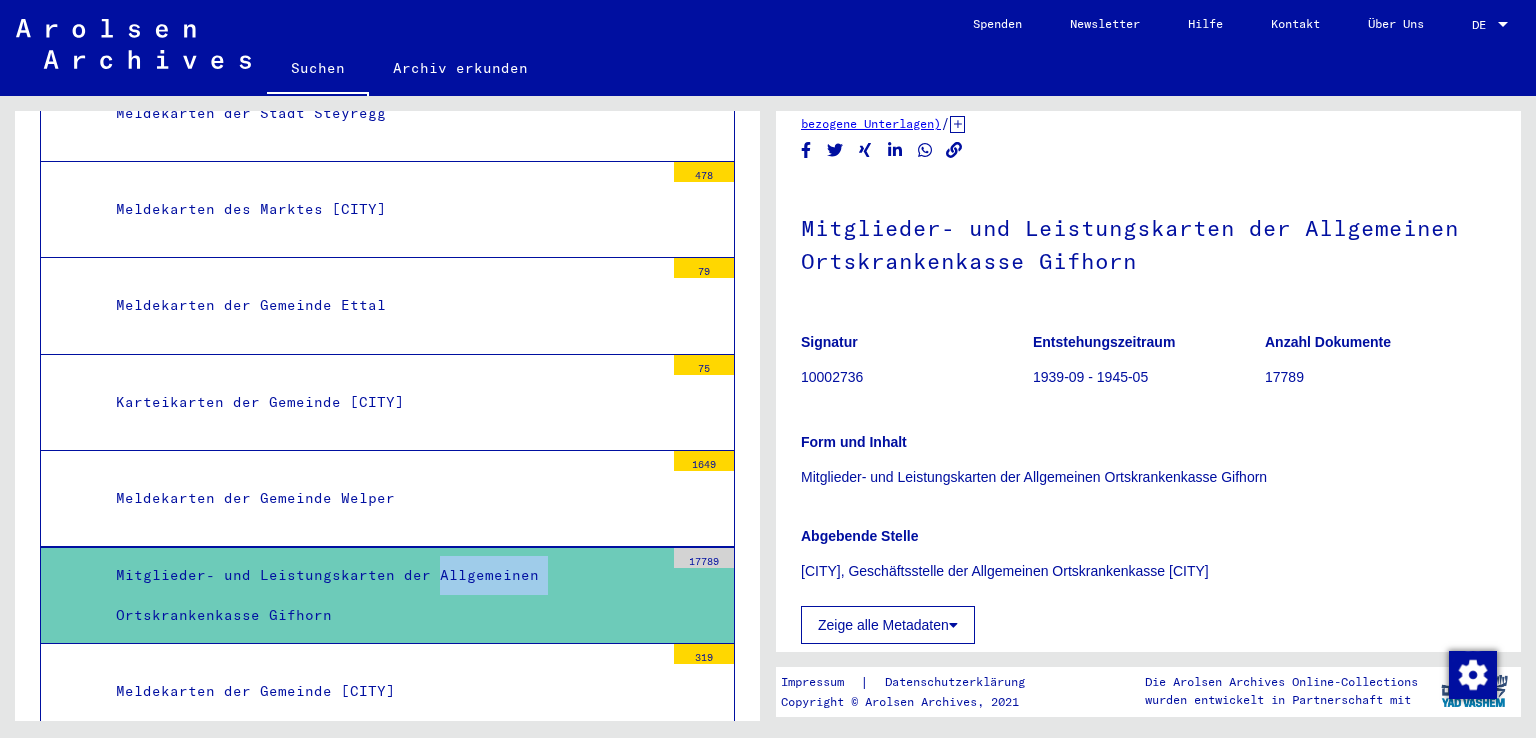 scroll, scrollTop: 0, scrollLeft: 0, axis: both 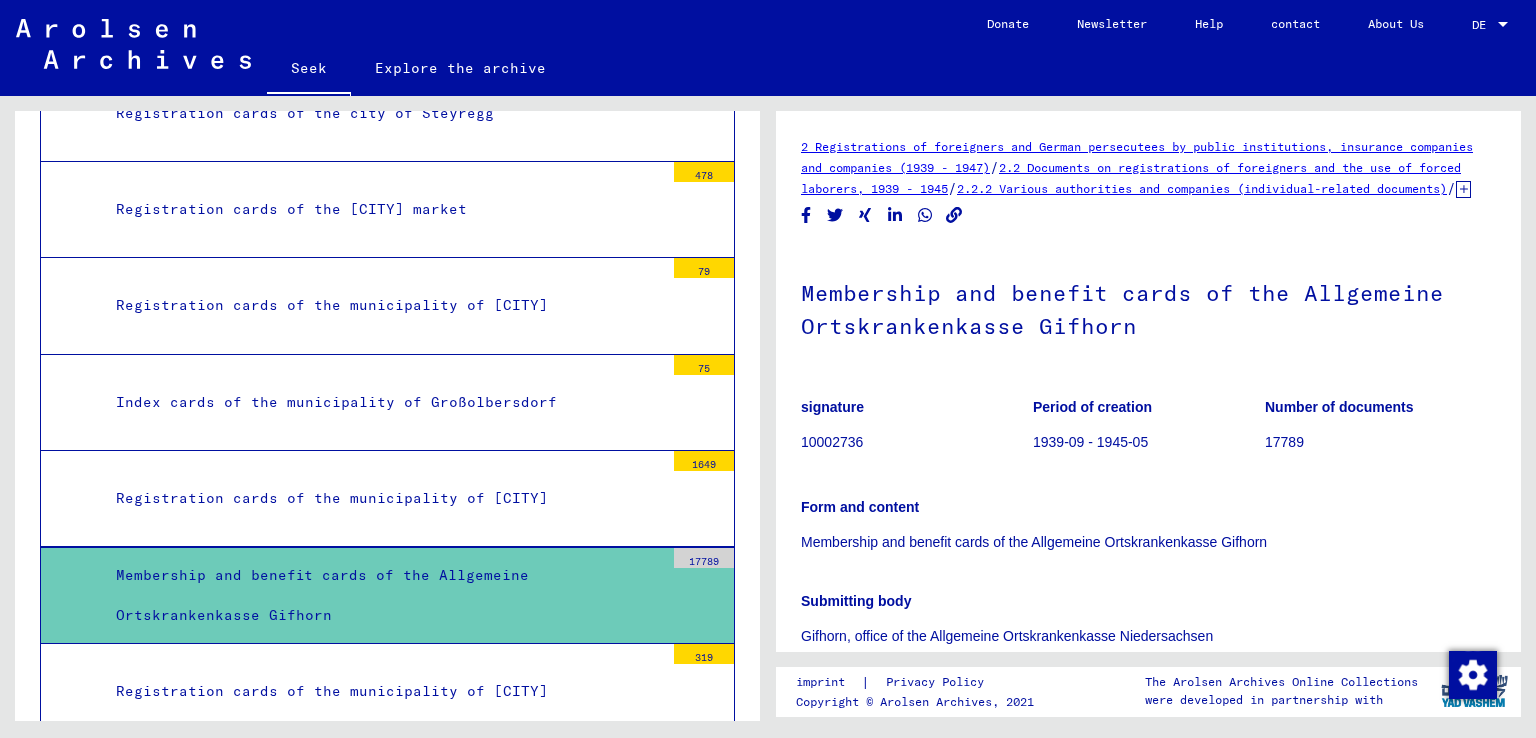 click on "2 Registrations of foreigners and German persecutees by public institutions, insurance companies and companies (1939 - 1947)" 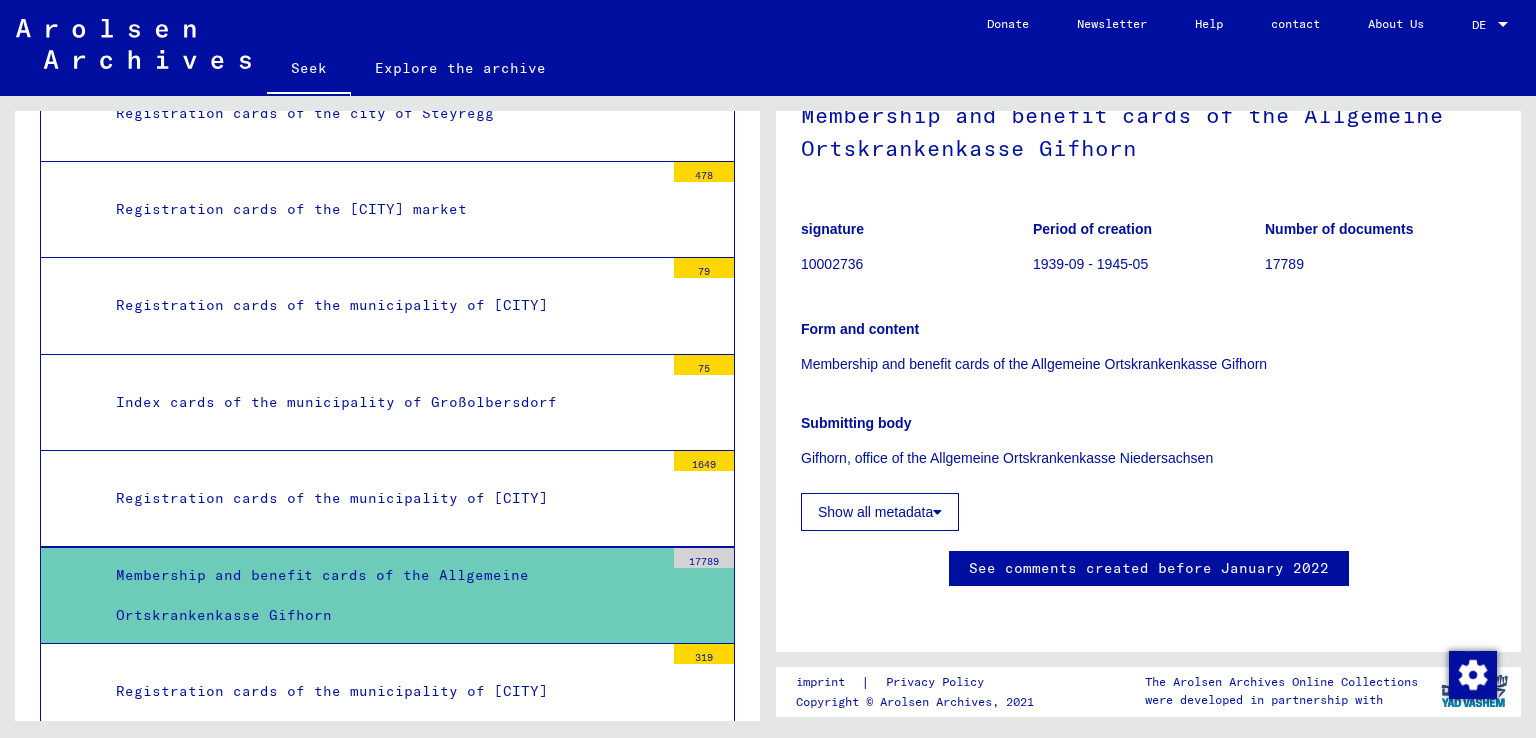 scroll, scrollTop: 1096, scrollLeft: 0, axis: vertical 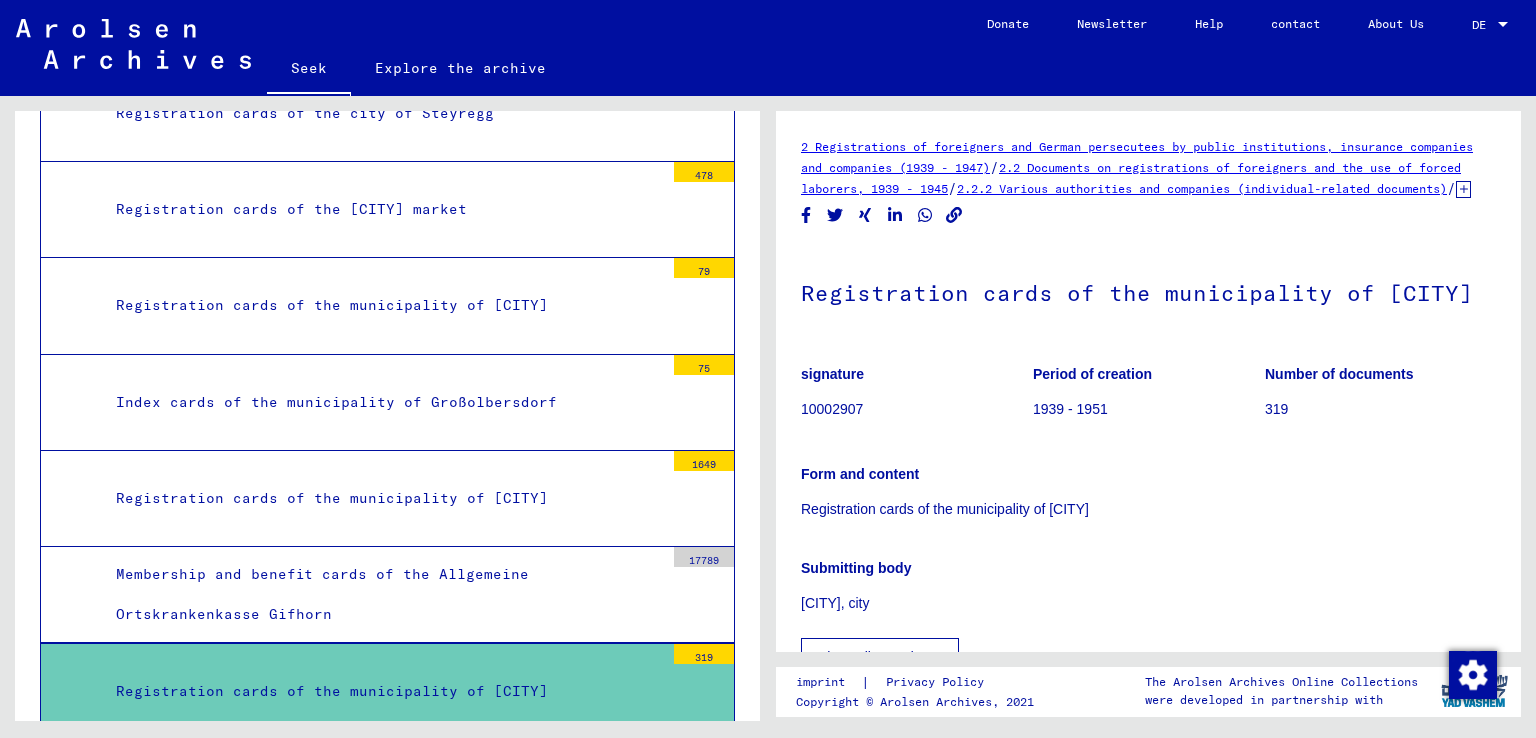 click on "2.2 Documents on registrations of foreigners and the use of forced laborers, 1939 - 1945" 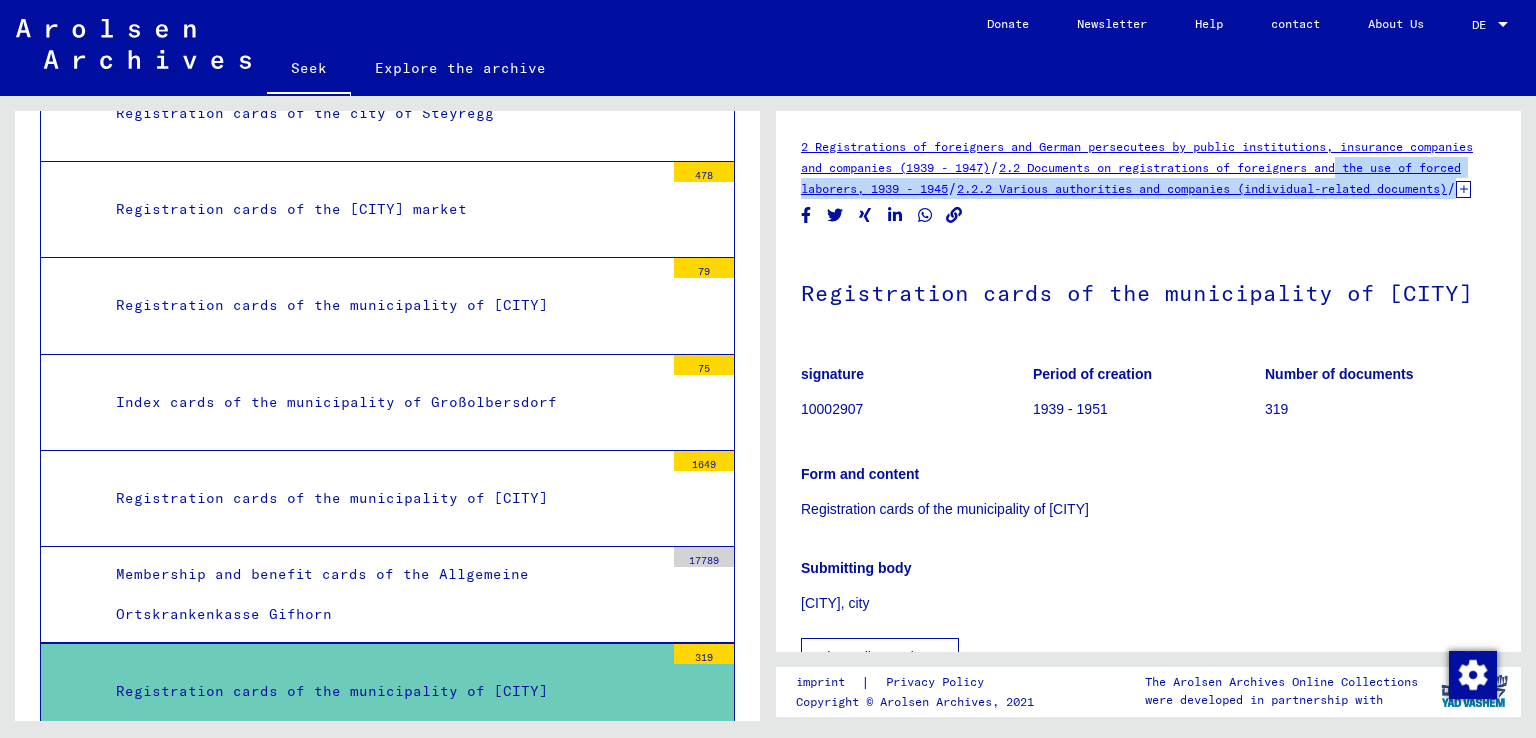 drag, startPoint x: 1532, startPoint y: 169, endPoint x: 1535, endPoint y: 221, distance: 52.086468 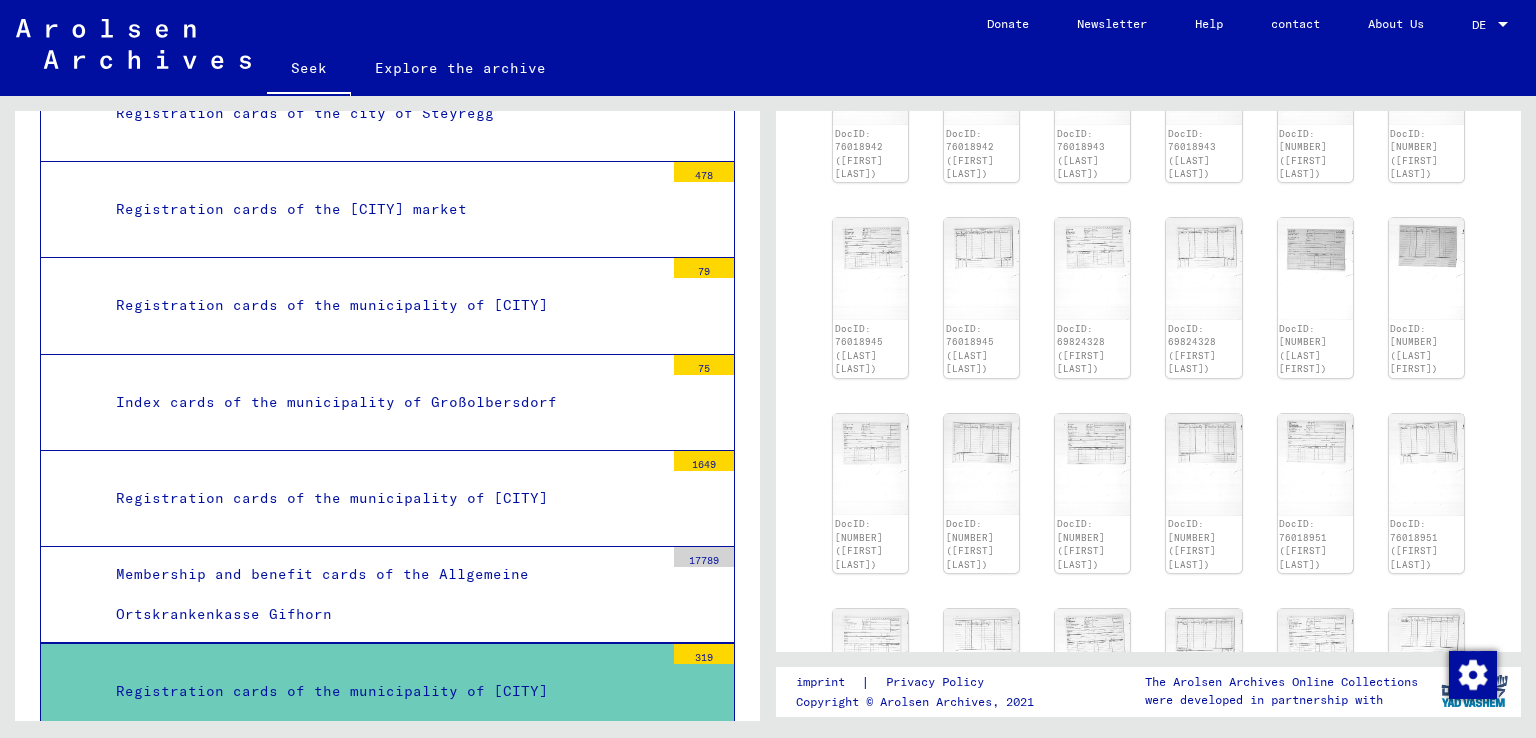 scroll, scrollTop: 369, scrollLeft: 0, axis: vertical 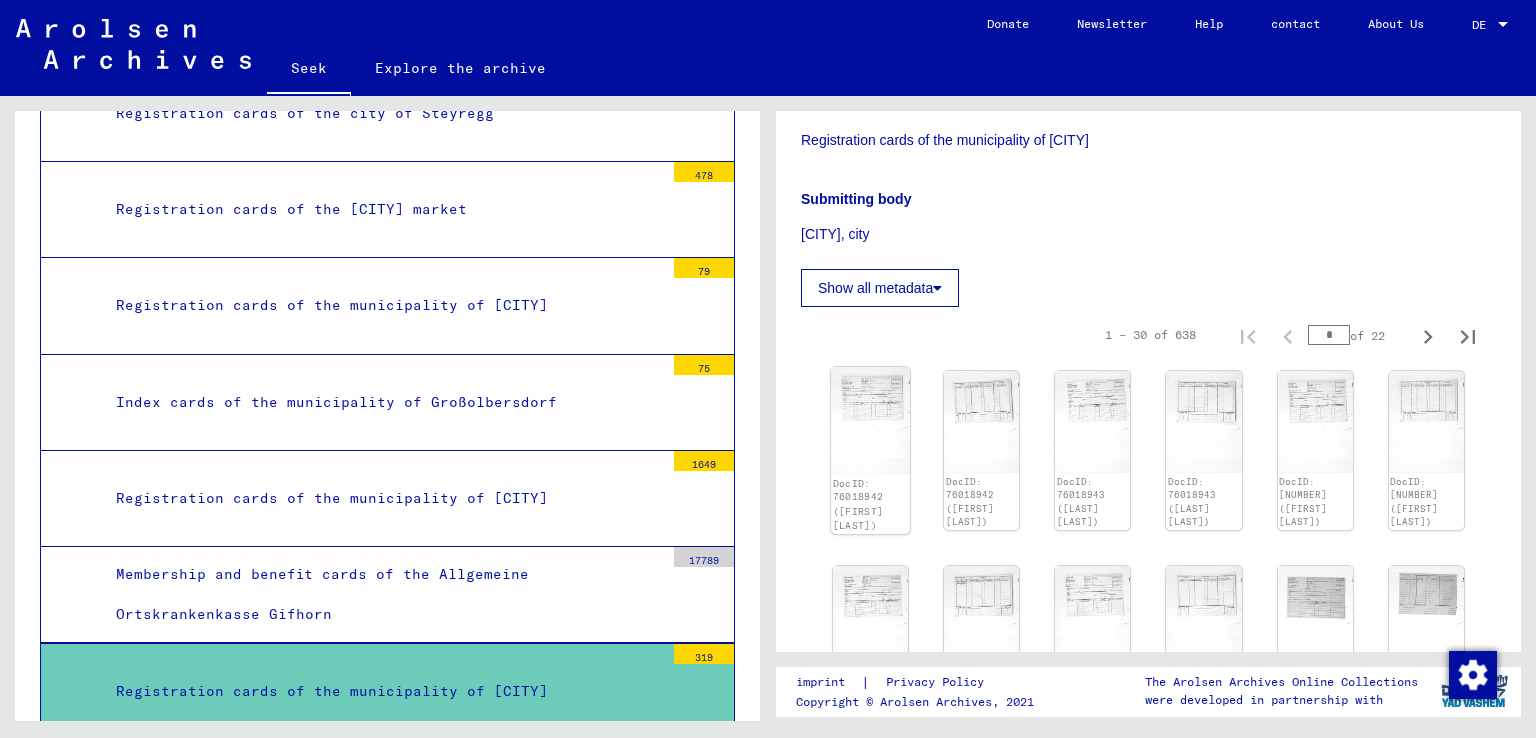 click 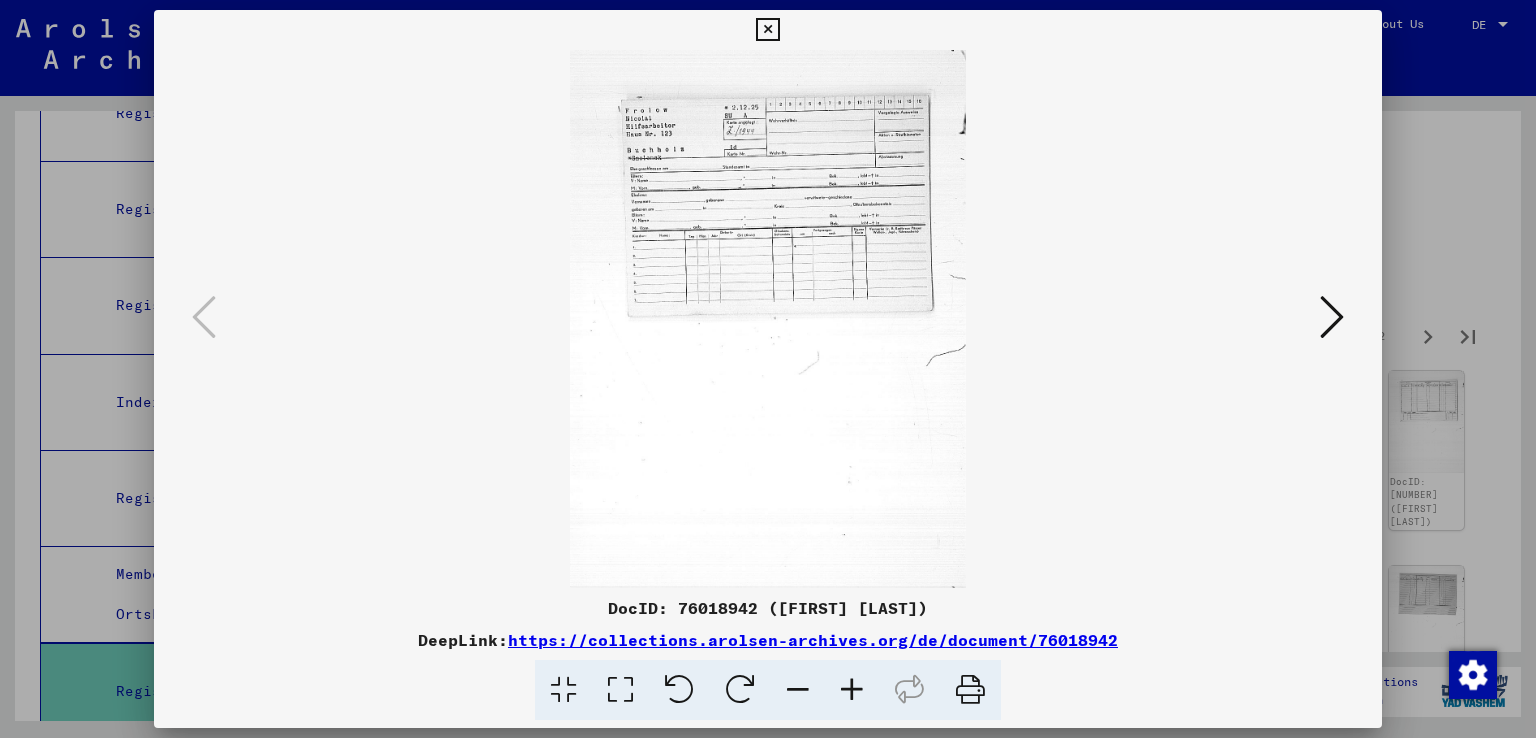 click at bounding box center (1332, 317) 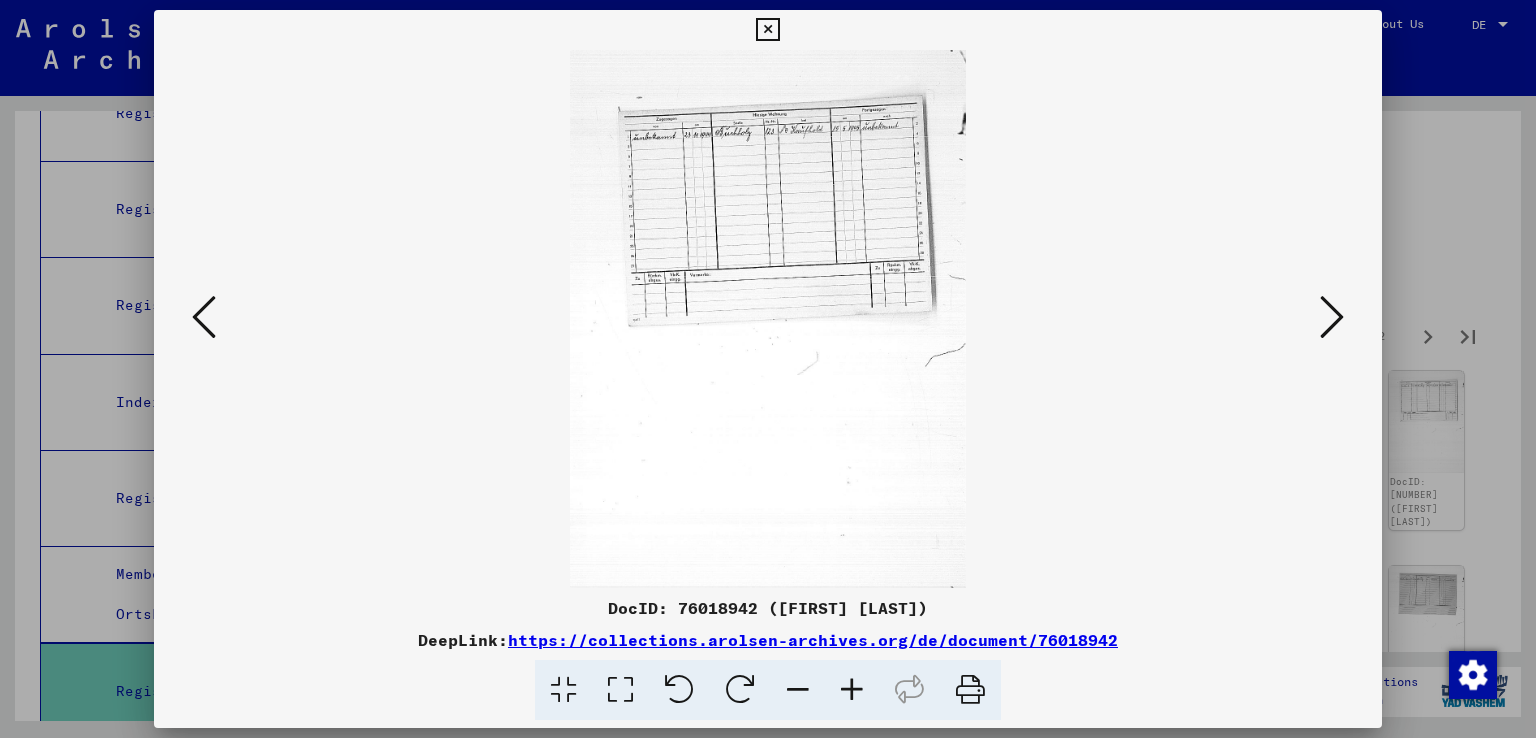 click at bounding box center [1332, 317] 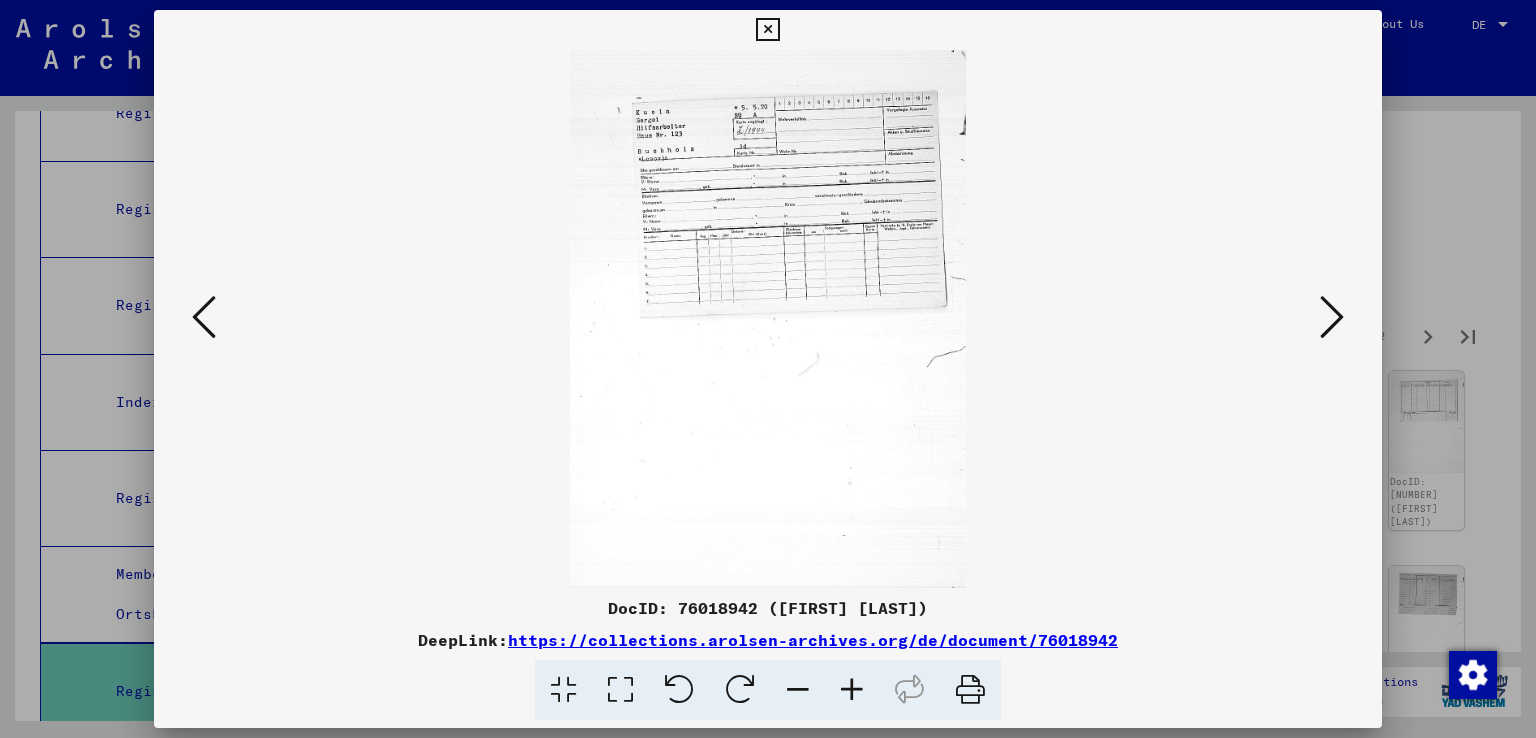 click at bounding box center (1332, 317) 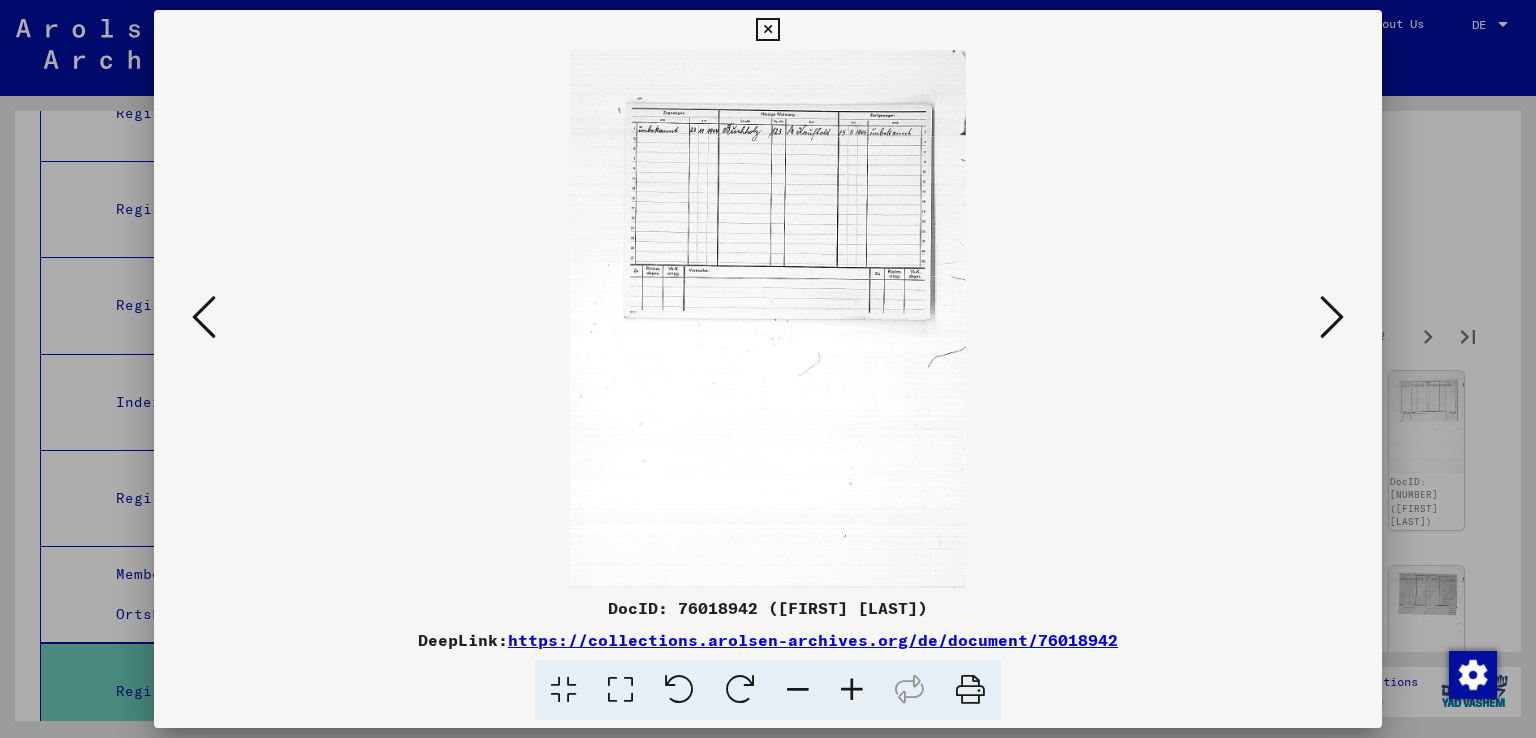 click at bounding box center [1332, 317] 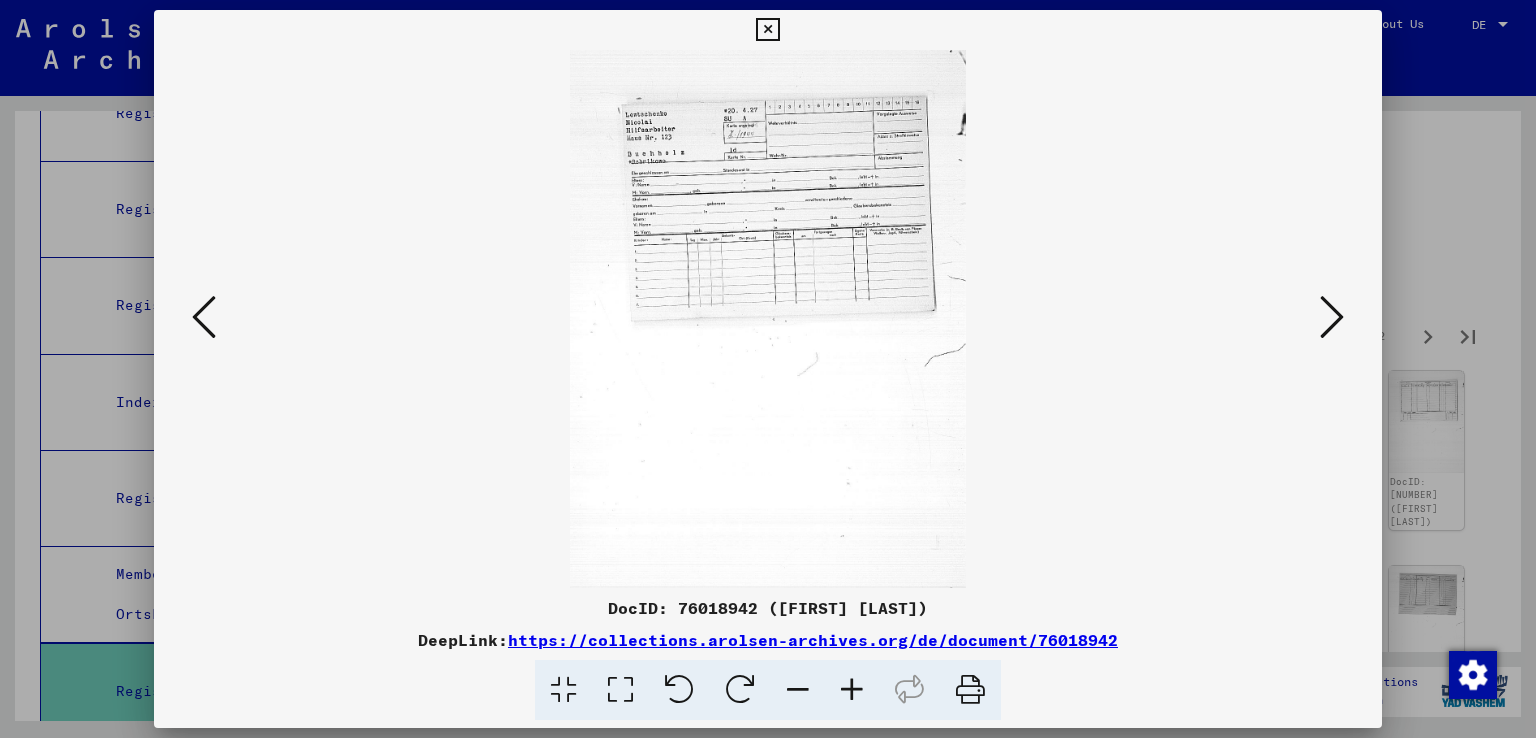 click at bounding box center (1332, 317) 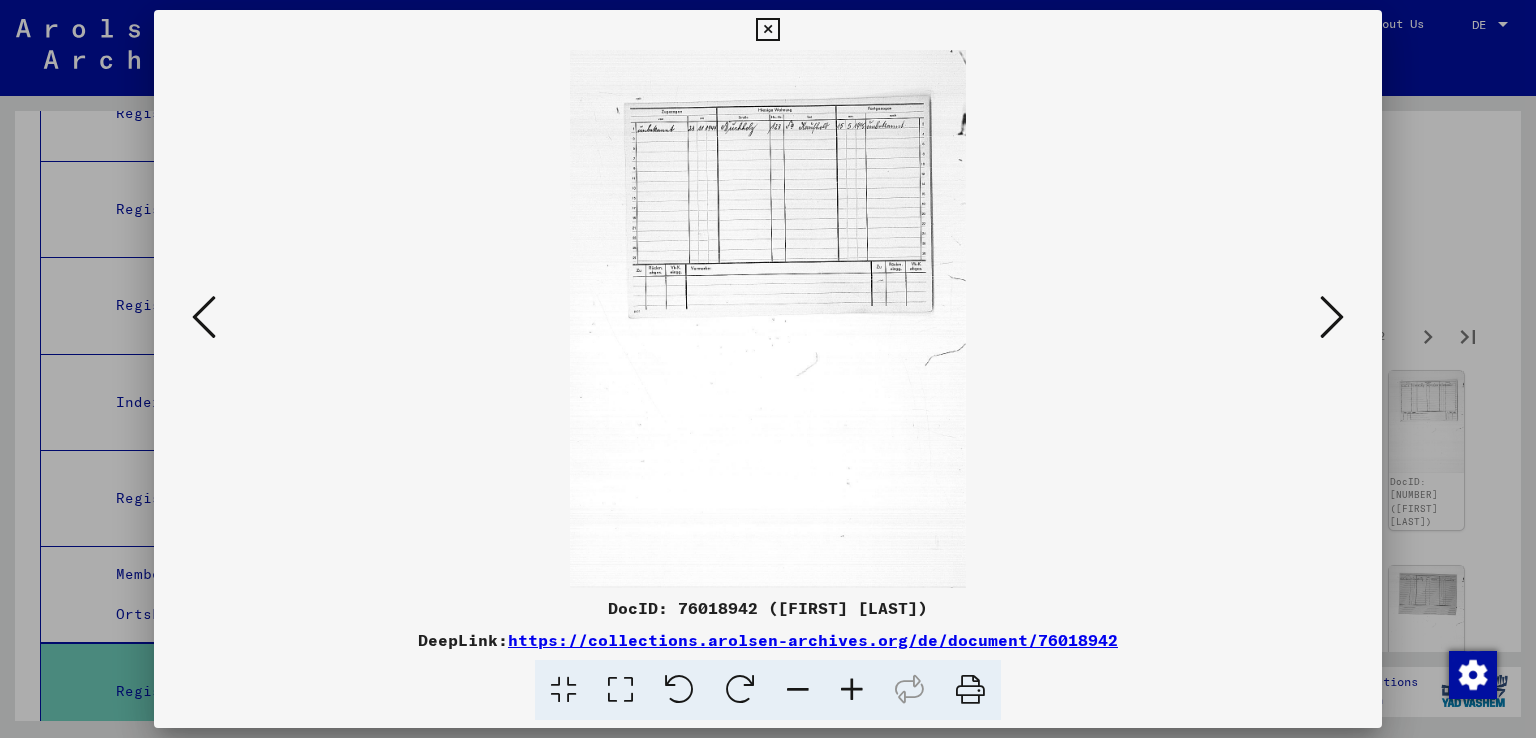 click at bounding box center (1332, 317) 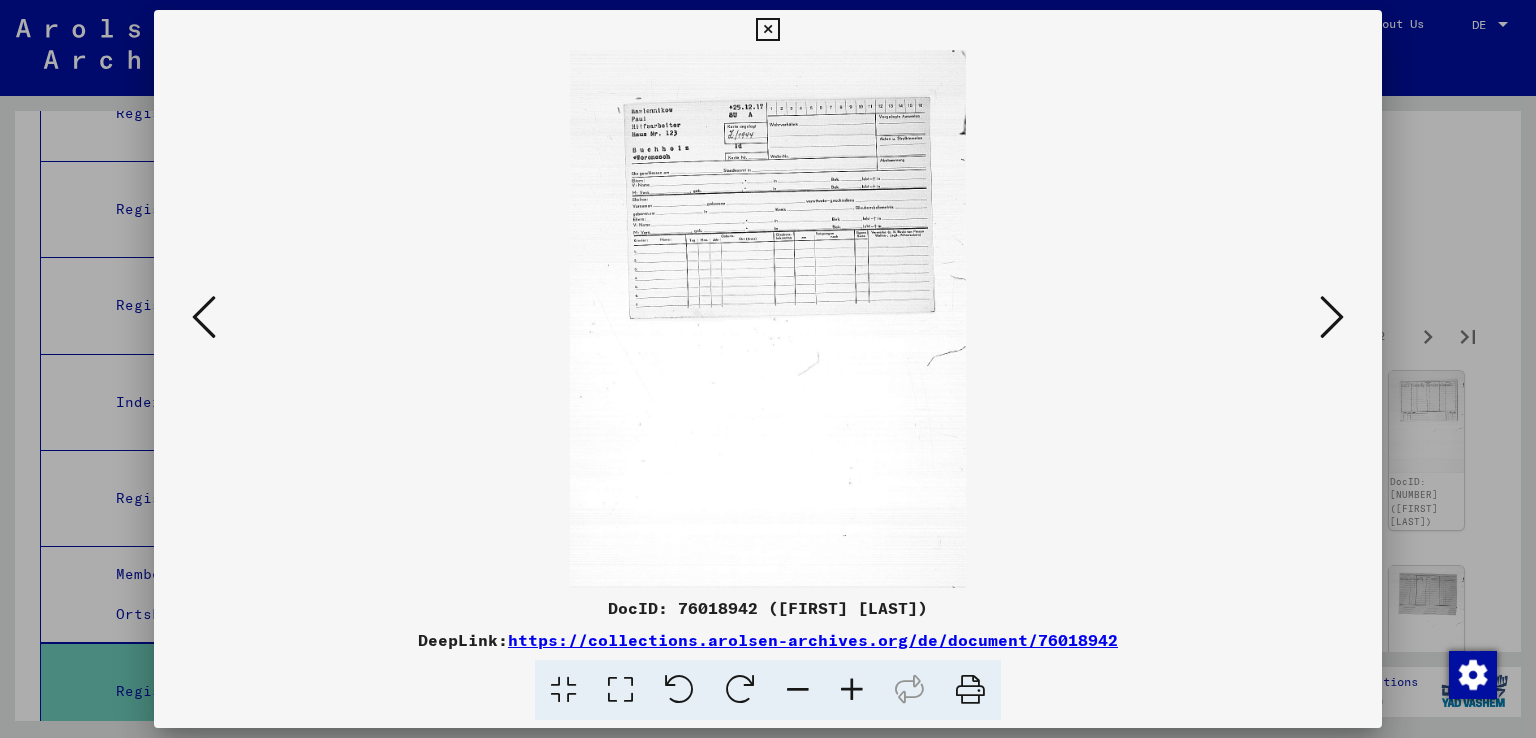 click at bounding box center [1332, 317] 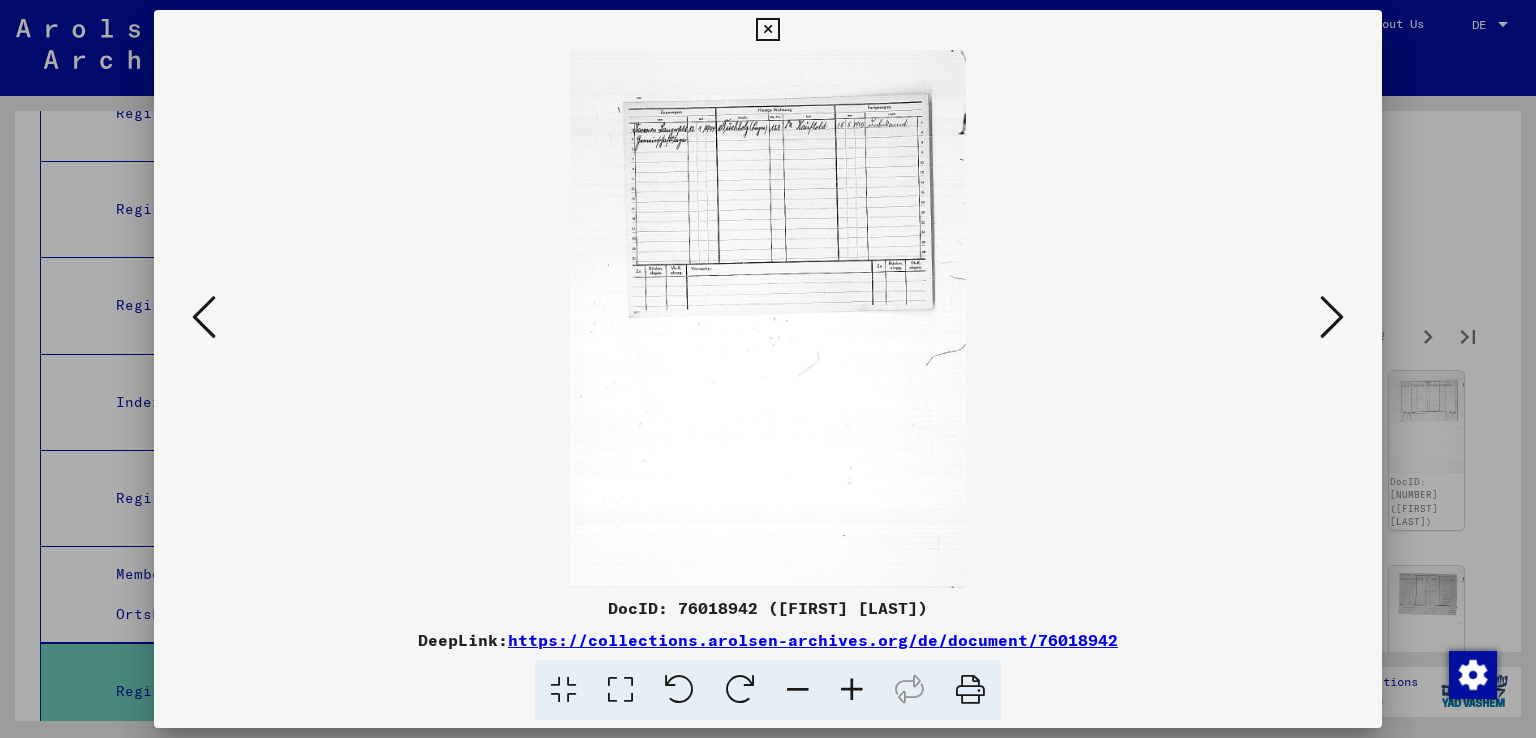 click at bounding box center (768, 319) 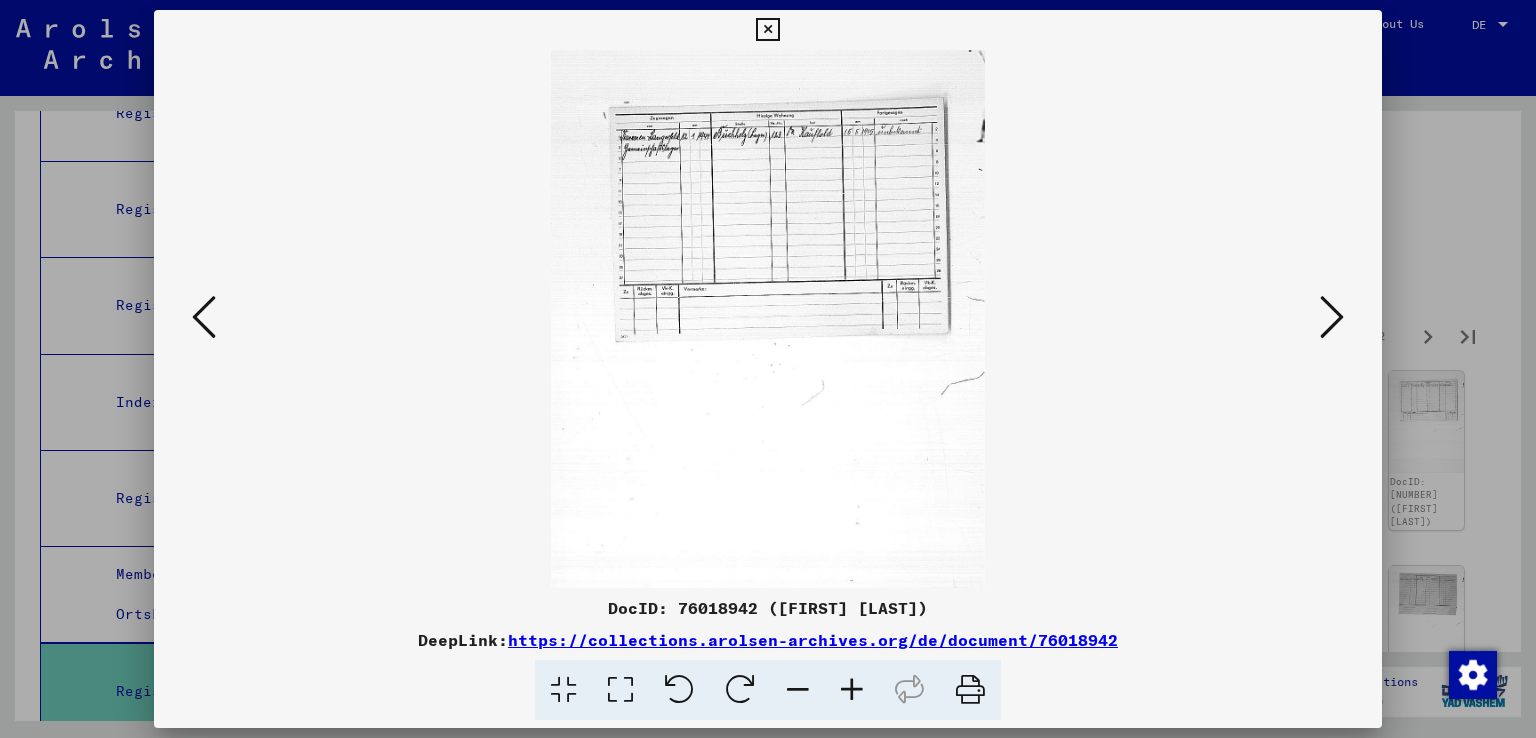 click at bounding box center (852, 690) 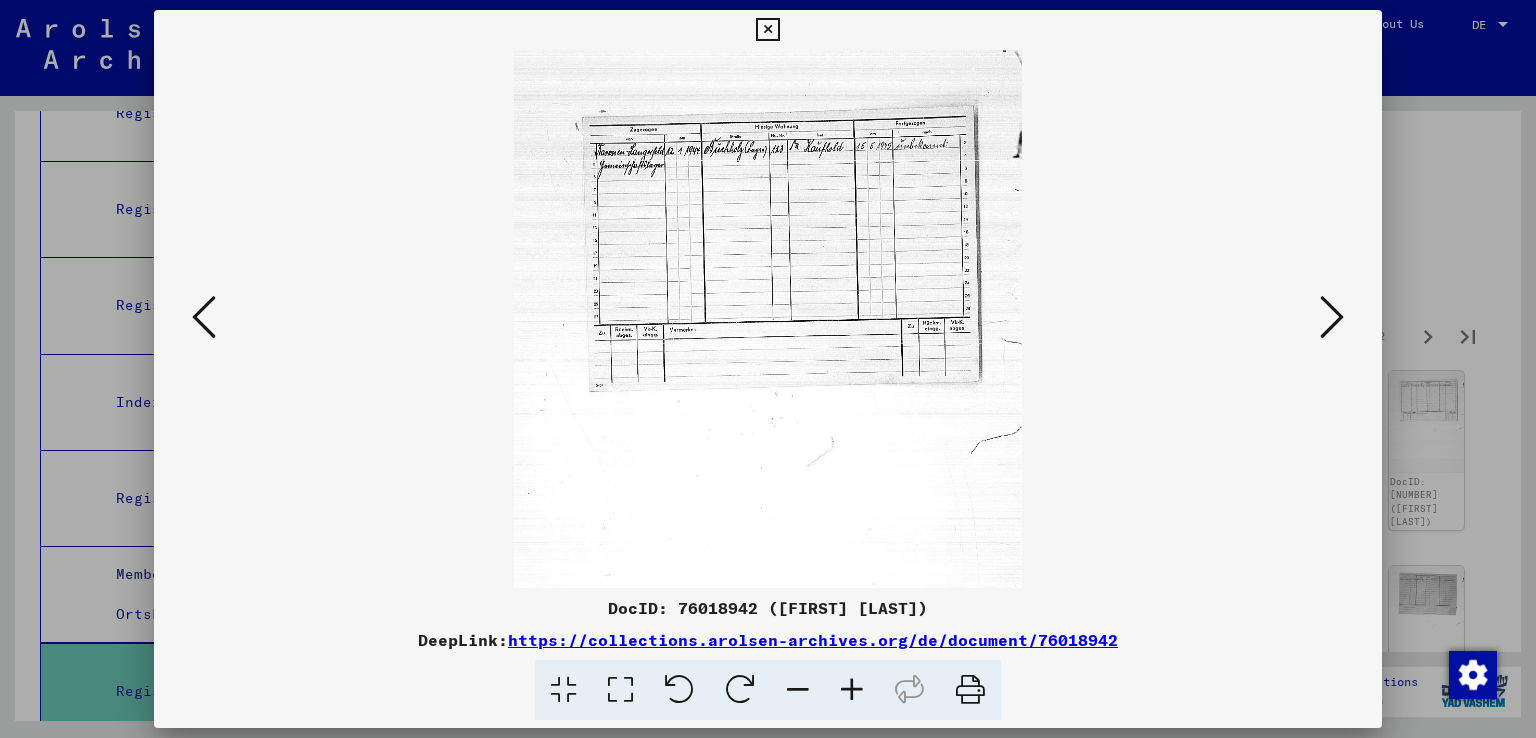 click at bounding box center (852, 690) 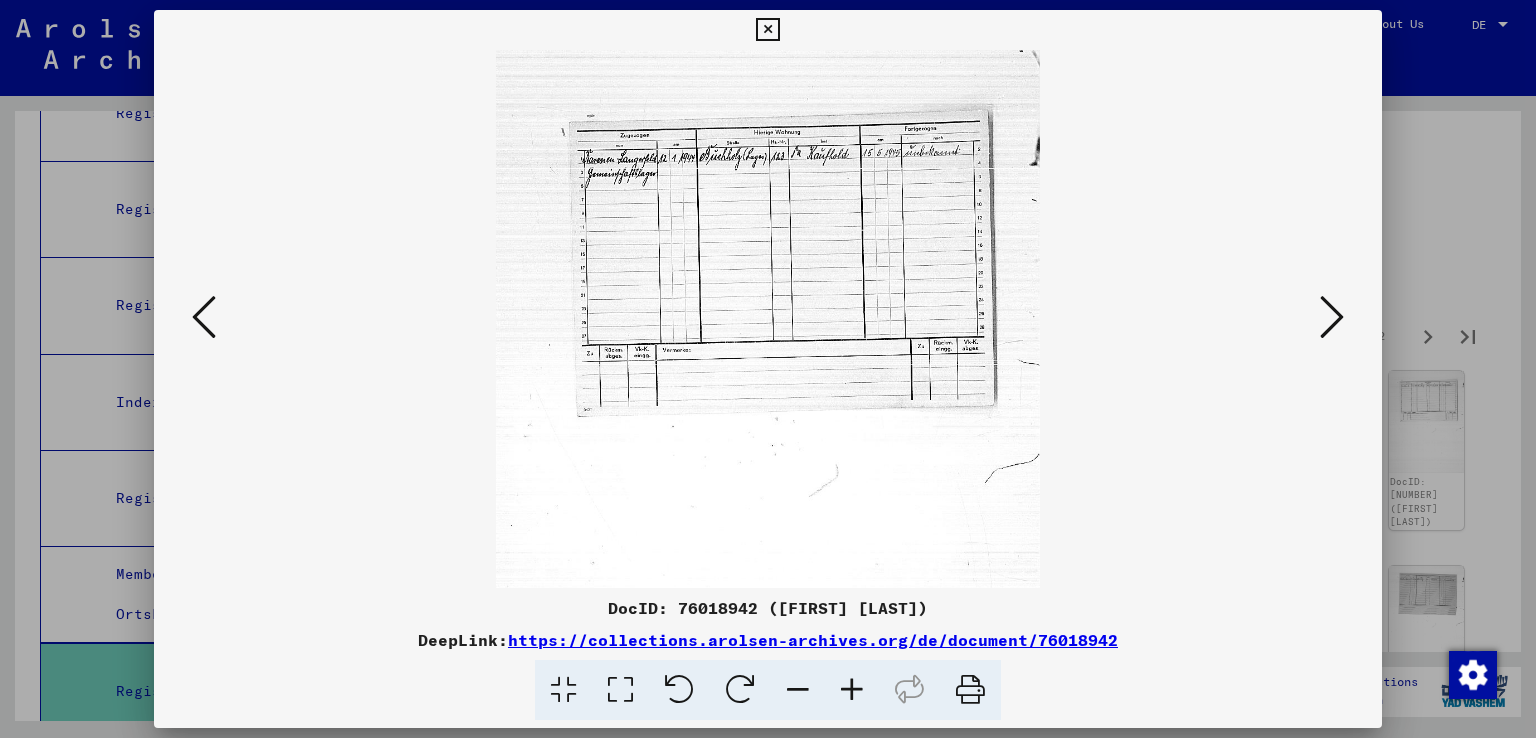 click at bounding box center (852, 690) 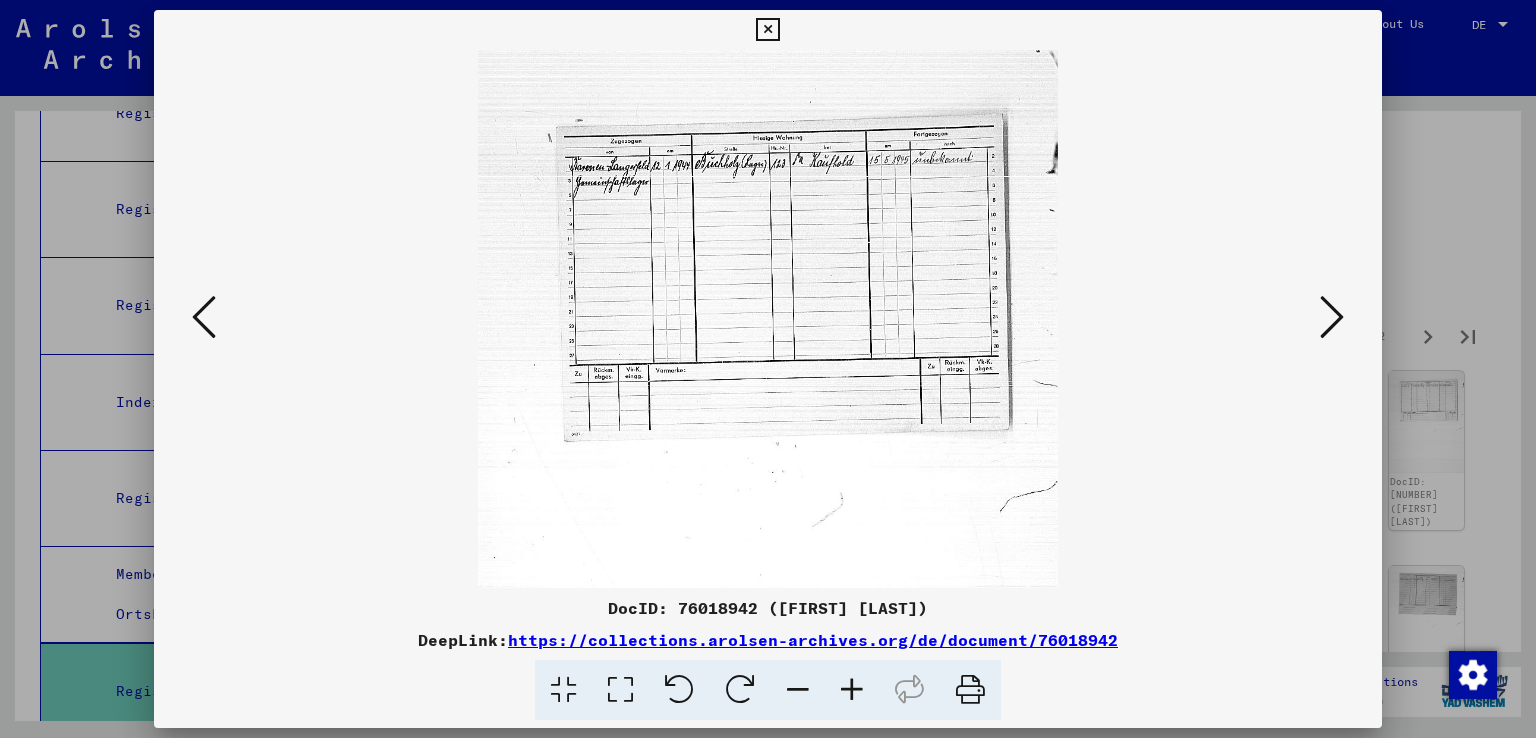 click at bounding box center [852, 690] 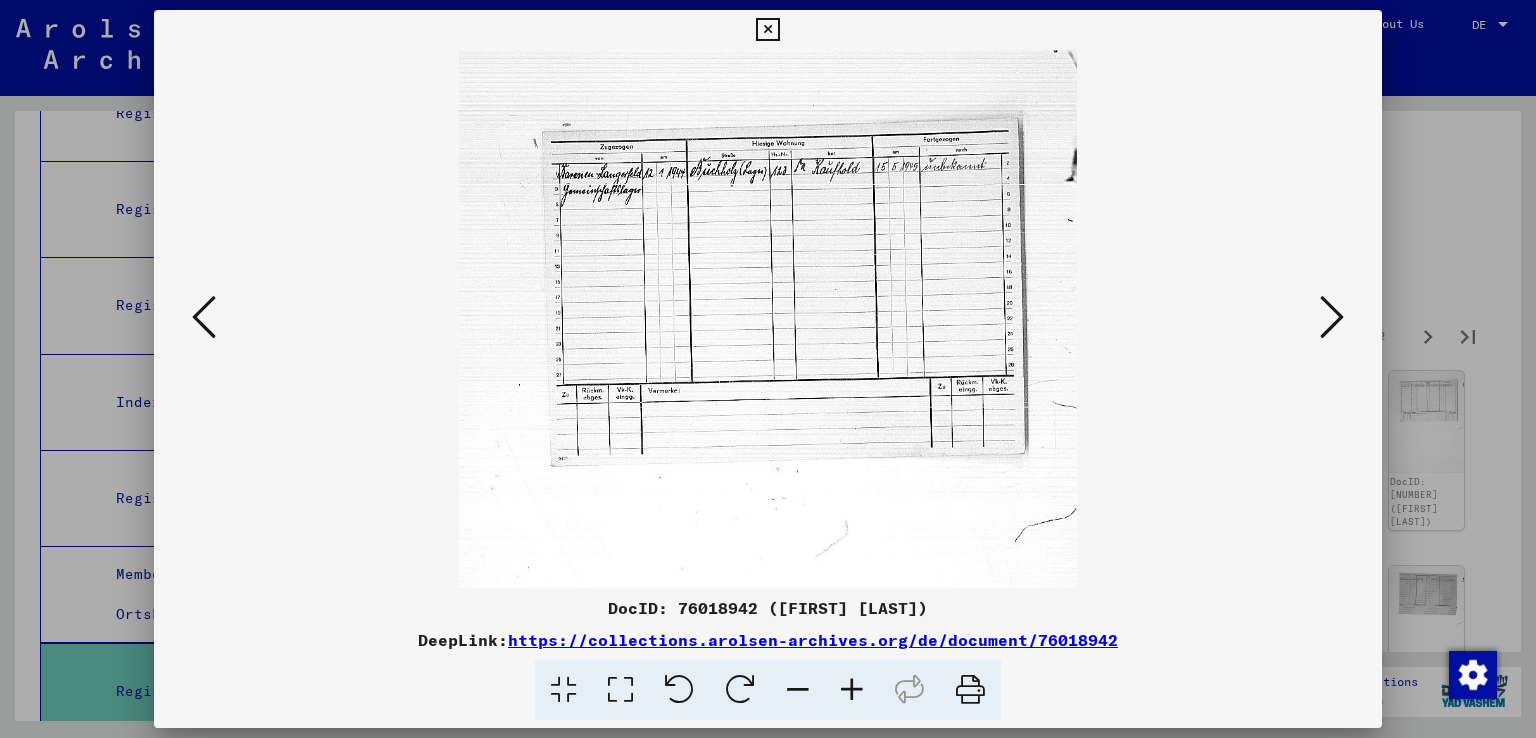 click at bounding box center (852, 690) 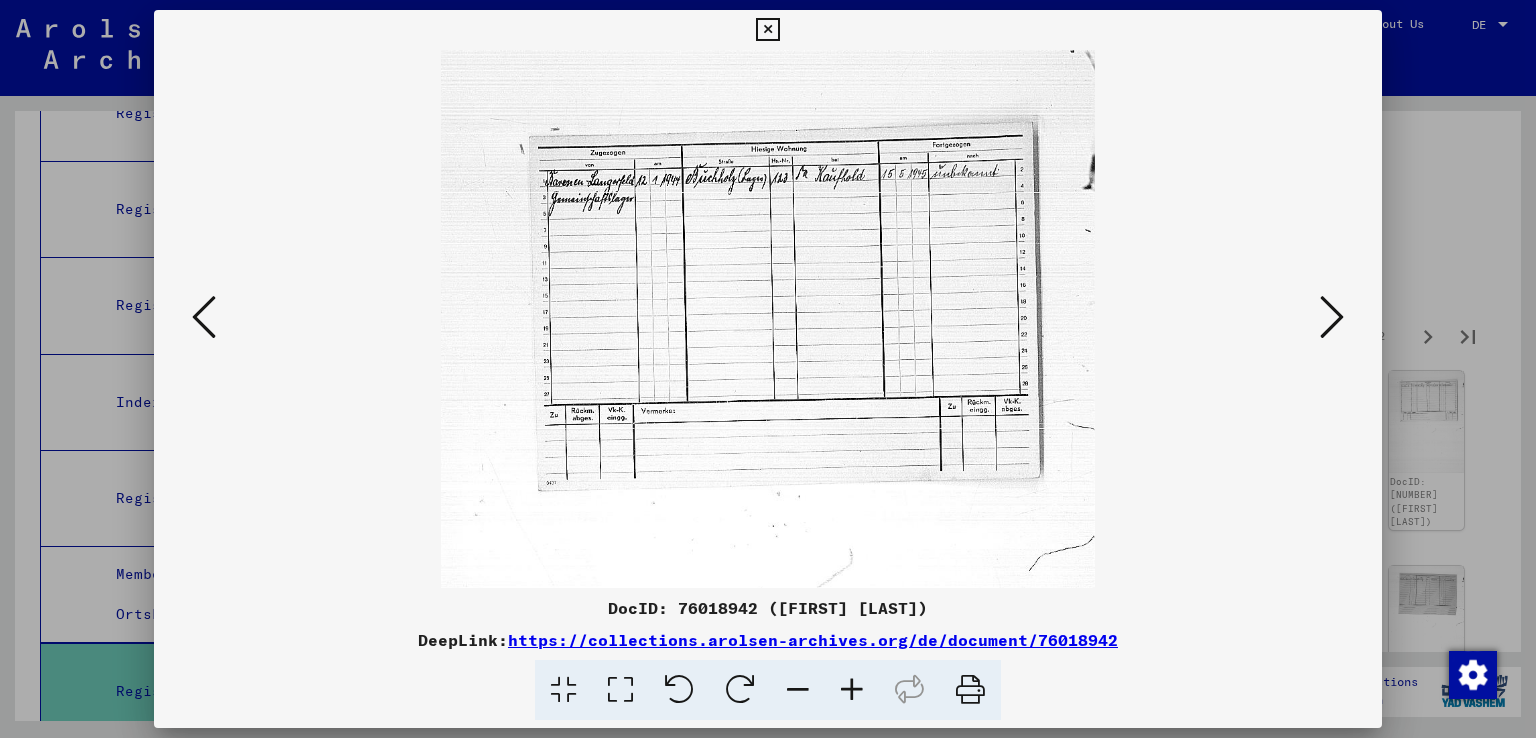 click at bounding box center (852, 690) 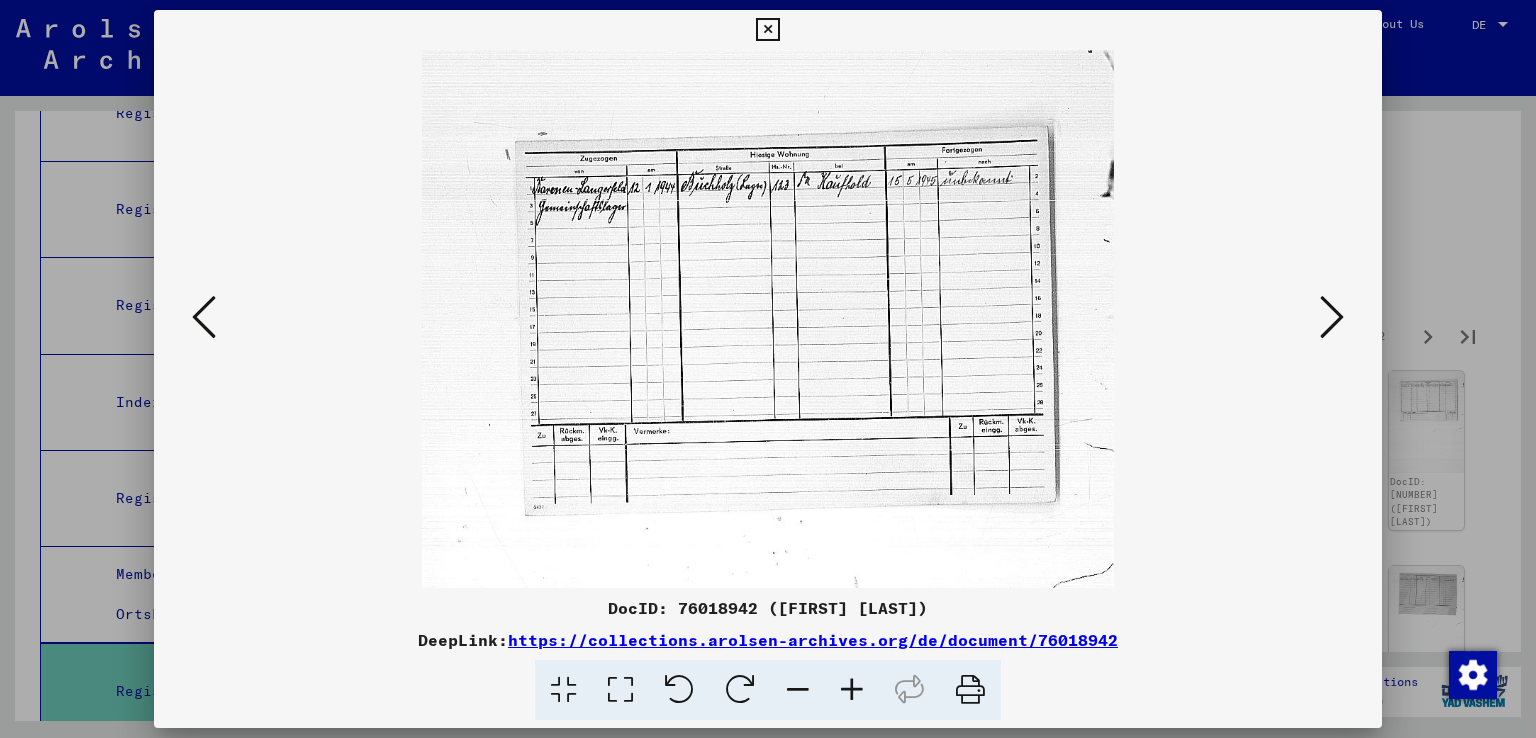 click at bounding box center (852, 690) 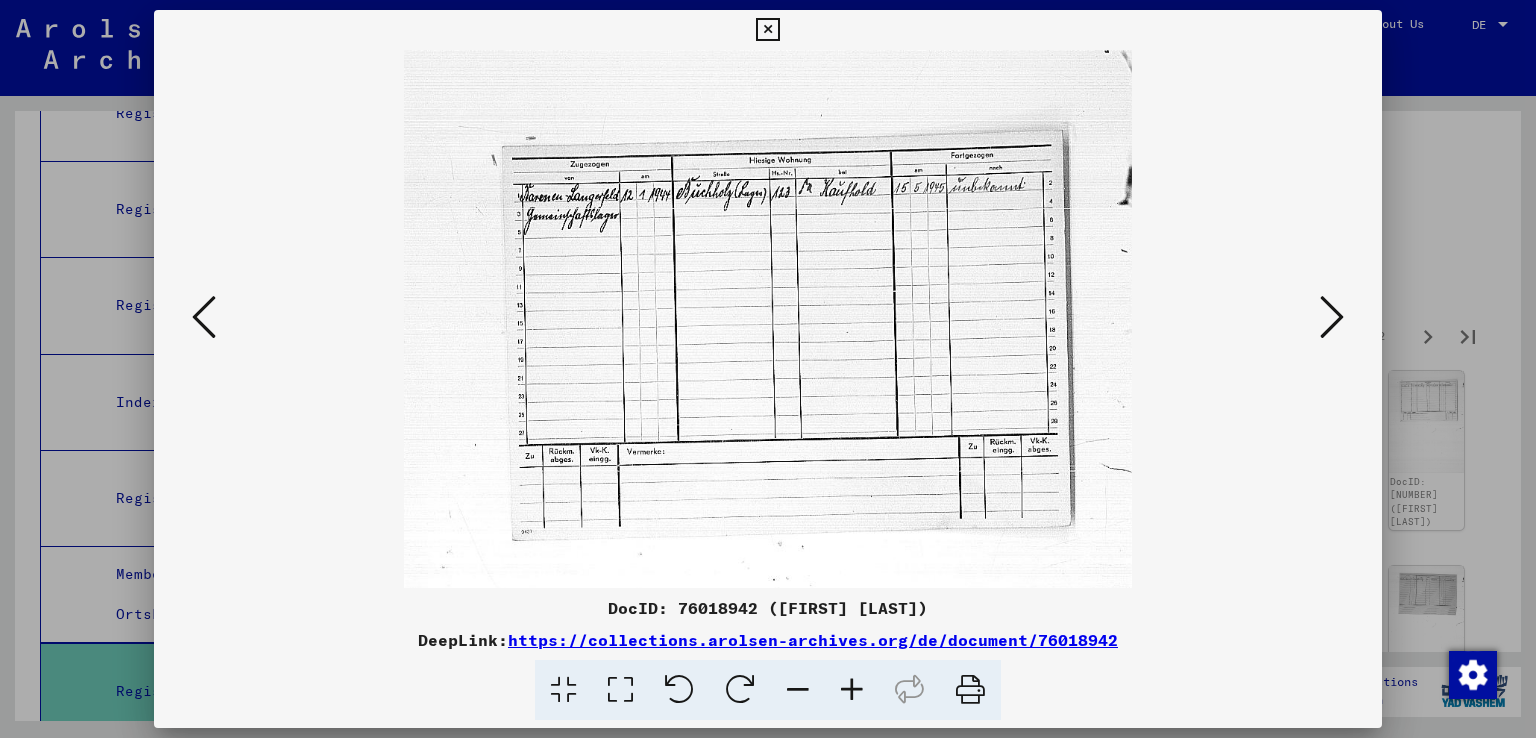 click at bounding box center (852, 690) 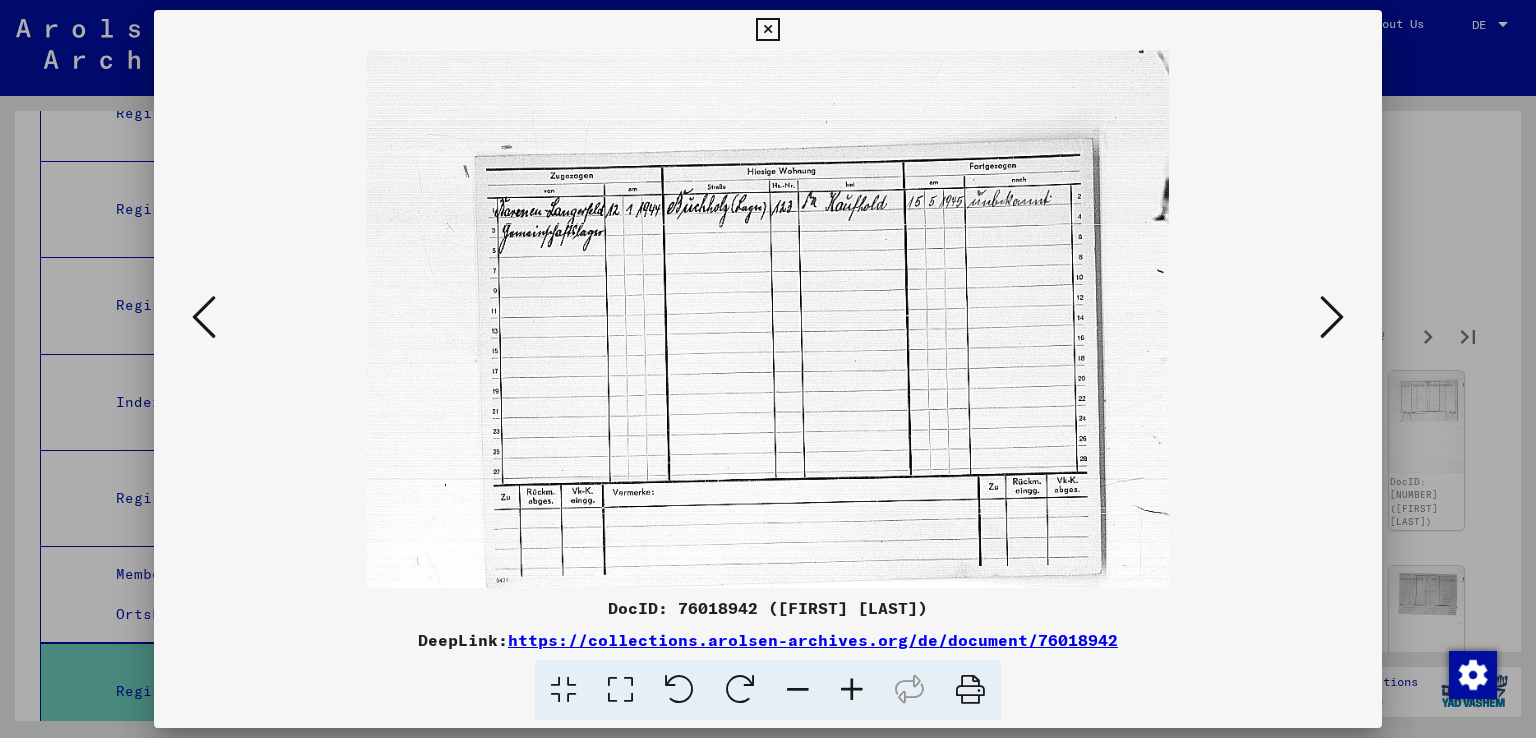 click at bounding box center (852, 690) 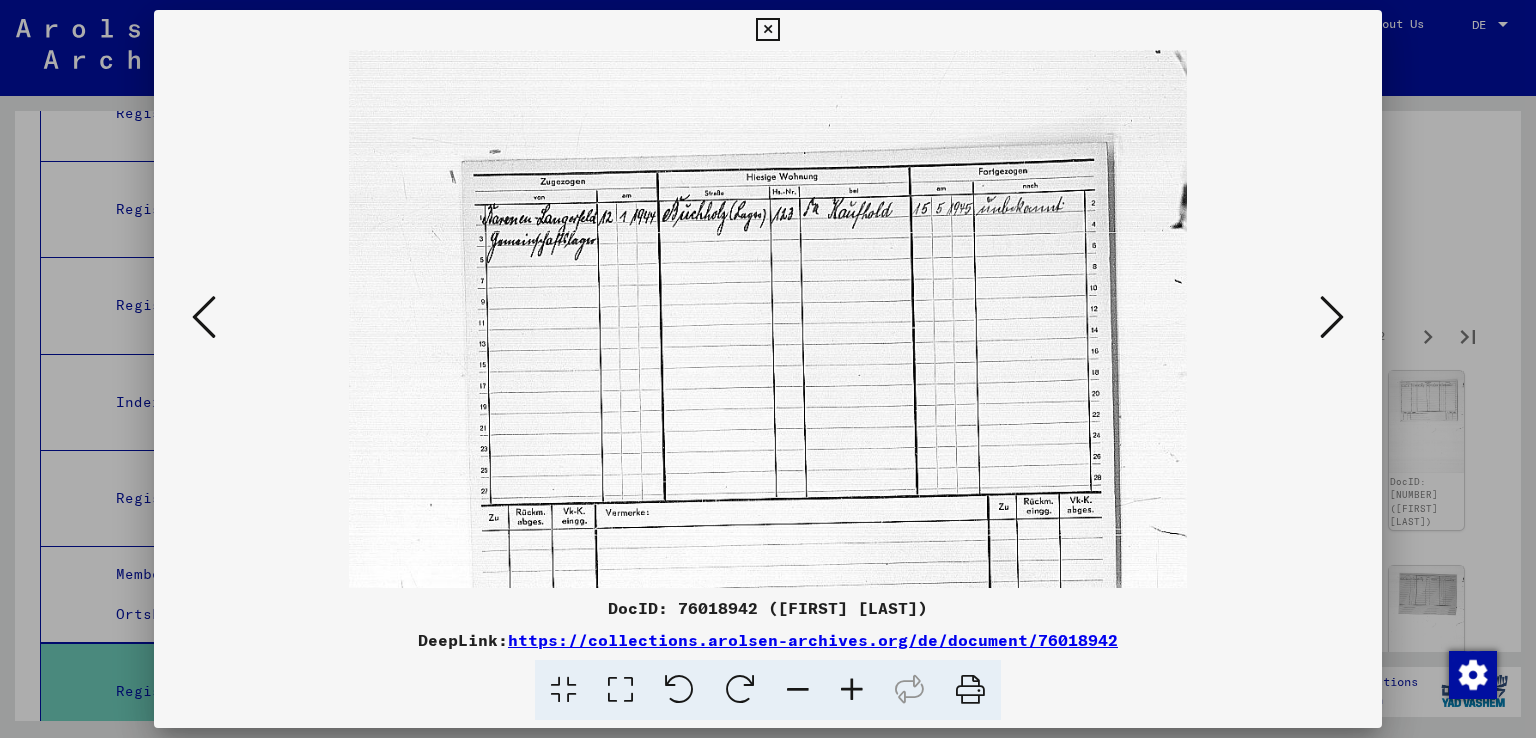click at bounding box center [852, 690] 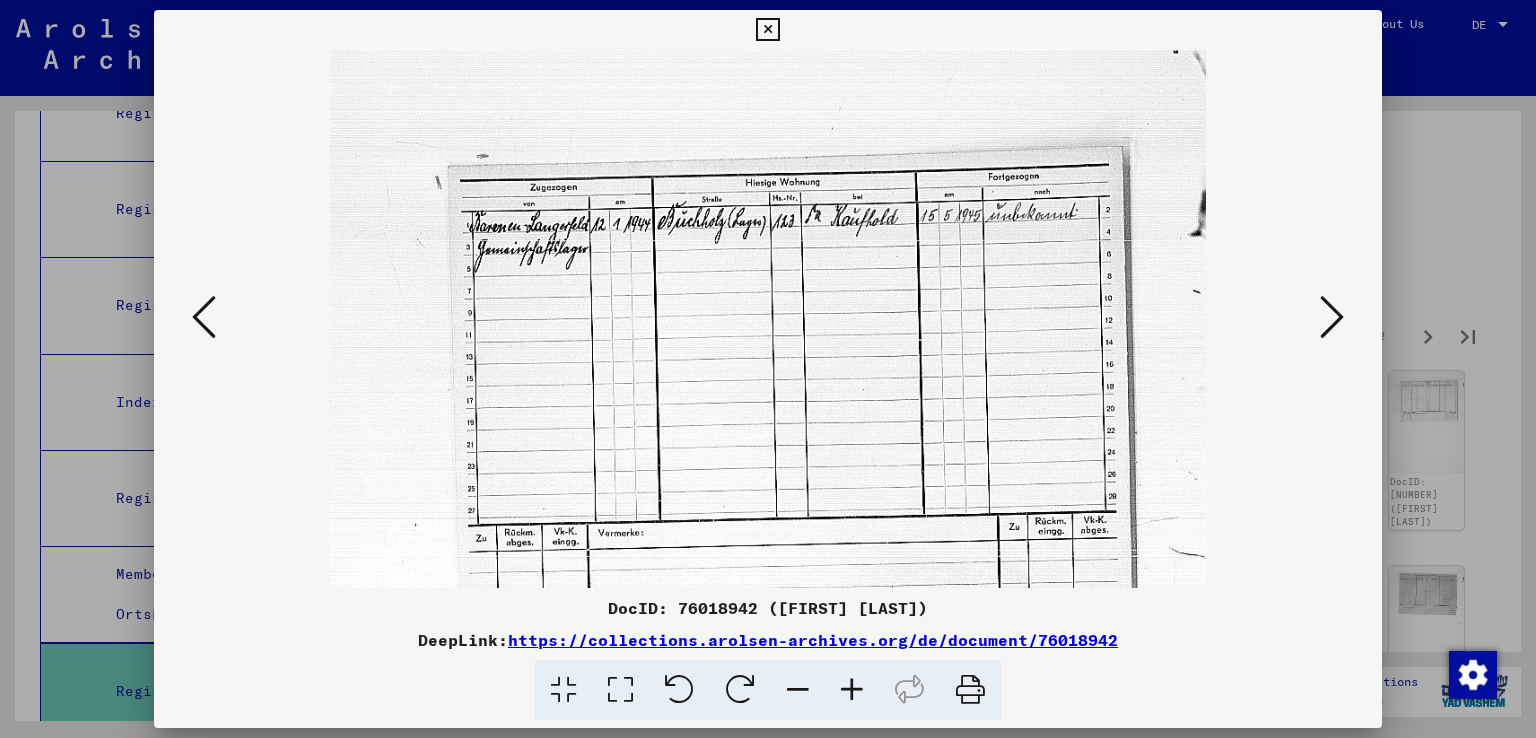 click at bounding box center (852, 690) 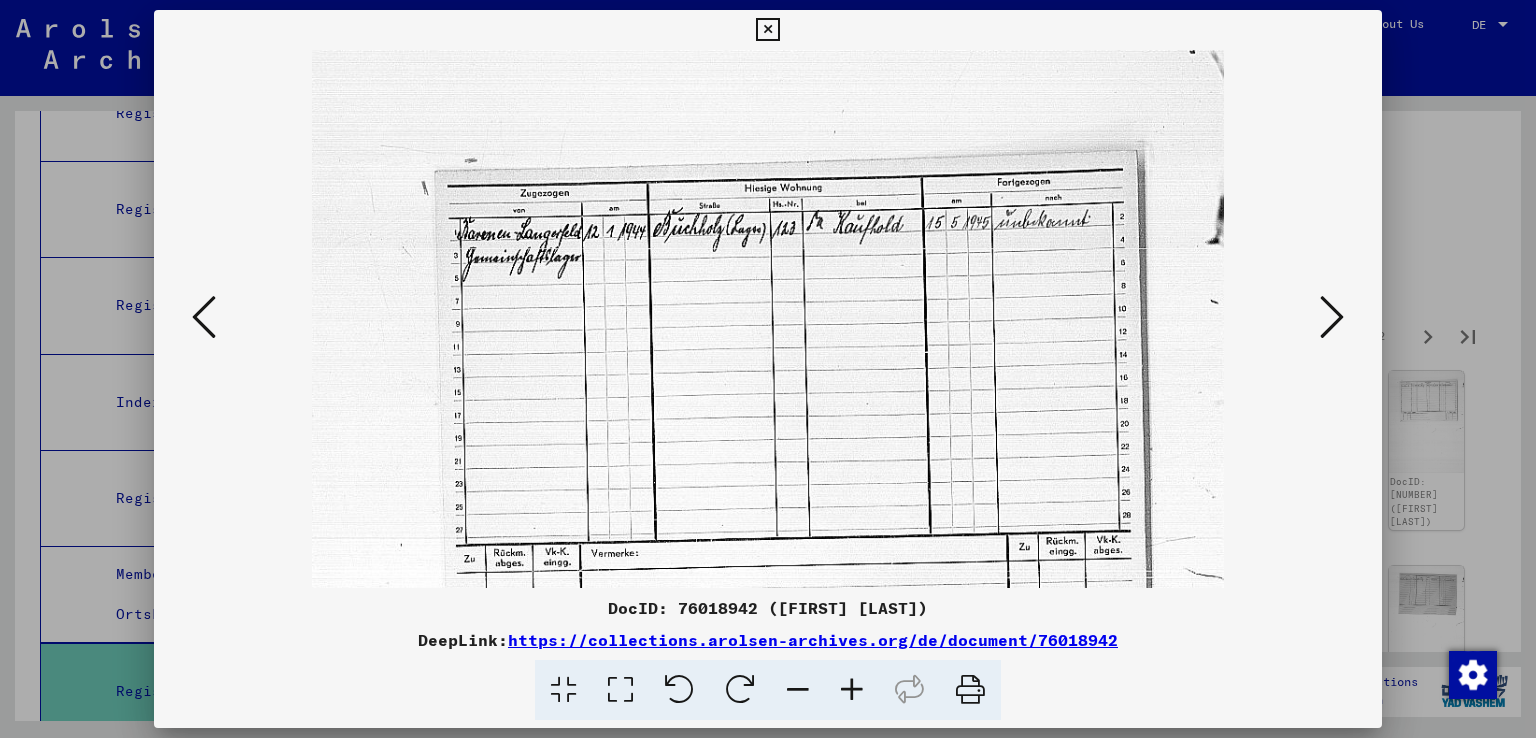 click at bounding box center [852, 690] 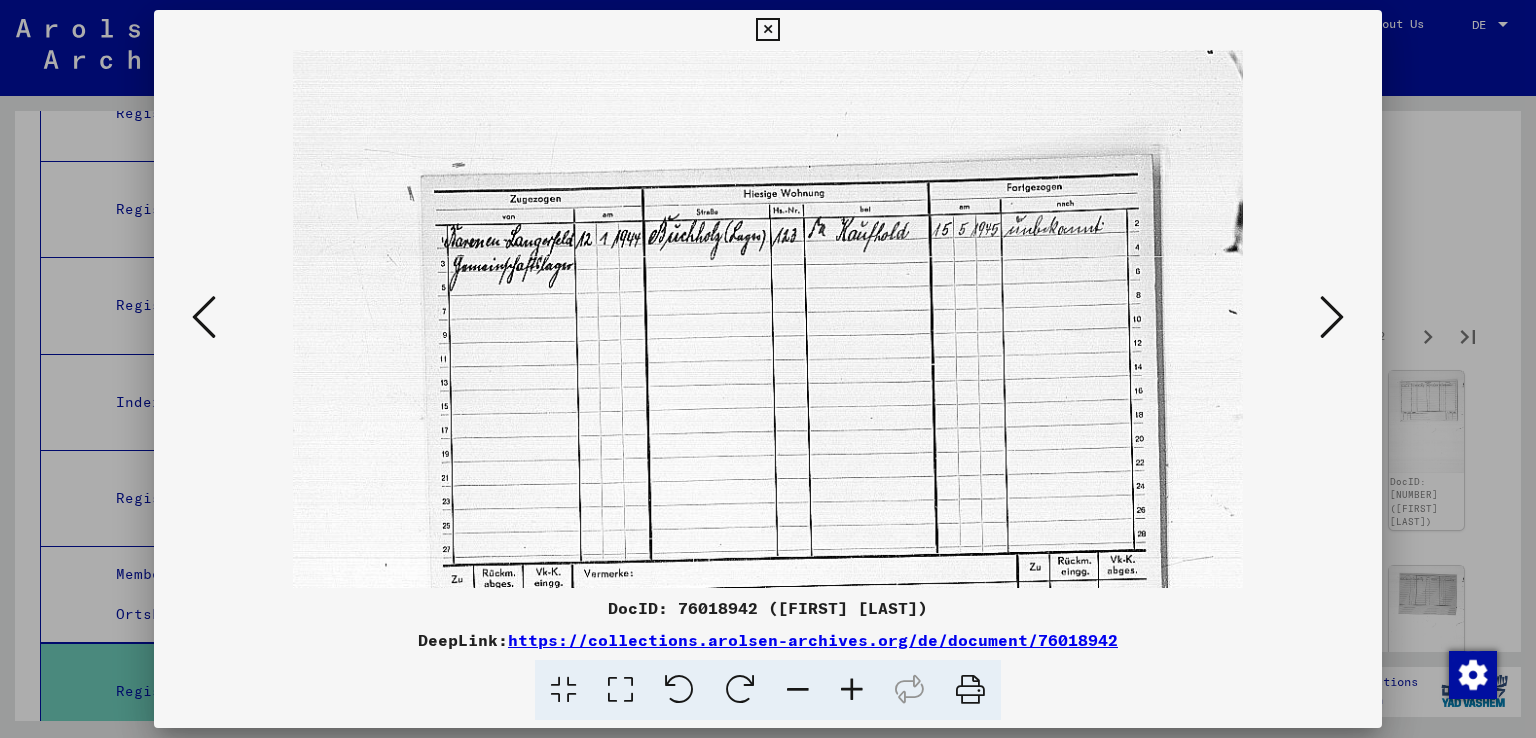 click at bounding box center (852, 690) 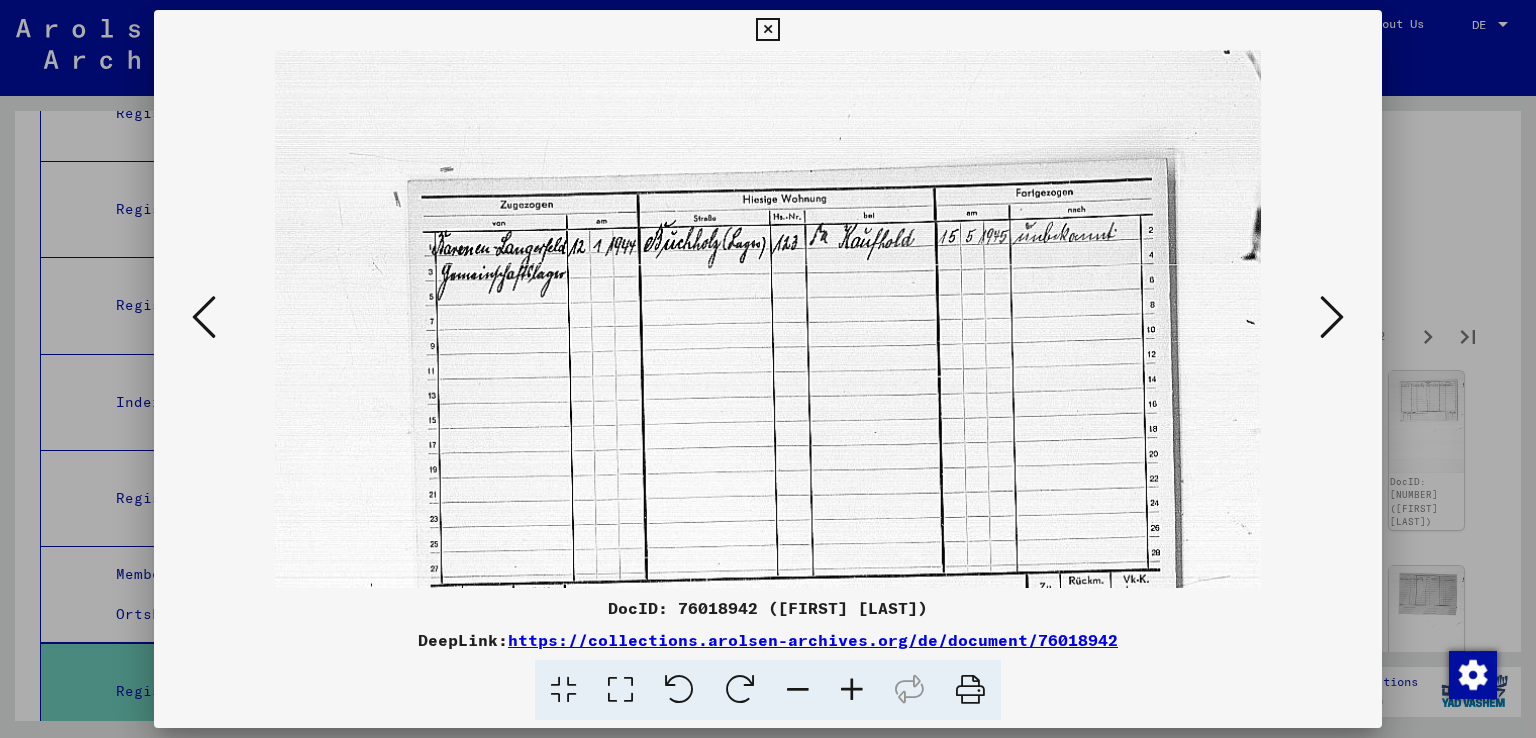 click at bounding box center [852, 690] 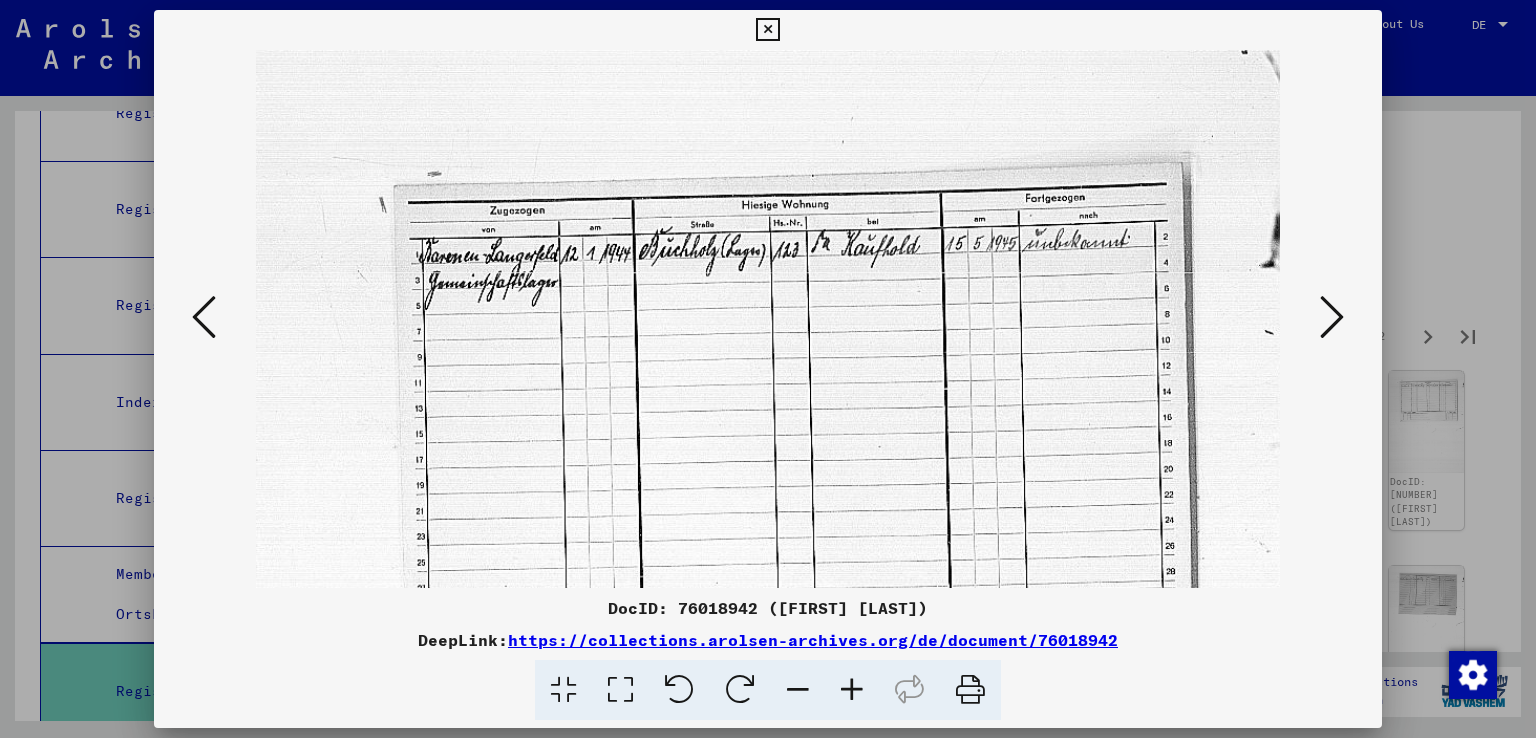 click at bounding box center (852, 690) 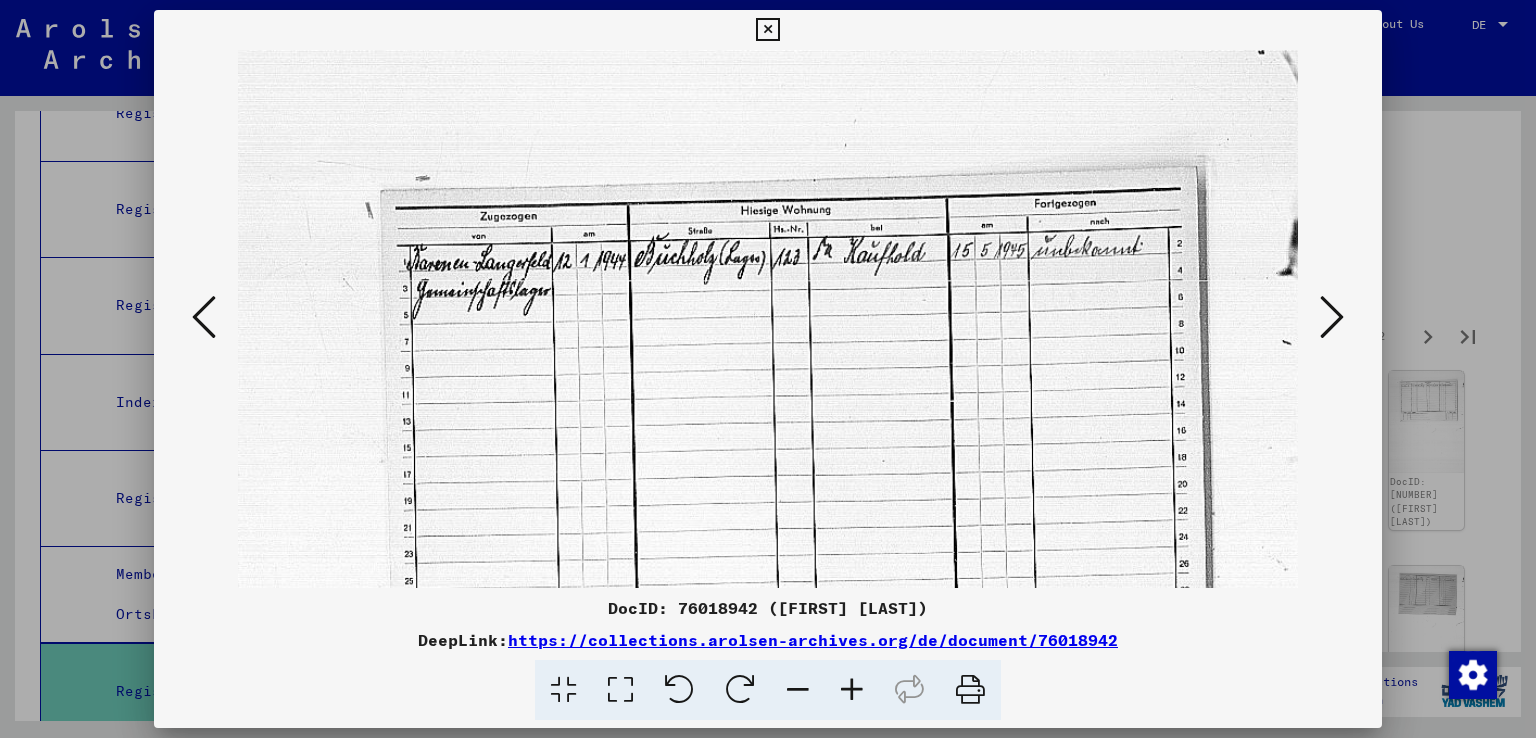 click at bounding box center (852, 690) 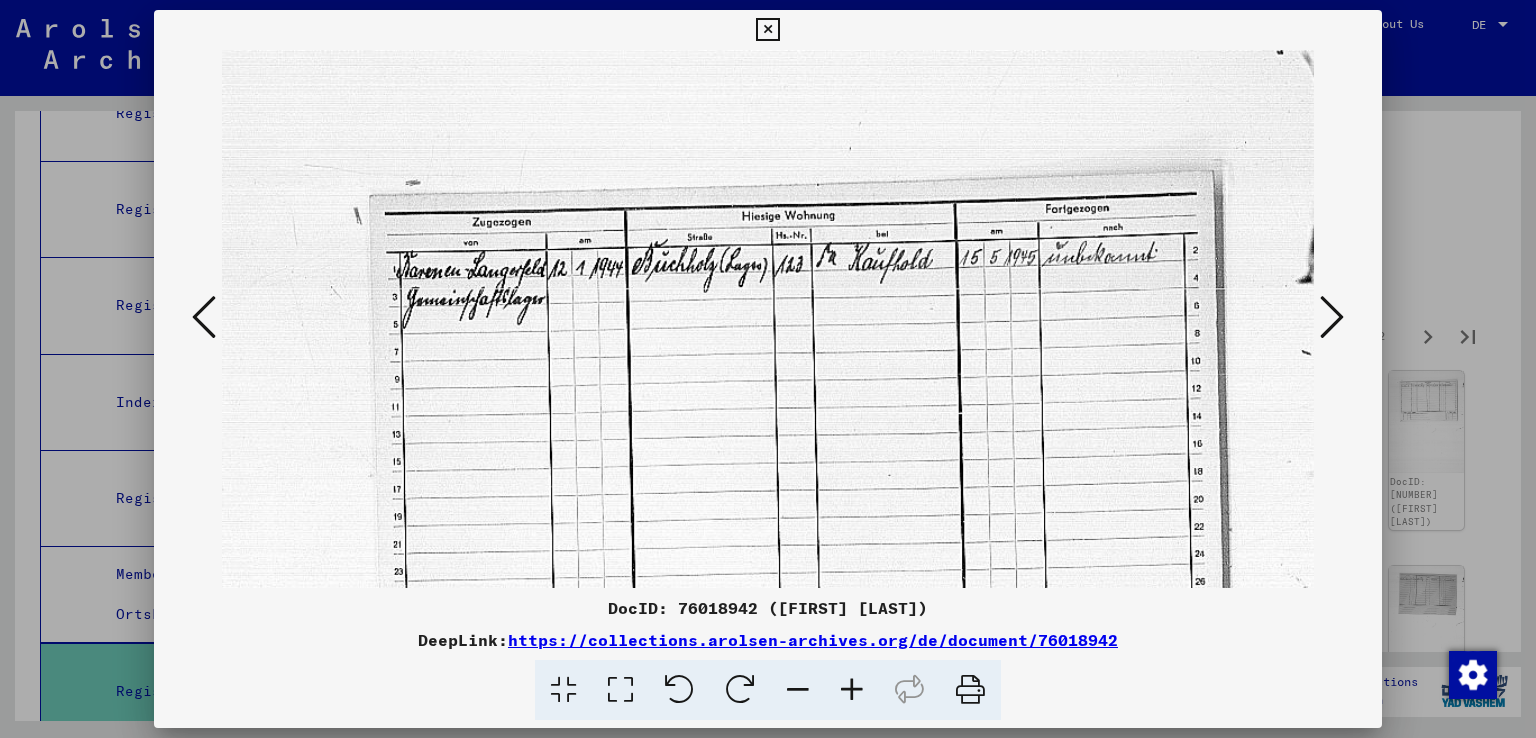 click at bounding box center (852, 690) 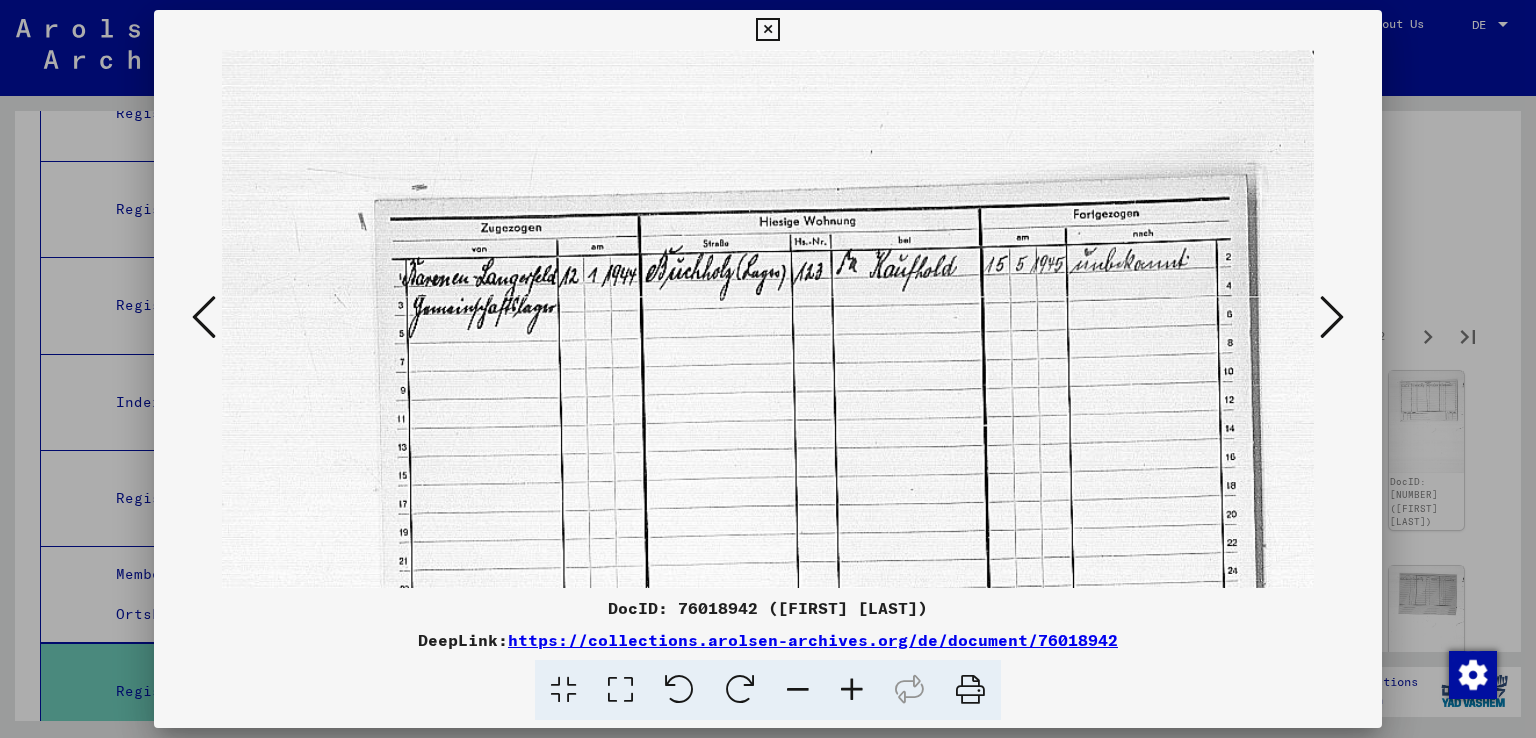 click at bounding box center [204, 317] 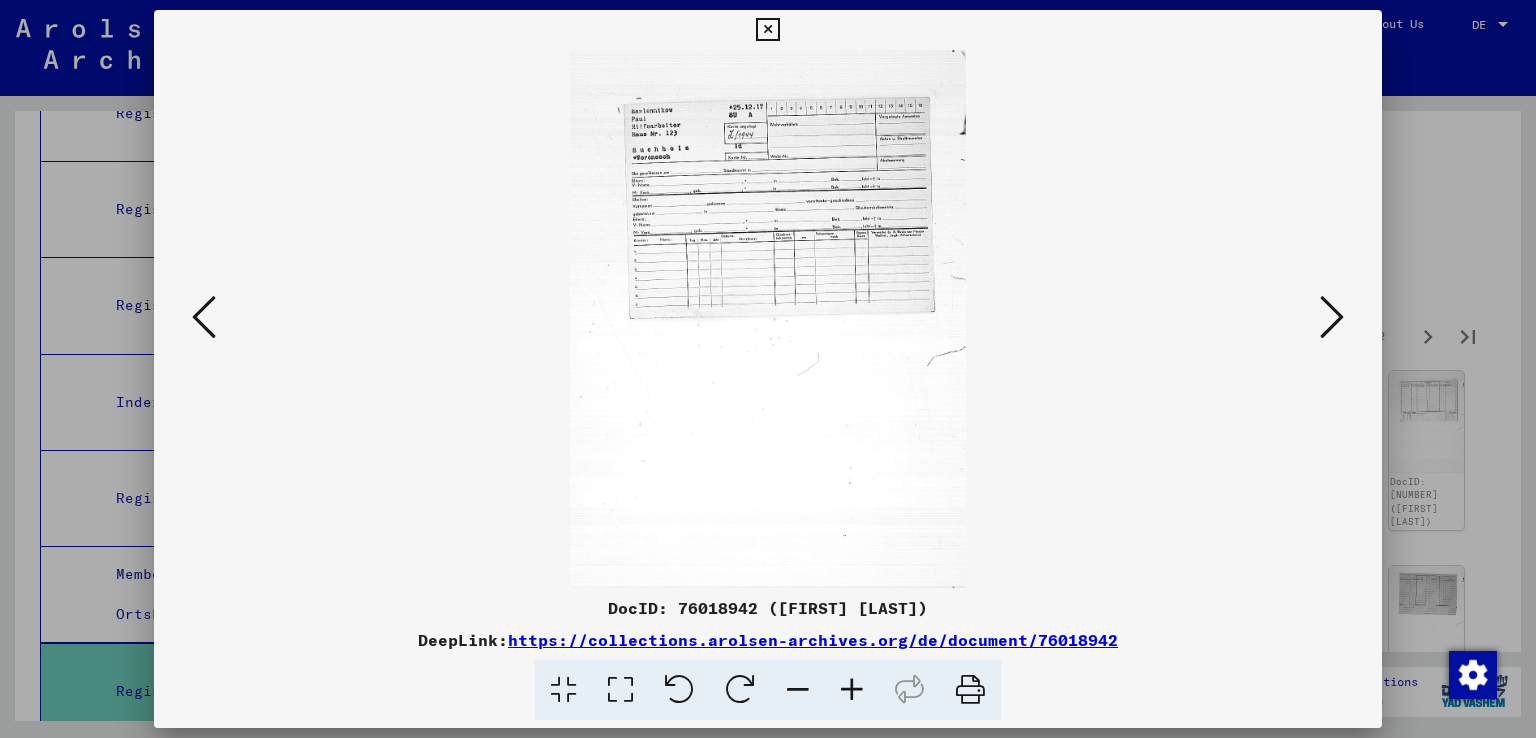 click at bounding box center [852, 690] 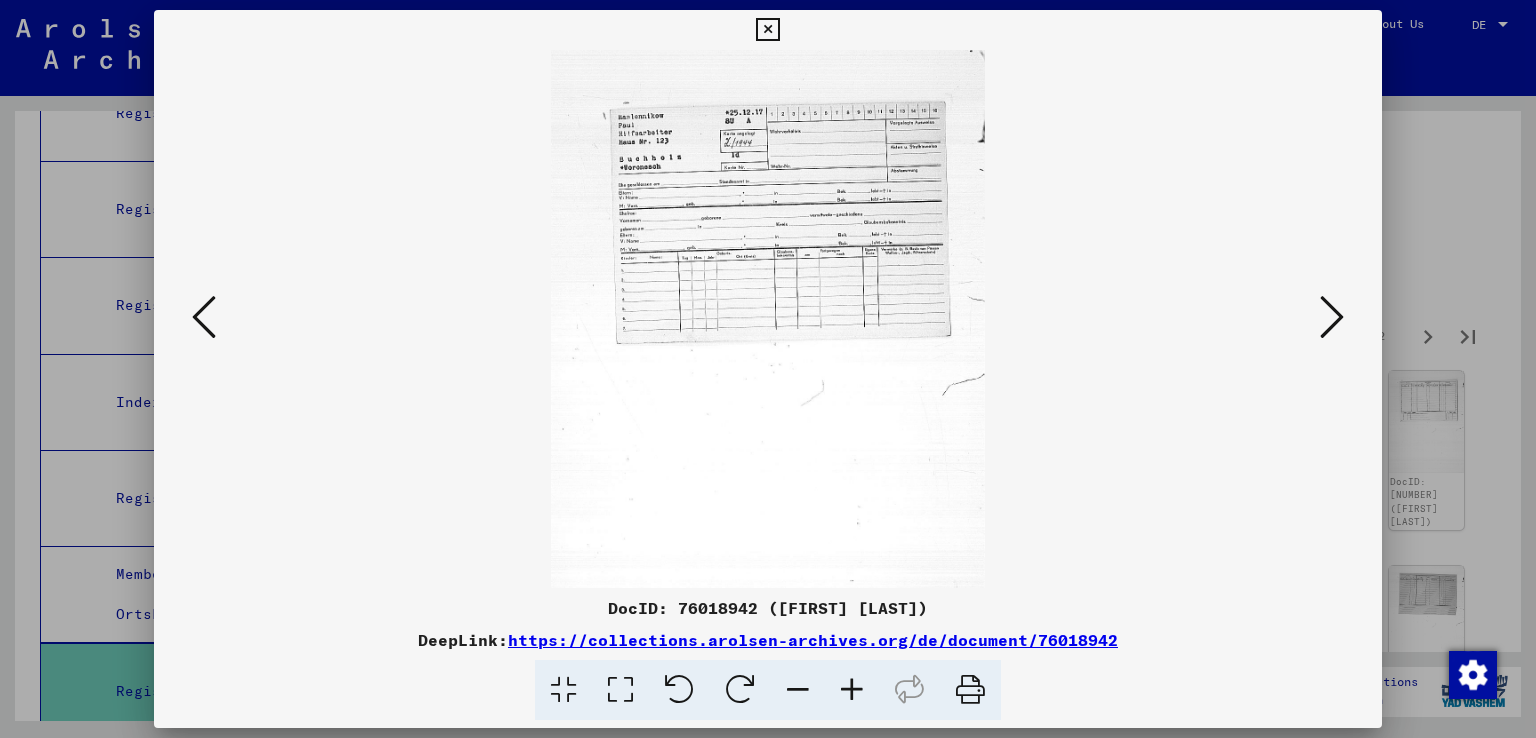 click at bounding box center (852, 690) 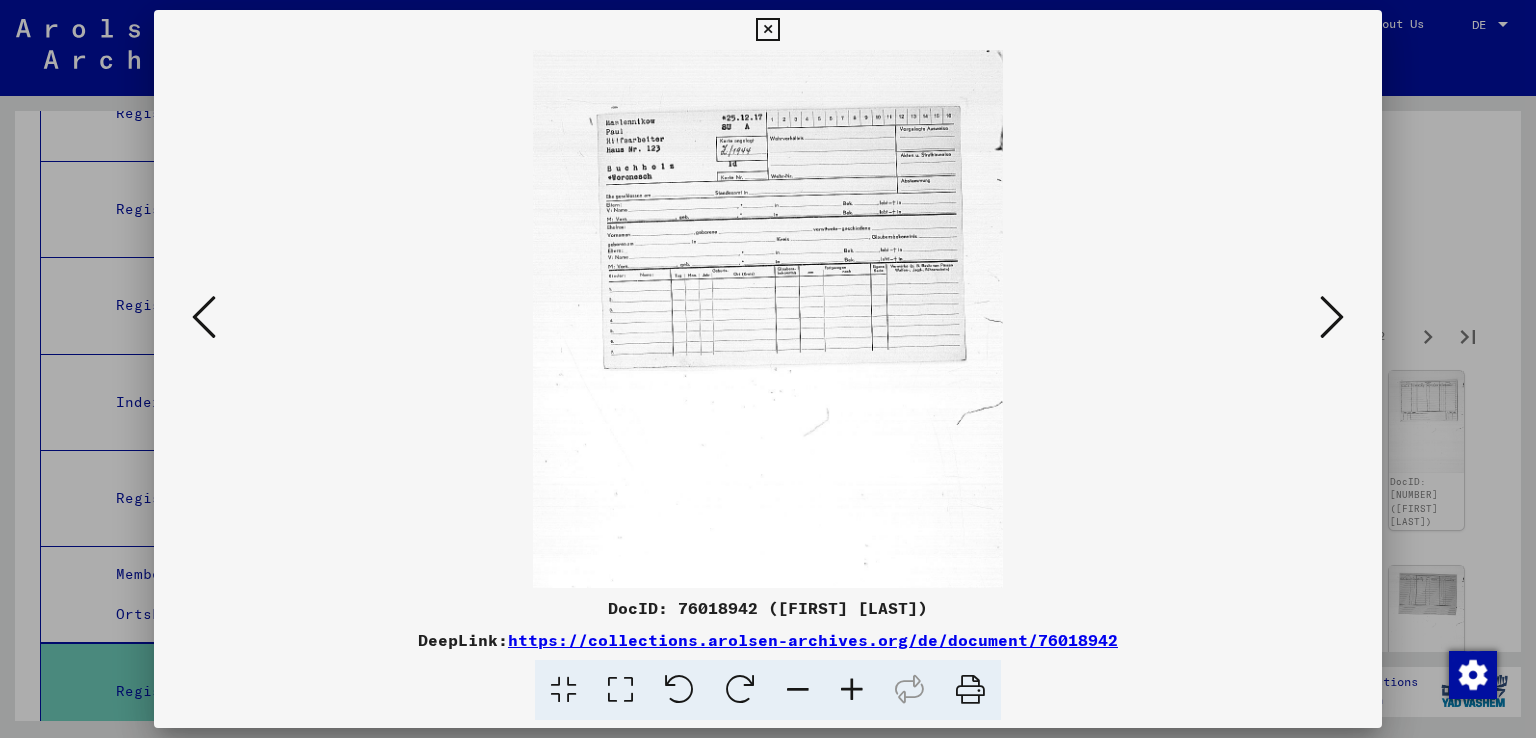 click at bounding box center (852, 690) 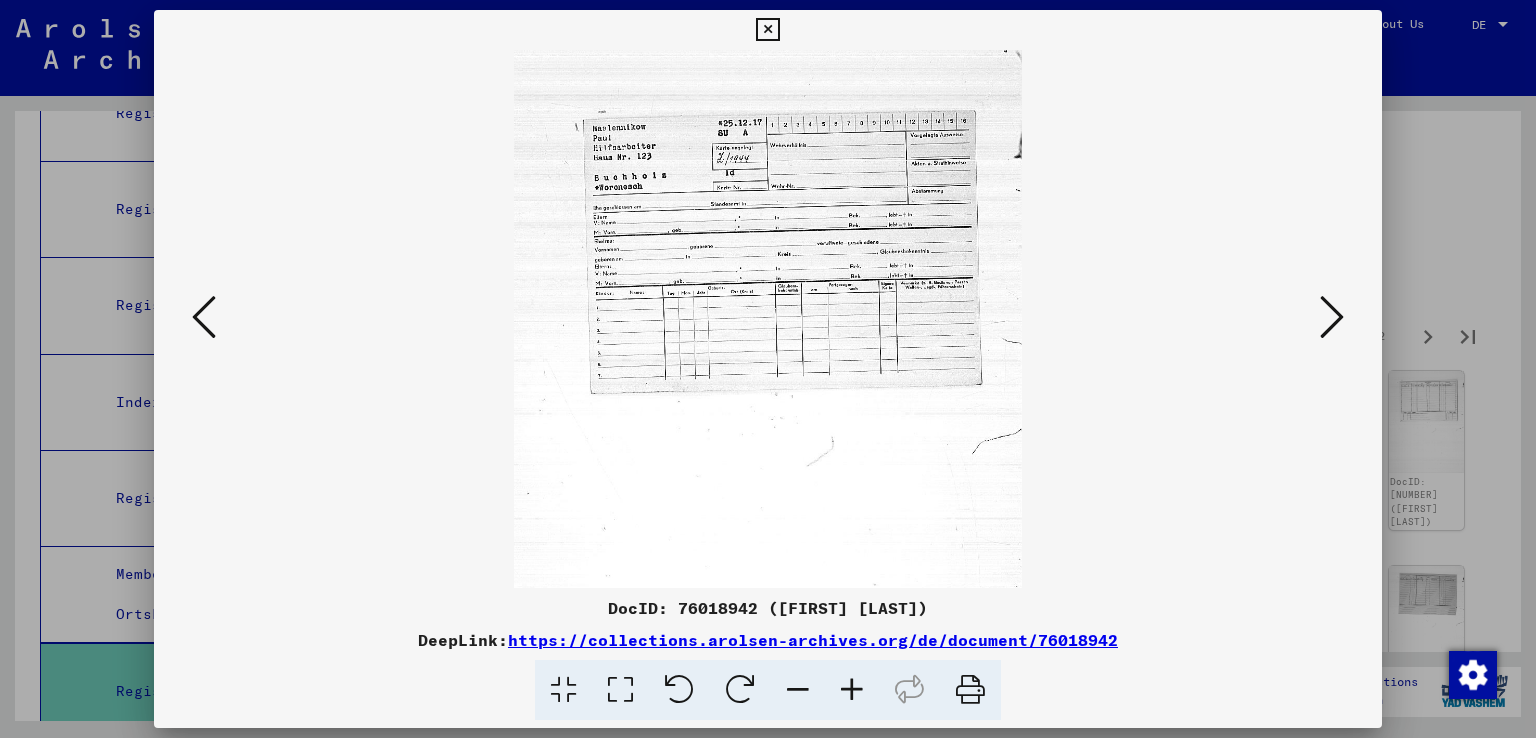 click at bounding box center [852, 690] 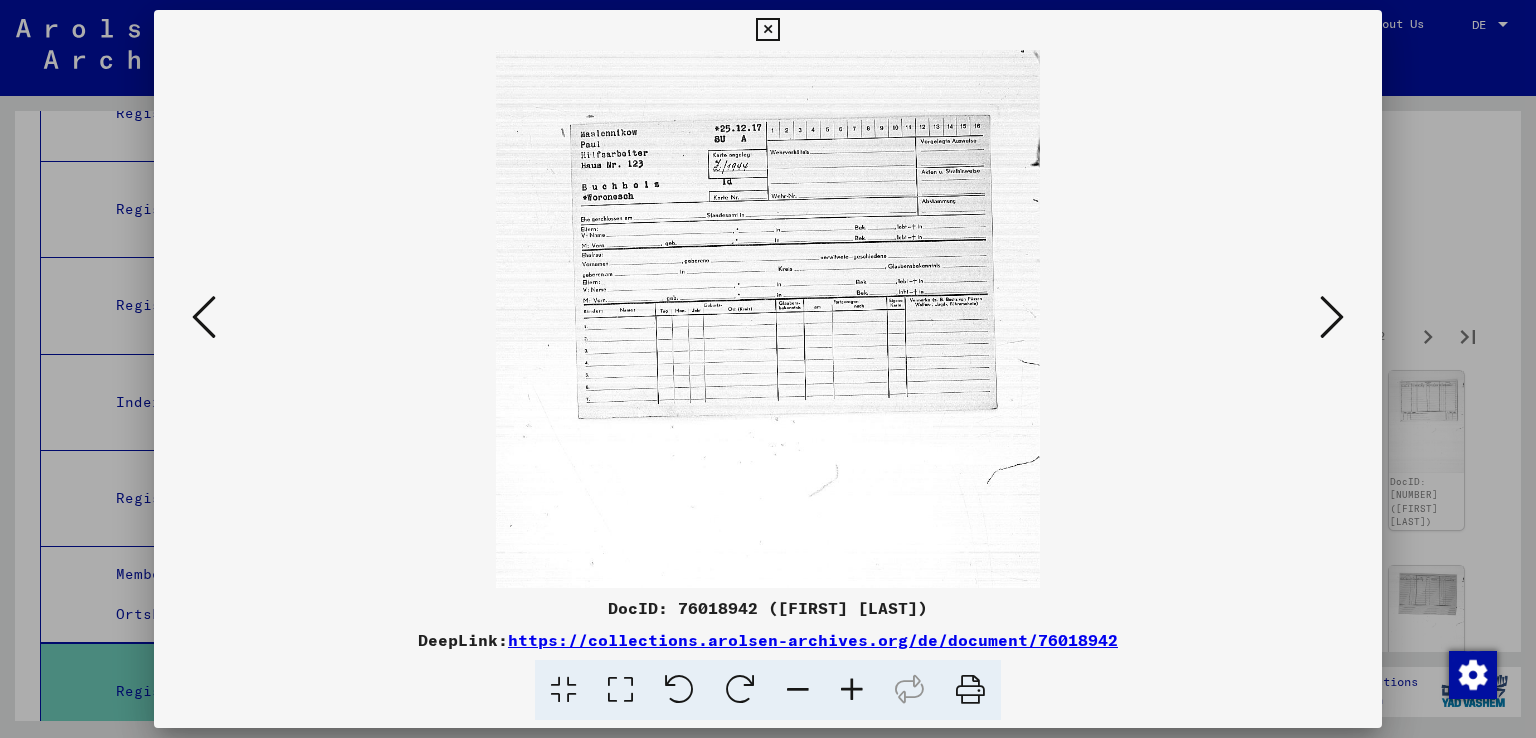 click at bounding box center [852, 690] 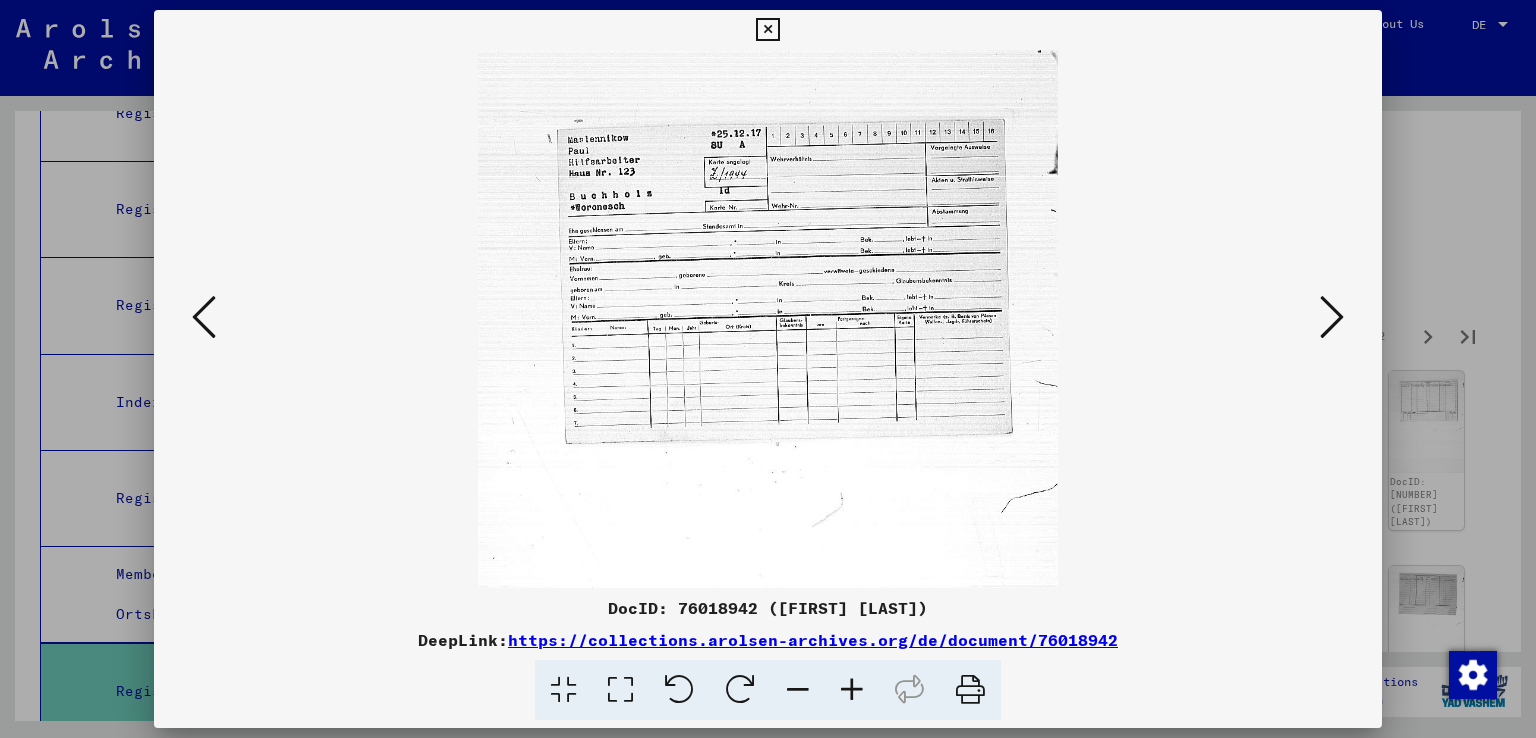 click at bounding box center [852, 690] 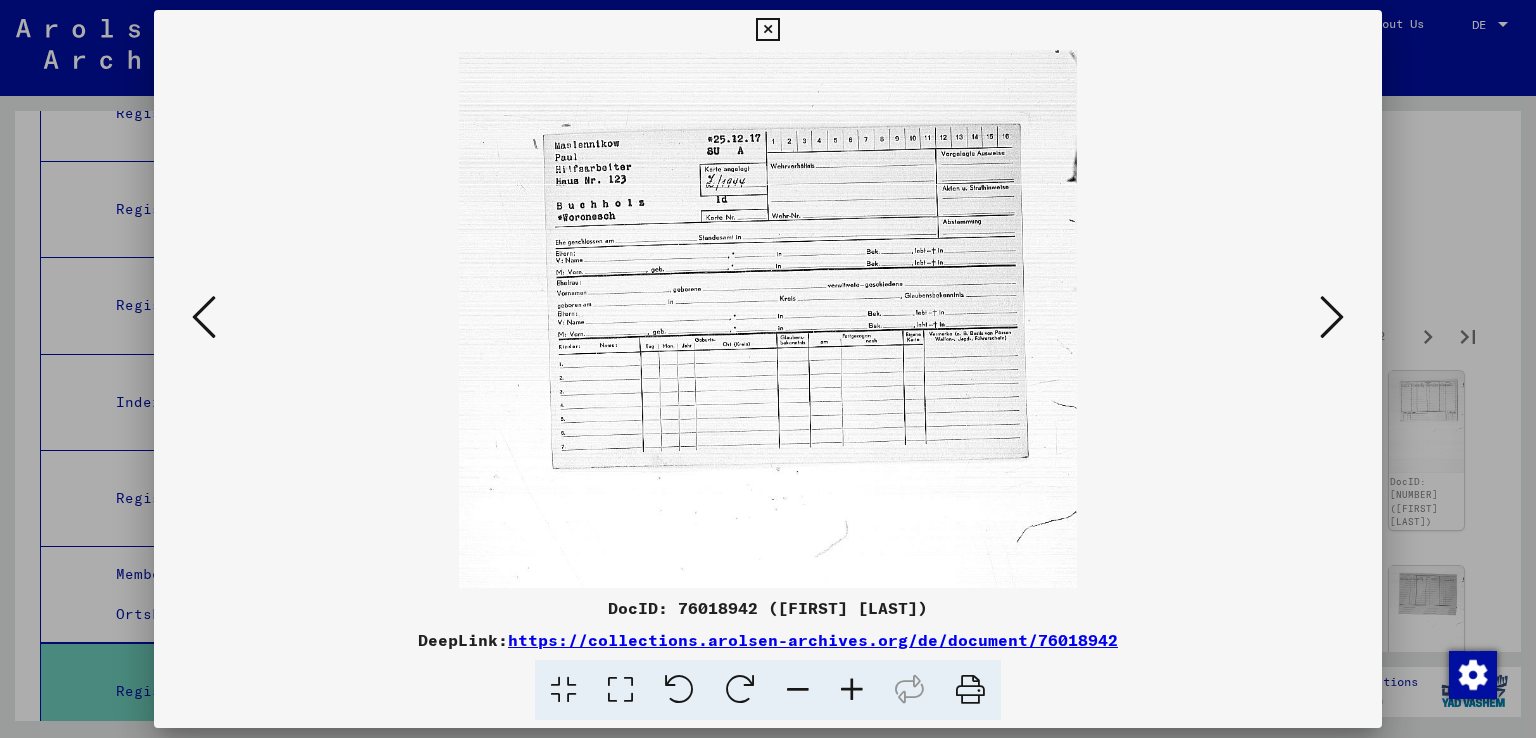 click at bounding box center [852, 690] 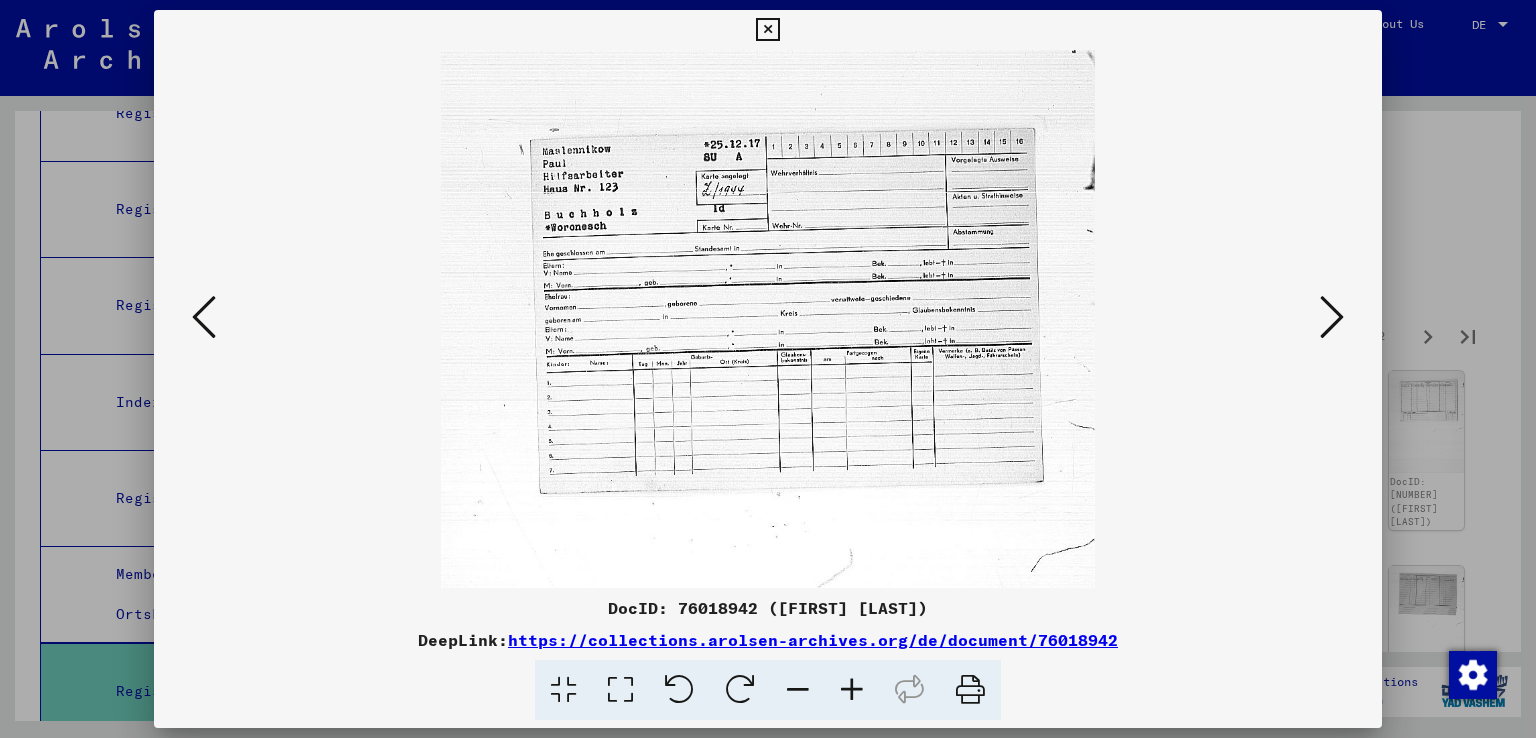 click at bounding box center (852, 690) 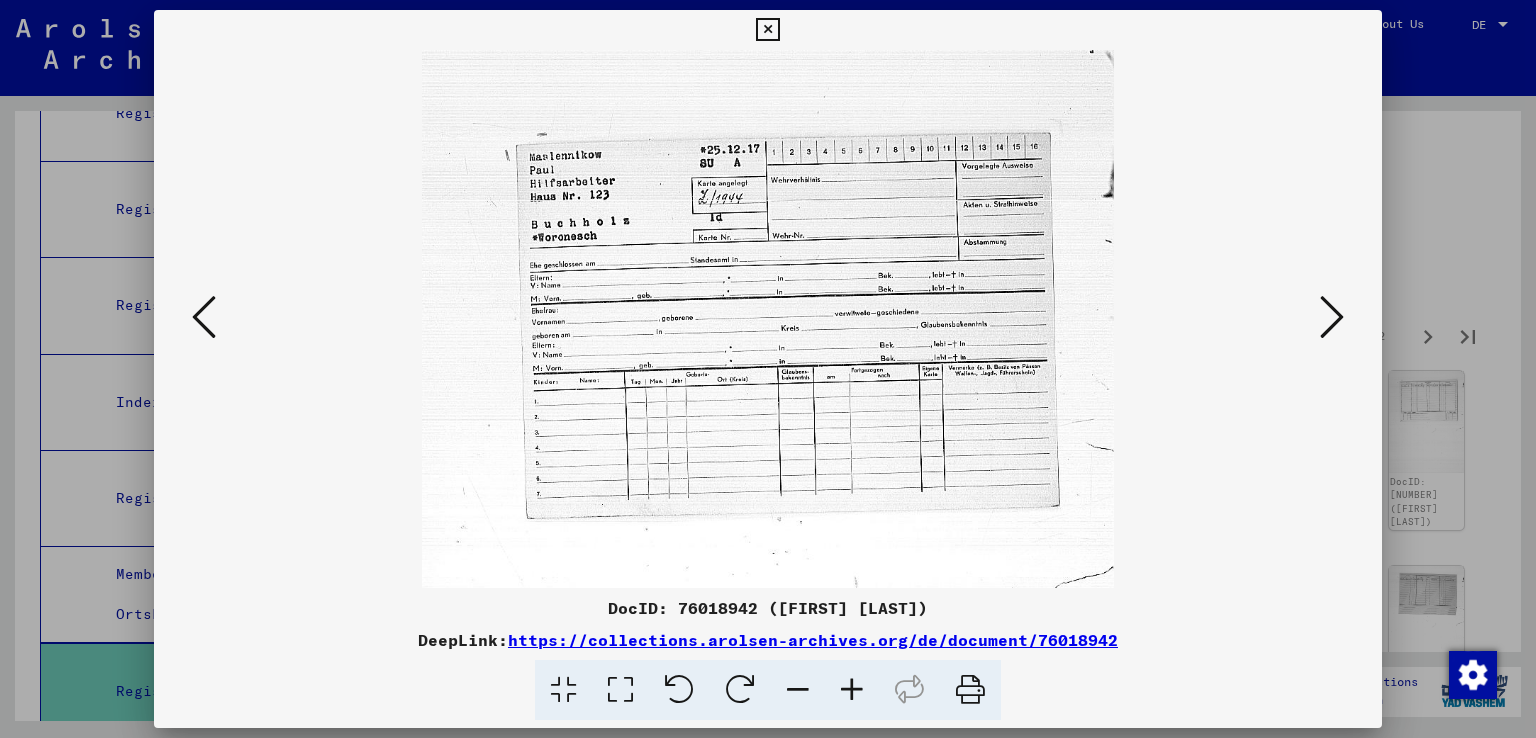 click at bounding box center [852, 690] 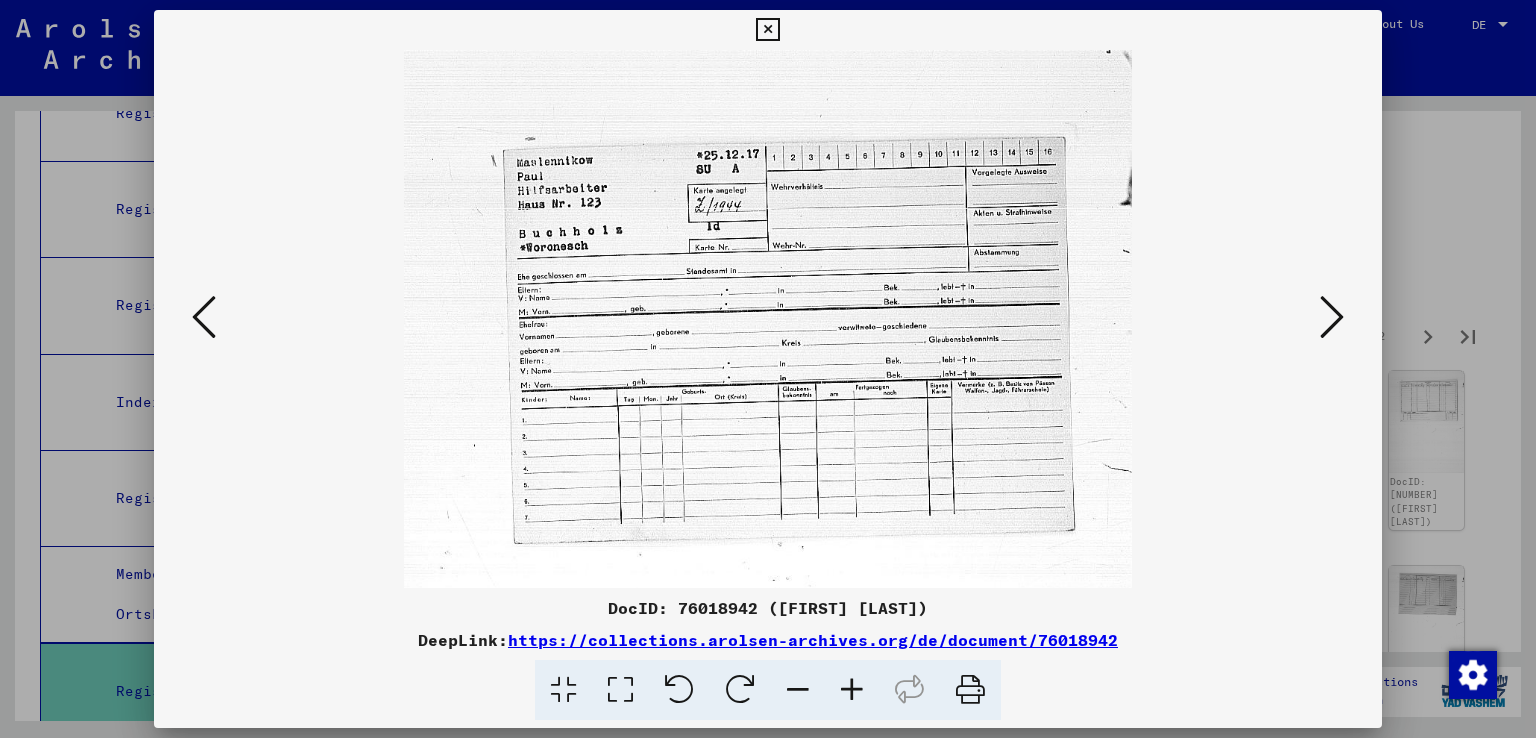 click at bounding box center [852, 690] 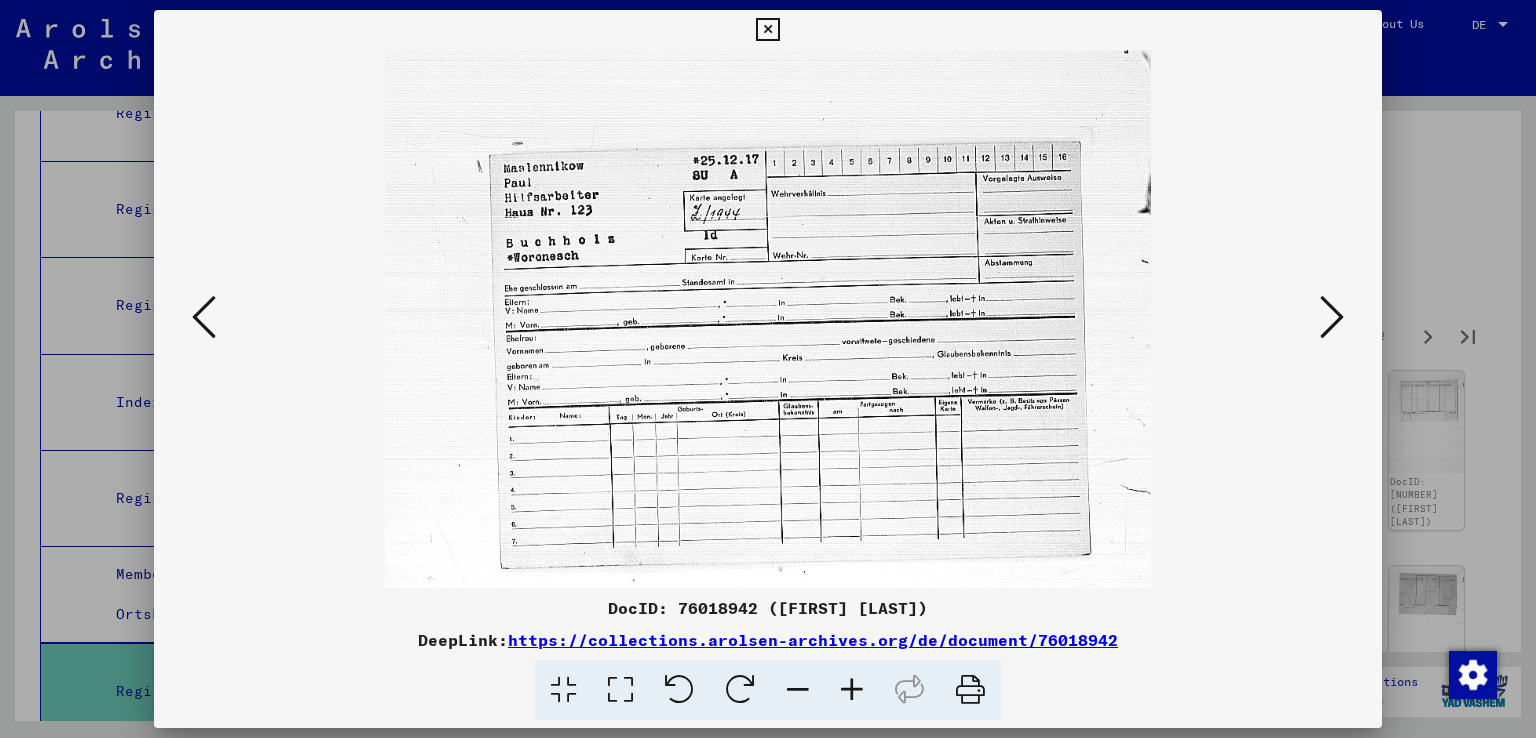click at bounding box center [852, 690] 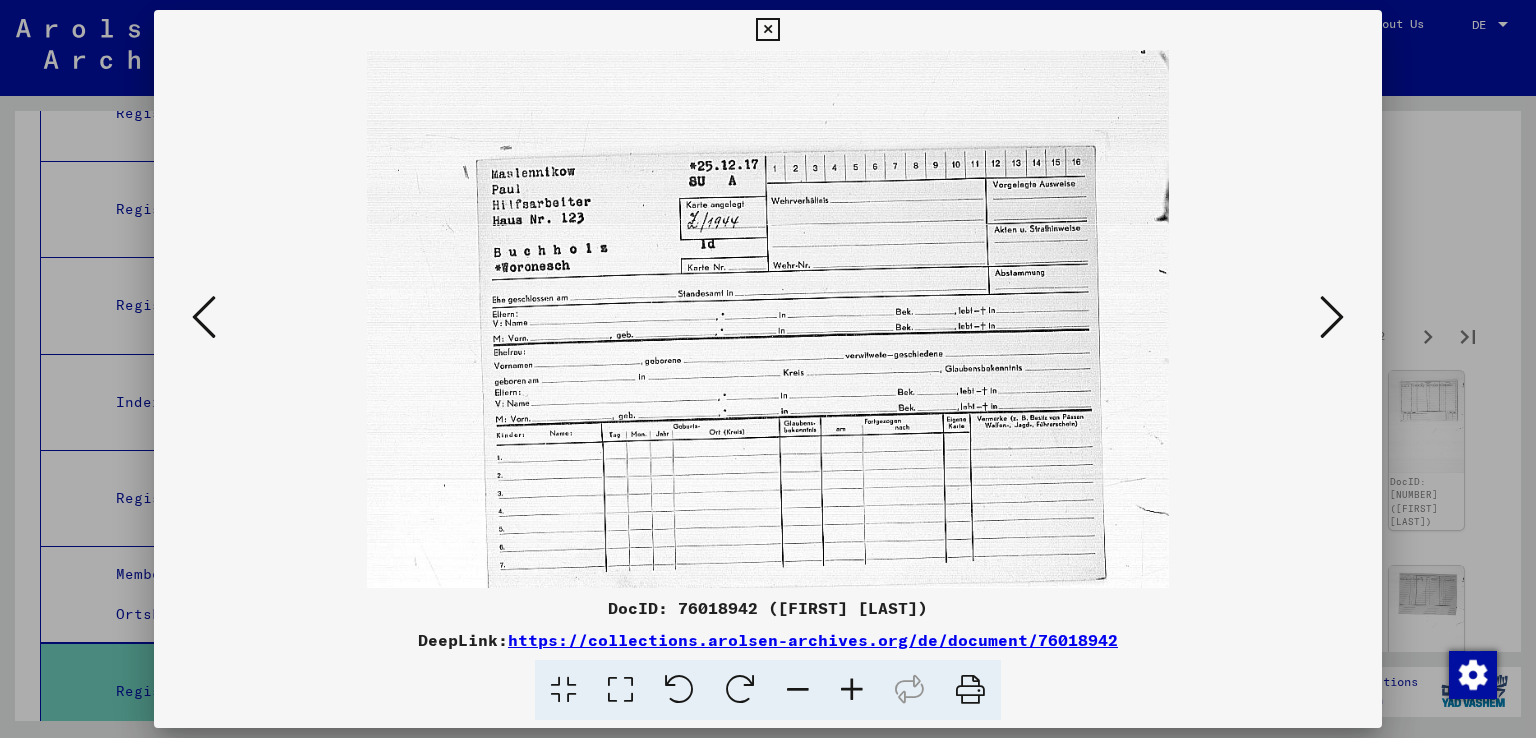 click at bounding box center (852, 690) 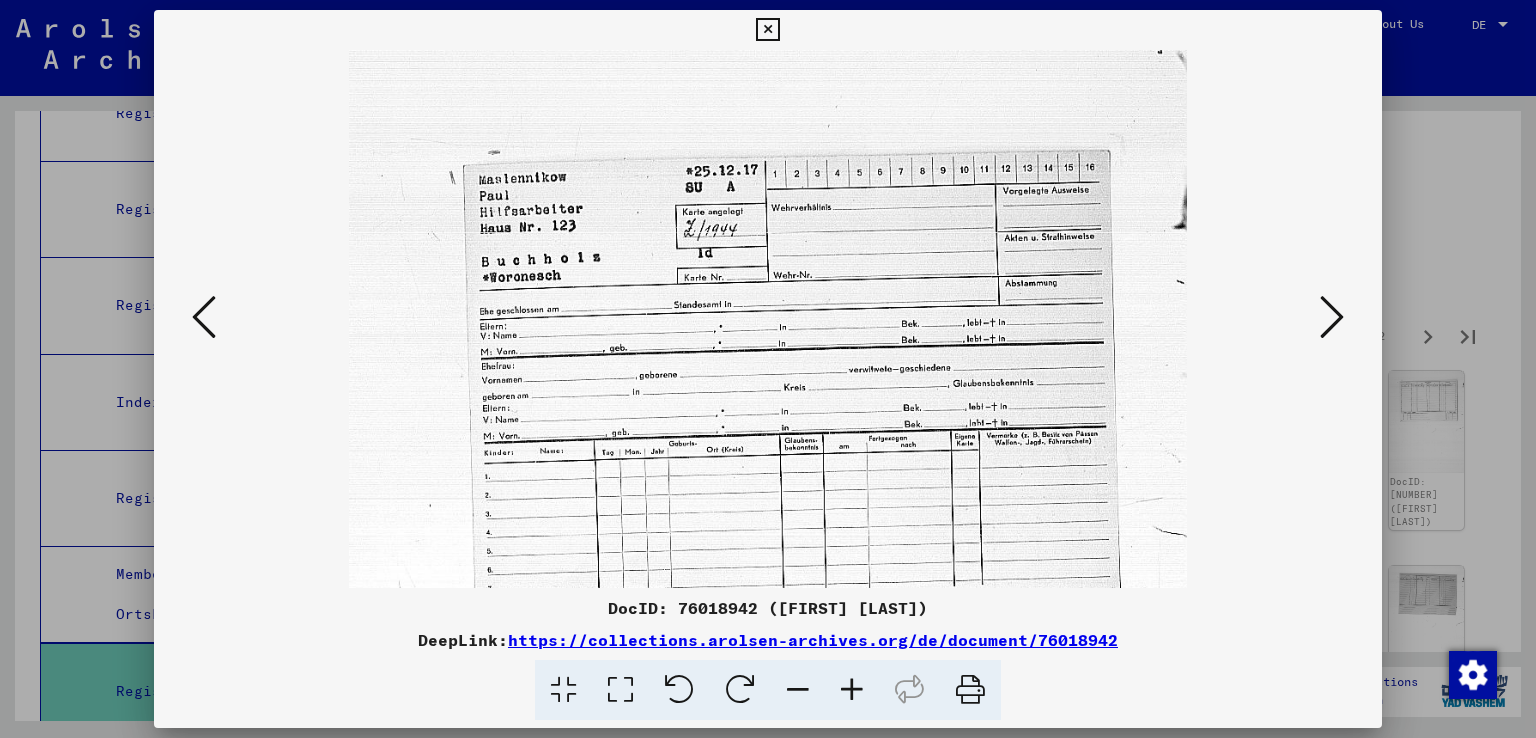 click at bounding box center (204, 317) 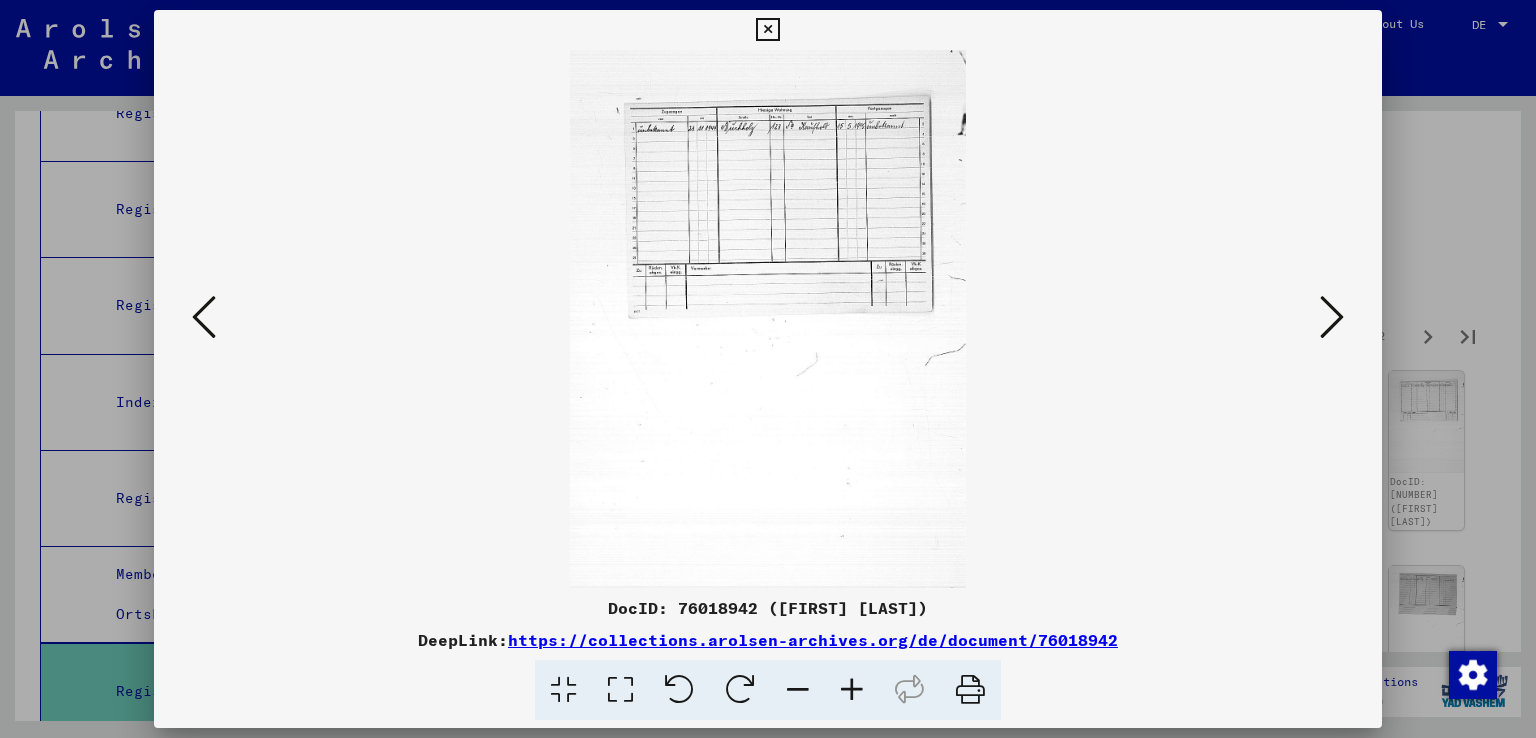 click at bounding box center [204, 317] 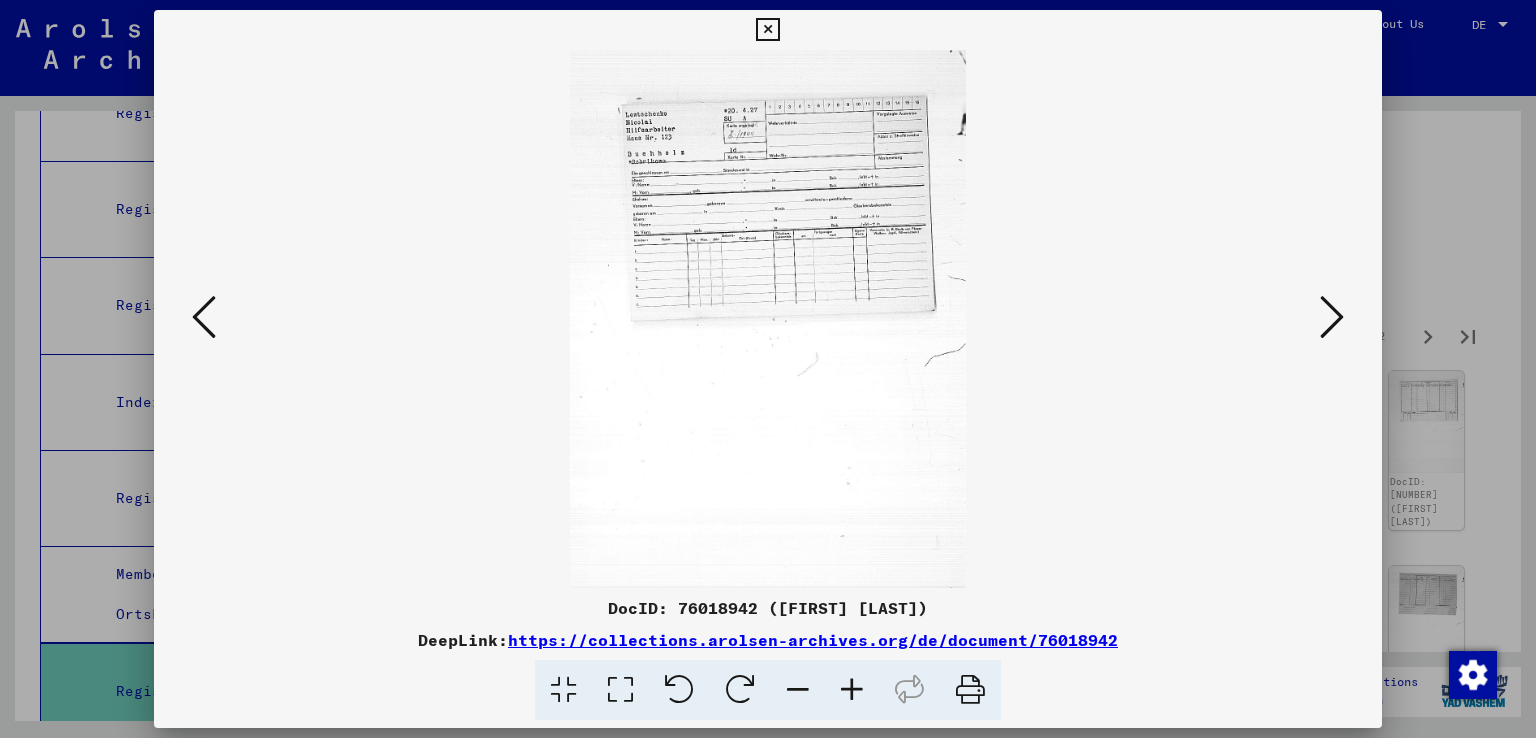 click at bounding box center (852, 690) 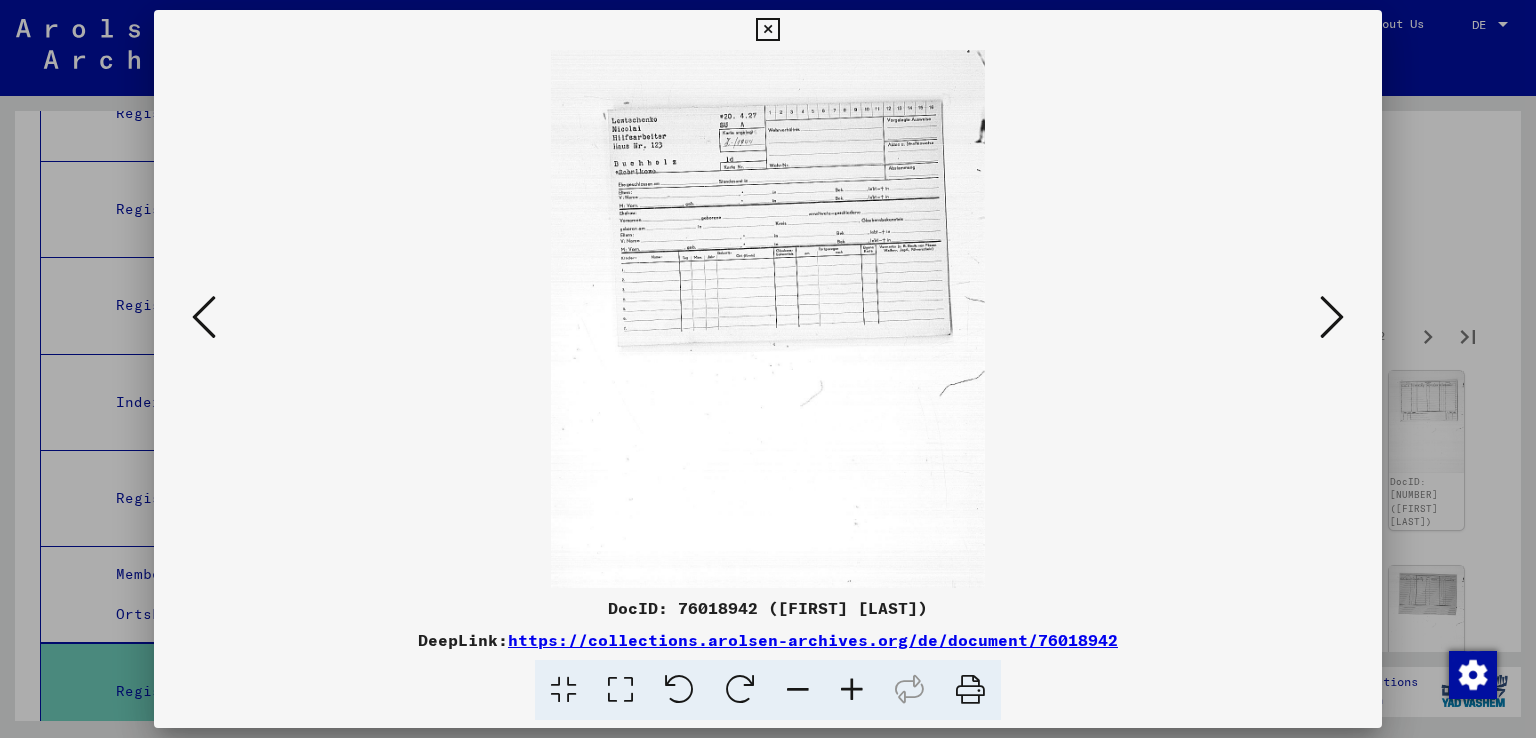 click at bounding box center (852, 690) 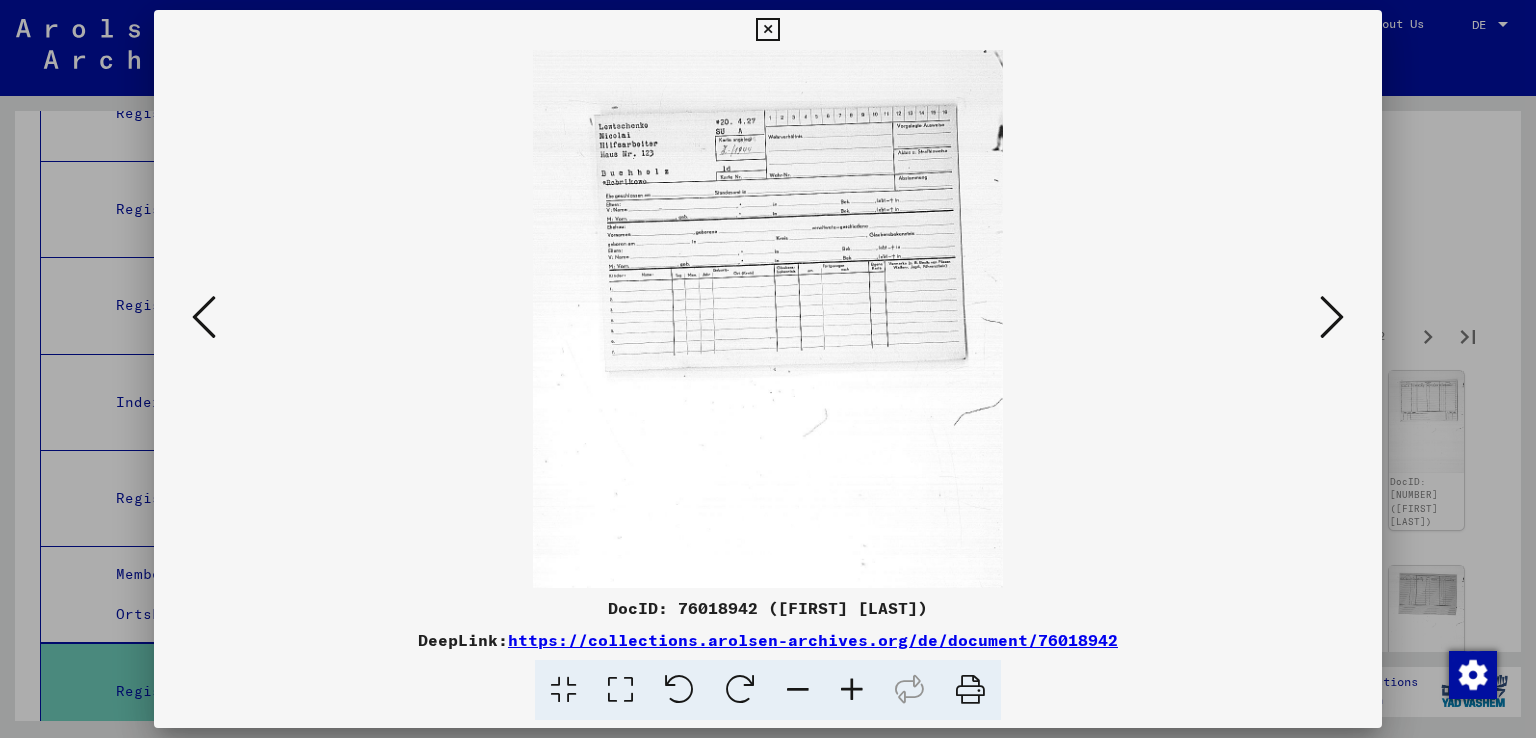 click at bounding box center [852, 690] 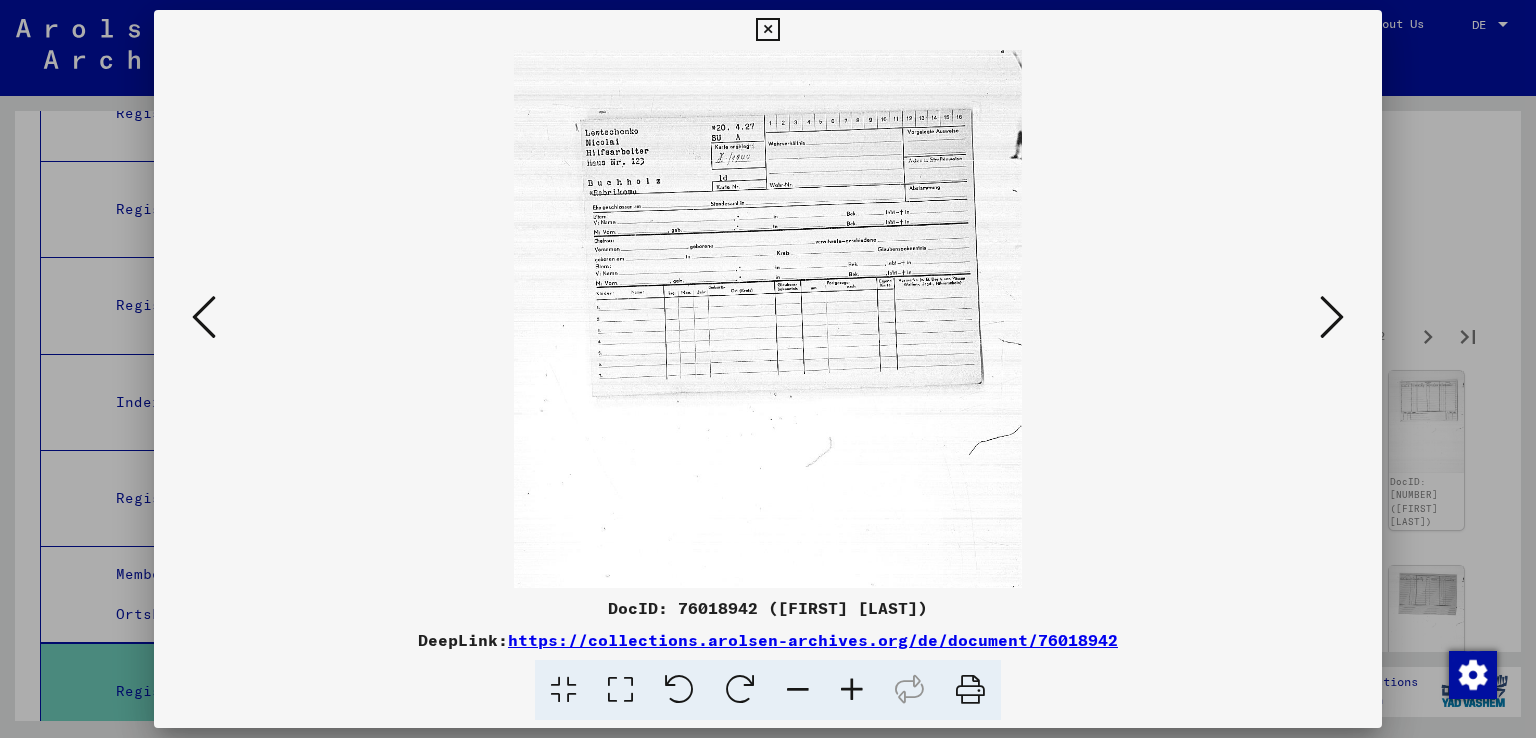 click at bounding box center (852, 690) 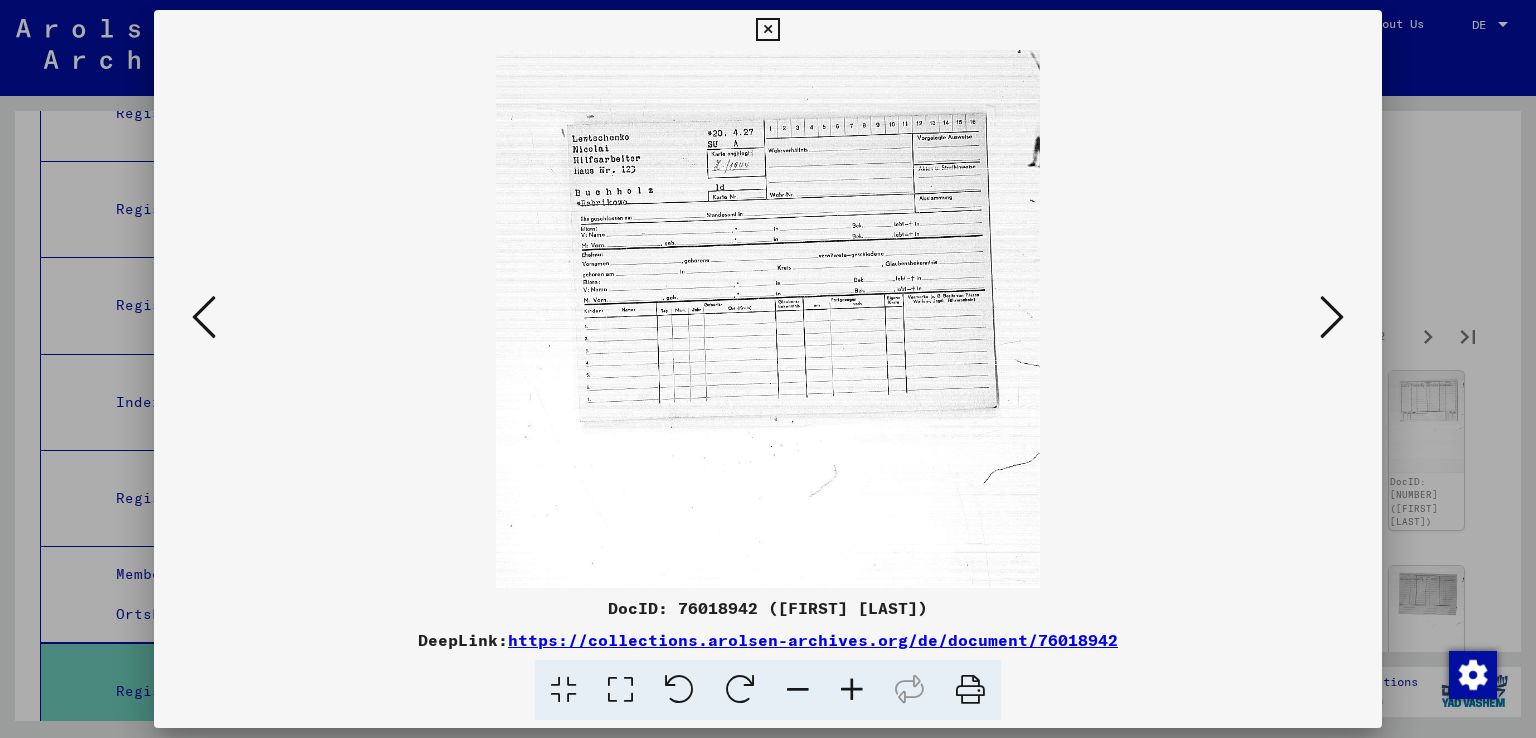 click at bounding box center [852, 690] 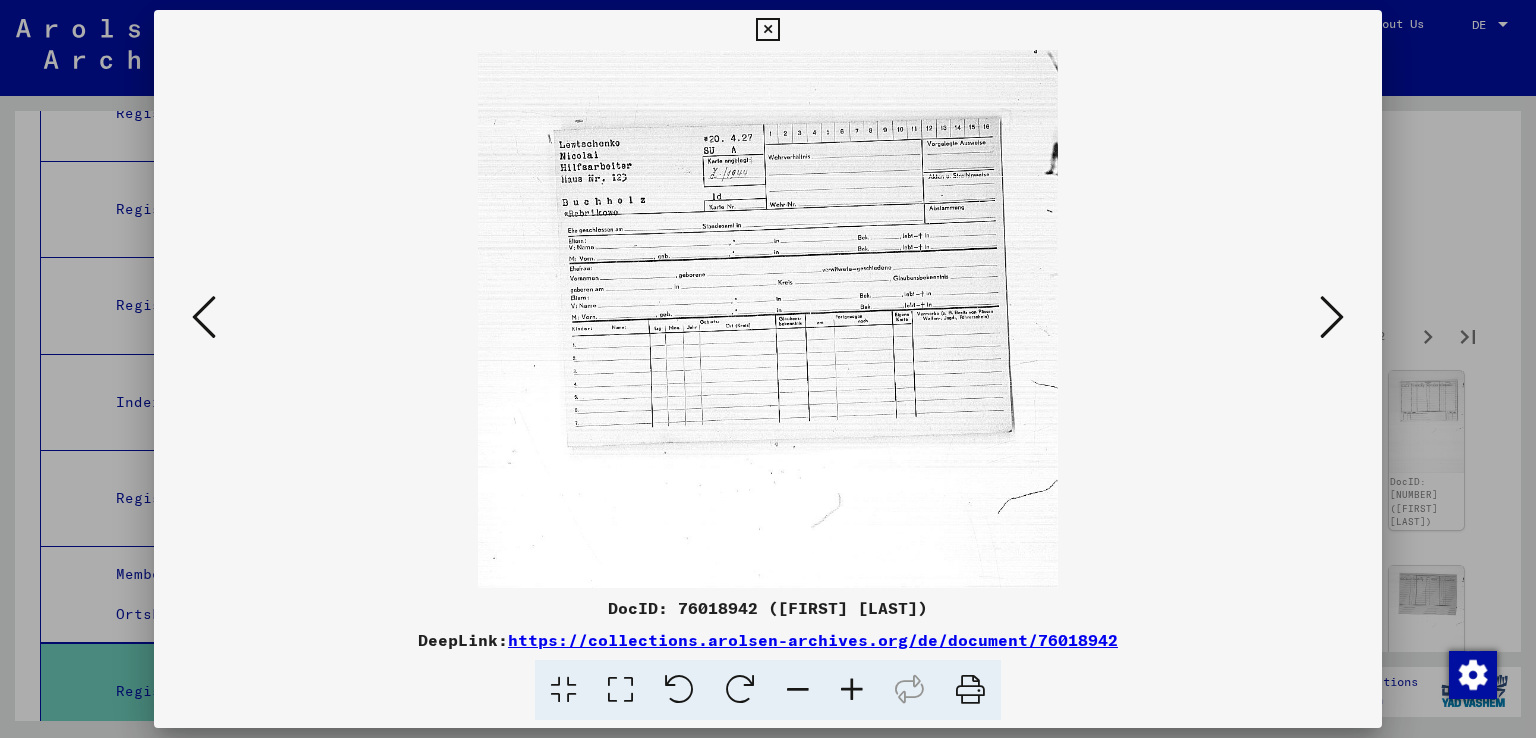 click at bounding box center (852, 690) 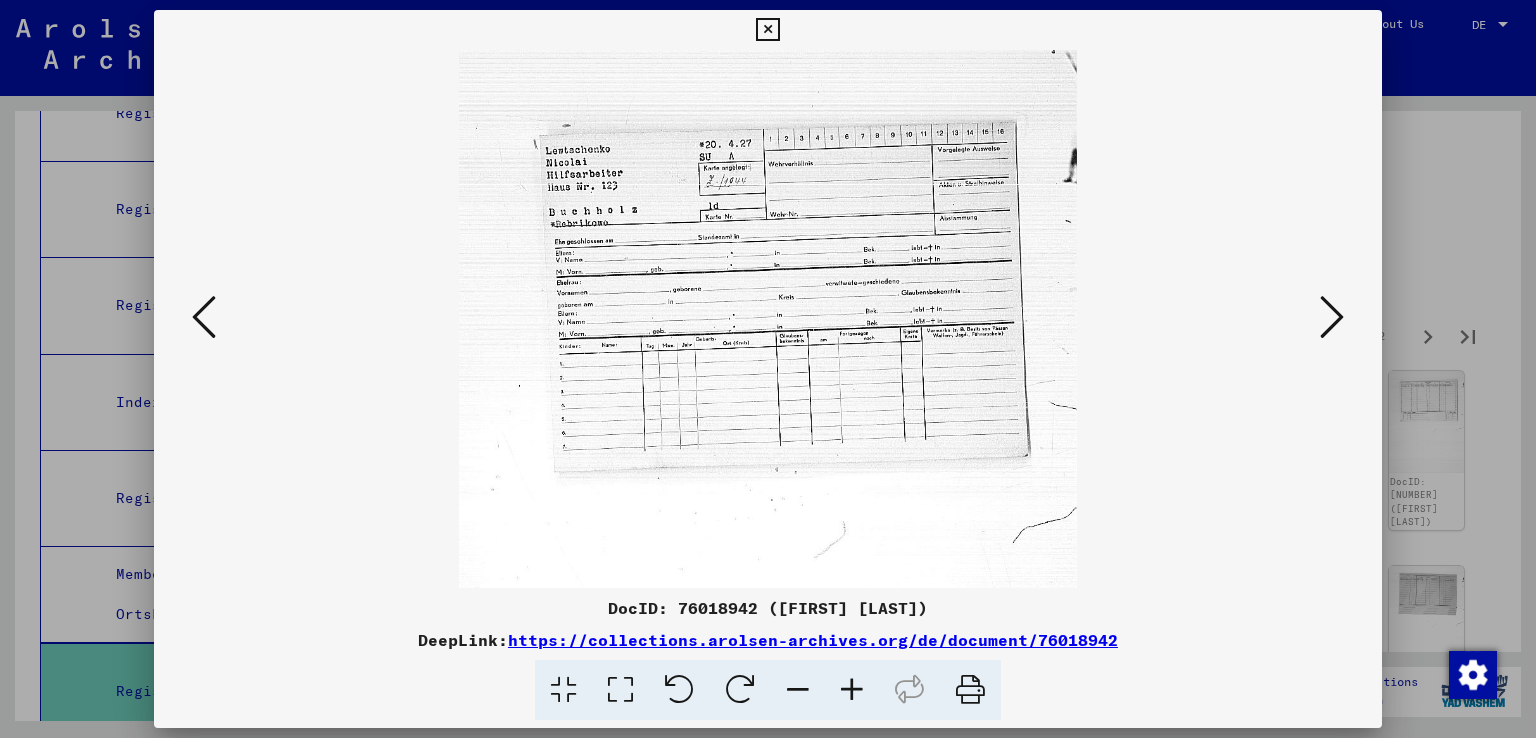 click at bounding box center [852, 690] 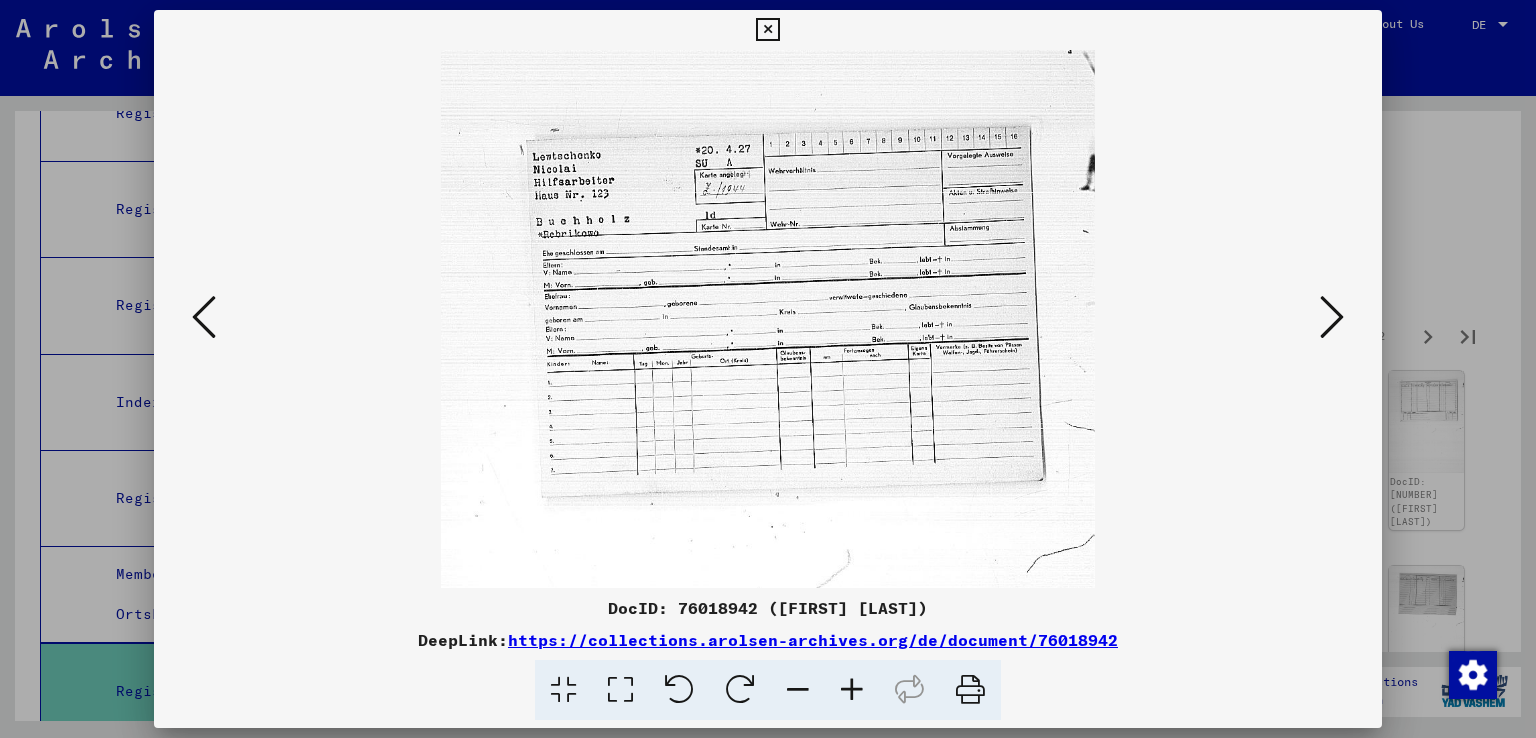 click at bounding box center (852, 690) 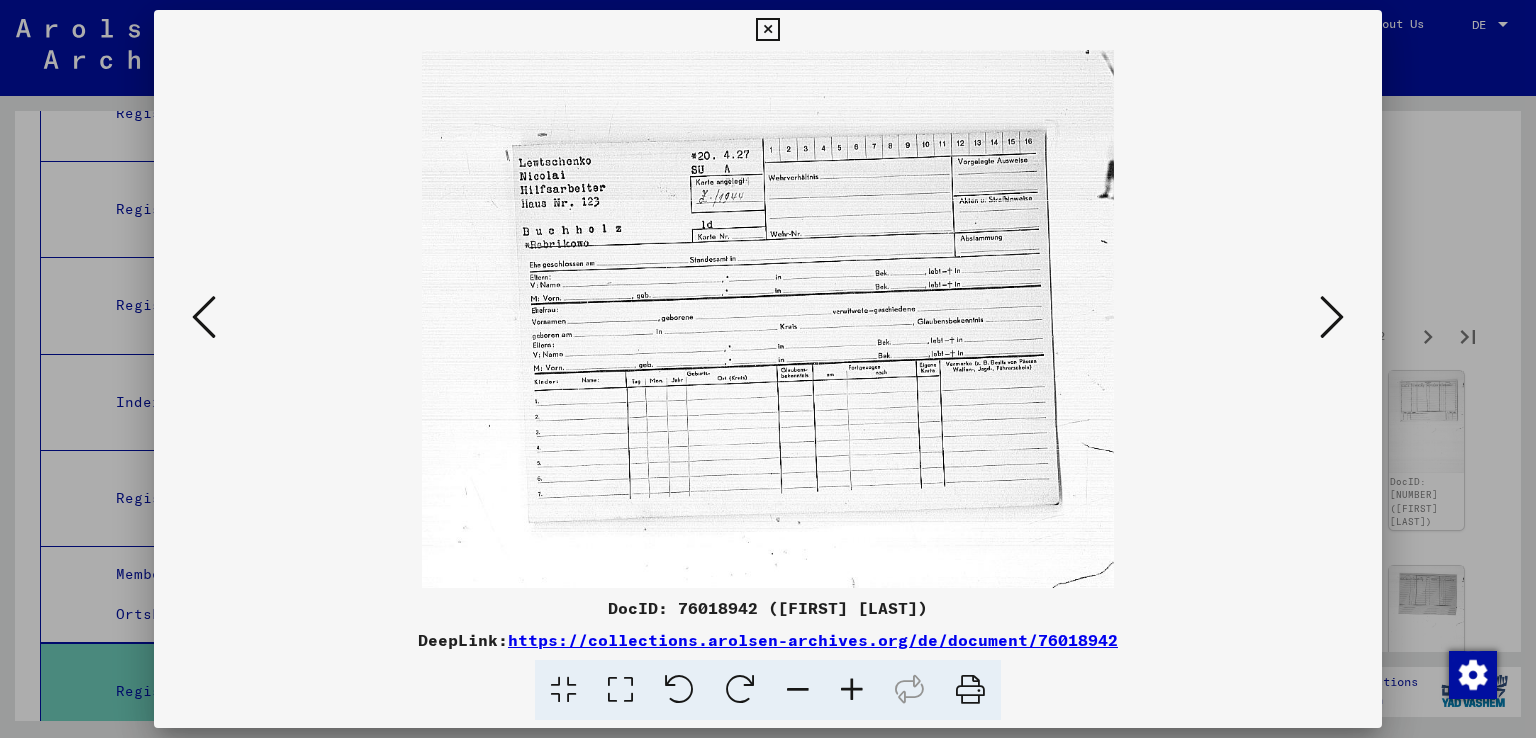 click at bounding box center [852, 690] 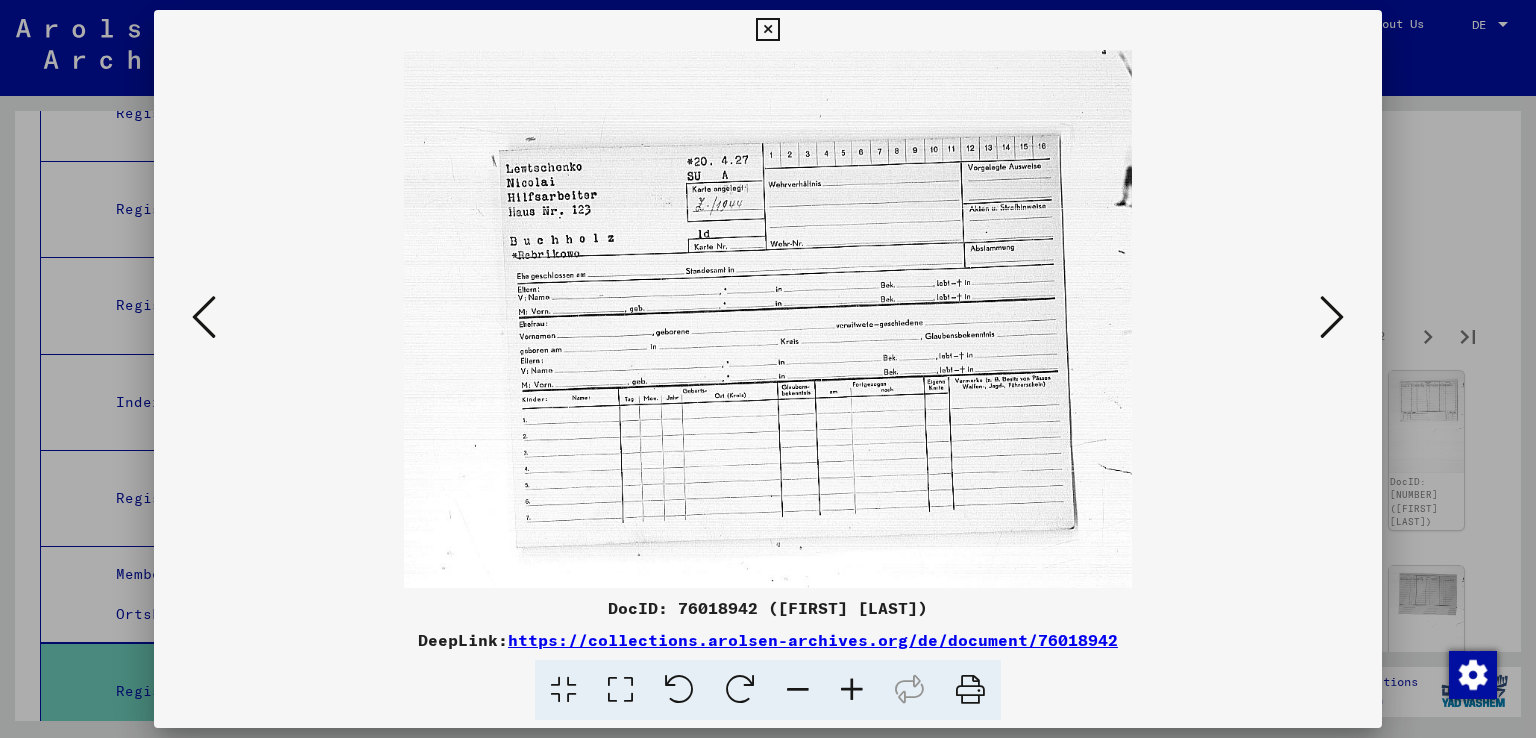 click at bounding box center (852, 690) 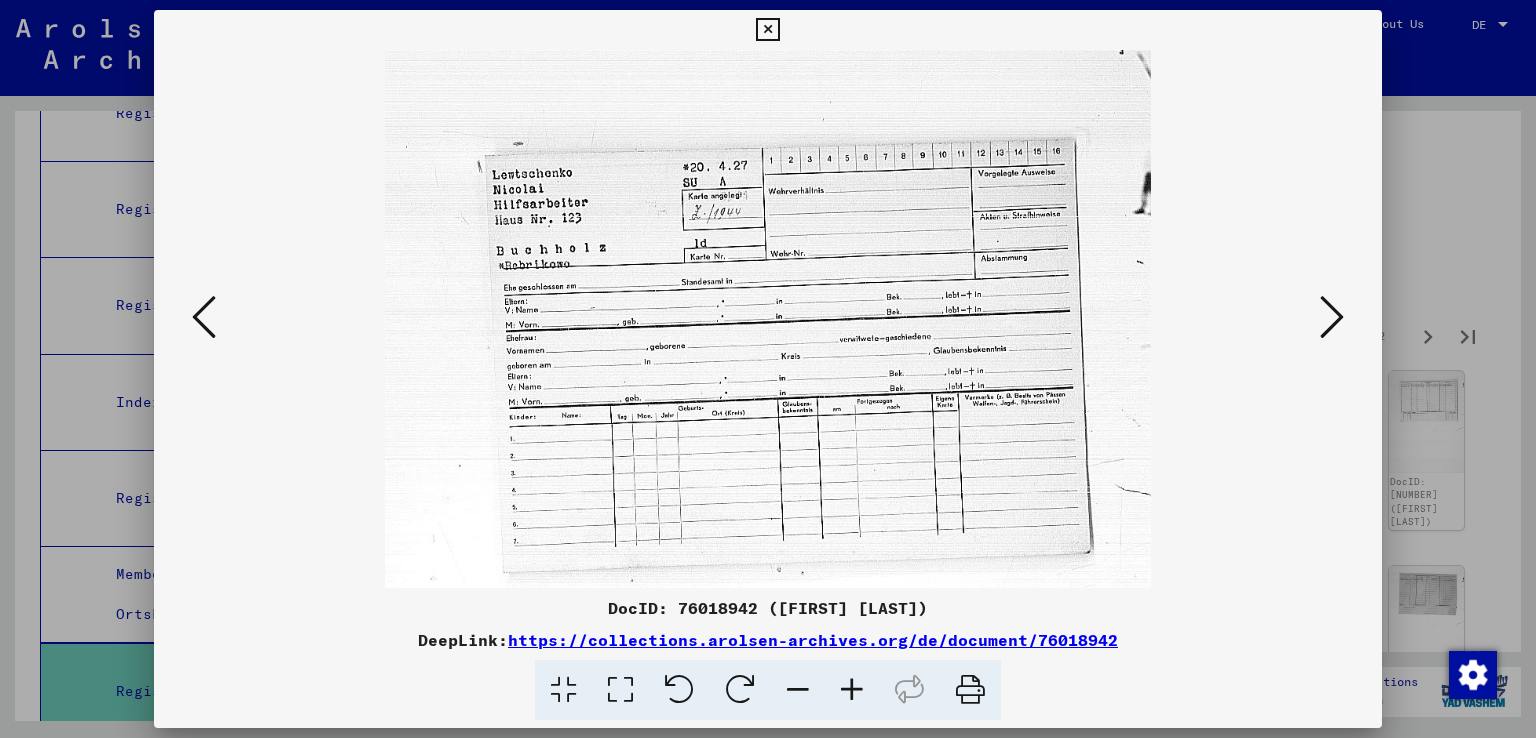 click at bounding box center (852, 690) 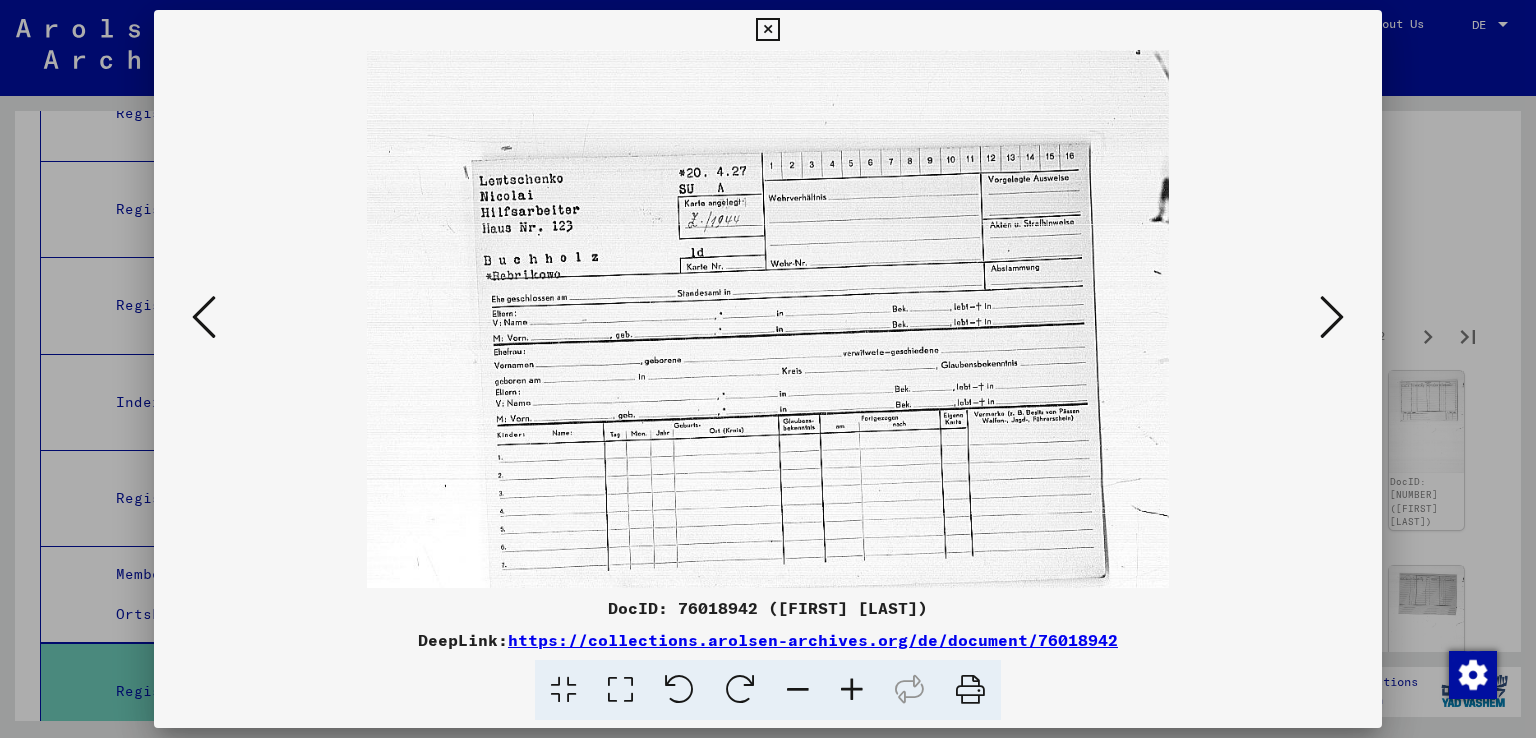 click at bounding box center (767, 30) 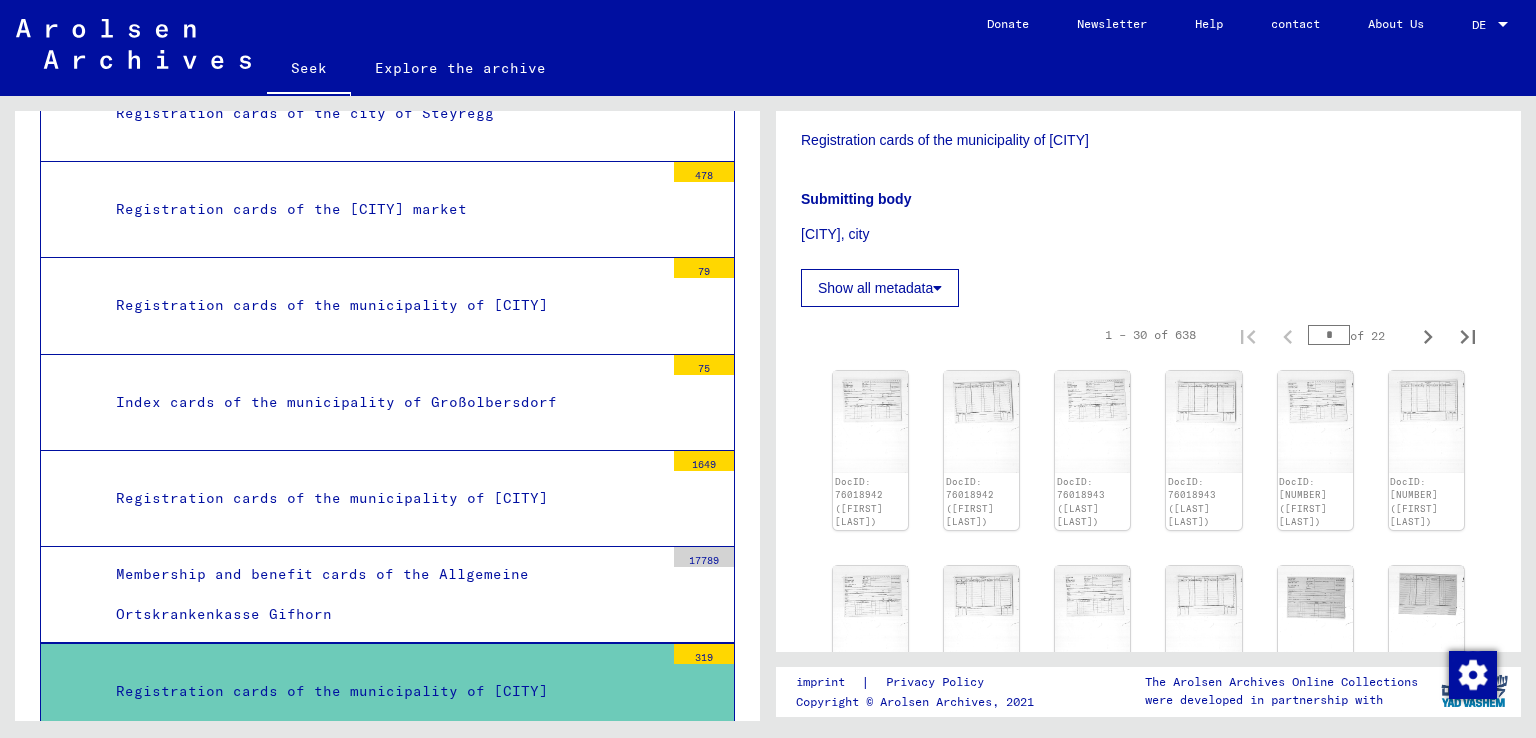 drag, startPoint x: 1524, startPoint y: 229, endPoint x: 1521, endPoint y: 259, distance: 30.149628 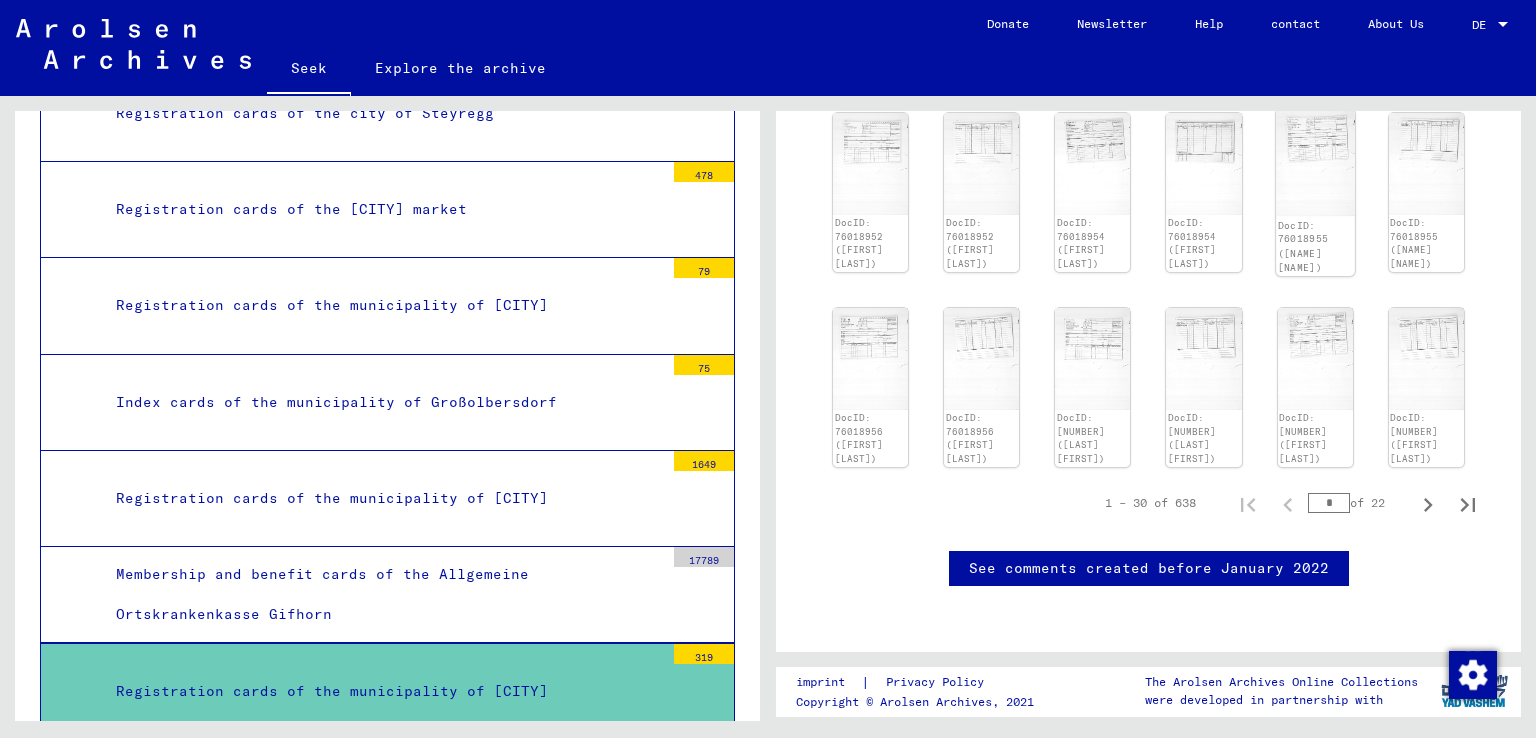 scroll, scrollTop: 1107, scrollLeft: 0, axis: vertical 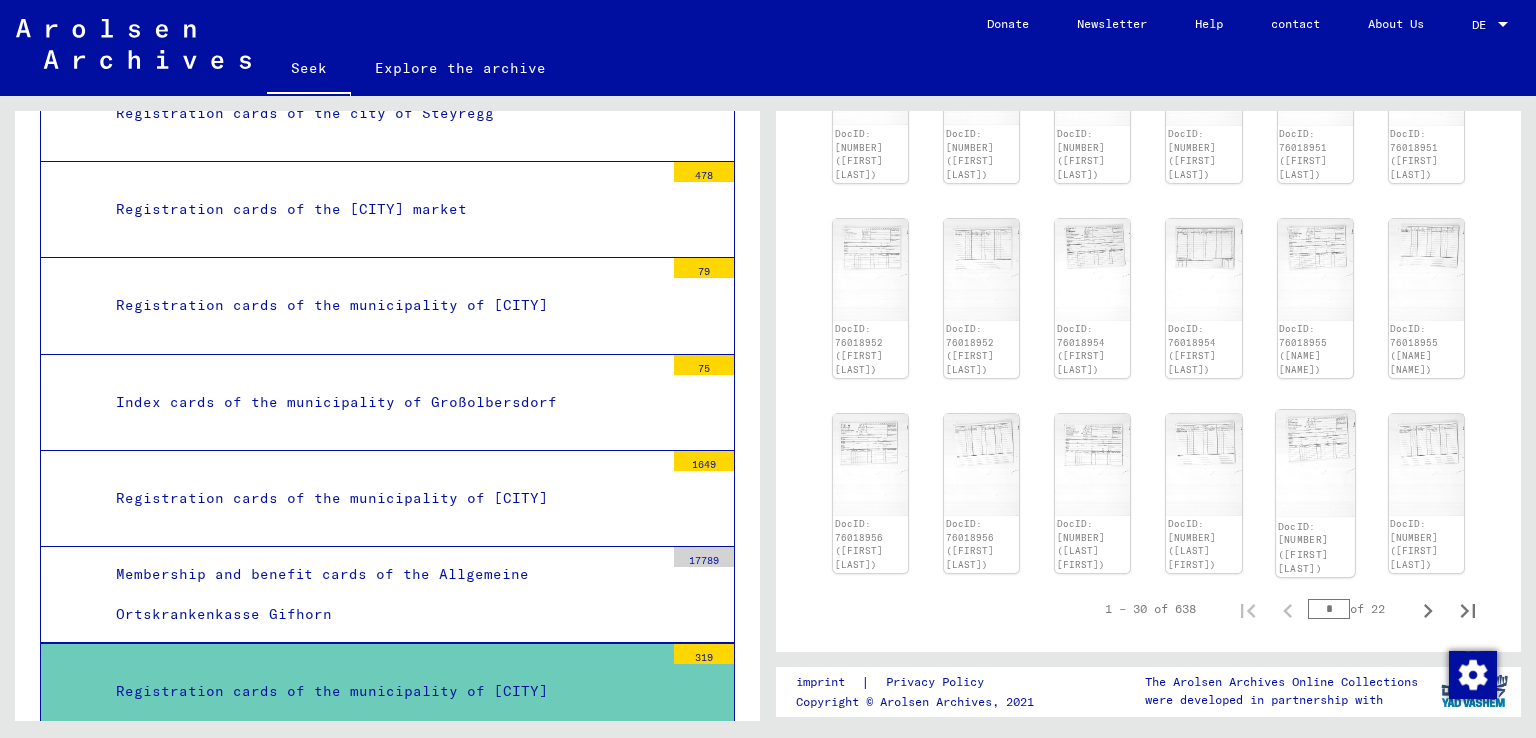 click 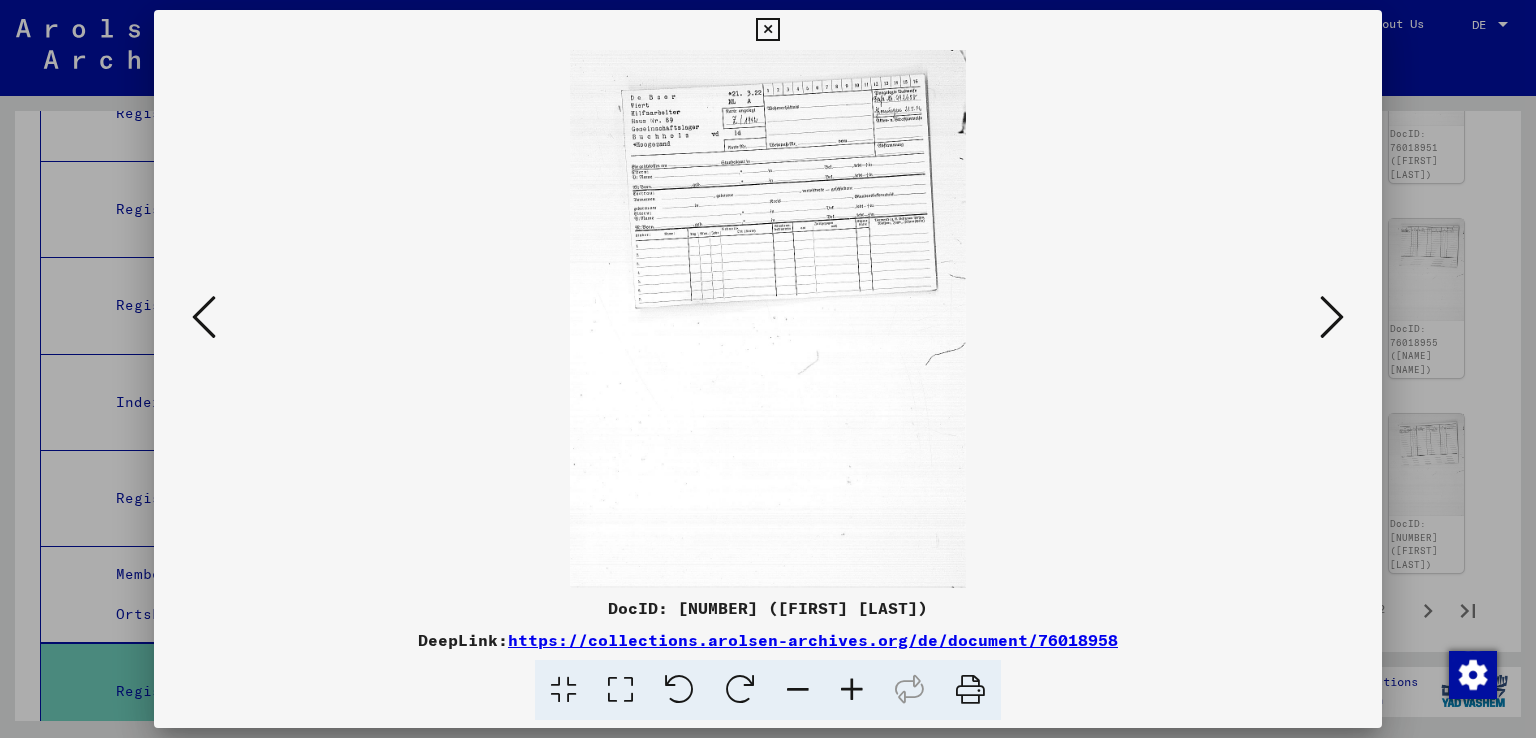 click at bounding box center (767, 30) 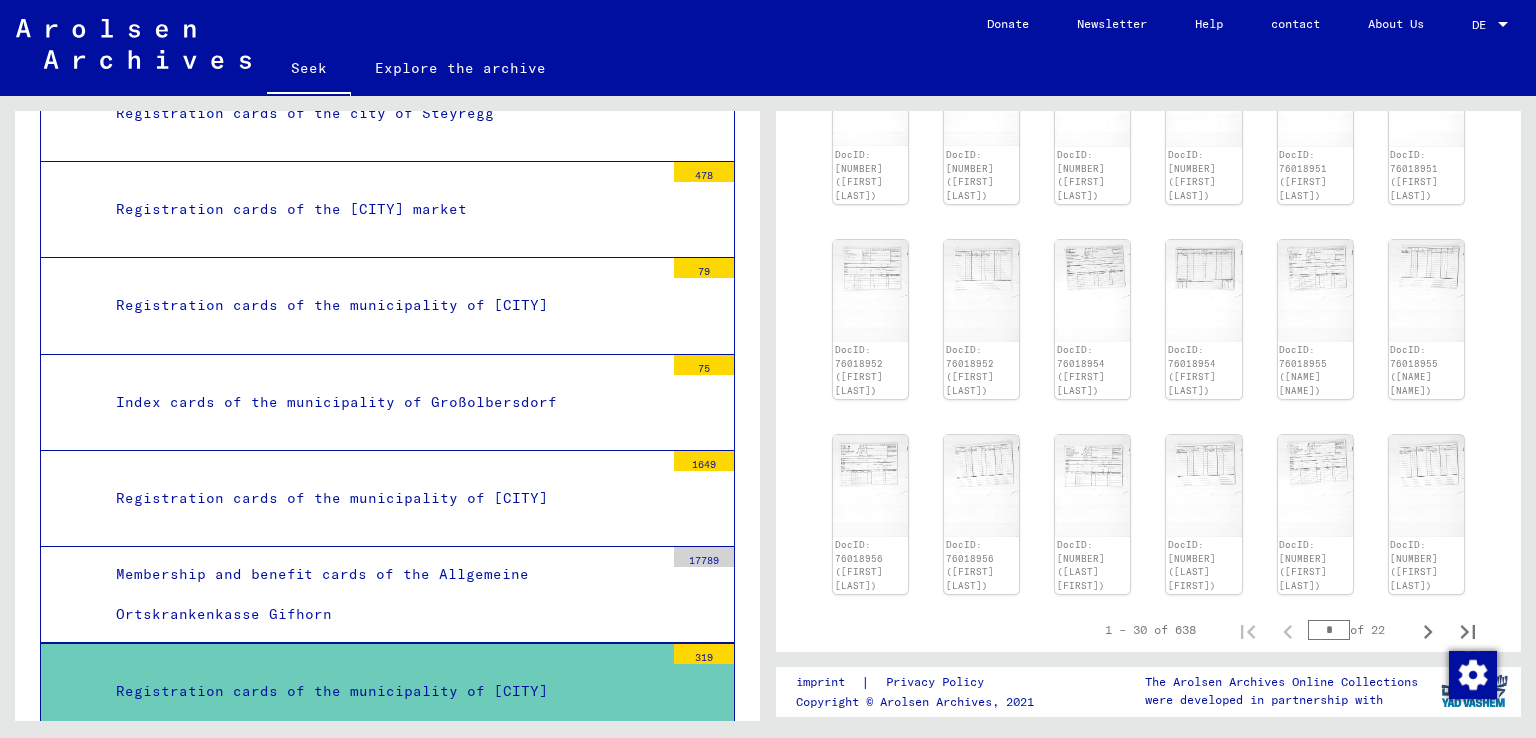 scroll, scrollTop: 0, scrollLeft: 0, axis: both 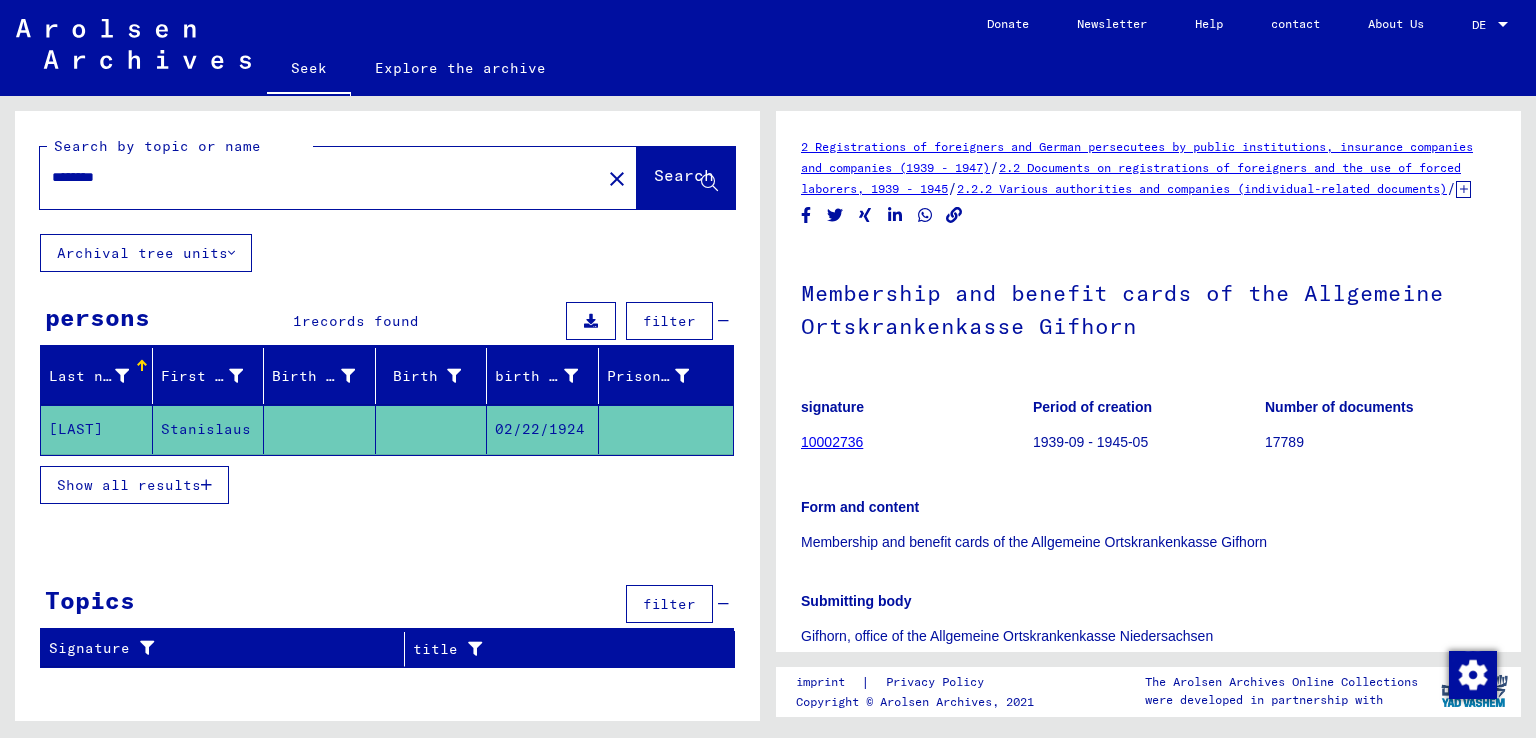 click on "Show all results" at bounding box center (129, 485) 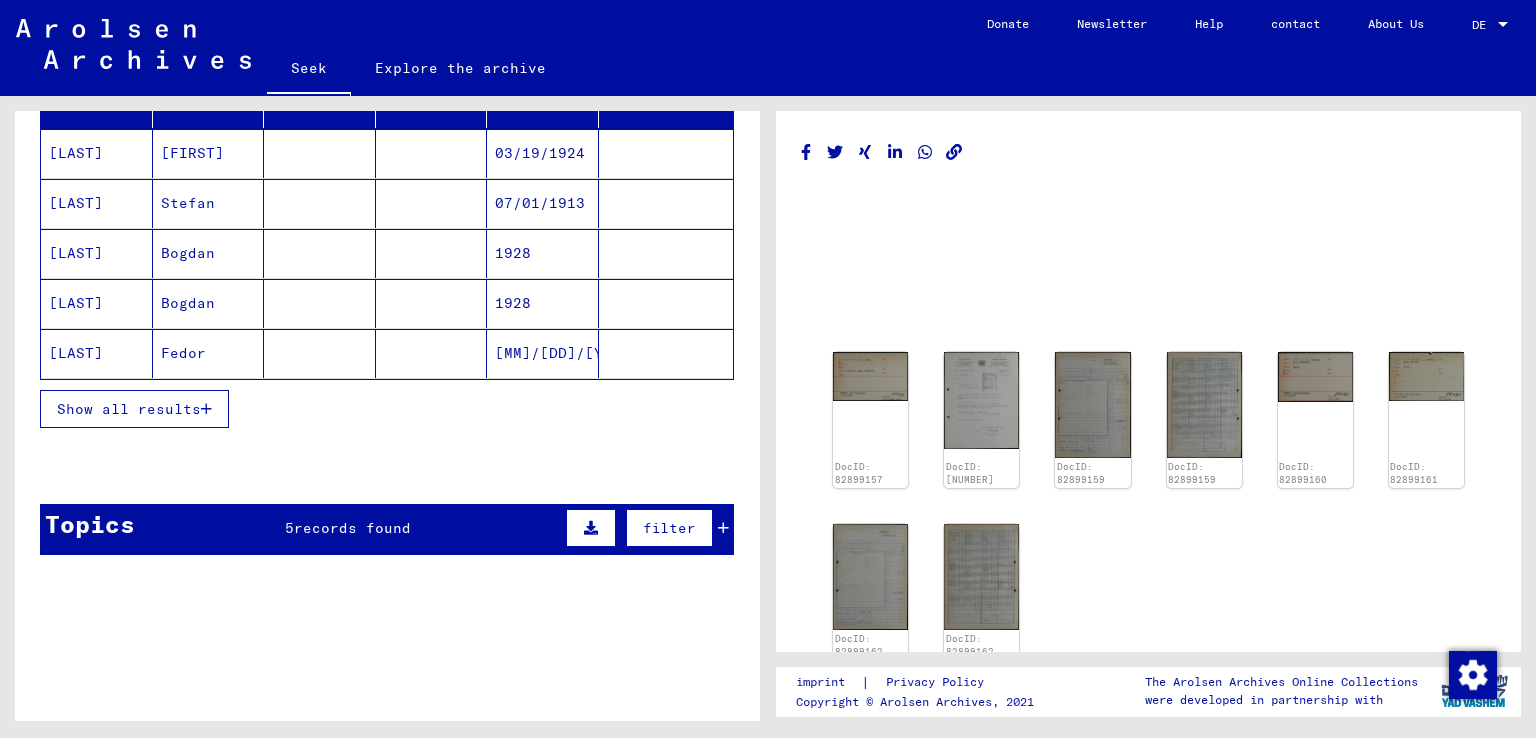 scroll, scrollTop: 296, scrollLeft: 0, axis: vertical 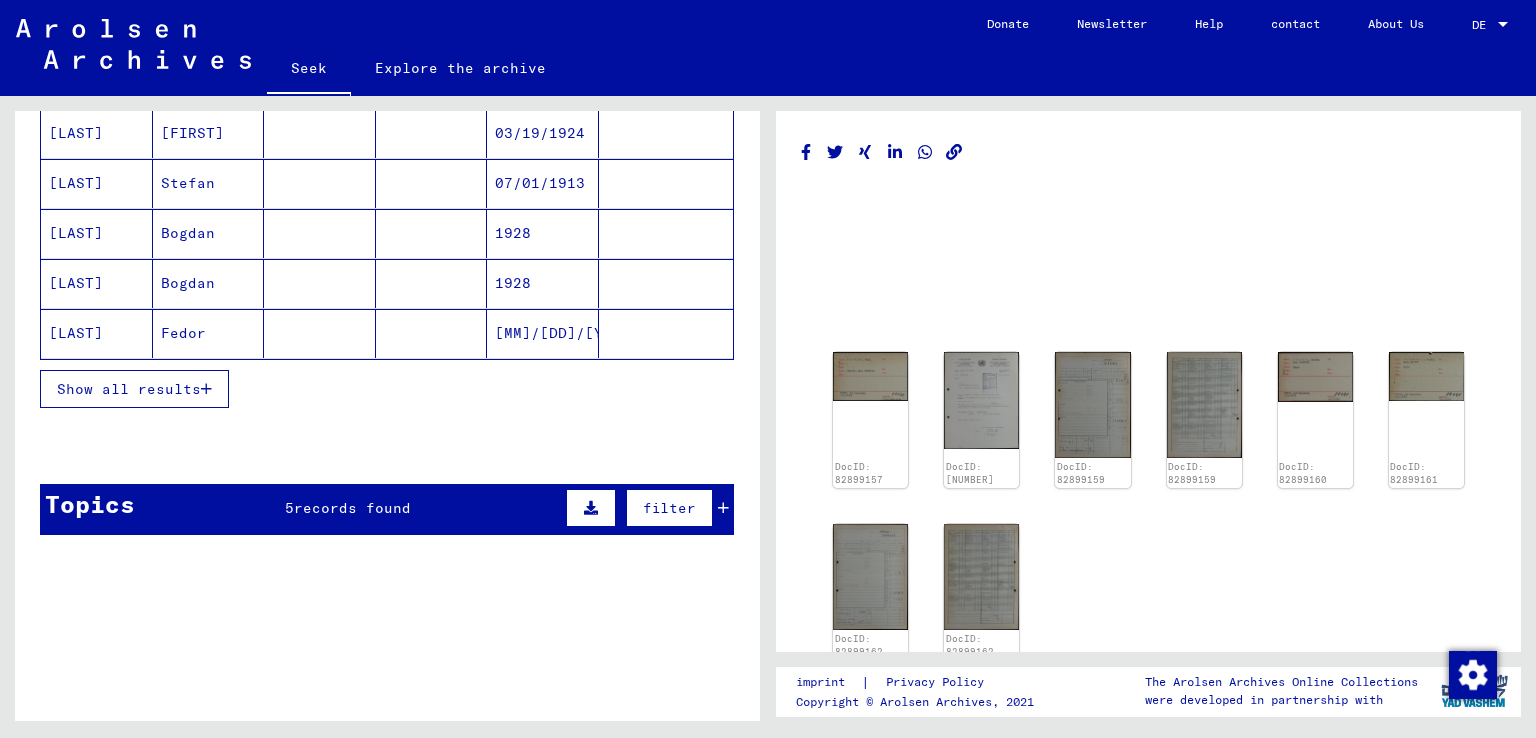 click on "Show all results" at bounding box center (129, 389) 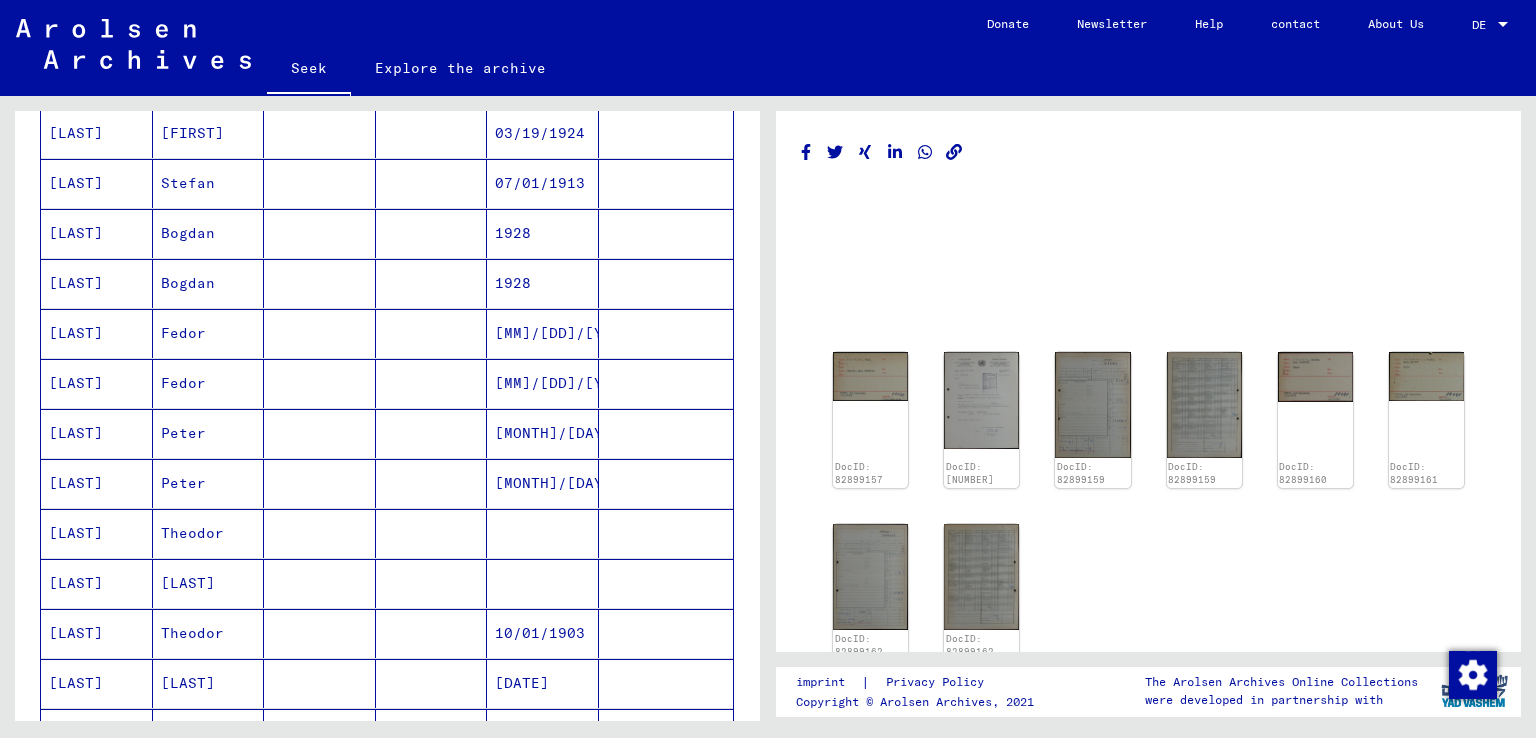 click on "Theodor" at bounding box center (188, 583) 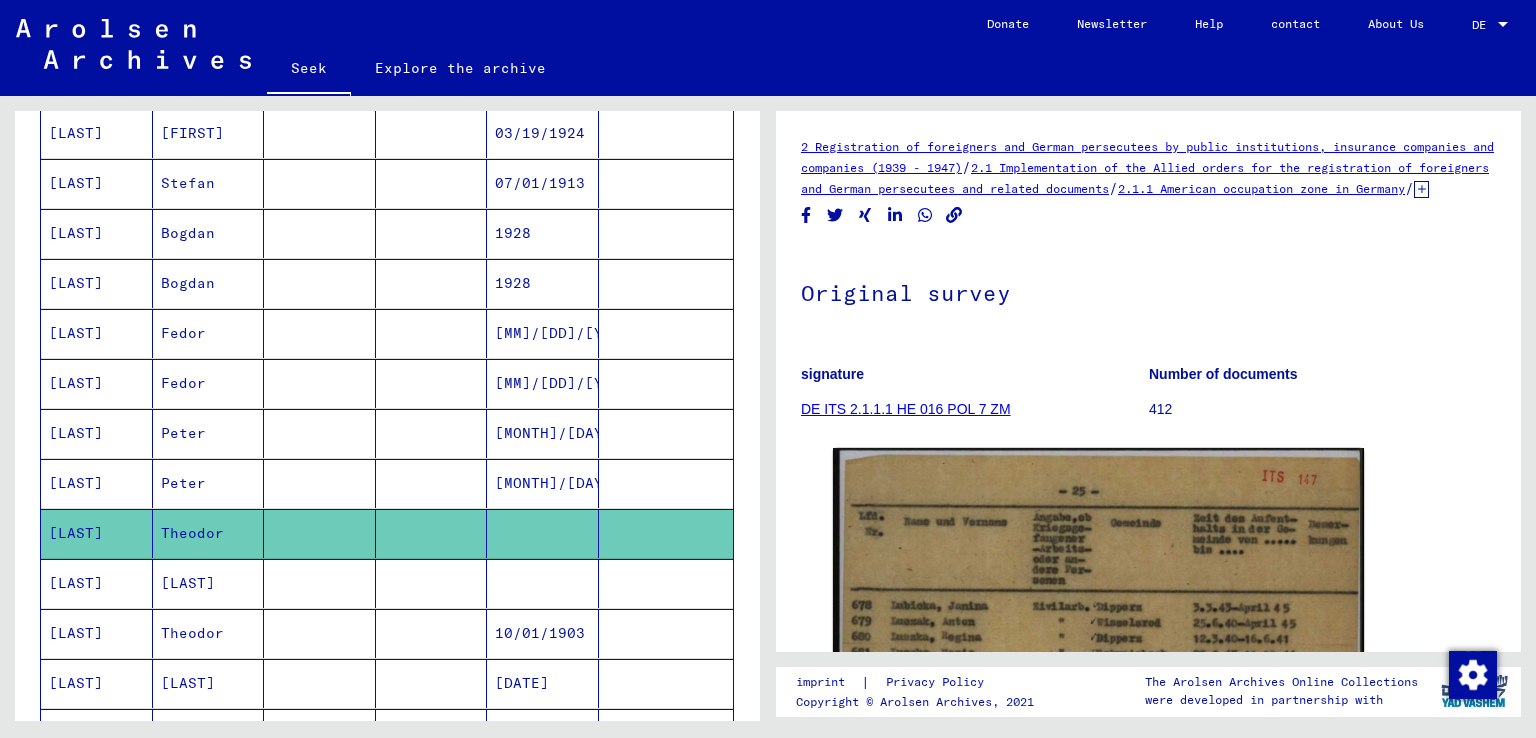 scroll, scrollTop: 0, scrollLeft: 0, axis: both 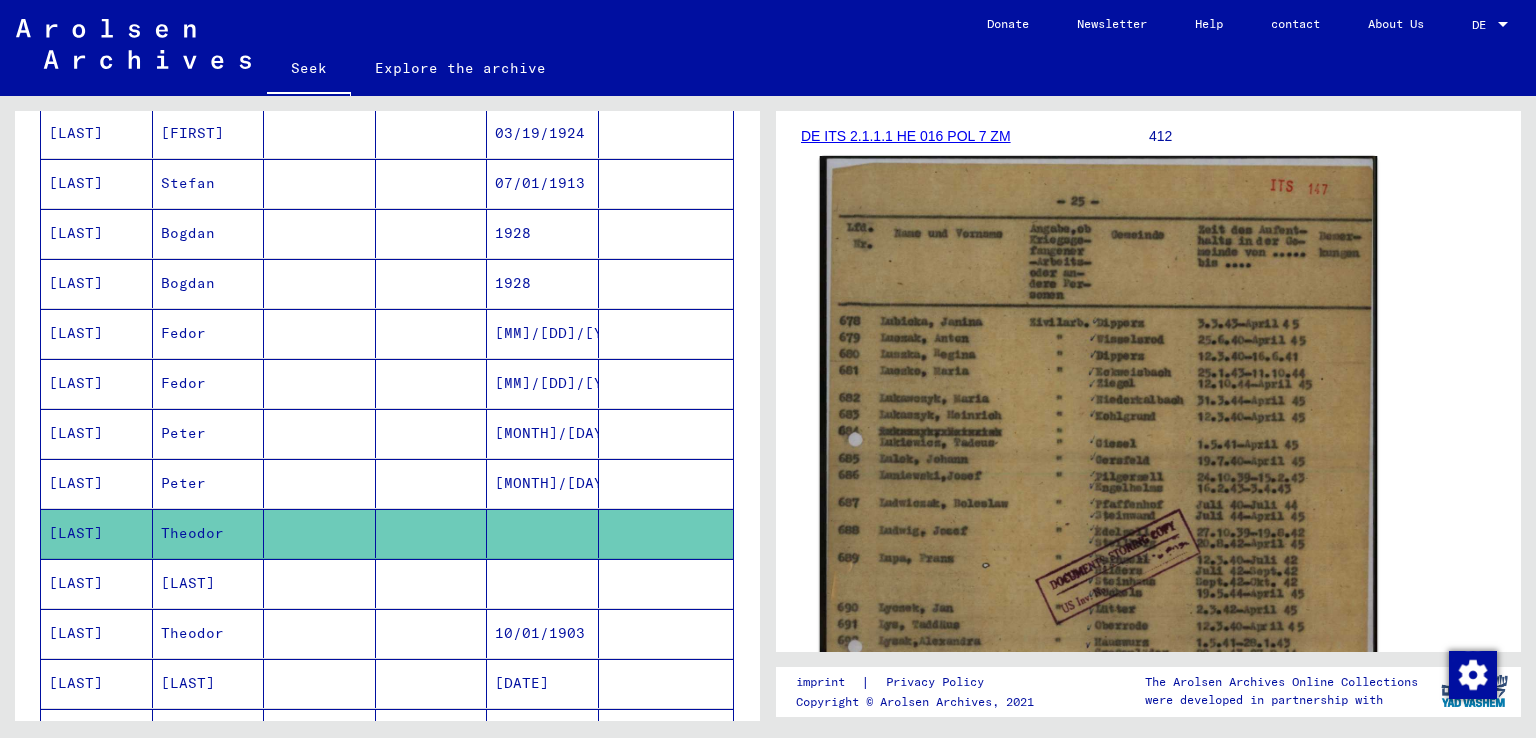 click 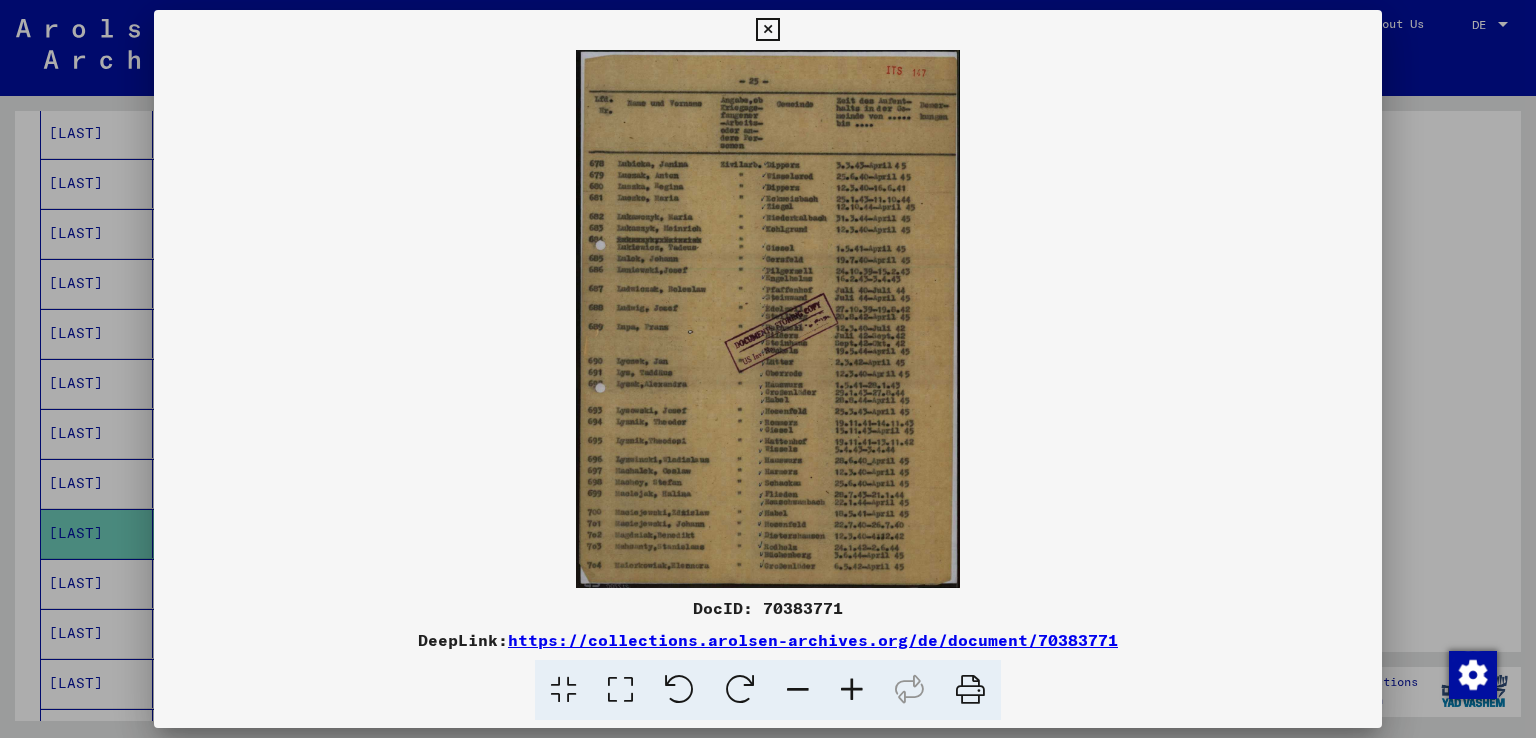 click at bounding box center [852, 690] 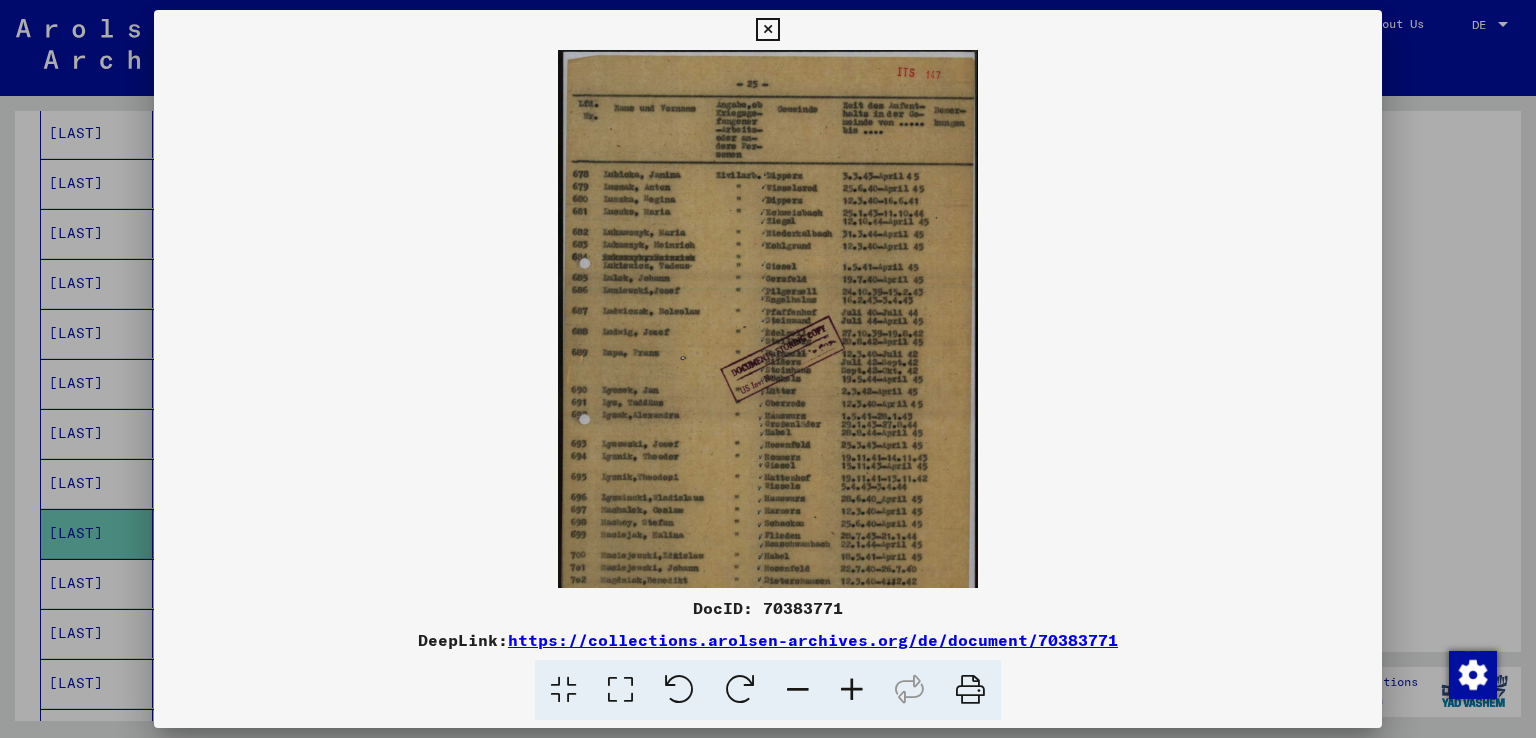 click at bounding box center [852, 690] 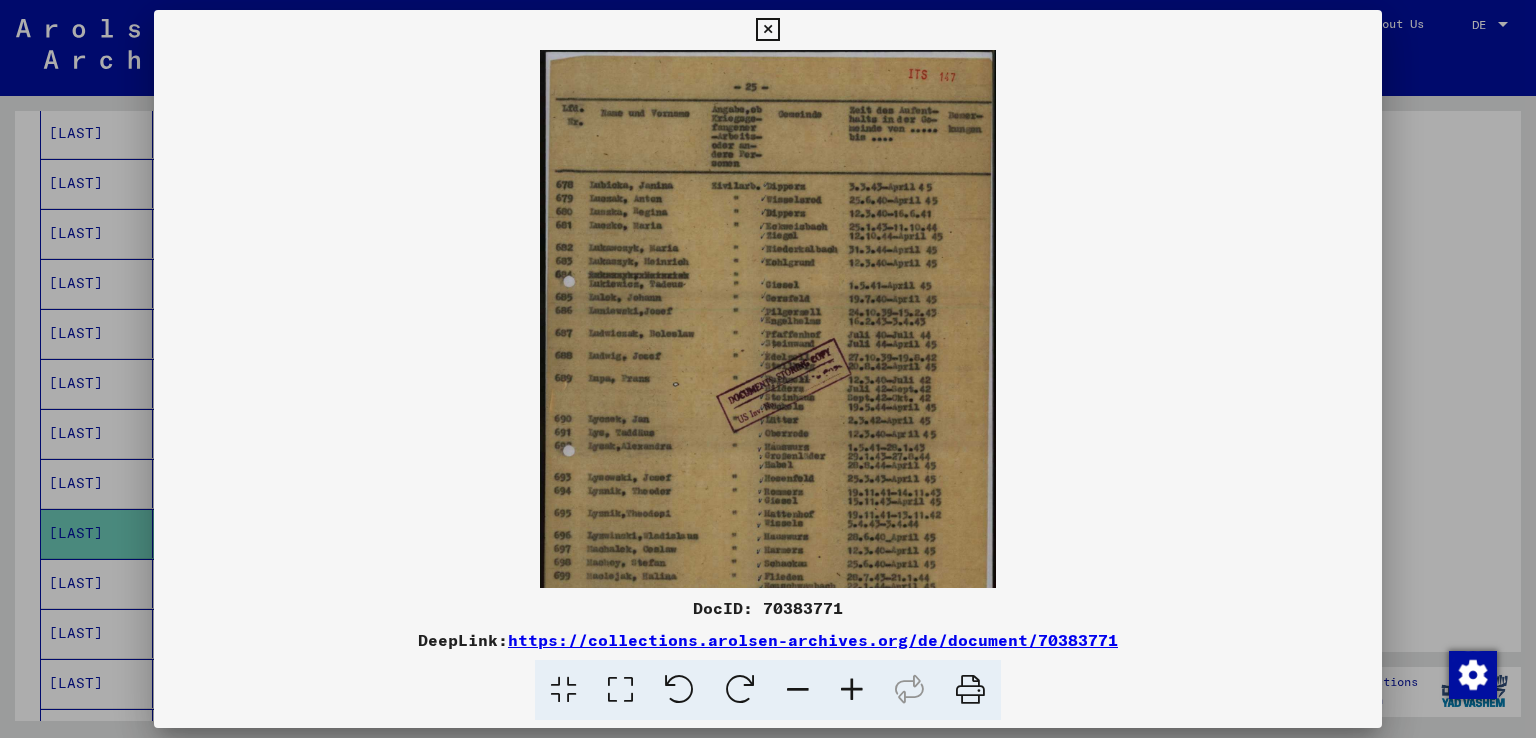click at bounding box center (852, 690) 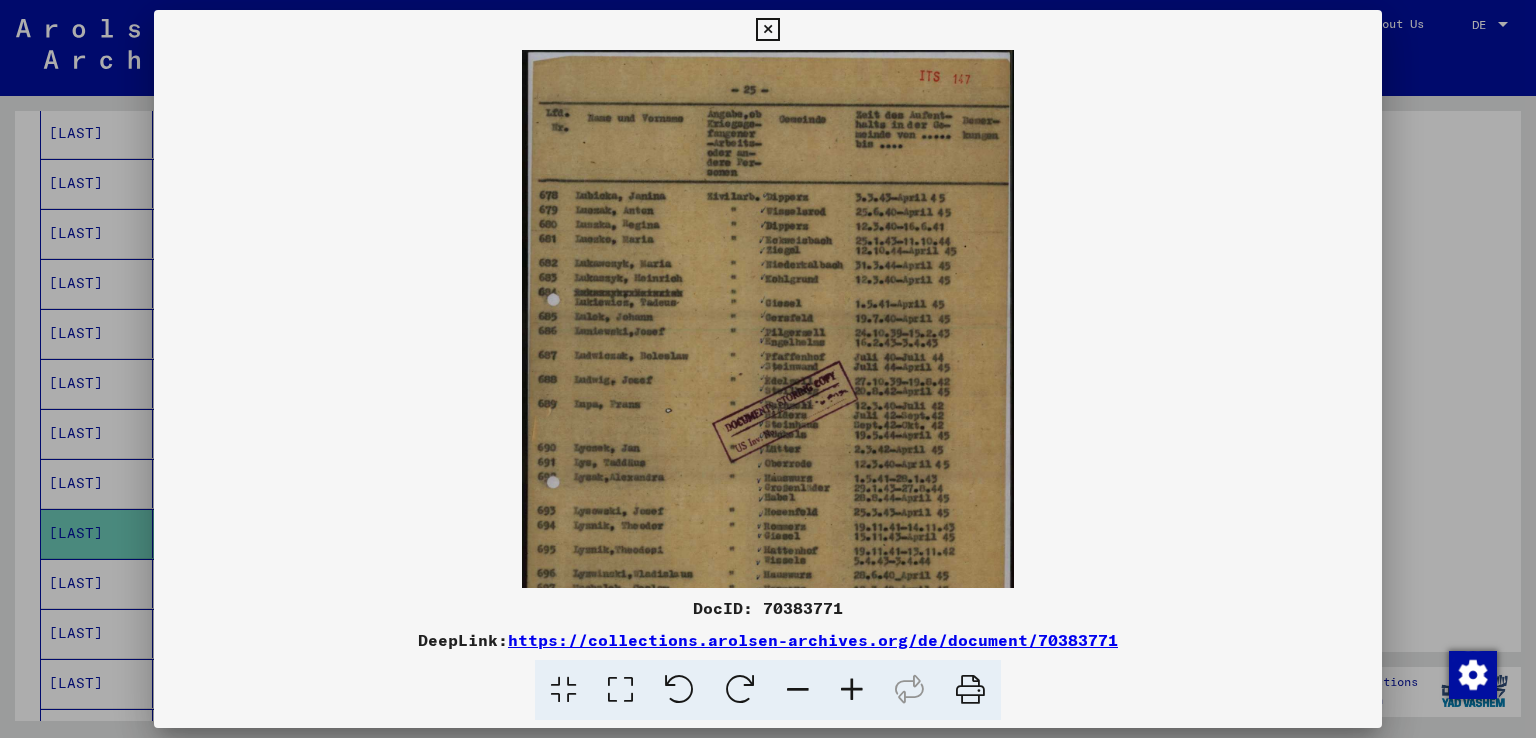 click at bounding box center [852, 690] 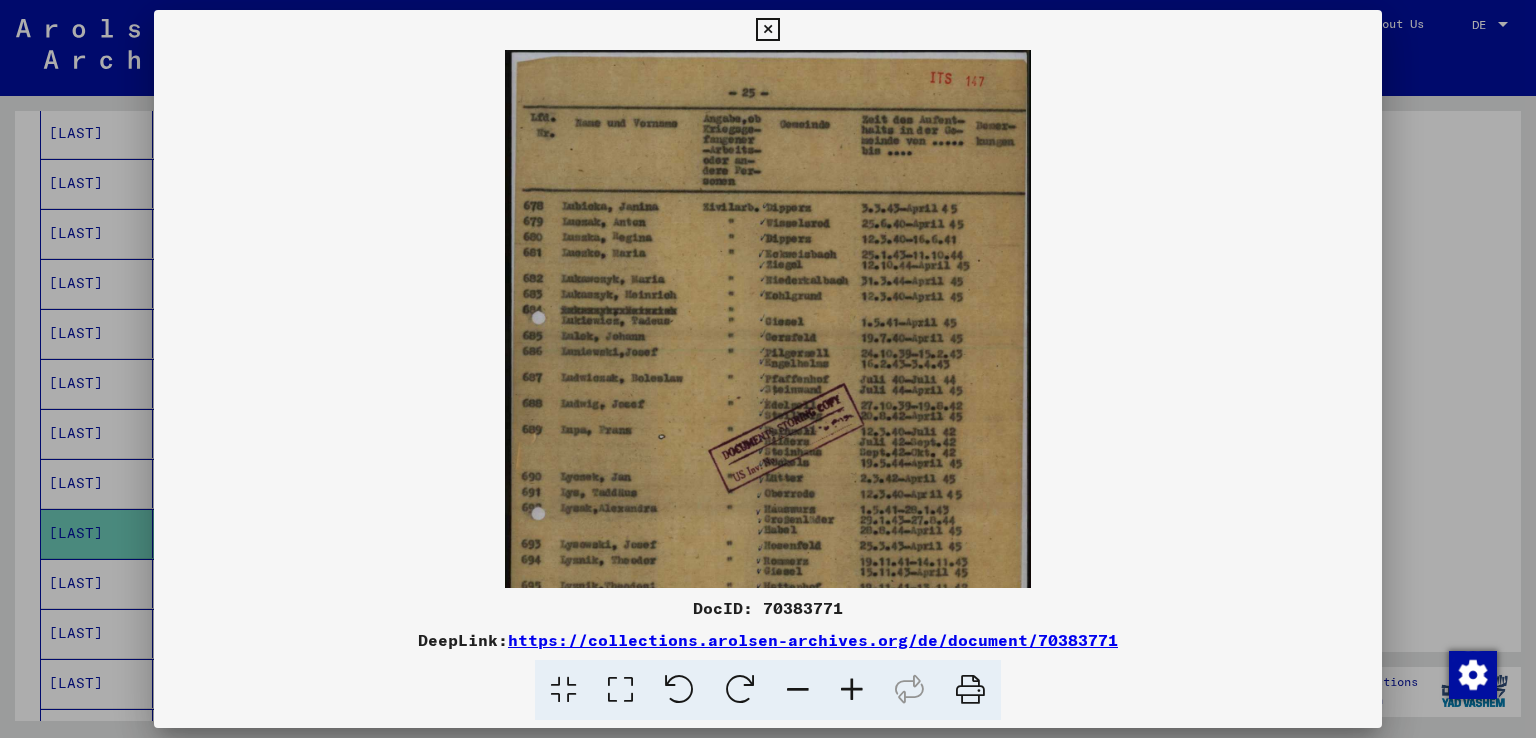 click at bounding box center (852, 690) 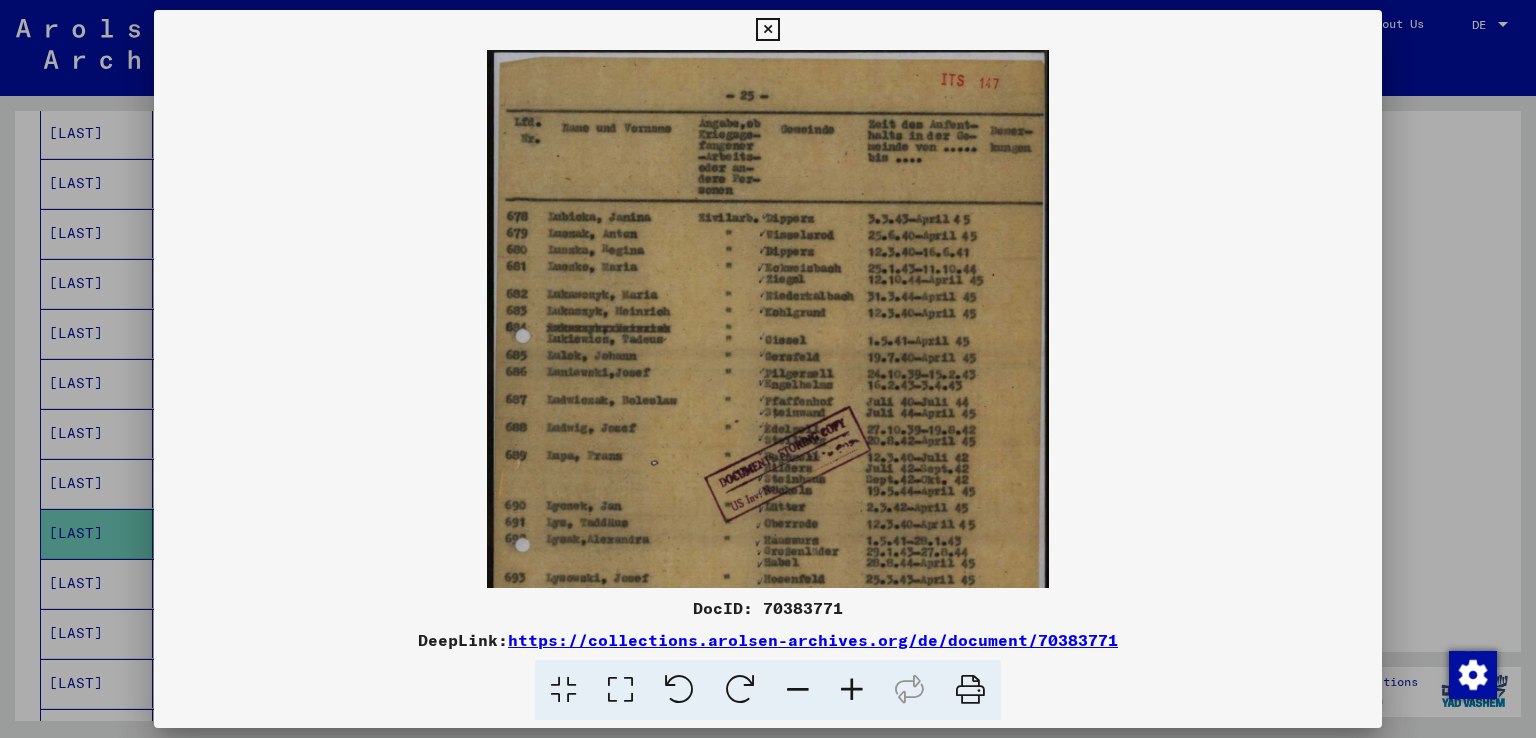 click at bounding box center (852, 690) 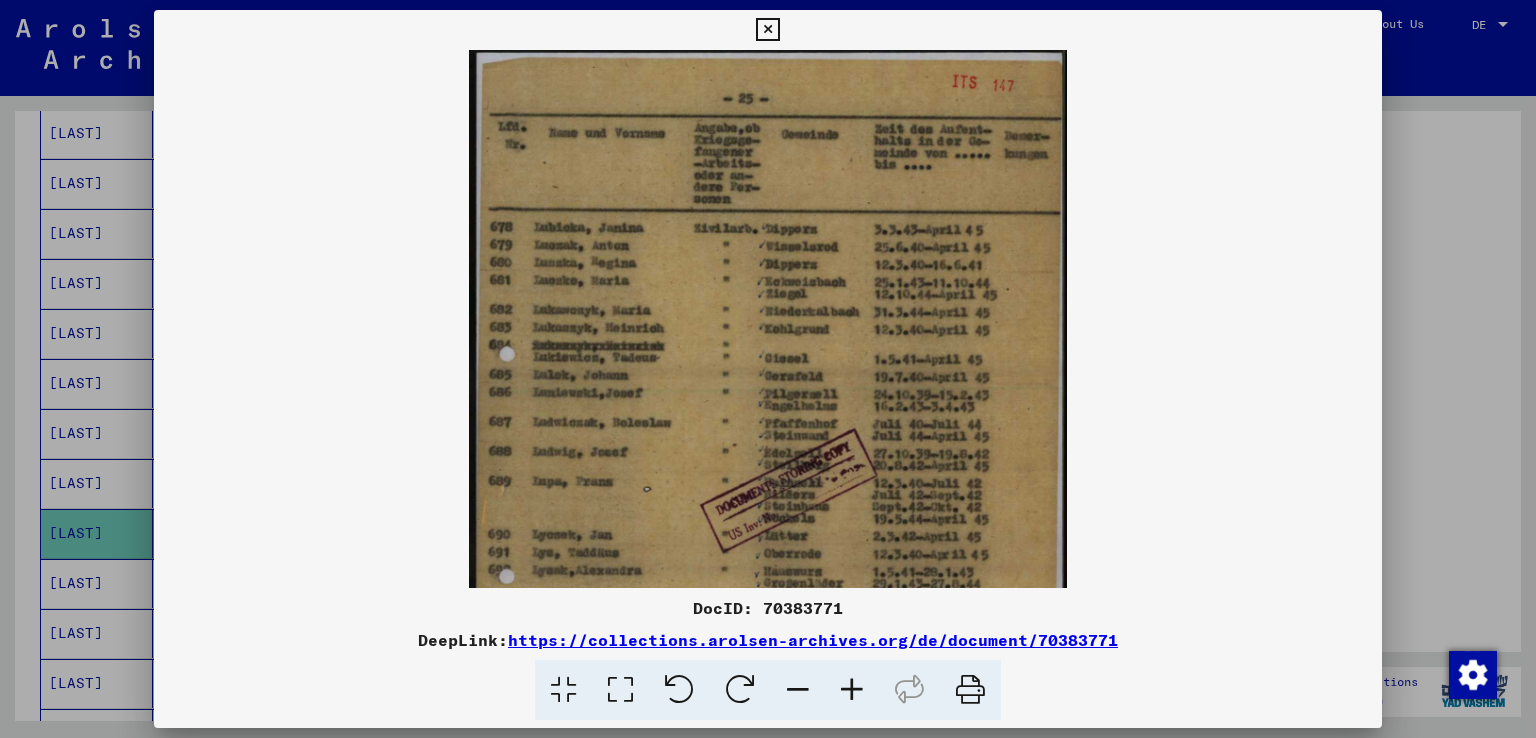 click at bounding box center (852, 690) 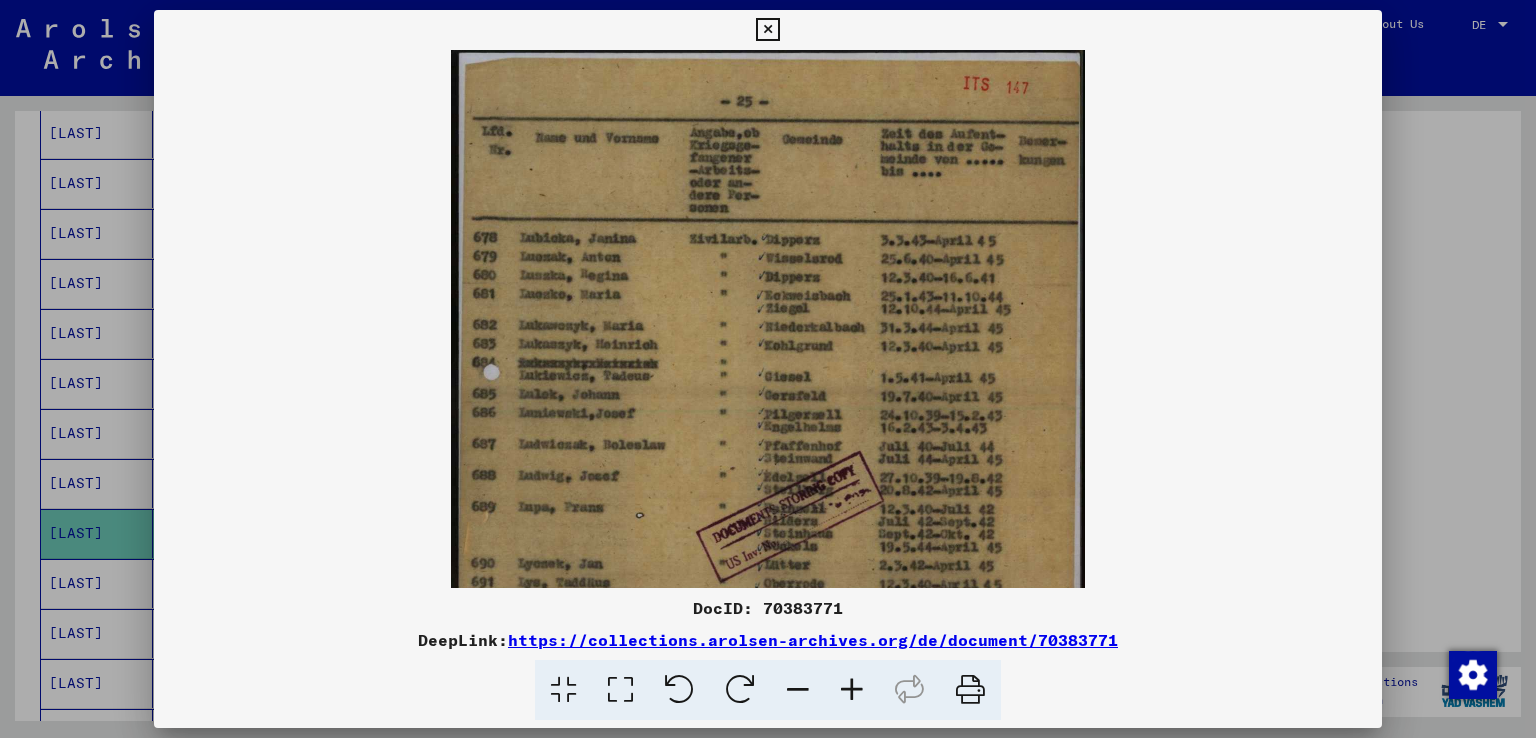 click at bounding box center (852, 690) 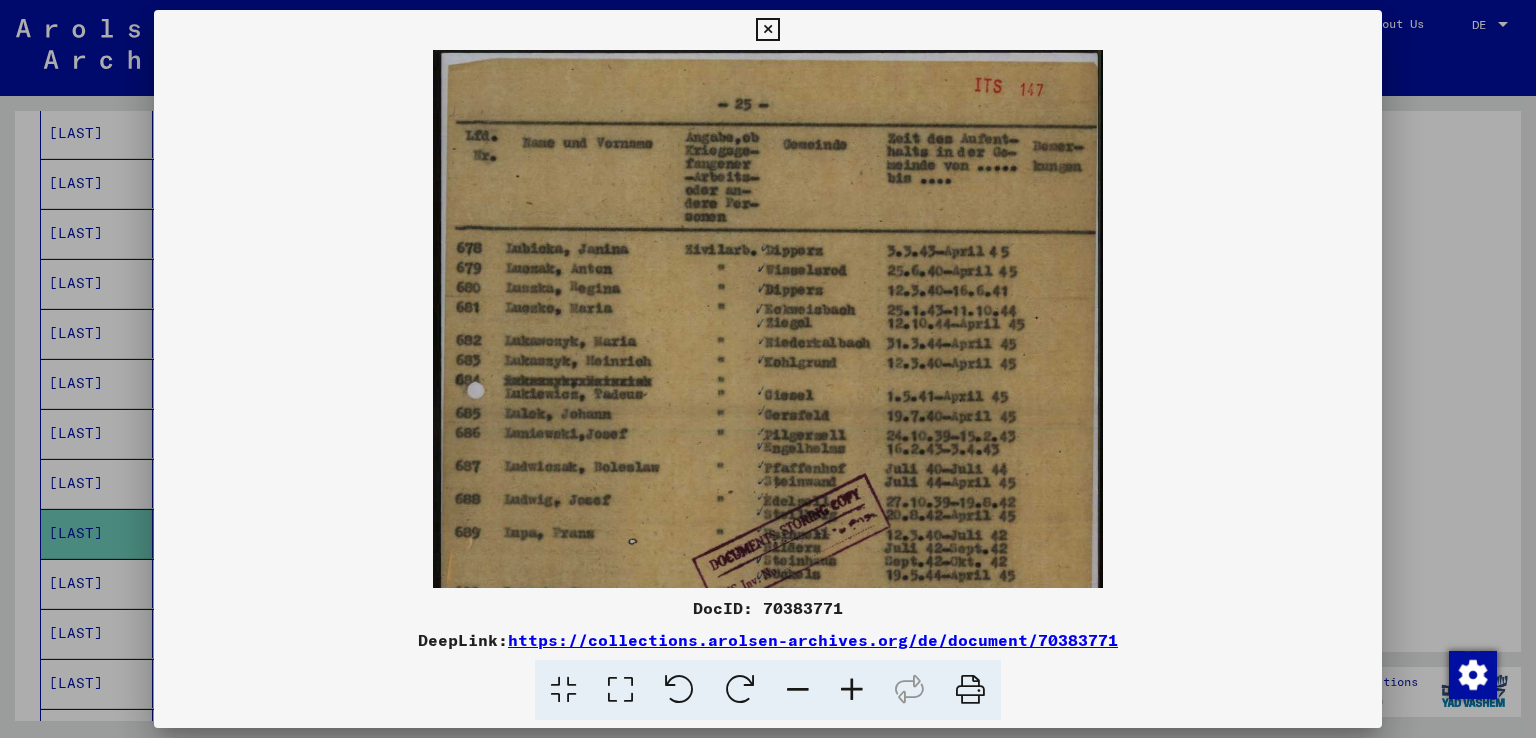 click at bounding box center (852, 690) 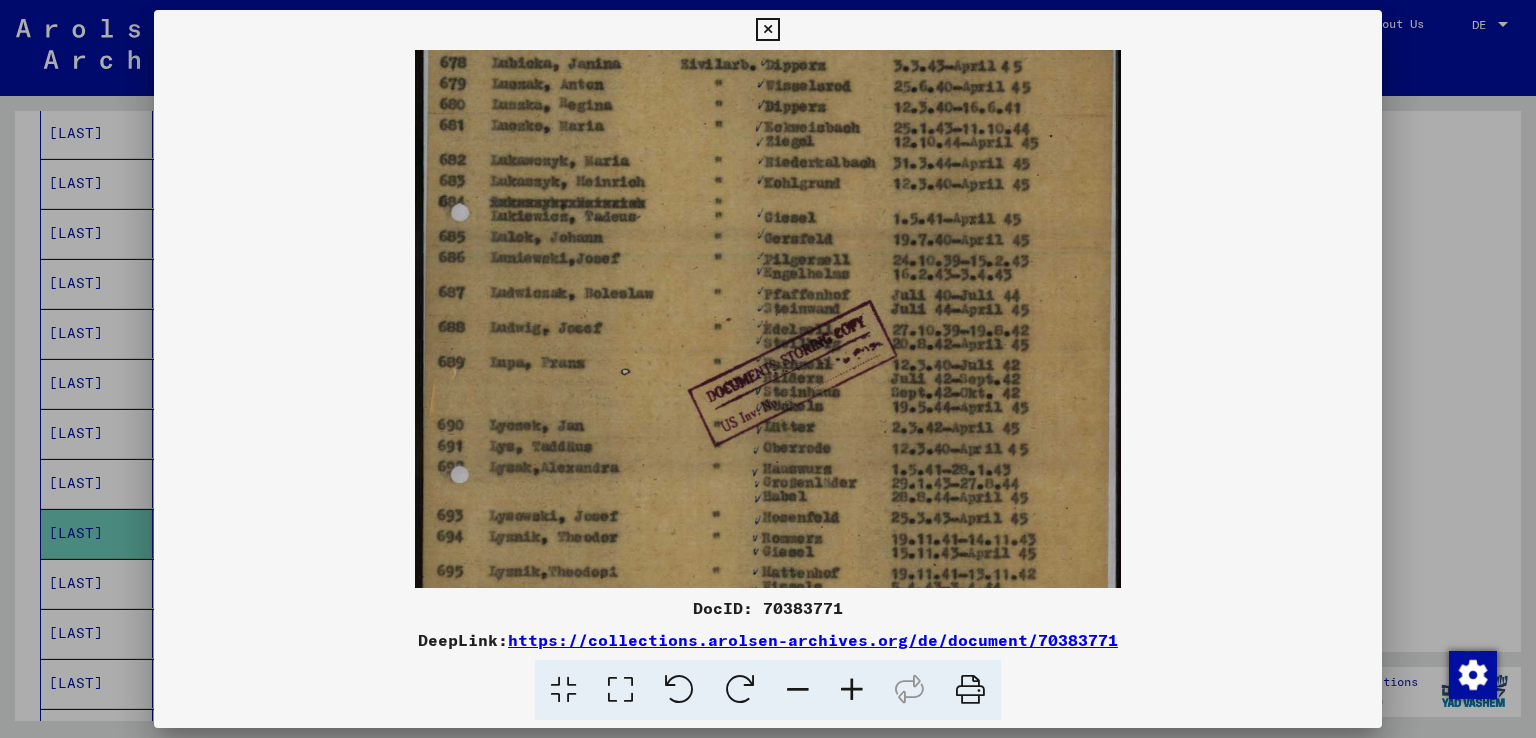 drag, startPoint x: 824, startPoint y: 445, endPoint x: 810, endPoint y: 254, distance: 191.5124 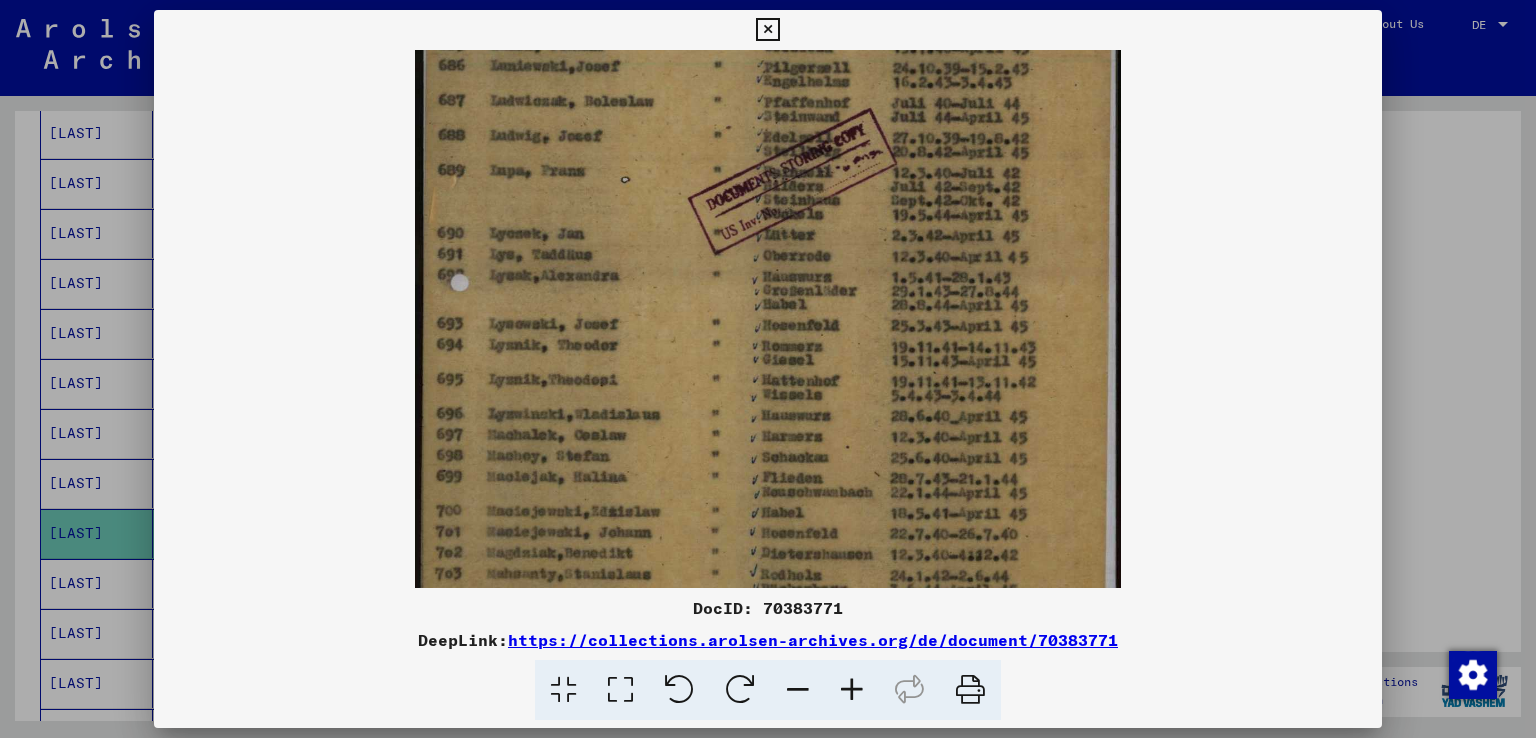 scroll, scrollTop: 424, scrollLeft: 0, axis: vertical 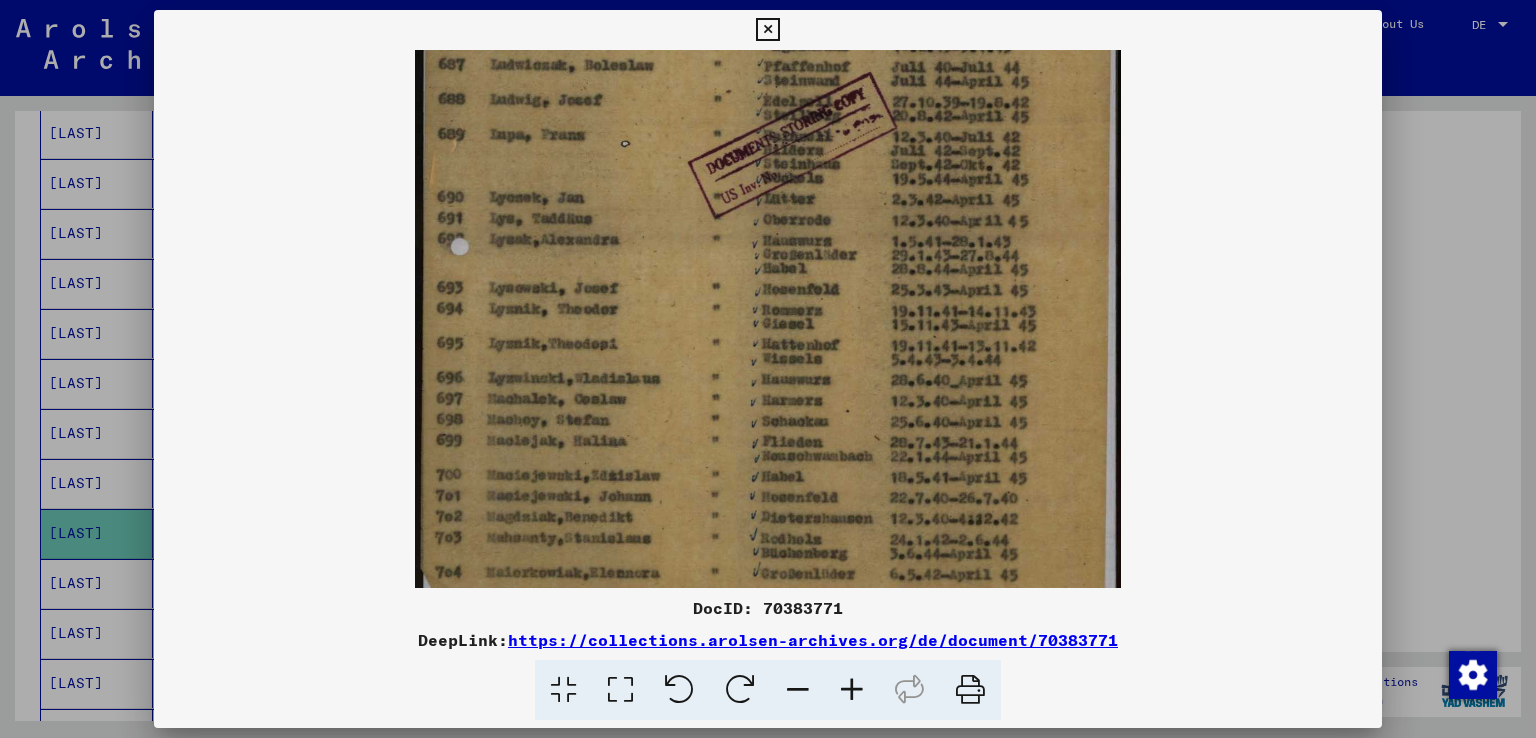 drag, startPoint x: 953, startPoint y: 467, endPoint x: 978, endPoint y: 242, distance: 226.38463 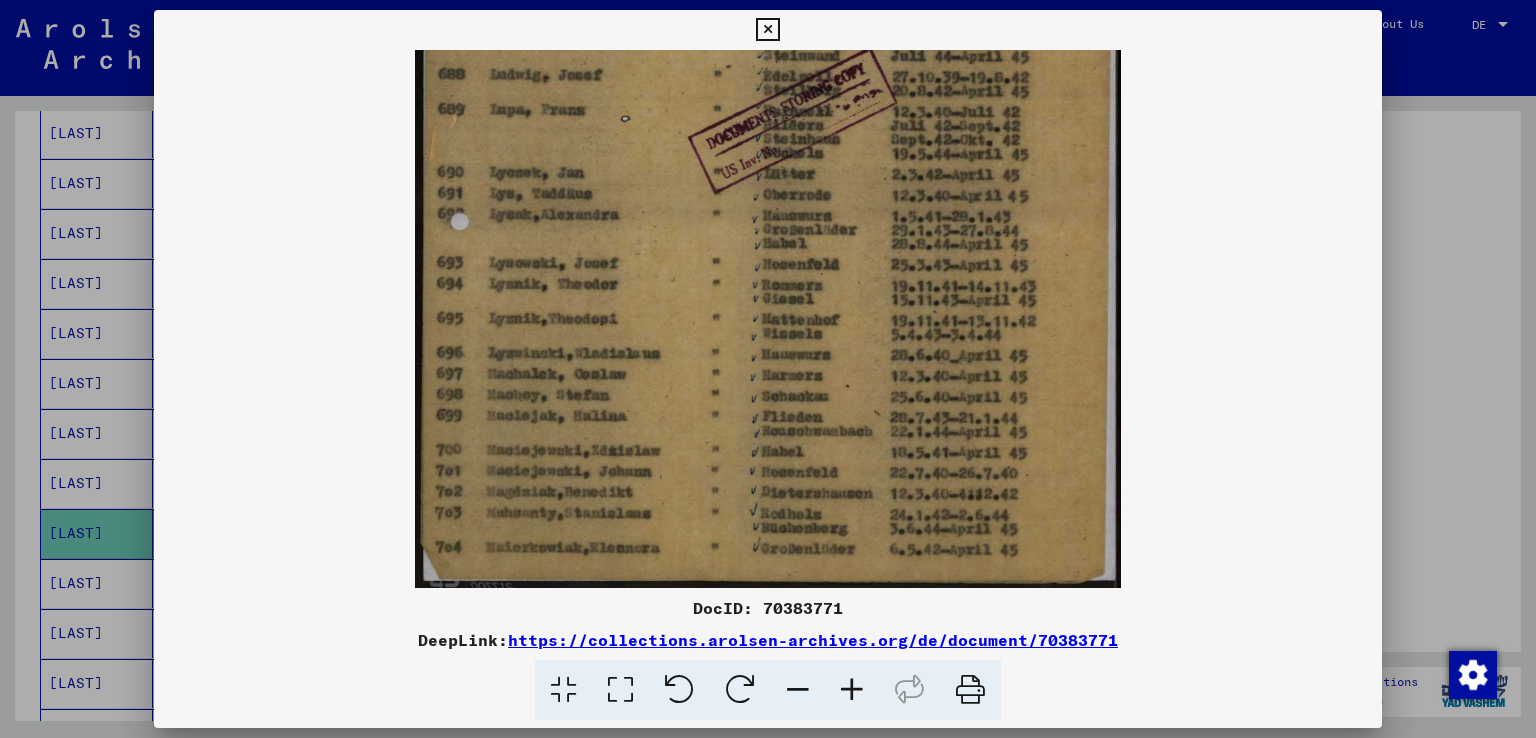 drag, startPoint x: 853, startPoint y: 389, endPoint x: 864, endPoint y: 281, distance: 108.55874 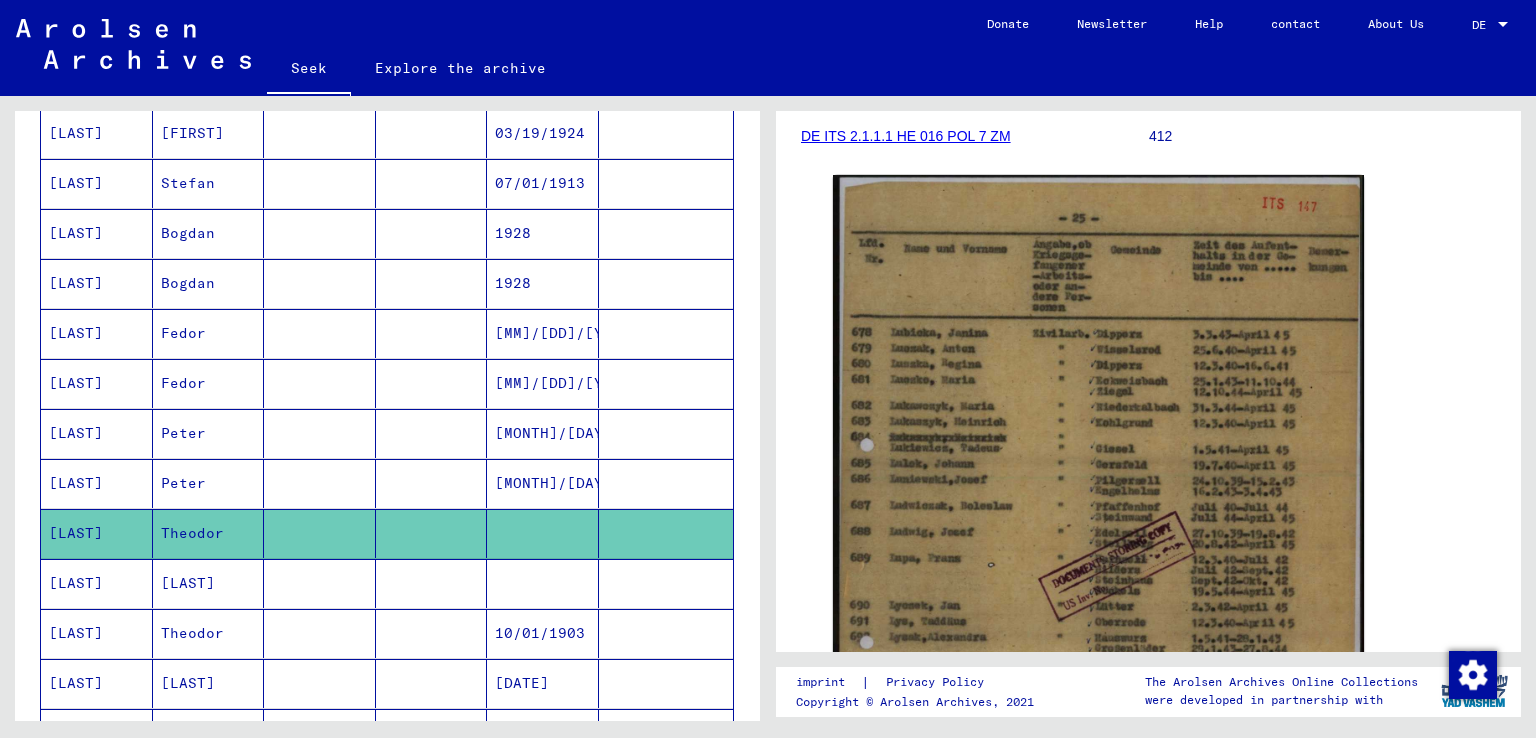 click on "[LAST]" at bounding box center (192, 633) 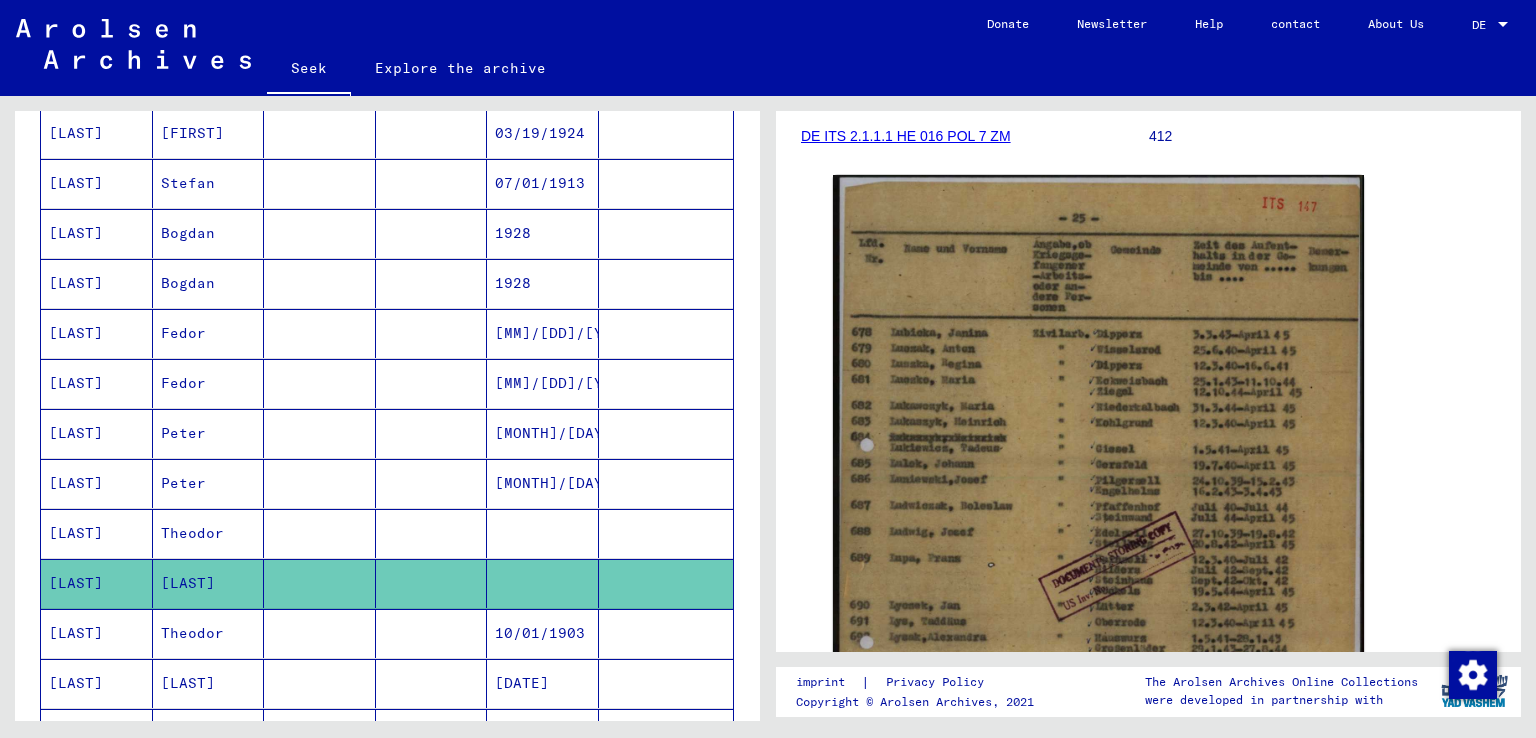 click on "[LAST]" 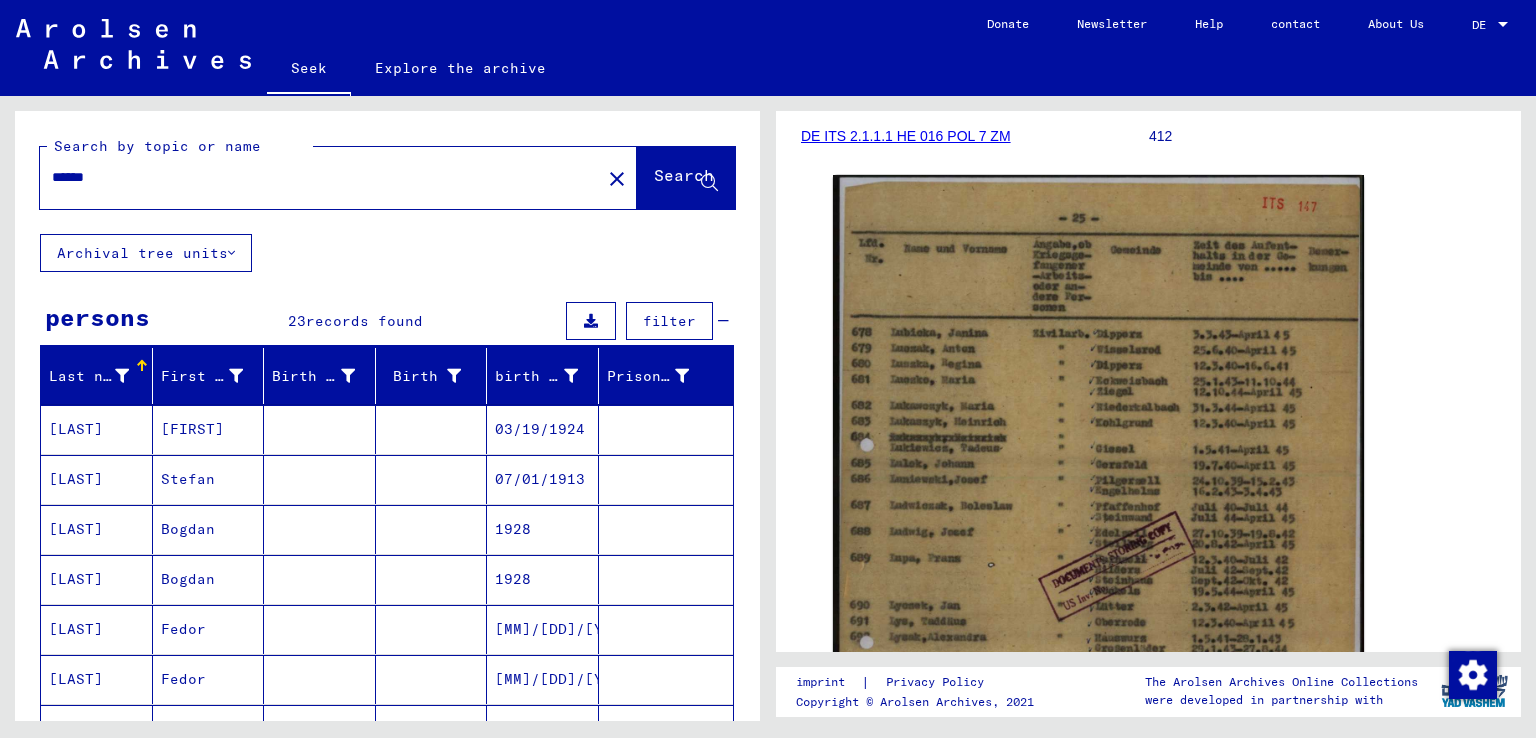 click on "******" at bounding box center [320, 177] 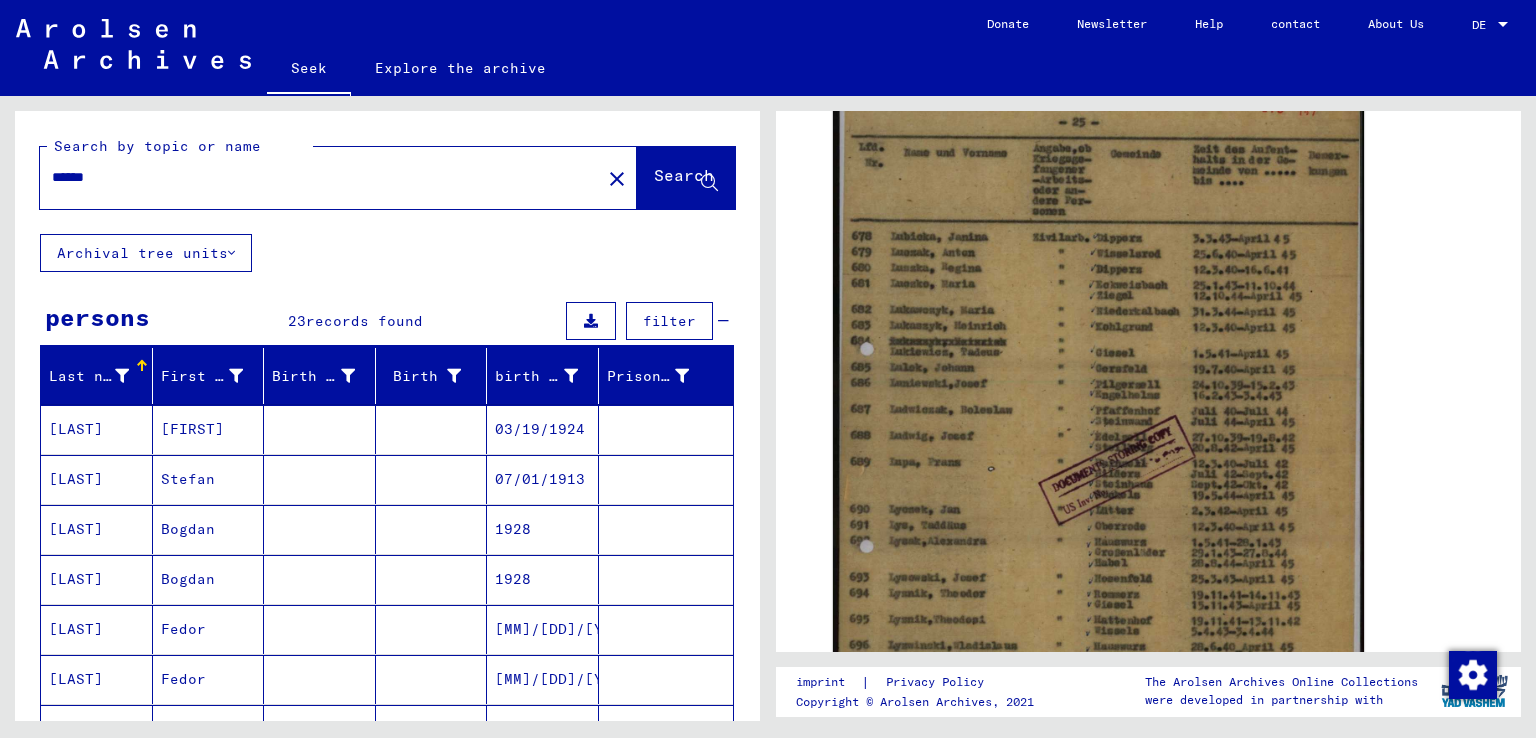 scroll, scrollTop: 156, scrollLeft: 0, axis: vertical 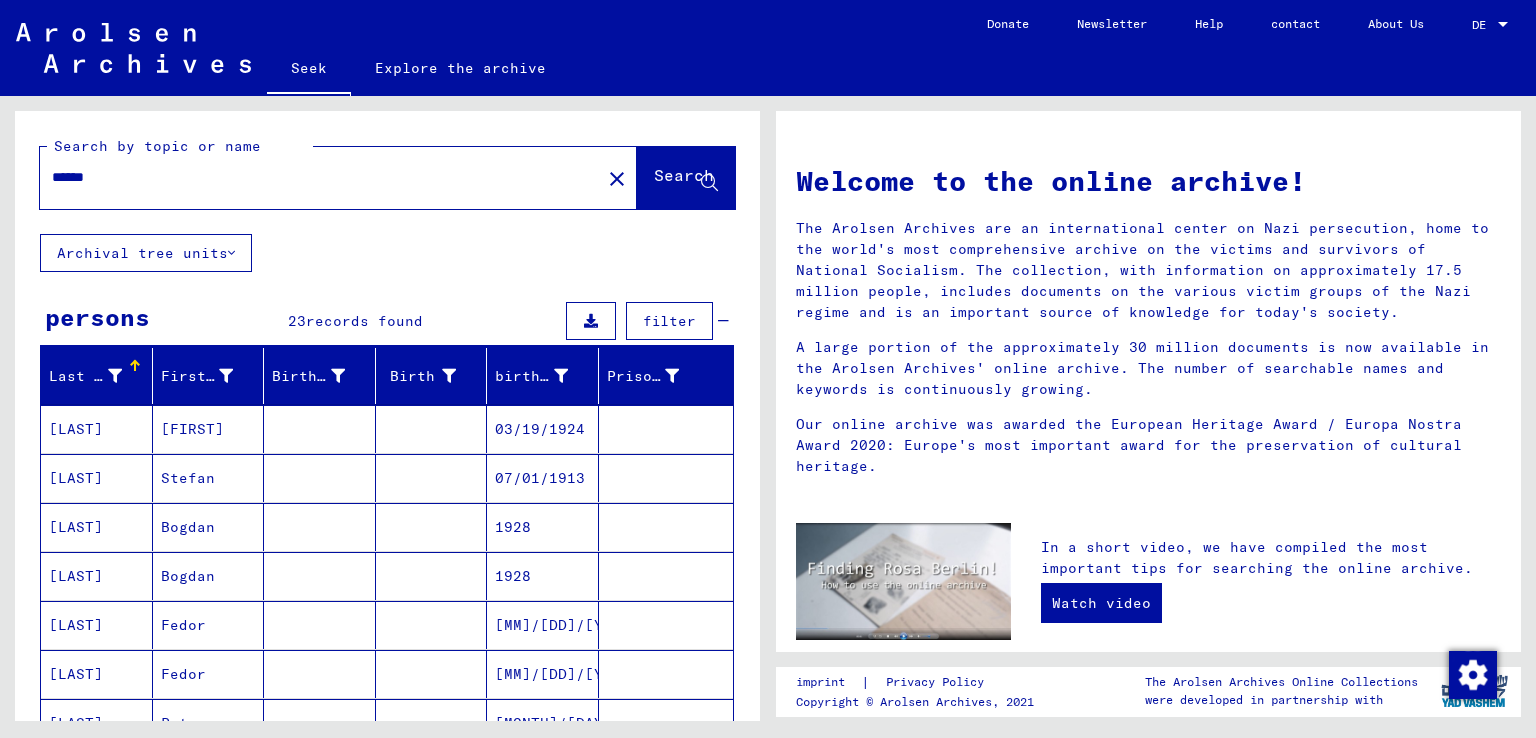 drag, startPoint x: 208, startPoint y: 170, endPoint x: 39, endPoint y: 180, distance: 169.2956 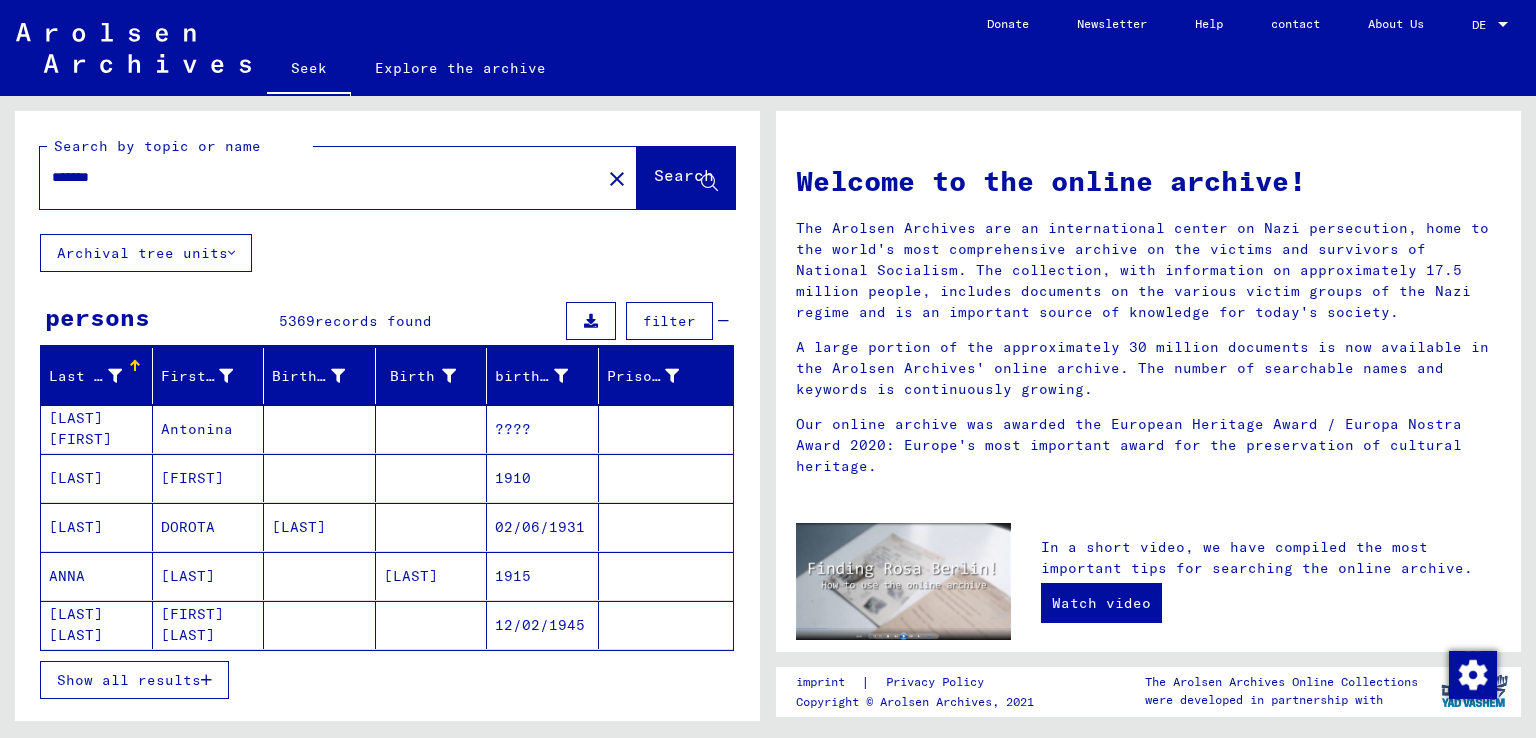 drag, startPoint x: 754, startPoint y: 219, endPoint x: 763, endPoint y: 341, distance: 122.33152 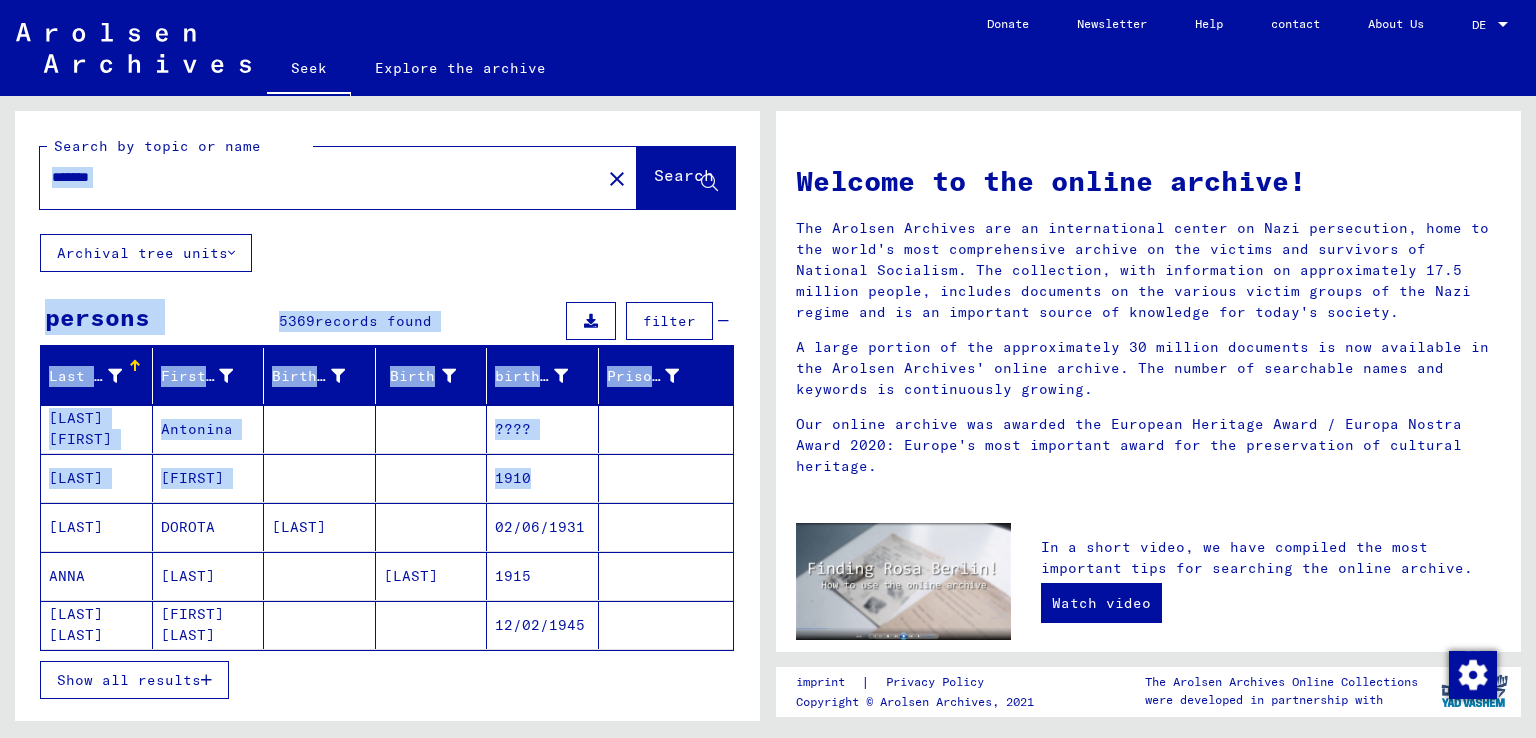 drag, startPoint x: 743, startPoint y: 328, endPoint x: 759, endPoint y: 468, distance: 140.91132 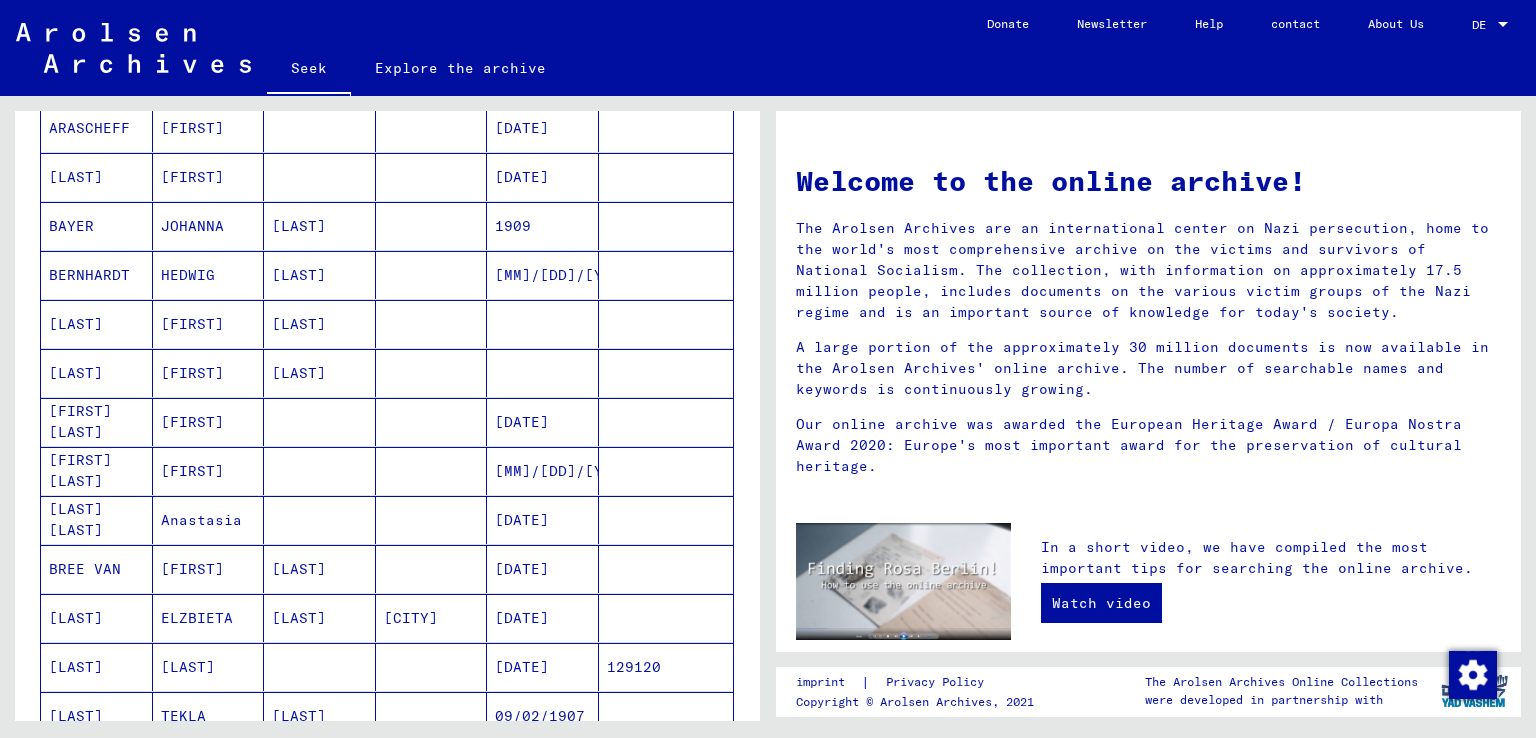 scroll, scrollTop: 0, scrollLeft: 0, axis: both 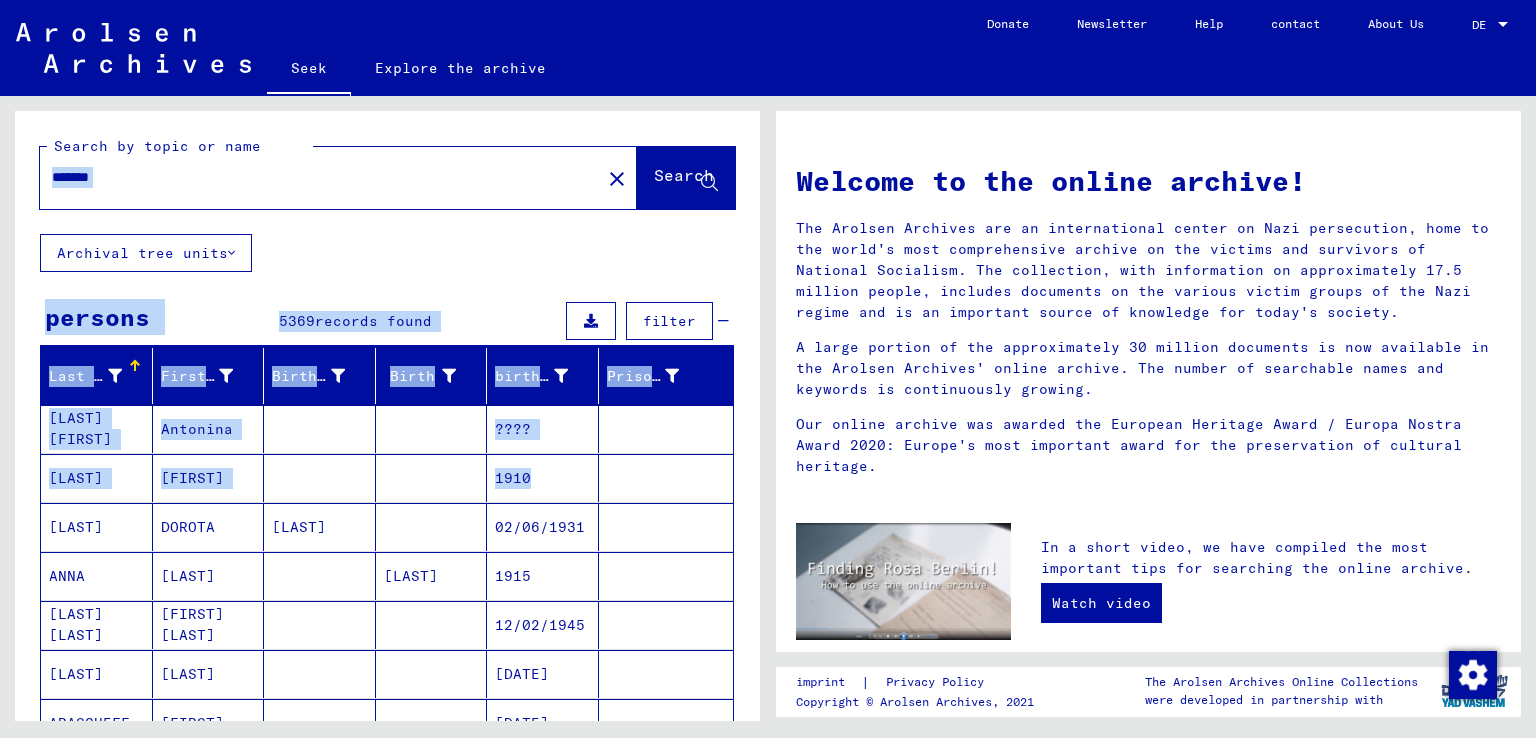 click 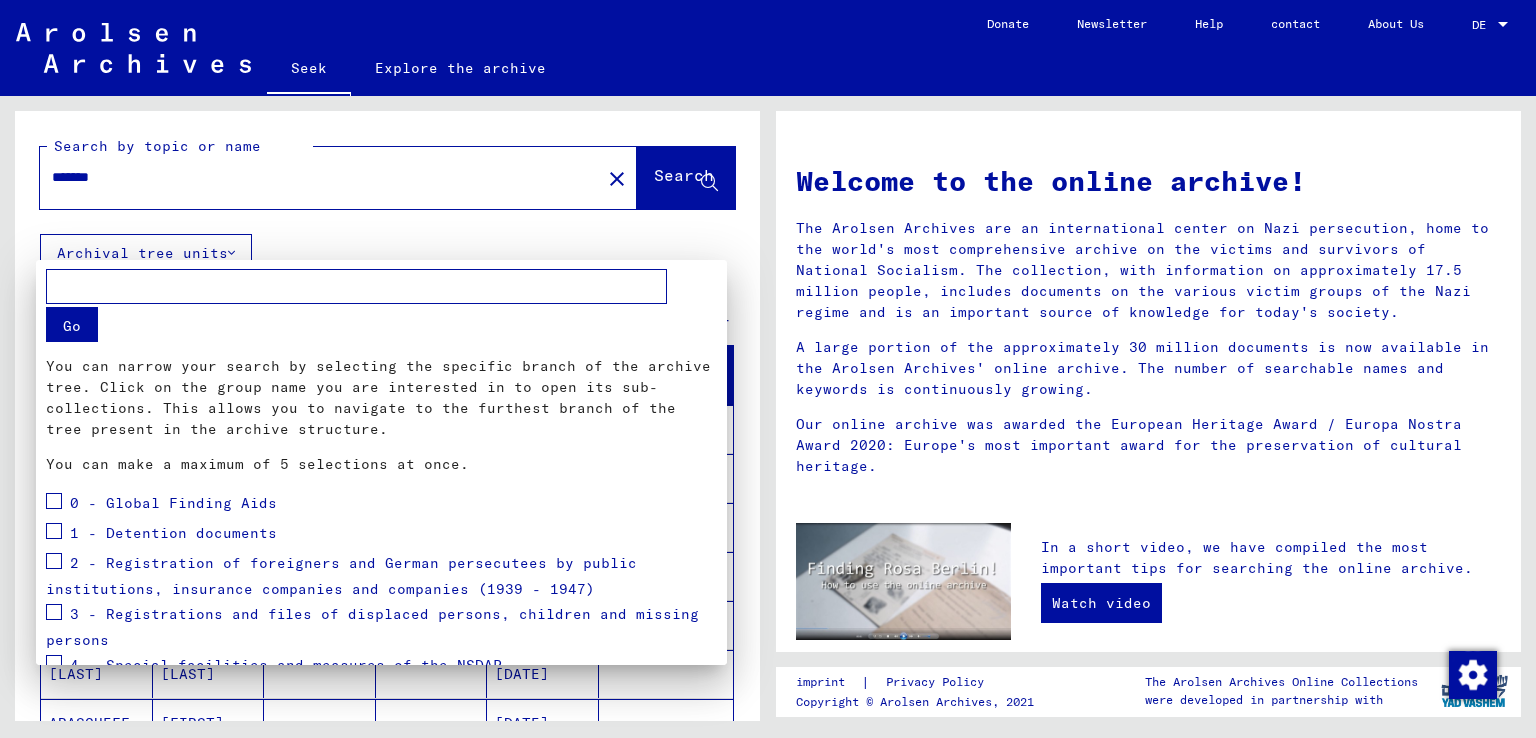click at bounding box center [768, 369] 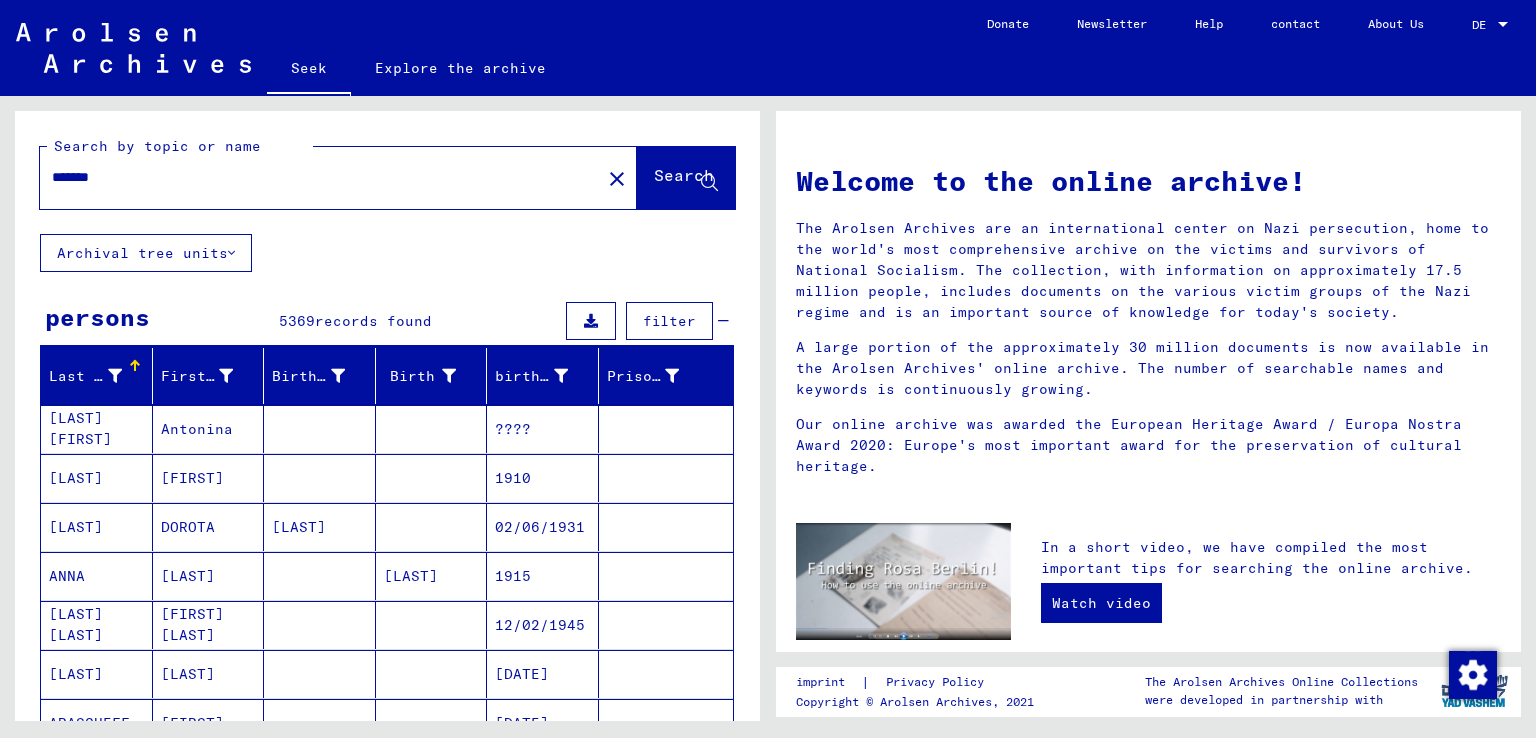 click on "******" 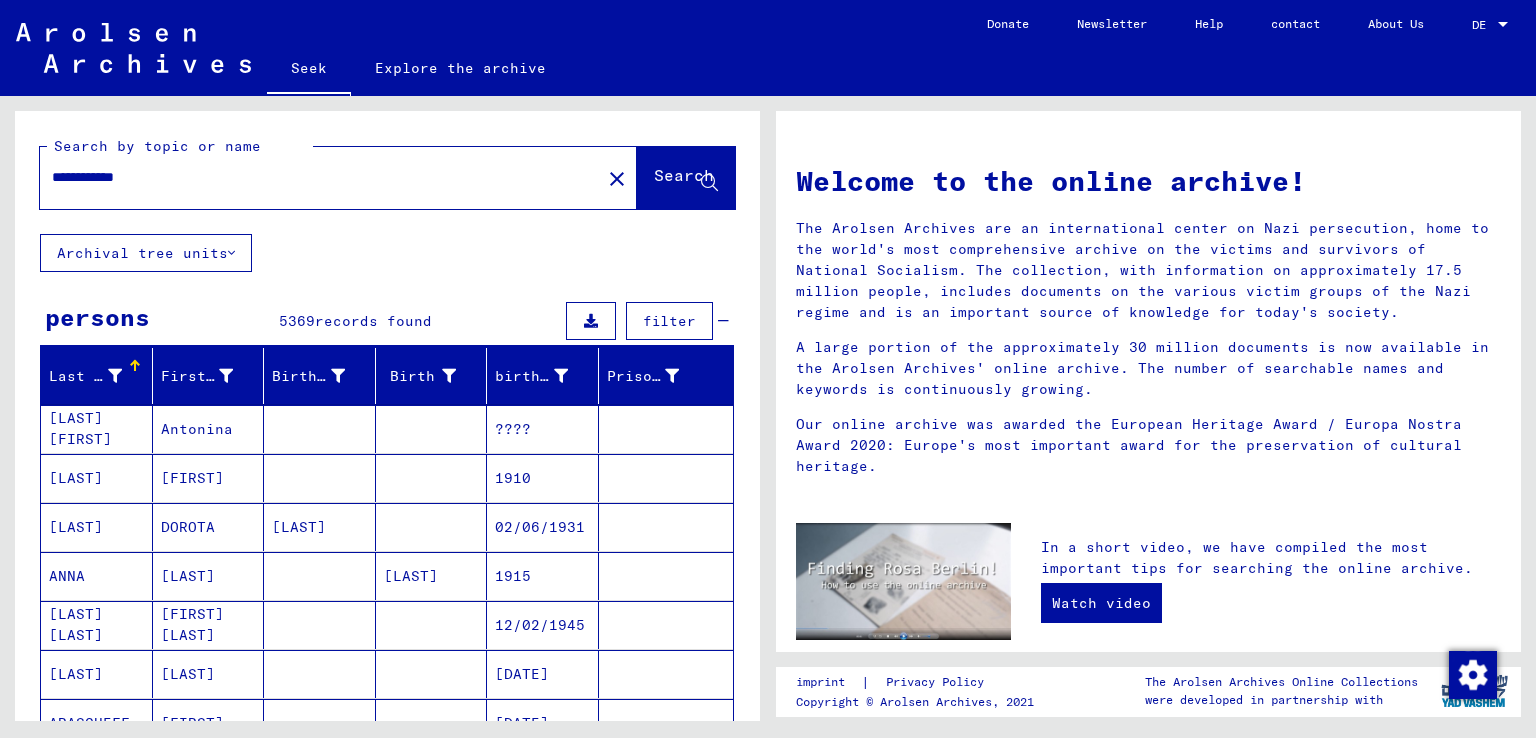 type on "**********" 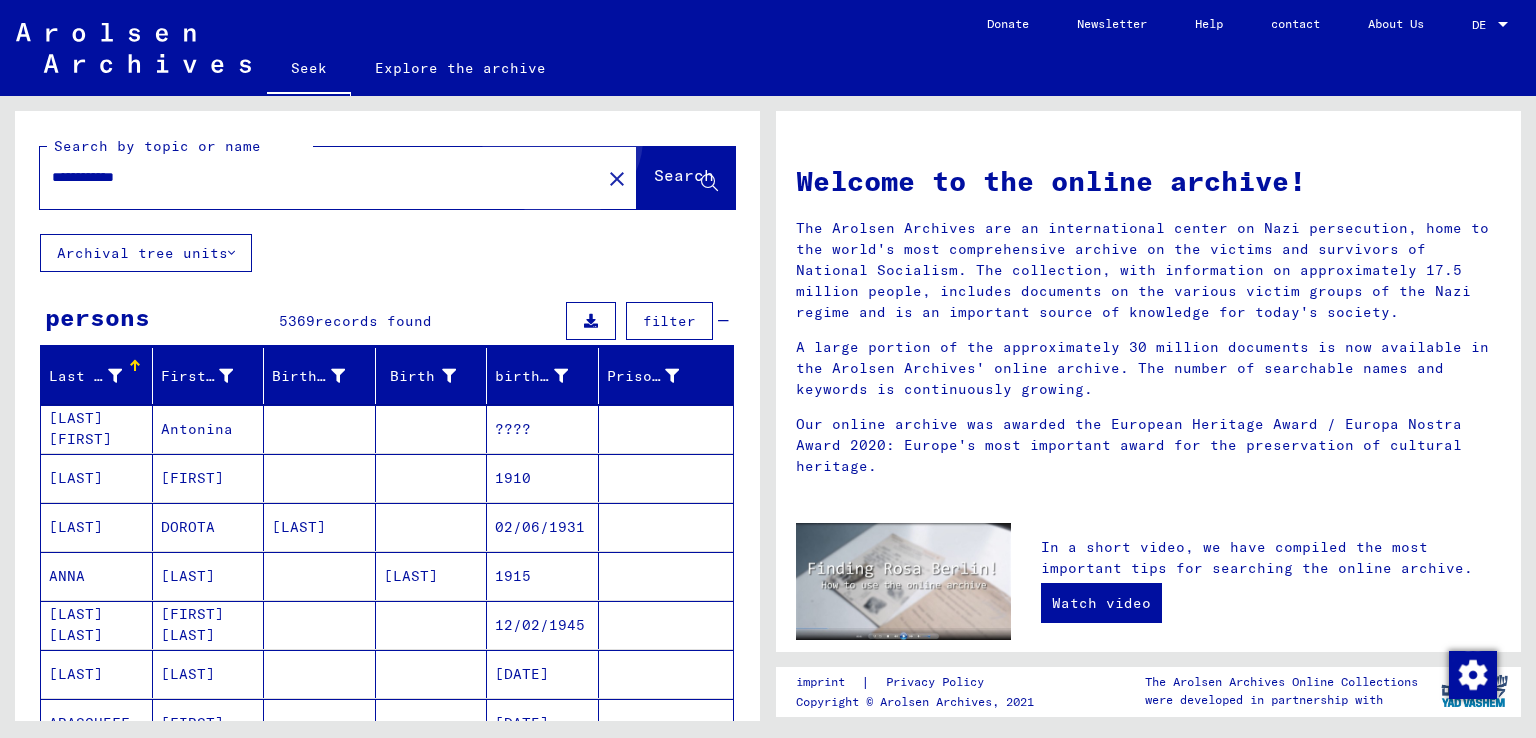 click on "Search" 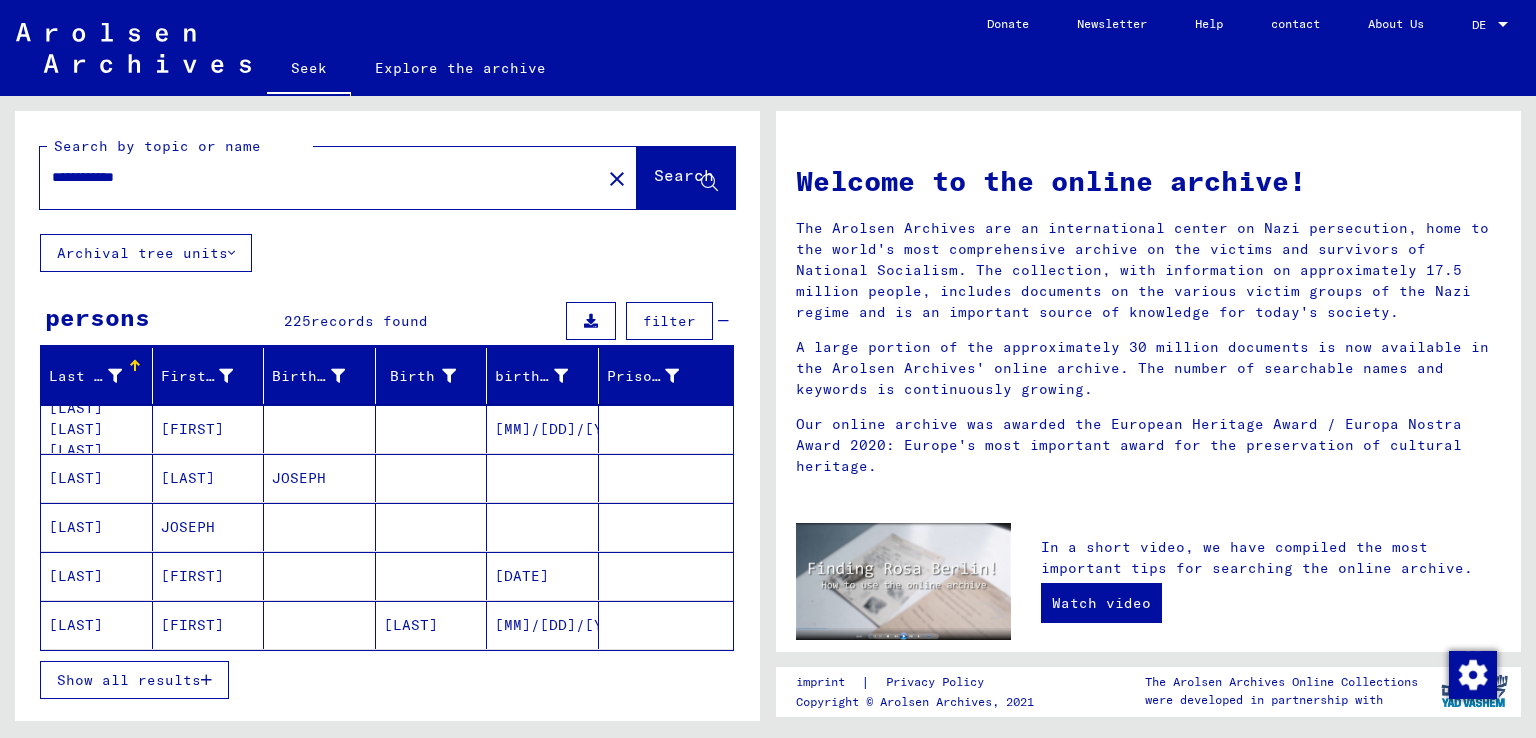 click on "Show all results" at bounding box center (129, 680) 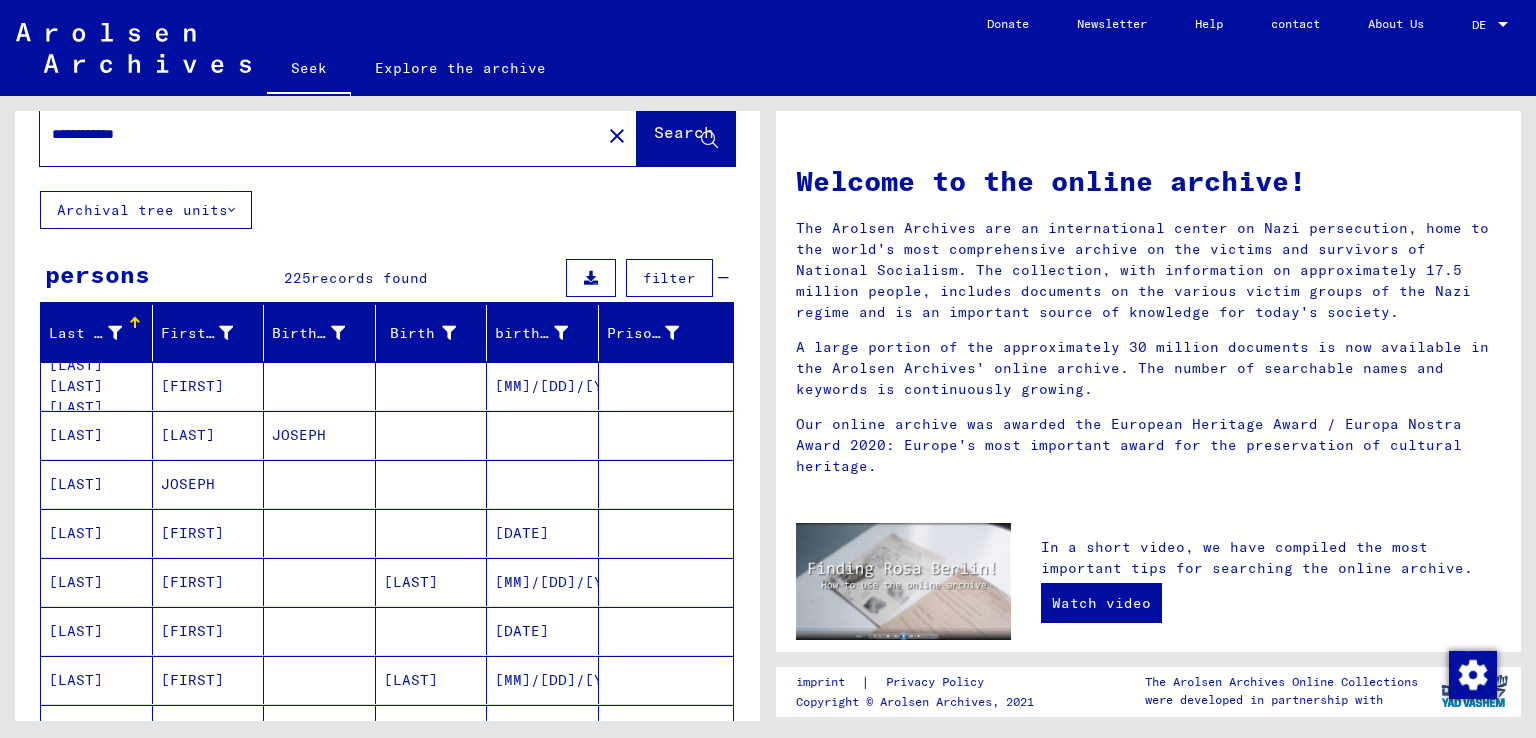 scroll, scrollTop: 0, scrollLeft: 0, axis: both 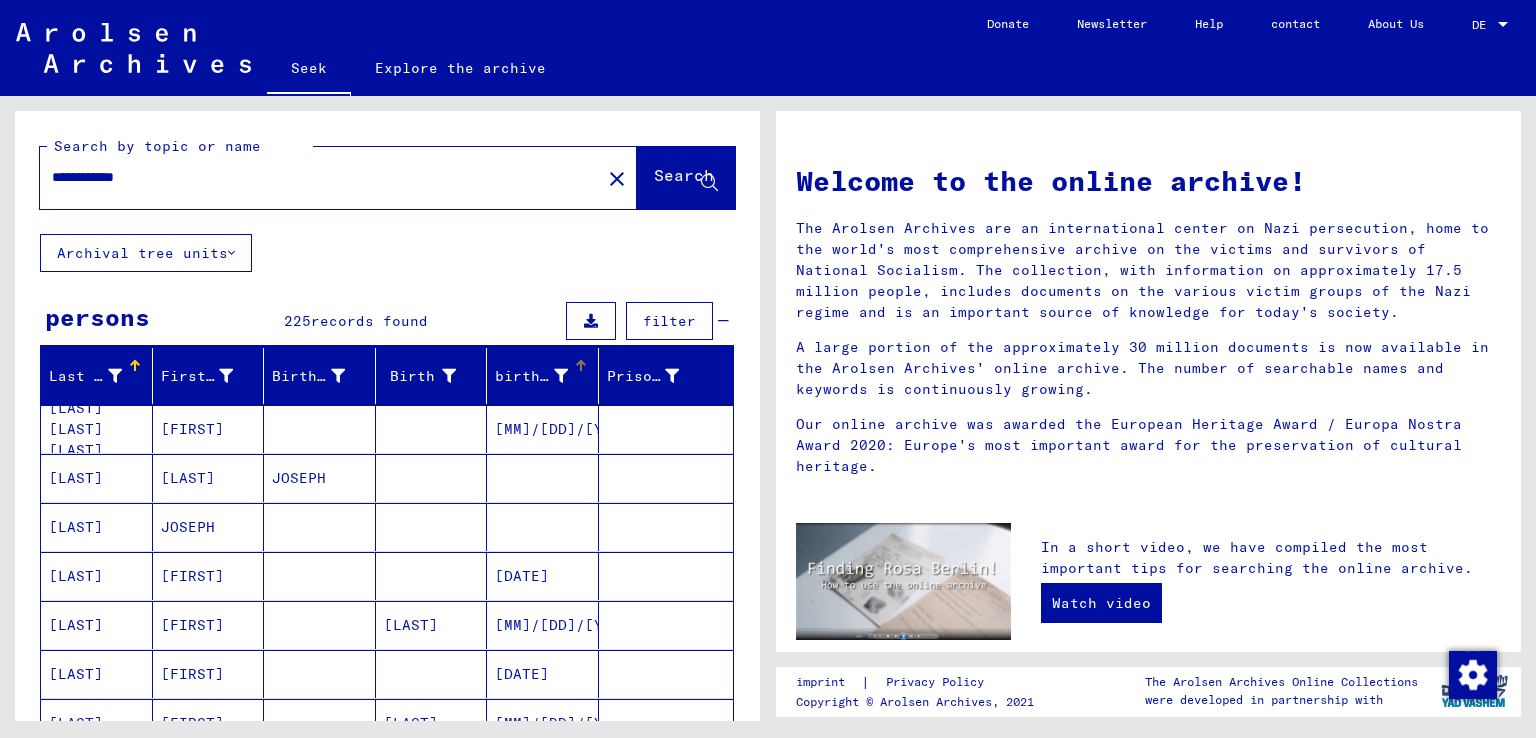 click on "birth date" at bounding box center (540, 376) 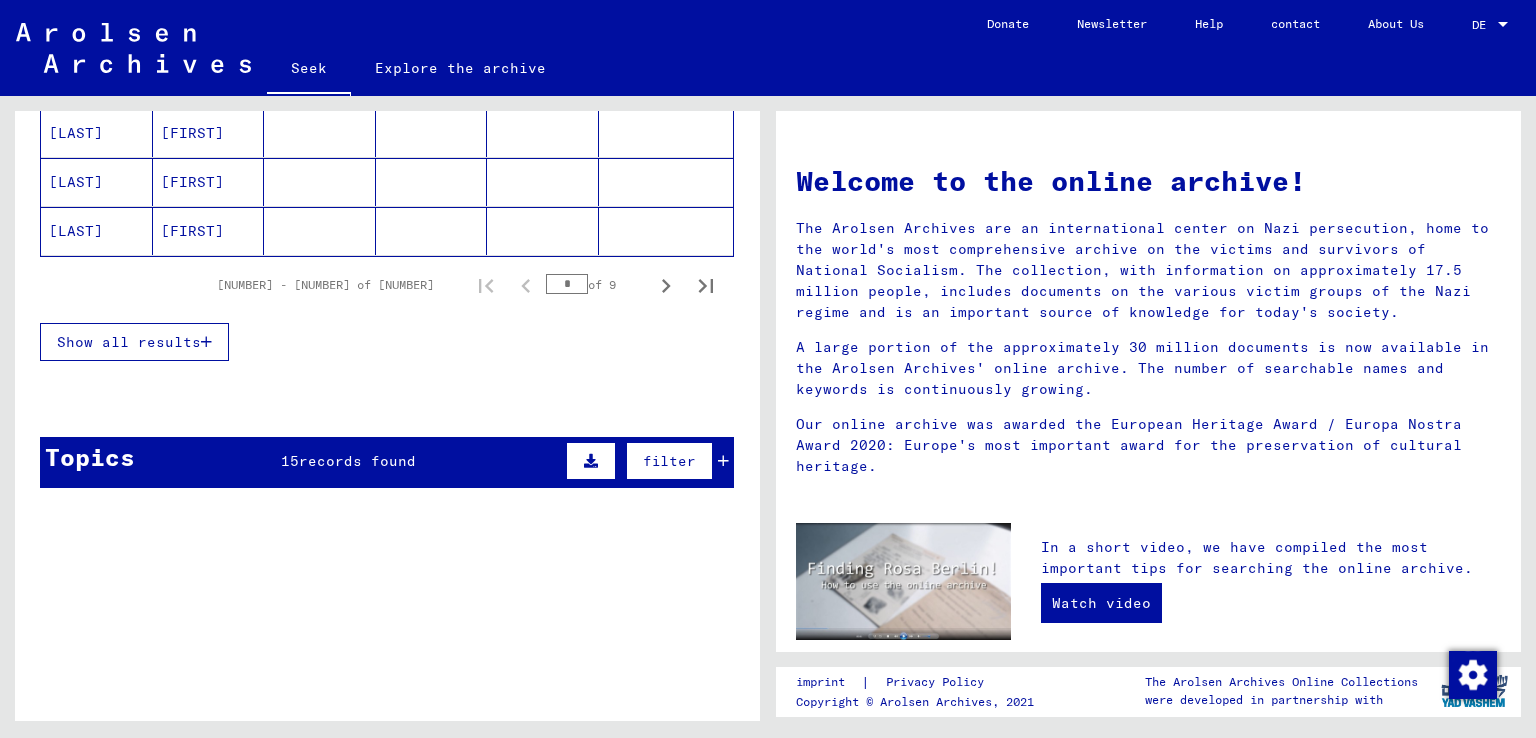 scroll, scrollTop: 388, scrollLeft: 0, axis: vertical 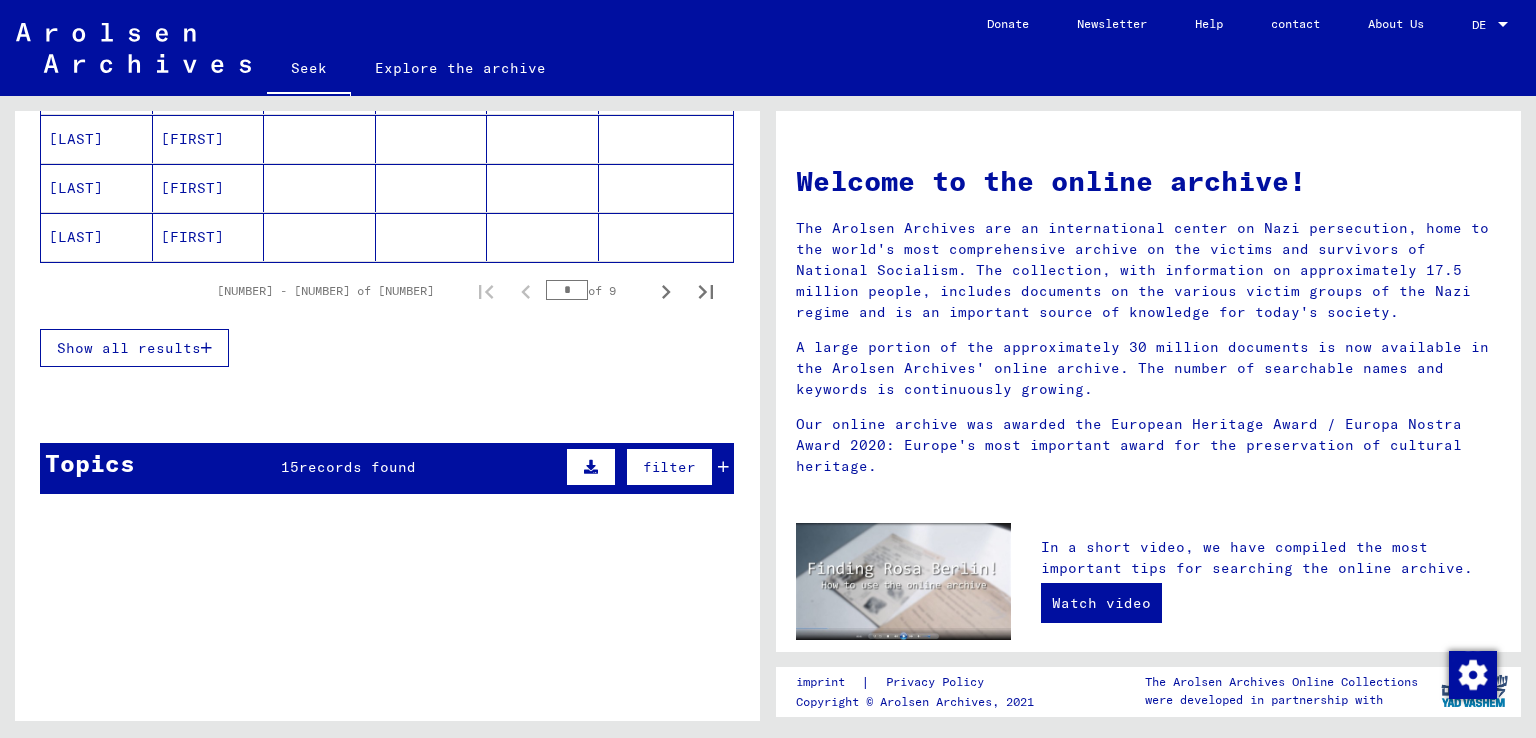 click on "Show all results" at bounding box center [129, 348] 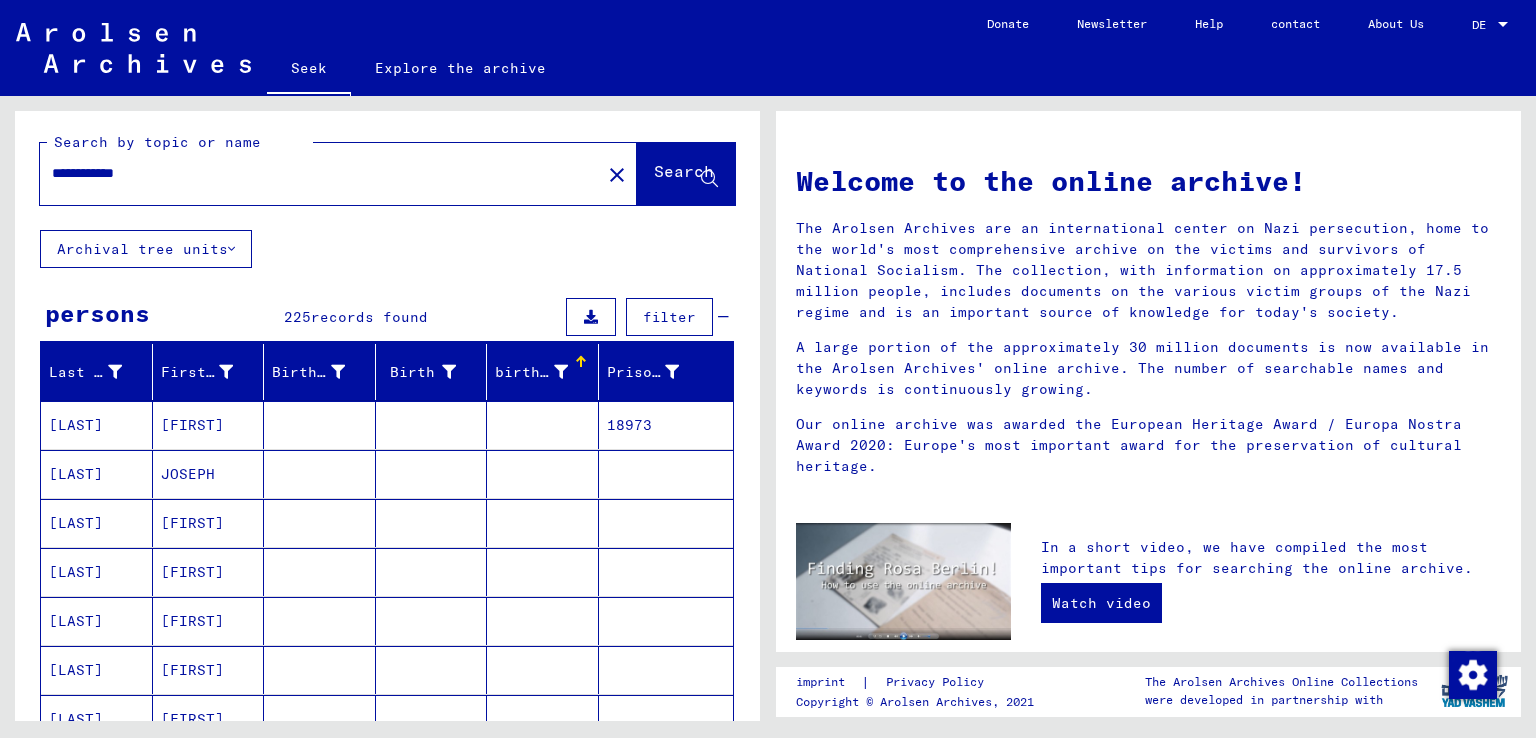 scroll, scrollTop: 0, scrollLeft: 0, axis: both 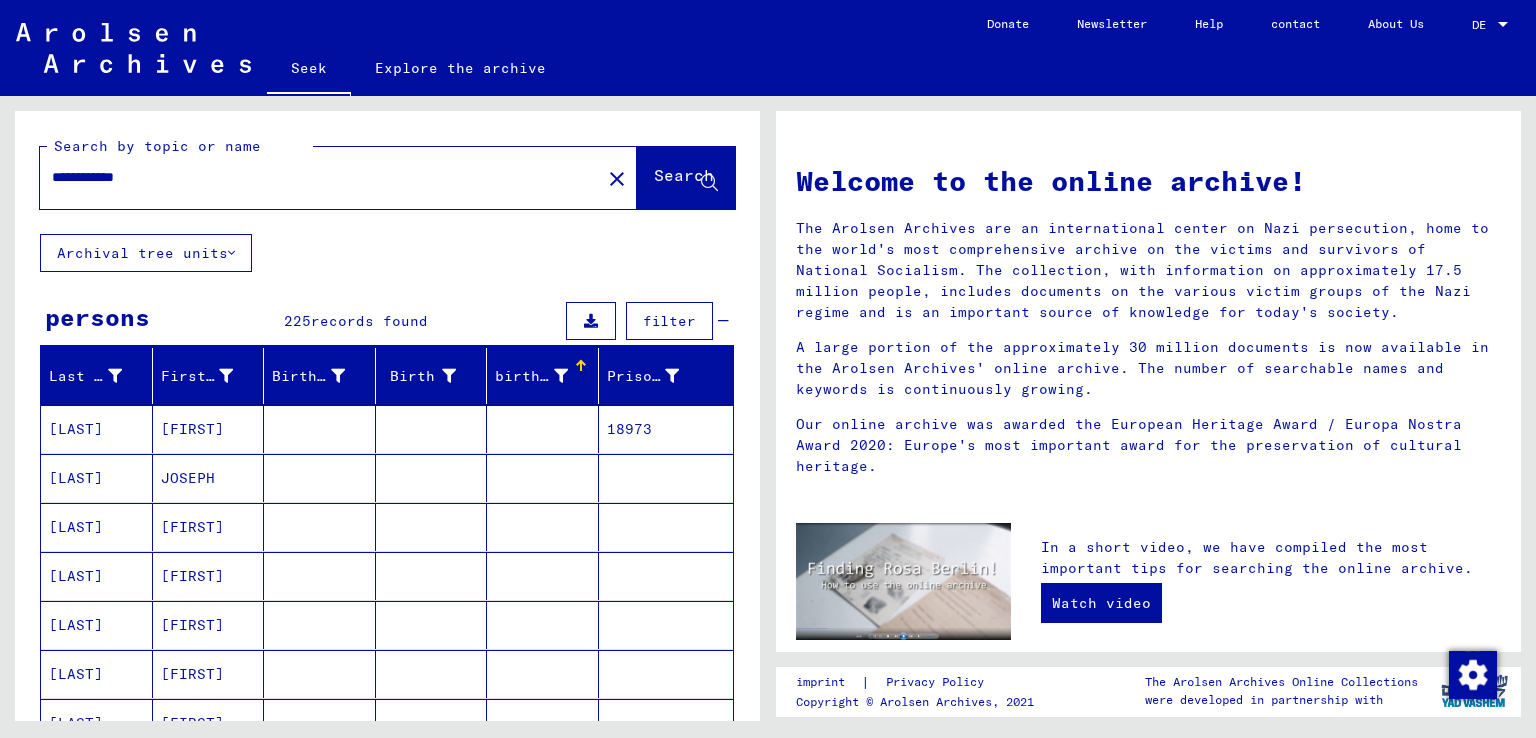 click on "birth date" at bounding box center (540, 376) 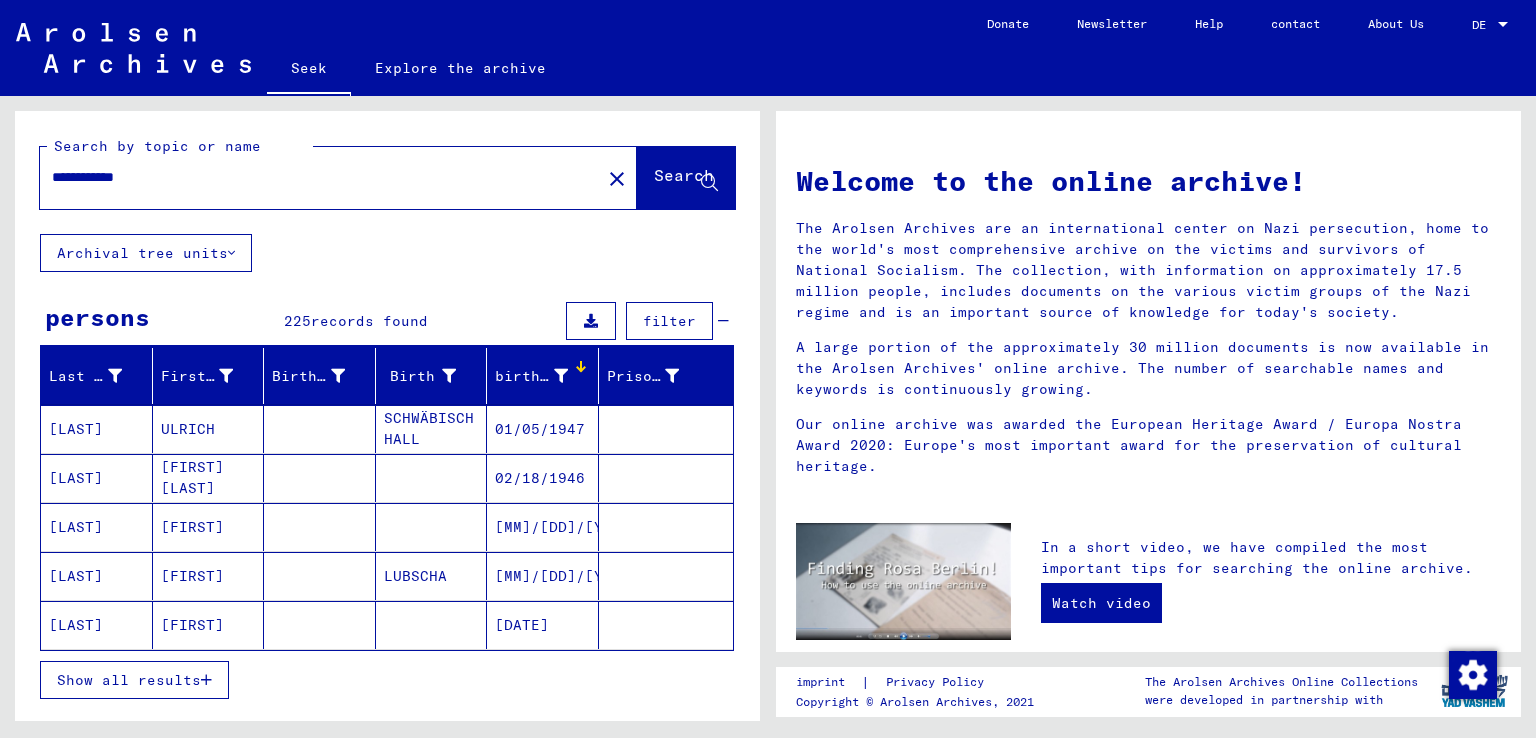 click on "Show all results" at bounding box center (129, 680) 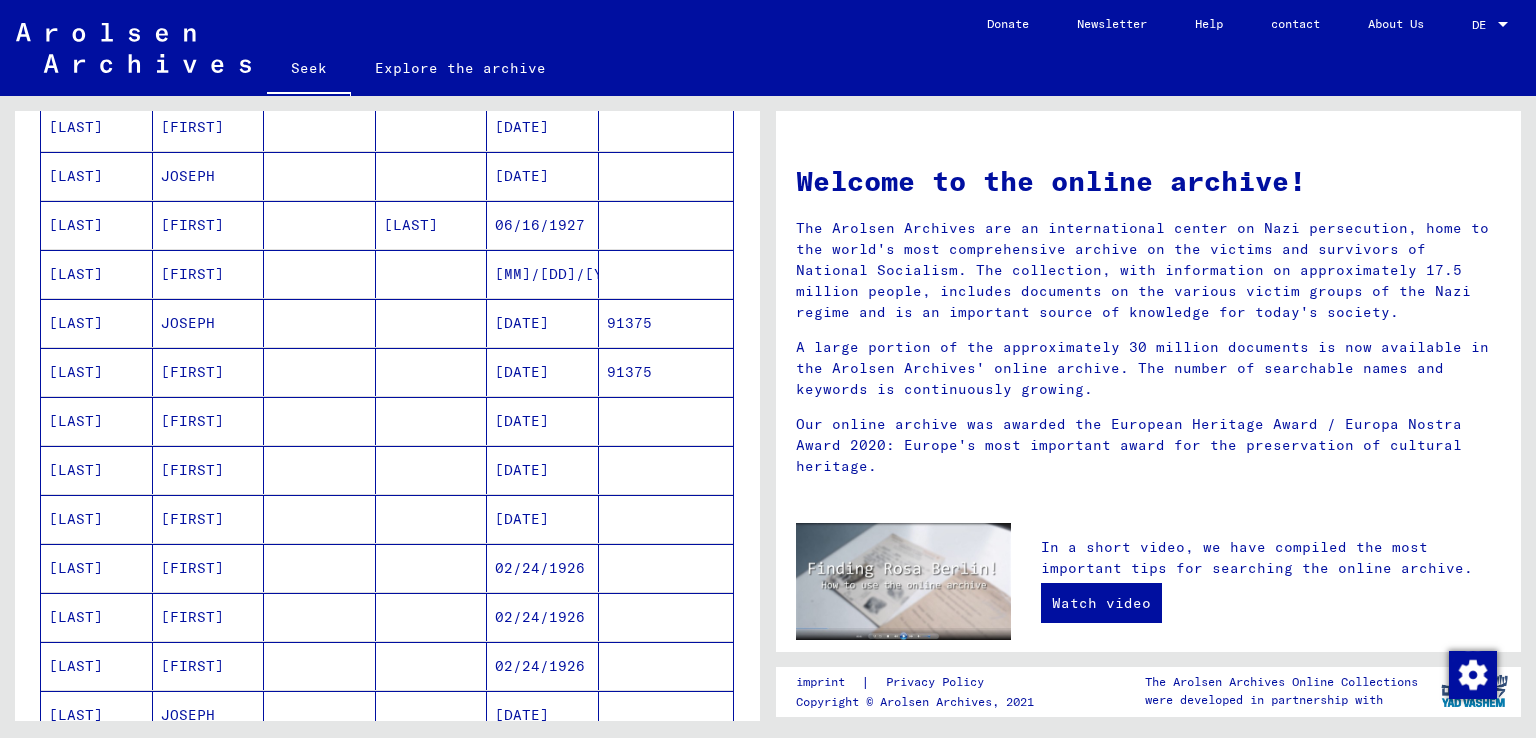 scroll, scrollTop: 504, scrollLeft: 0, axis: vertical 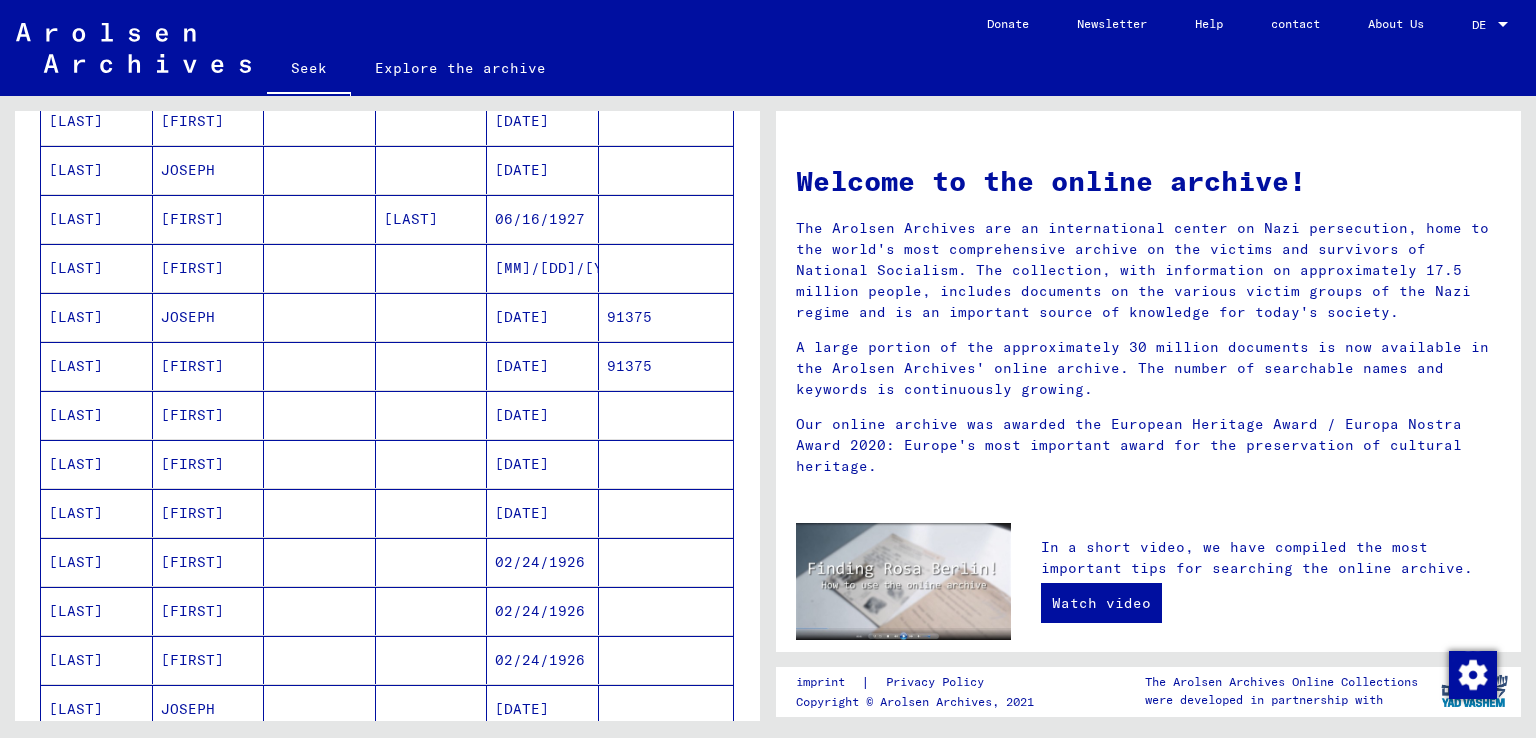 click on "[DATE]" at bounding box center (522, 366) 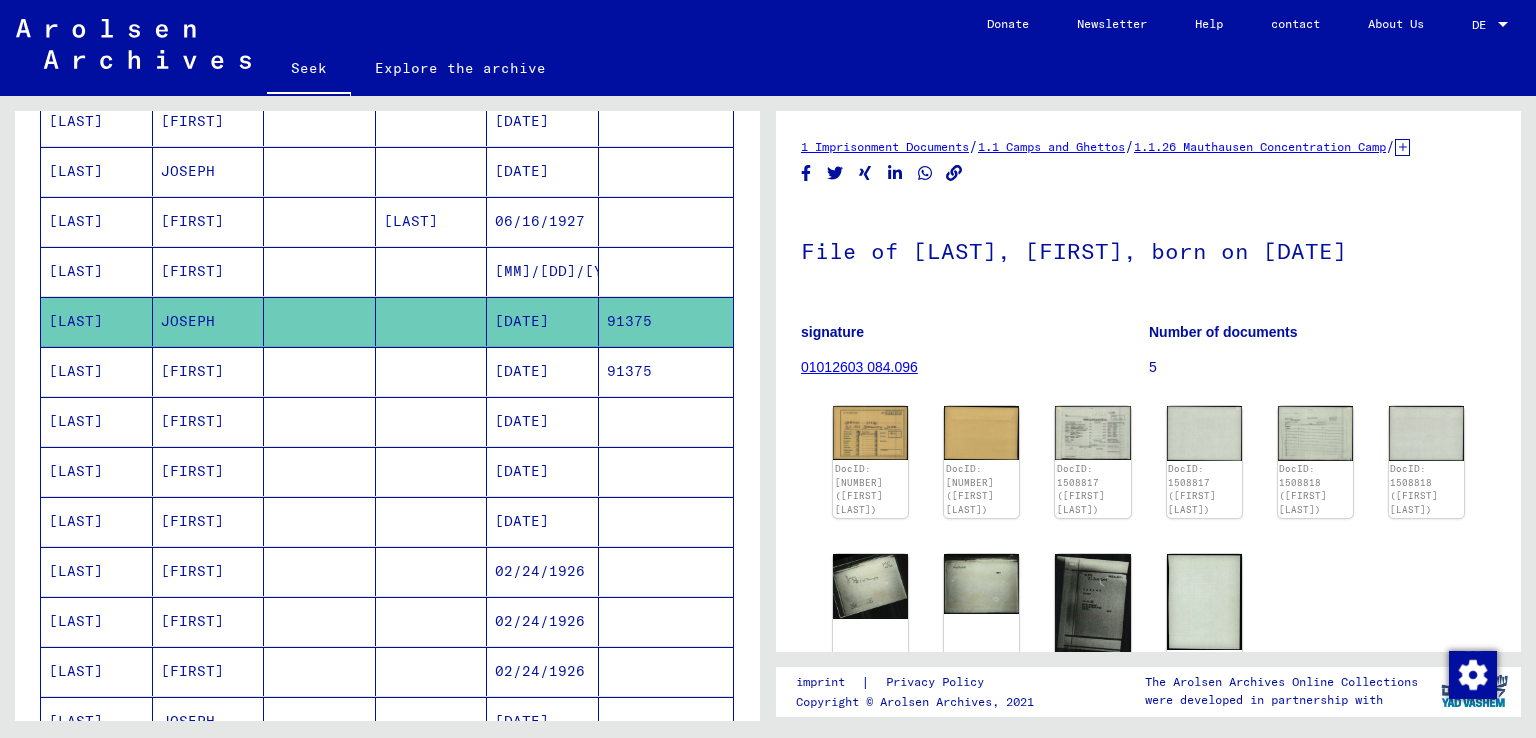scroll, scrollTop: 0, scrollLeft: 0, axis: both 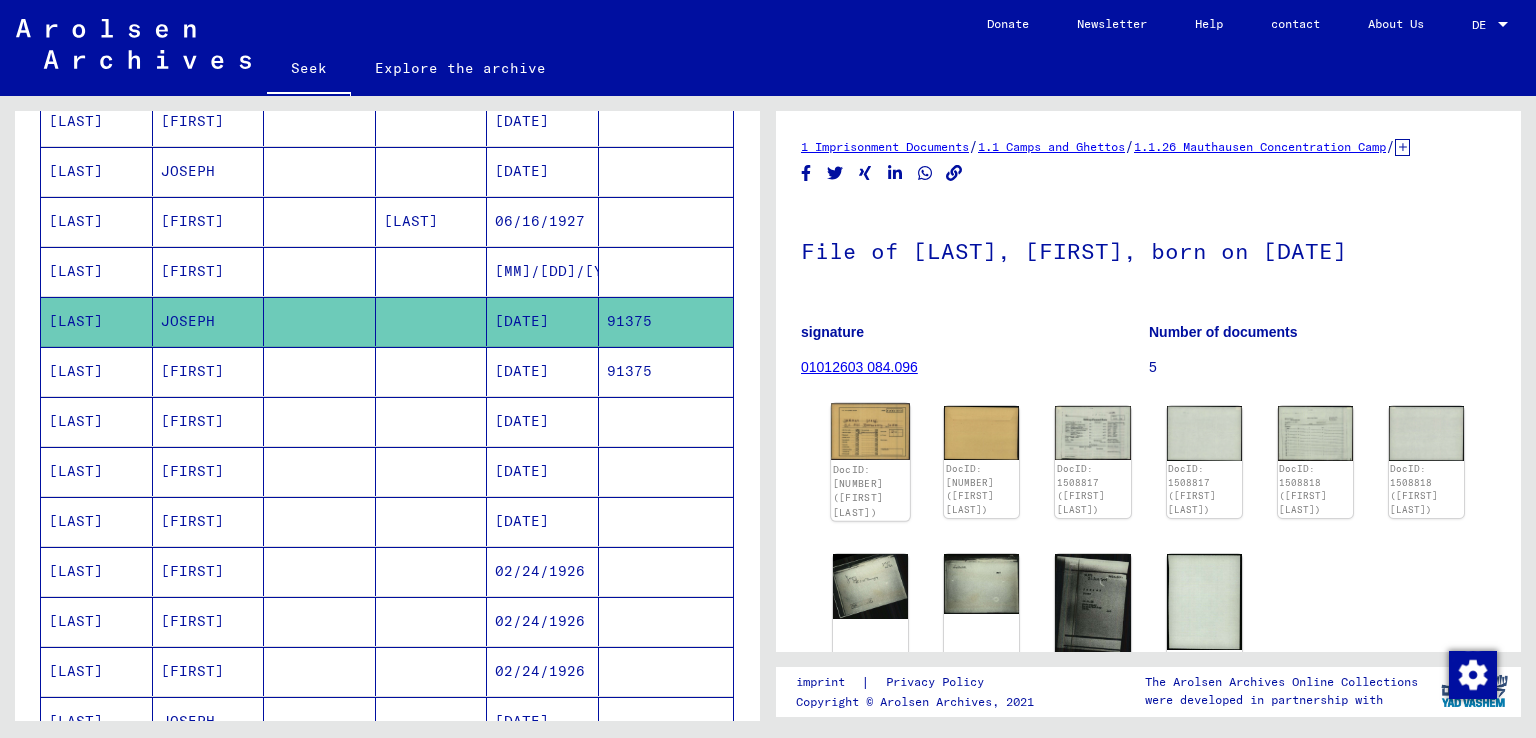 click 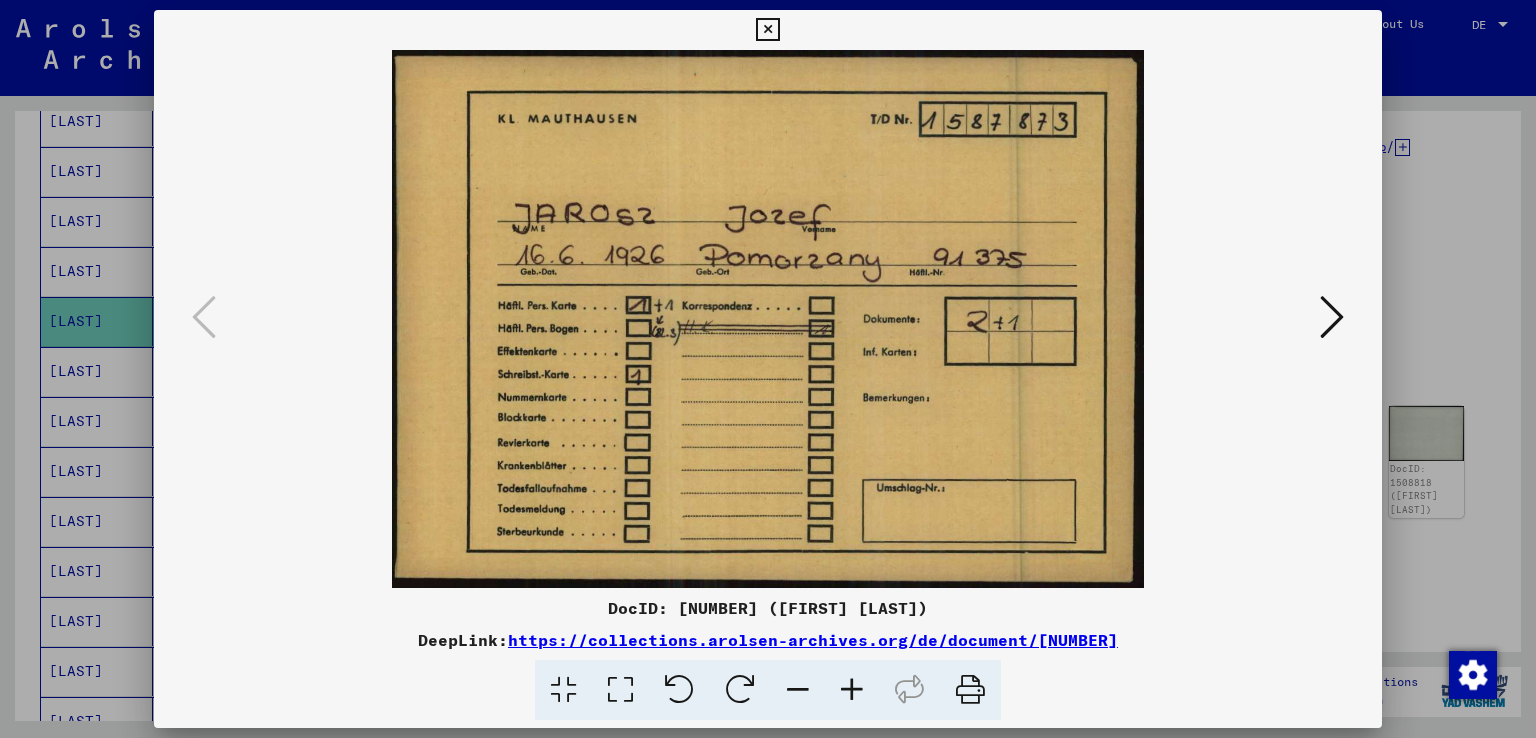 click at bounding box center [1332, 317] 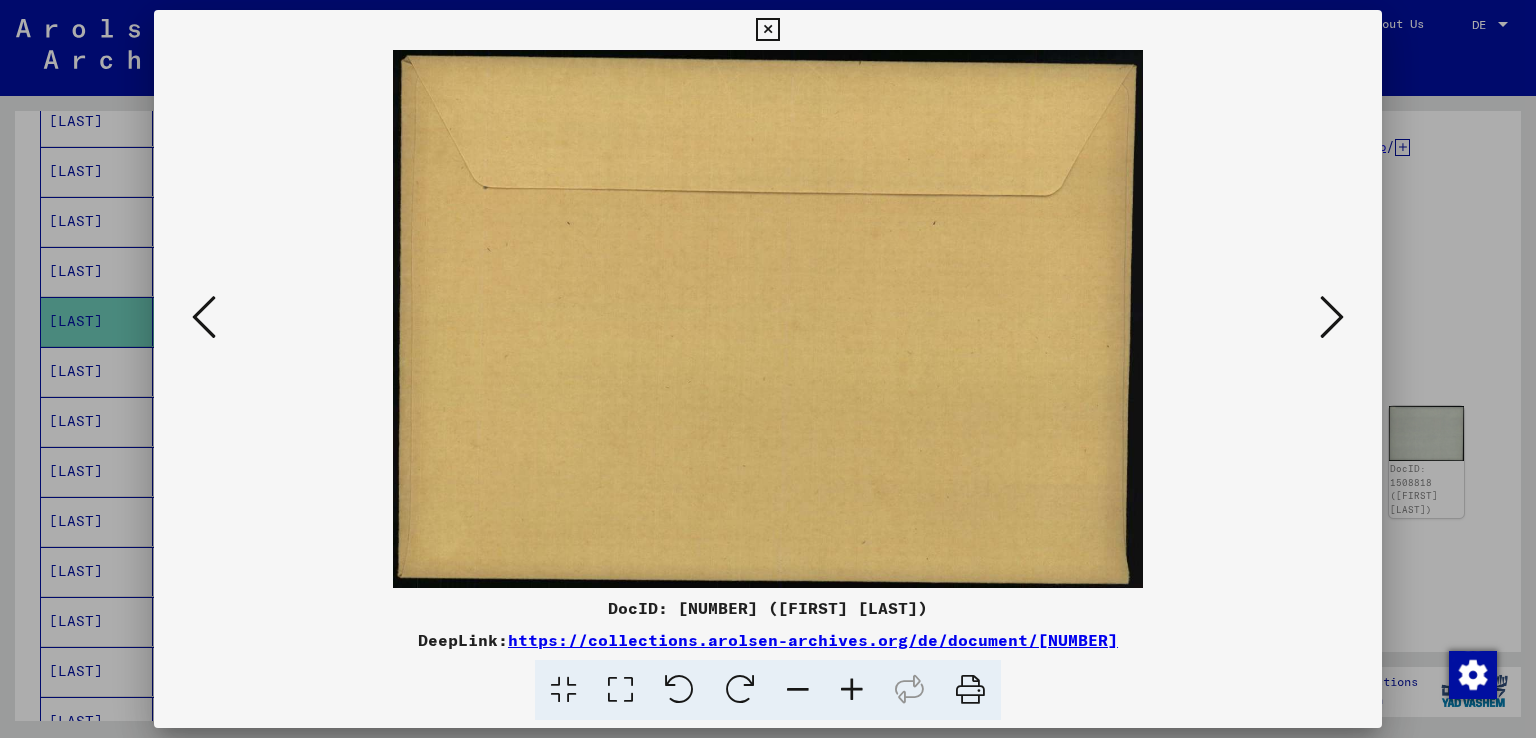 click at bounding box center [1332, 317] 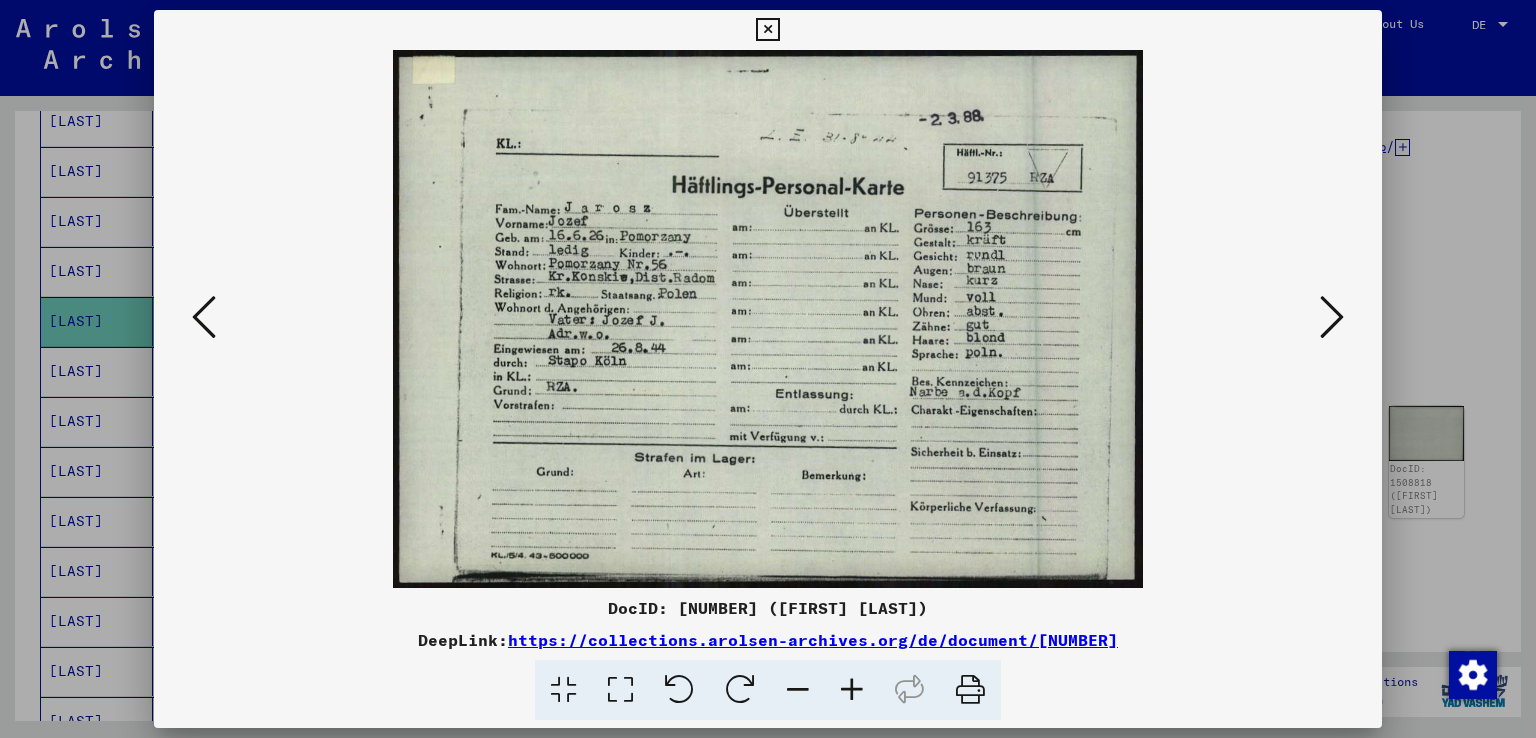 click at bounding box center (1332, 317) 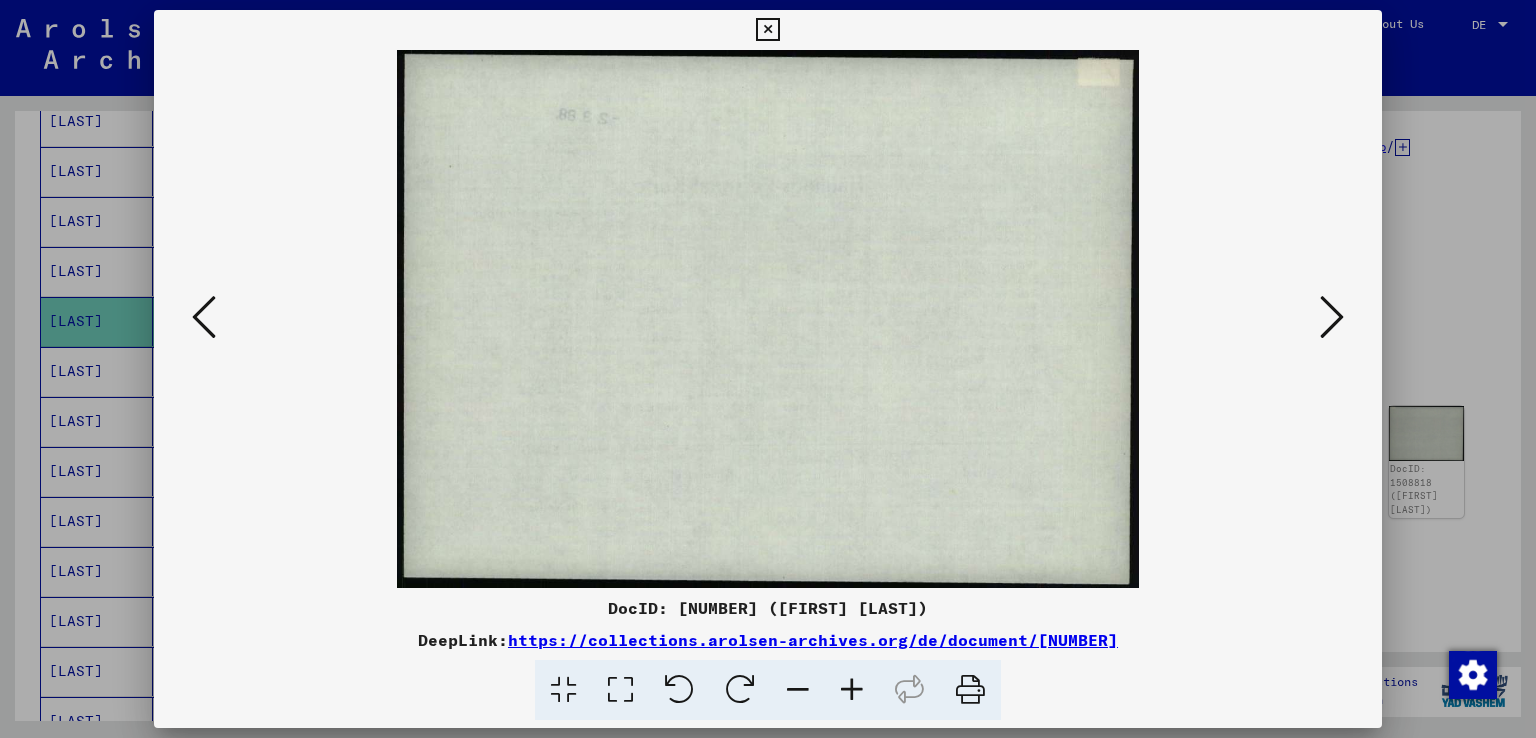 click at bounding box center [1332, 317] 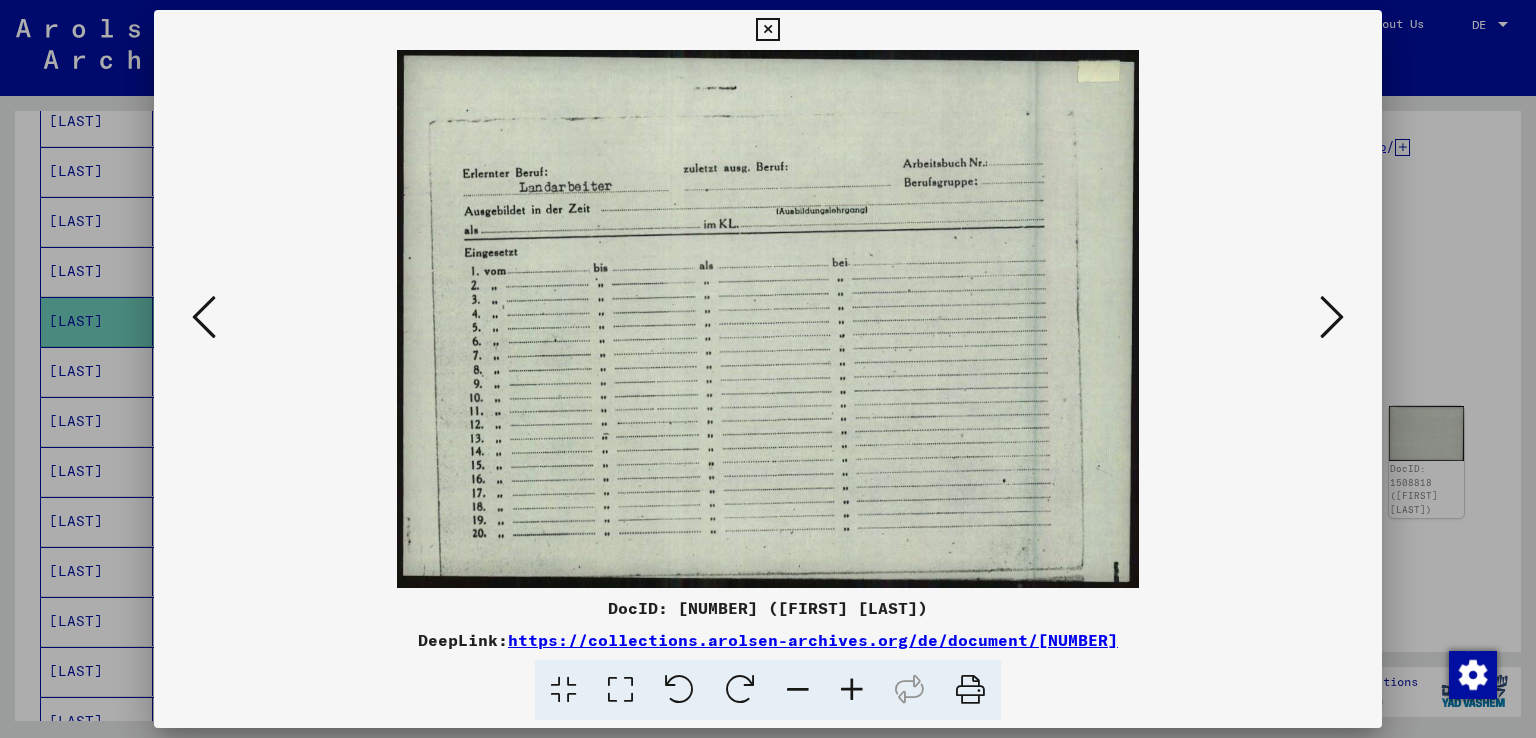 click at bounding box center [1332, 318] 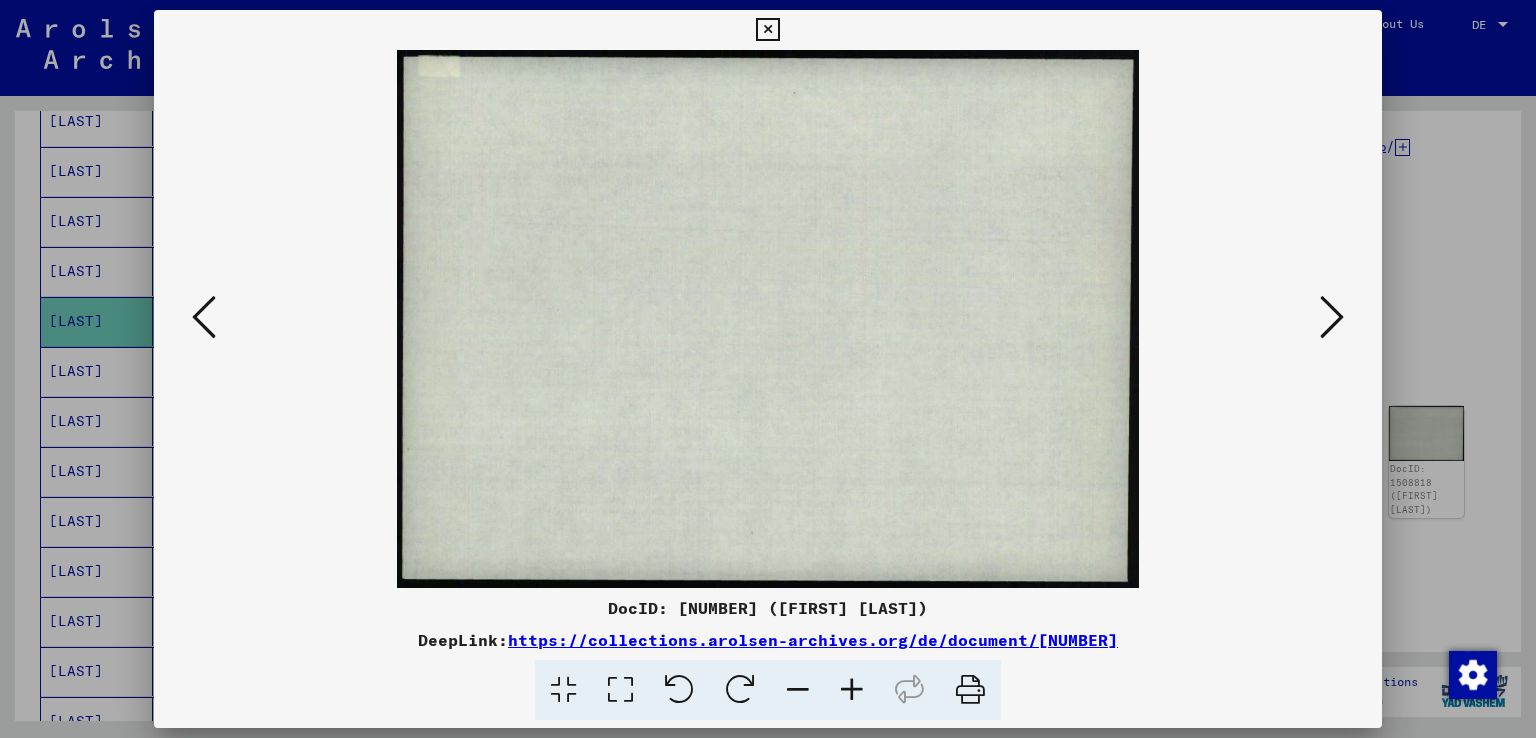 click at bounding box center (1332, 317) 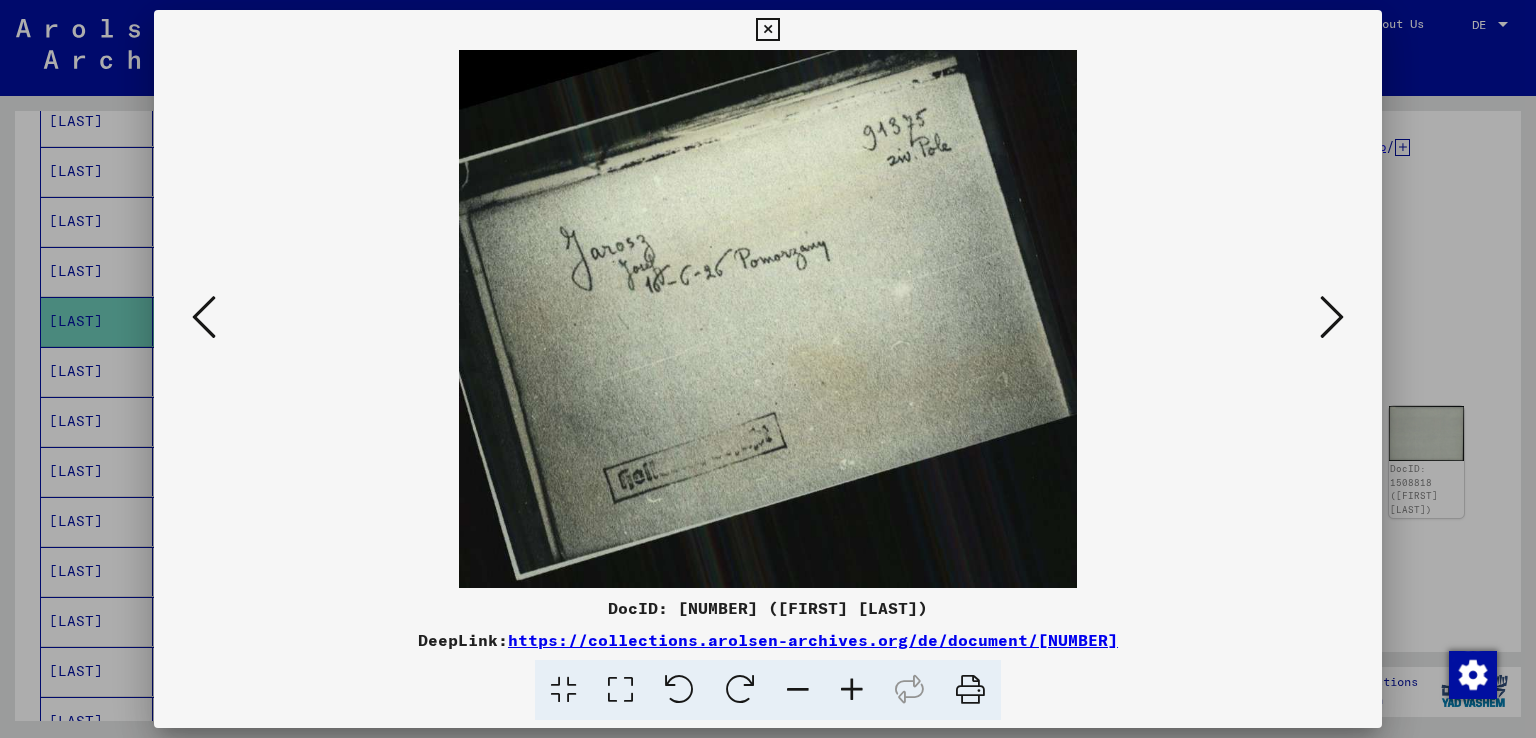 click at bounding box center [1332, 317] 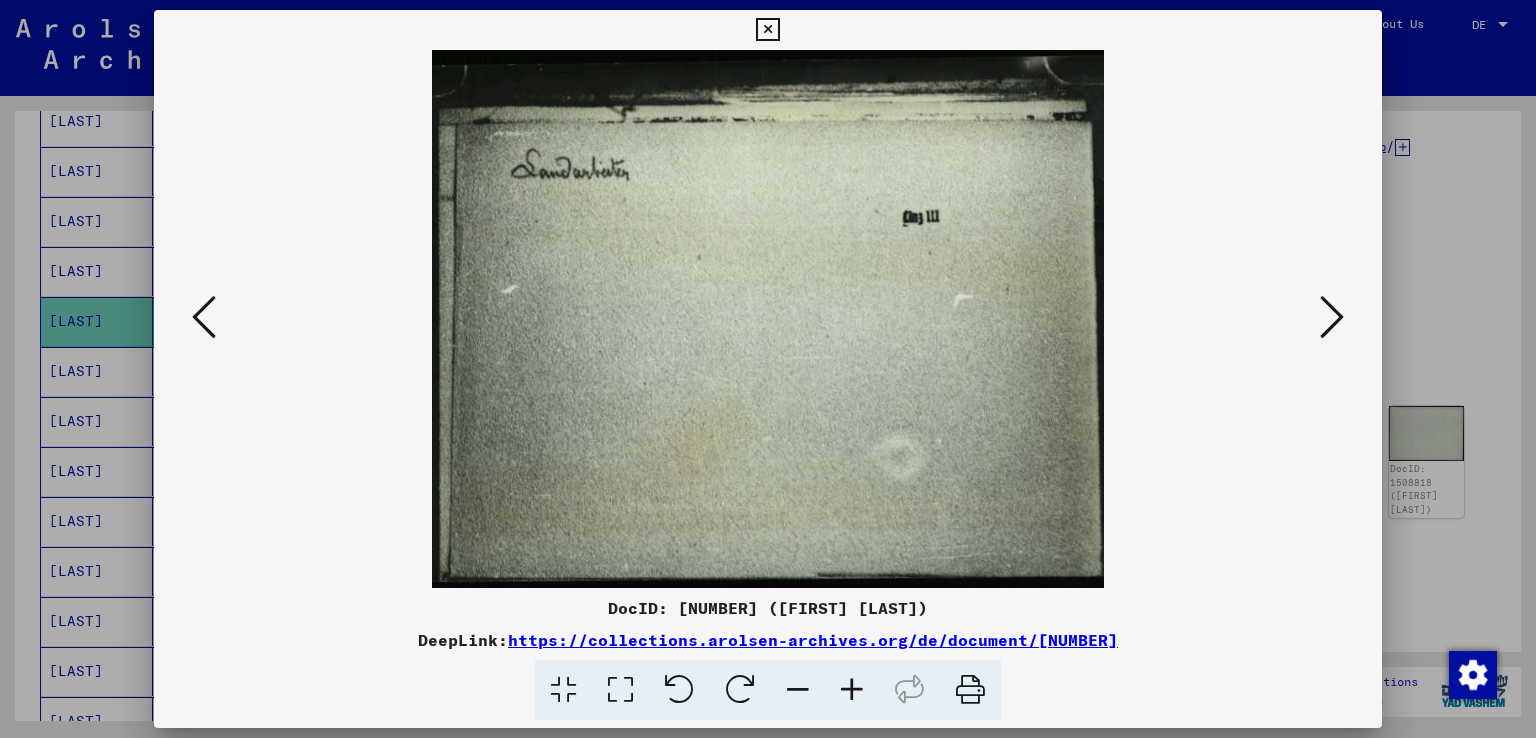 click at bounding box center [1332, 317] 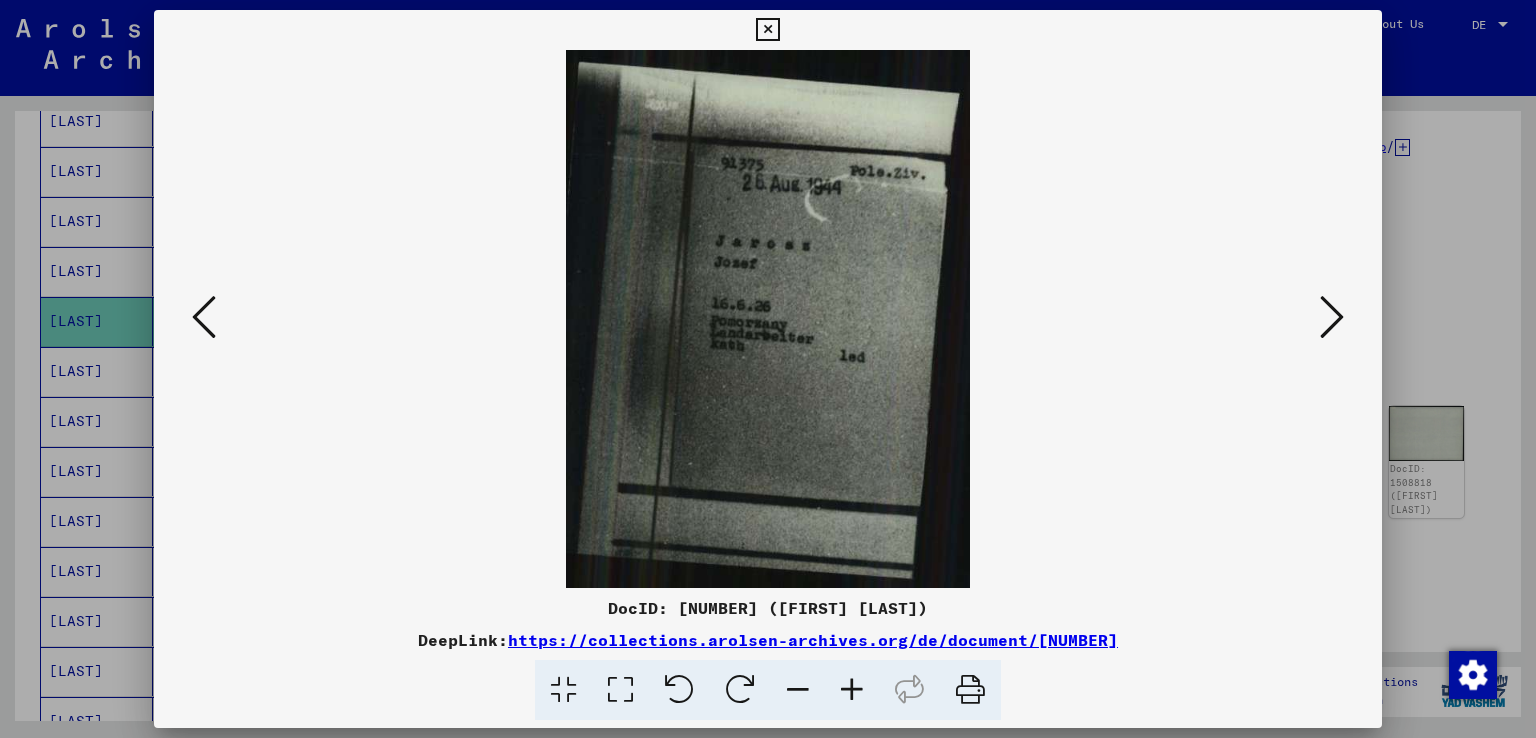 click at bounding box center (1332, 317) 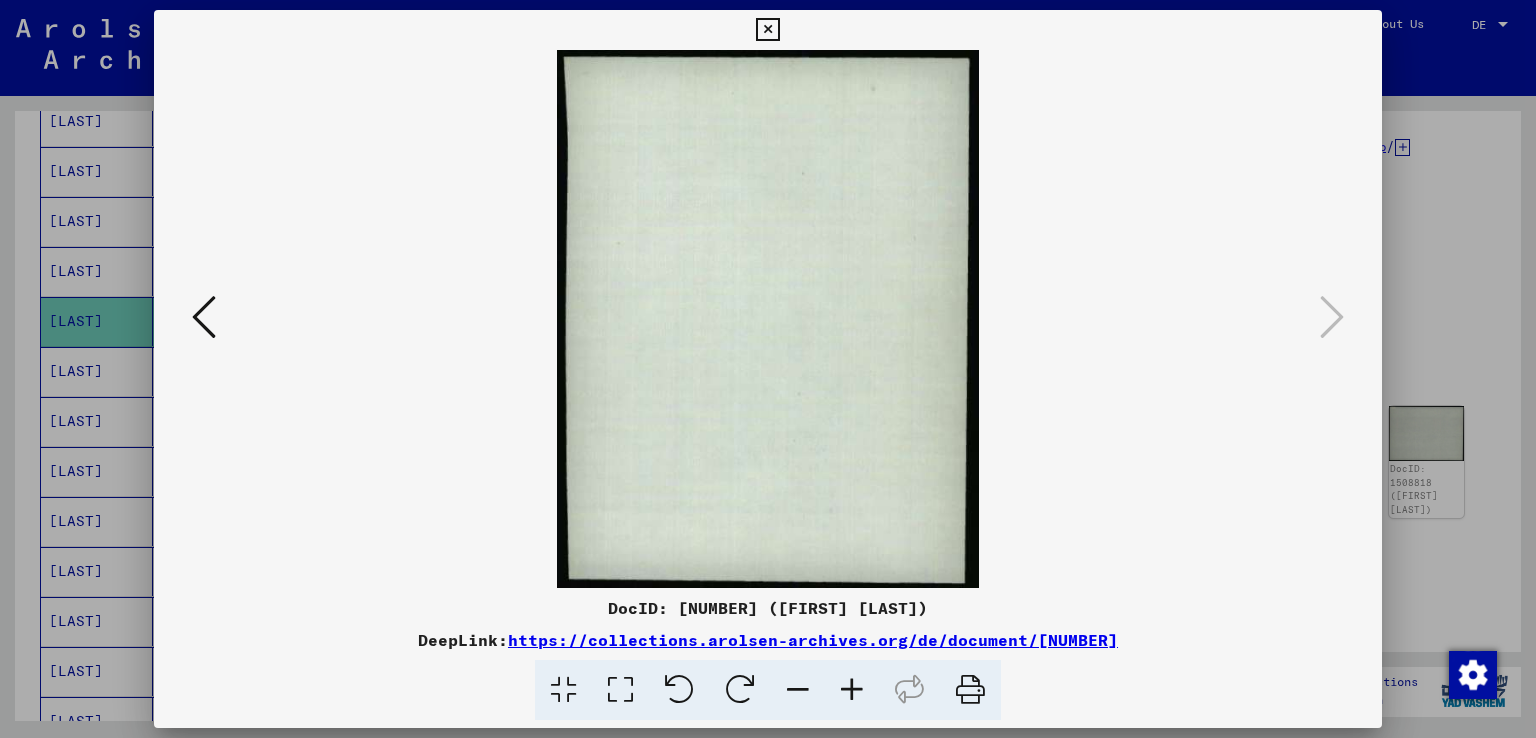 click at bounding box center (767, 30) 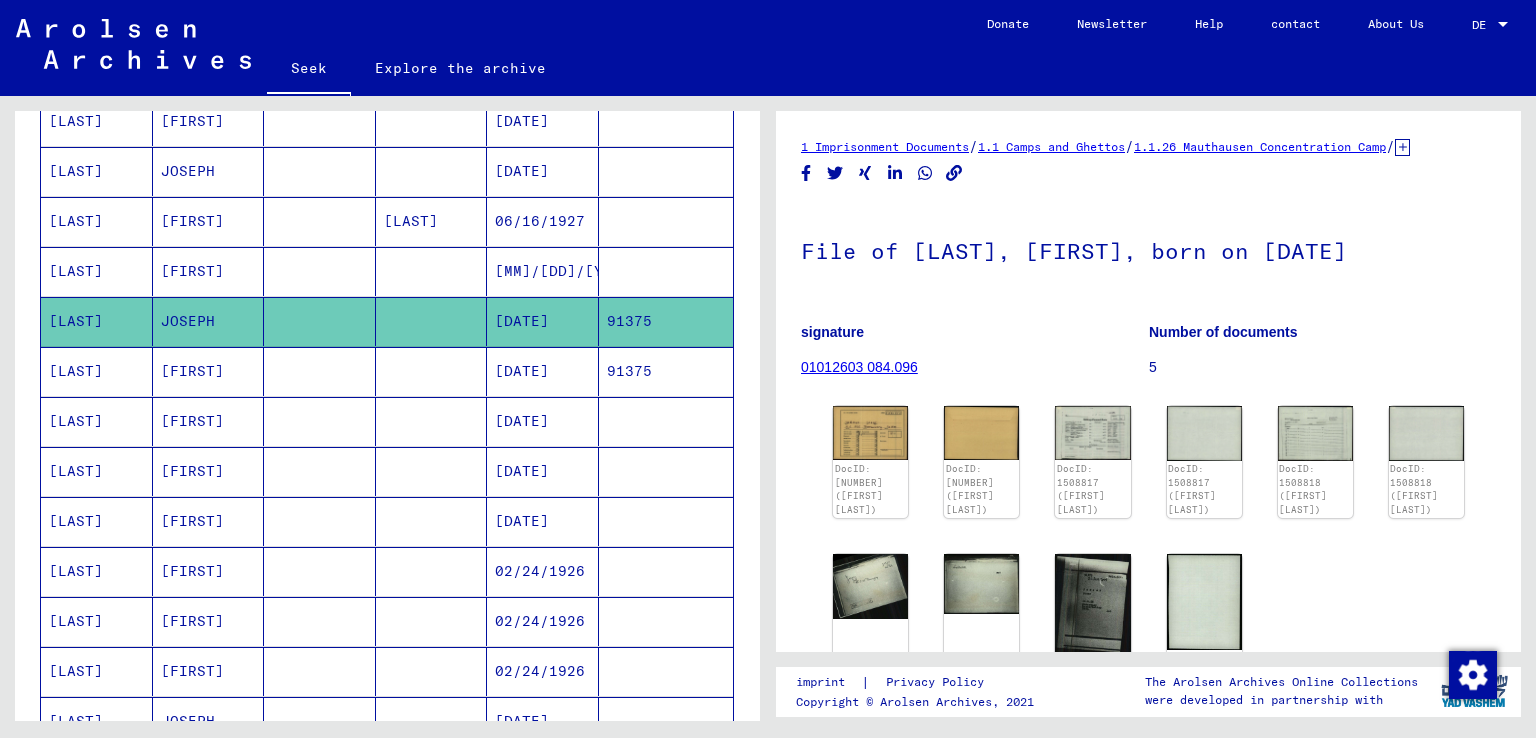click on "[DATE]" at bounding box center (522, 471) 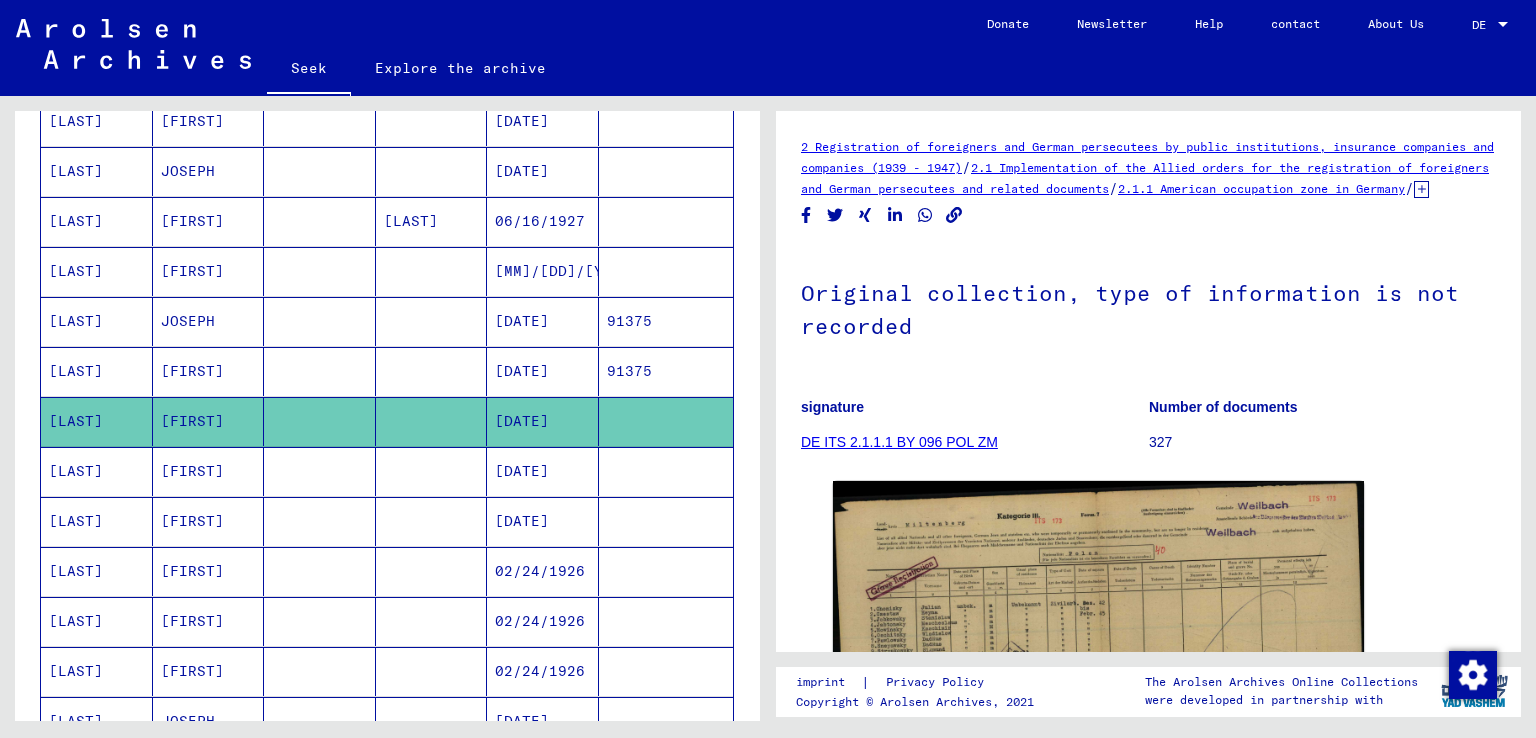 scroll, scrollTop: 0, scrollLeft: 0, axis: both 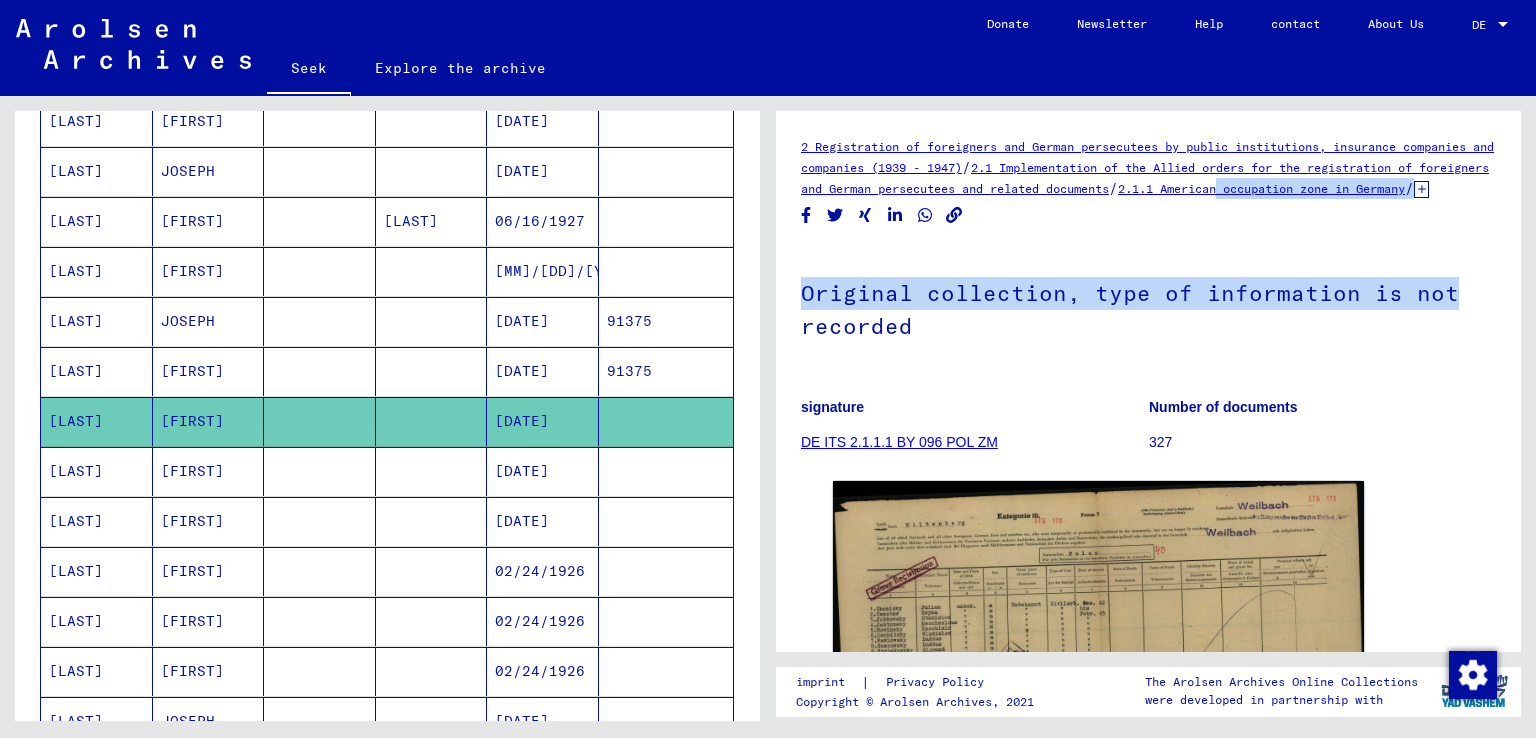 drag, startPoint x: 1520, startPoint y: 195, endPoint x: 1515, endPoint y: 261, distance: 66.189125 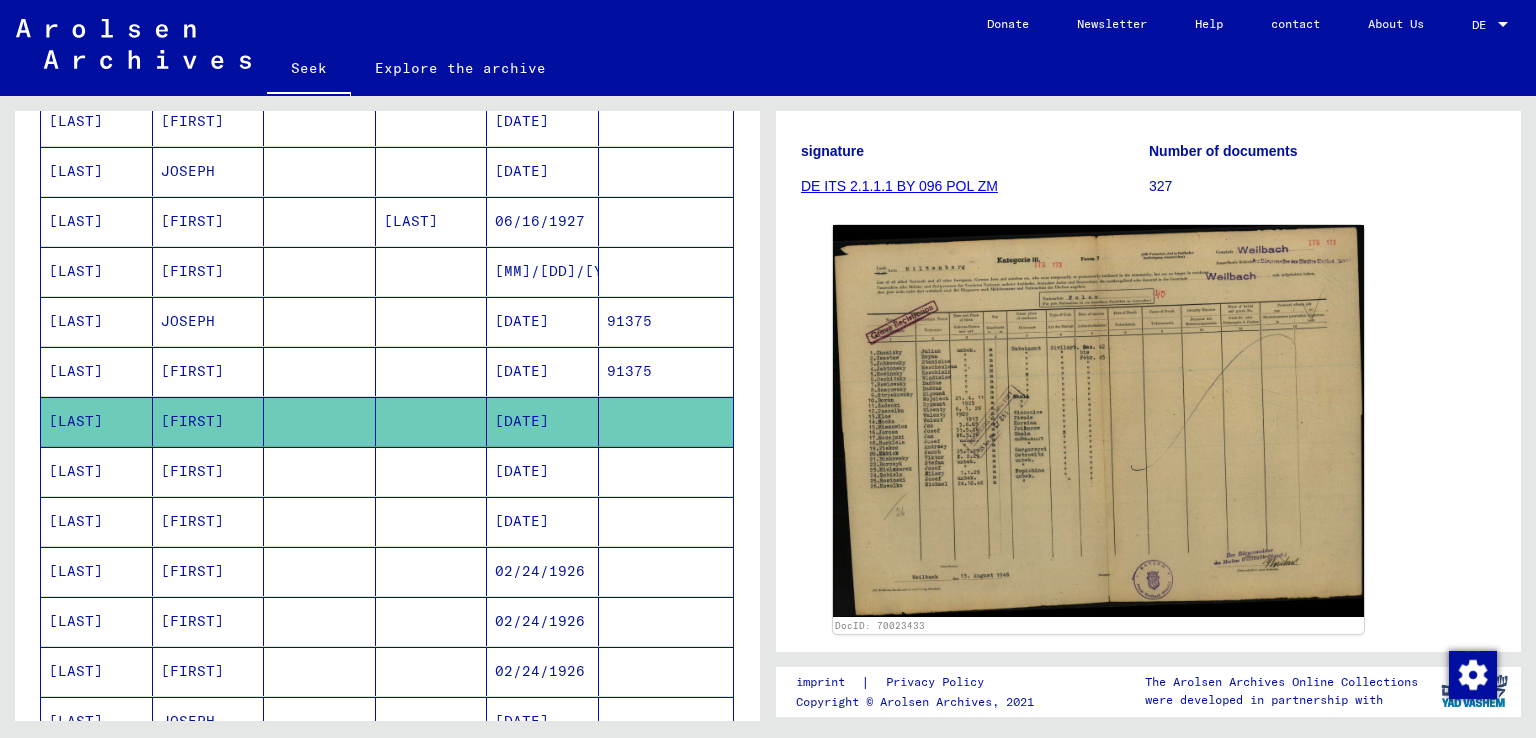scroll, scrollTop: 316, scrollLeft: 0, axis: vertical 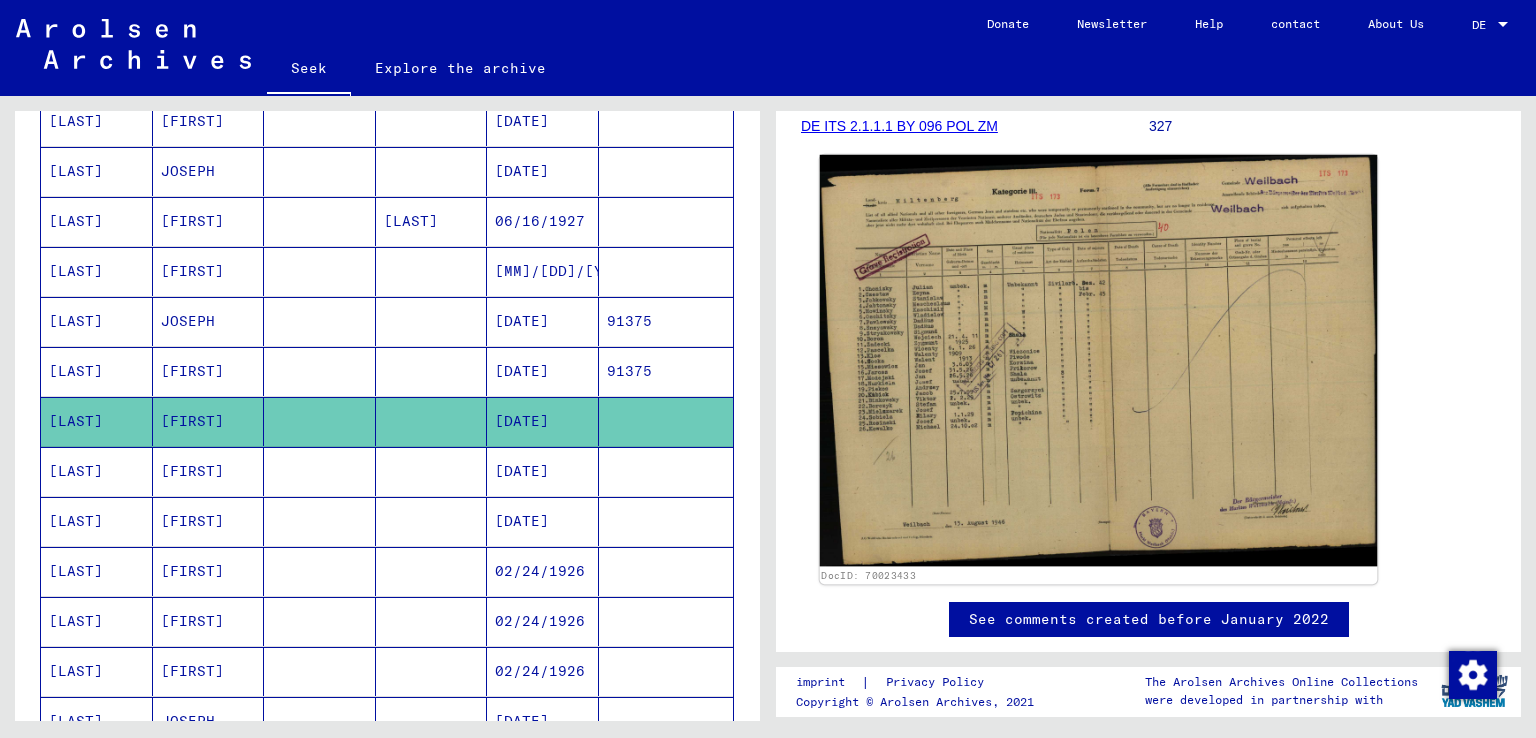 click 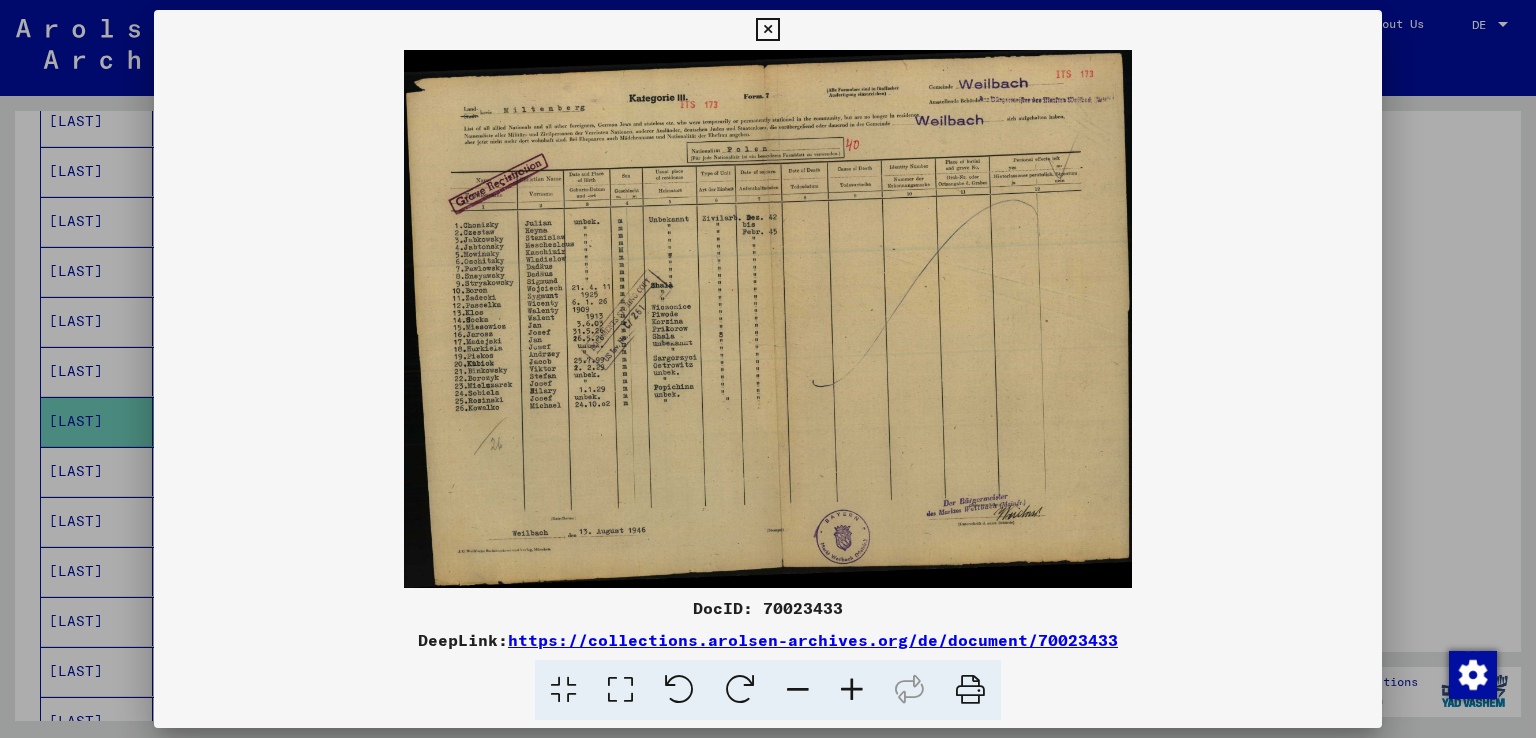 click at bounding box center (852, 690) 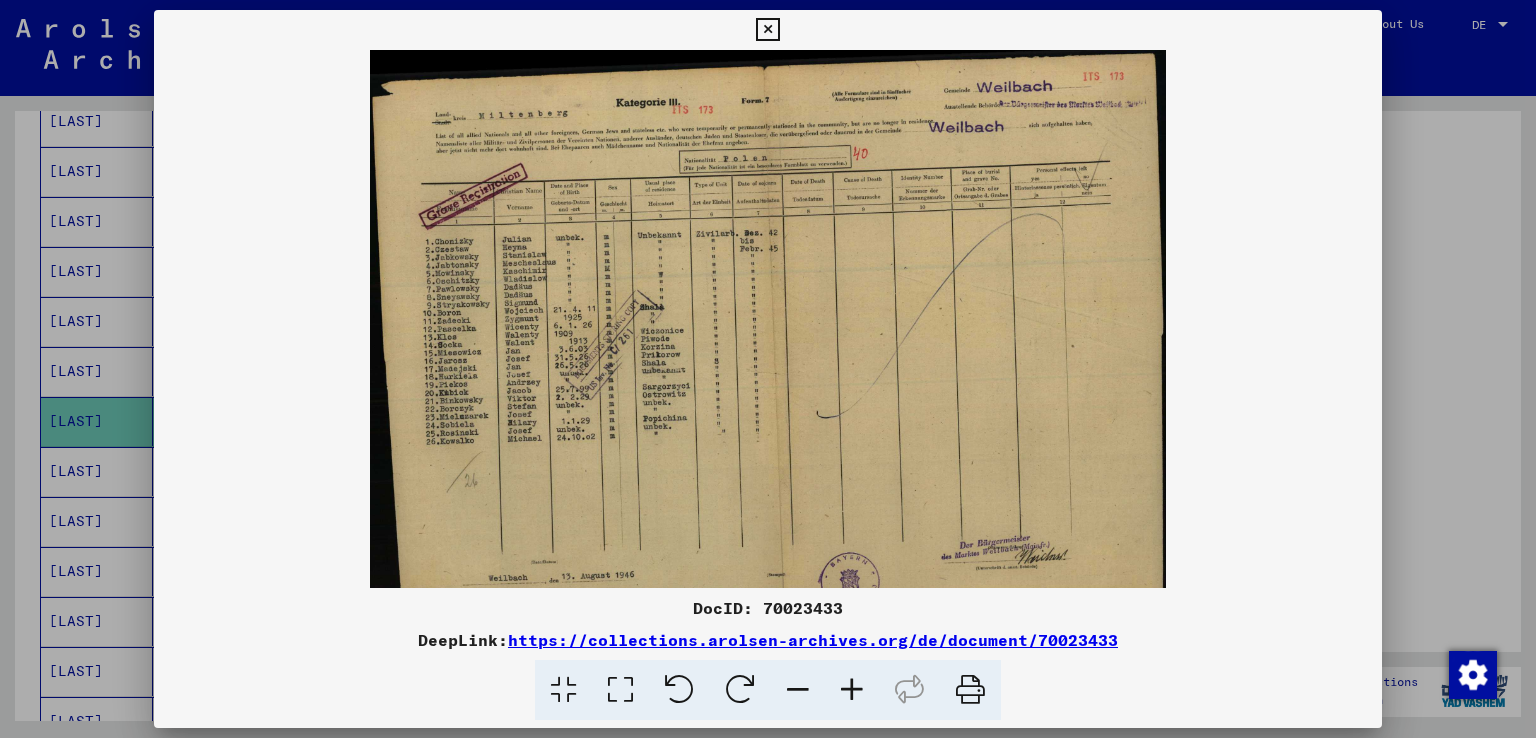 click at bounding box center [852, 690] 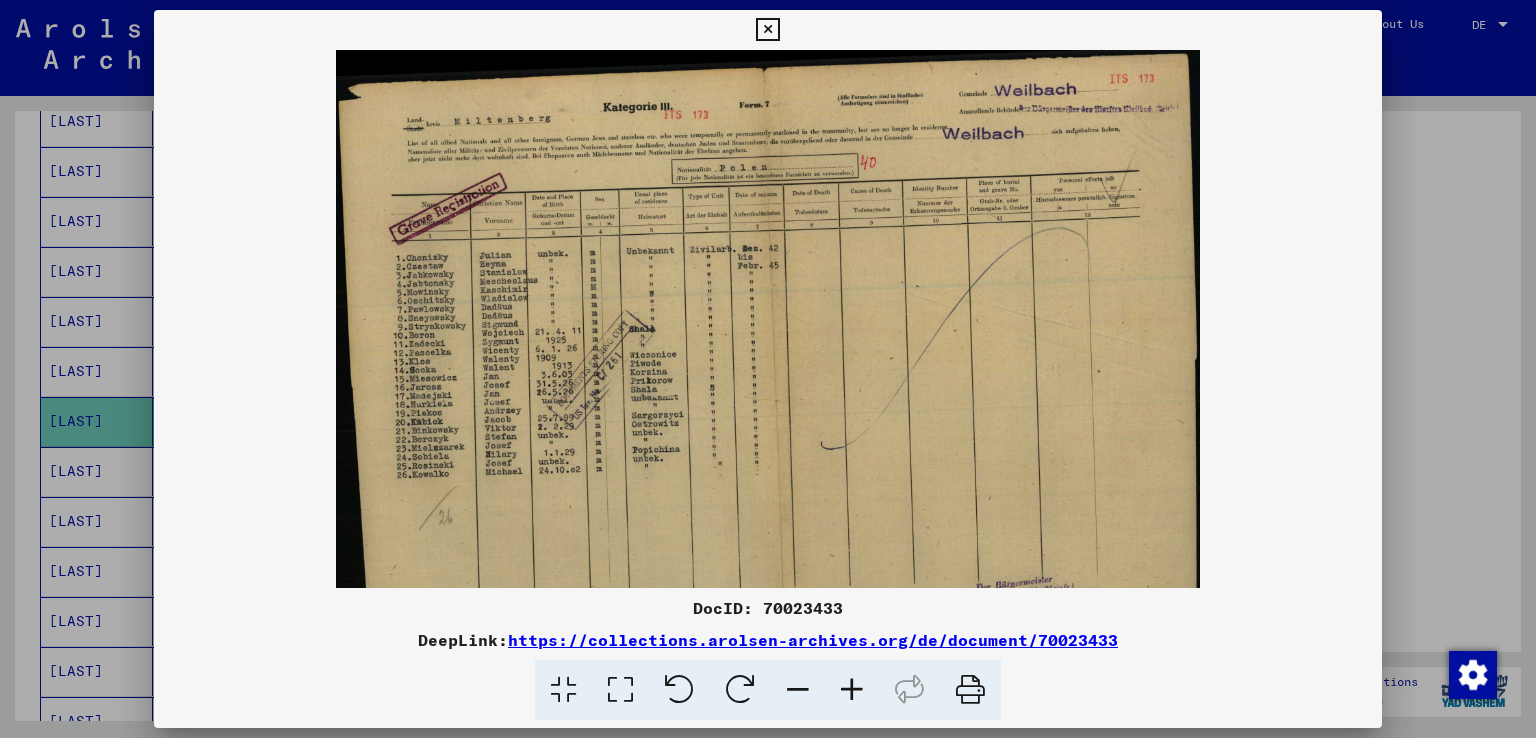 click at bounding box center (852, 690) 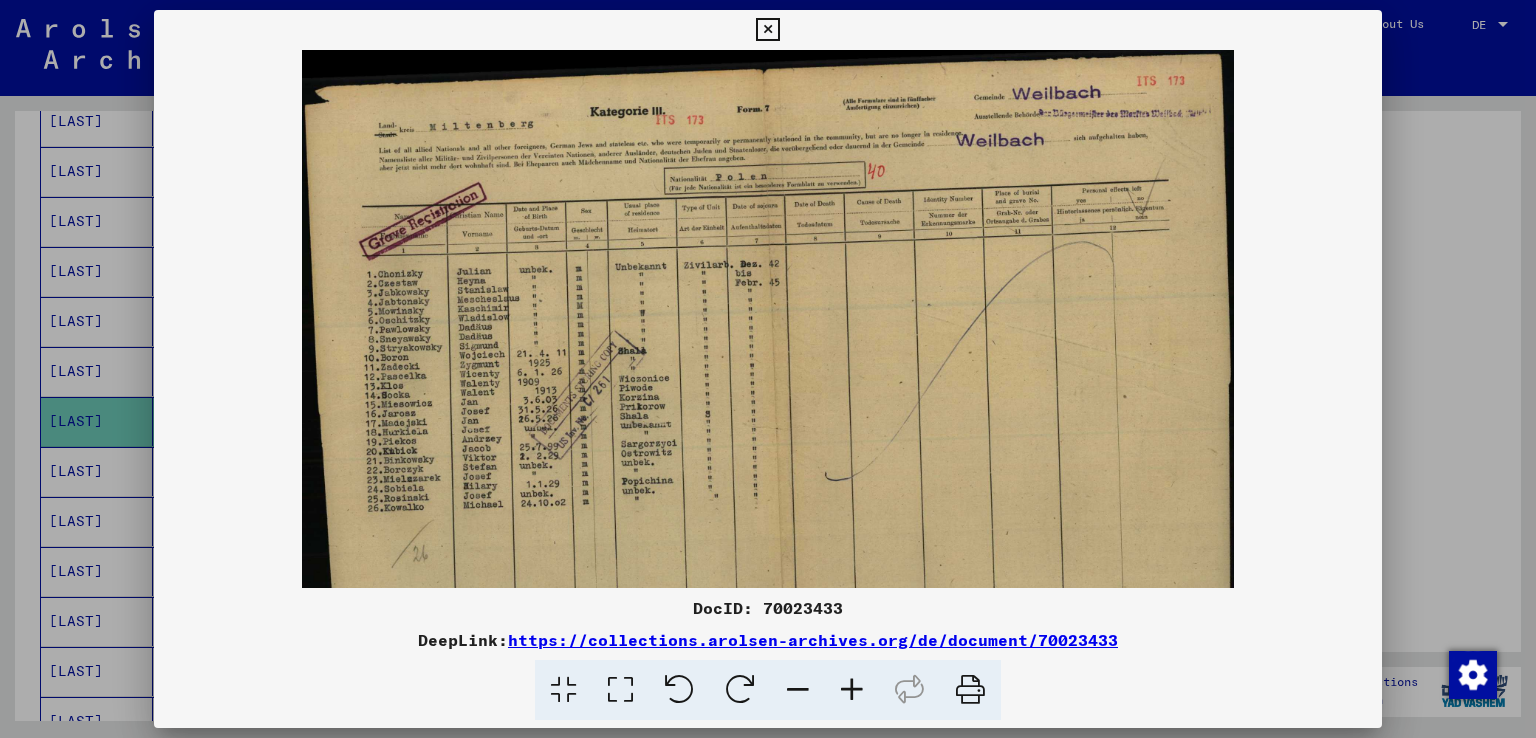 click at bounding box center [852, 690] 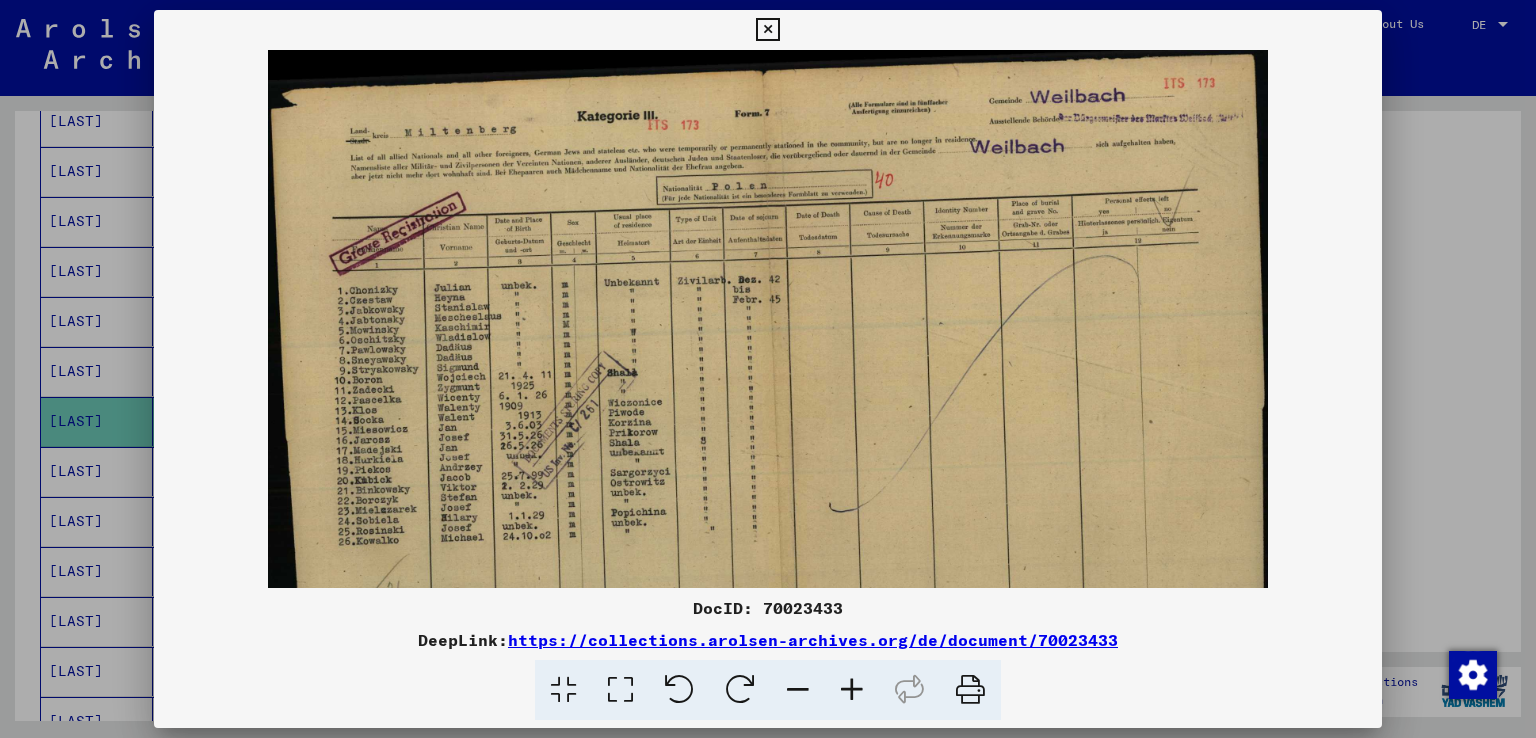 click at bounding box center [852, 690] 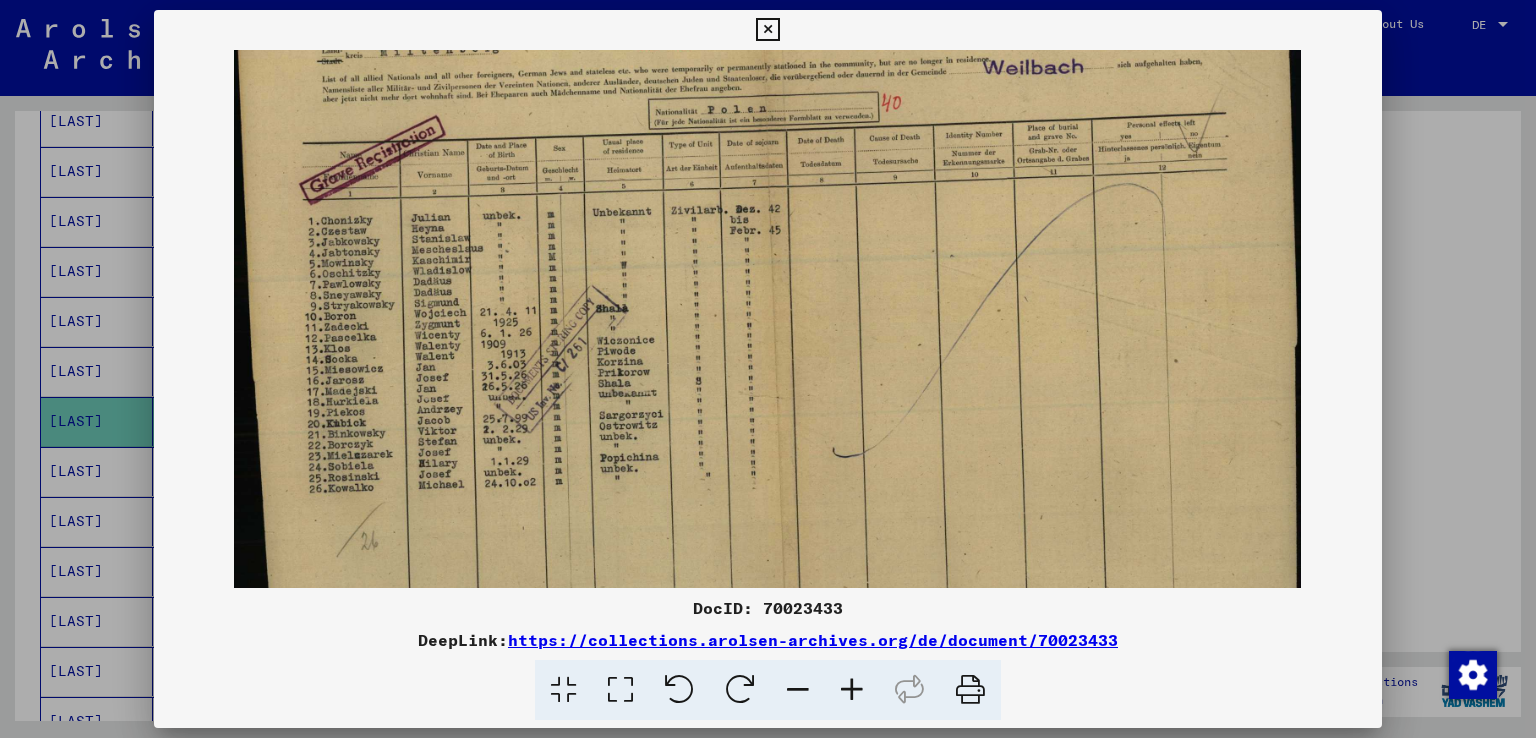 scroll, scrollTop: 89, scrollLeft: 0, axis: vertical 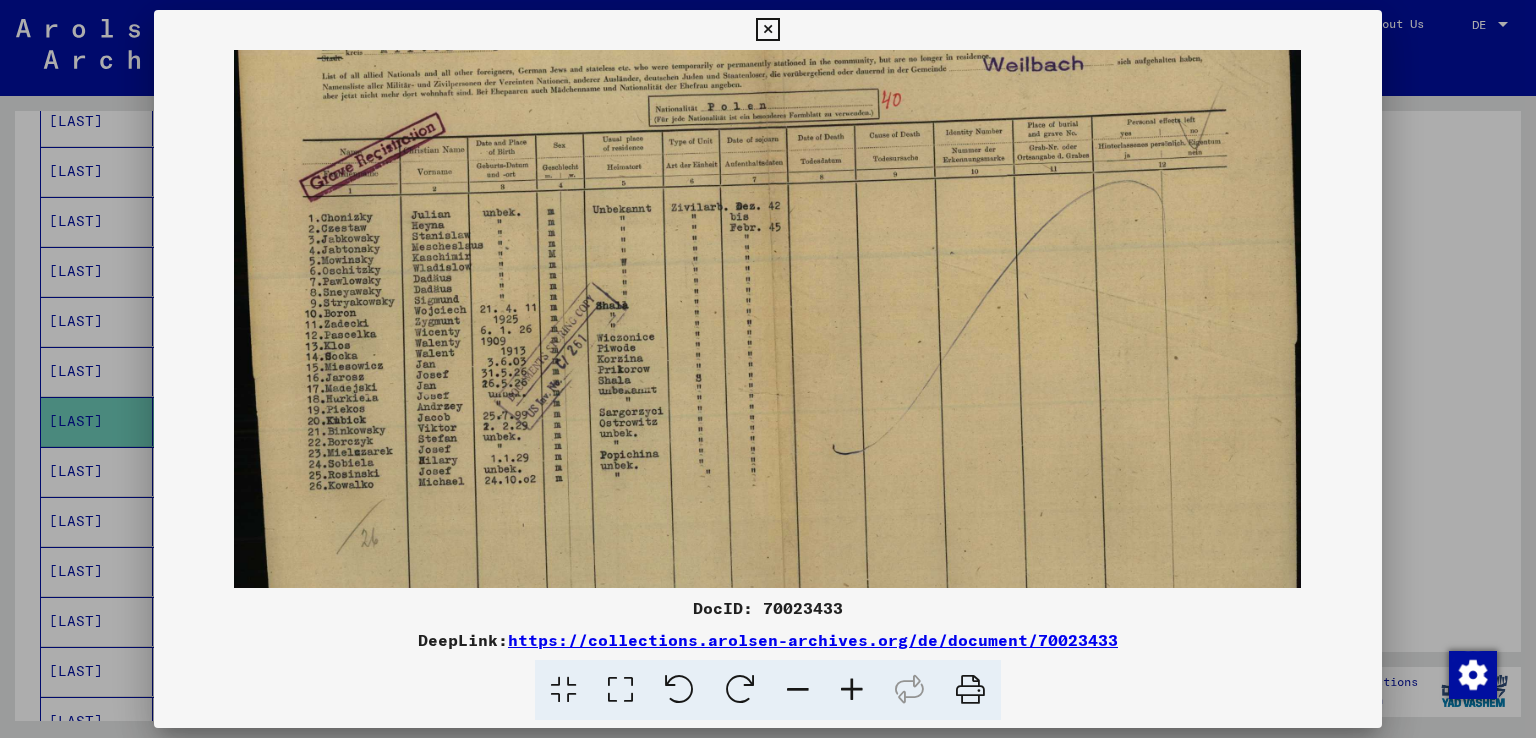 drag, startPoint x: 821, startPoint y: 536, endPoint x: 820, endPoint y: 447, distance: 89.005615 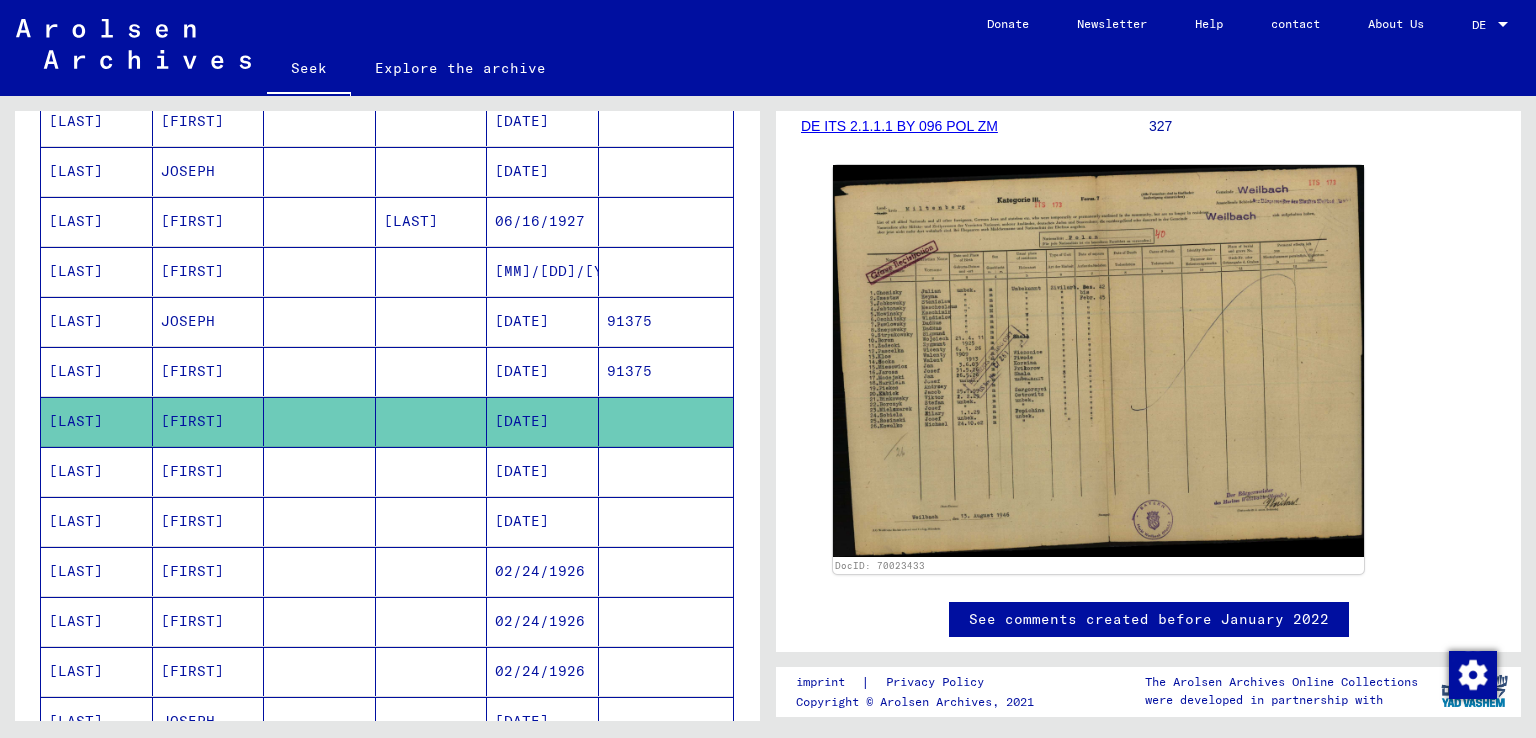 click on "[DATE]" at bounding box center (522, 521) 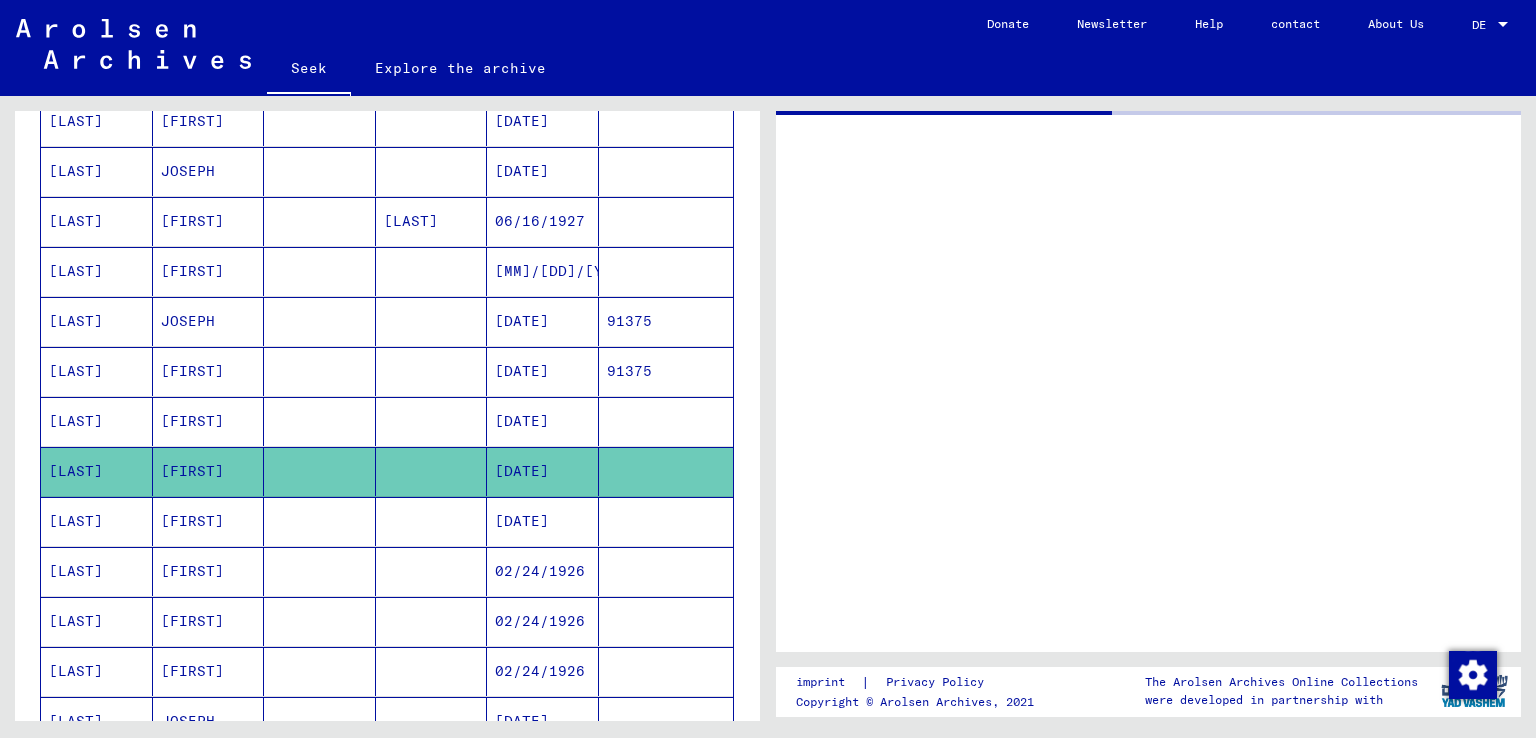 scroll, scrollTop: 0, scrollLeft: 0, axis: both 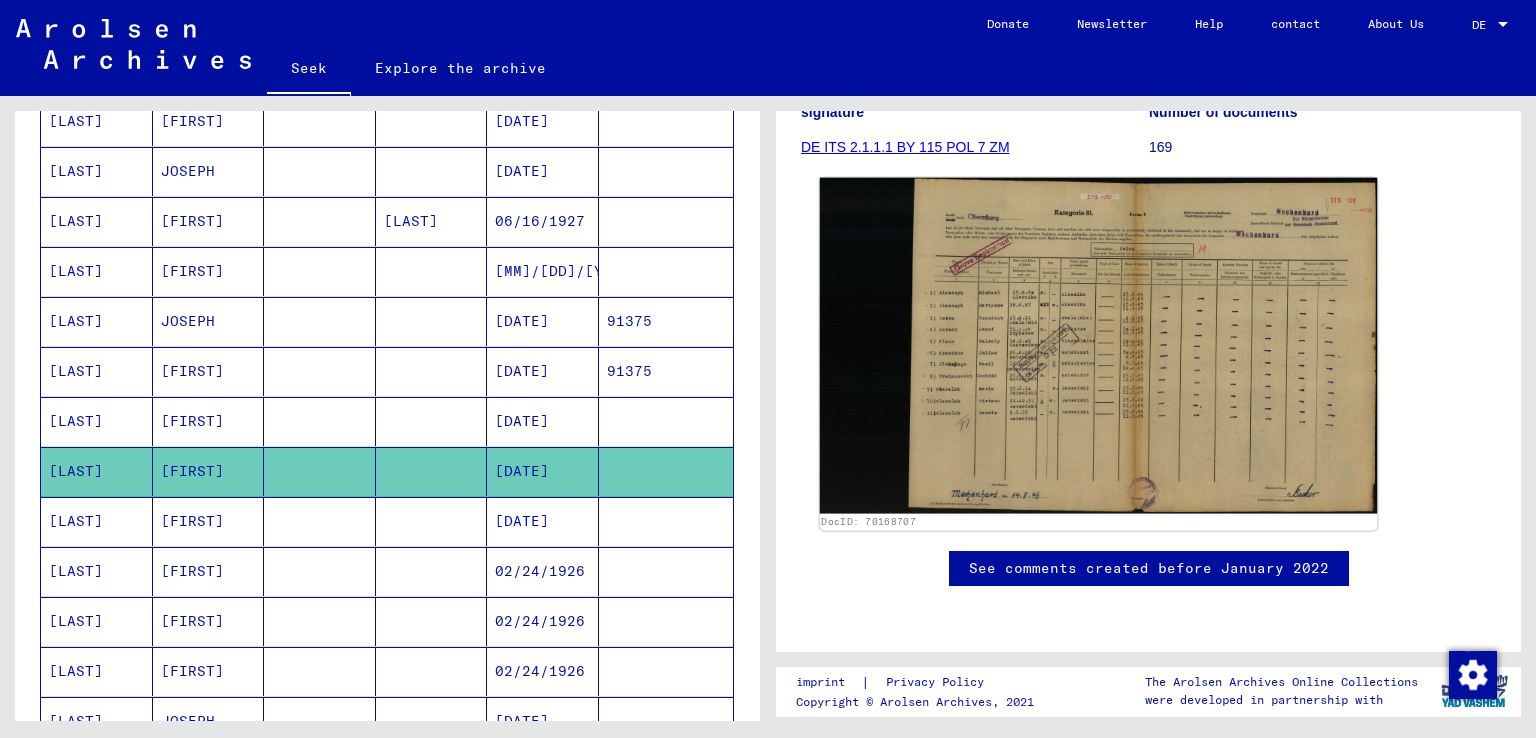 click 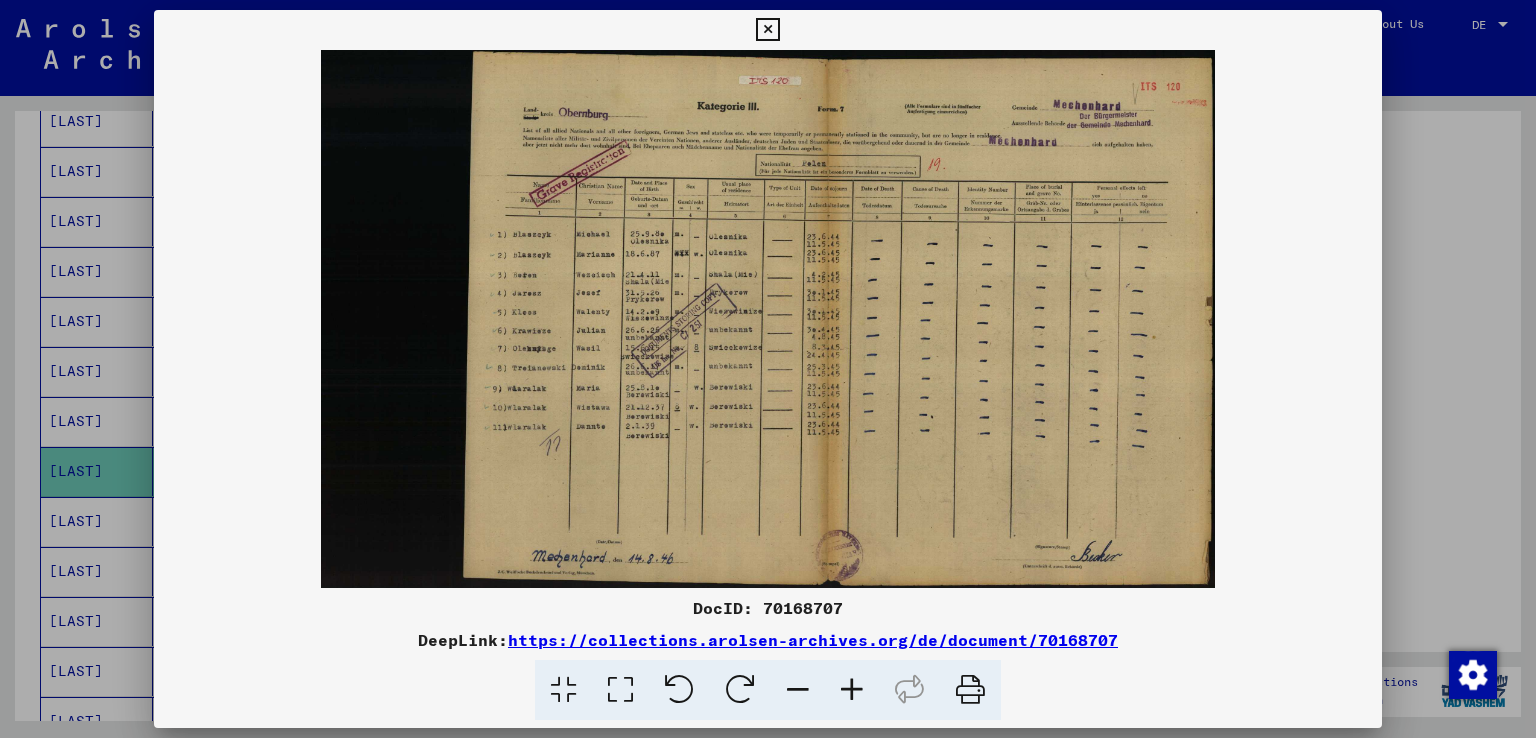 click at bounding box center (852, 690) 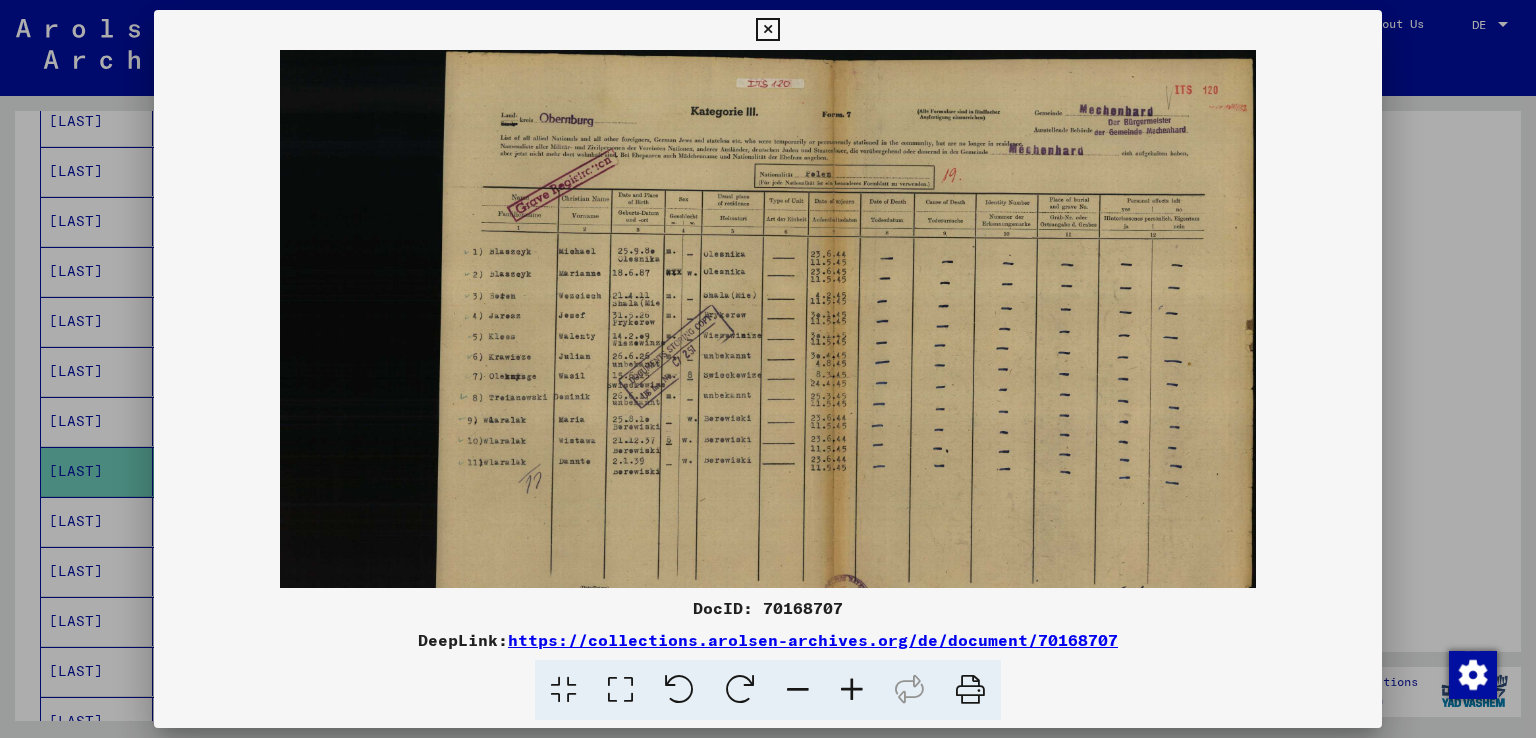 click at bounding box center [852, 690] 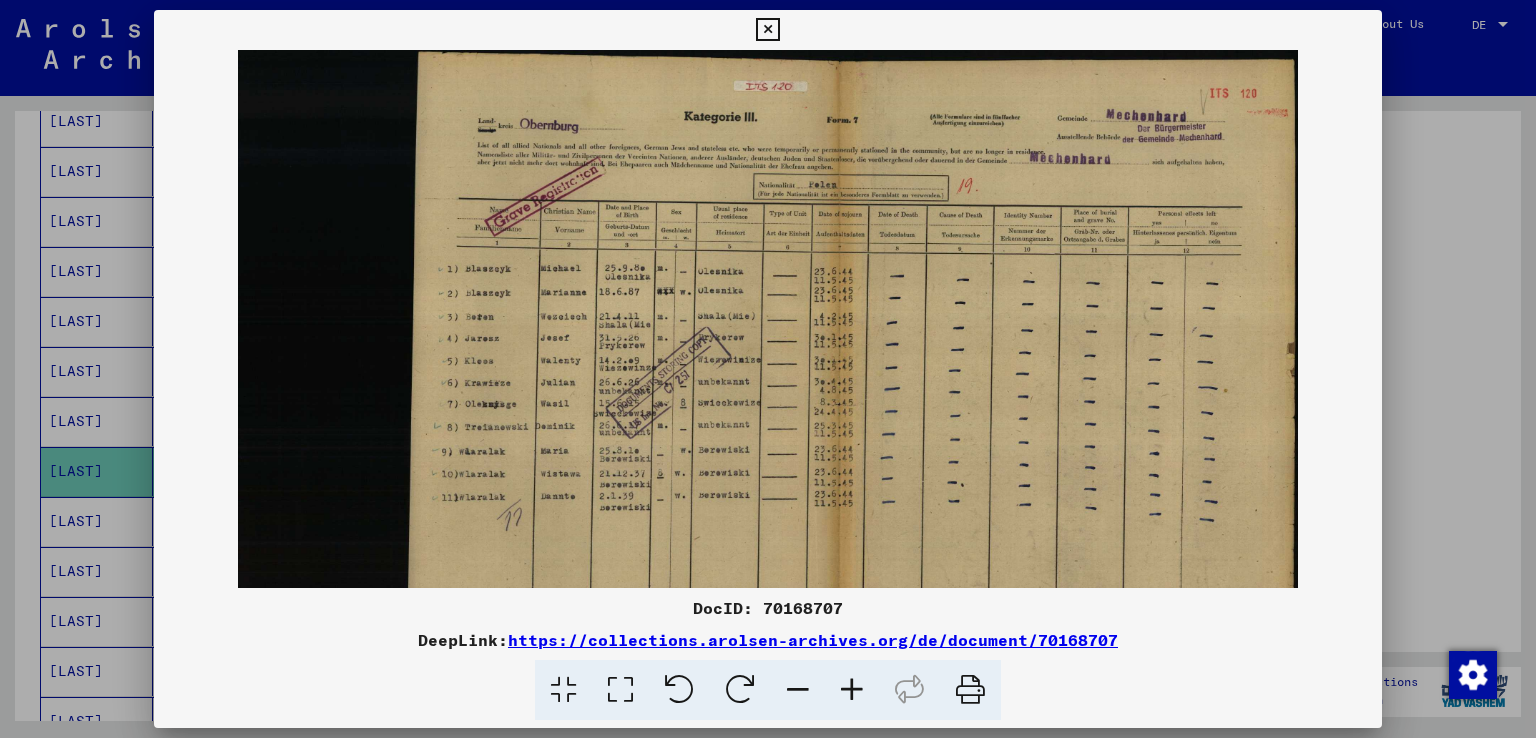 click at bounding box center [852, 690] 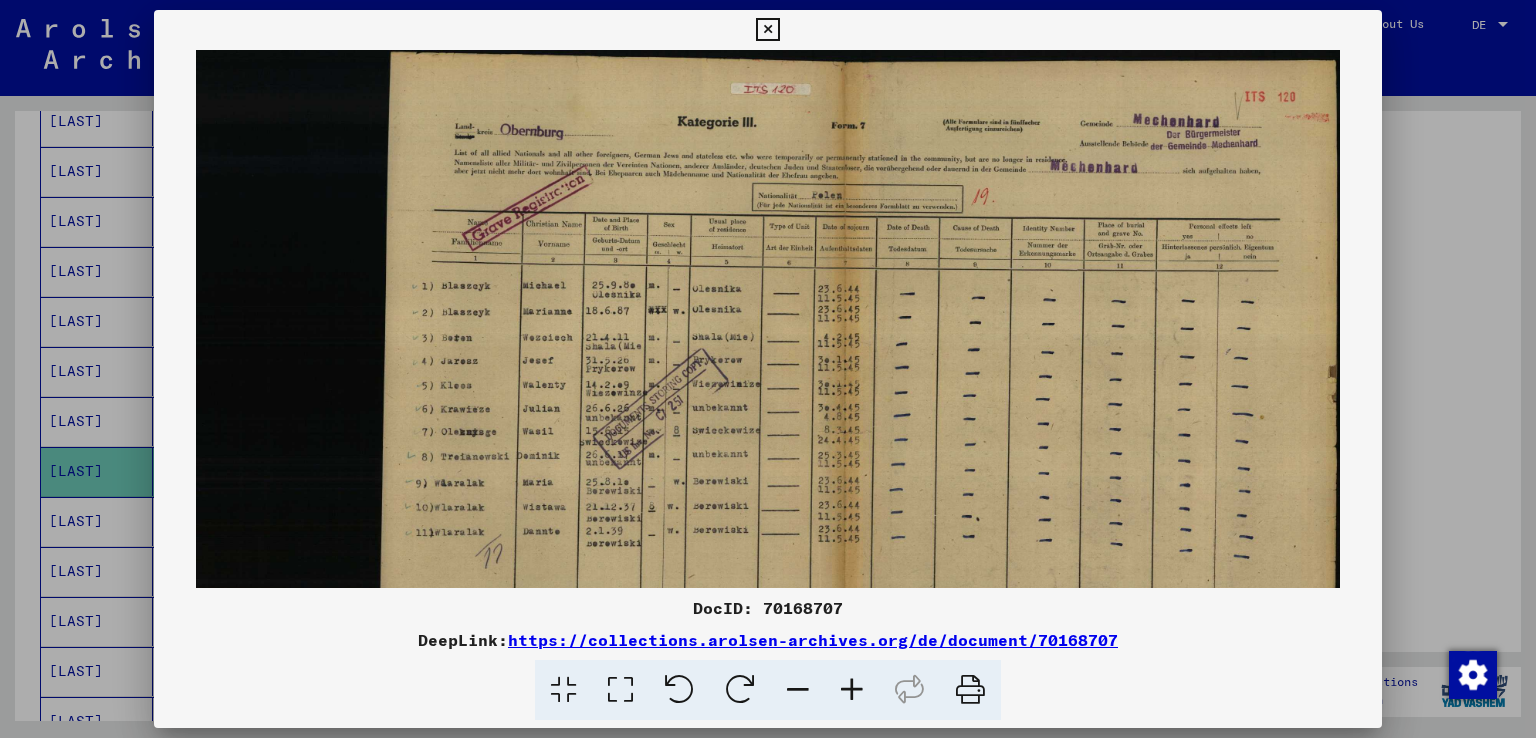 click at bounding box center (852, 690) 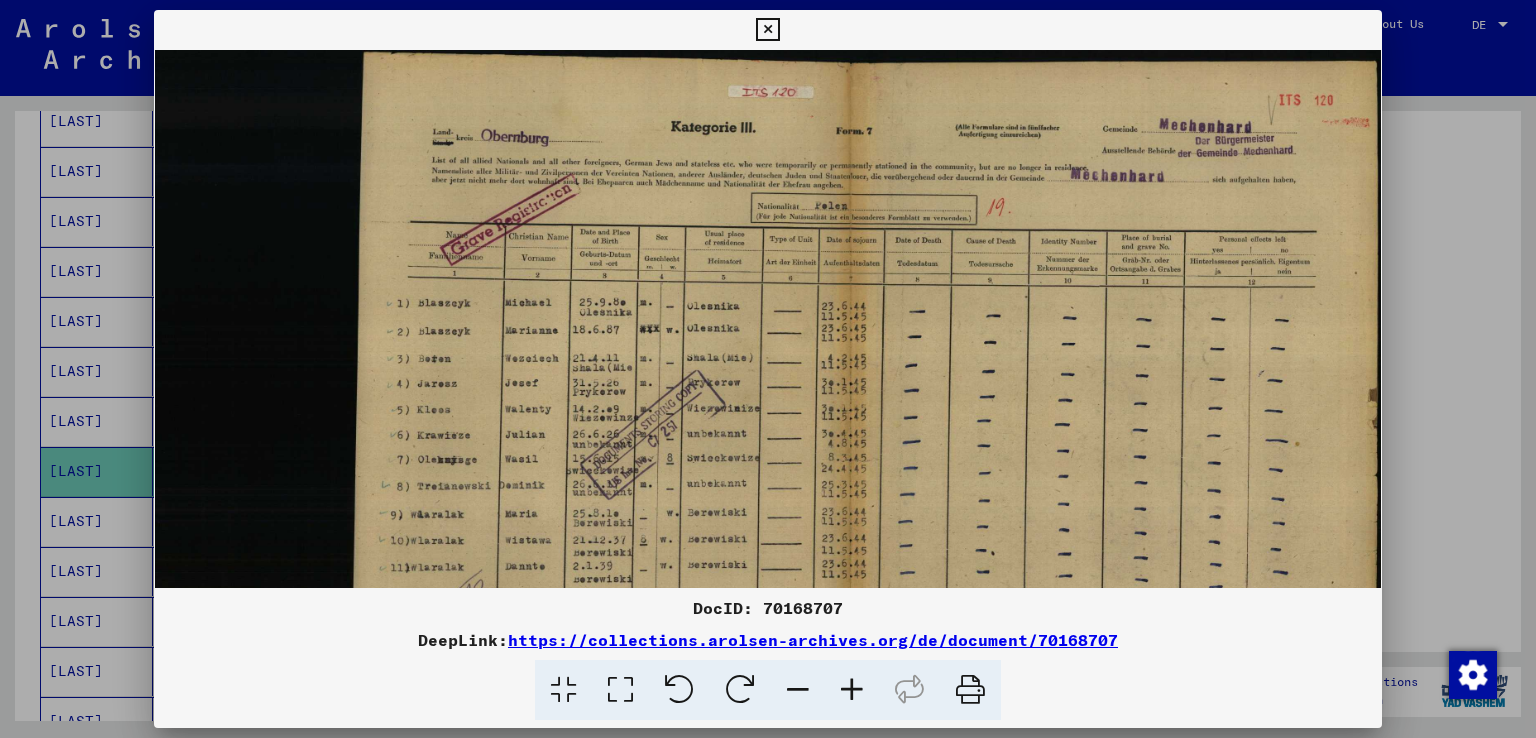 drag, startPoint x: 1516, startPoint y: 285, endPoint x: 1527, endPoint y: 322, distance: 38.600517 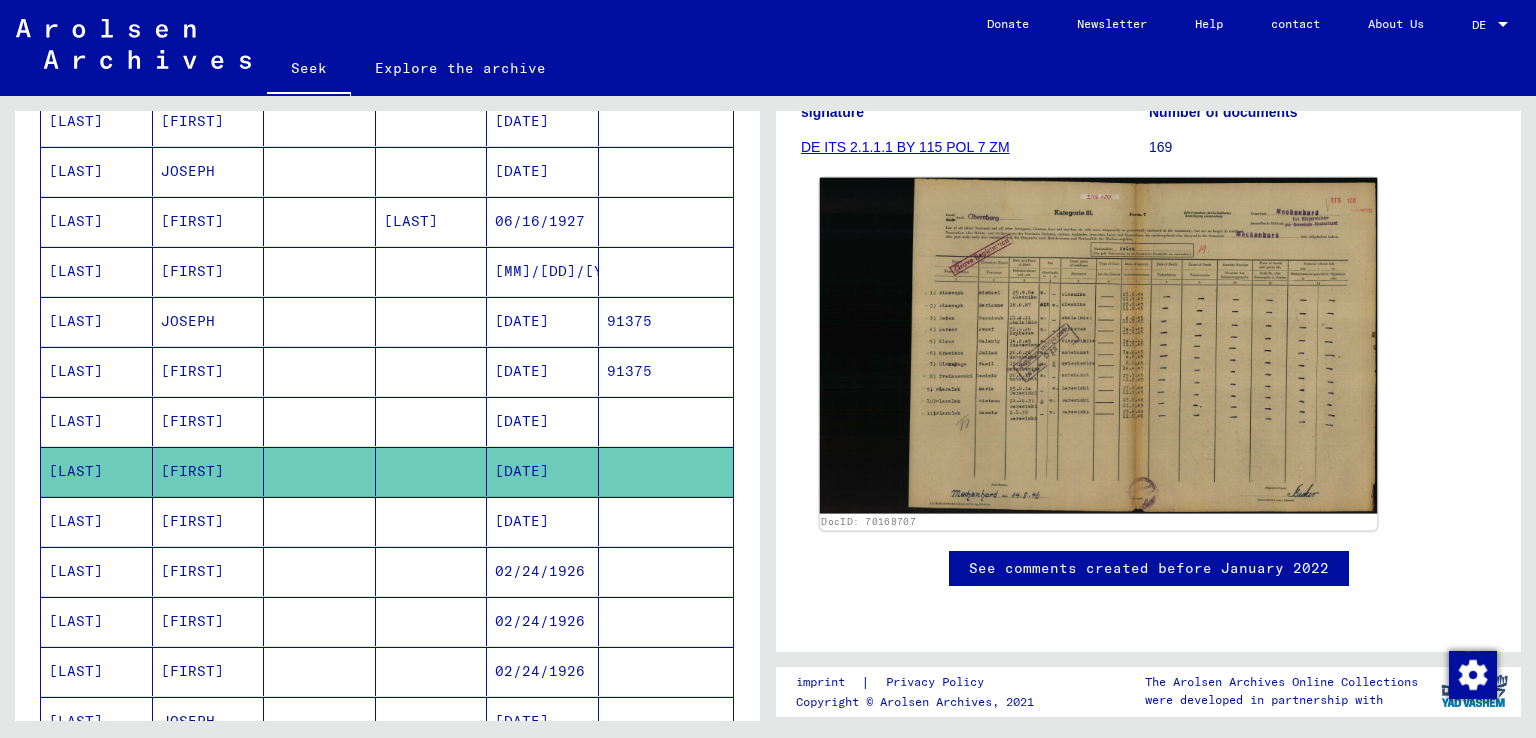 click 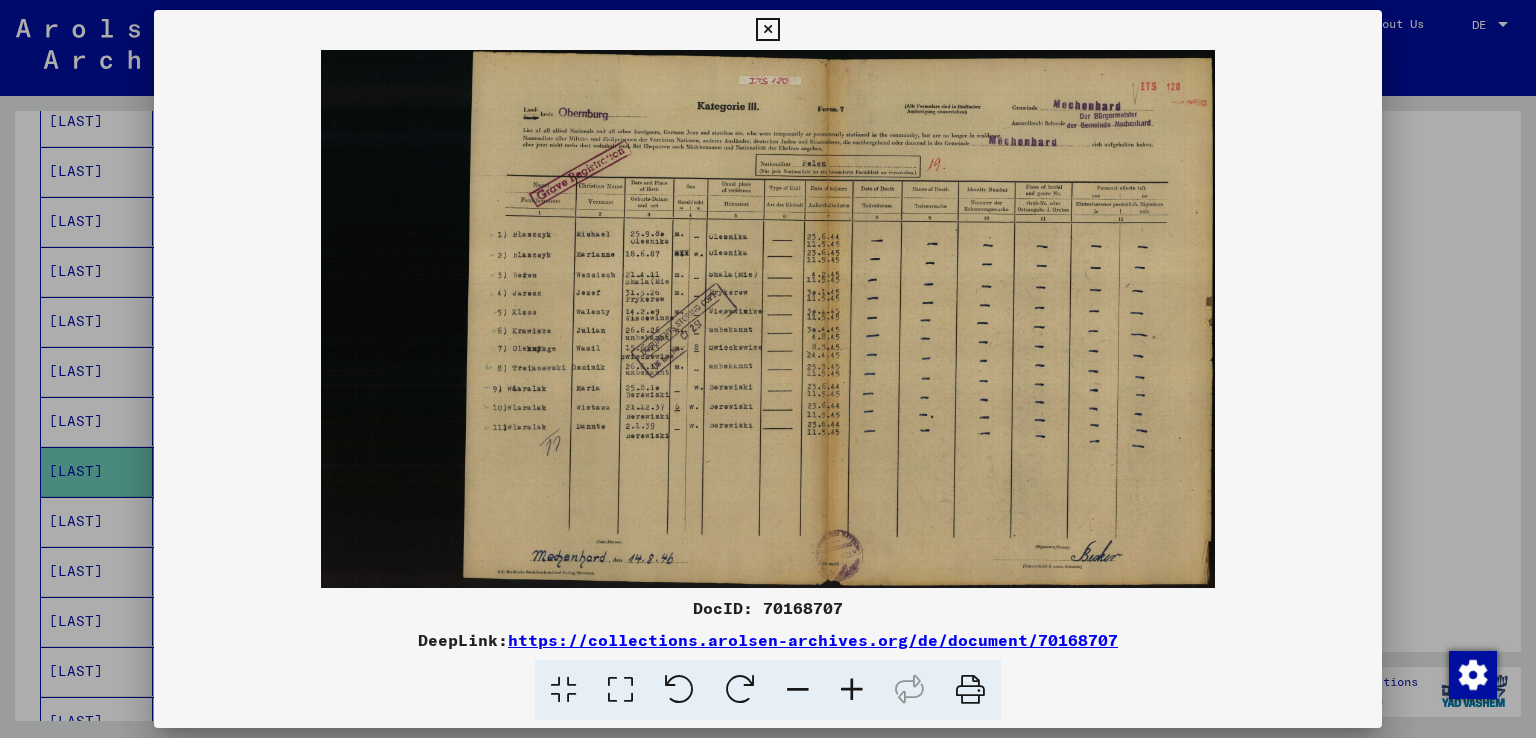 drag, startPoint x: 1088, startPoint y: 436, endPoint x: 1036, endPoint y: 275, distance: 169.18924 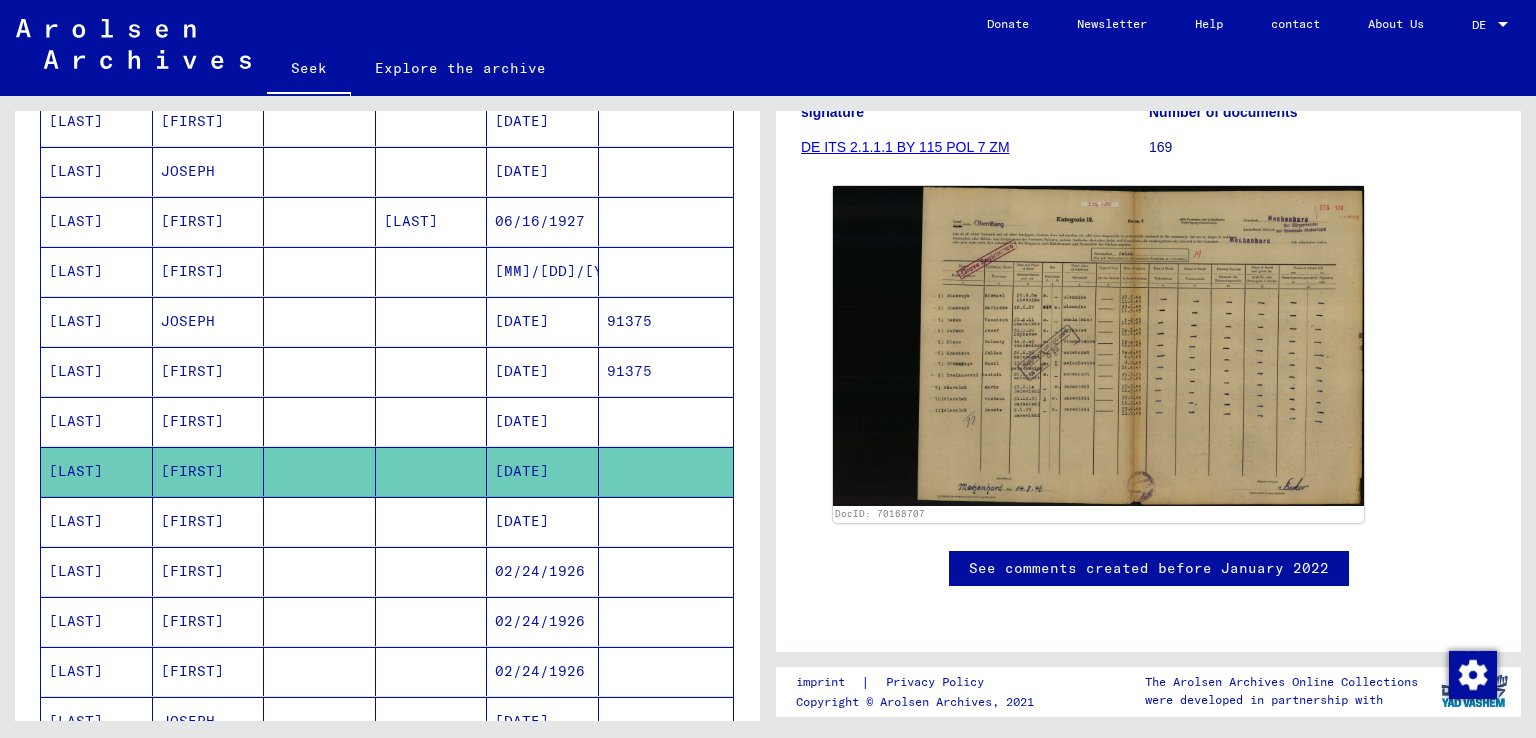 click on "[DATE]" at bounding box center [540, 571] 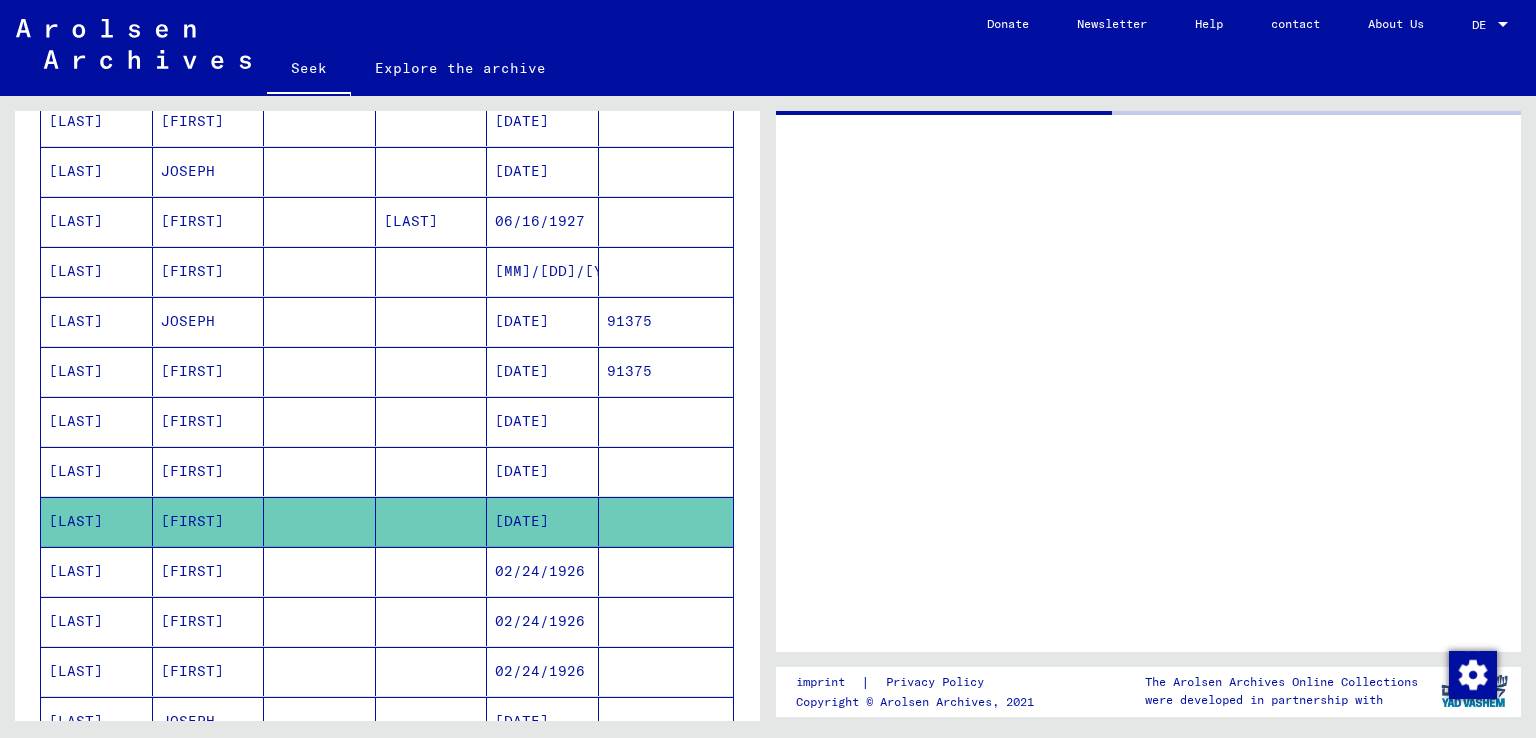 scroll, scrollTop: 0, scrollLeft: 0, axis: both 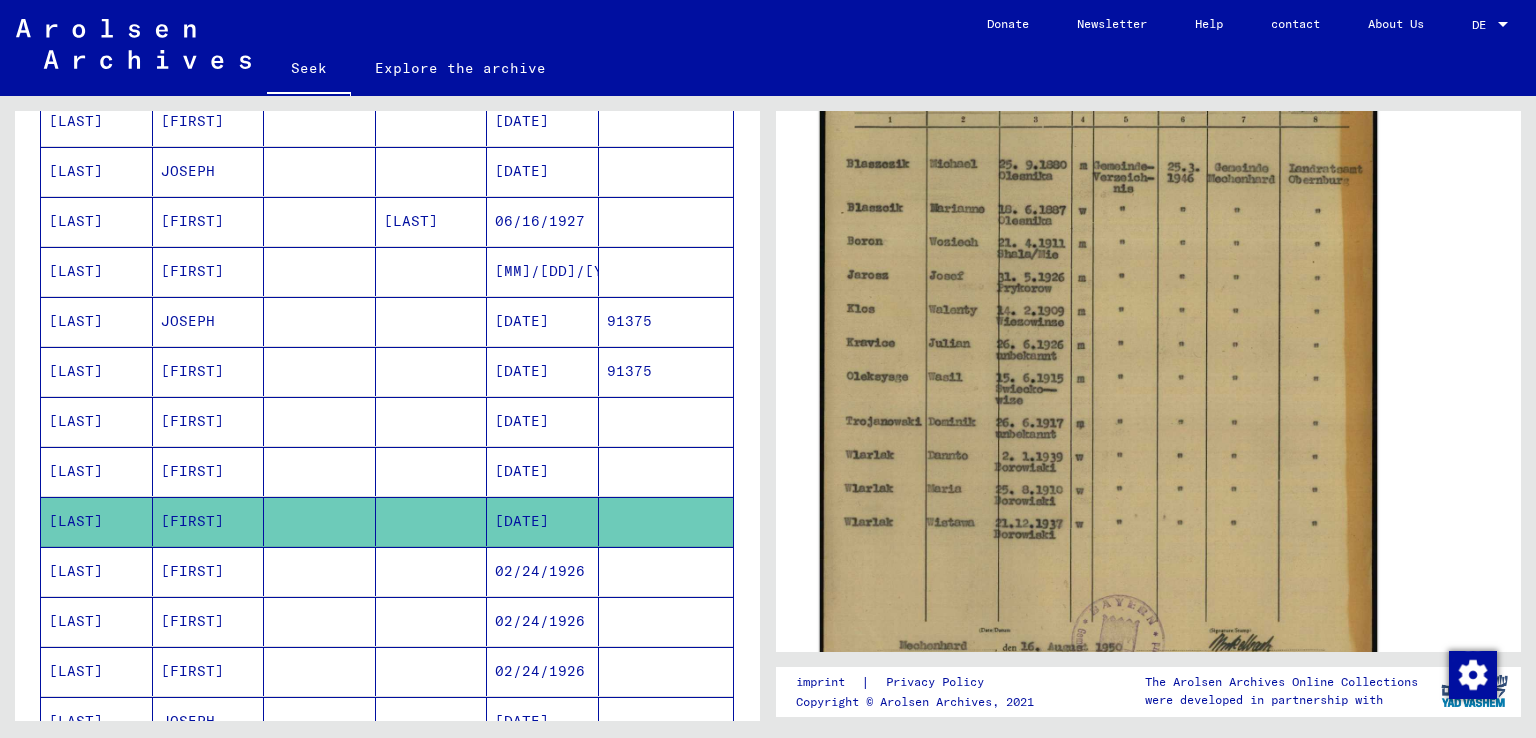 click 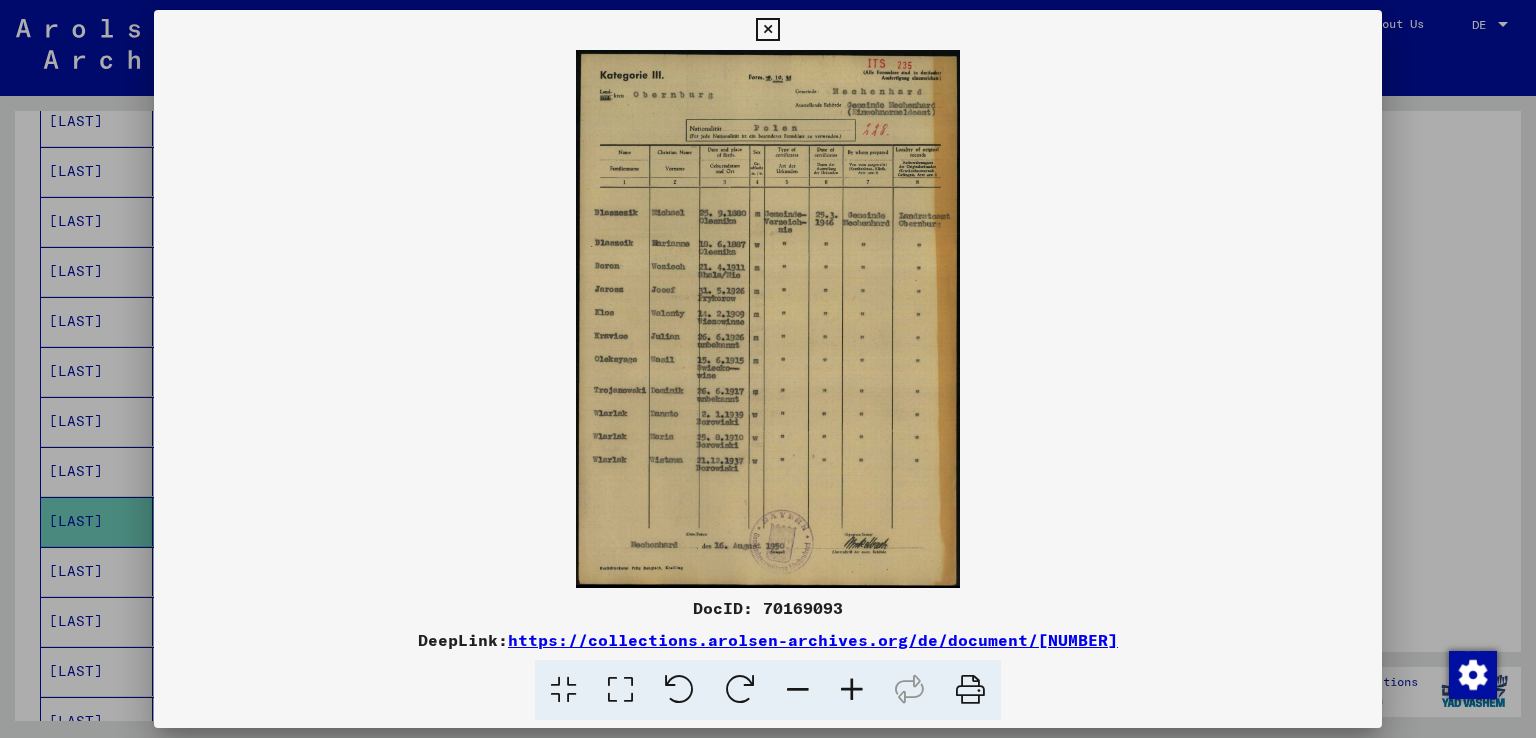 click at bounding box center [852, 690] 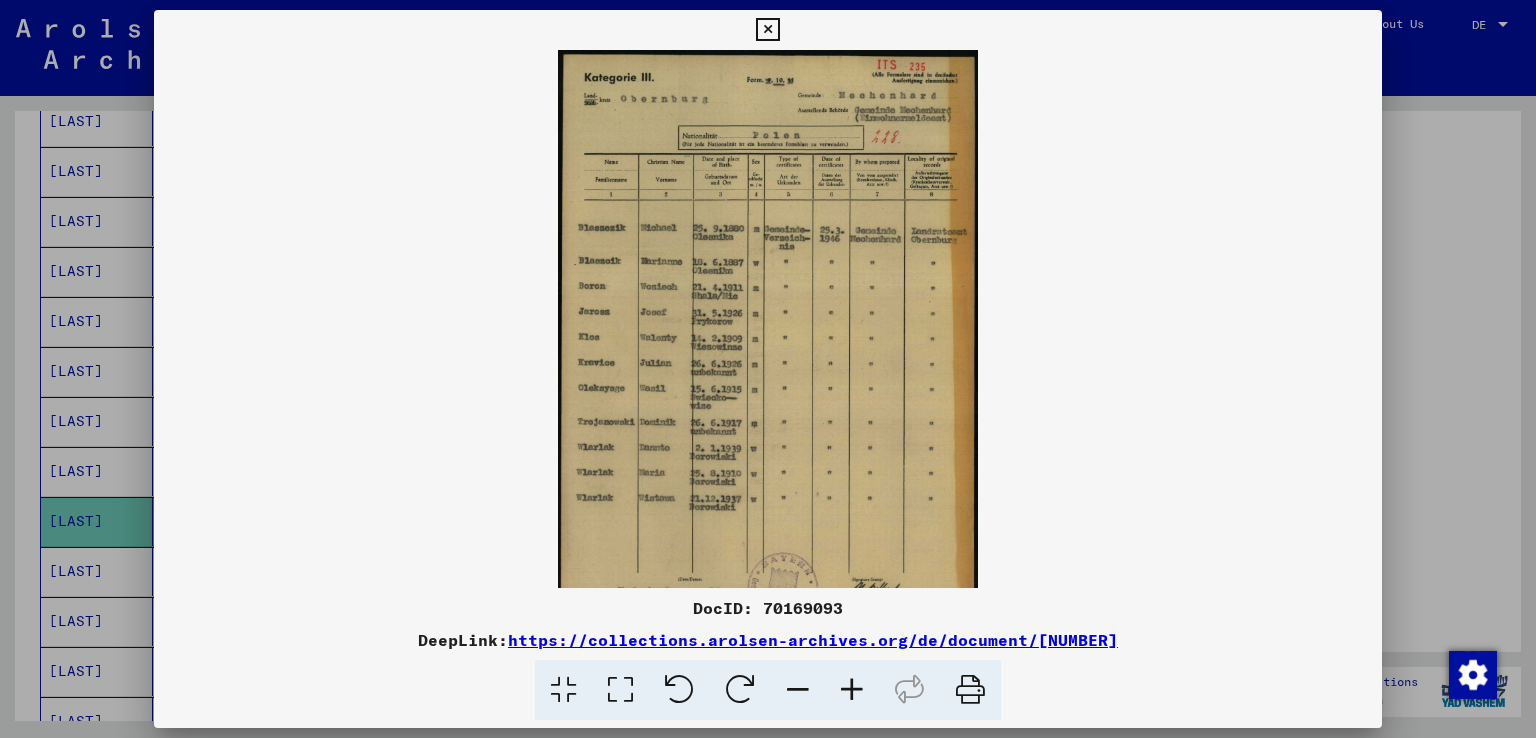 click at bounding box center [852, 690] 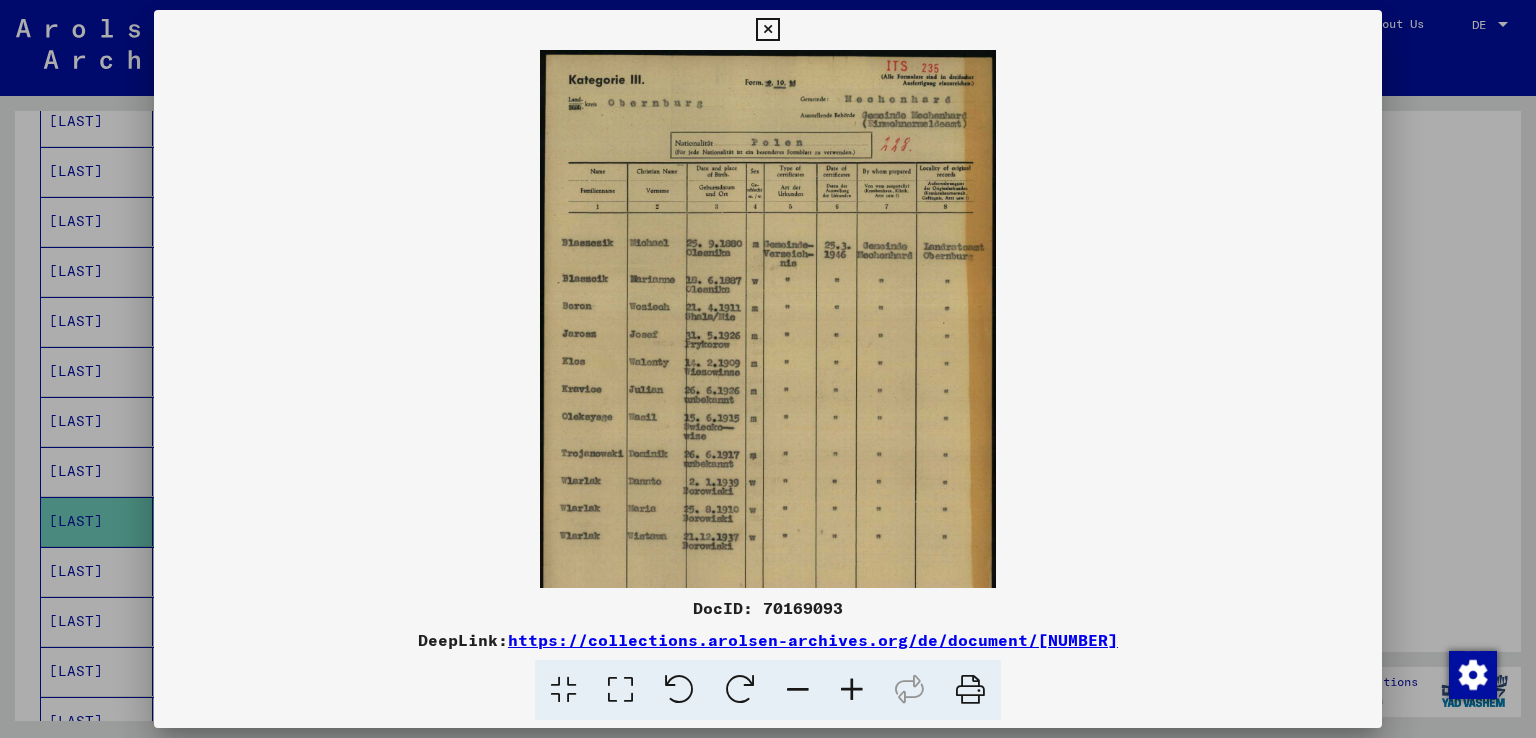 click at bounding box center (852, 690) 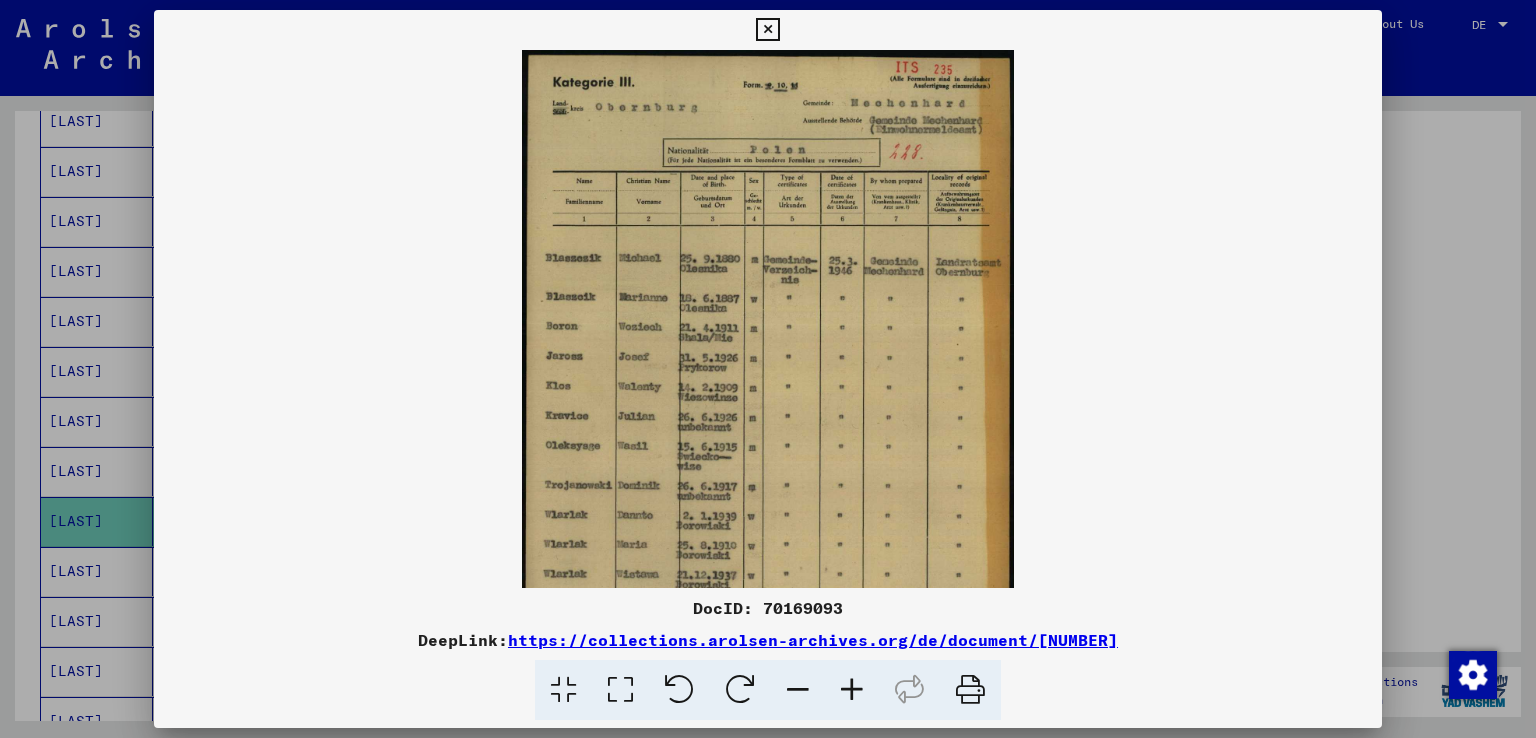click at bounding box center (852, 690) 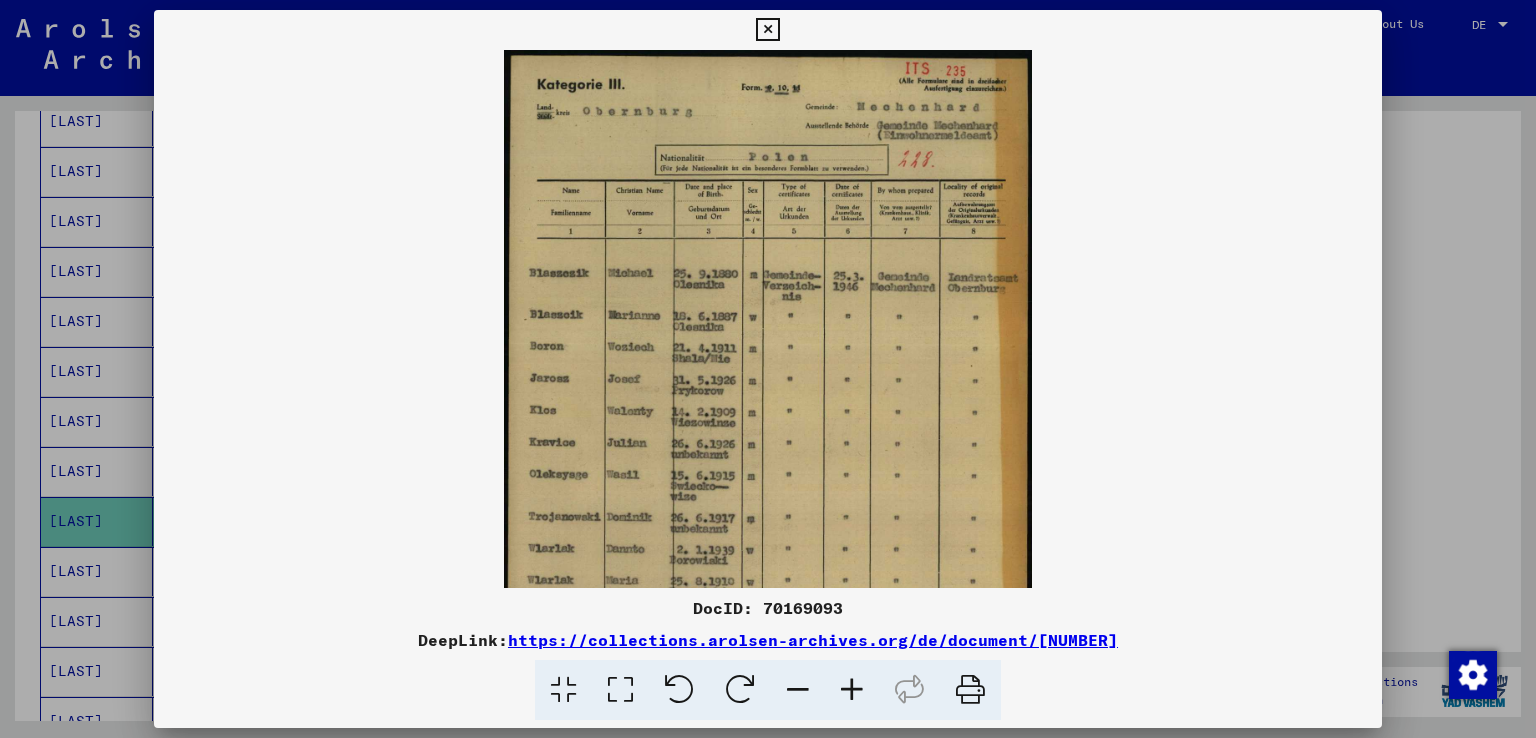 click at bounding box center [852, 690] 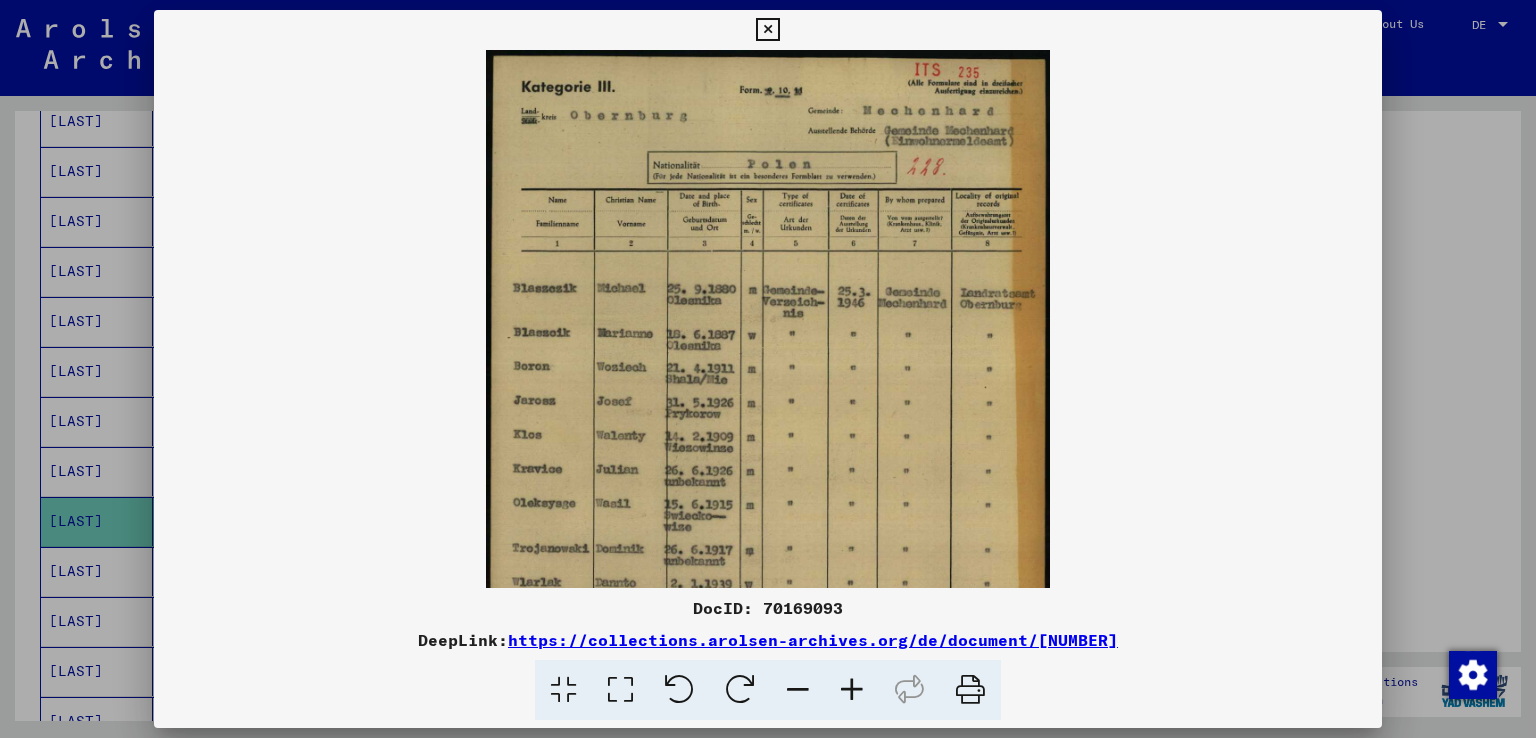 click at bounding box center [852, 690] 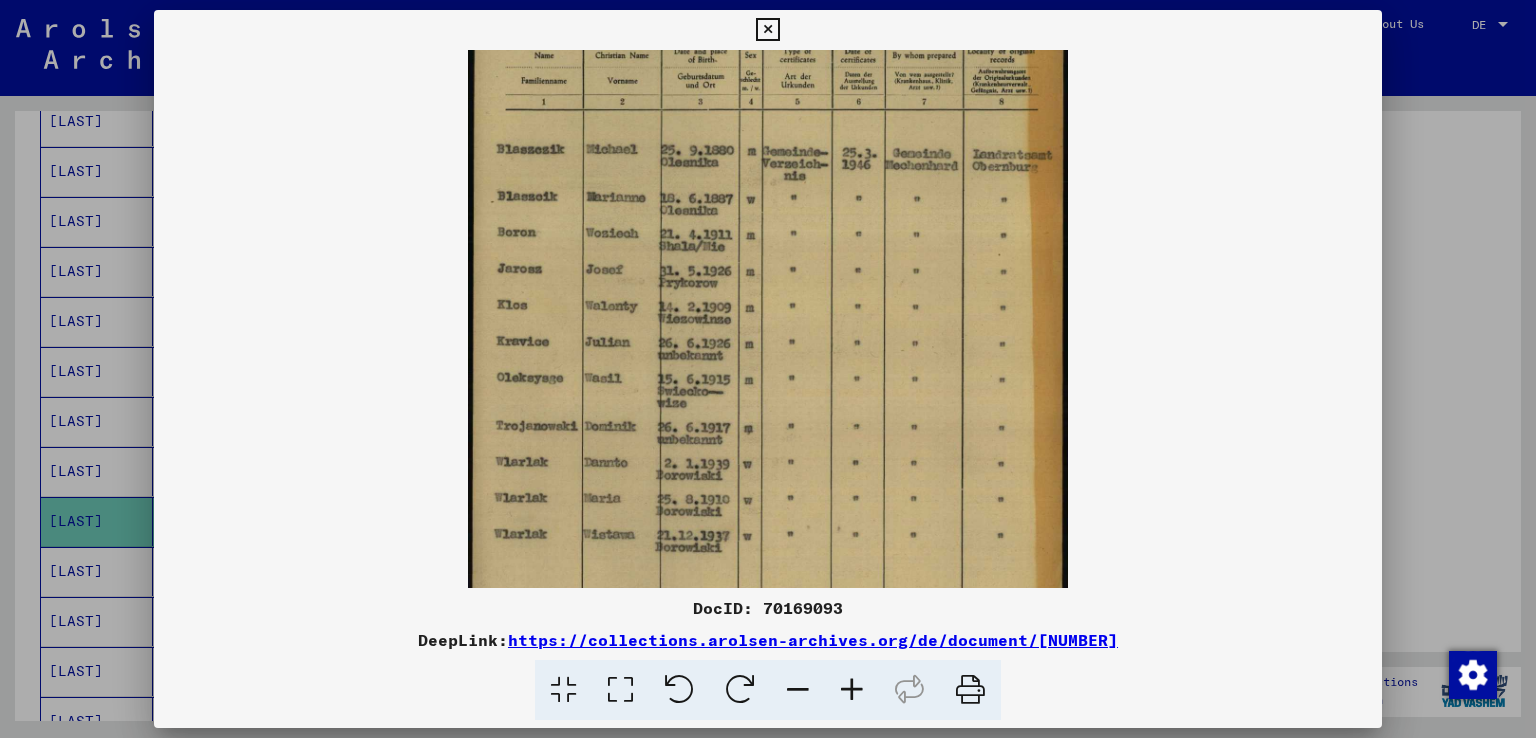 scroll, scrollTop: 152, scrollLeft: 0, axis: vertical 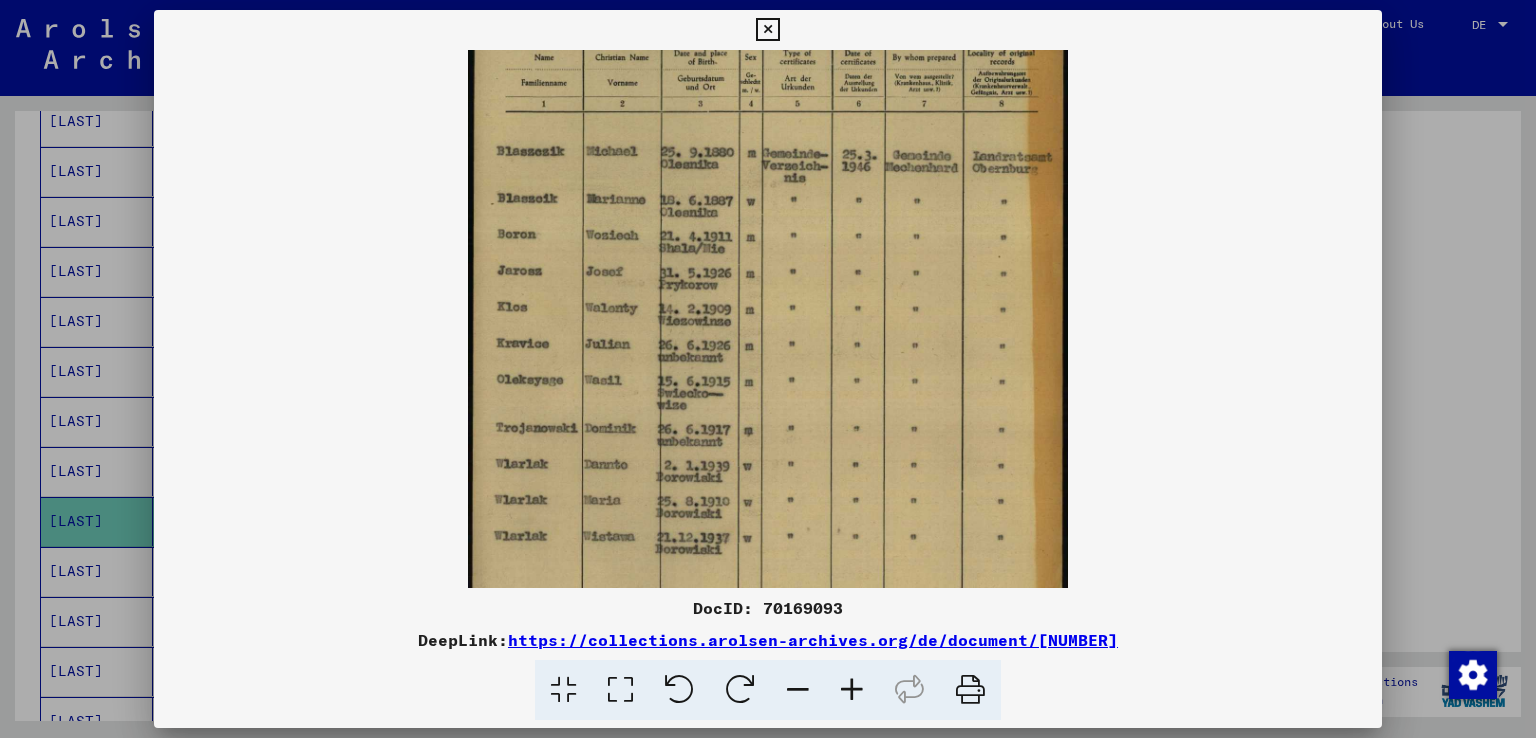 drag, startPoint x: 817, startPoint y: 469, endPoint x: 817, endPoint y: 323, distance: 146 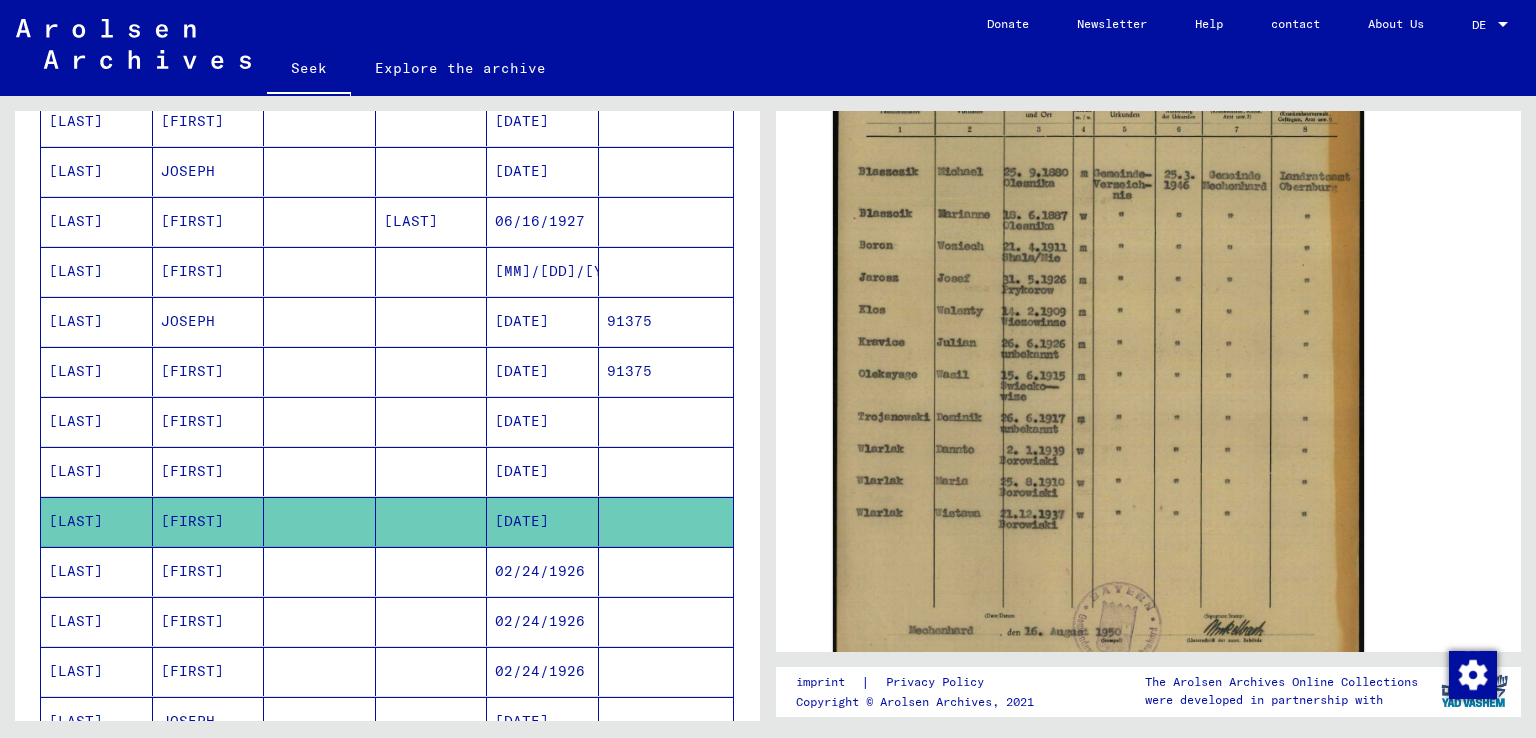 click on "02/24/1926" at bounding box center [540, 621] 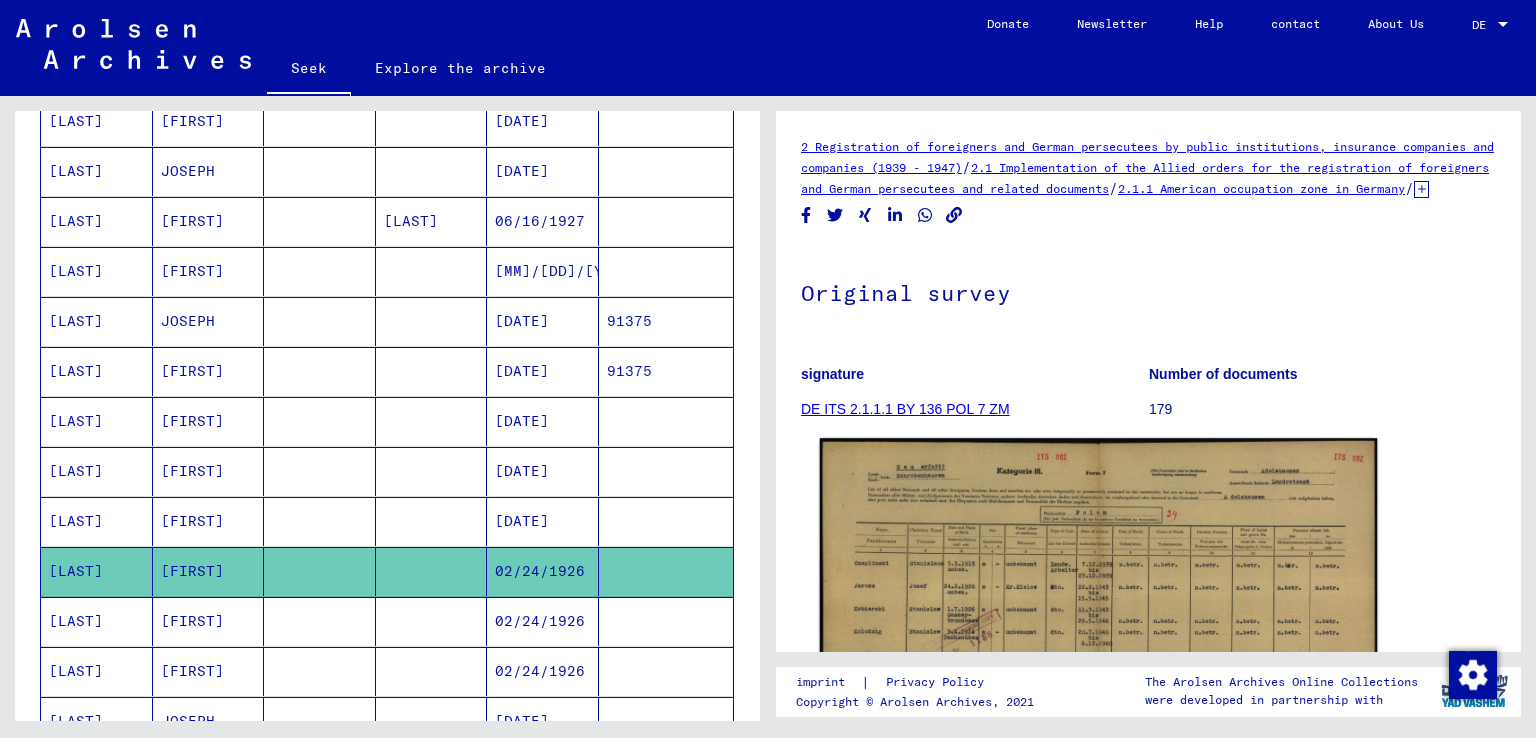 scroll, scrollTop: 0, scrollLeft: 0, axis: both 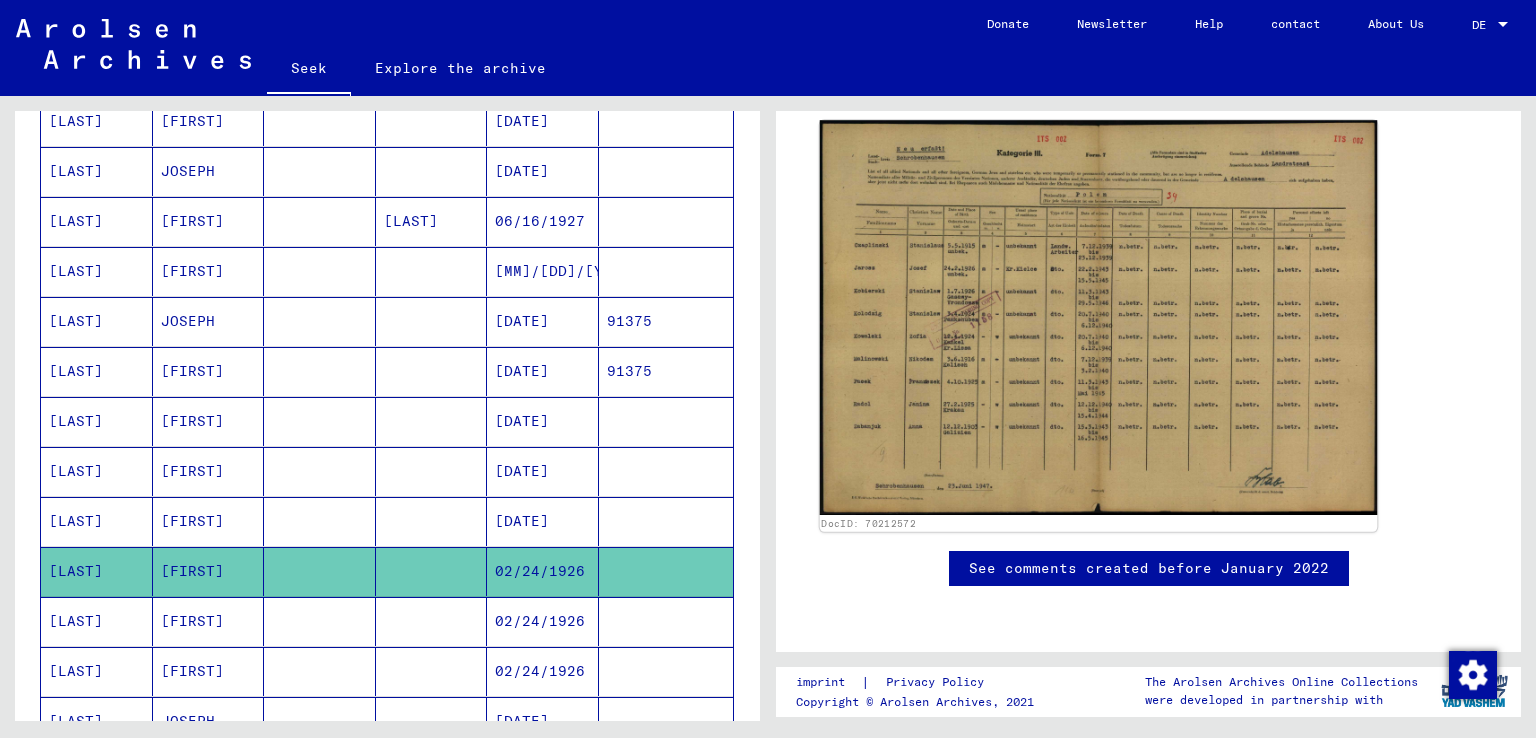 click 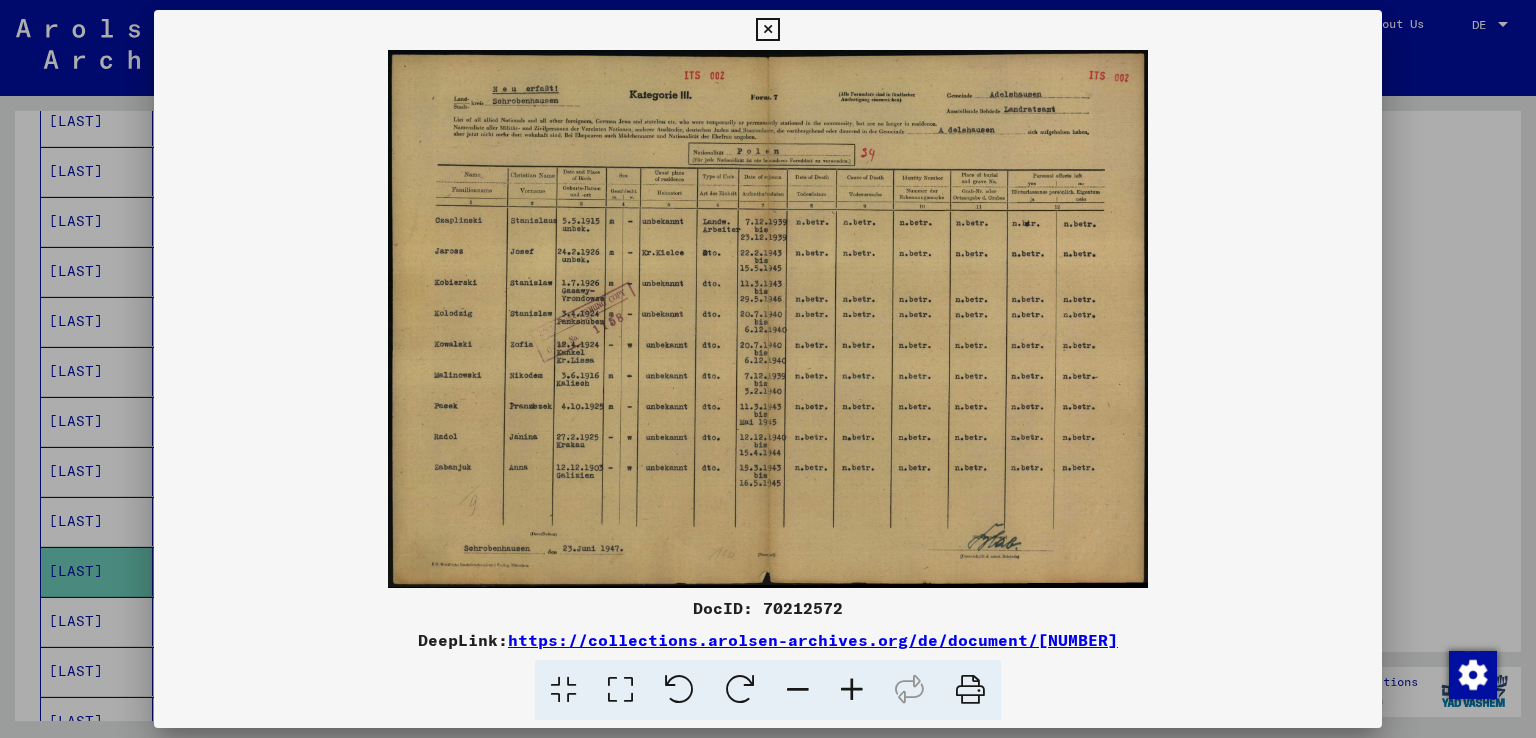 click at bounding box center (852, 690) 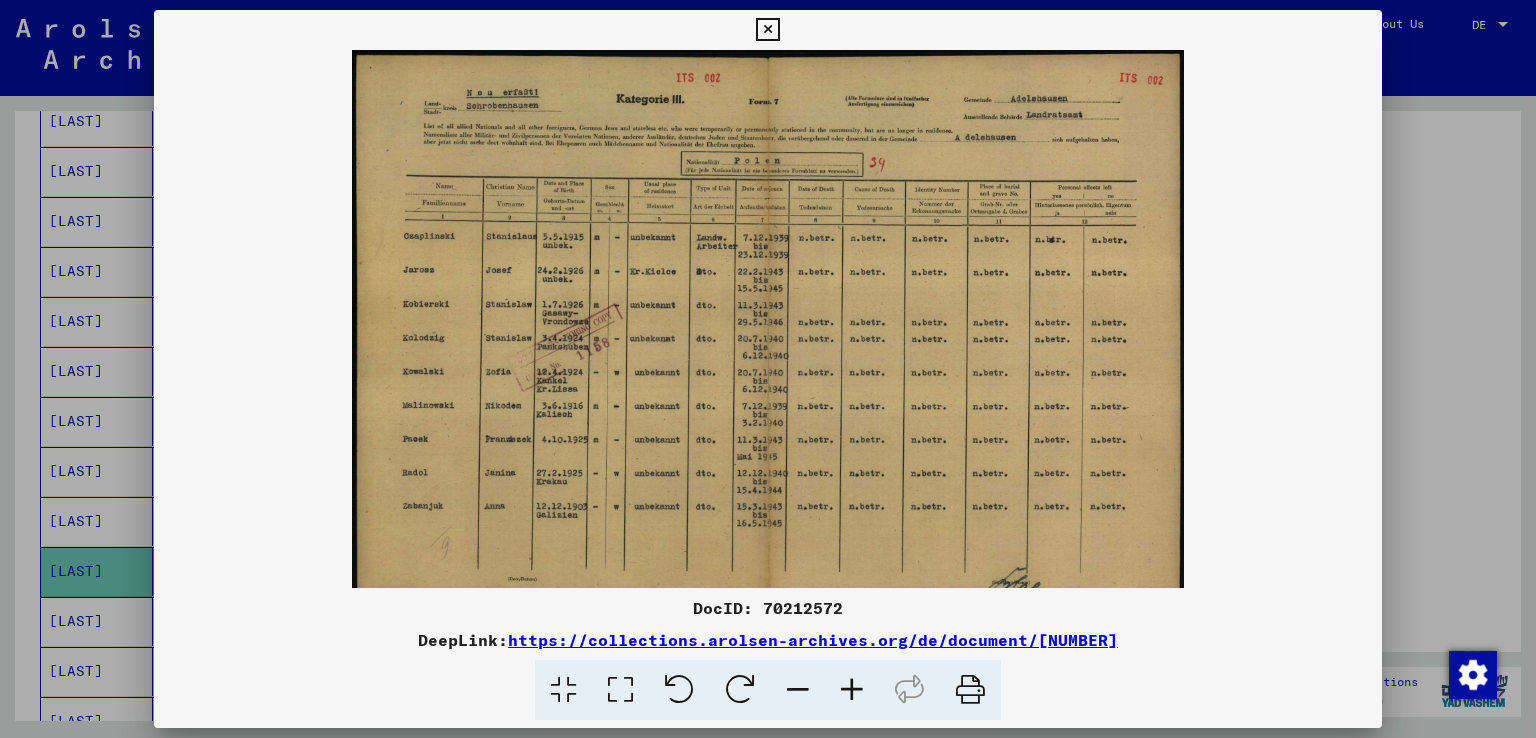 click at bounding box center [852, 690] 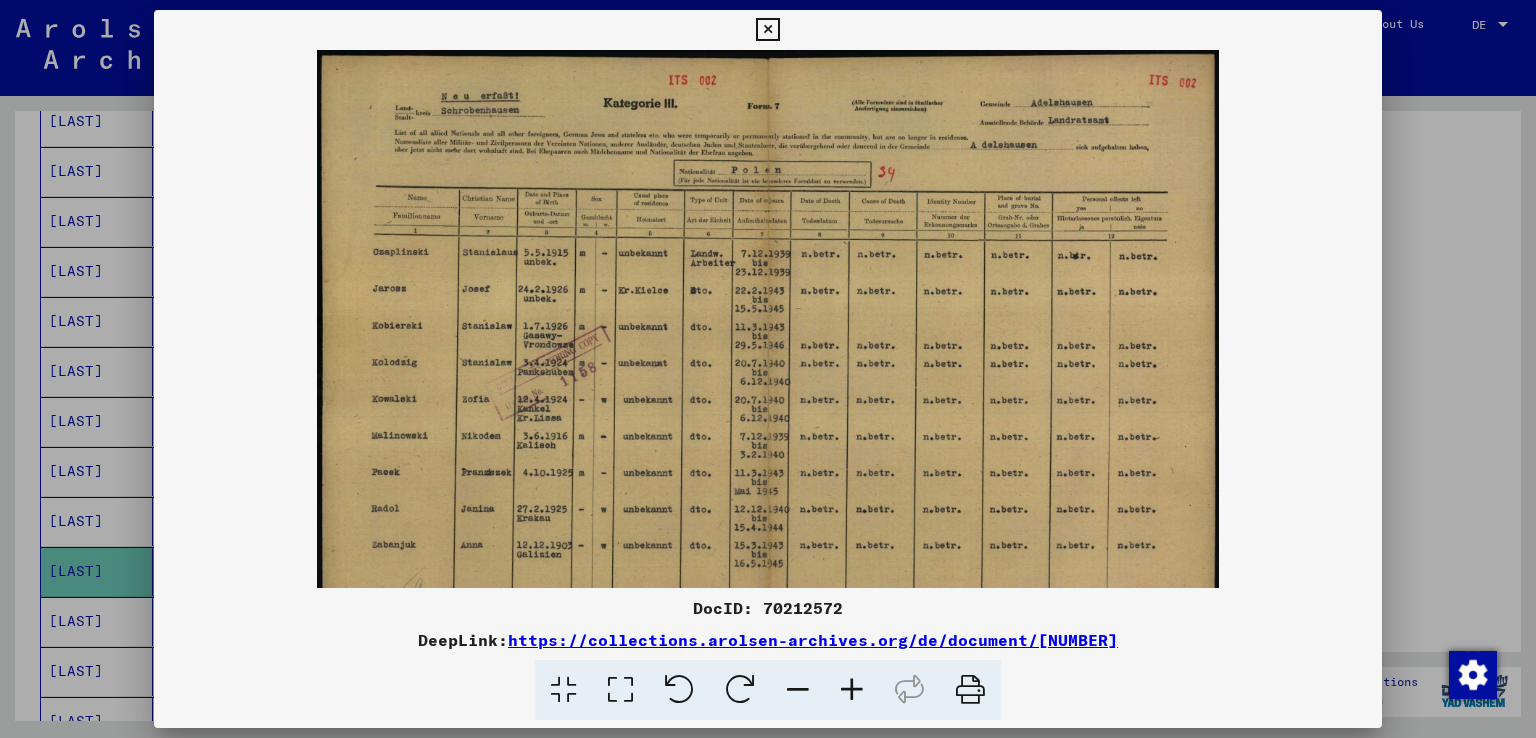 click at bounding box center (852, 690) 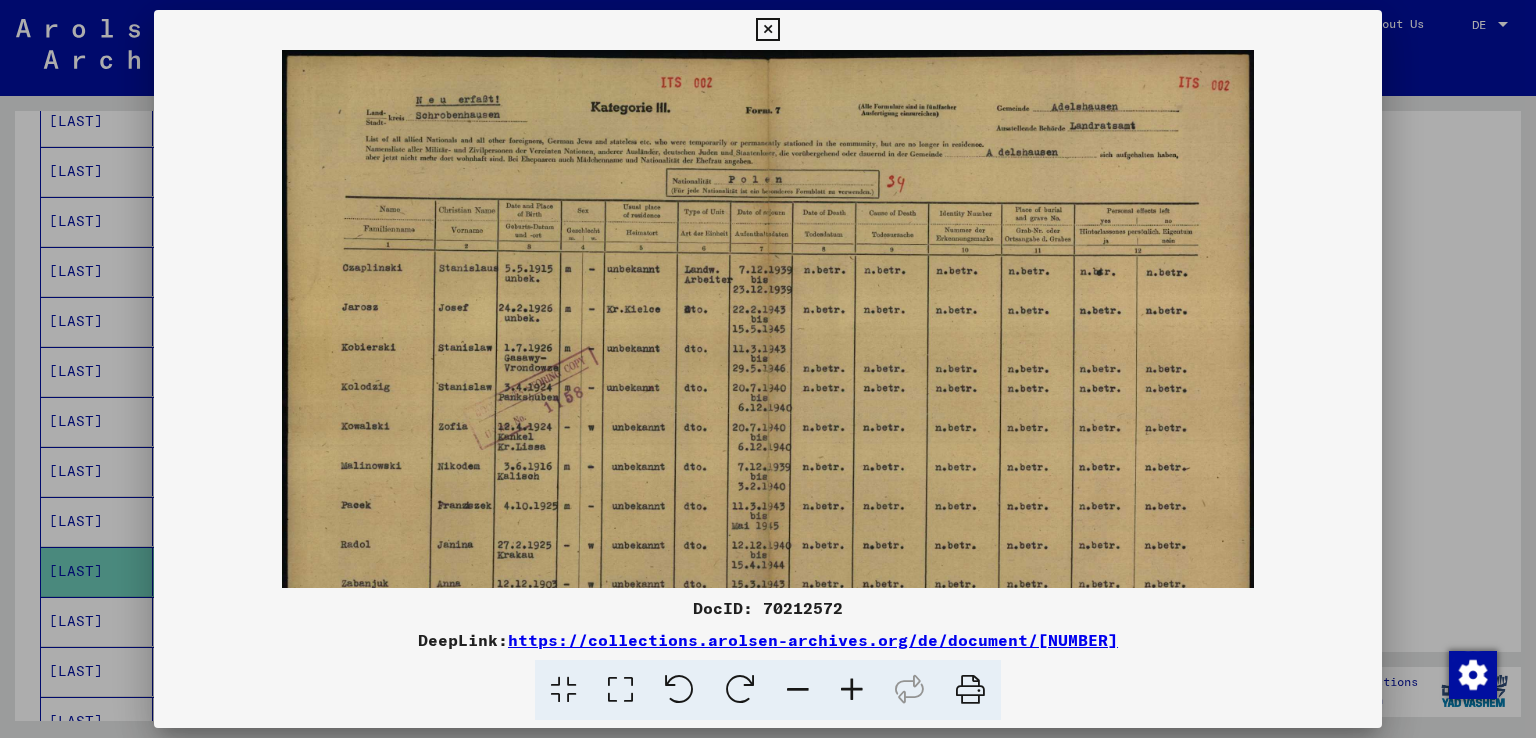 click at bounding box center [852, 690] 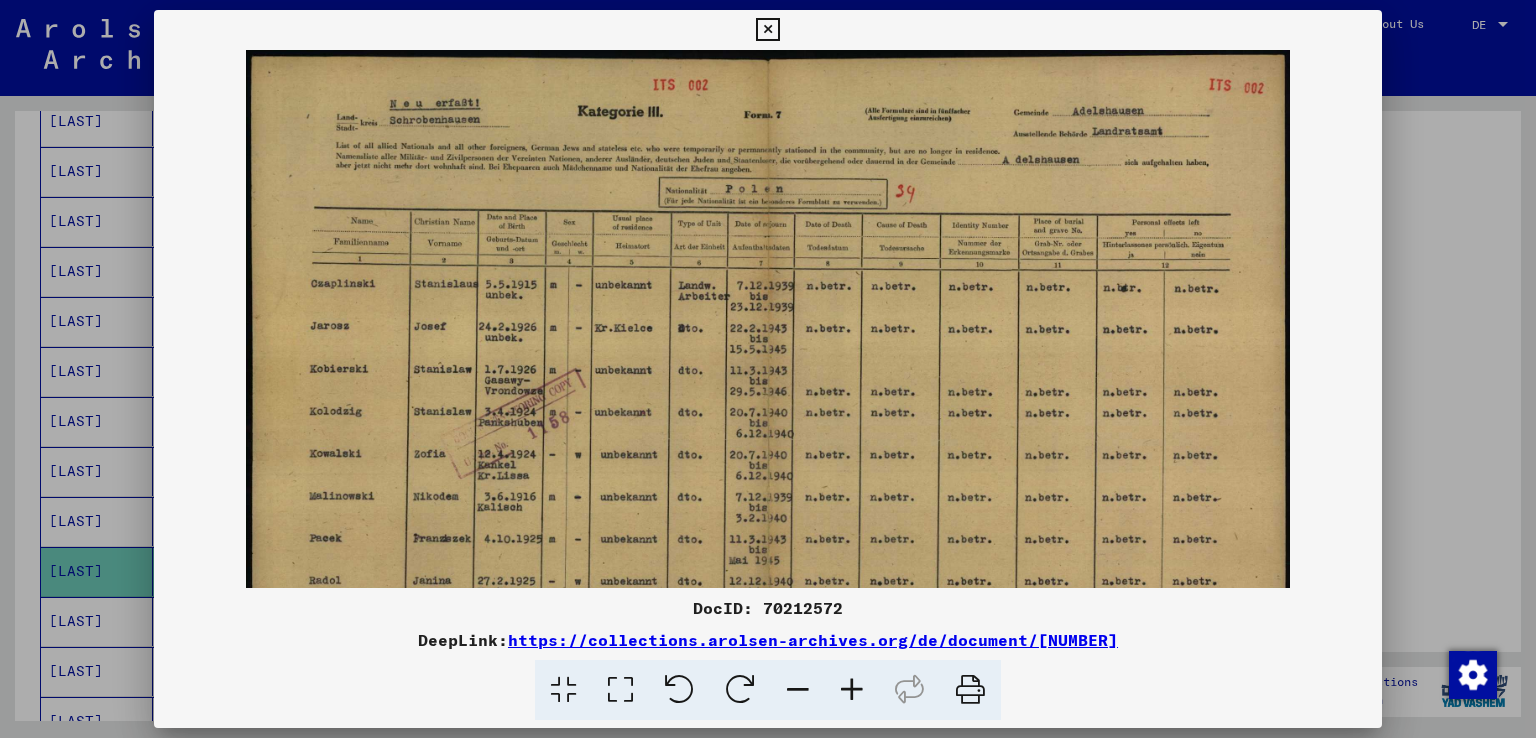 click at bounding box center [852, 690] 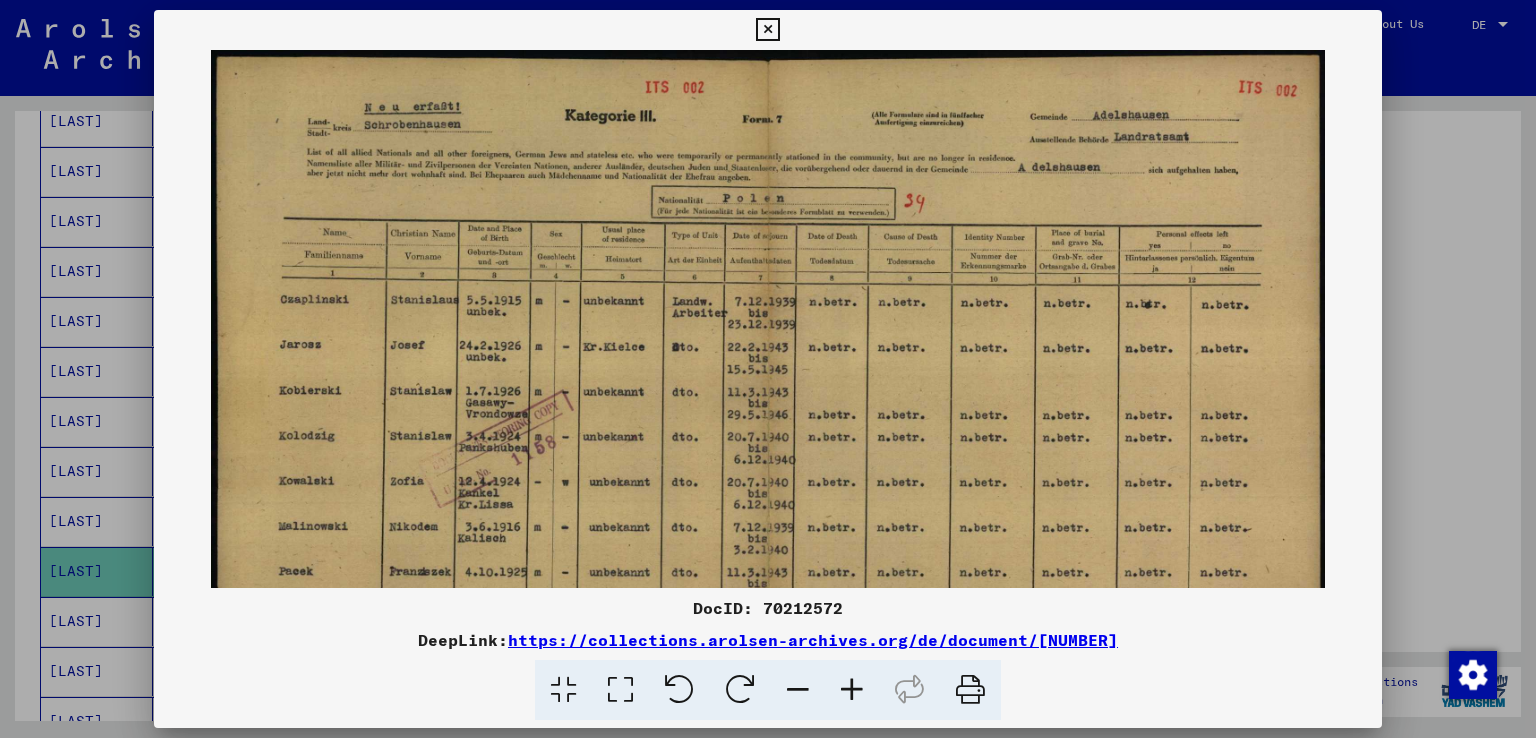 click at bounding box center (852, 690) 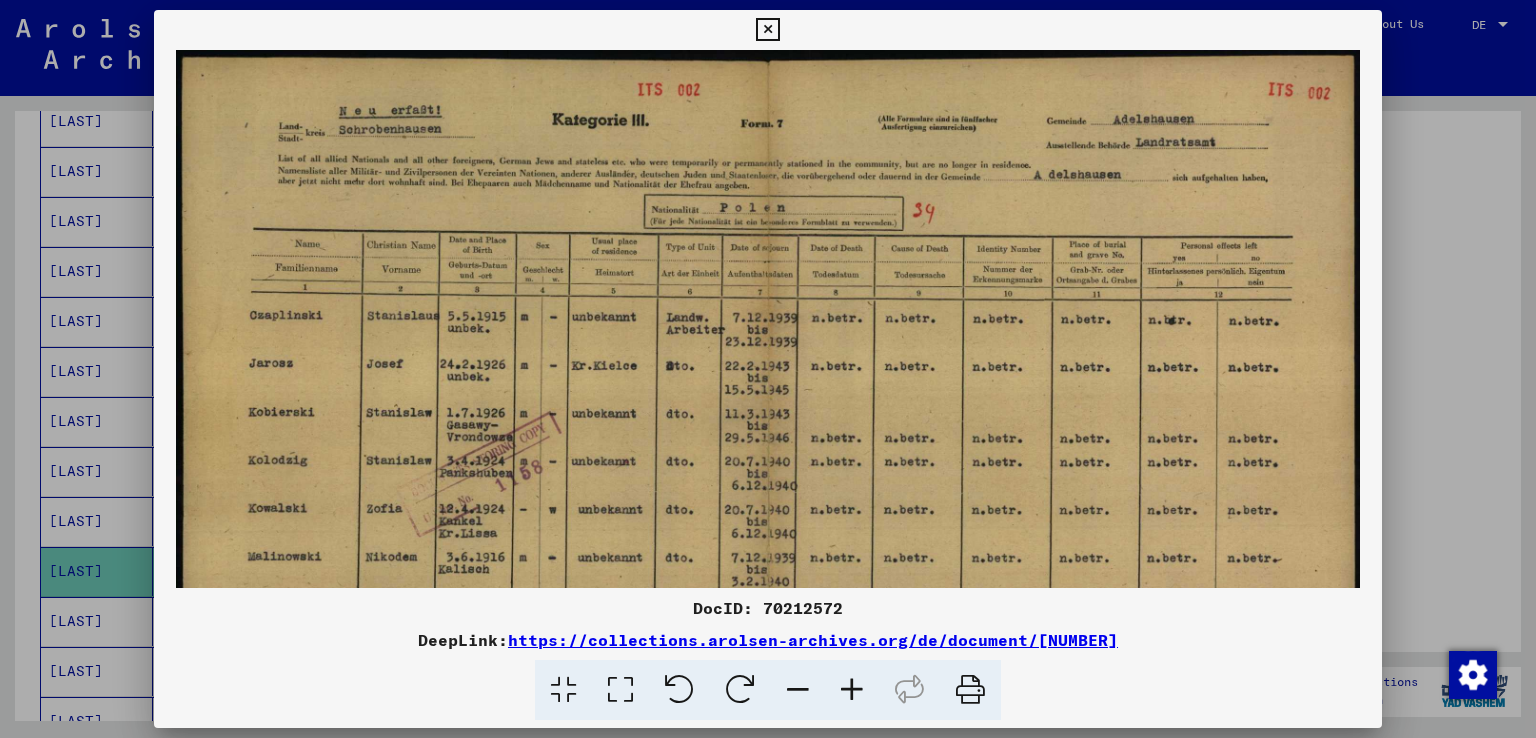 click at bounding box center (767, 30) 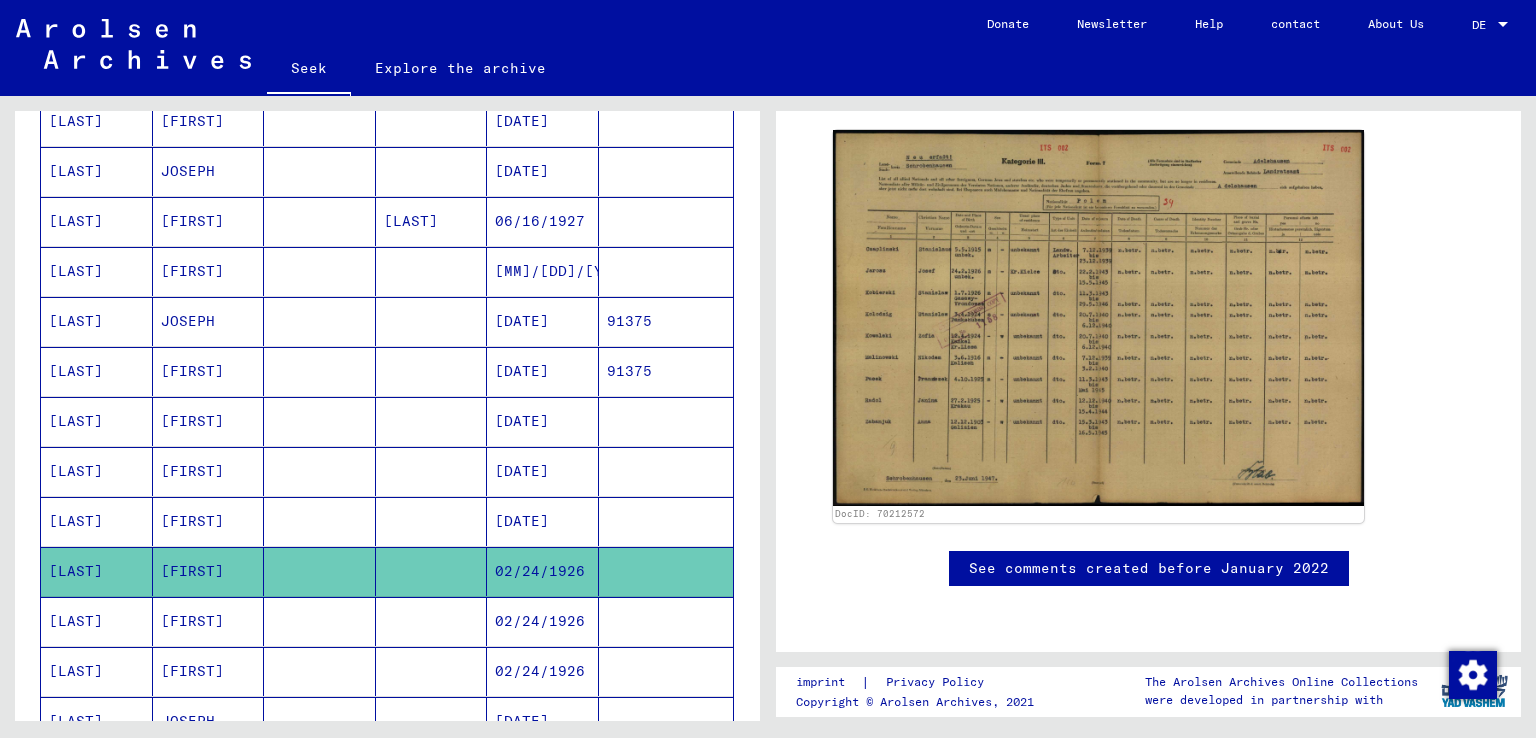 click on "02/24/1926" at bounding box center (543, 671) 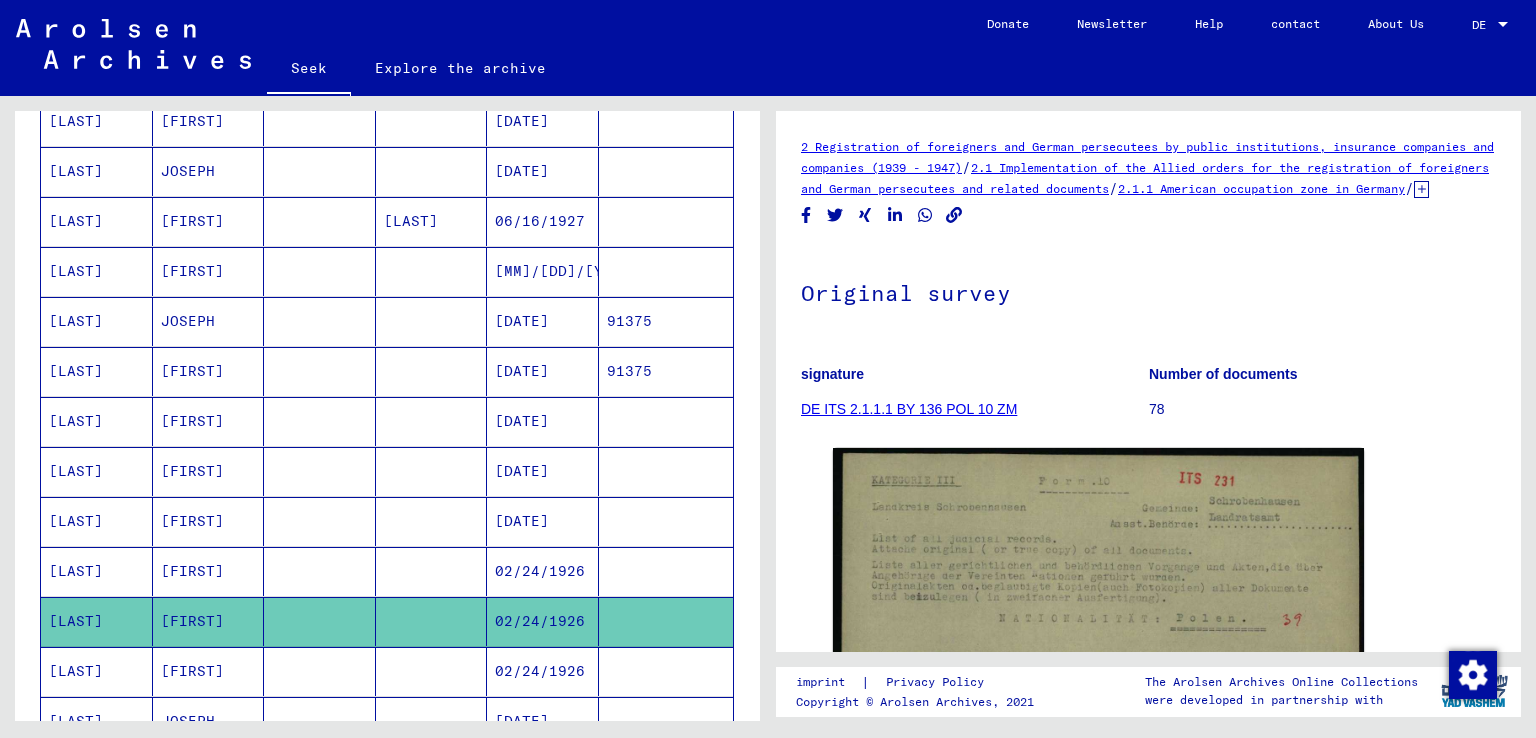 scroll, scrollTop: 0, scrollLeft: 0, axis: both 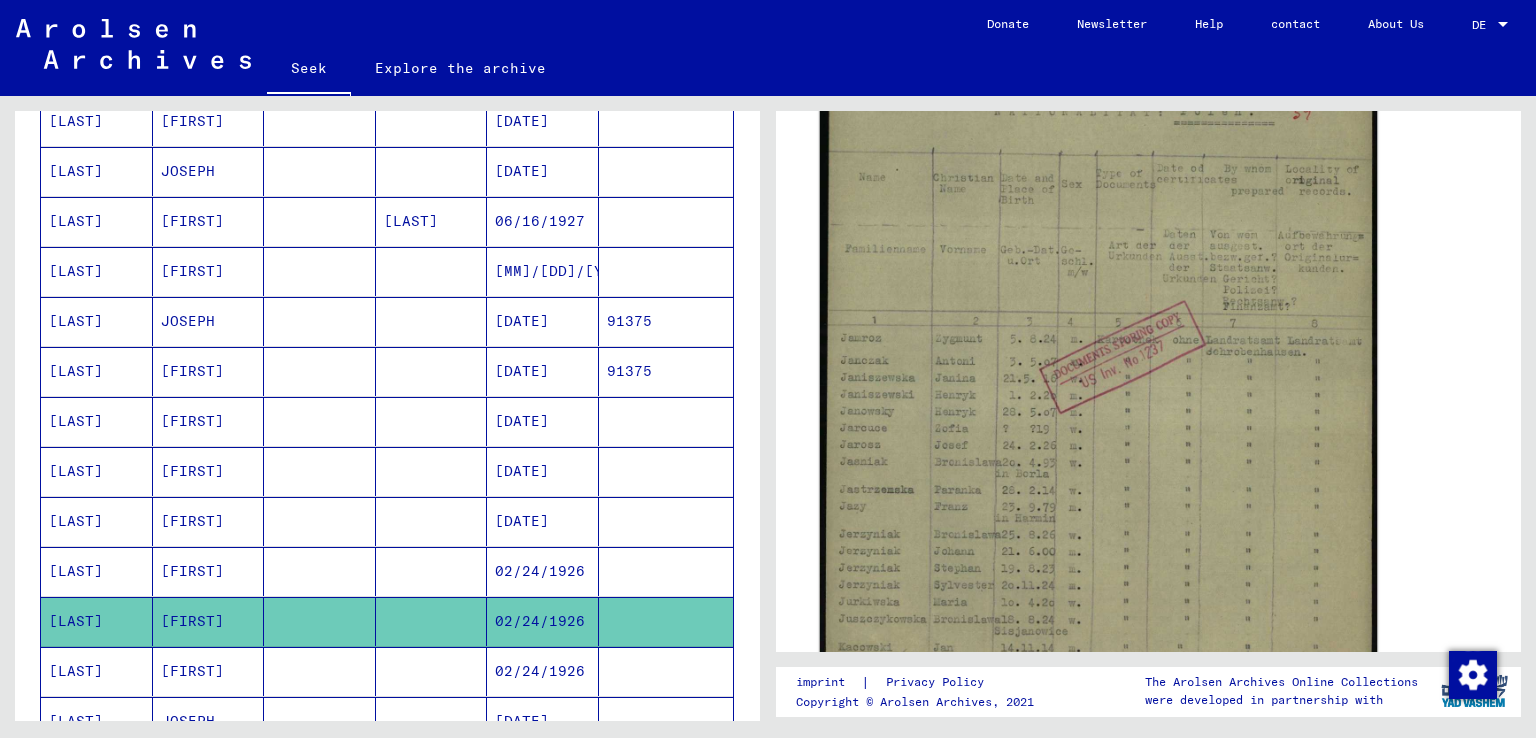 click 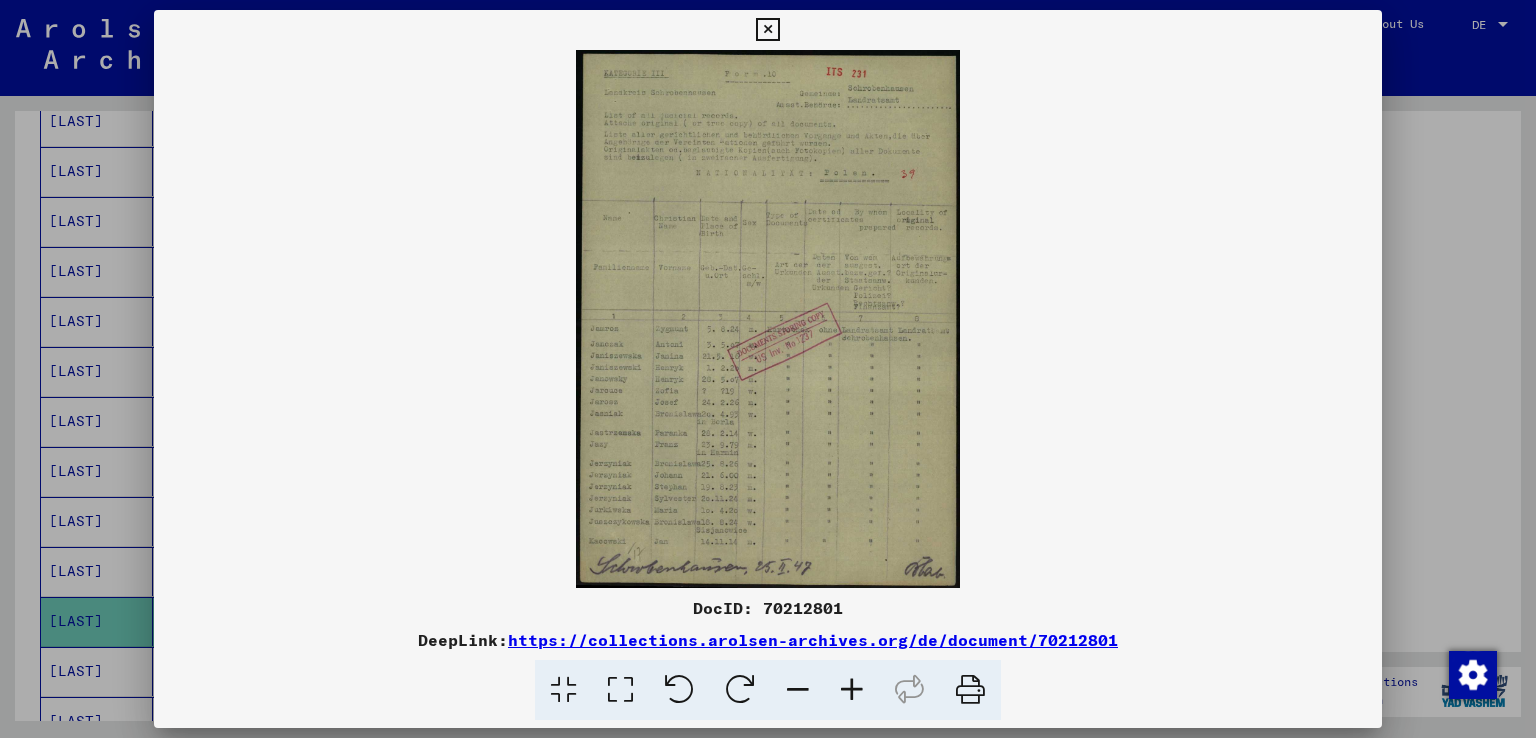 click at bounding box center [852, 690] 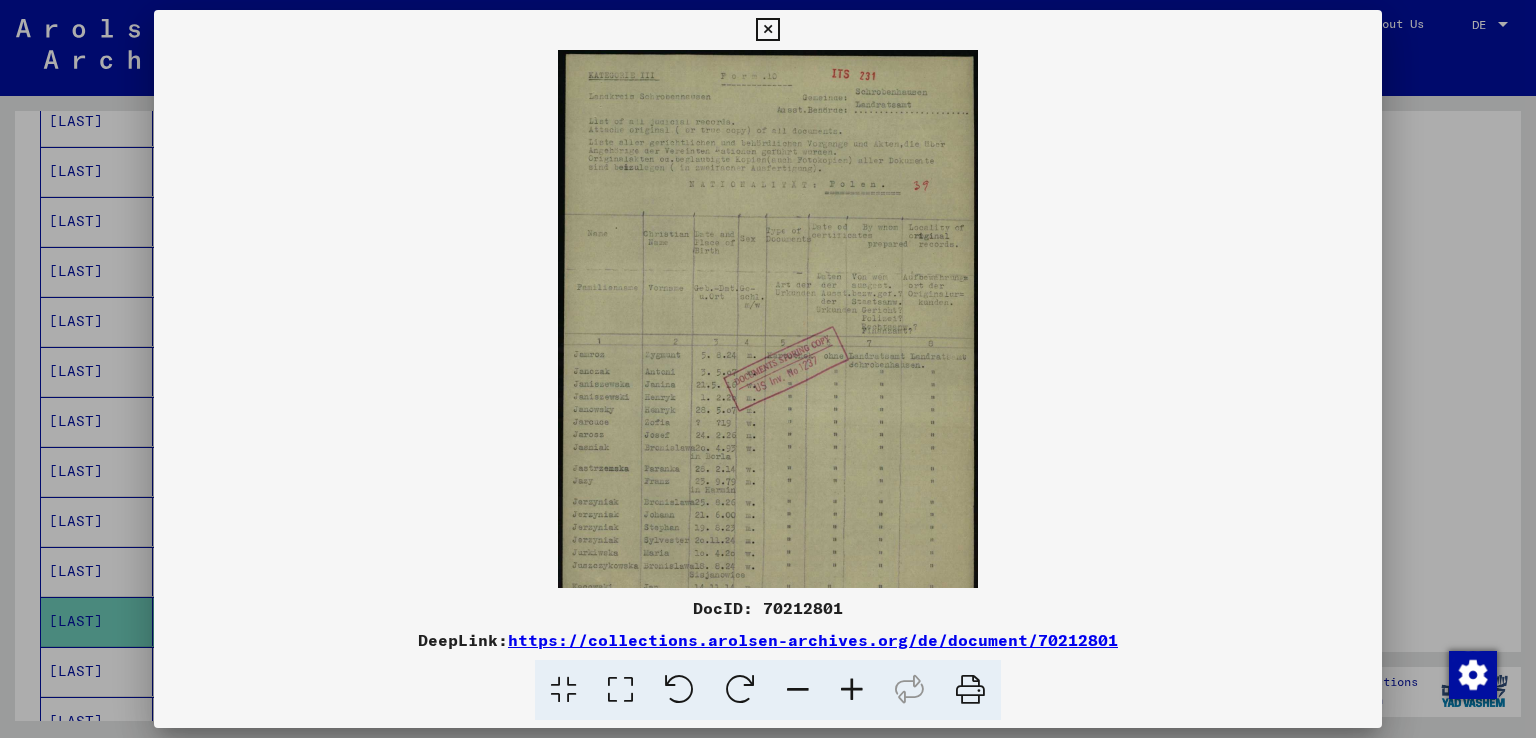 click at bounding box center (852, 690) 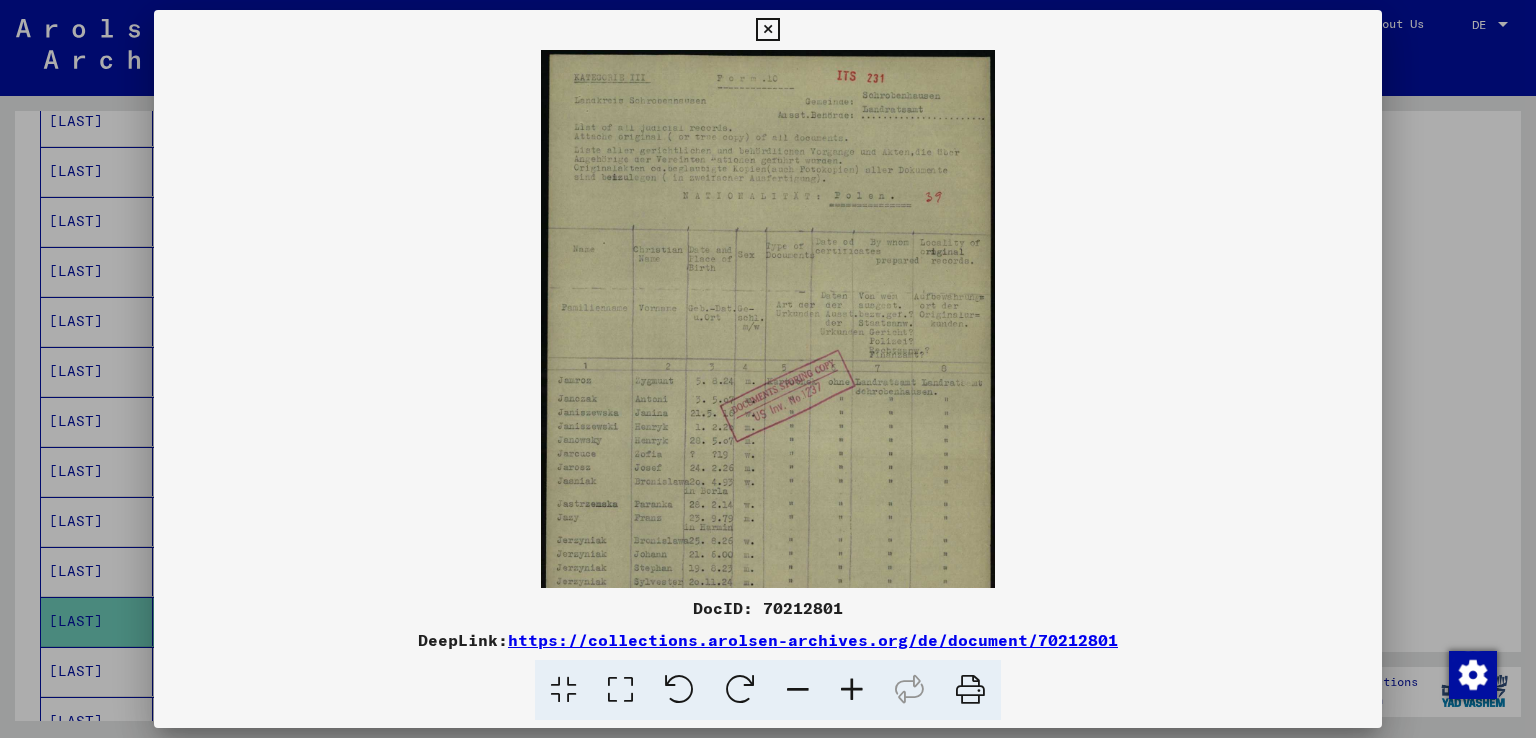 click at bounding box center (852, 690) 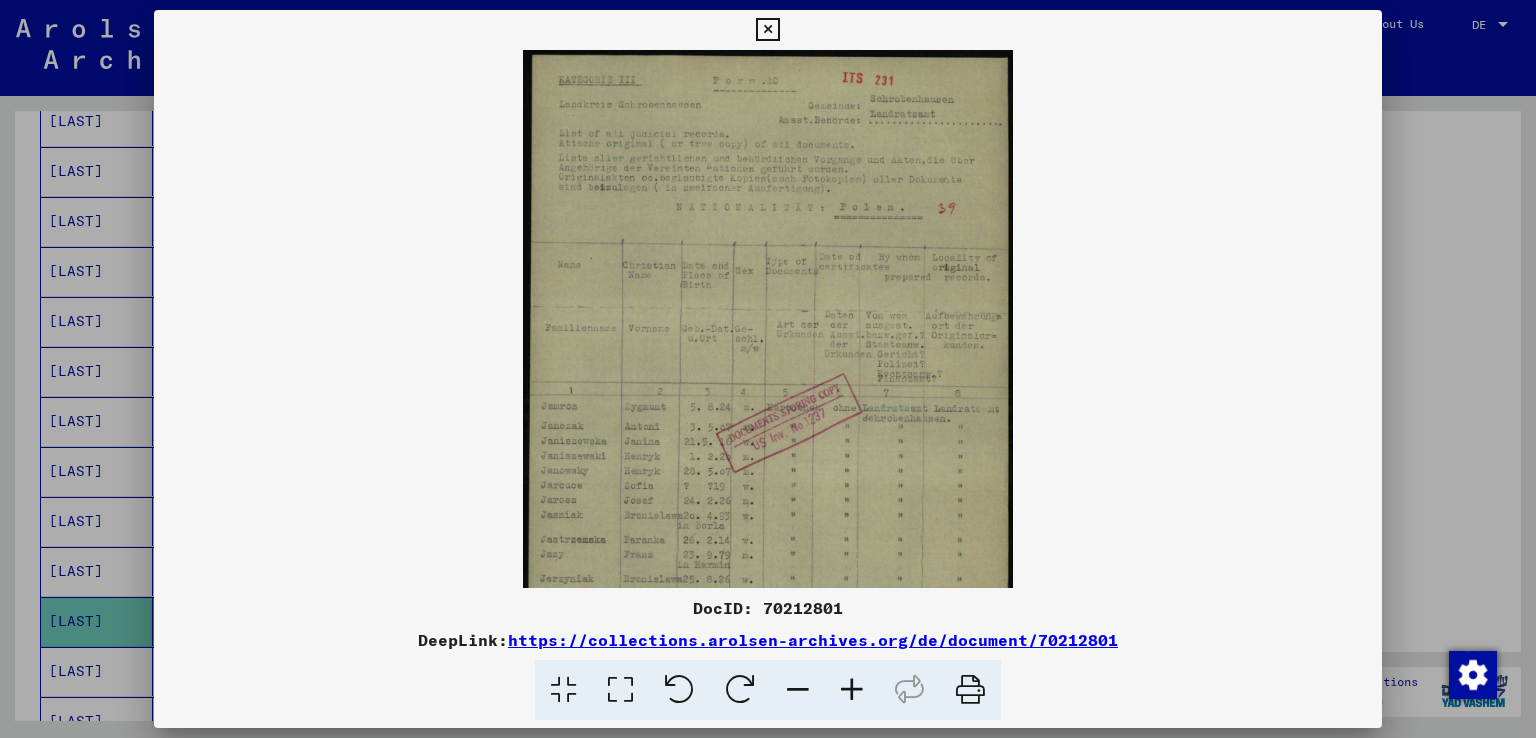click at bounding box center (852, 690) 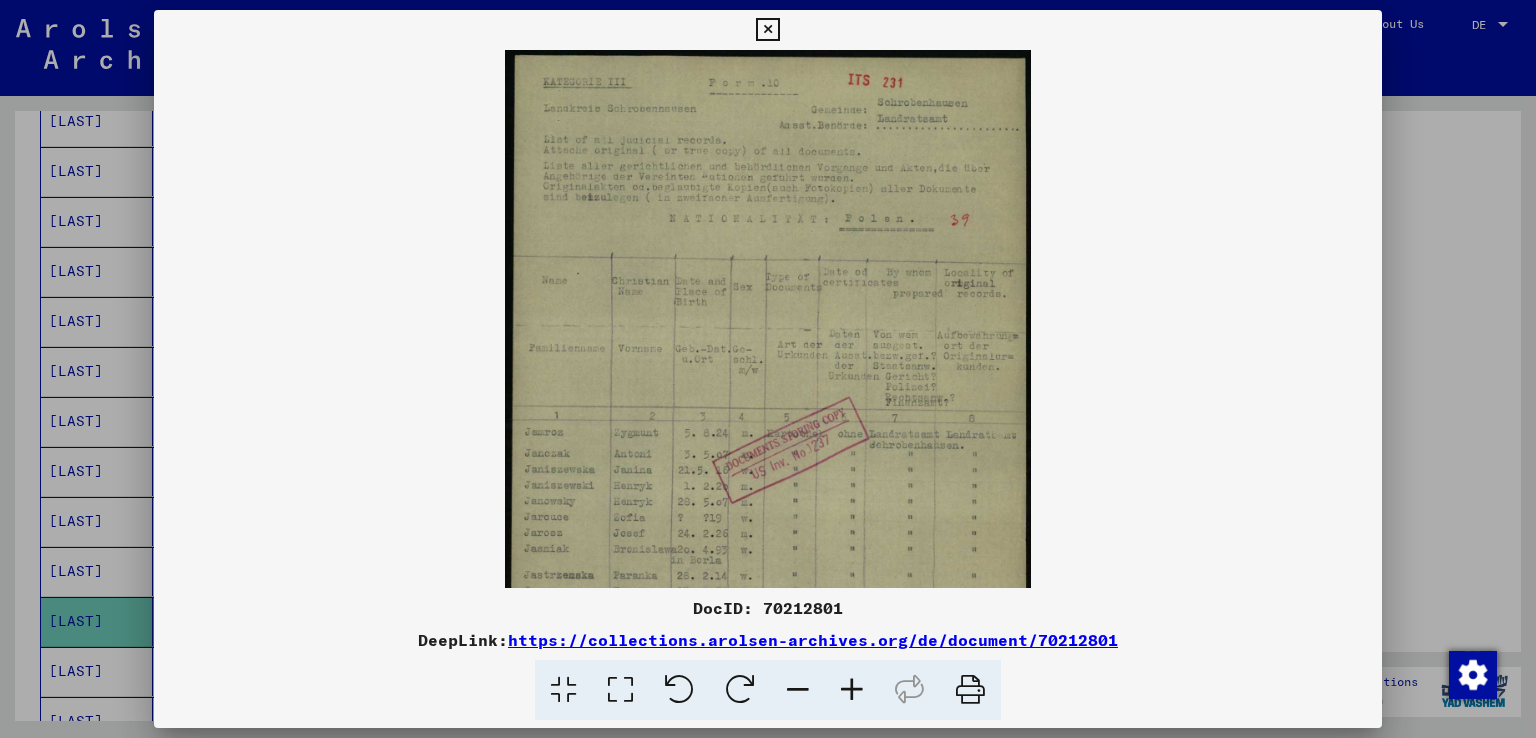 click at bounding box center [852, 690] 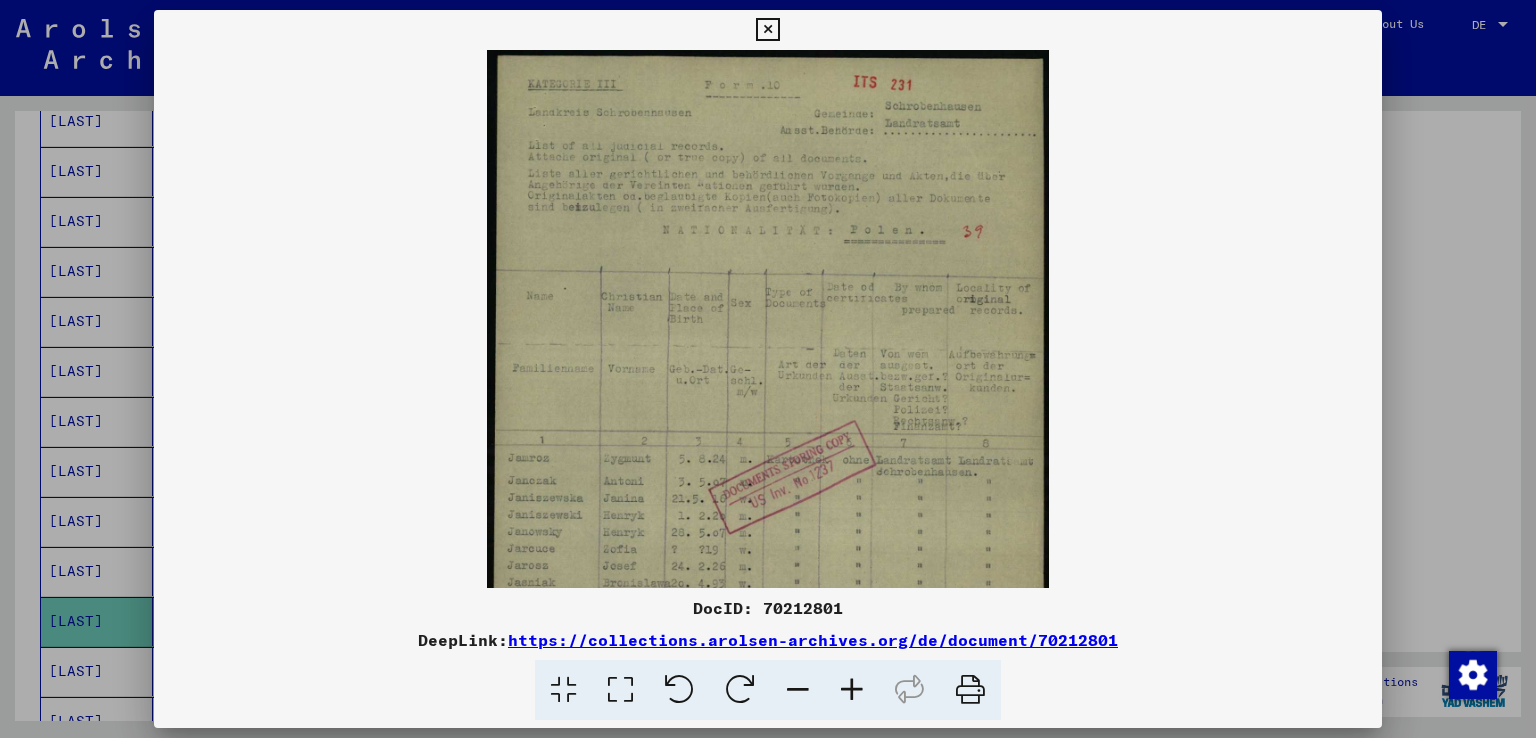 click at bounding box center (852, 690) 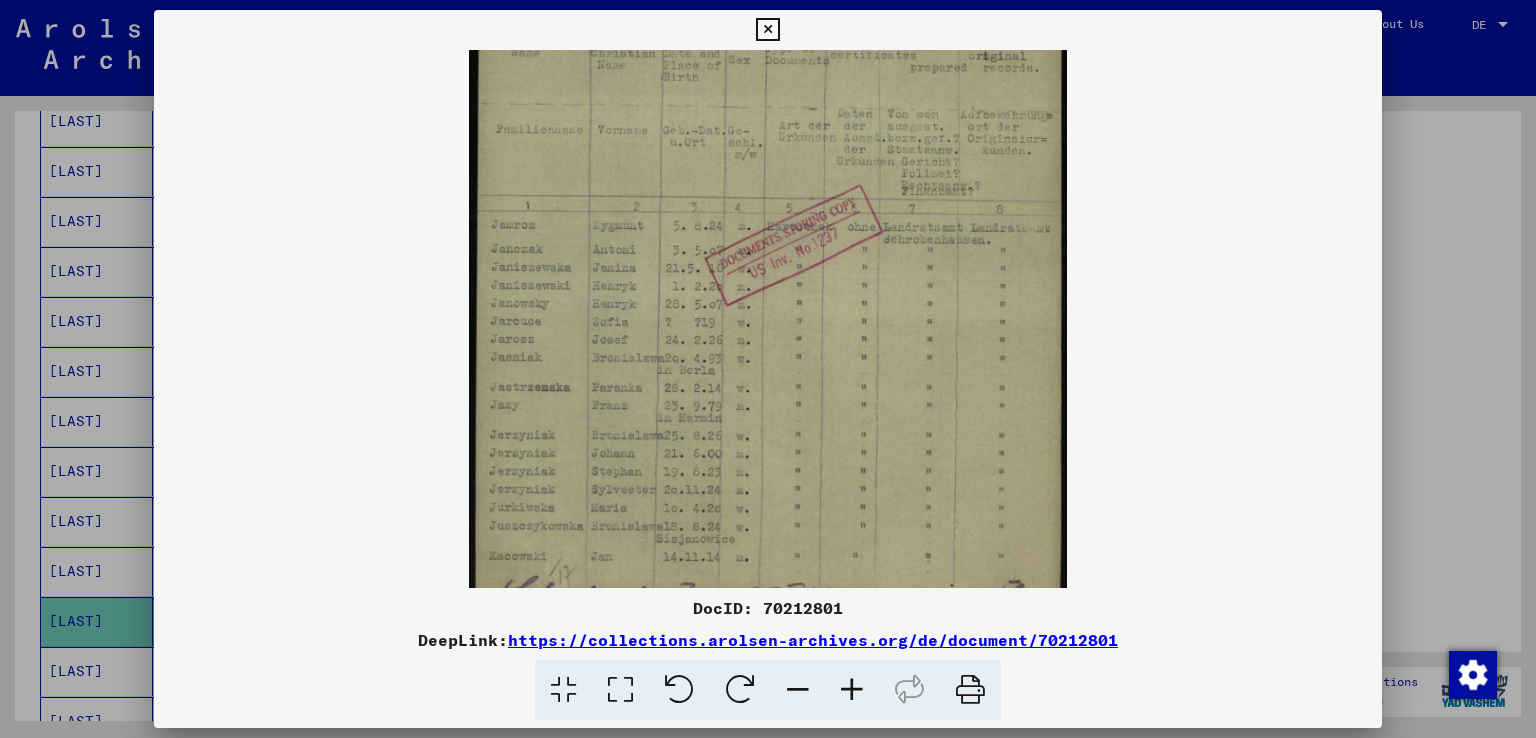 drag, startPoint x: 857, startPoint y: 389, endPoint x: 854, endPoint y: 128, distance: 261.01724 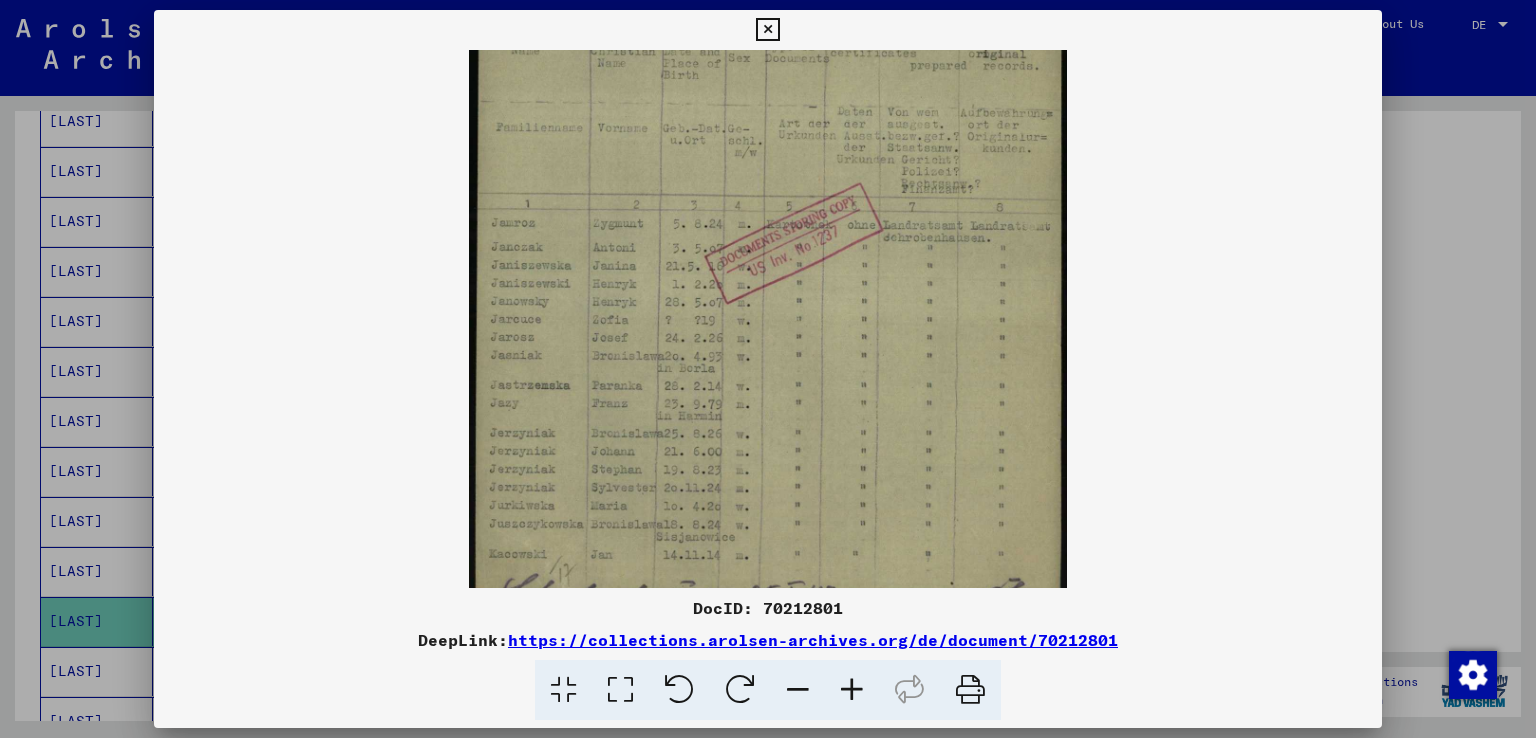 scroll, scrollTop: 300, scrollLeft: 0, axis: vertical 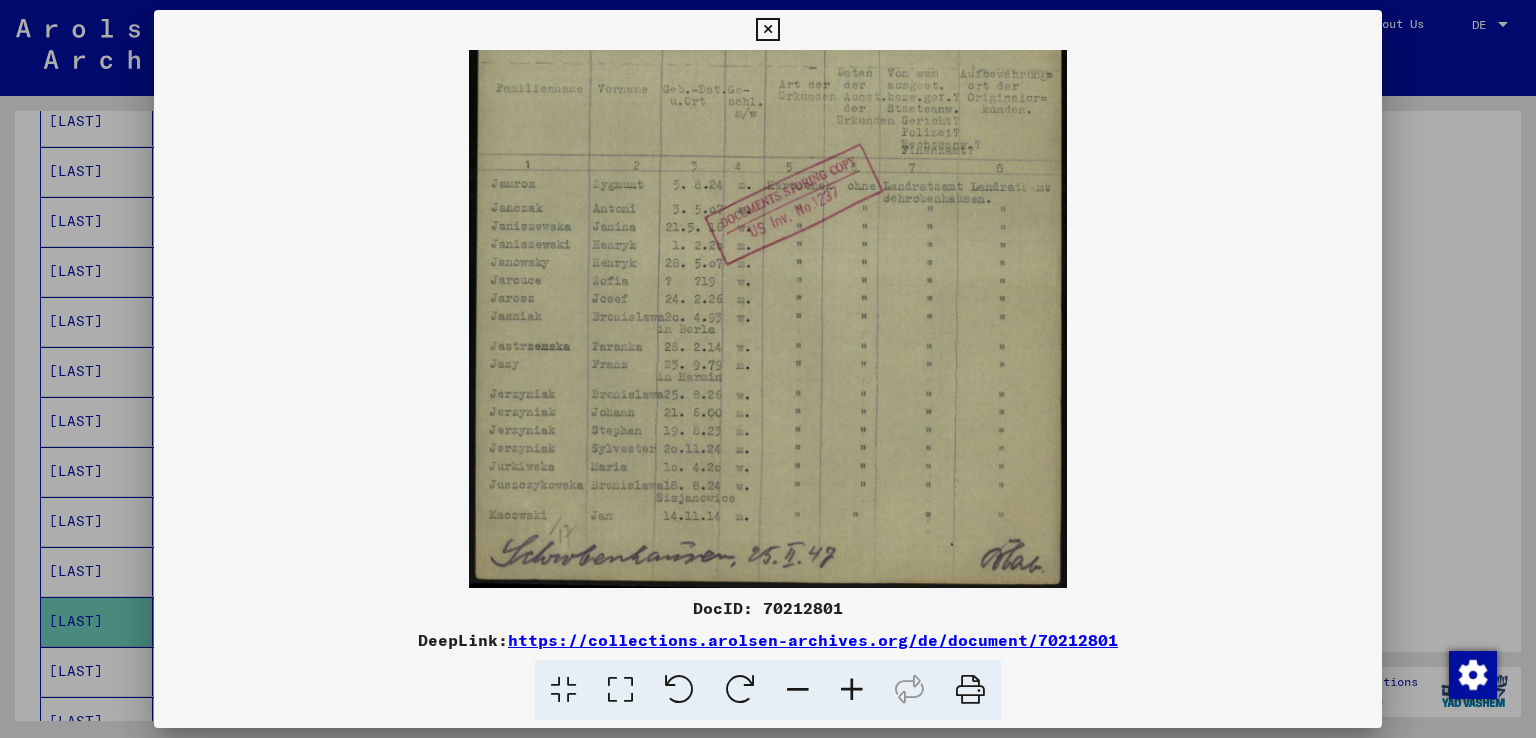 drag, startPoint x: 835, startPoint y: 412, endPoint x: 845, endPoint y: 217, distance: 195.25624 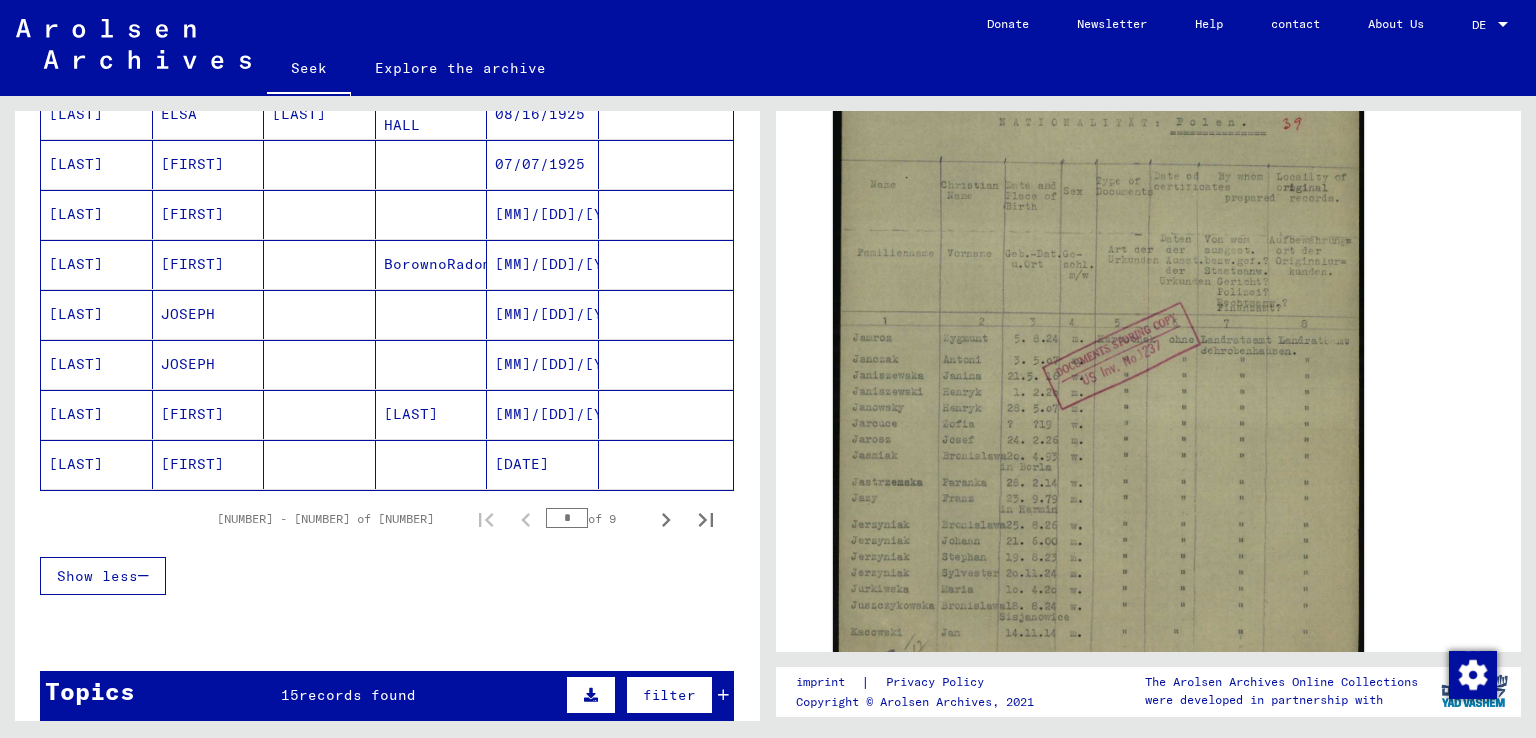scroll, scrollTop: 1168, scrollLeft: 0, axis: vertical 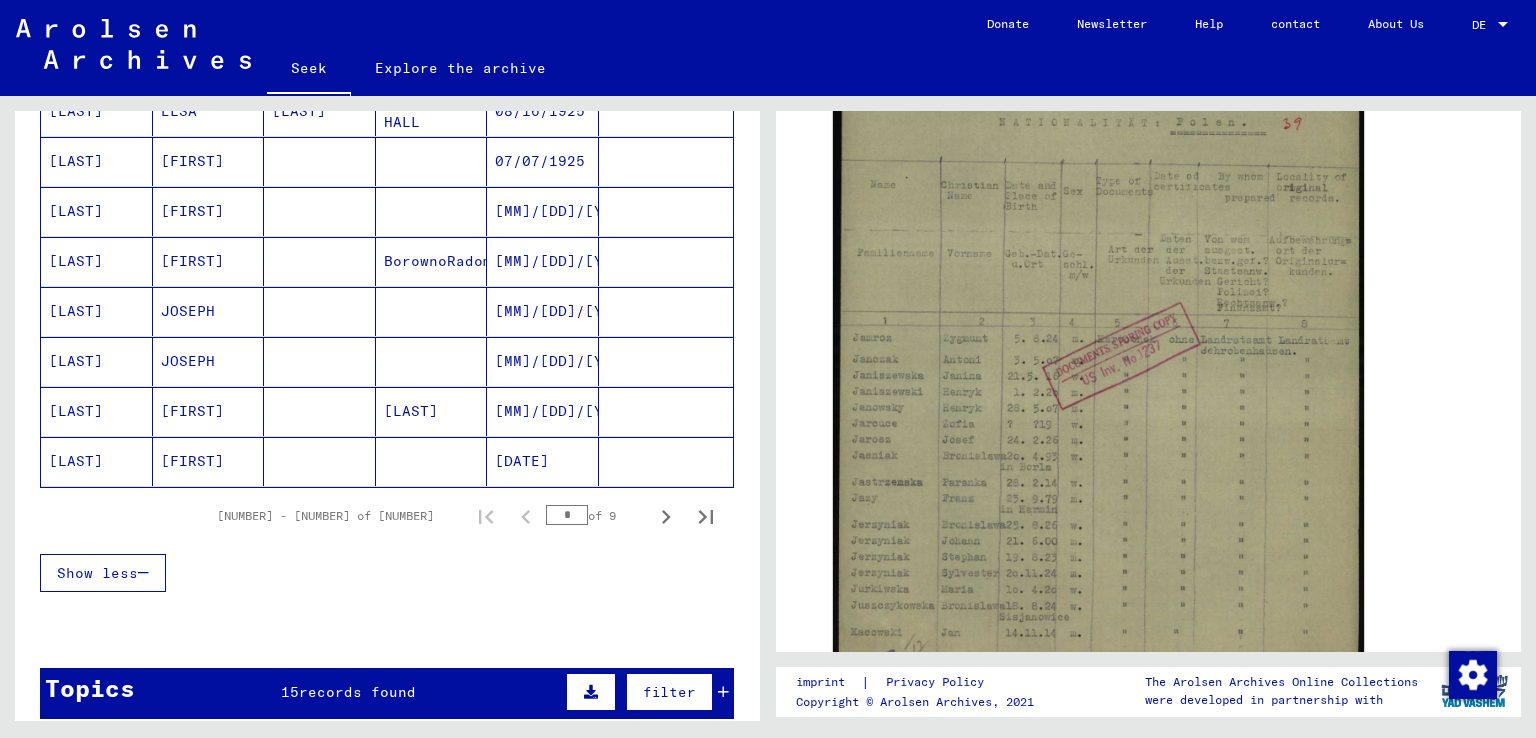 click on "[DATE]" 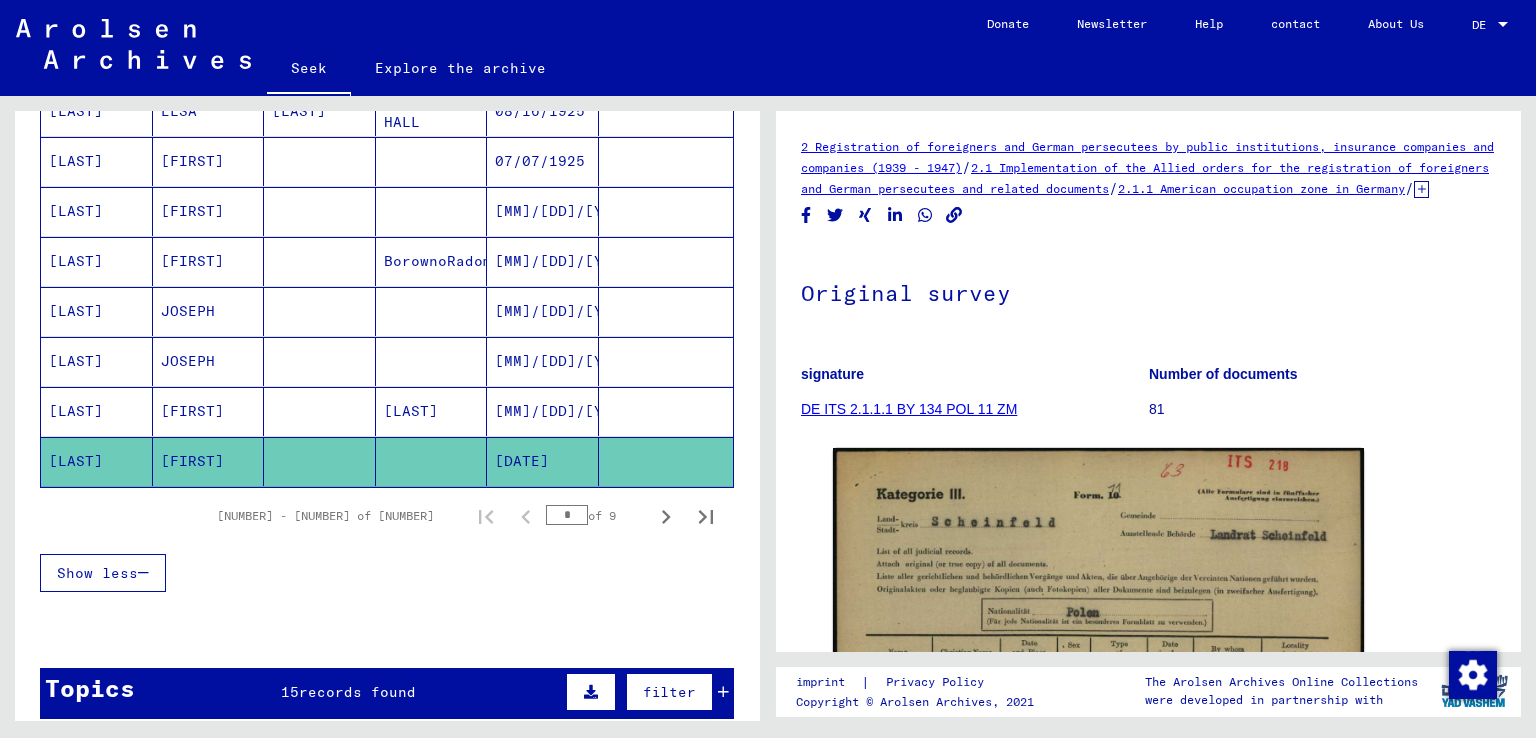scroll, scrollTop: 0, scrollLeft: 0, axis: both 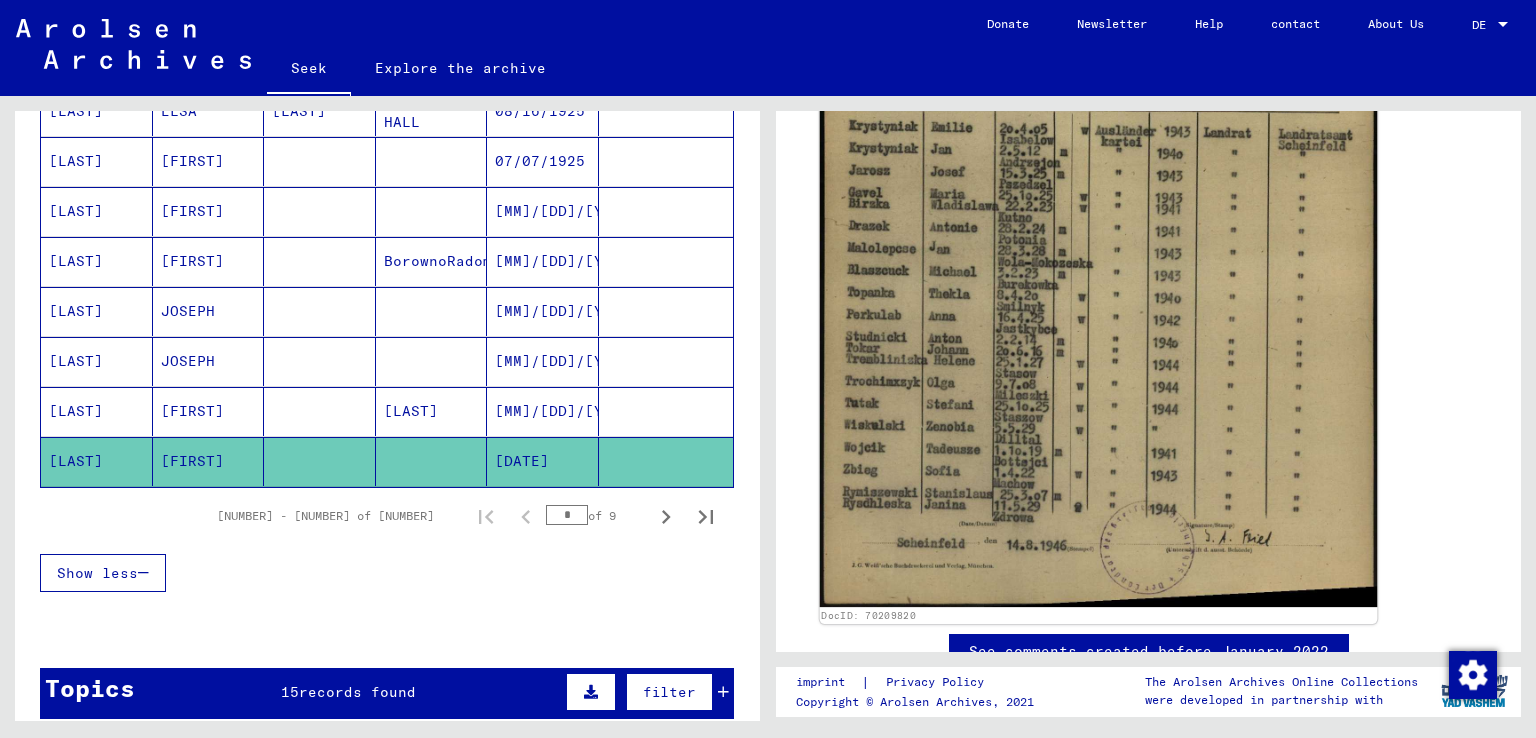 click 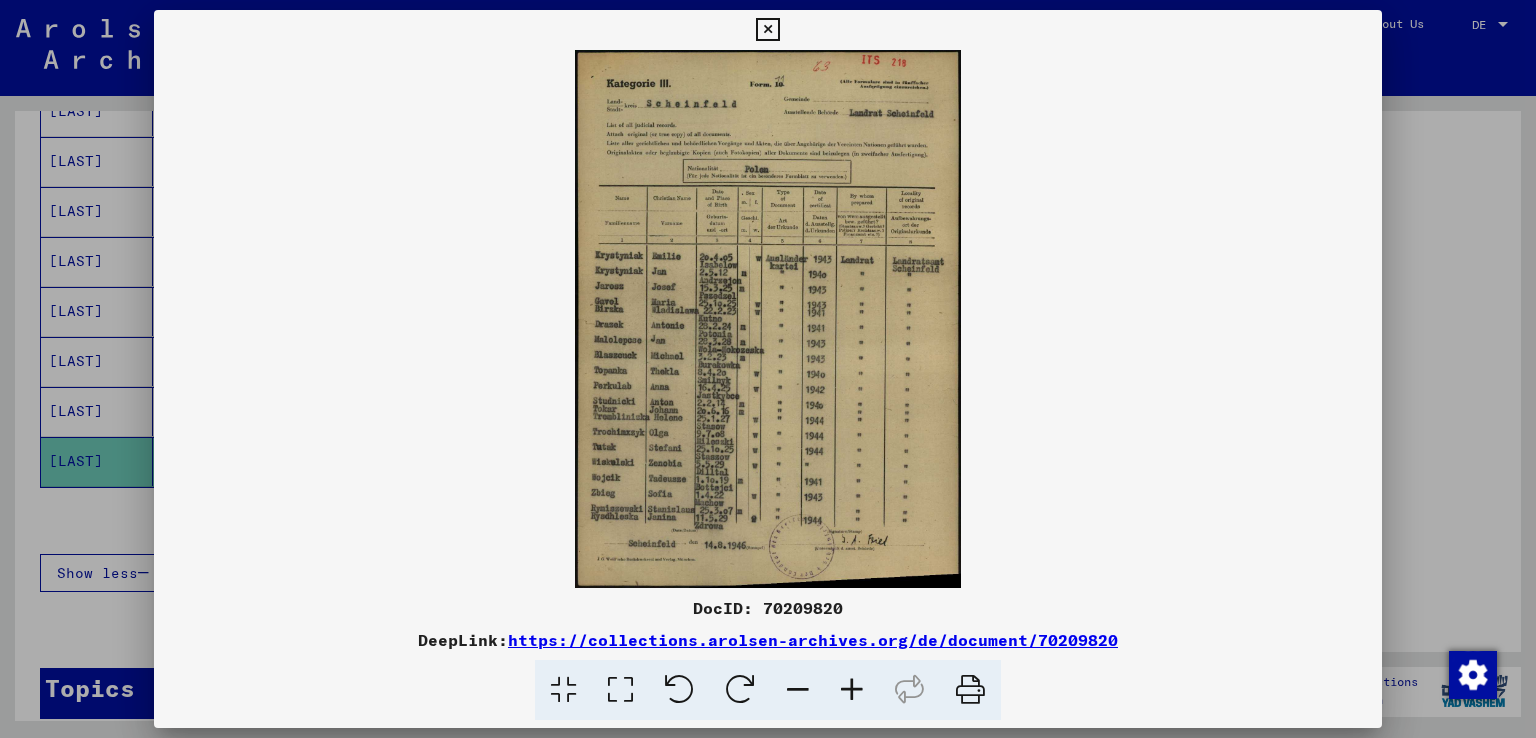click at bounding box center (852, 690) 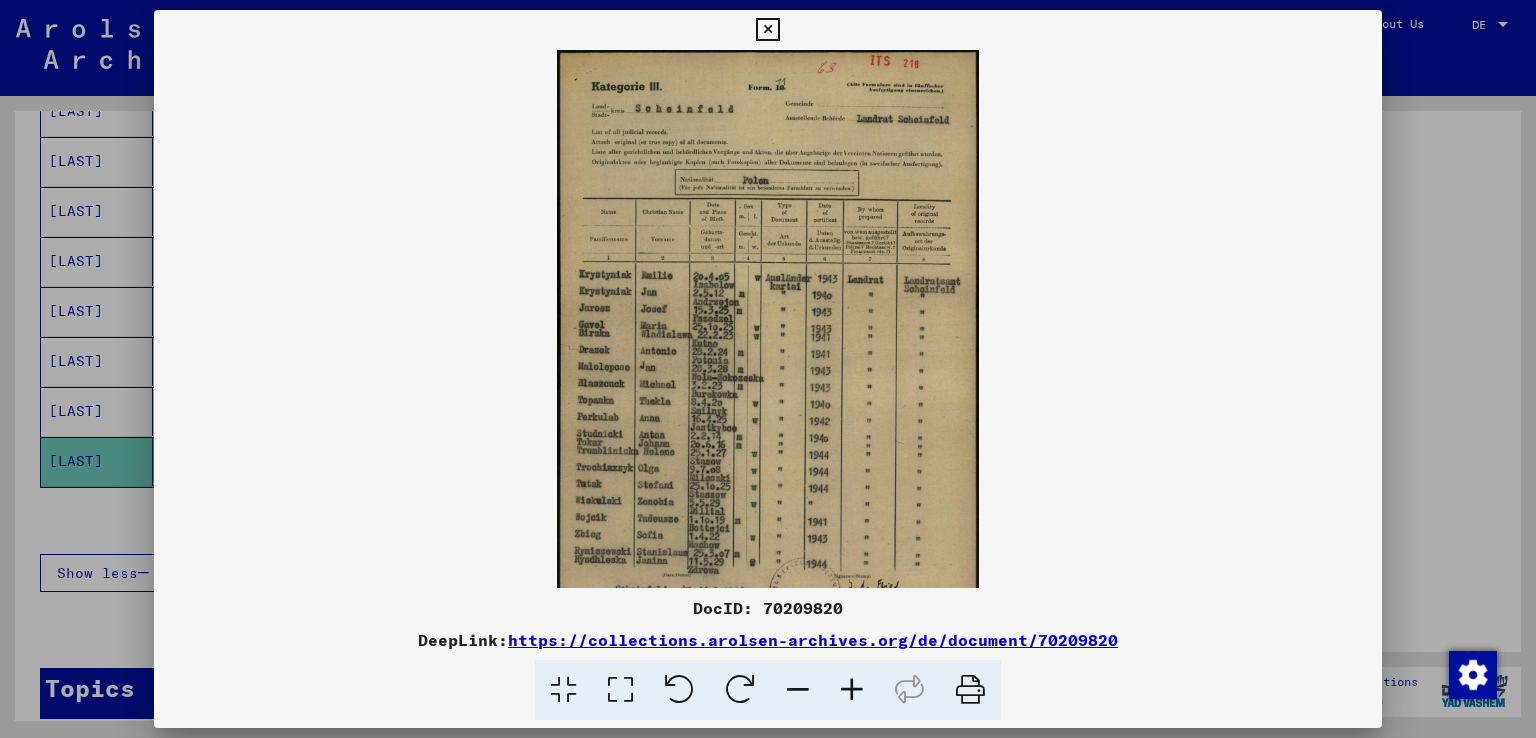 click at bounding box center [852, 690] 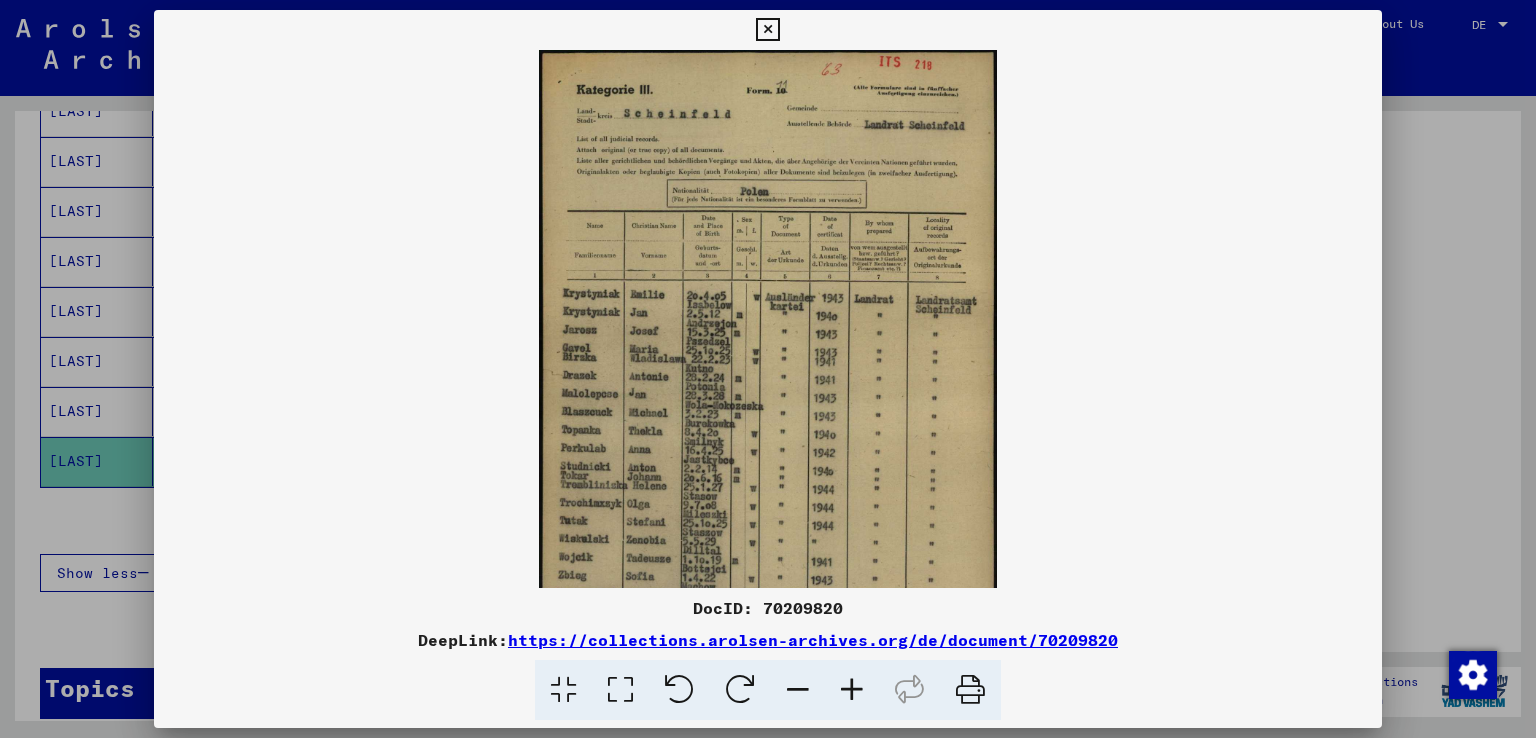 click at bounding box center [852, 690] 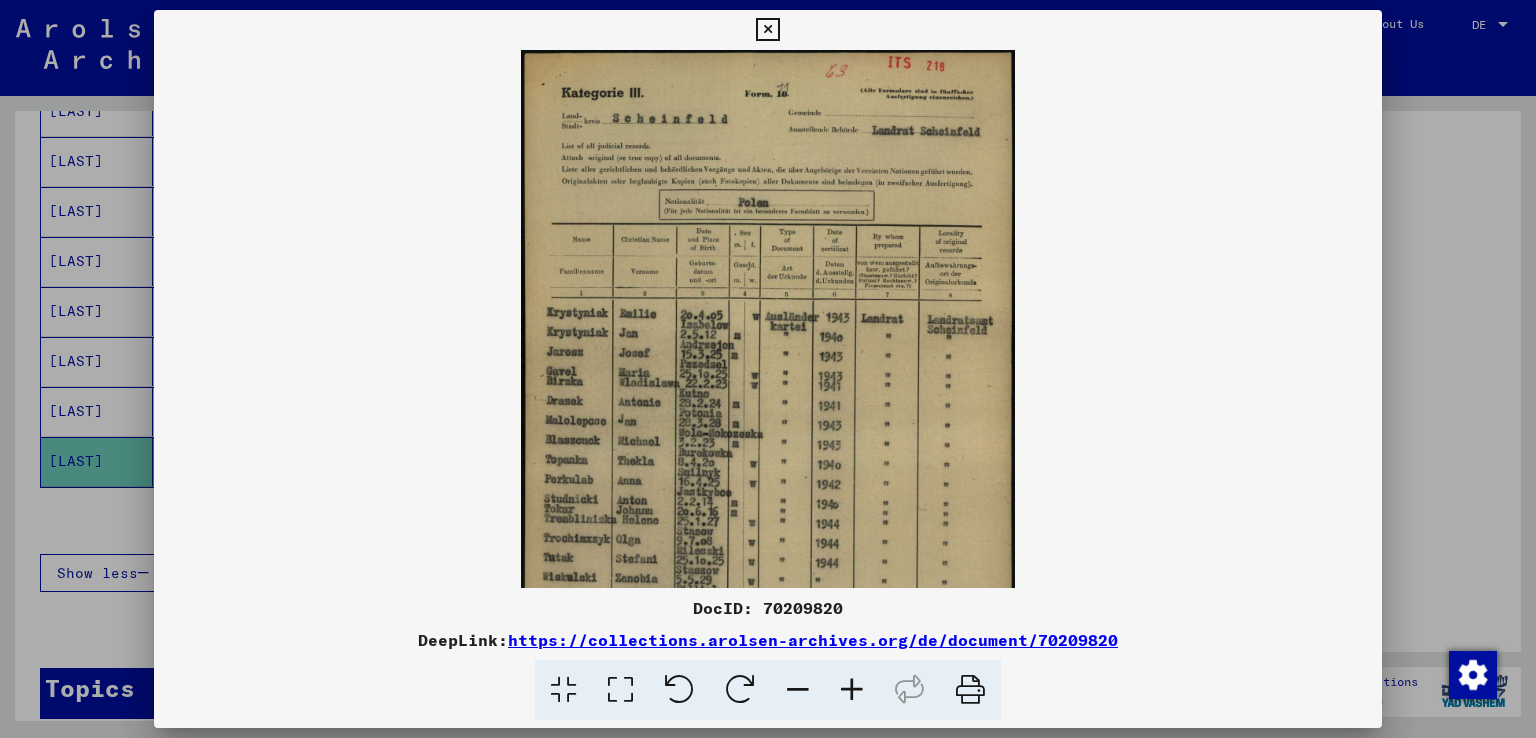 click at bounding box center (852, 690) 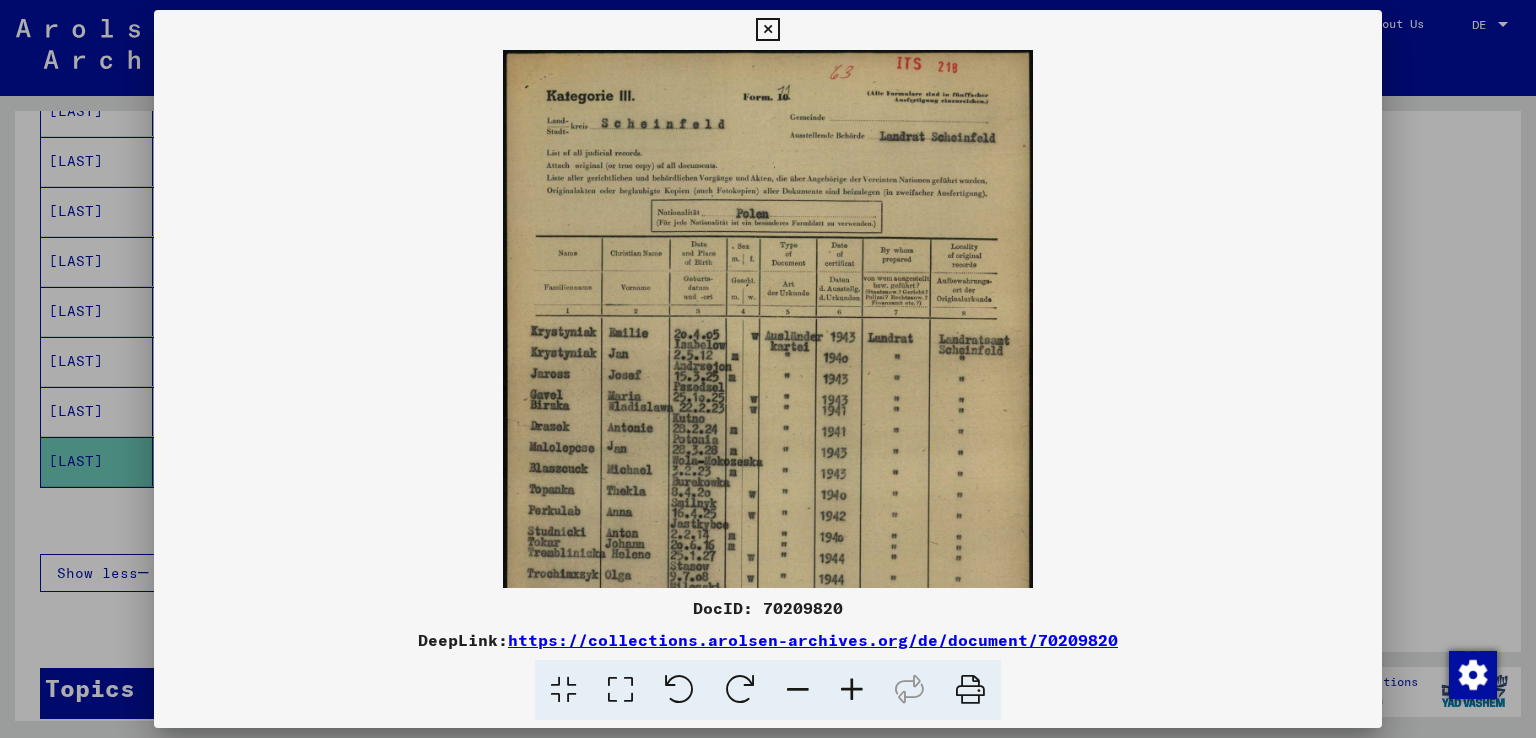 click at bounding box center [852, 690] 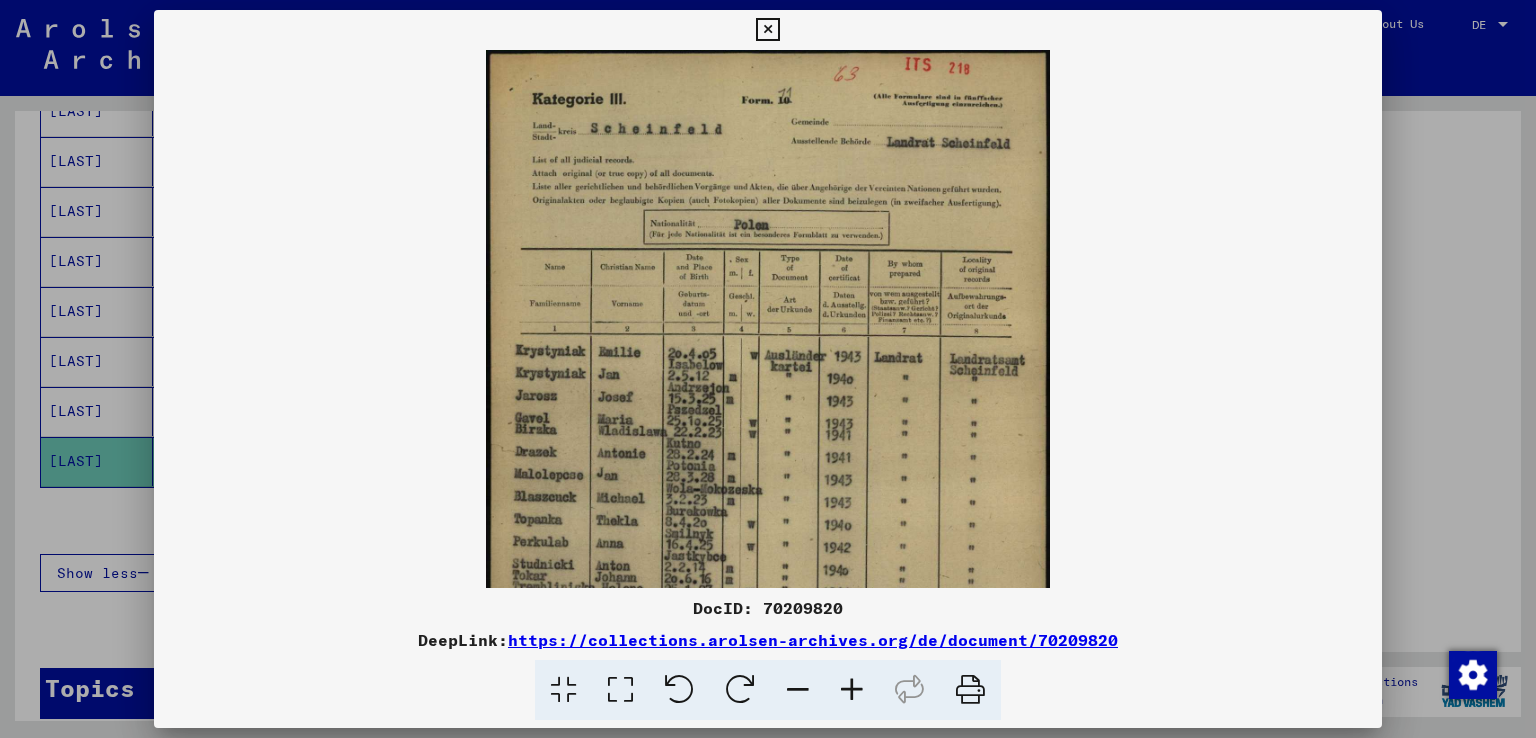 click at bounding box center (852, 690) 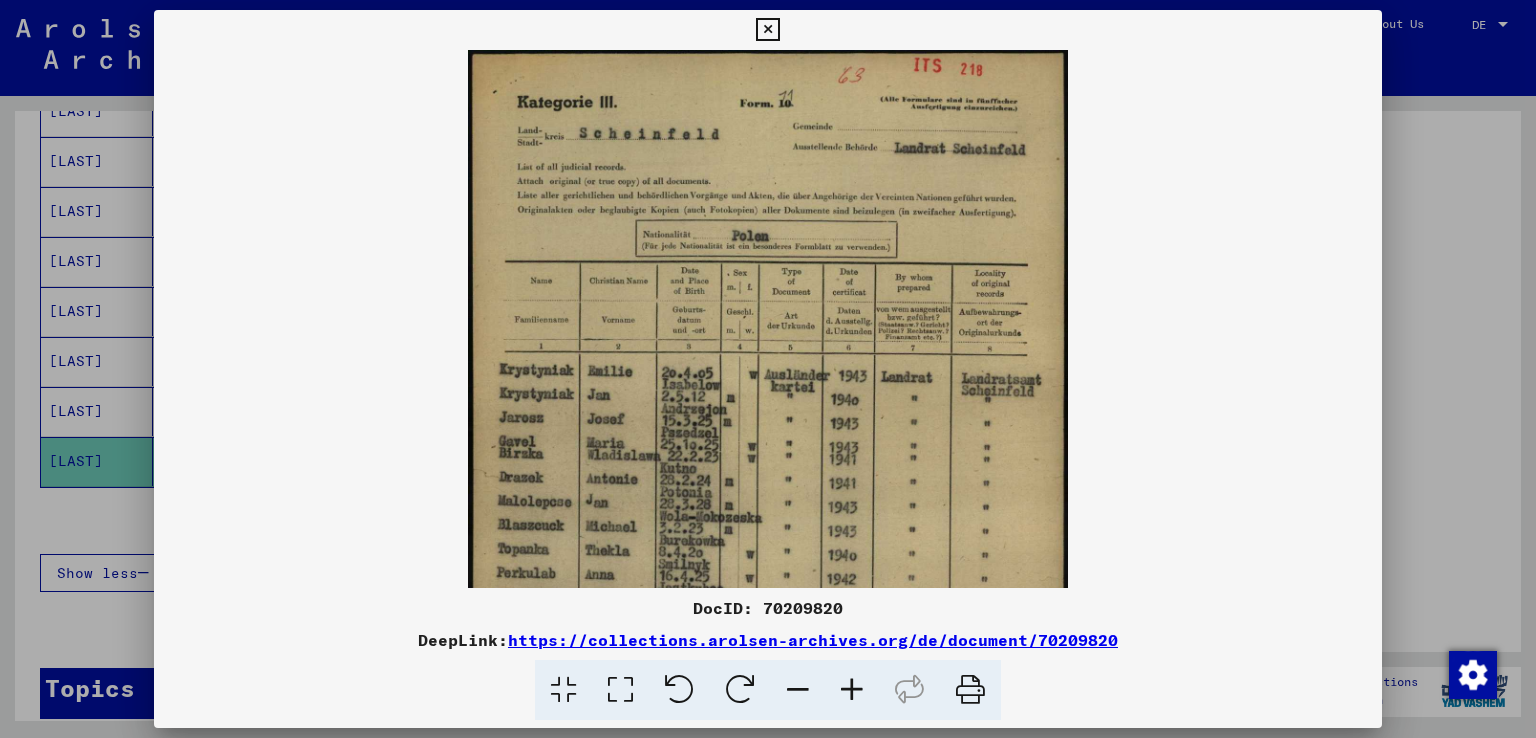 click at bounding box center [852, 690] 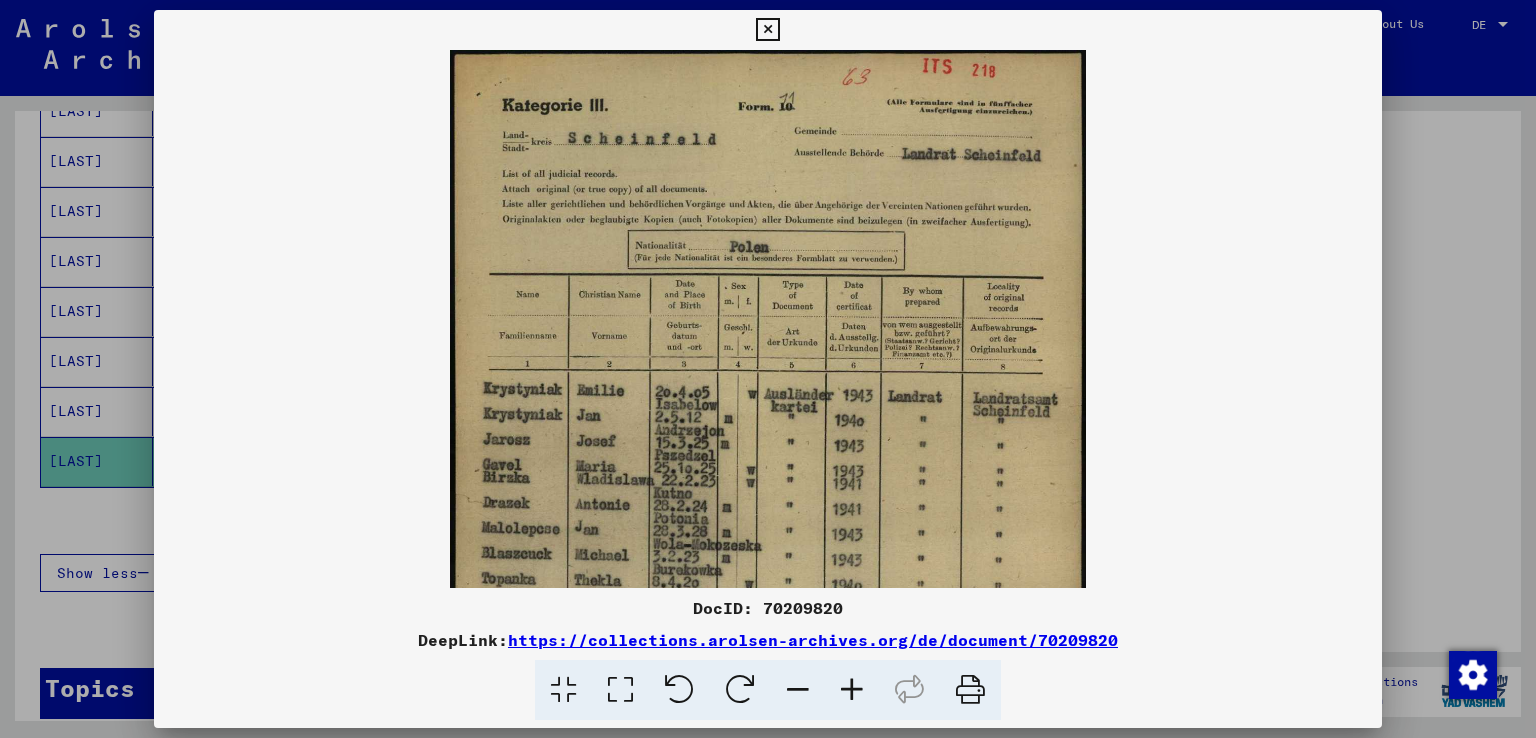 click at bounding box center (852, 690) 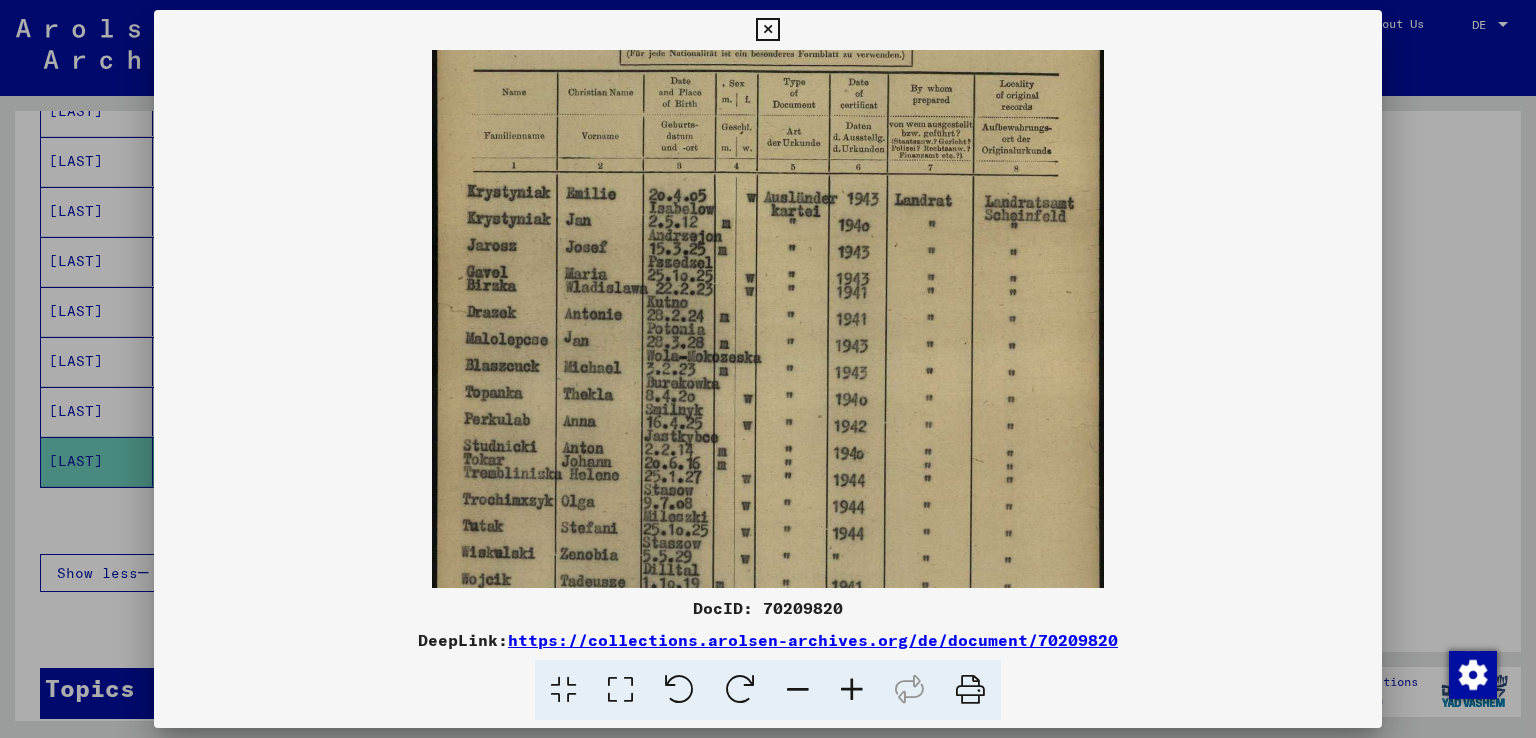 drag, startPoint x: 793, startPoint y: 558, endPoint x: 752, endPoint y: 340, distance: 221.822 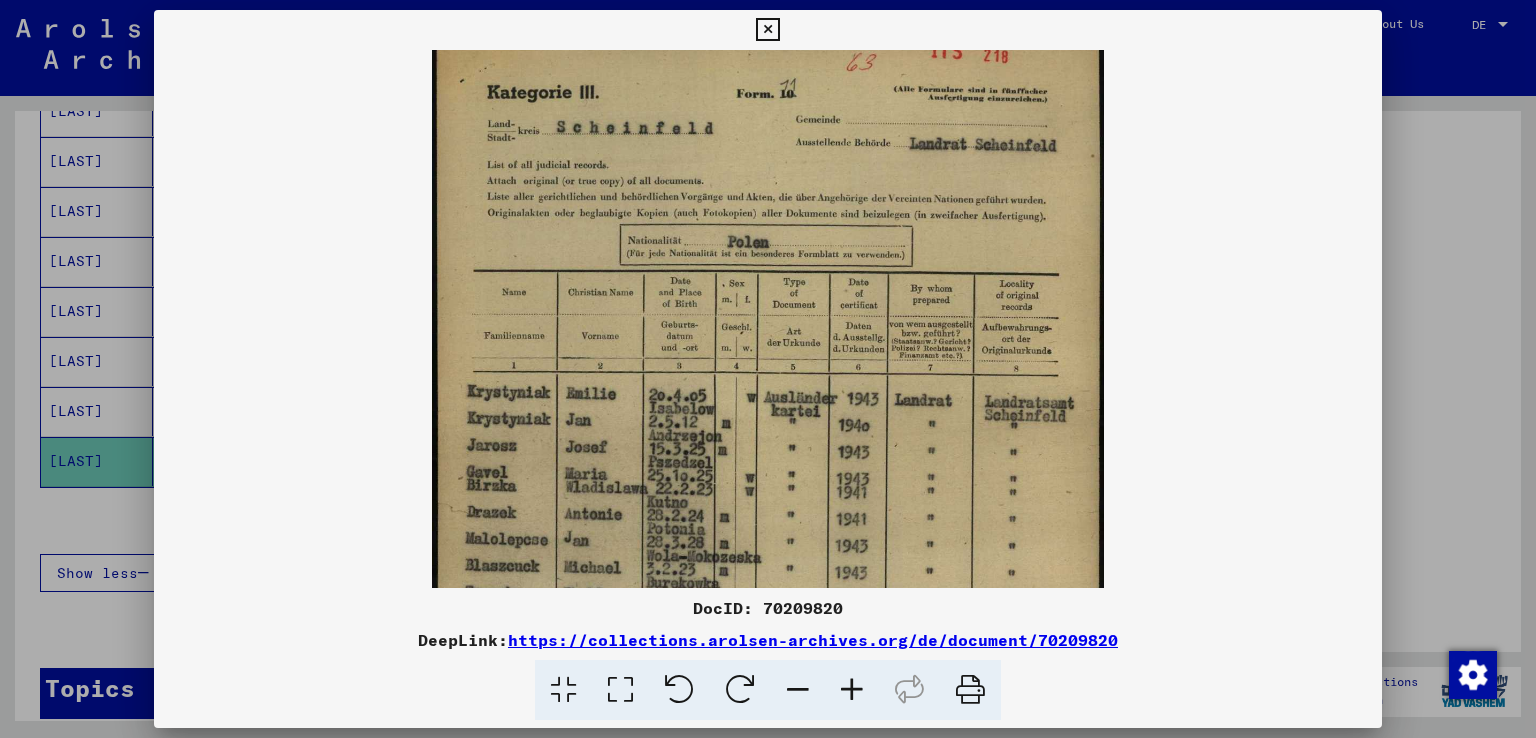 scroll, scrollTop: 0, scrollLeft: 0, axis: both 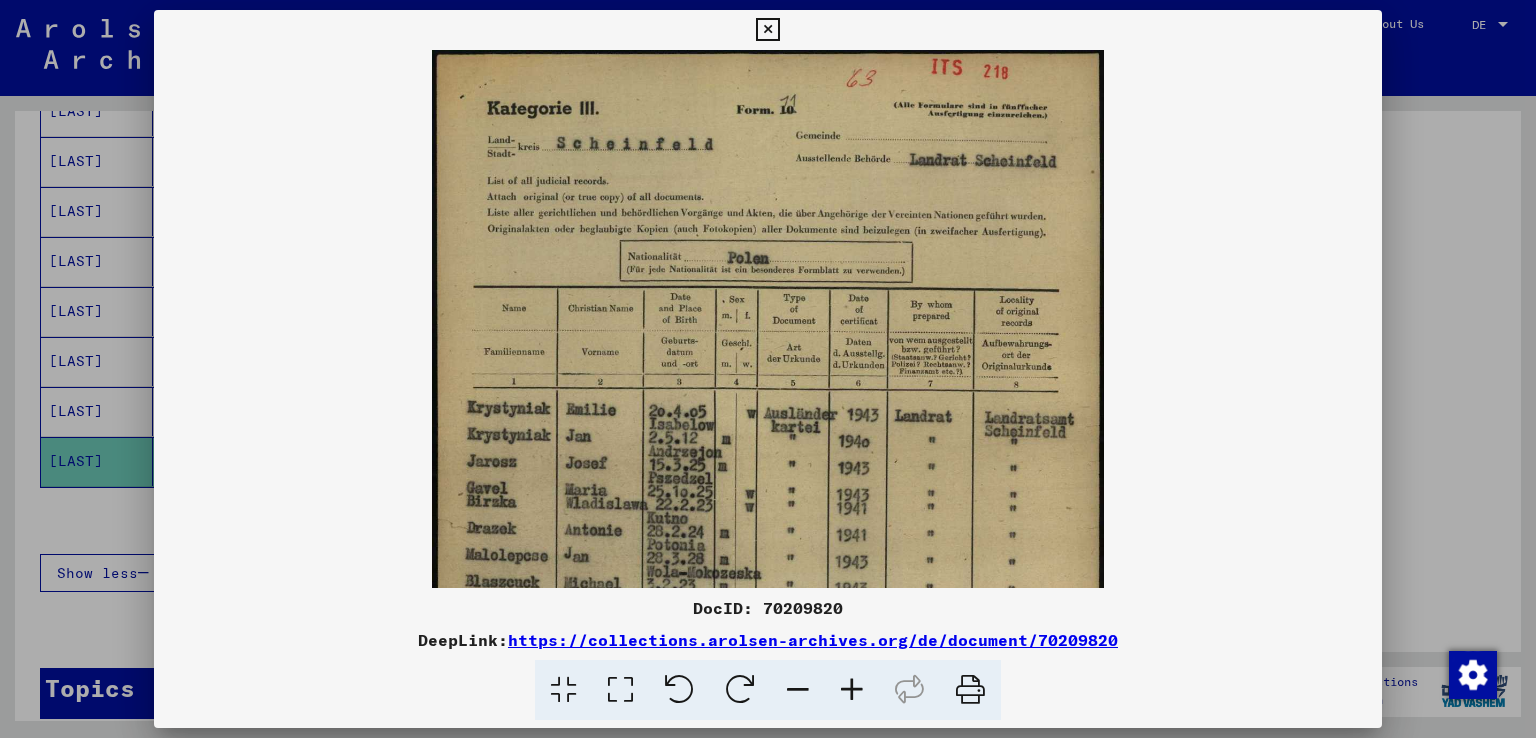 drag, startPoint x: 895, startPoint y: 263, endPoint x: 889, endPoint y: 517, distance: 254.07086 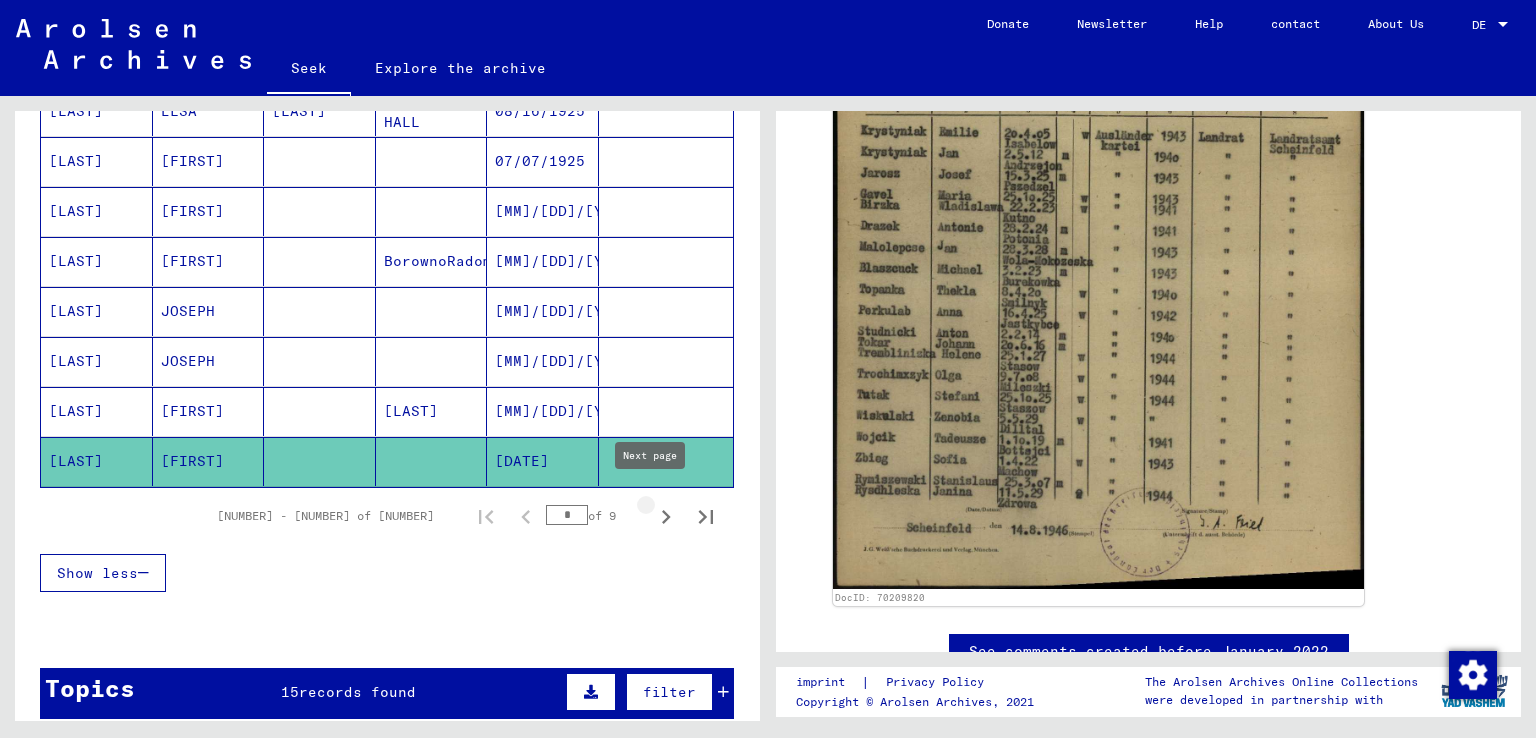click 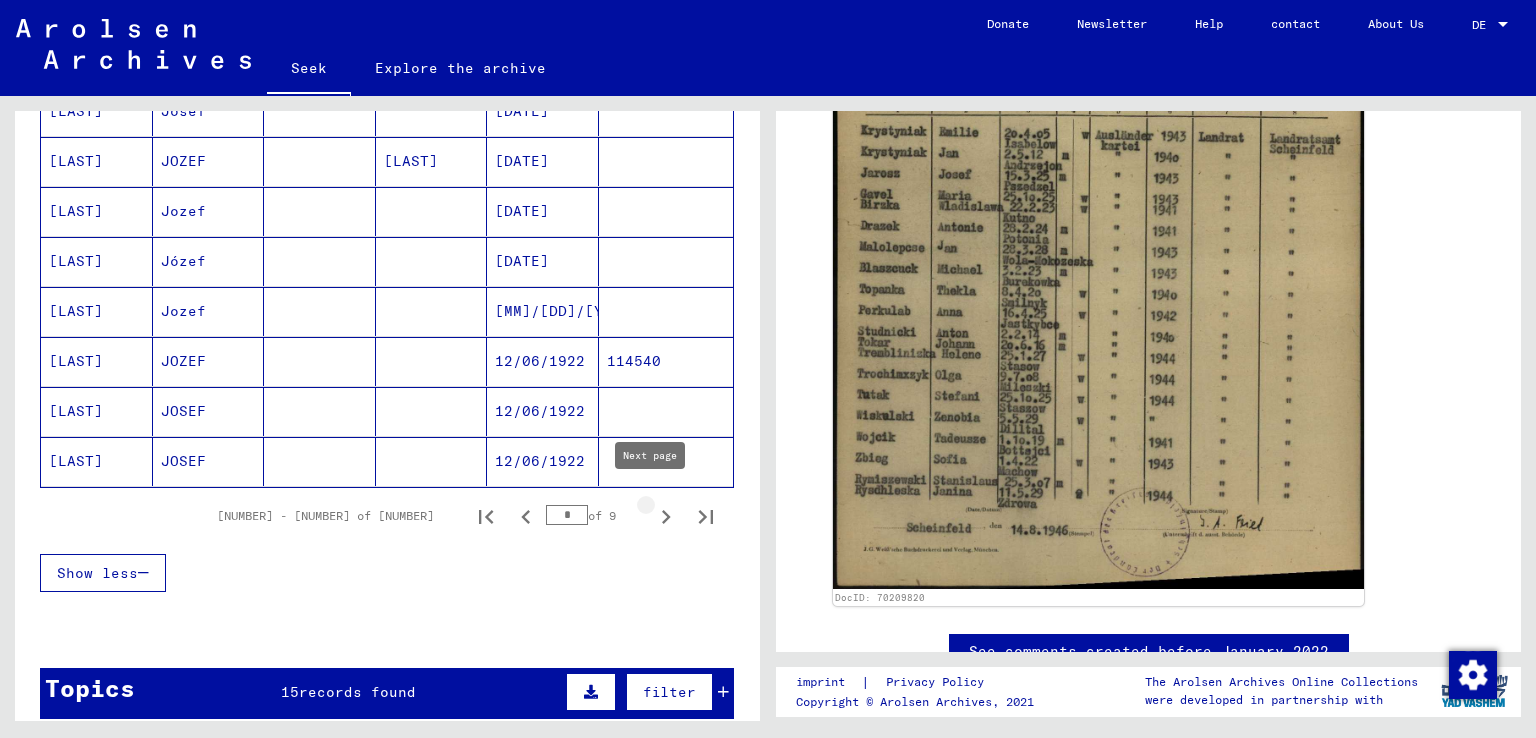 type on "*" 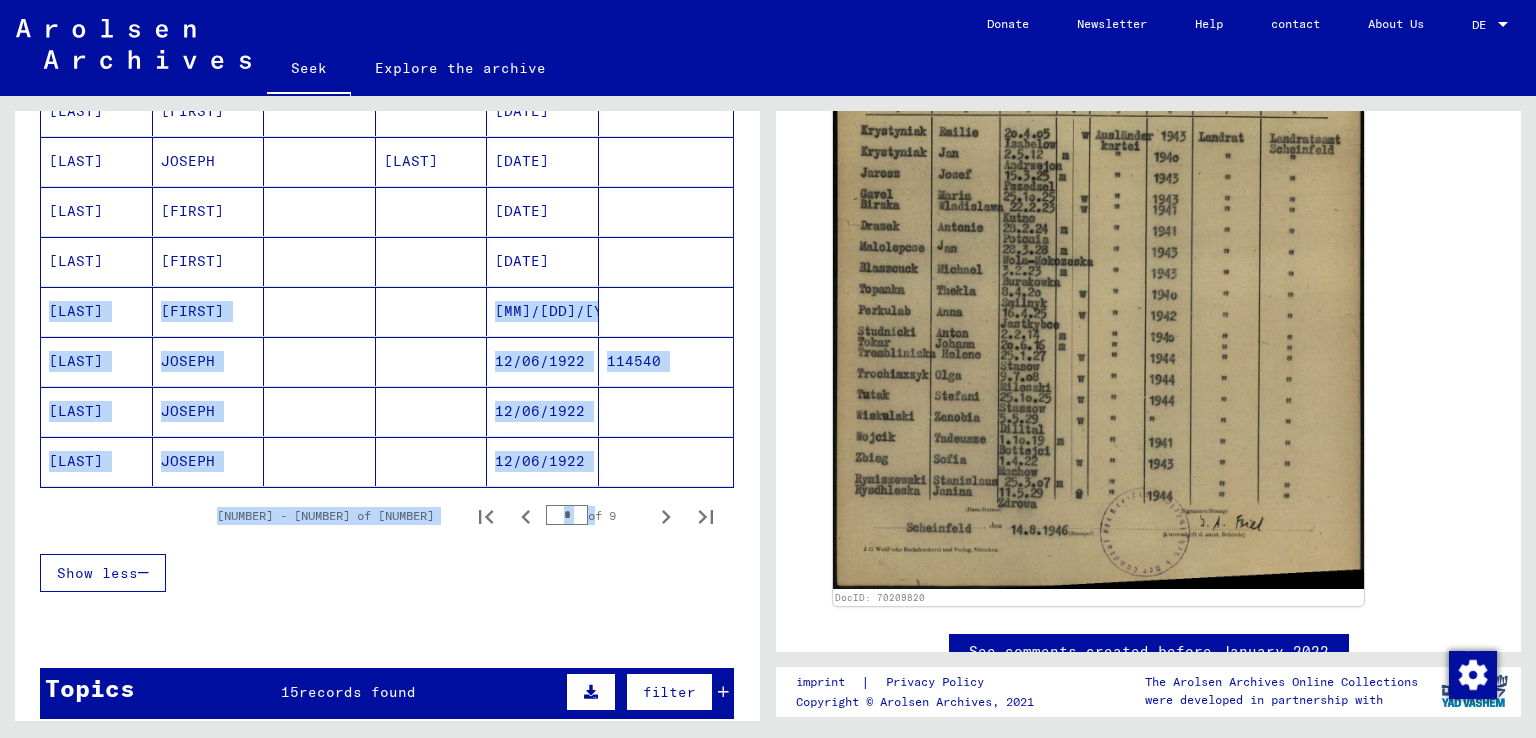 drag, startPoint x: 612, startPoint y: 266, endPoint x: 584, endPoint y: 346, distance: 84.758484 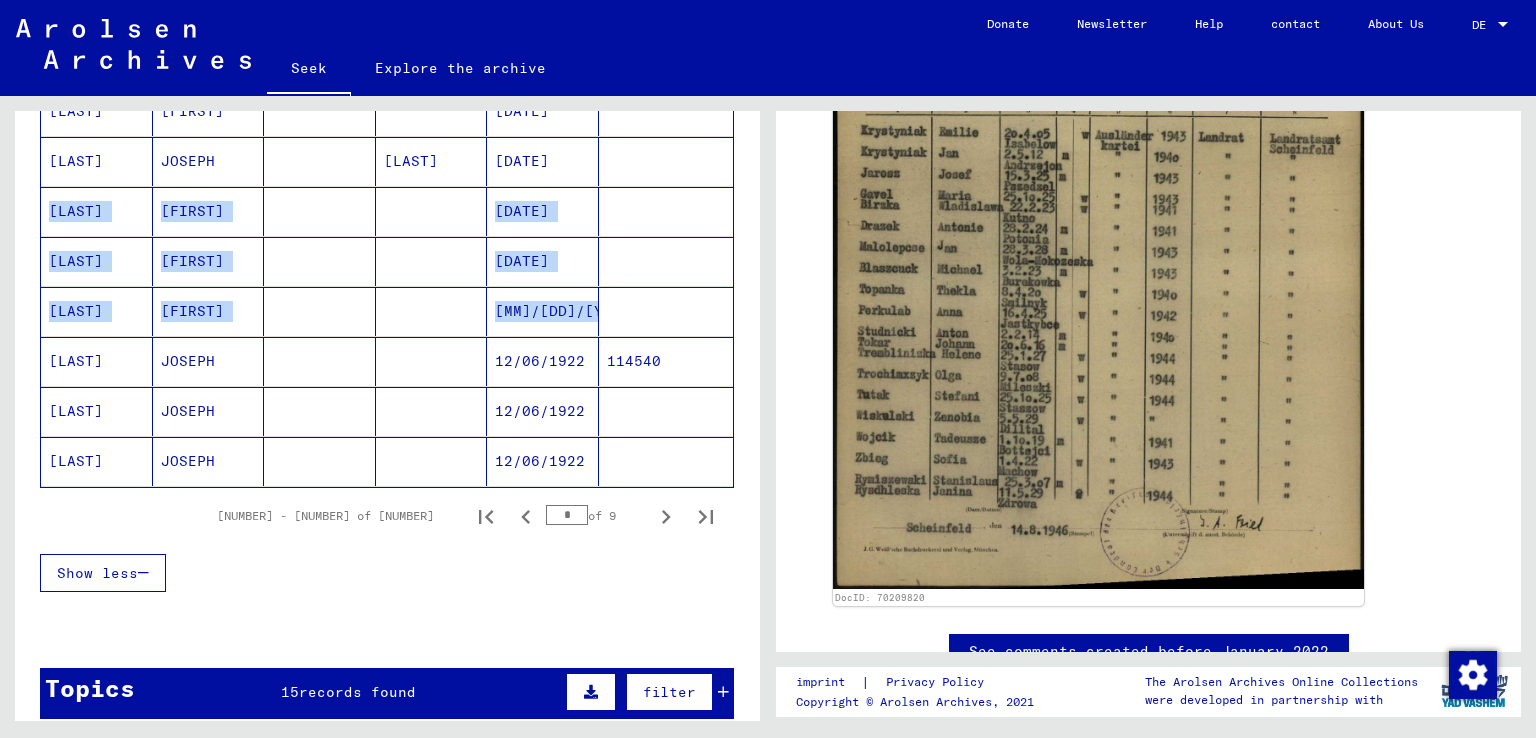 drag, startPoint x: 687, startPoint y: 229, endPoint x: 692, endPoint y: 304, distance: 75.16648 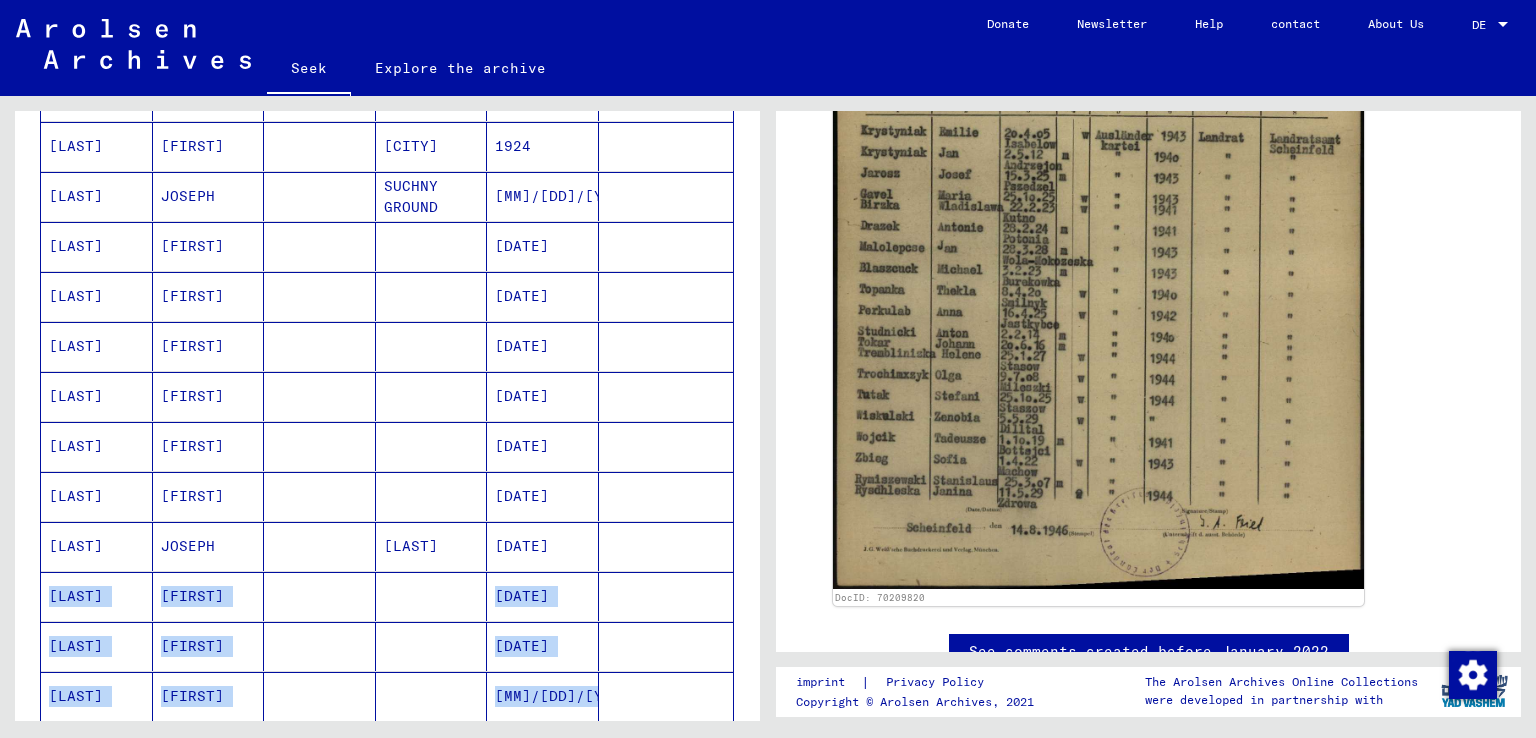 scroll, scrollTop: 773, scrollLeft: 0, axis: vertical 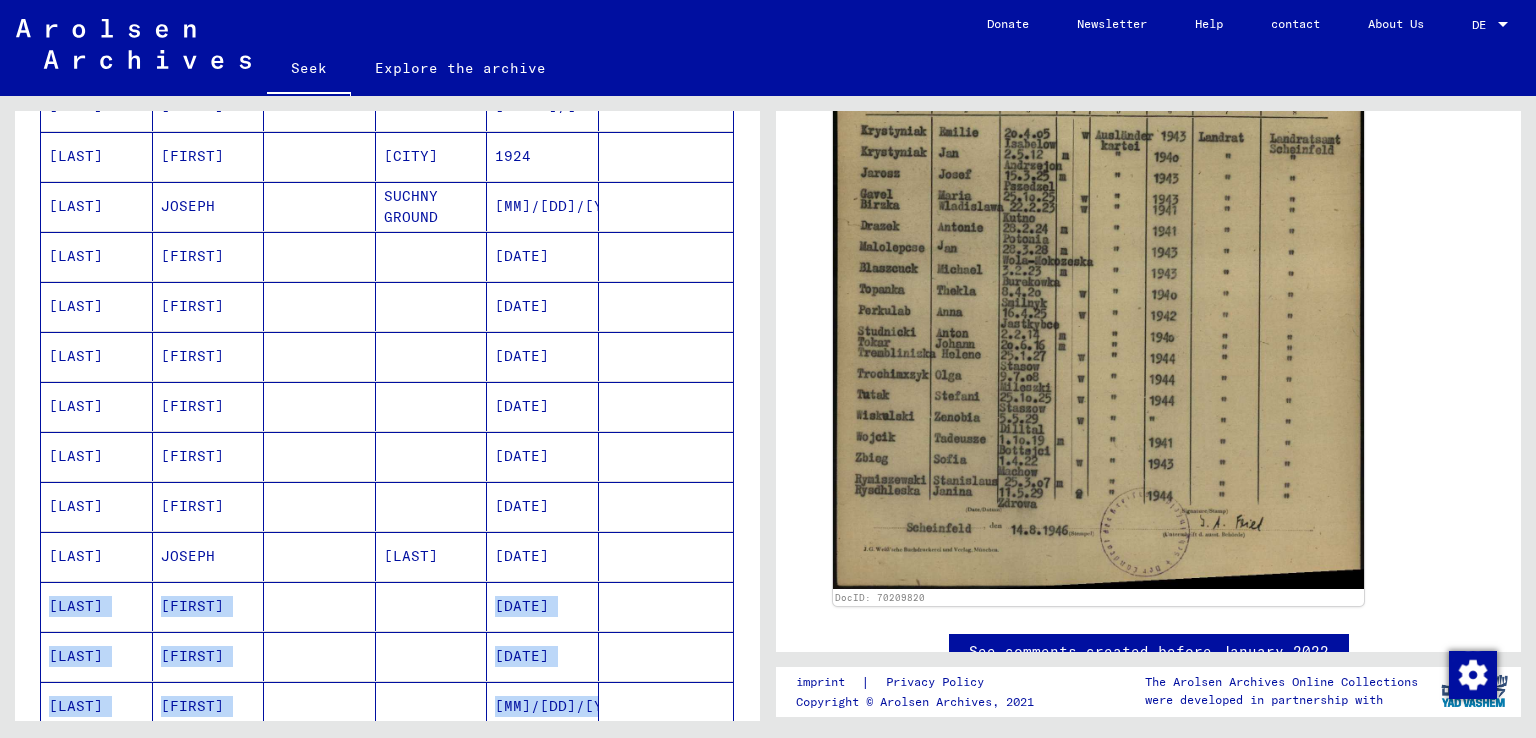 click on "[DATE]" at bounding box center [522, 656] 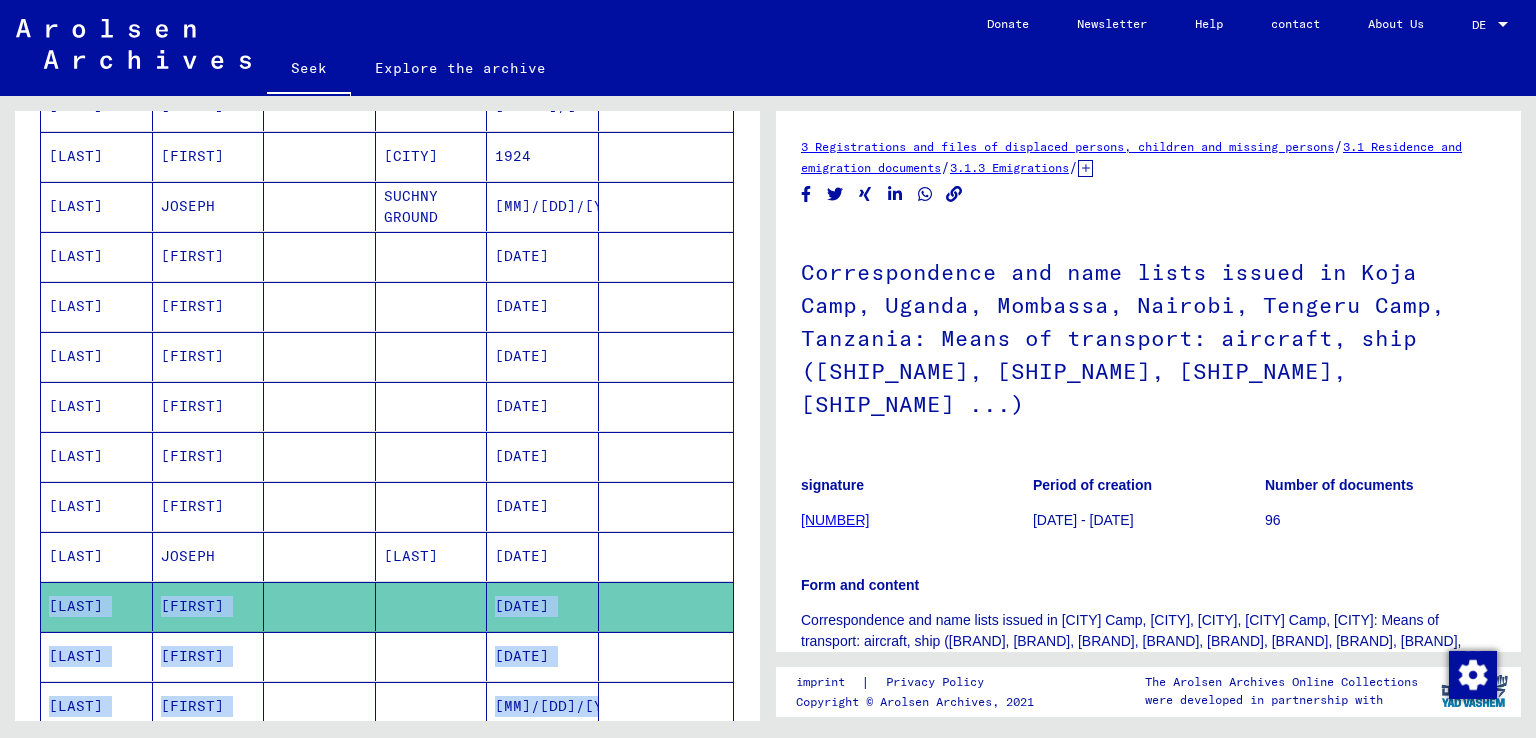 scroll, scrollTop: 0, scrollLeft: 0, axis: both 